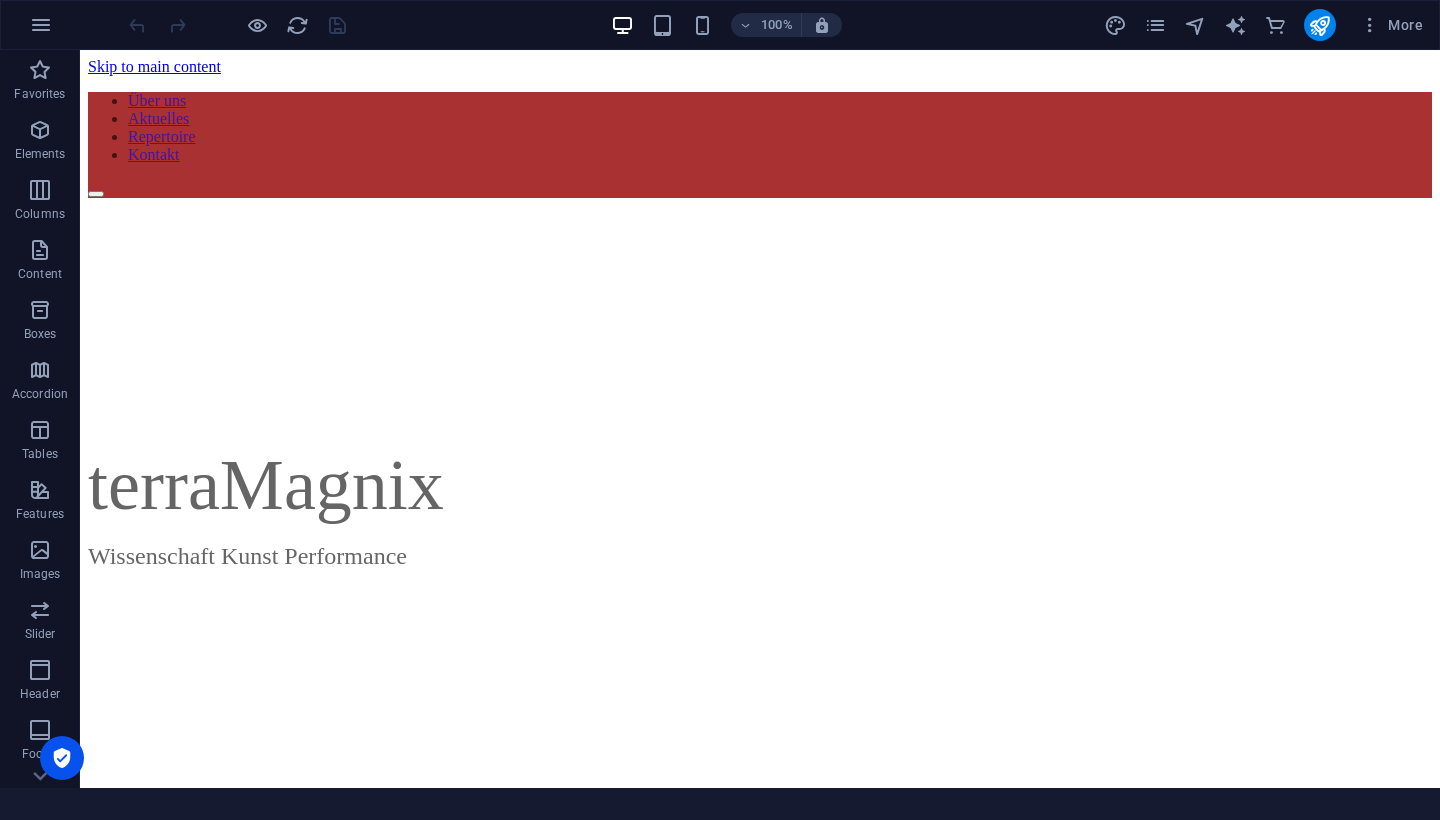 scroll, scrollTop: 0, scrollLeft: 0, axis: both 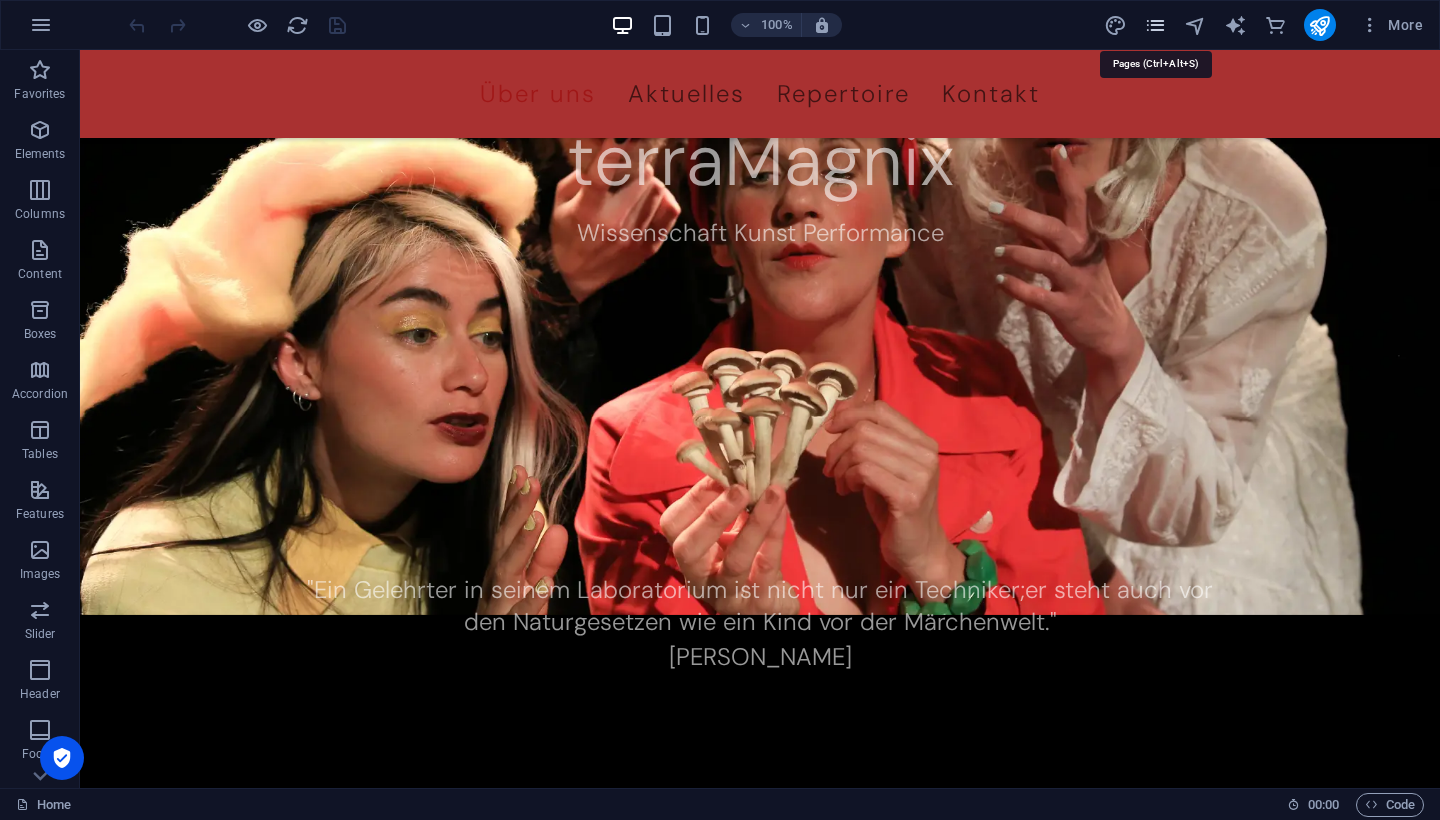 click at bounding box center [1155, 25] 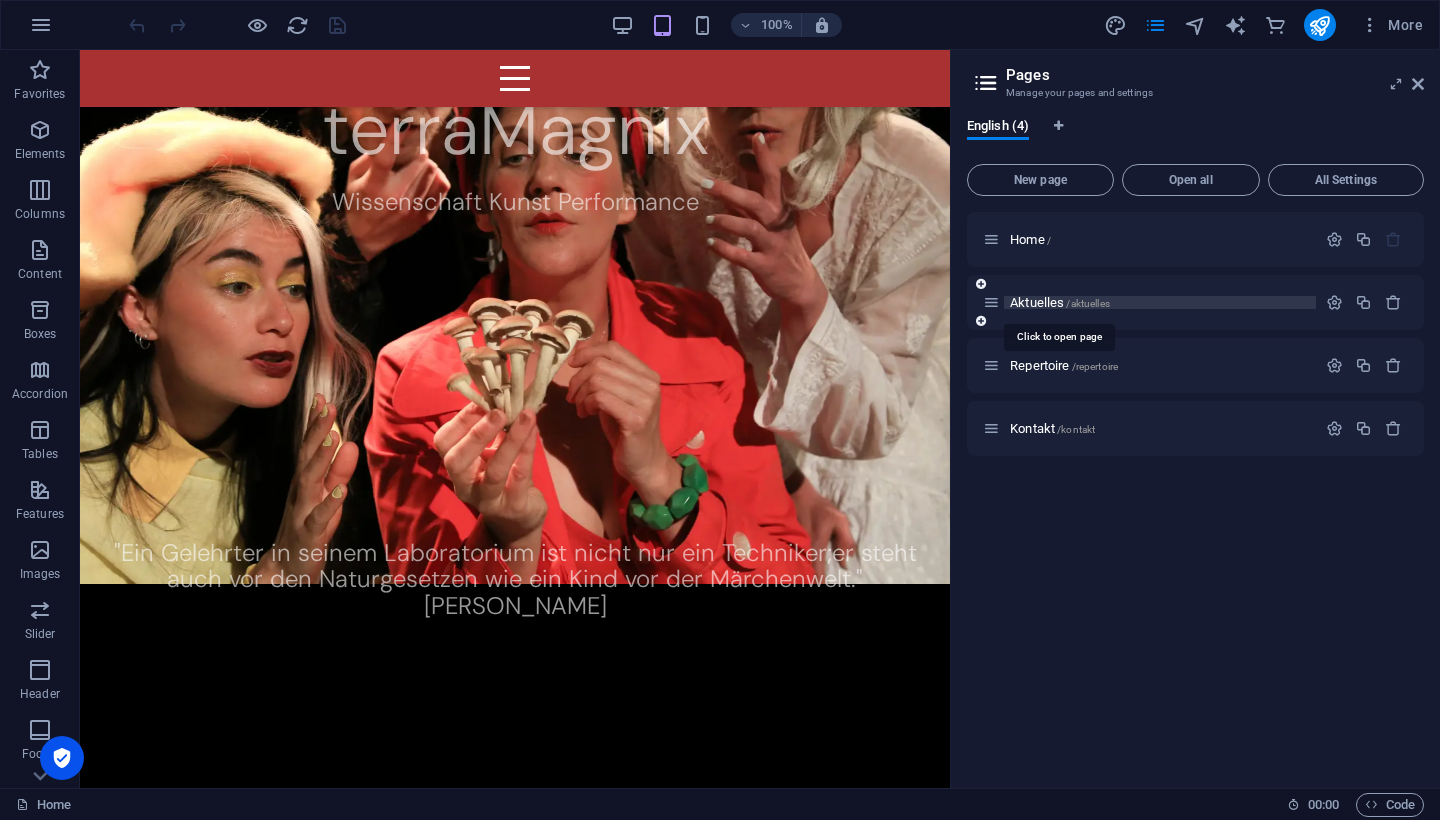 click on "Aktuelles /aktuelles" at bounding box center (1060, 302) 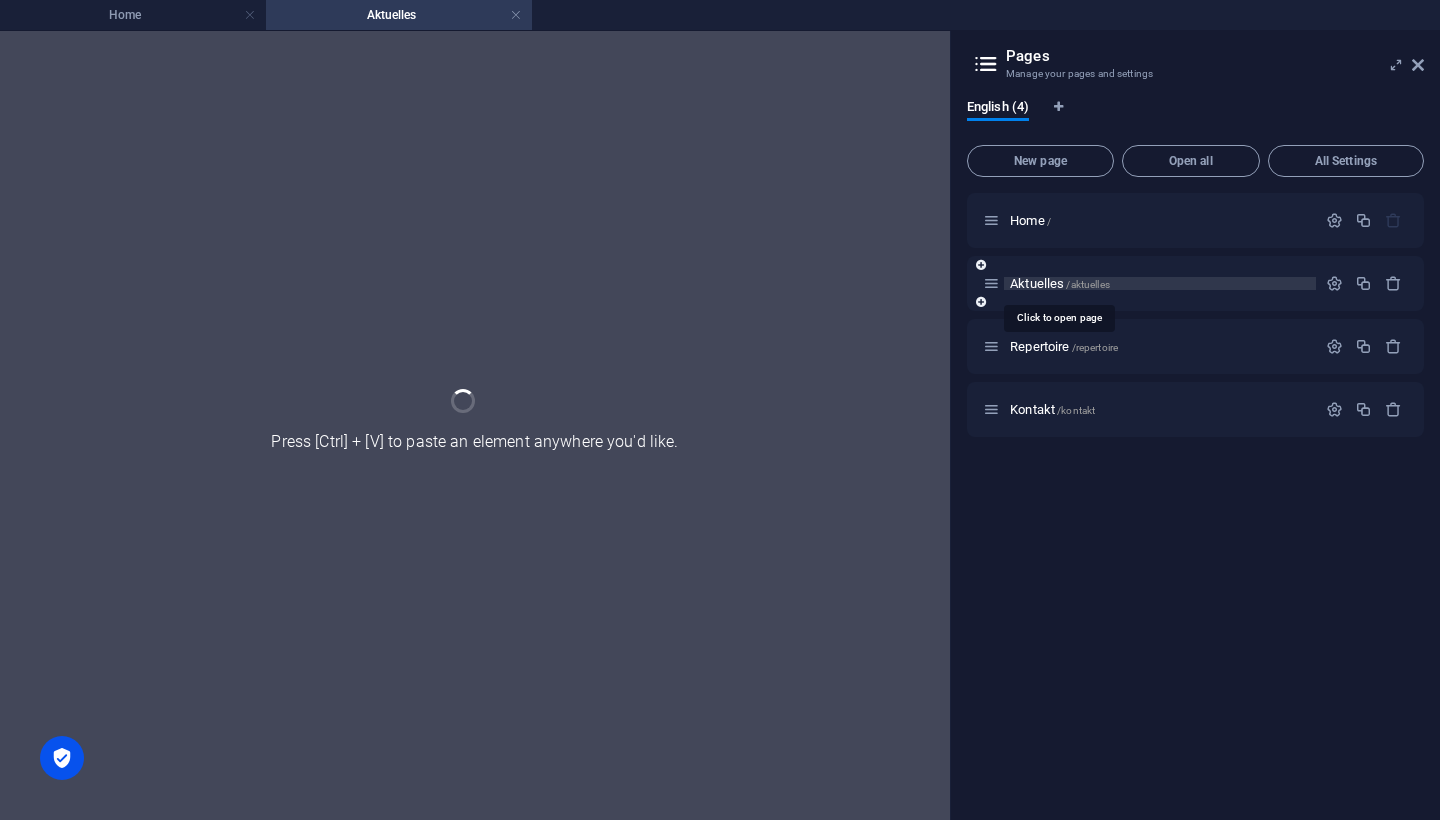 scroll, scrollTop: 0, scrollLeft: 0, axis: both 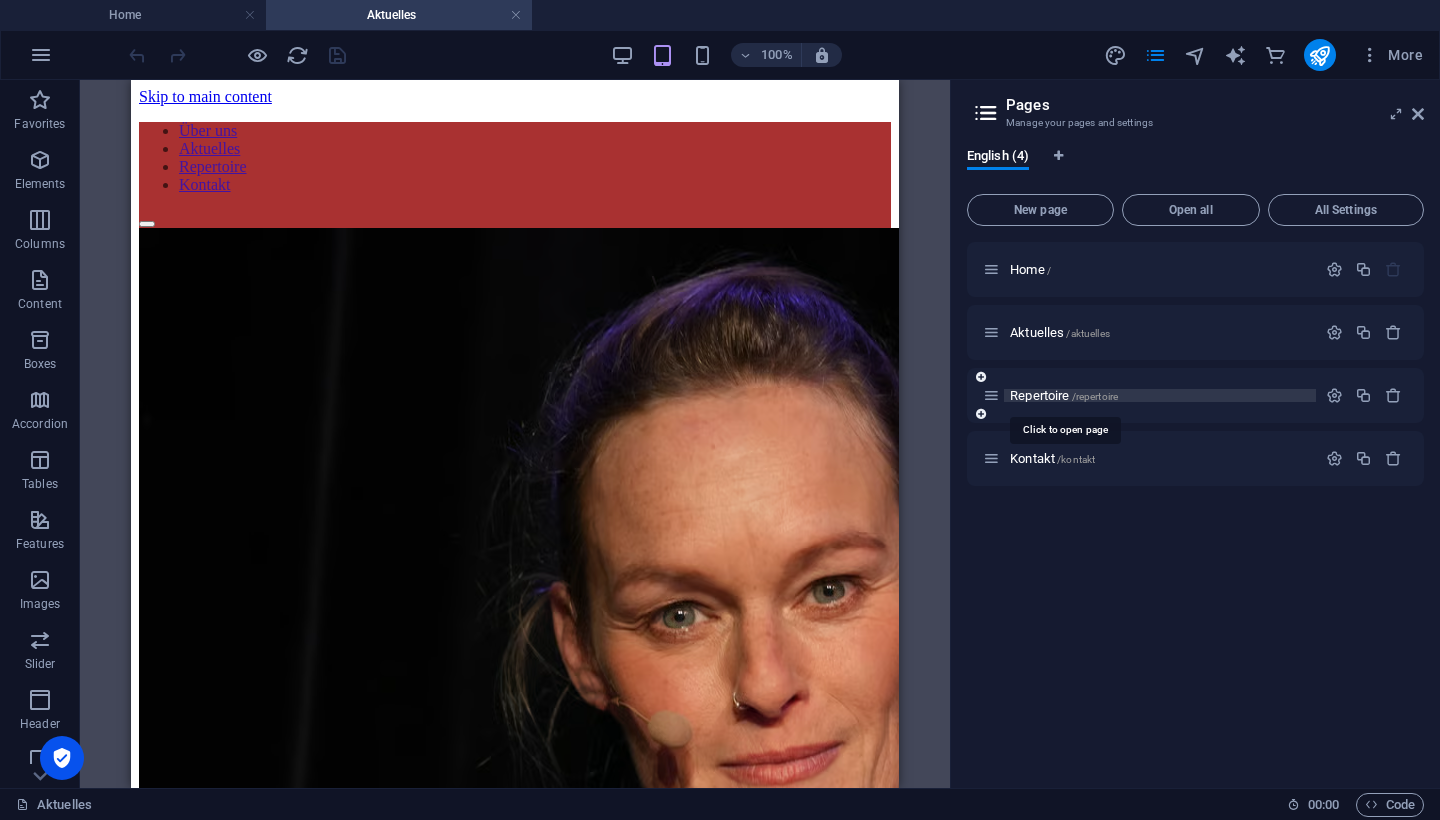 click on "Repertoire /repertoire" at bounding box center (1064, 395) 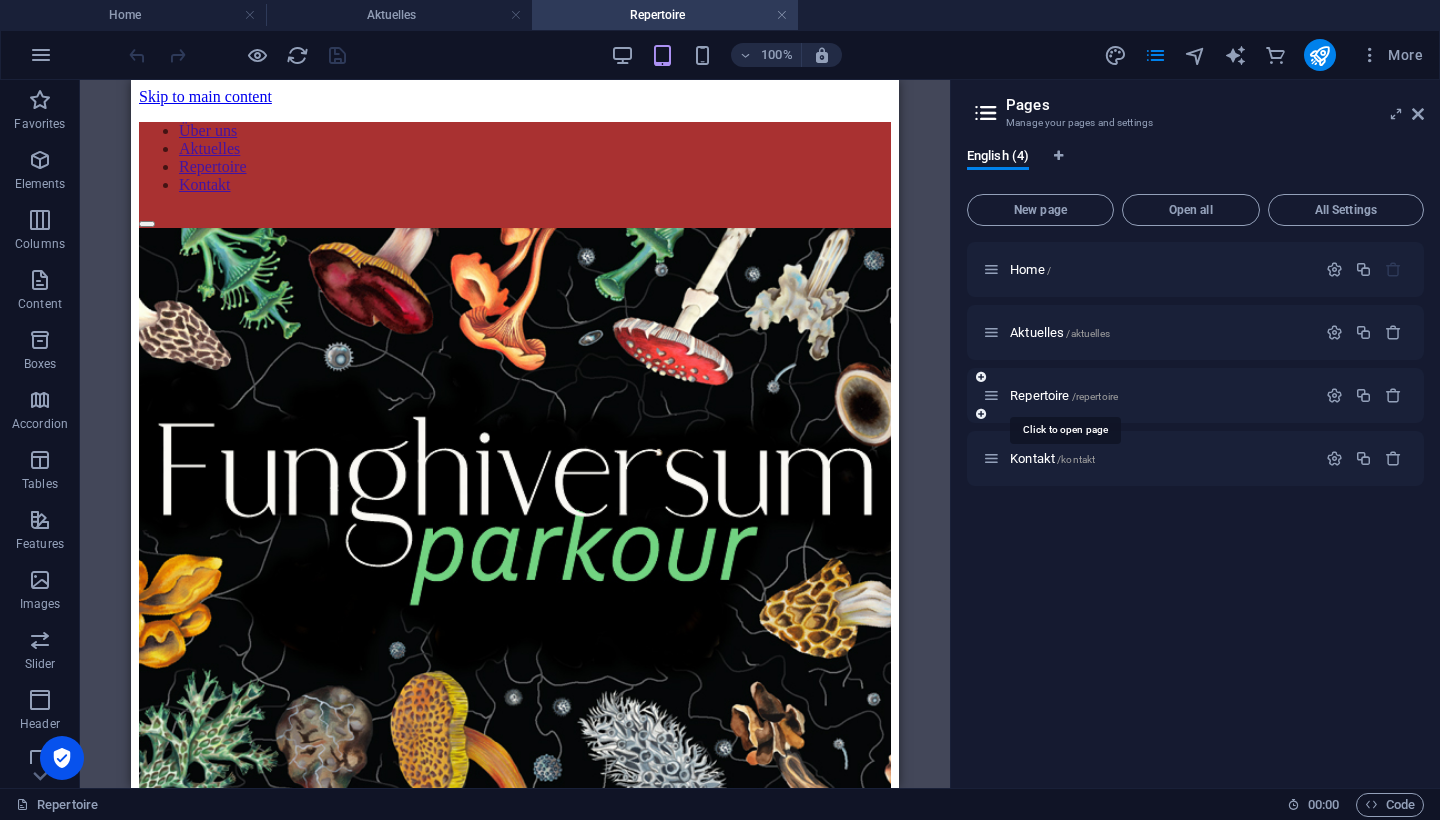 scroll, scrollTop: 0, scrollLeft: 0, axis: both 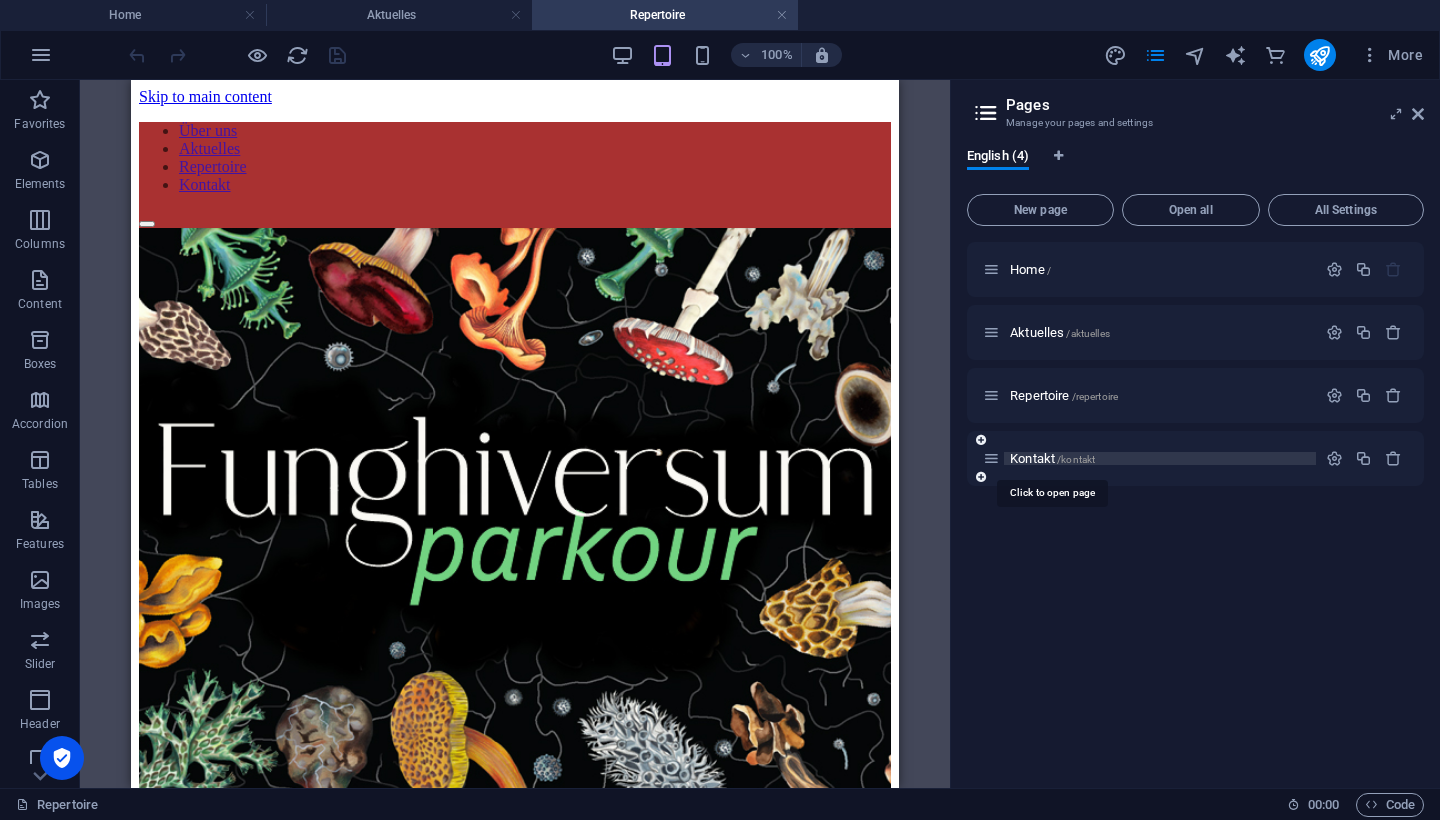 click on "Kontakt /kontakt" at bounding box center (1052, 458) 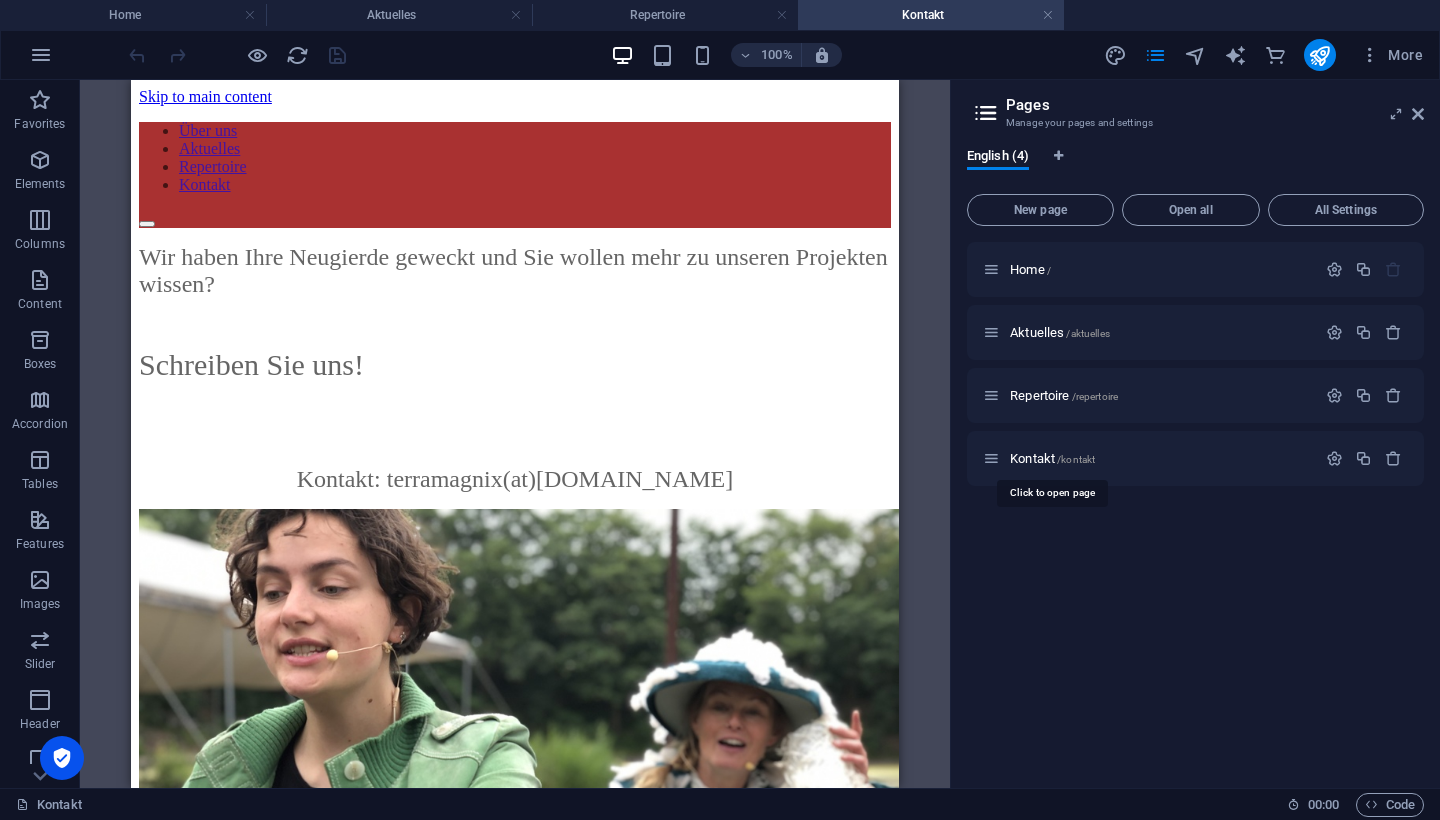 scroll, scrollTop: 0, scrollLeft: 0, axis: both 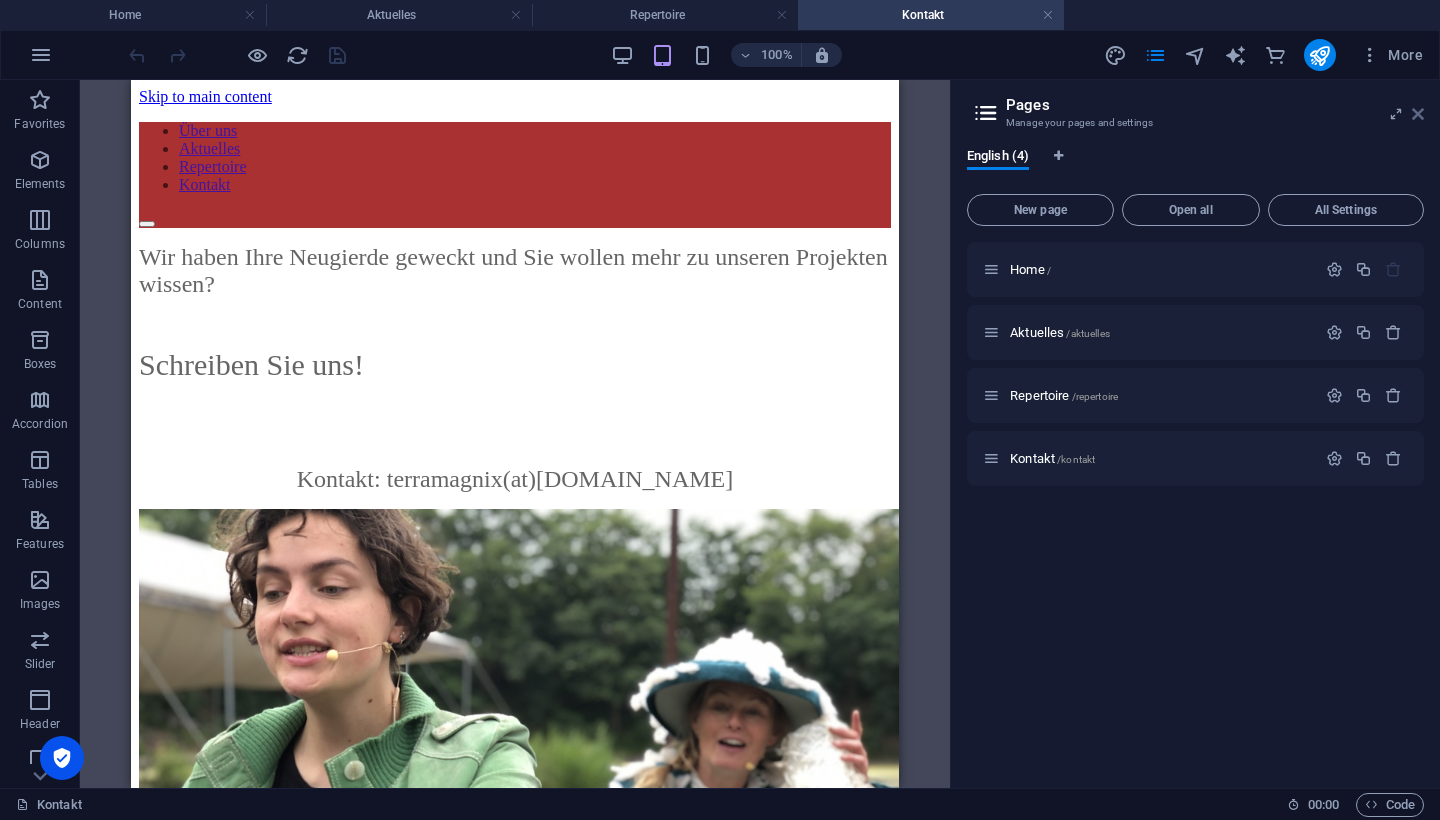 click at bounding box center (1418, 114) 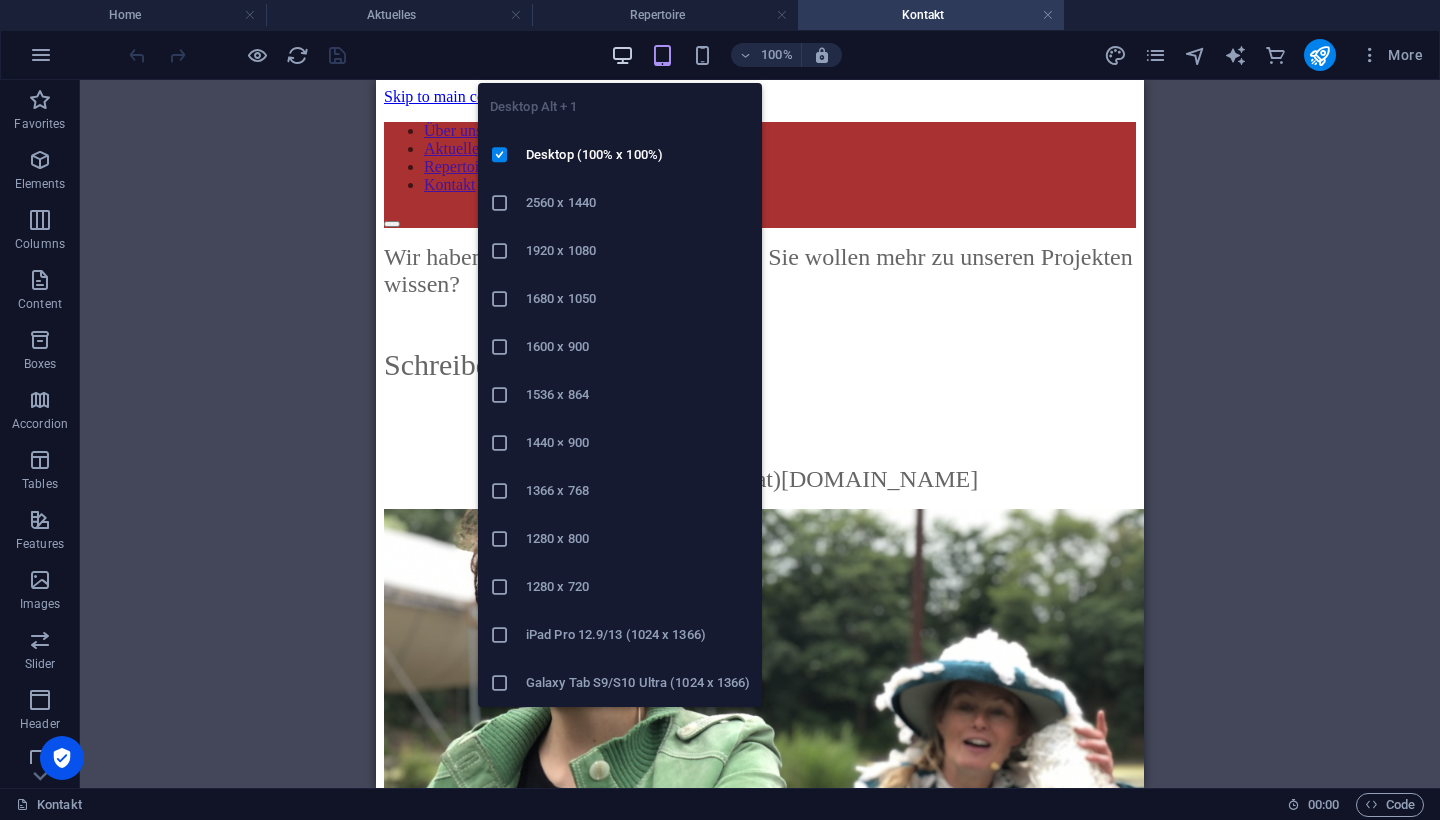 click at bounding box center [622, 55] 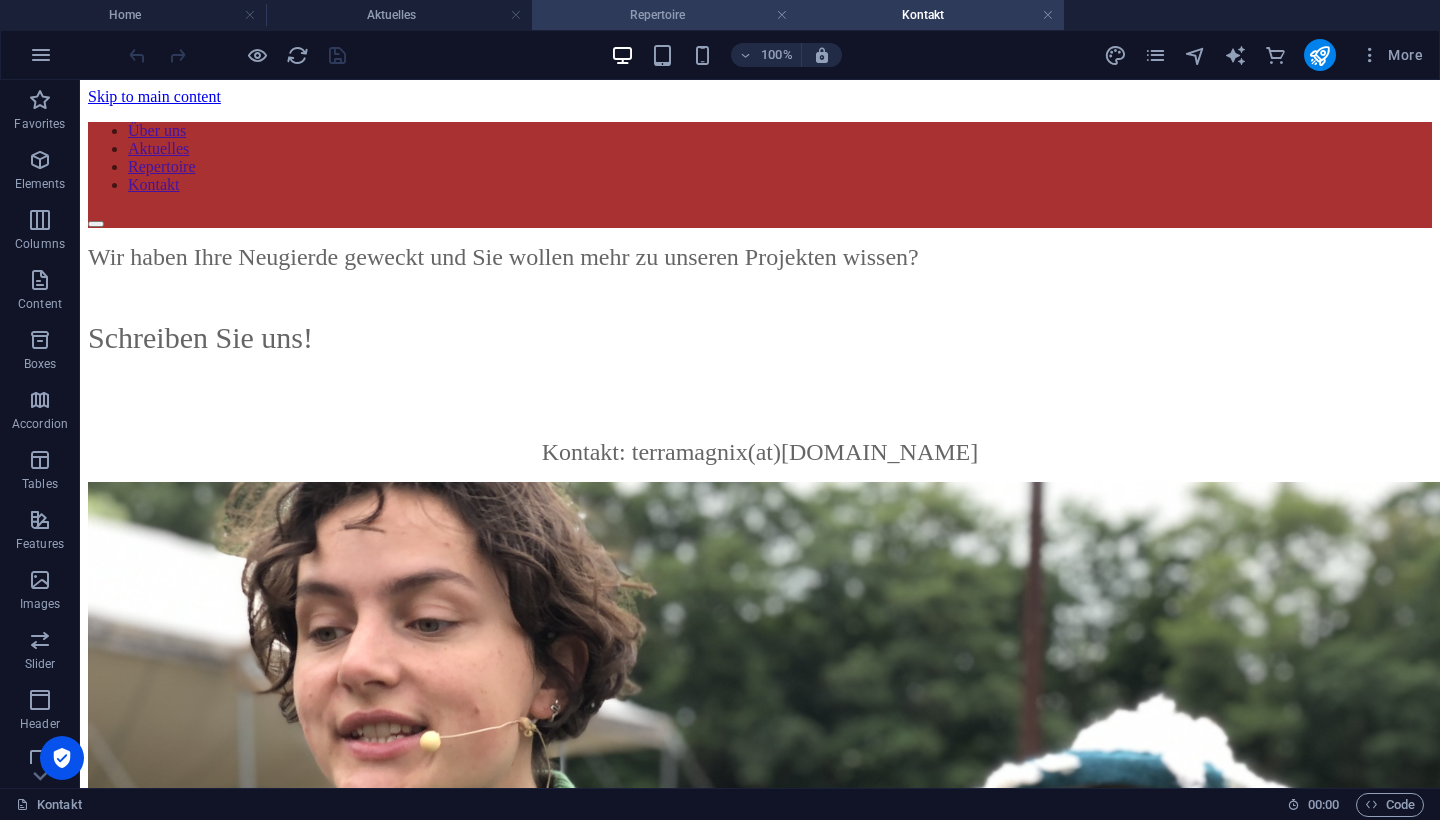 click on "Repertoire" at bounding box center [665, 15] 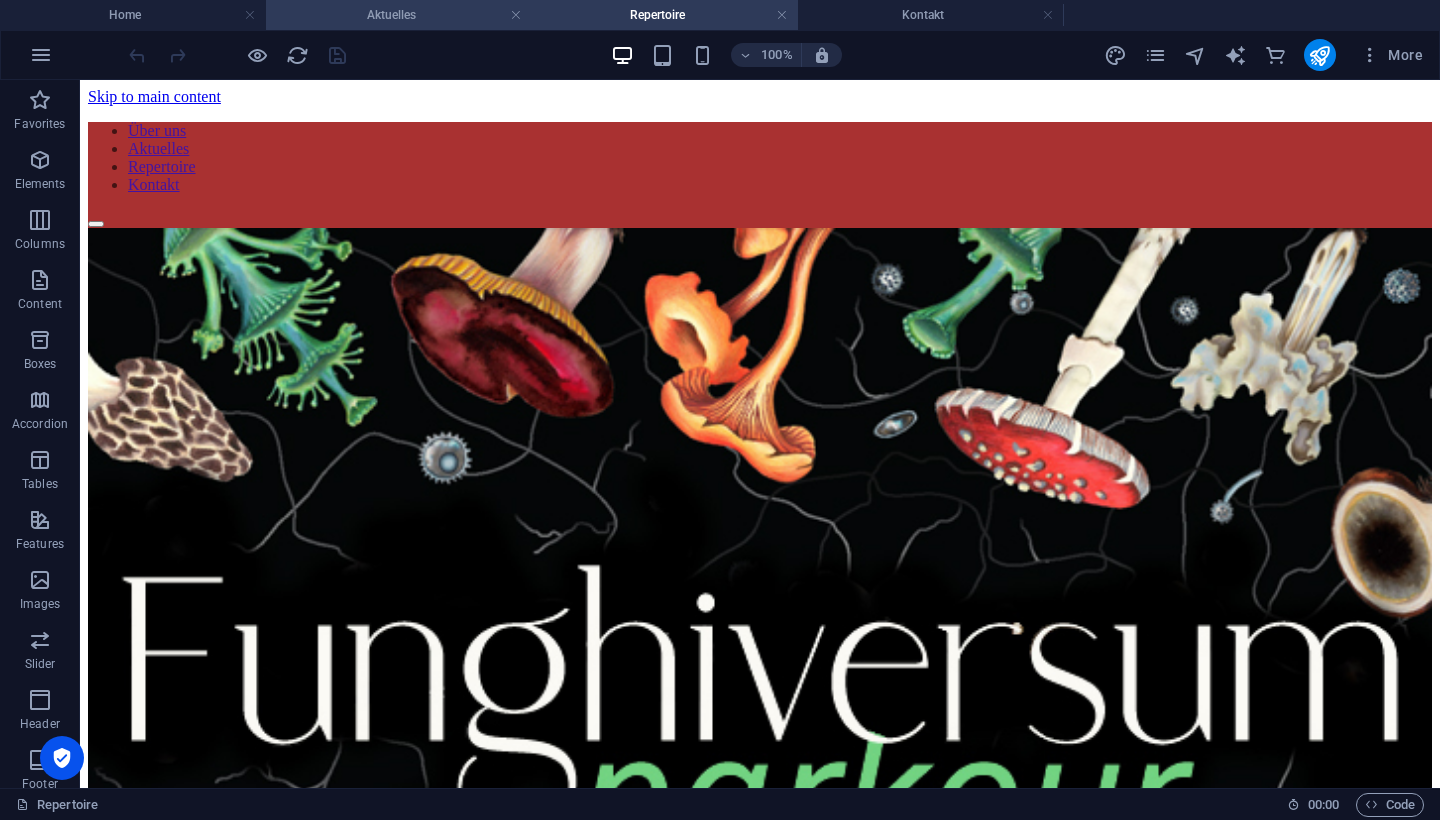 click on "Aktuelles" at bounding box center (399, 15) 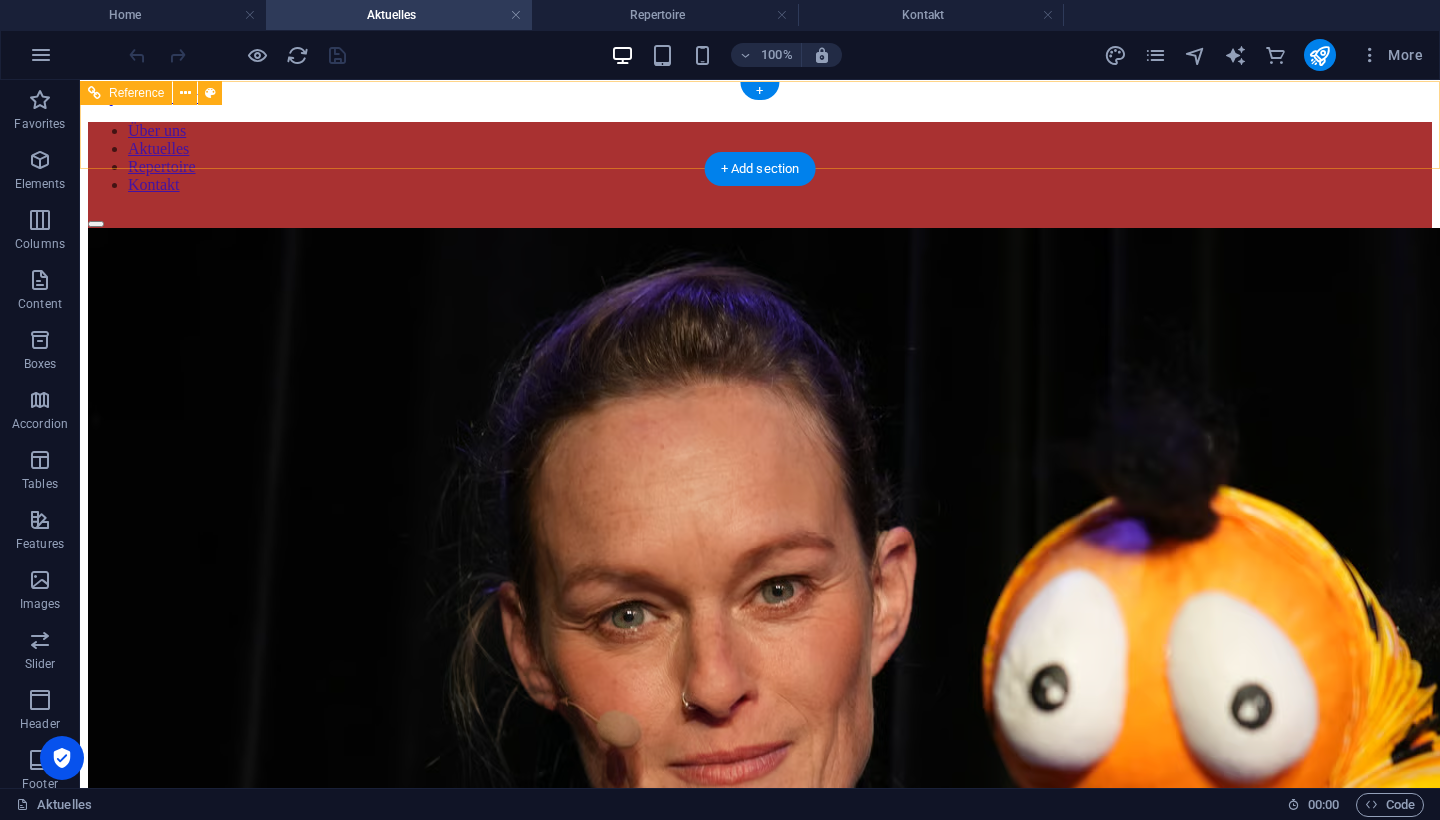 scroll, scrollTop: 0, scrollLeft: 0, axis: both 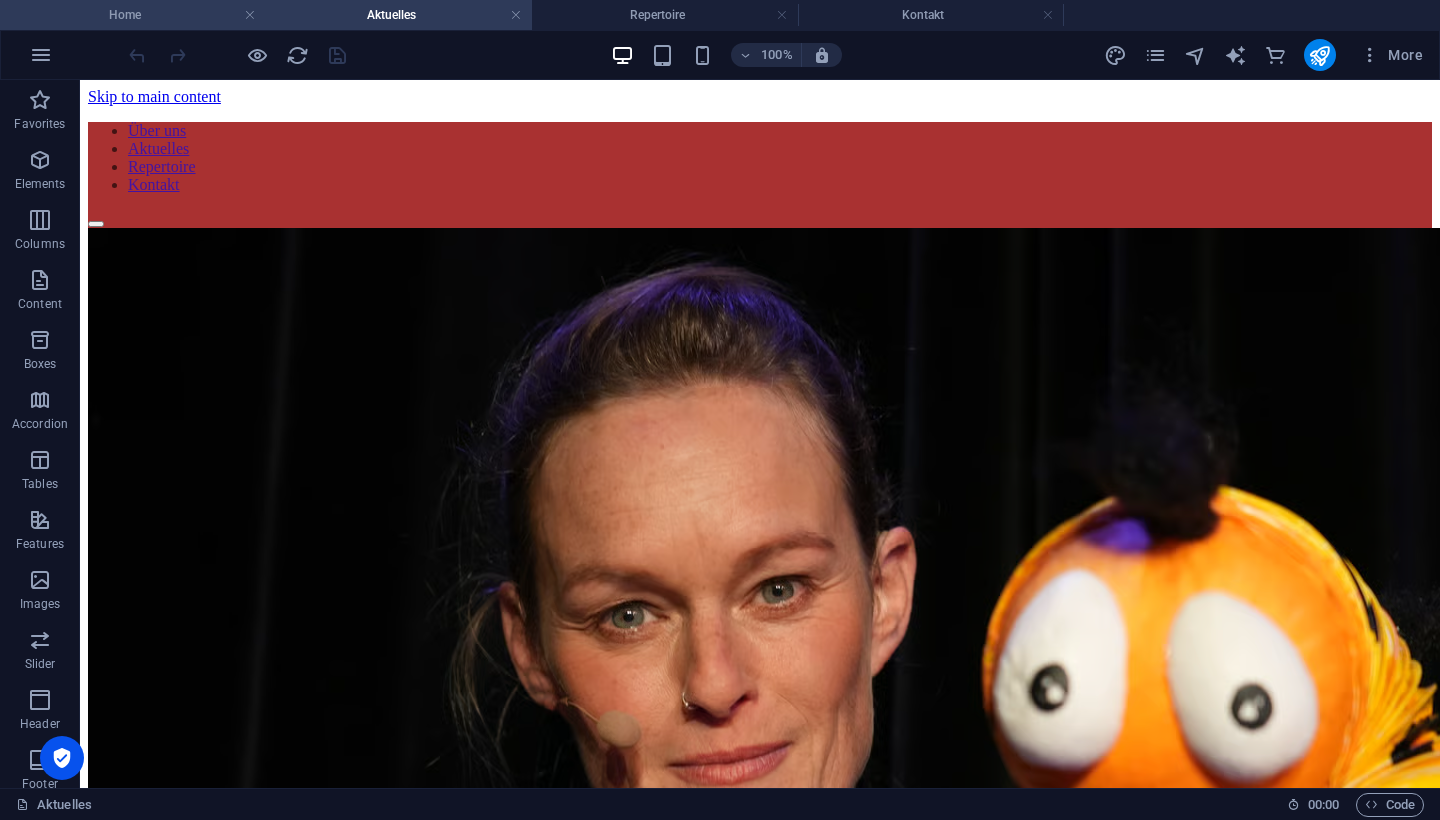click on "Home" at bounding box center [133, 15] 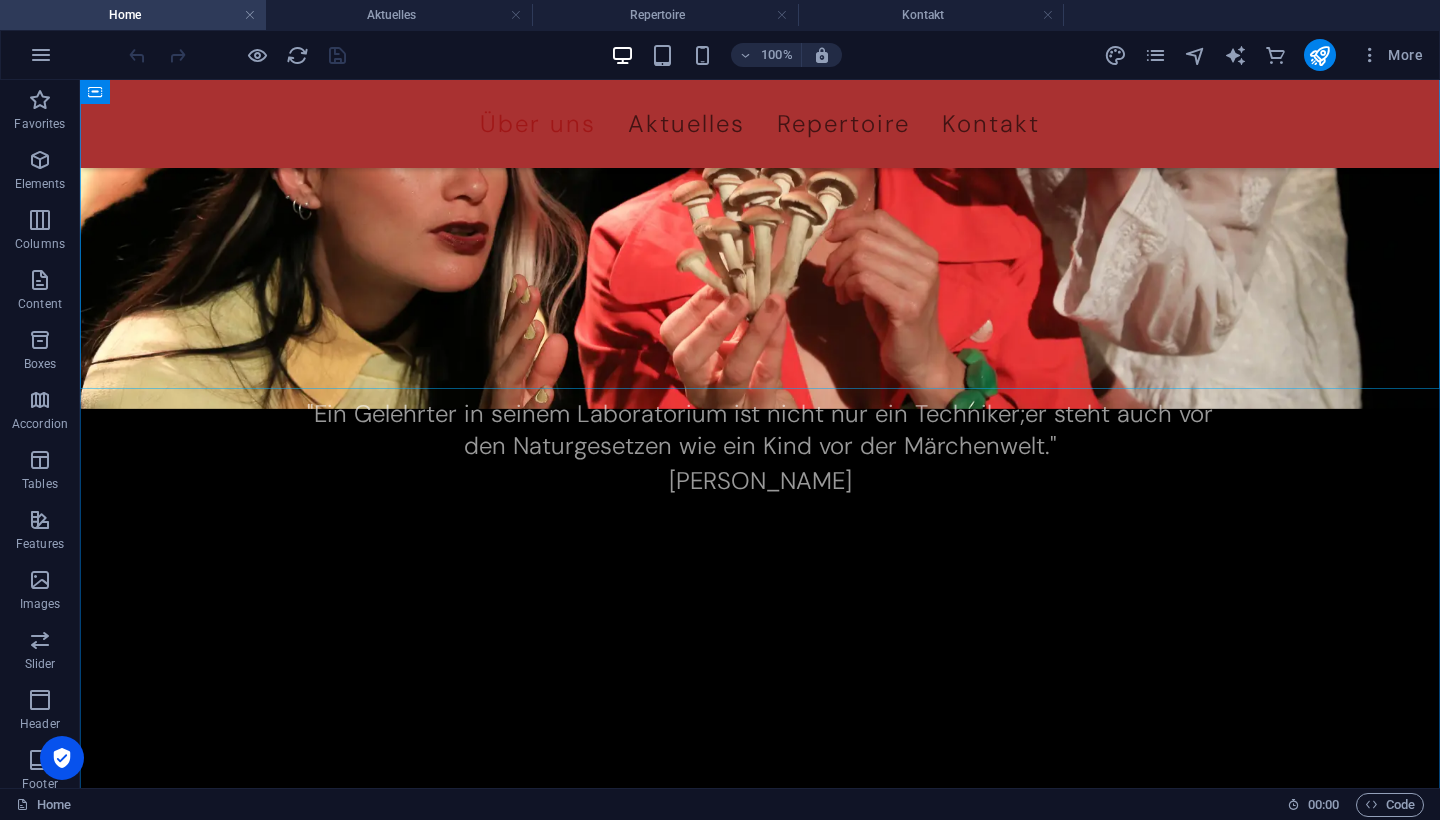 scroll, scrollTop: 488, scrollLeft: 0, axis: vertical 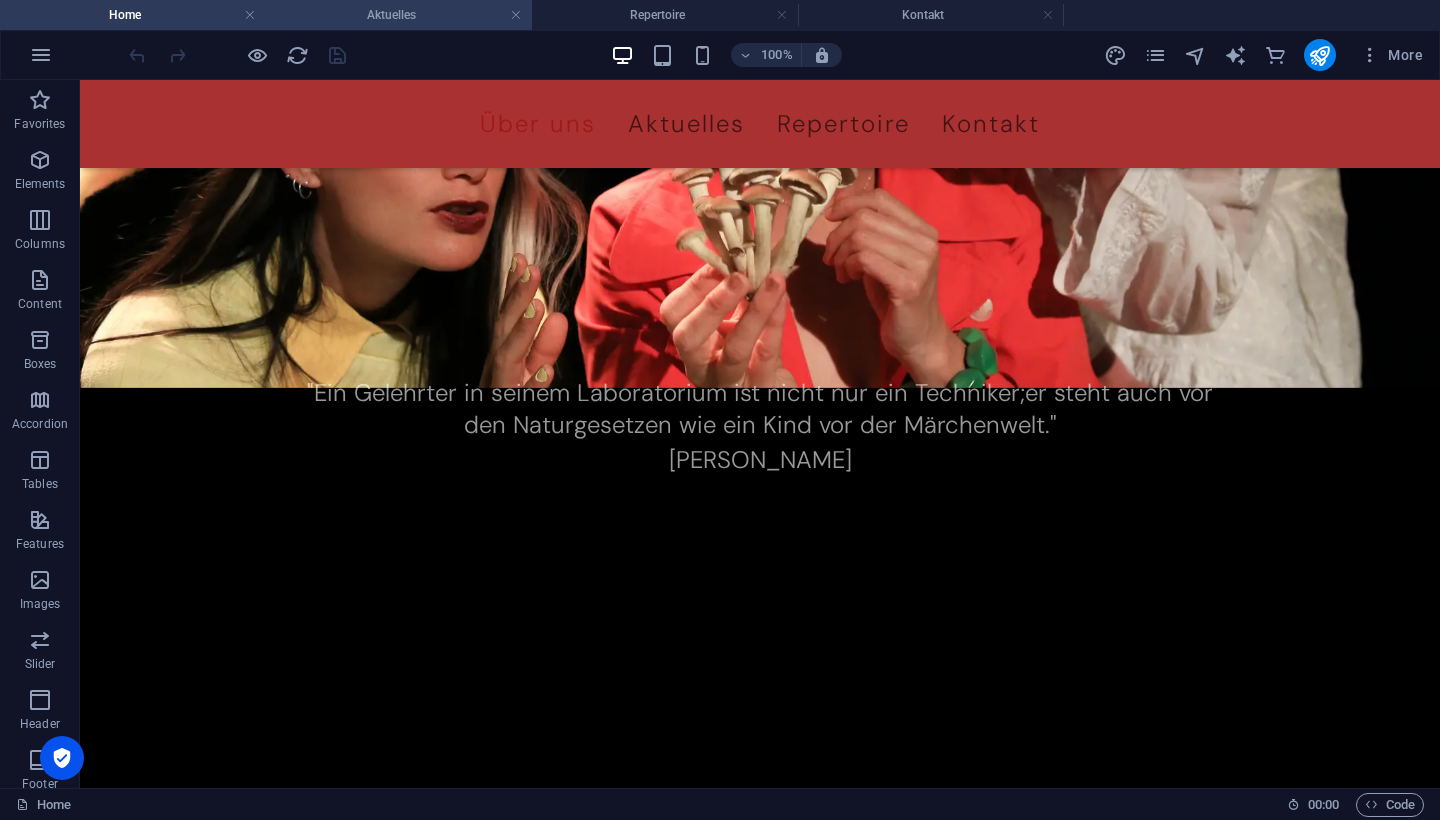 click on "Aktuelles" at bounding box center [399, 15] 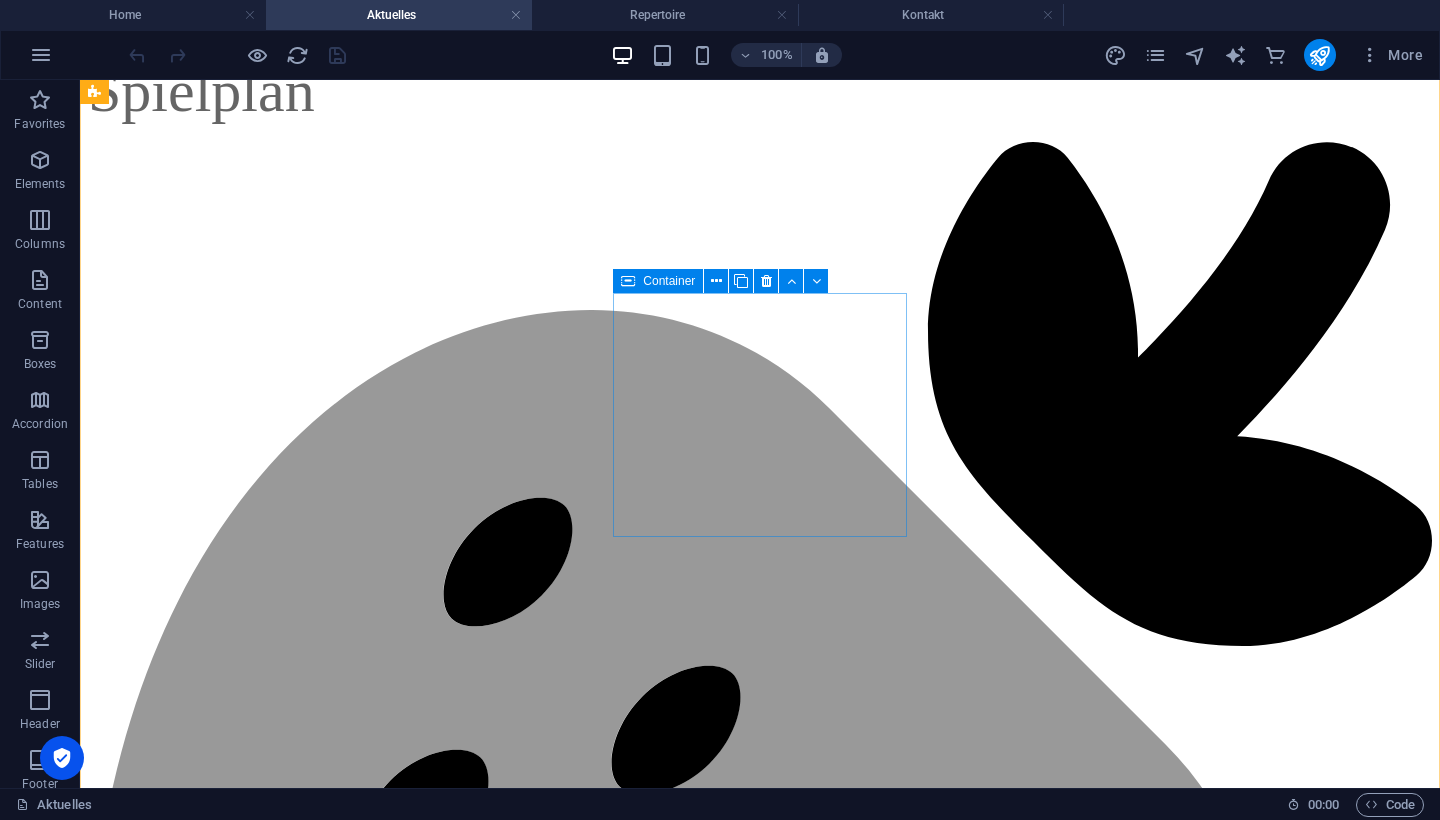 scroll, scrollTop: 1259, scrollLeft: 0, axis: vertical 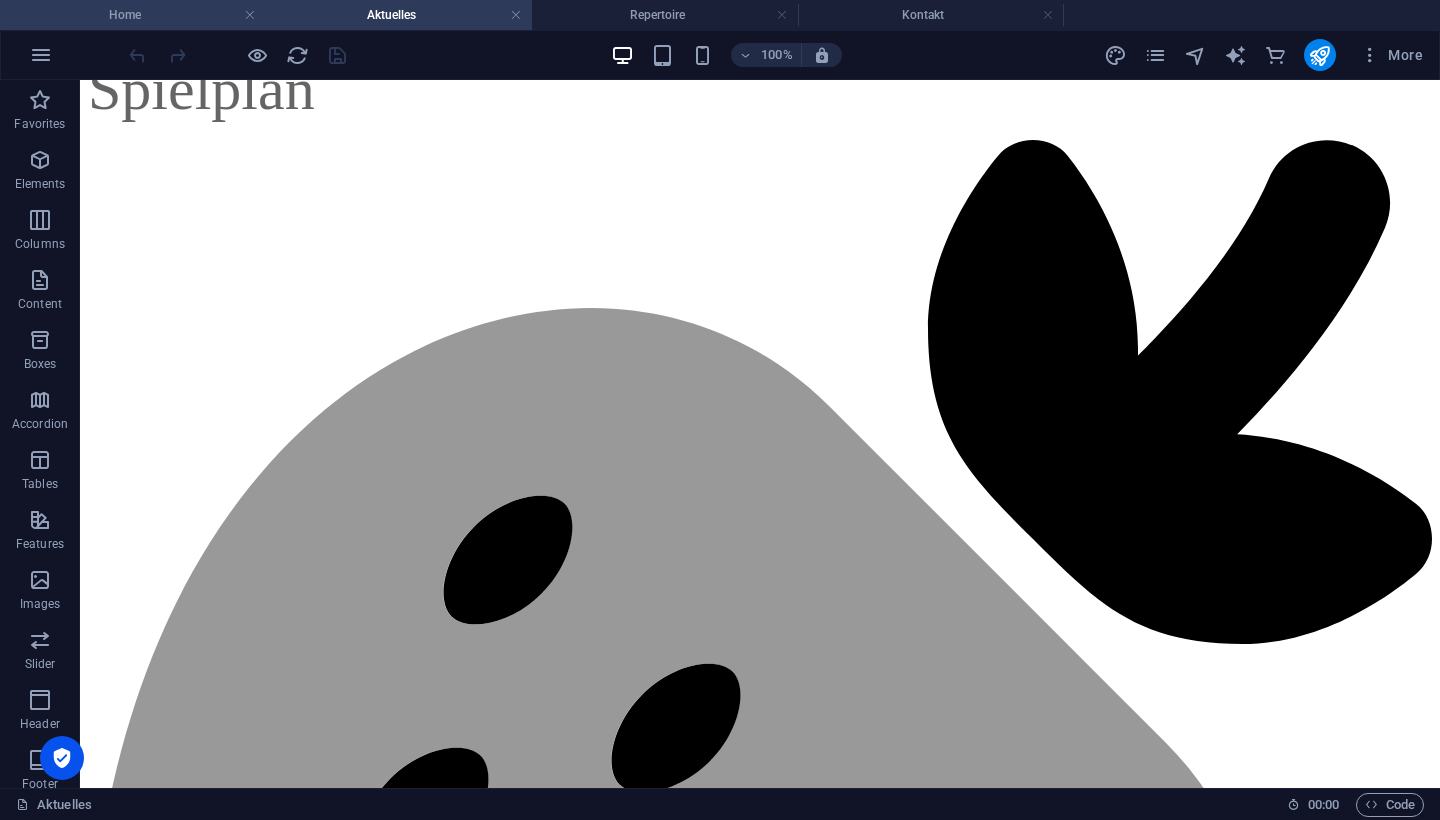 click on "Home" at bounding box center [133, 15] 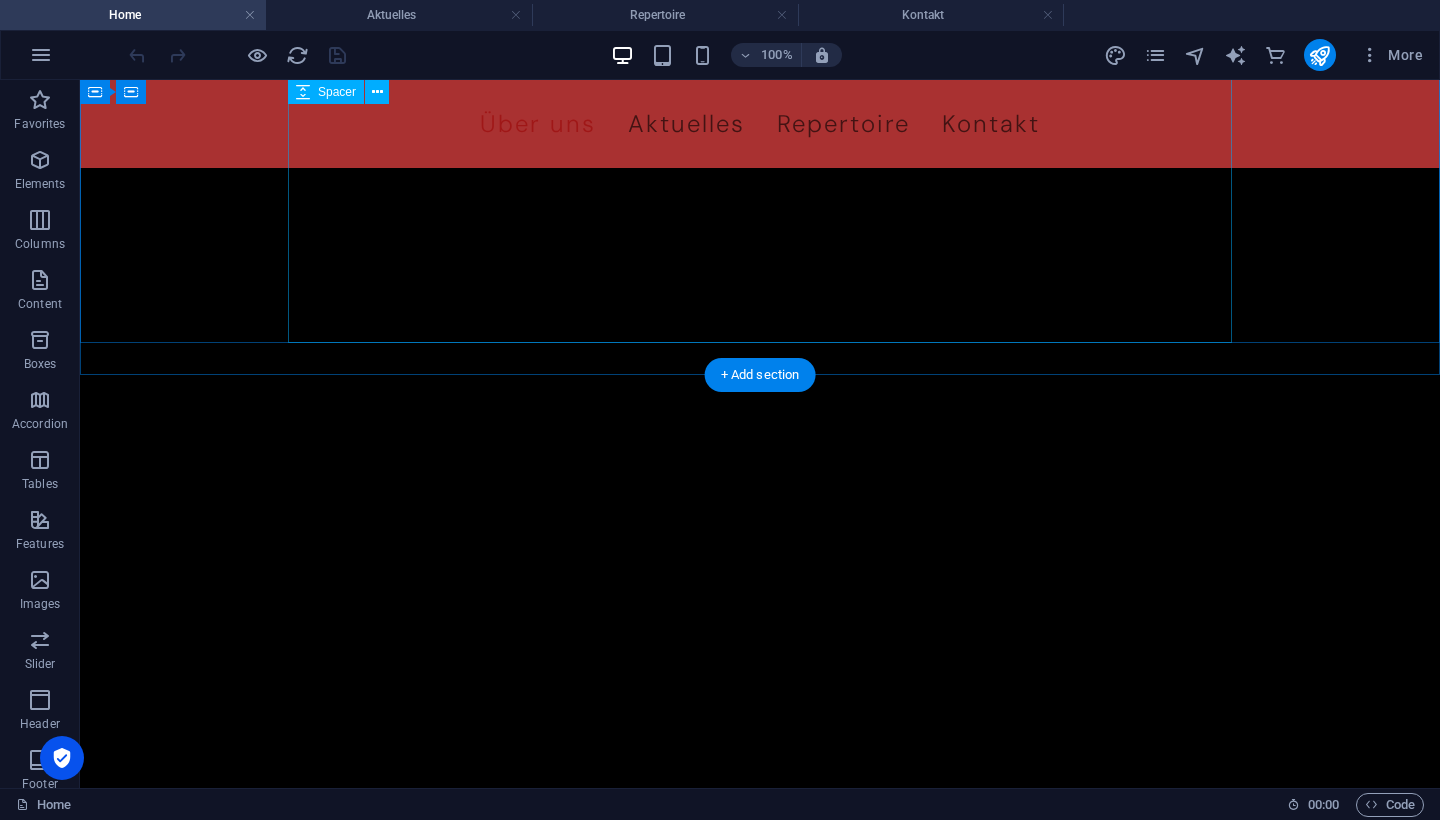 scroll, scrollTop: 1560, scrollLeft: 0, axis: vertical 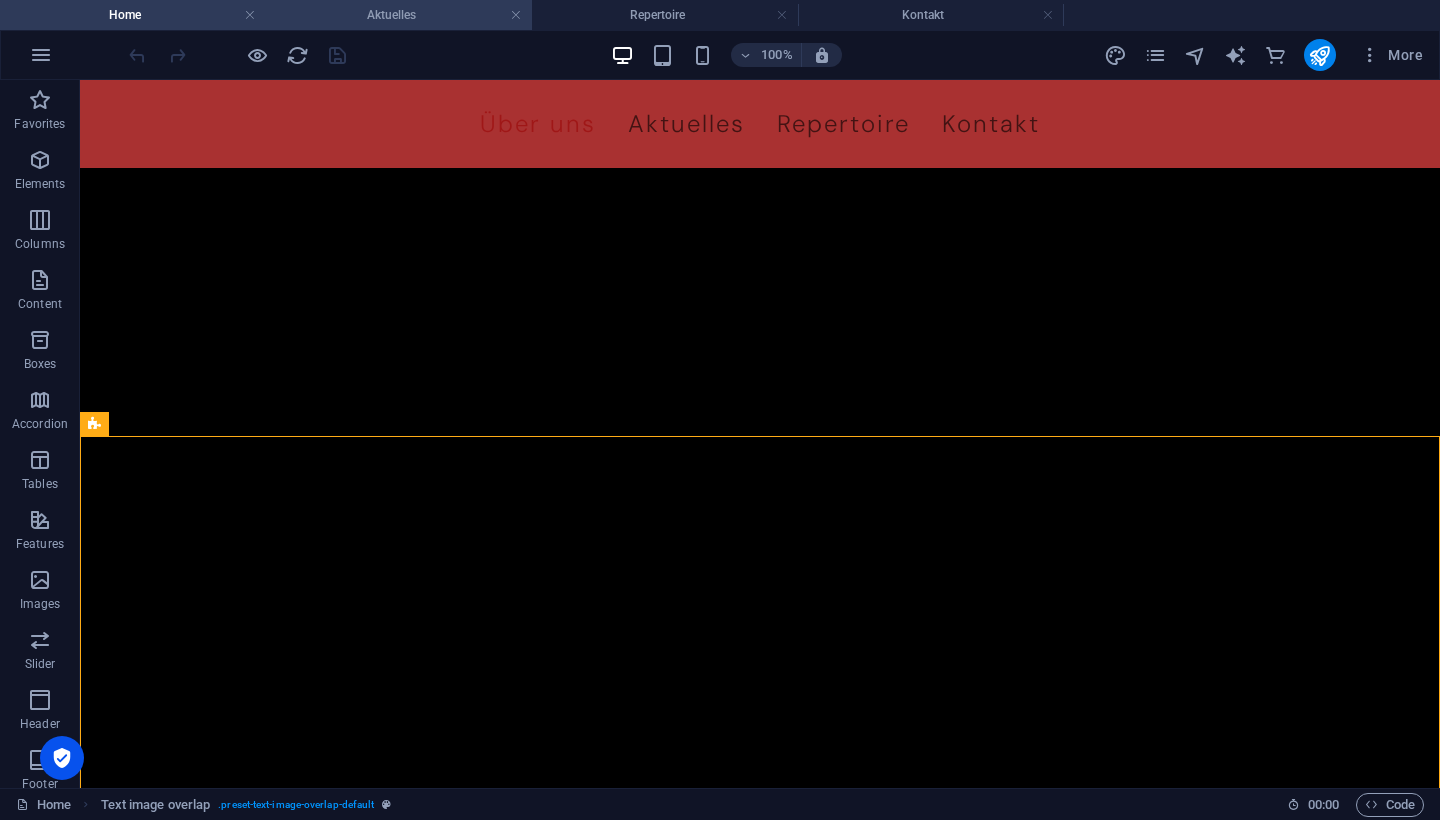 click on "Aktuelles" at bounding box center (399, 15) 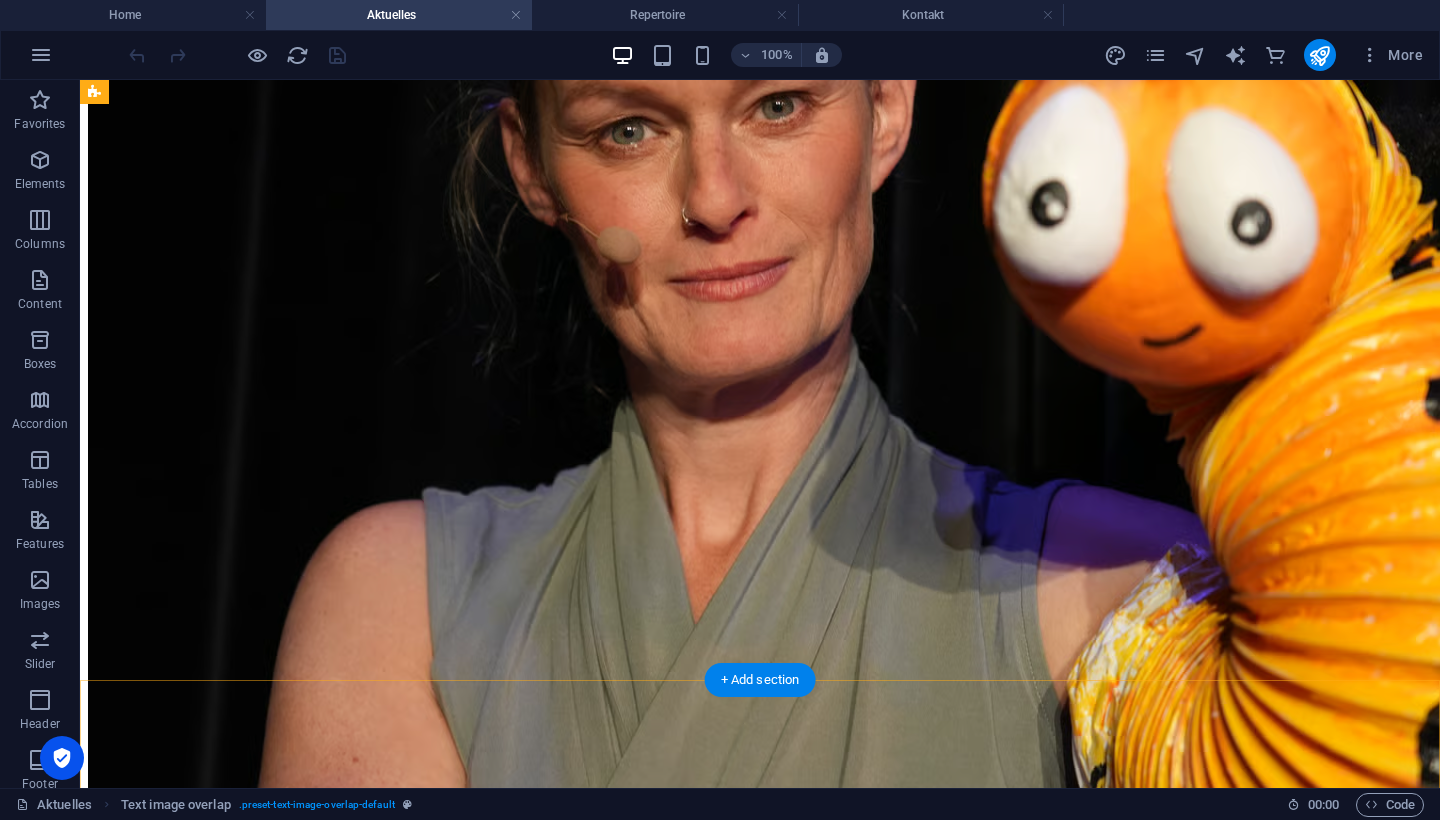 scroll, scrollTop: 459, scrollLeft: 0, axis: vertical 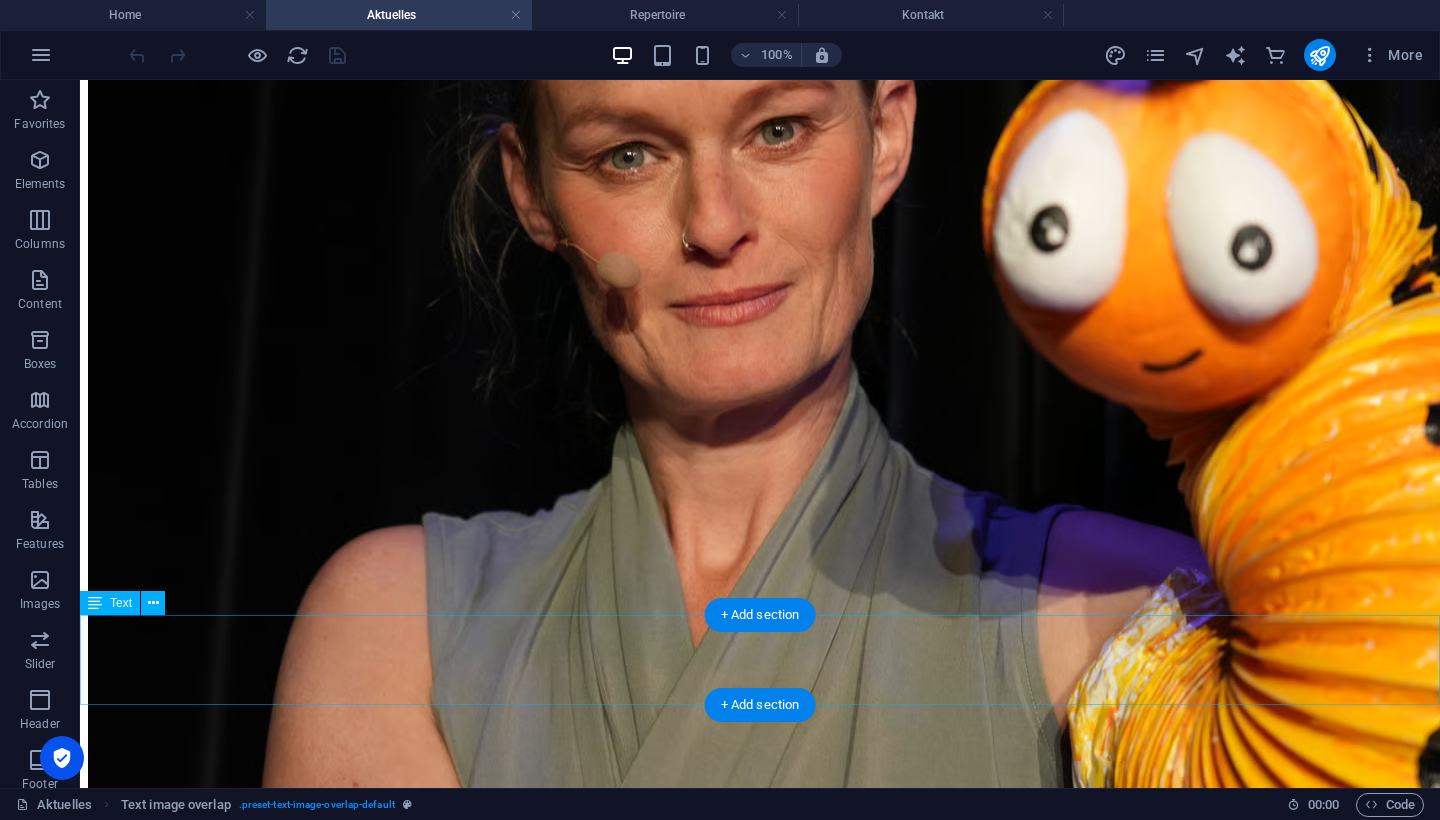 drag, startPoint x: 246, startPoint y: 763, endPoint x: 166, endPoint y: 680, distance: 115.27792 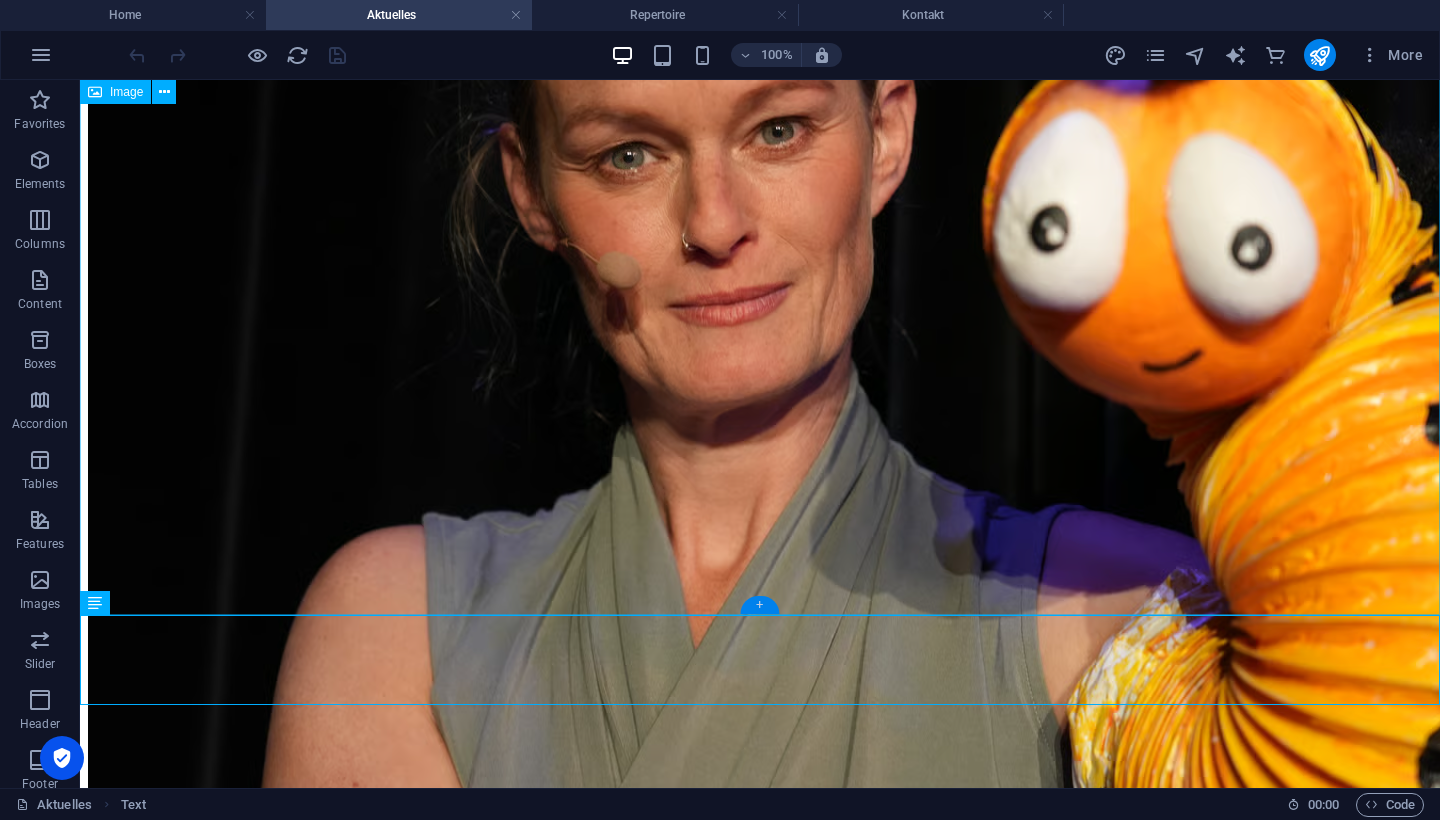 click on "+" at bounding box center (759, 605) 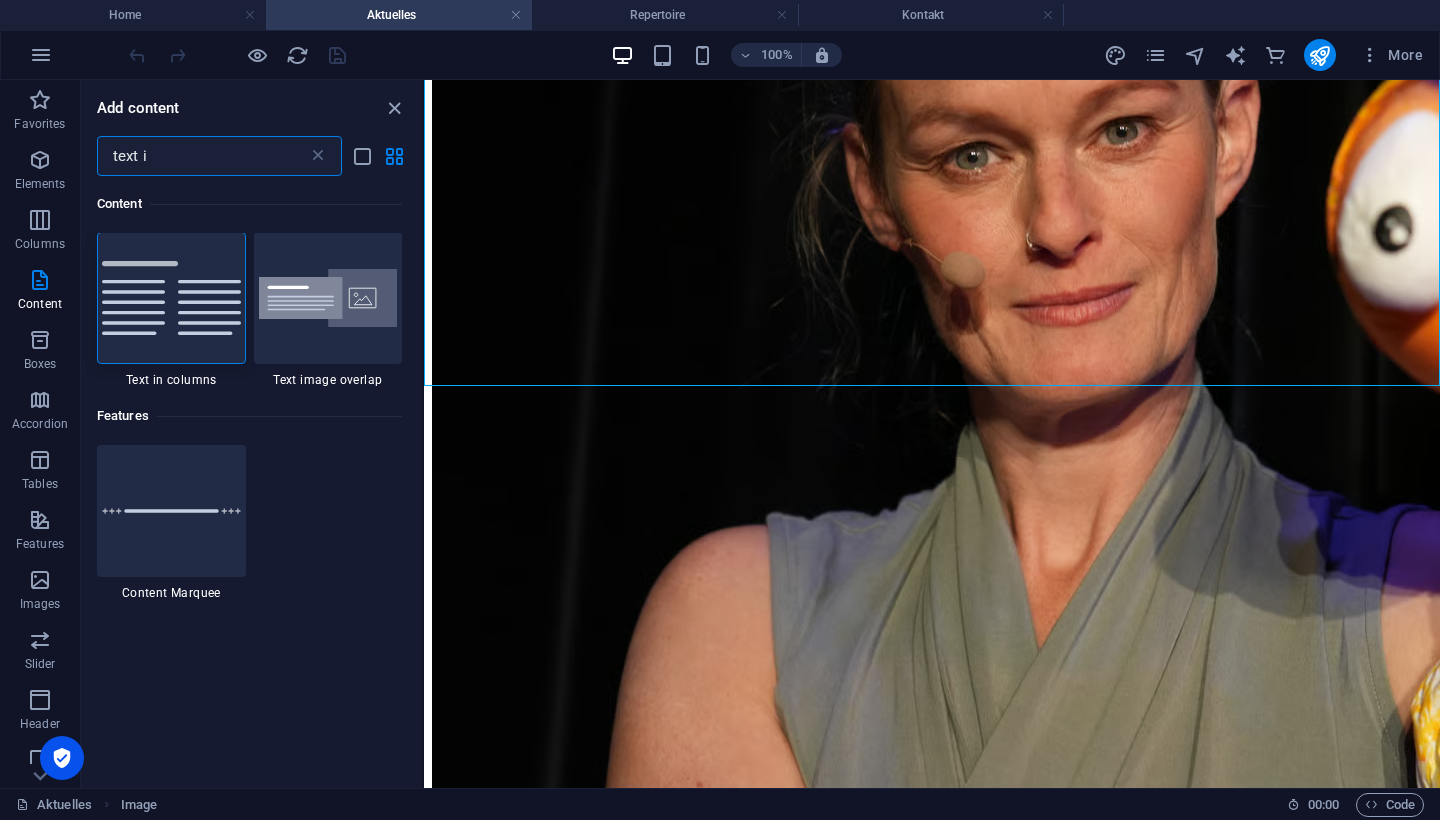 scroll, scrollTop: 0, scrollLeft: 0, axis: both 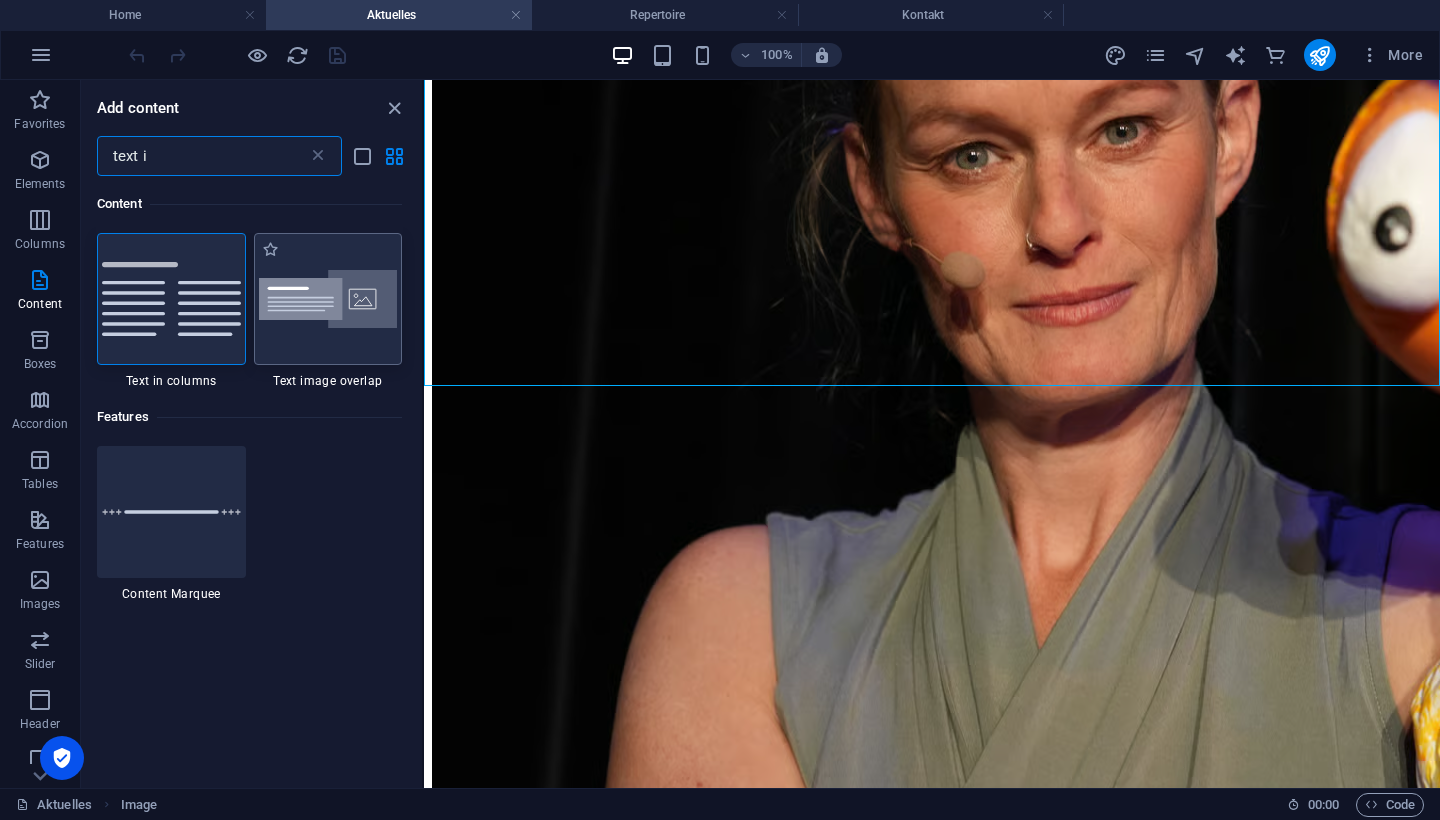 type on "text i" 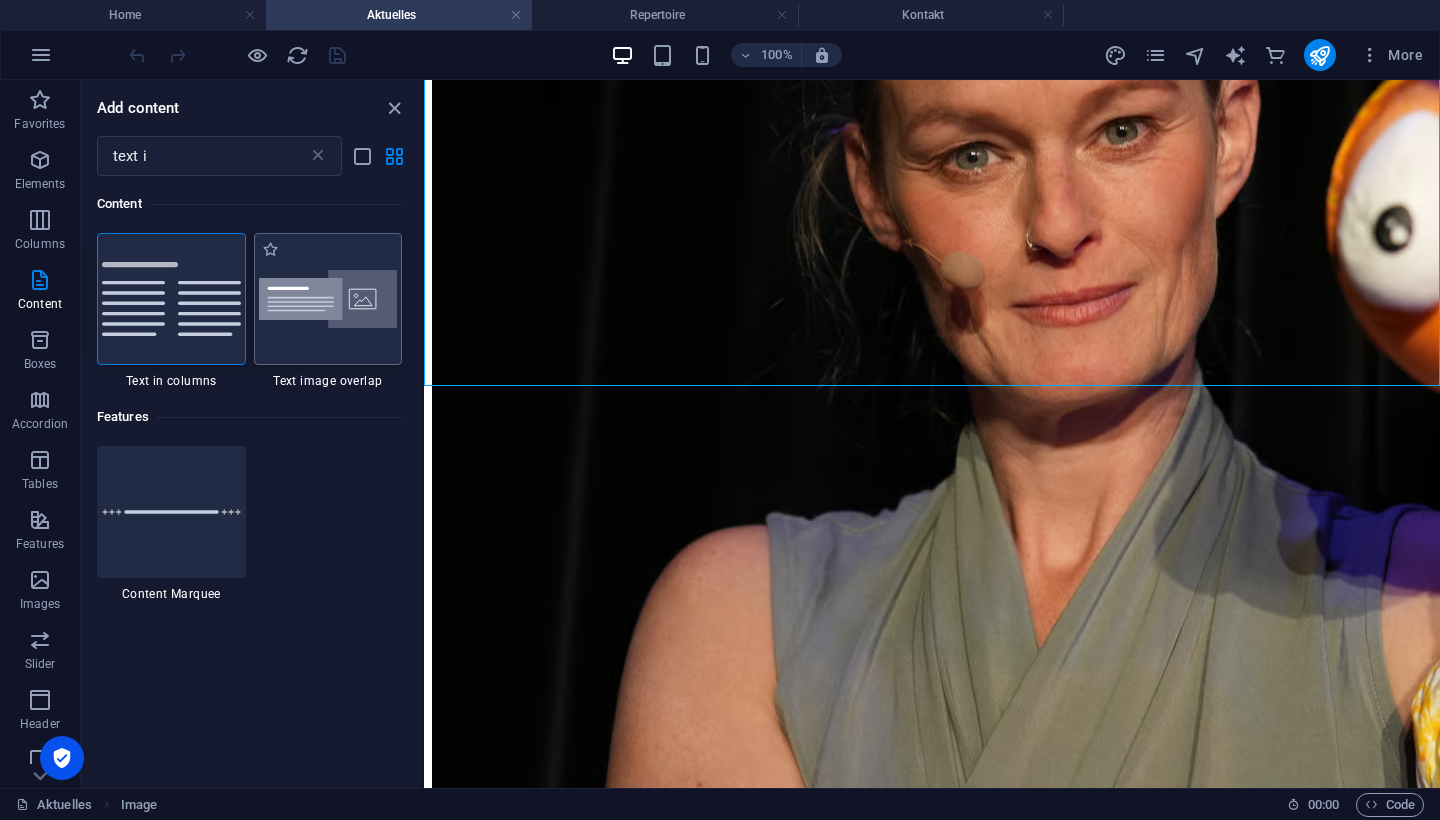 click at bounding box center [328, 299] 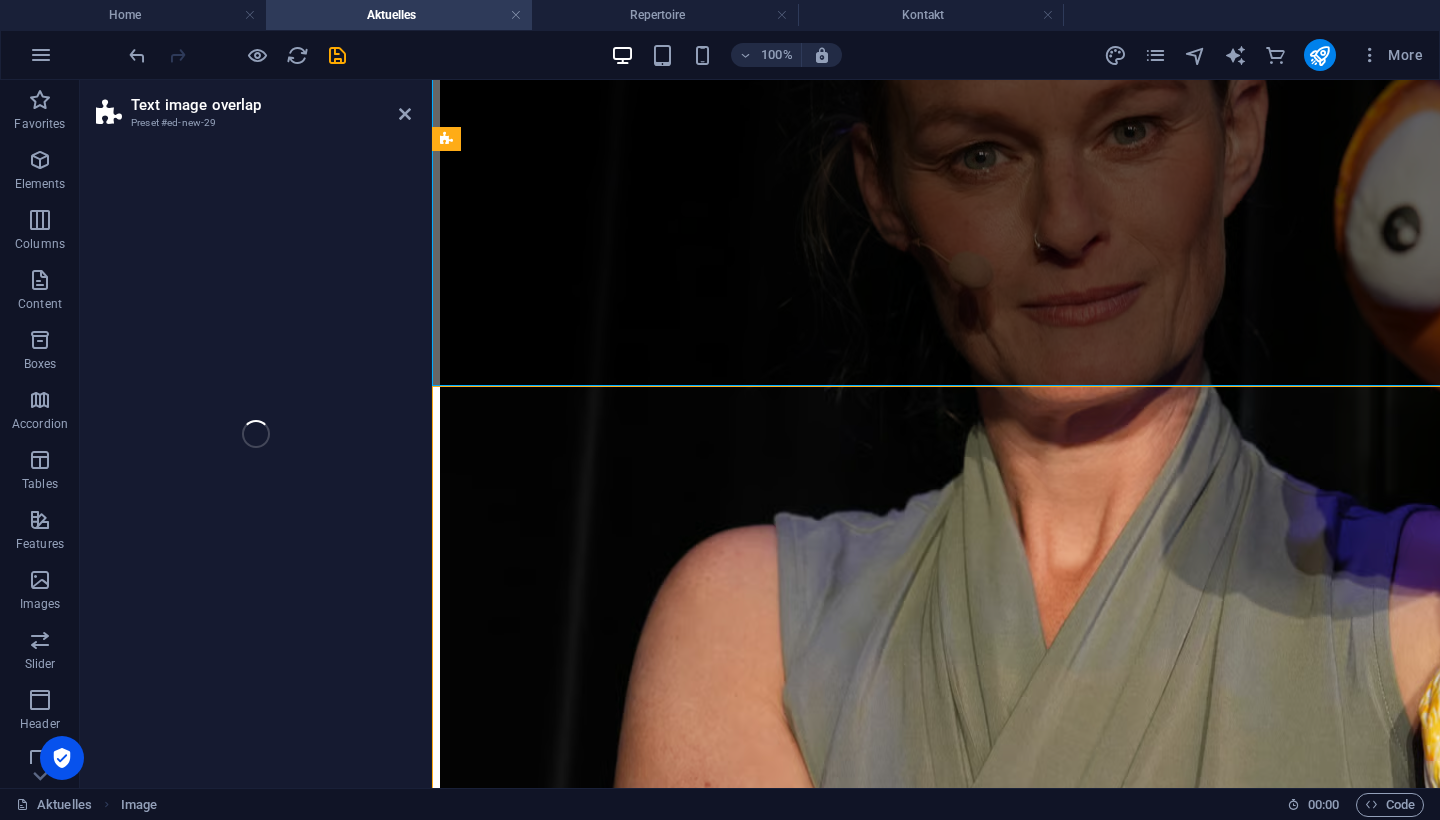 select on "rem" 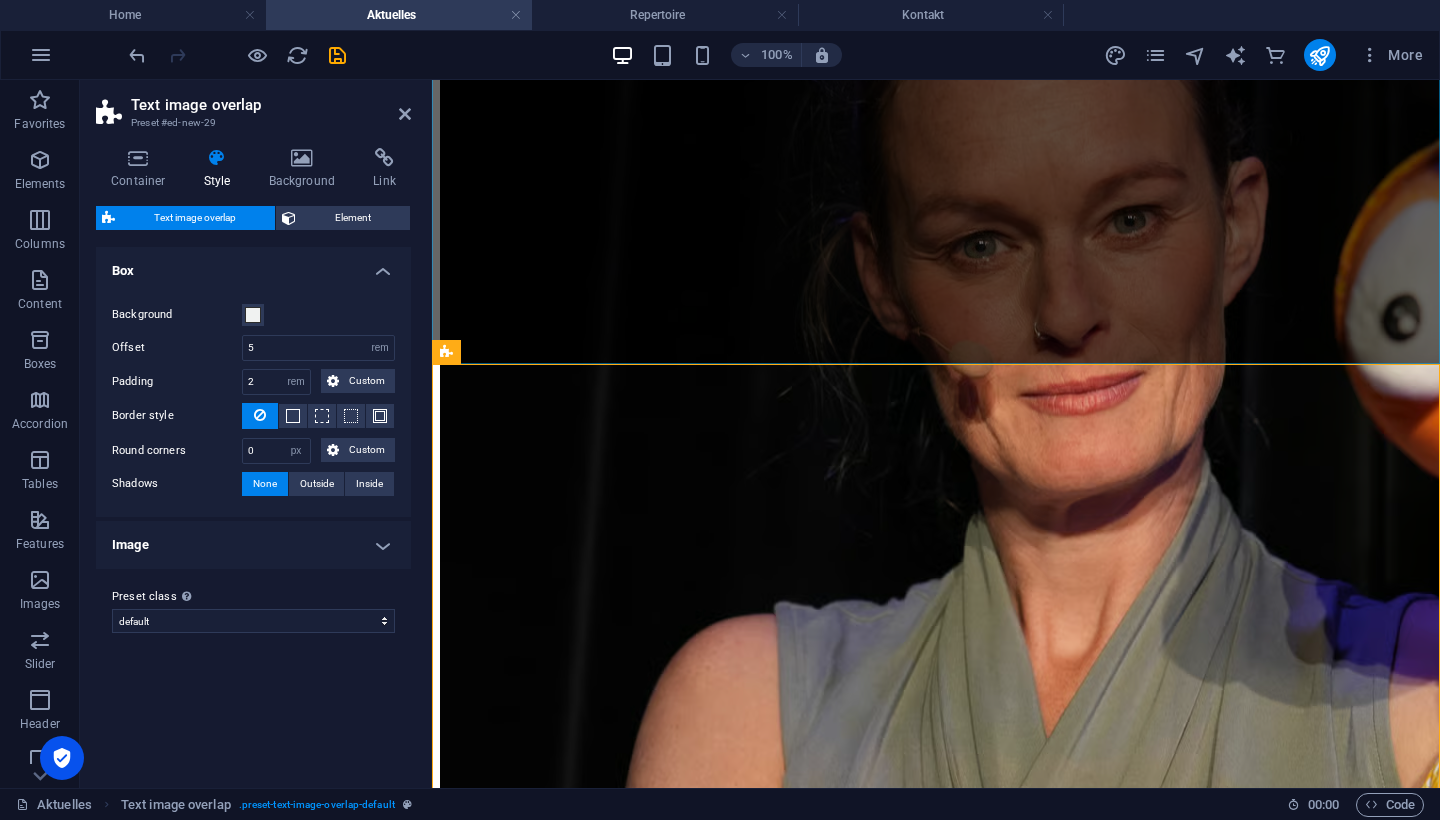 scroll, scrollTop: 476, scrollLeft: 0, axis: vertical 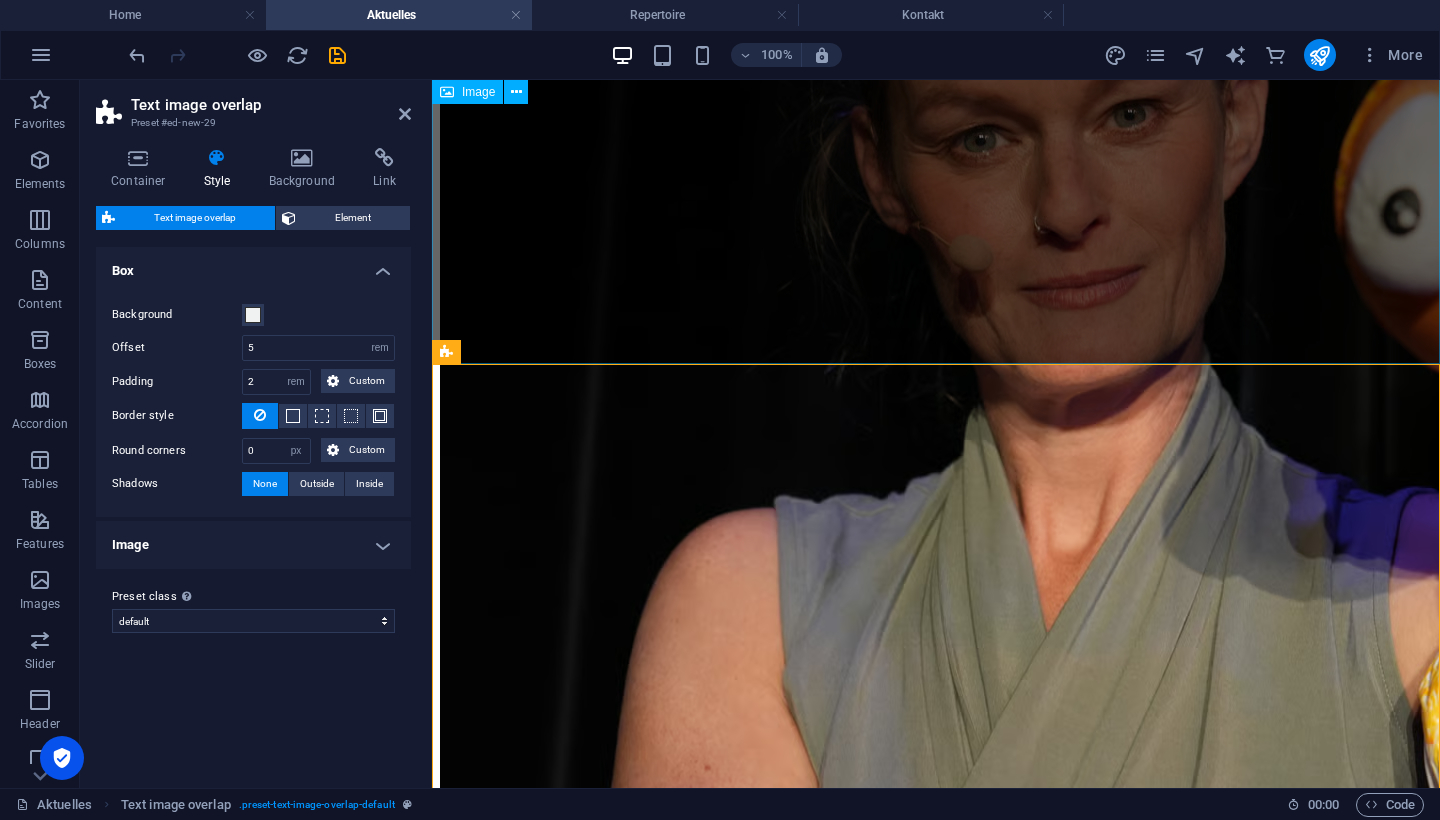 click at bounding box center [936, 287] 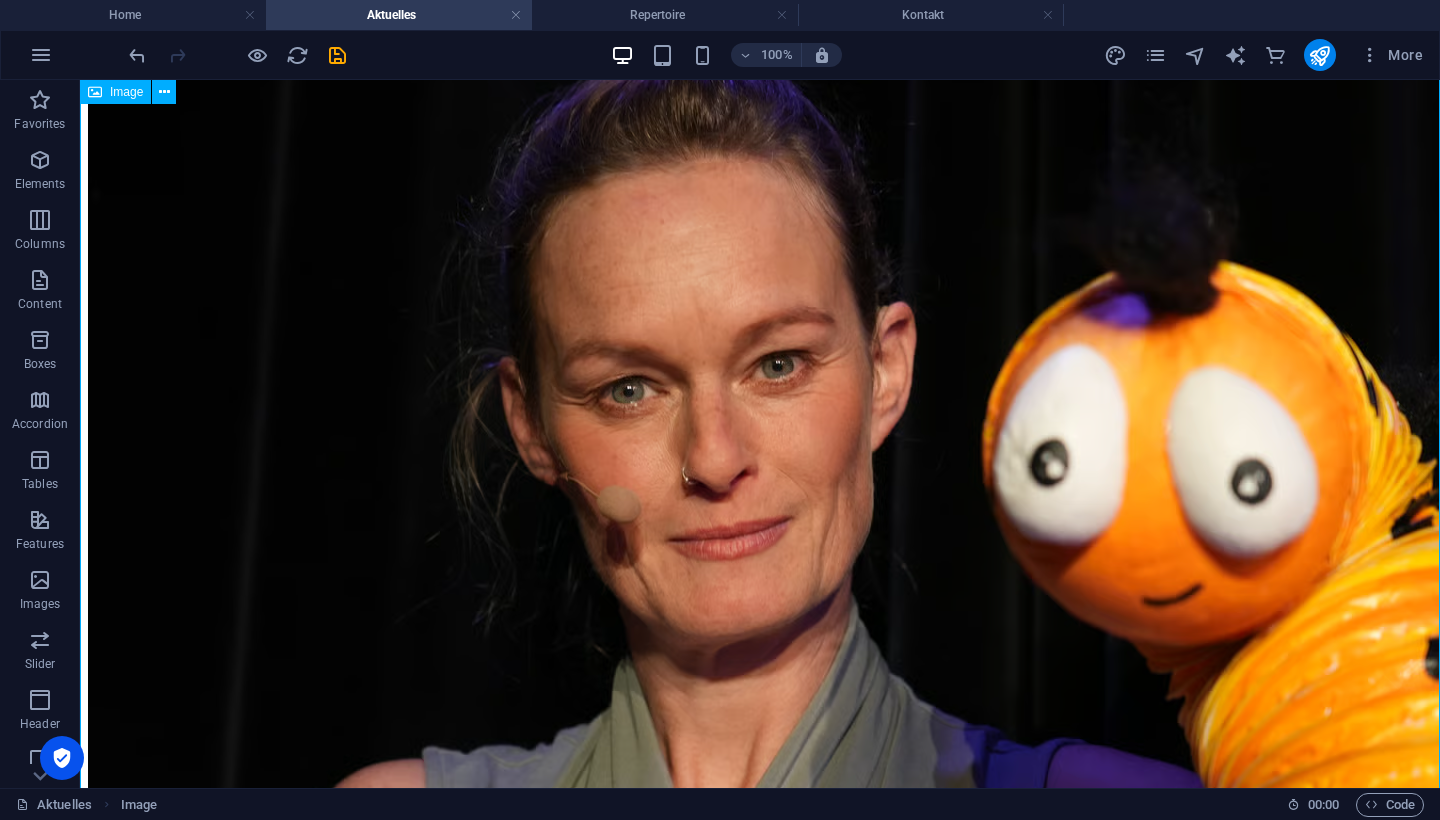 scroll, scrollTop: 643, scrollLeft: 0, axis: vertical 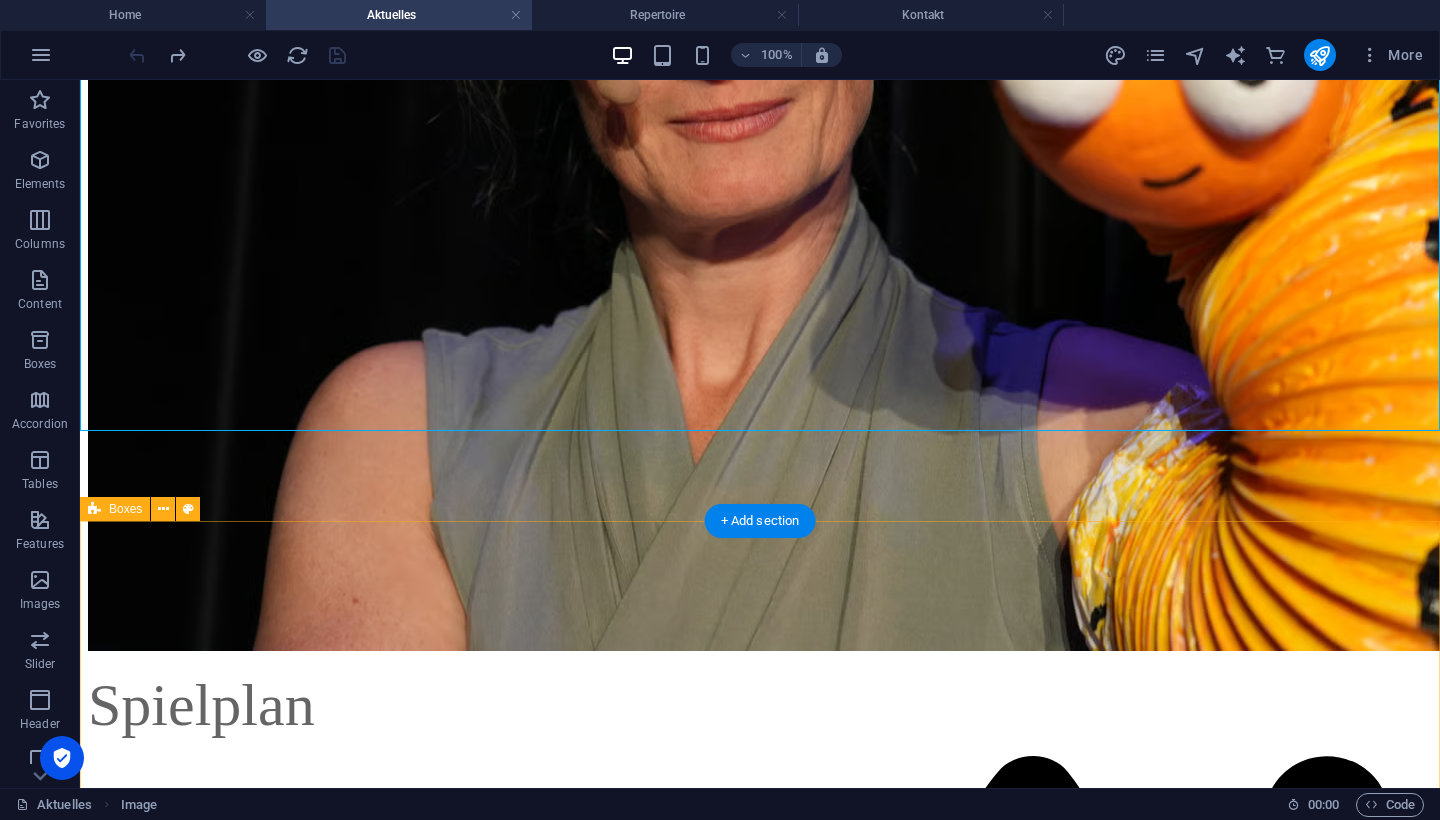 click on ".fa-secondary{opacity:.4} Malwina und der Erdbeerpilz Datum: [DATE] Uhrzeit: 11:00, 16:00 Ort: Kindermuseum unterm Dach Gefördert durch: KiA Fonds .fa-secondary{opacity:.4} Malwina und der Erdbeerpilz Datum: [DATE] Uhrzeit: 10:00 Ort: [PERSON_NAME]-Bibliothek Gefördert durch: KiA Fonds .fa-secondary{opacity:.4} Malwina und der Erdbeerpilz Datum: [DATE] Uhrzeit: 10:00 Ort: Bibliothek im [GEOGRAPHIC_DATA] [GEOGRAPHIC_DATA] durch: KiA Fonds .fa-secondary{opacity:.4} Malwina und der Erdbeerpilz Datum: [DATE] Uhrzeit: 14:00 Ort: [PERSON_NAME]- und Jugendkulturzentrum Gefördert durch: KiA Fonds .fa-secondary{opacity:.4} Malwina und der Erdbeerpilz Datum: [DATE] Uhrzeit: 09:30, 11:00 Ort: Mittelpunktbibliothek EhmWelk Gefördert durch: KiA Fonds .fa-secondary{opacity:.4} Malwina und der Erdbeerpilz Datum: [DATE] Uhrzeit: 10:00 Ort: Gartenarbeitsschule [PERSON_NAME] Gefördert durch: KiA Fonds .fa-secondary{opacity:.4} Malwina und der Erdbeerpilz Datum: [DATE] Uhrzeit: 15:30 University" at bounding box center (760, 24476) 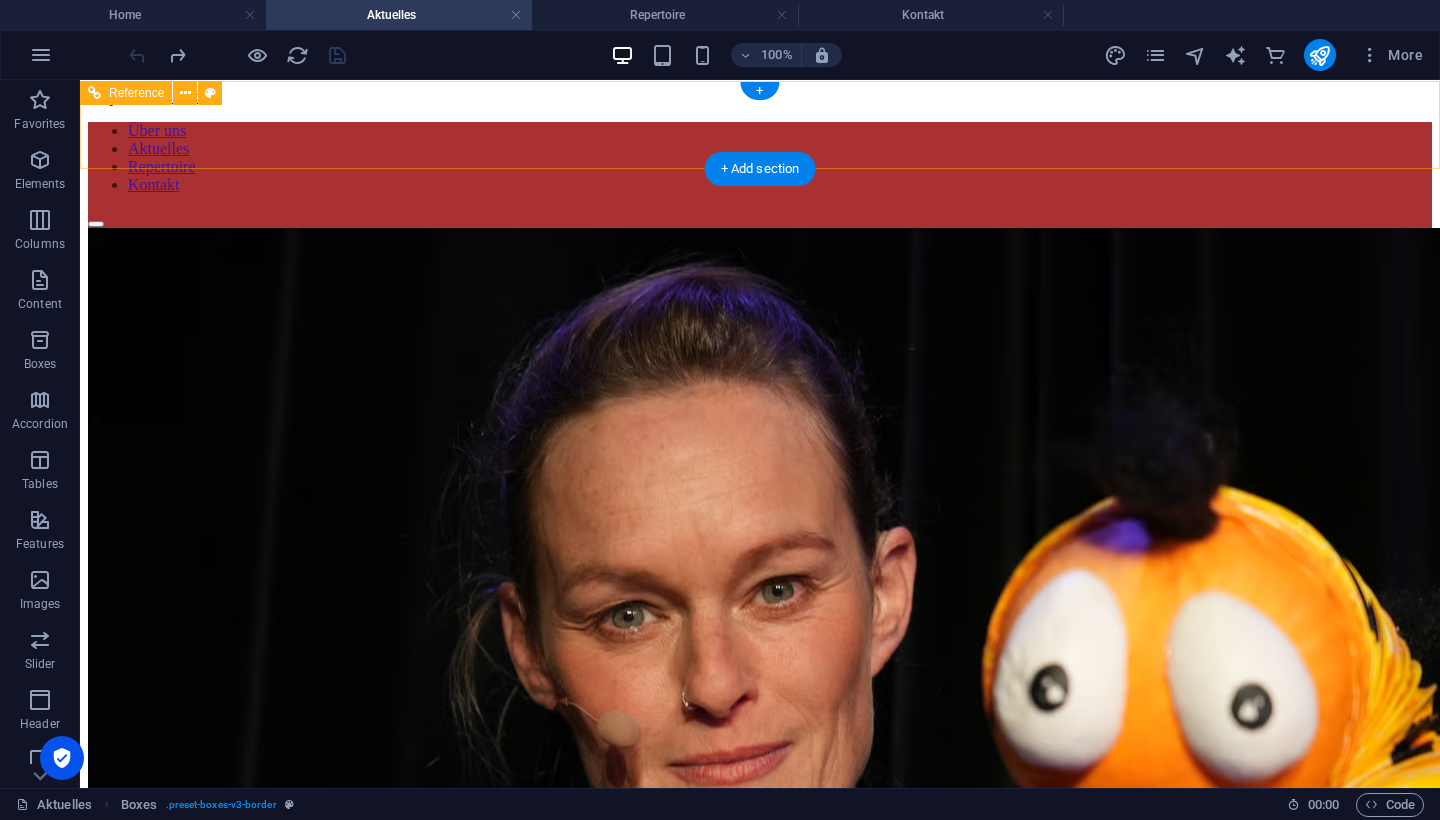 scroll, scrollTop: 0, scrollLeft: 0, axis: both 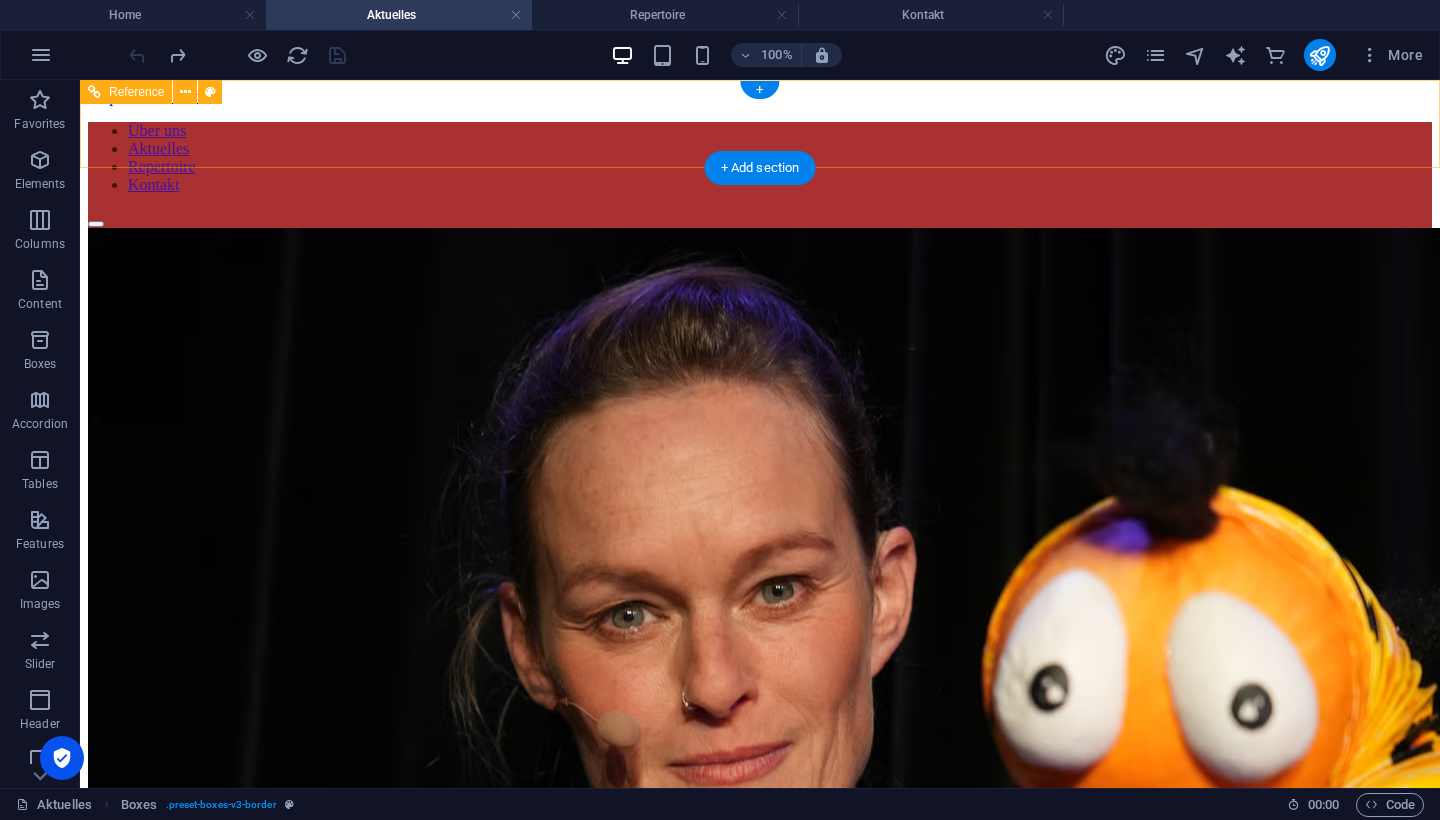 click on "Über uns Aktuelles Repertoire Kontakt" at bounding box center [760, 158] 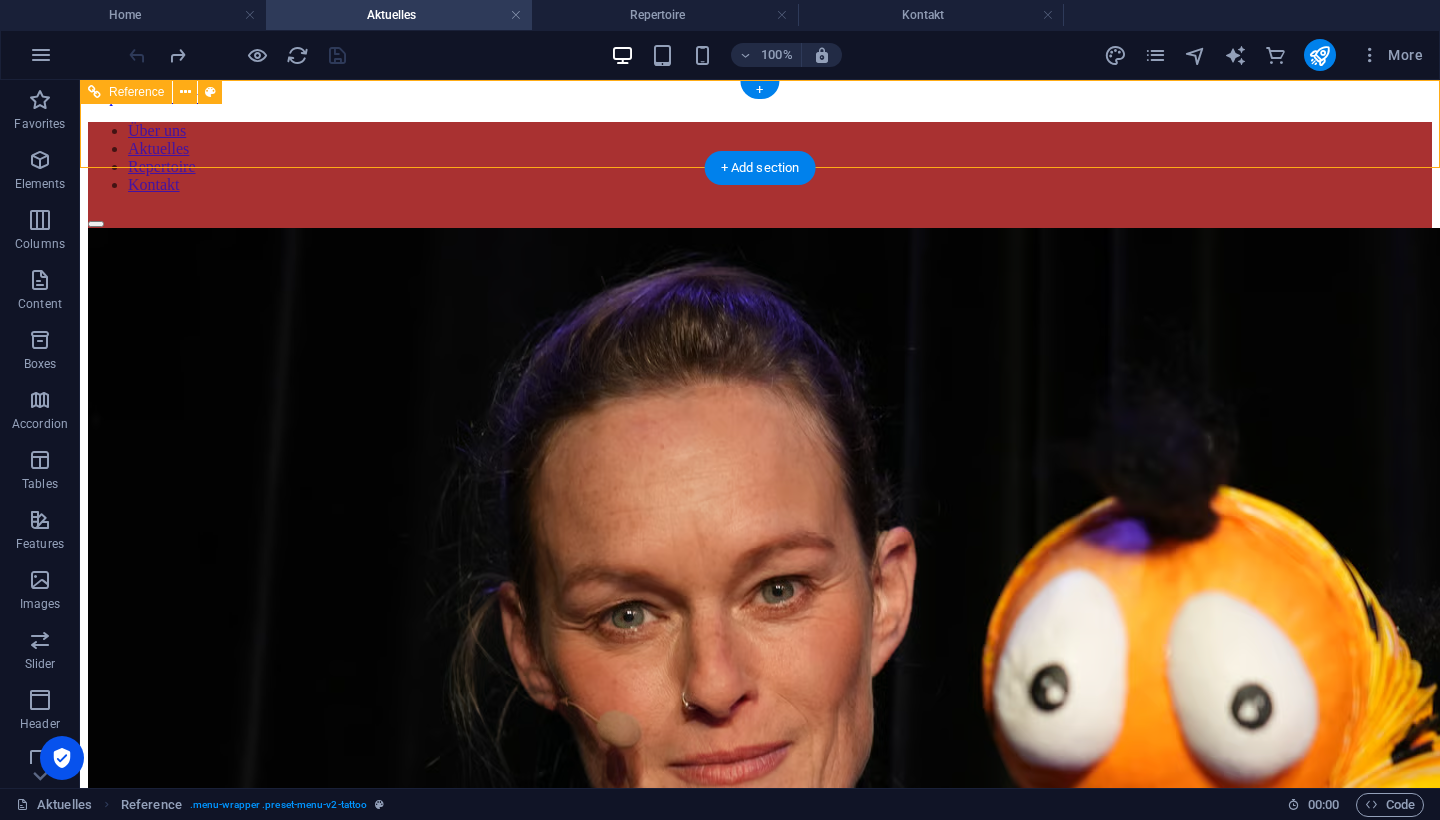 click on "Über uns Aktuelles Repertoire Kontakt" at bounding box center [760, 158] 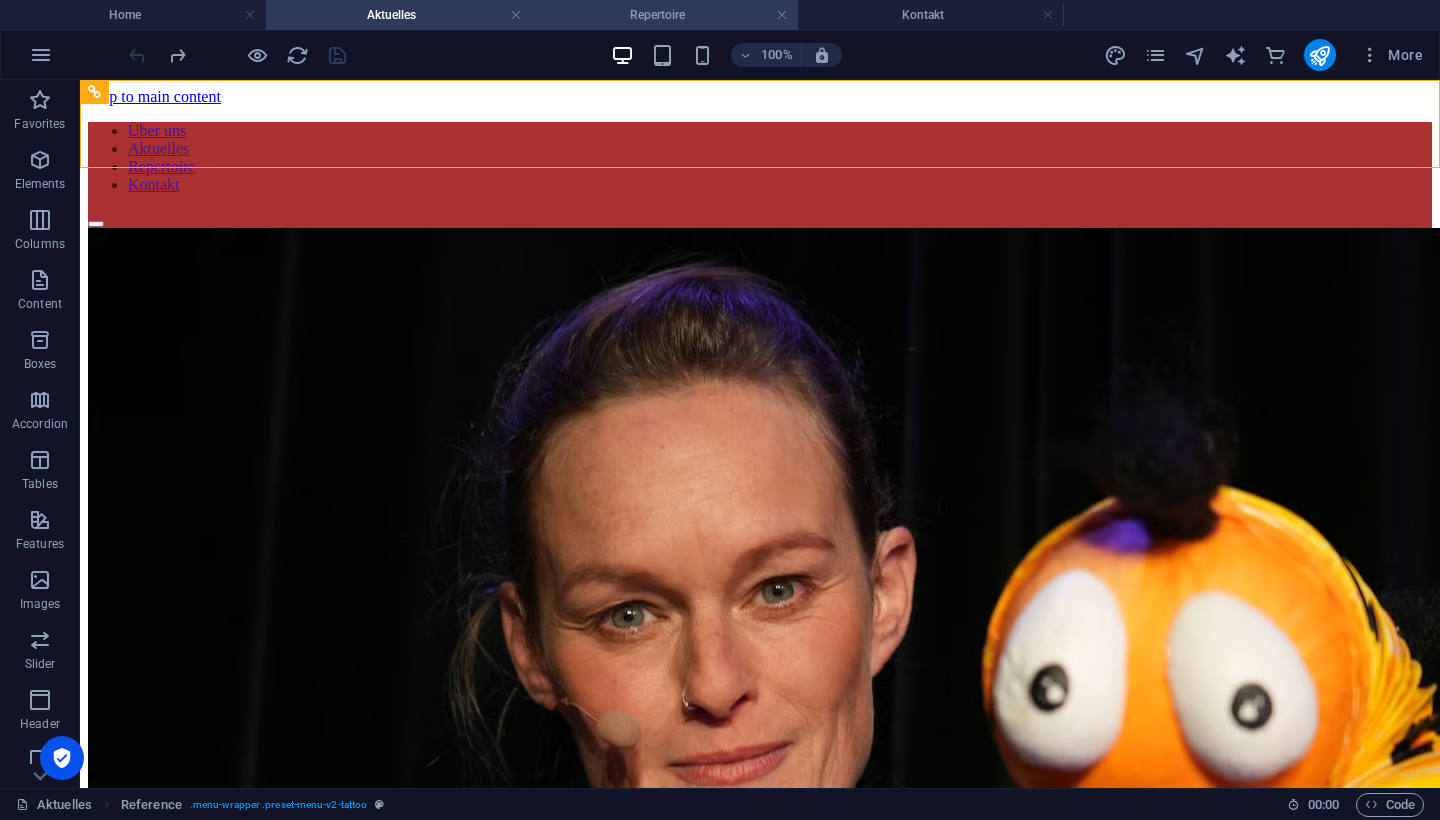 click on "Repertoire" at bounding box center (665, 15) 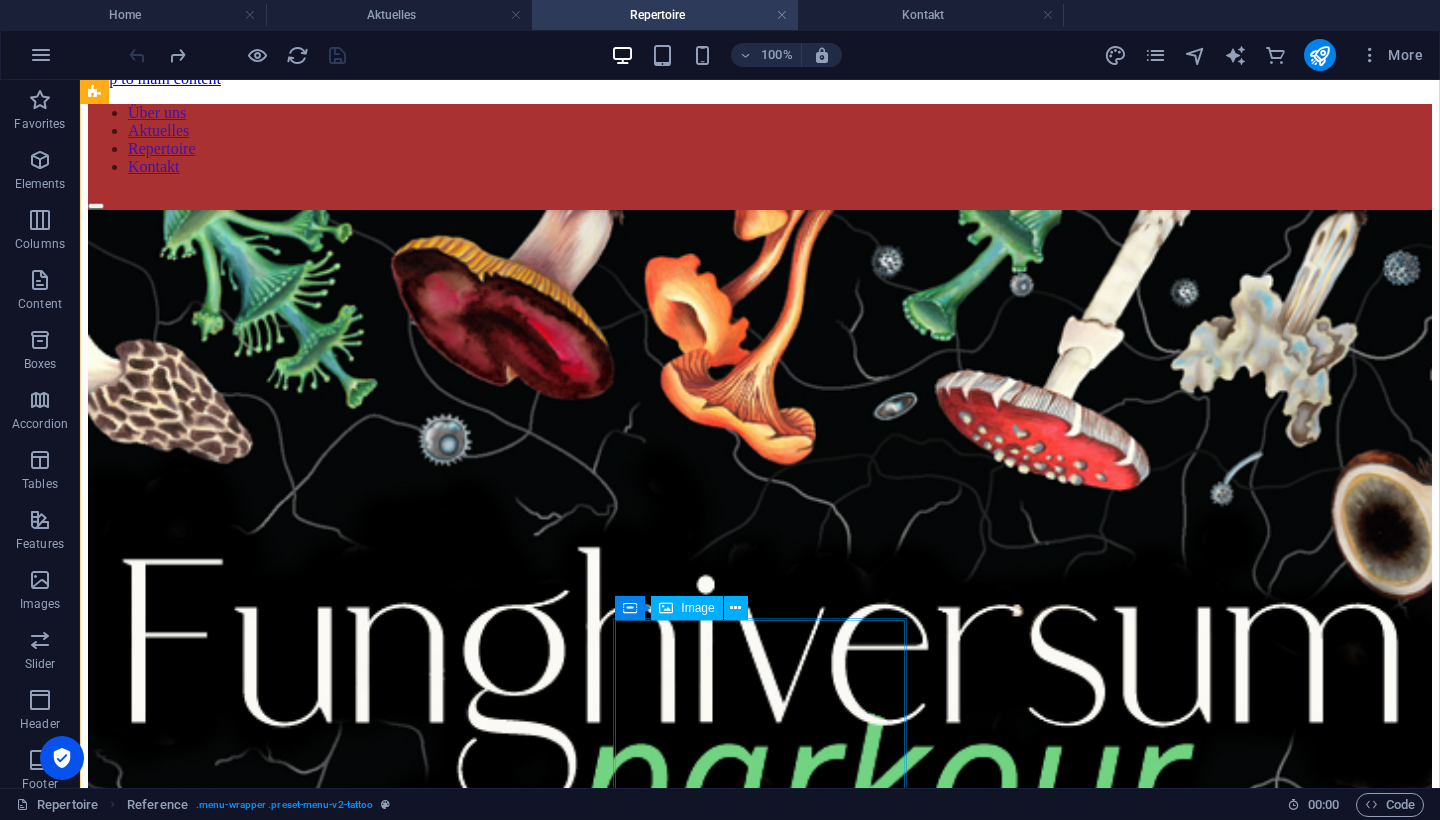 scroll, scrollTop: 17, scrollLeft: 0, axis: vertical 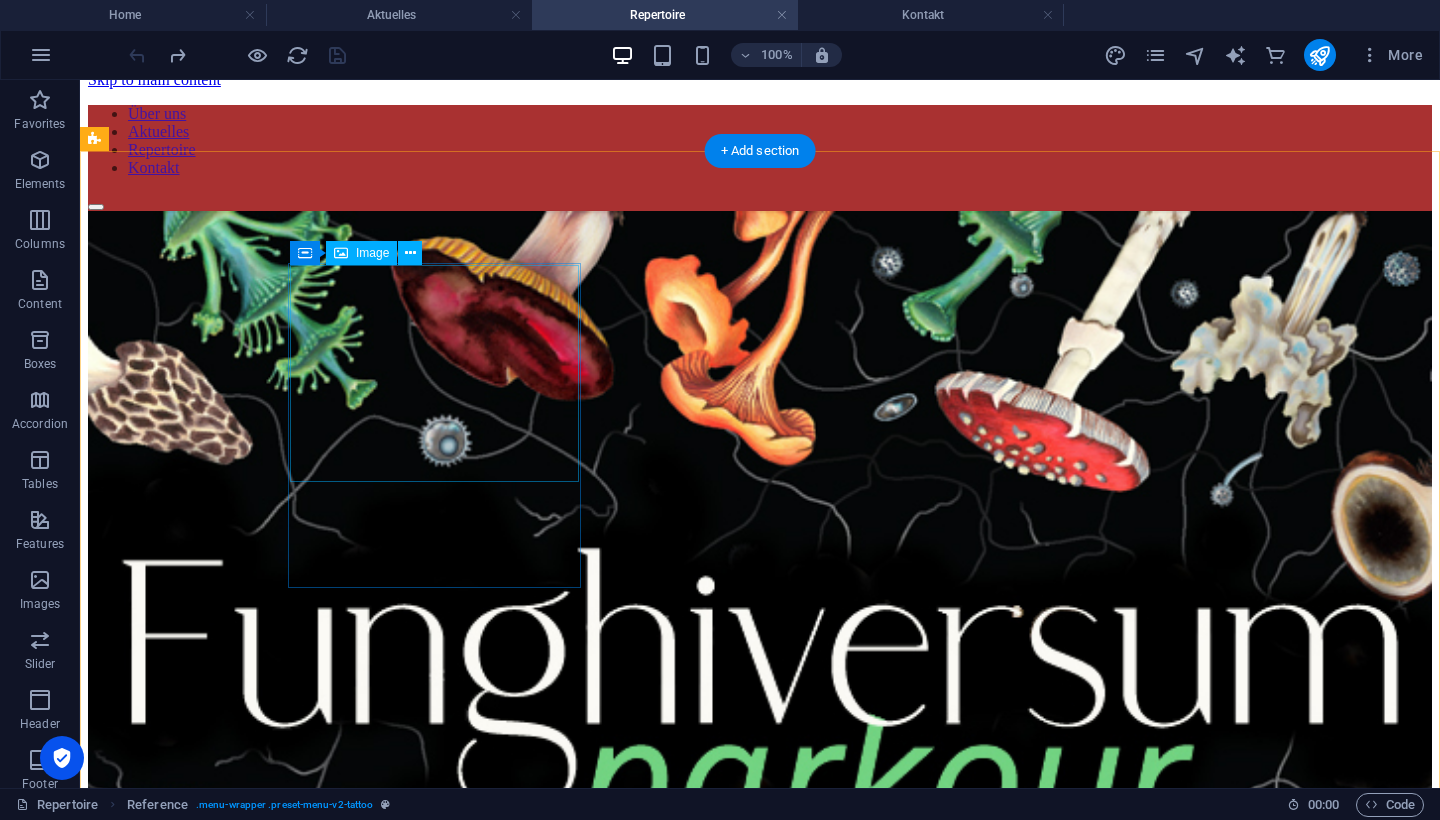 click on "Image" at bounding box center (372, 253) 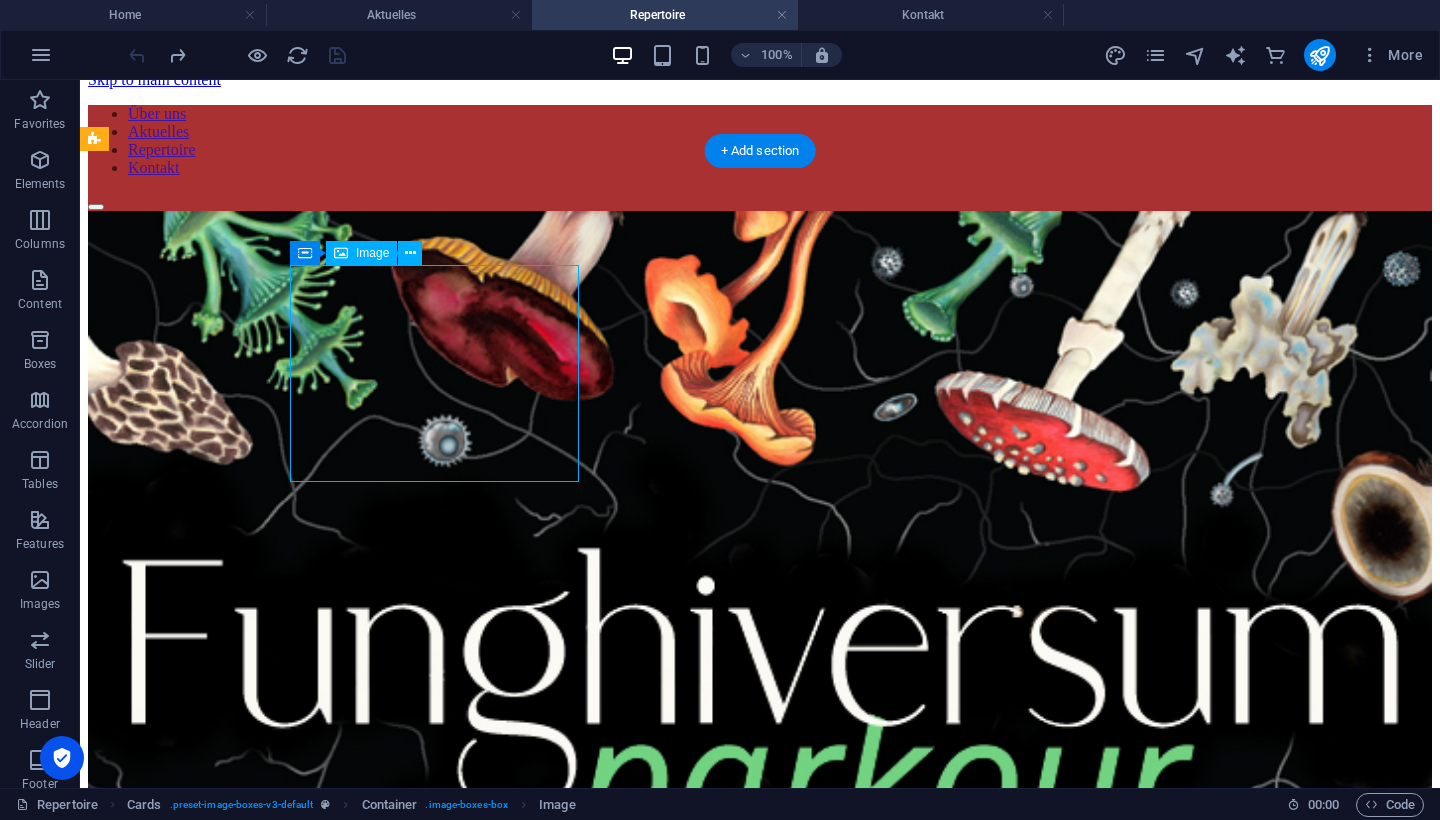 click on "Image" at bounding box center [372, 253] 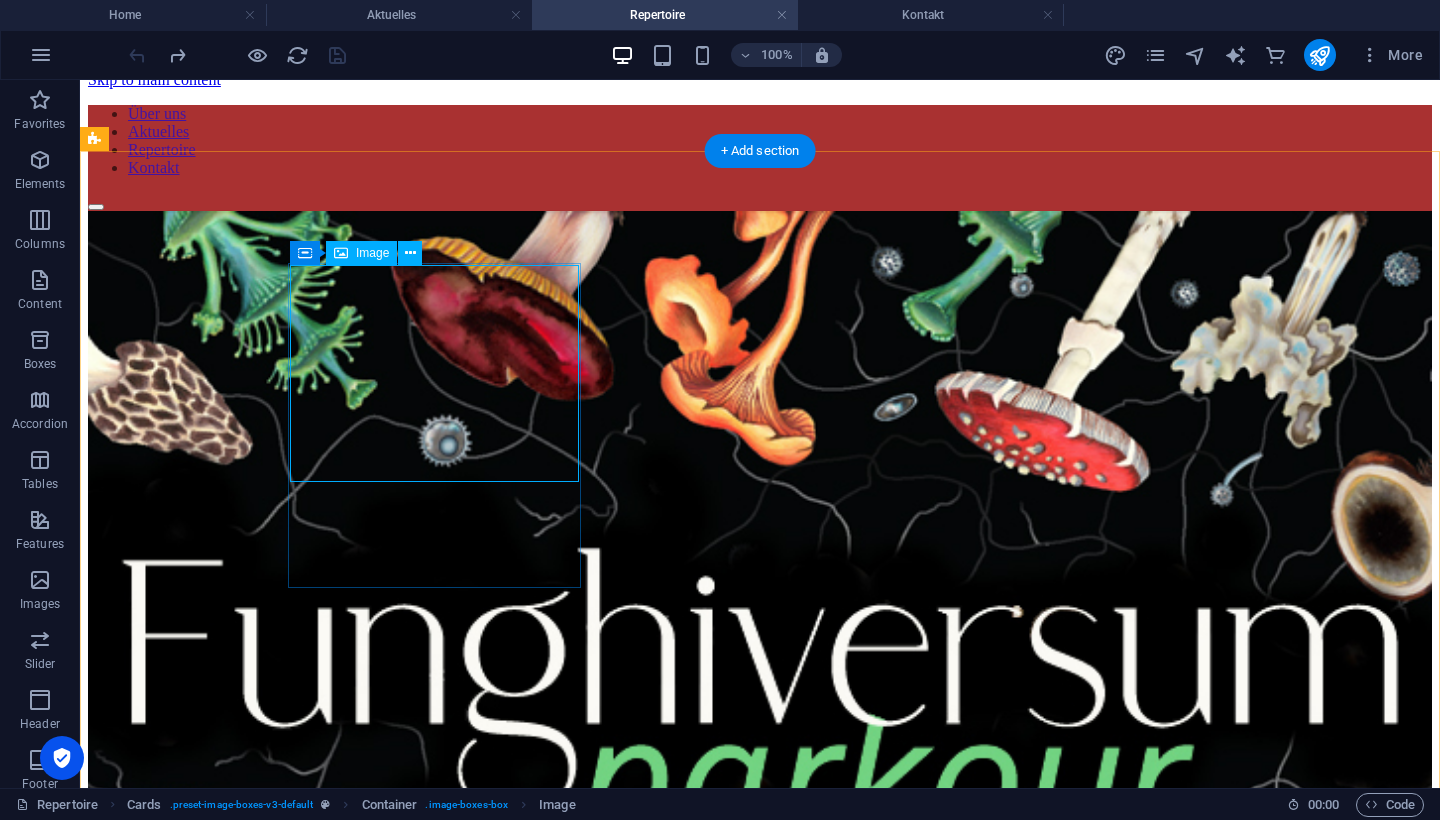 click at bounding box center (760, 717) 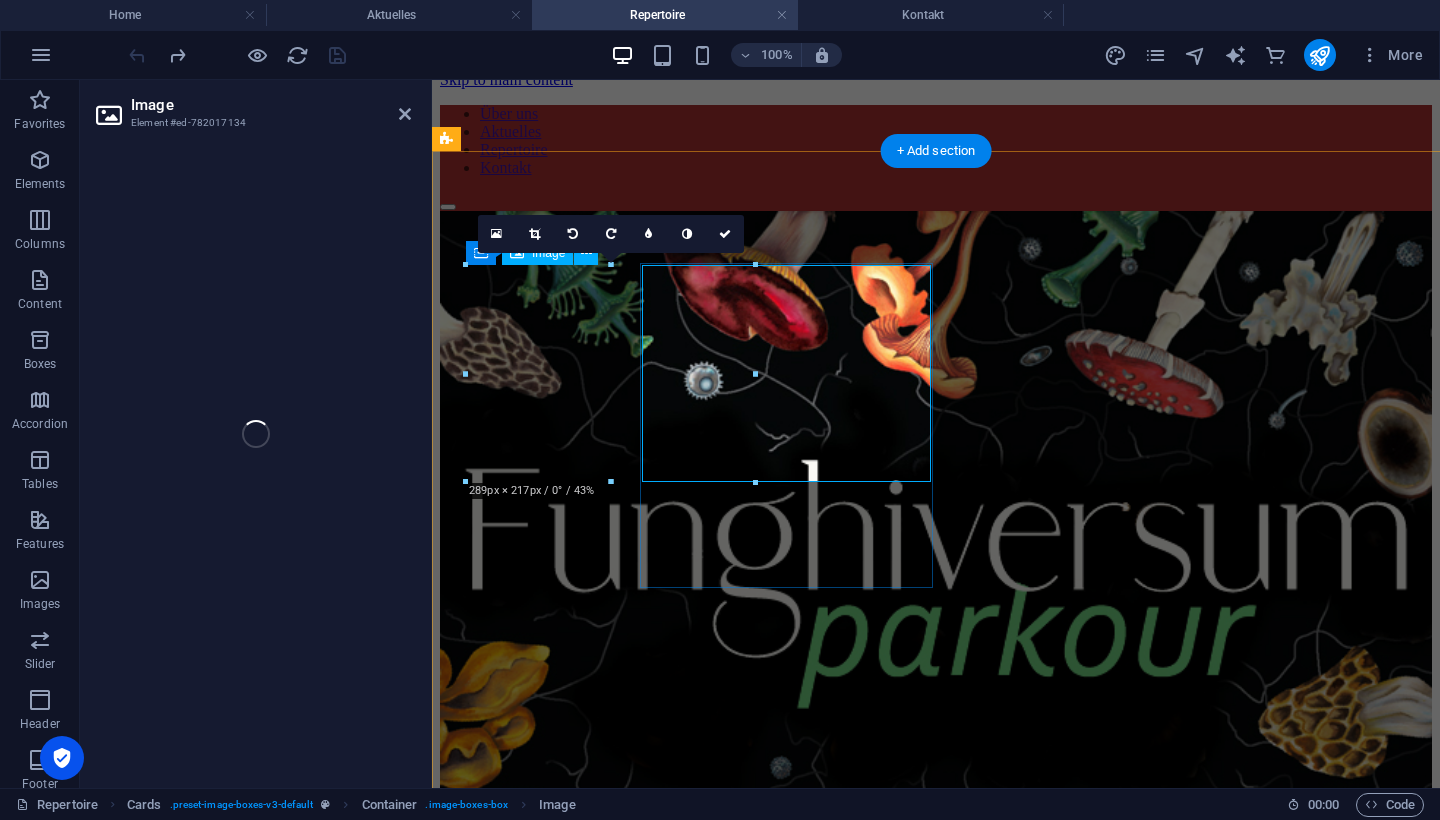 select on "%" 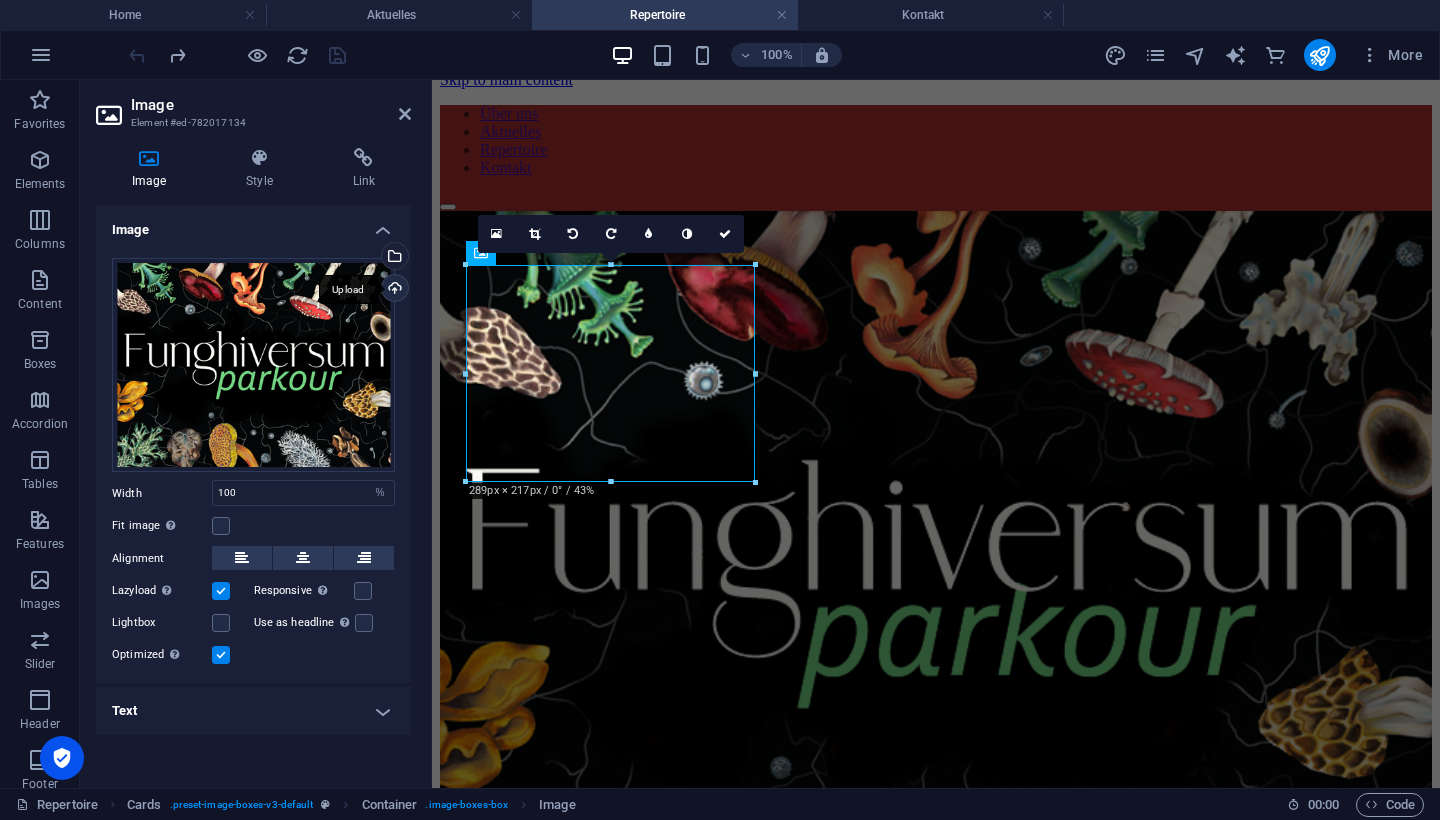 click on "Upload" at bounding box center (393, 290) 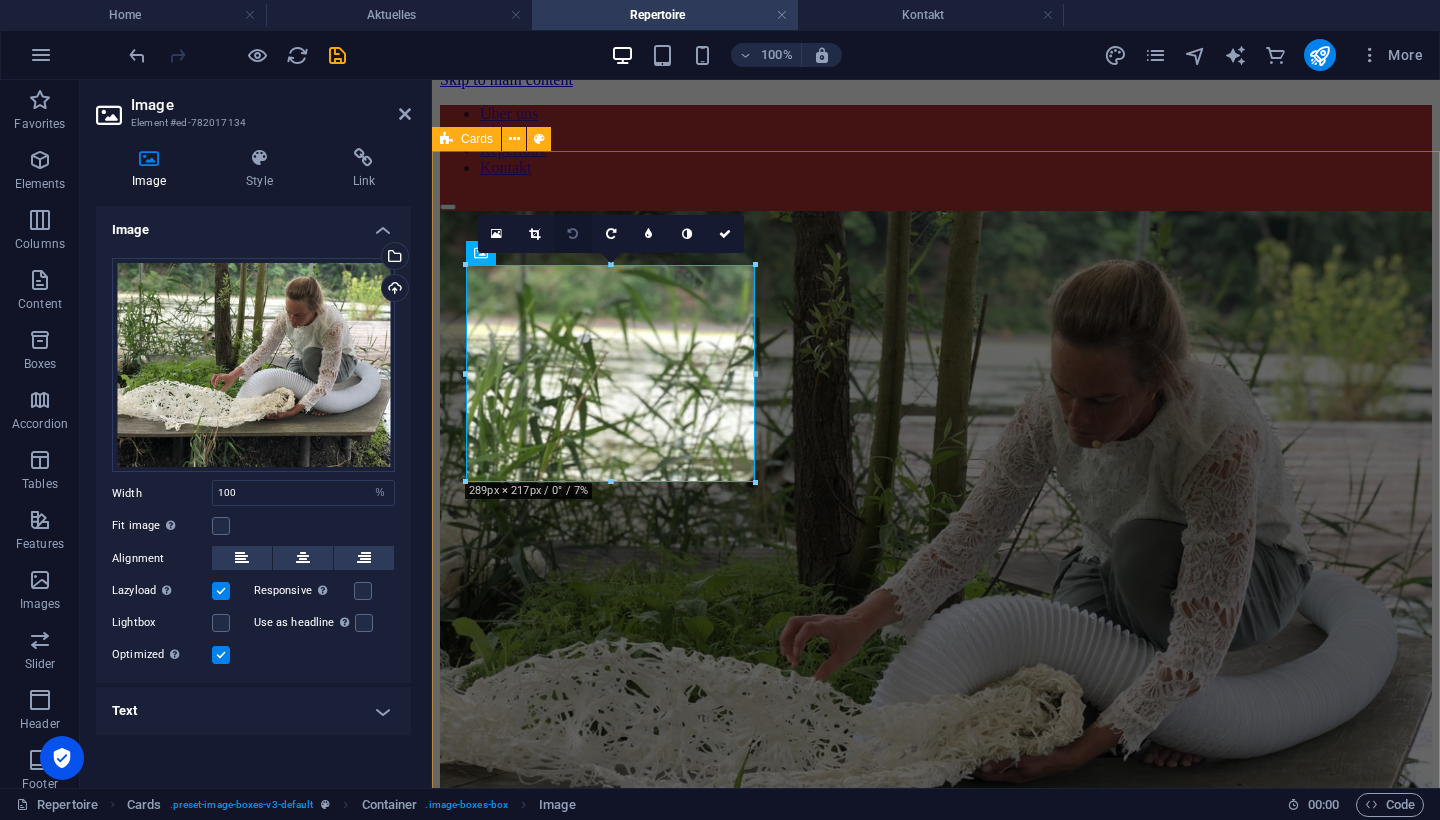 click at bounding box center (573, 234) 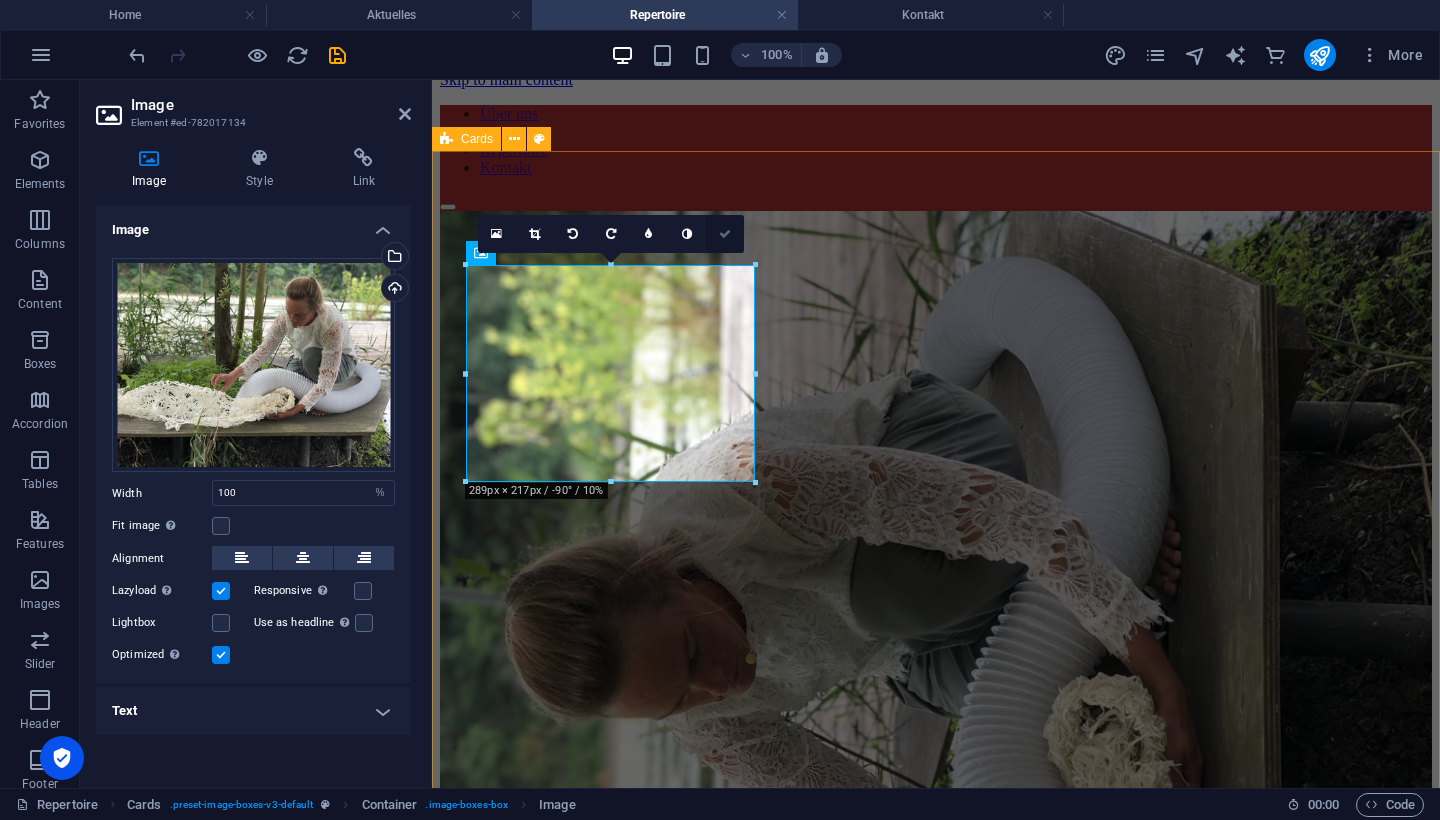 click at bounding box center (725, 234) 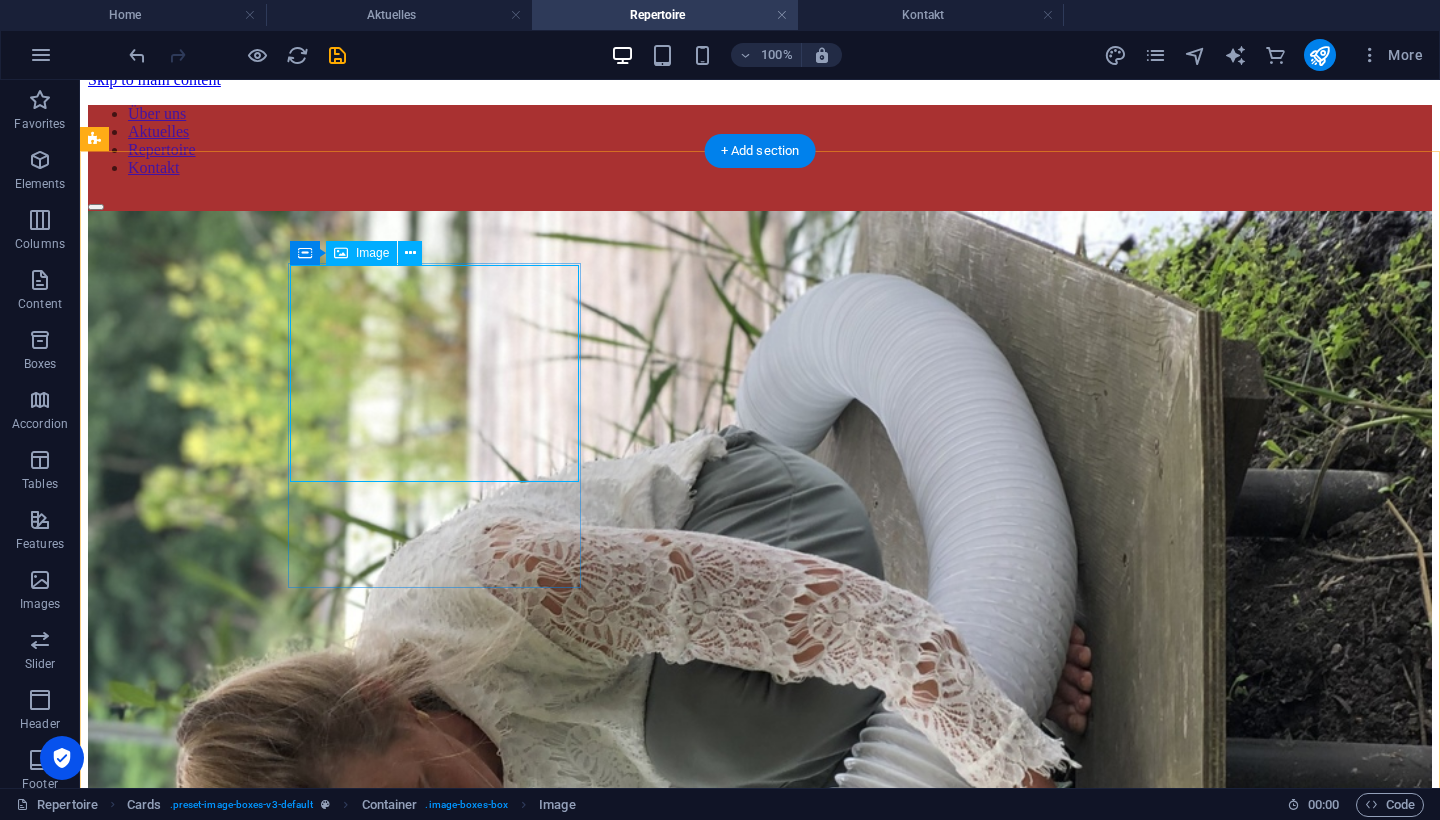 click at bounding box center [760, 1109] 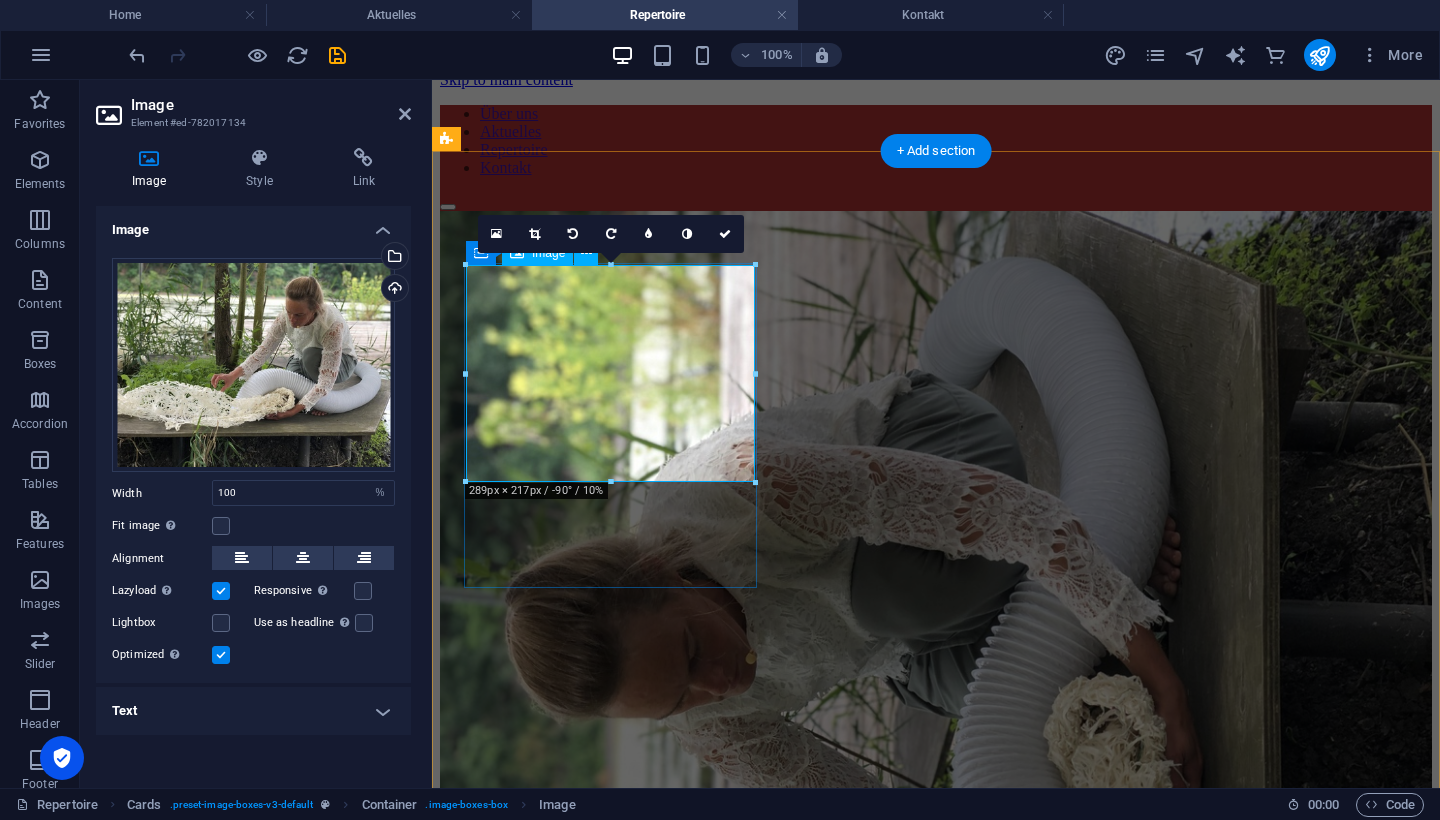 click on "Funghiversum  Parkour  Malwina und der Erdbeerpilz Funghiversum Waldweit Waldweit unterwegs" at bounding box center (936, 2431) 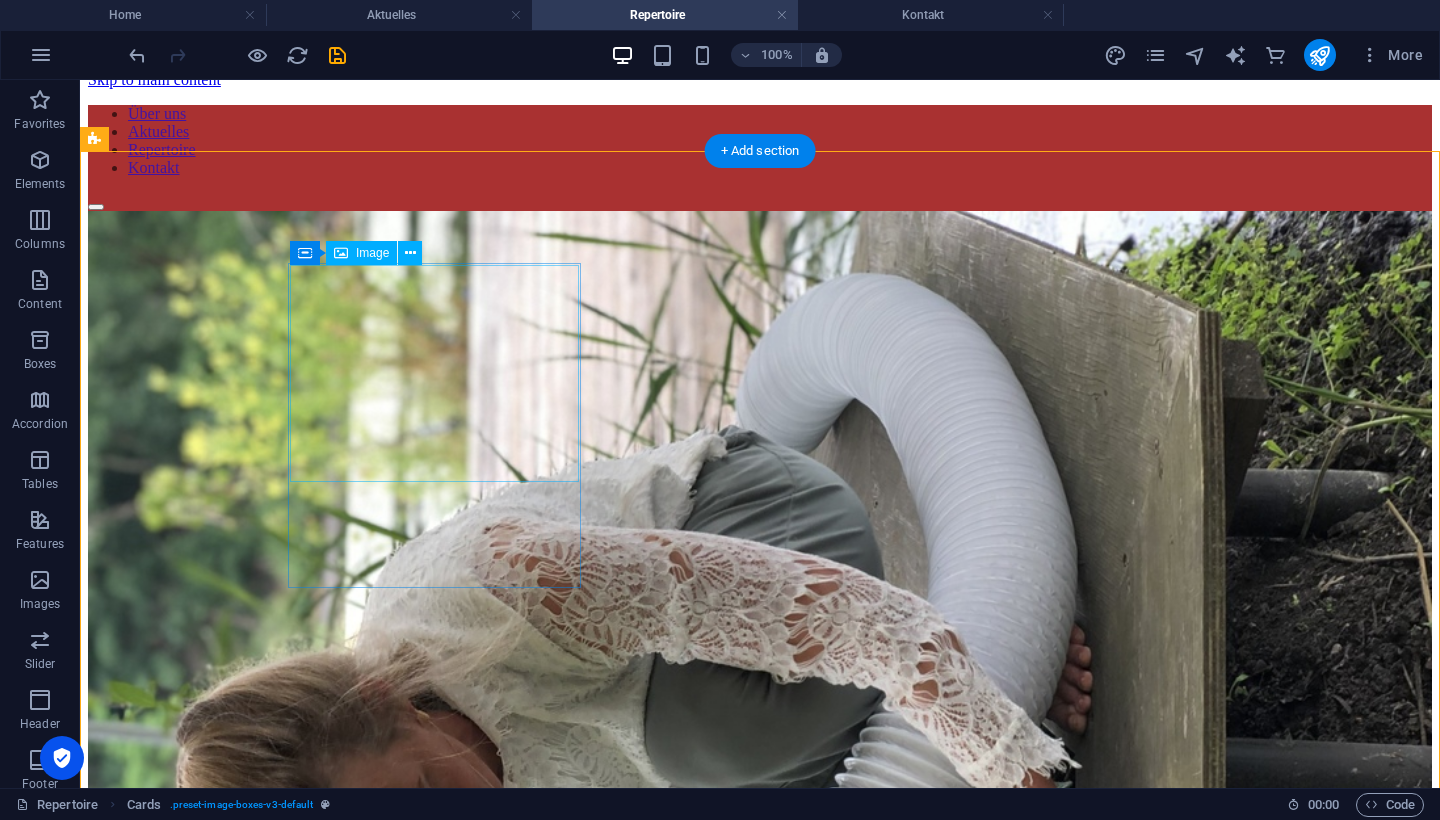 click at bounding box center [760, 1109] 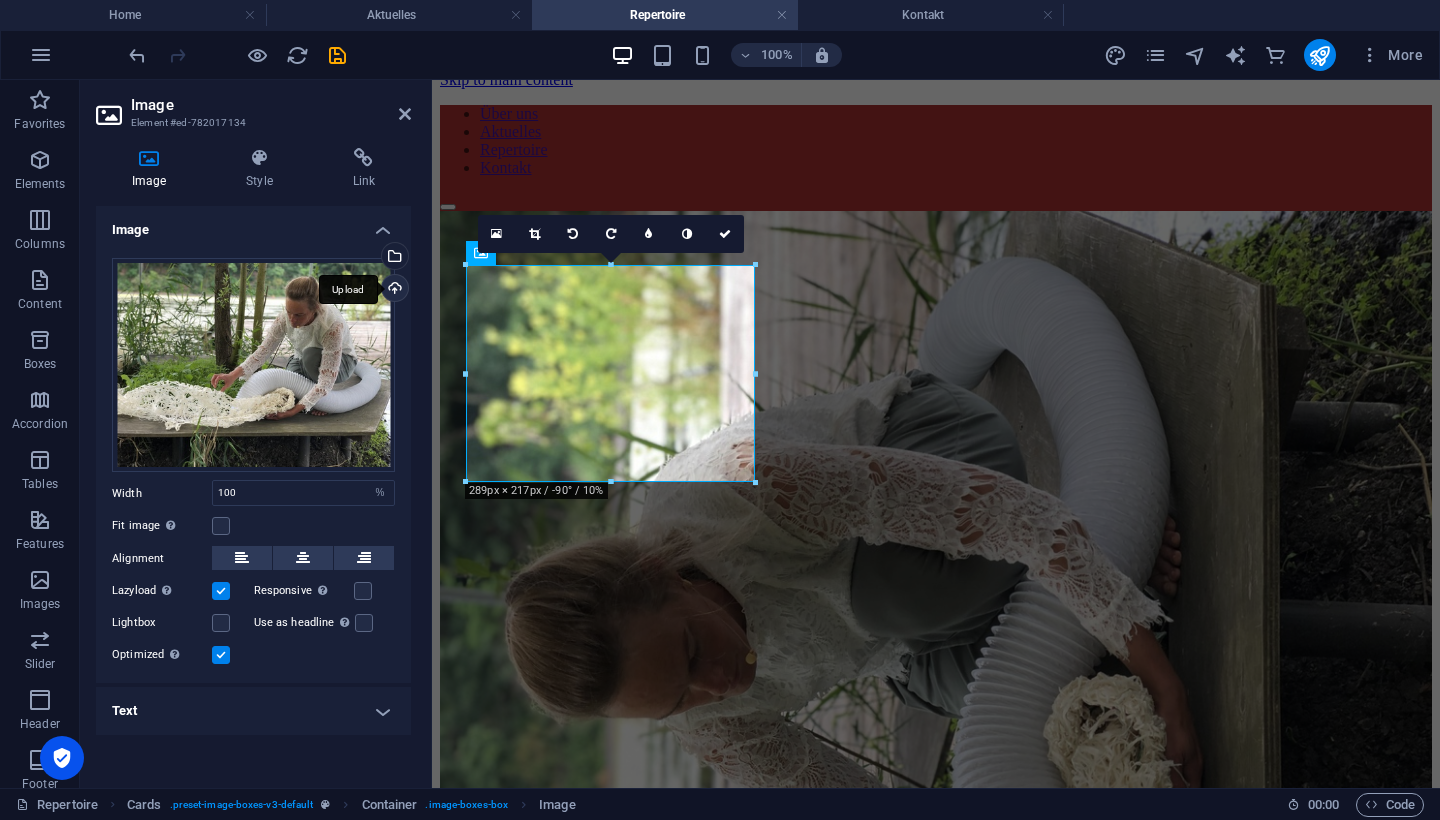 click on "Upload" at bounding box center (393, 290) 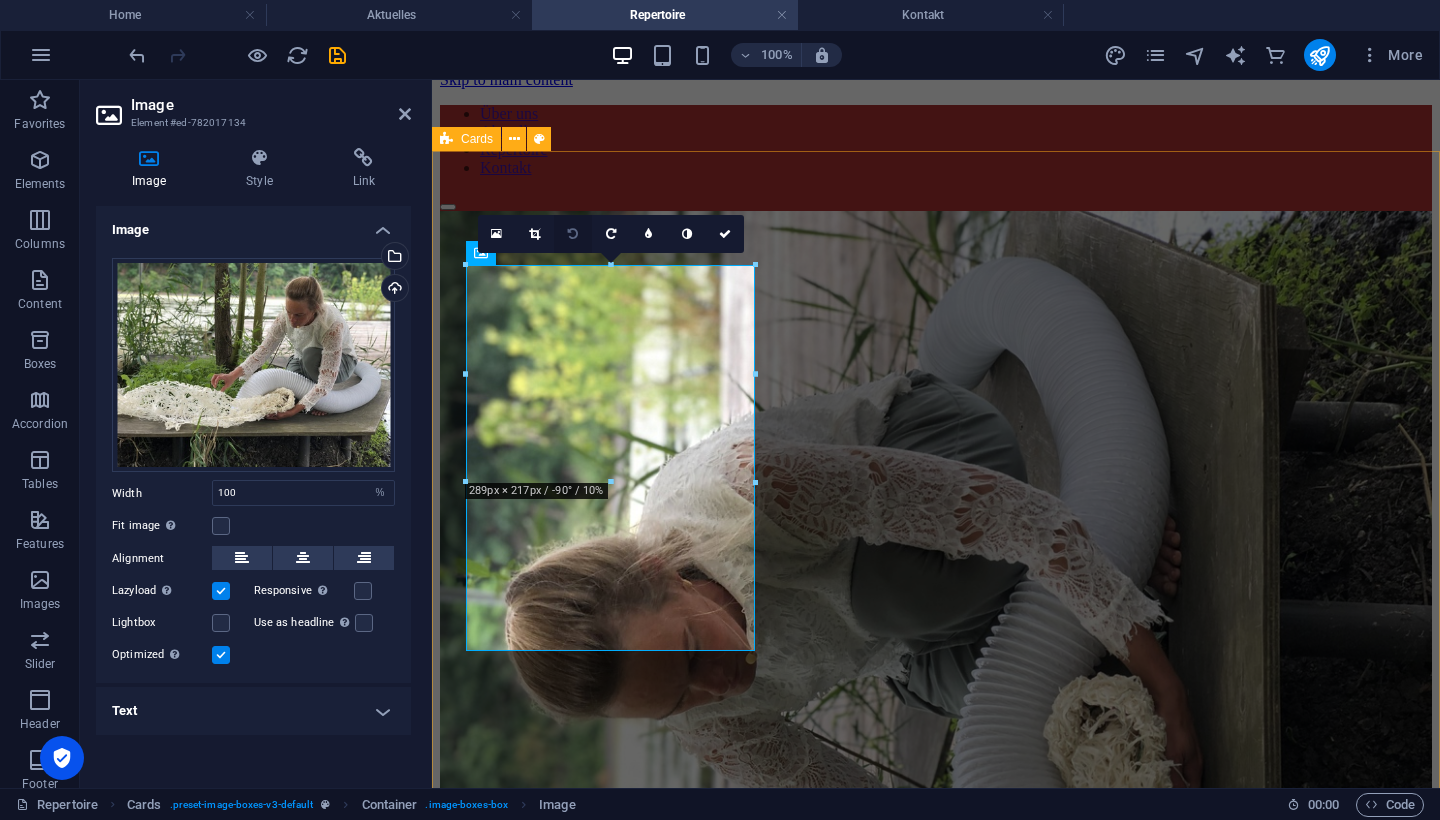 click at bounding box center [573, 234] 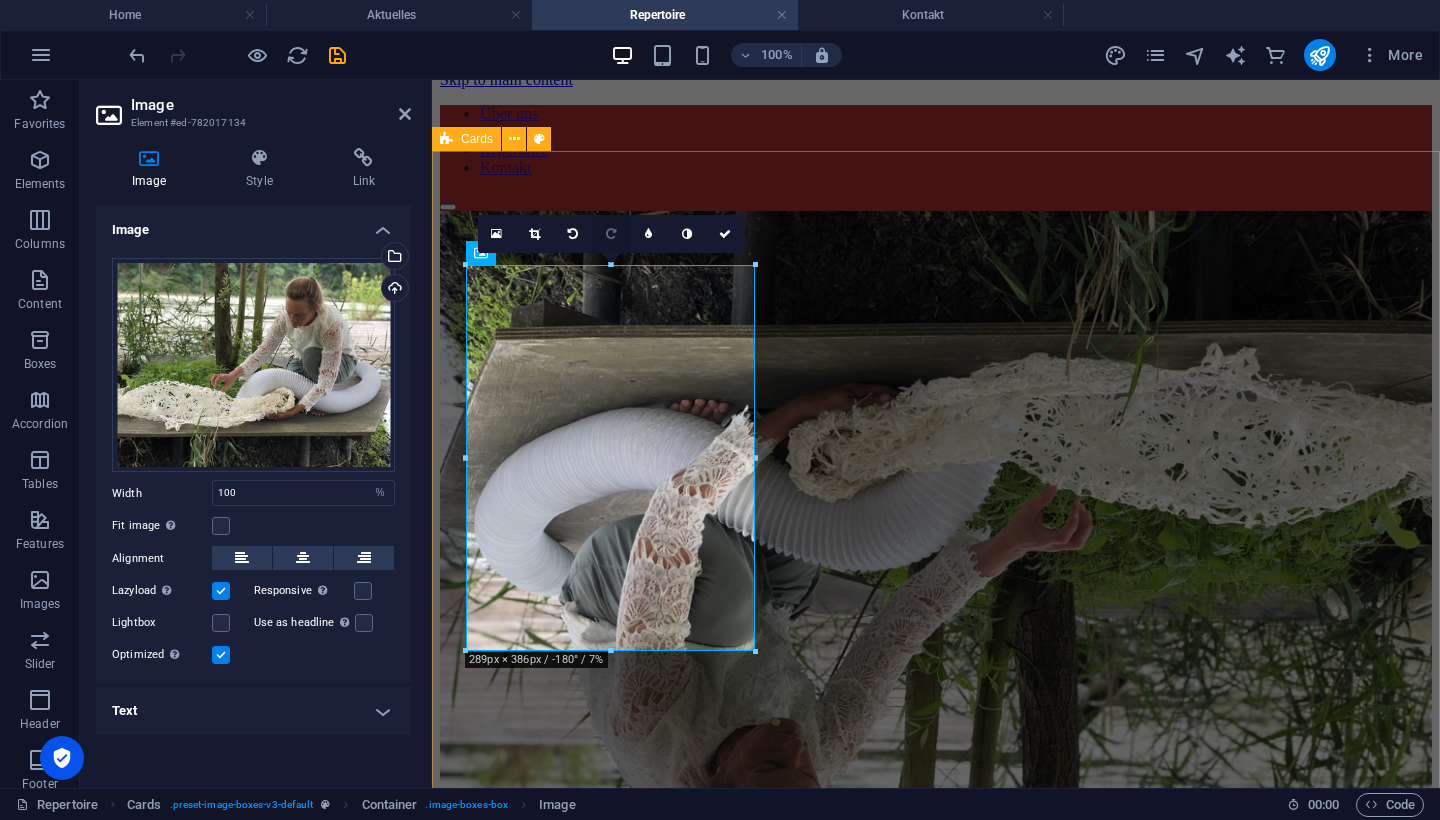 click at bounding box center [611, 234] 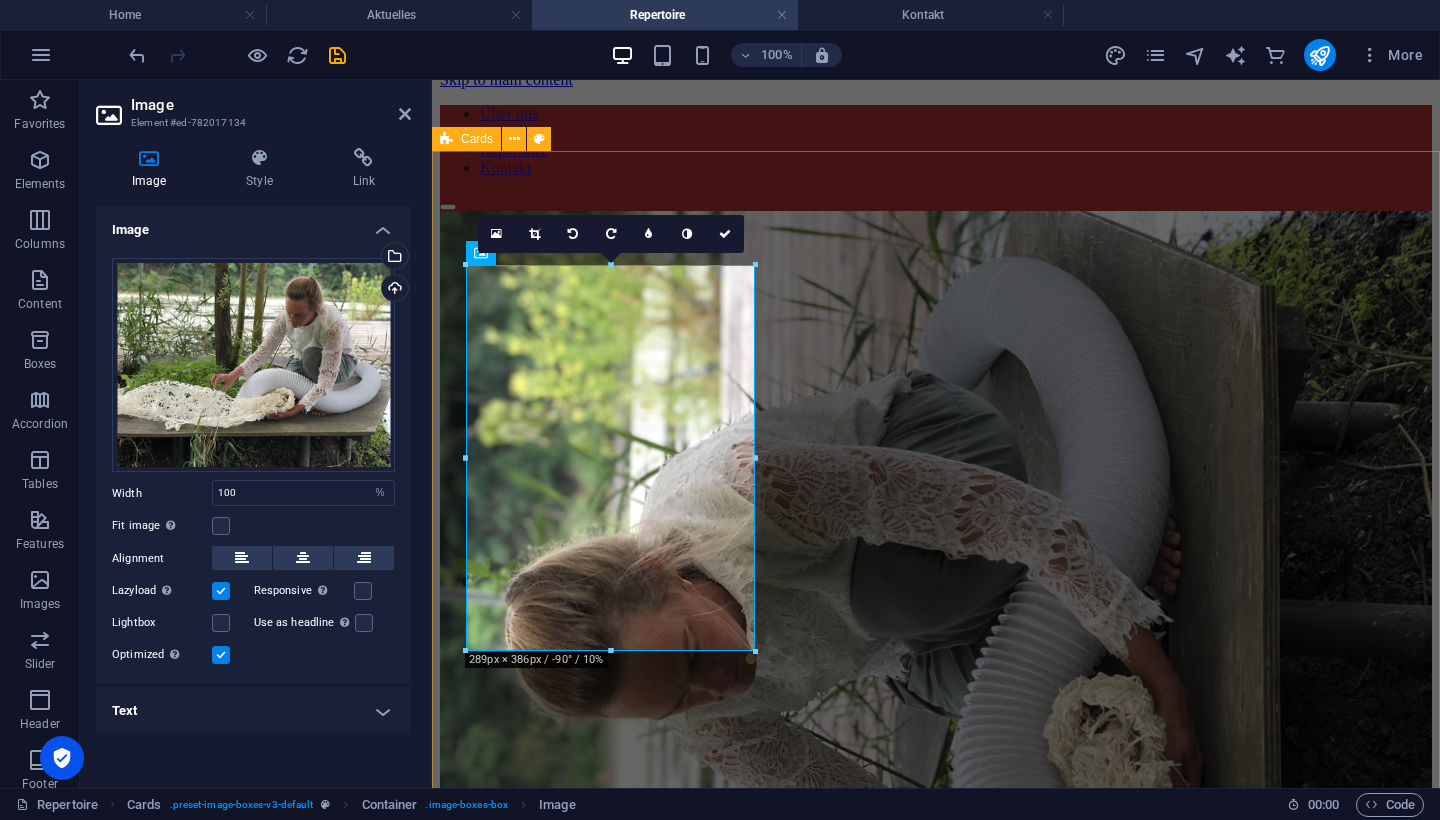 click at bounding box center (611, 234) 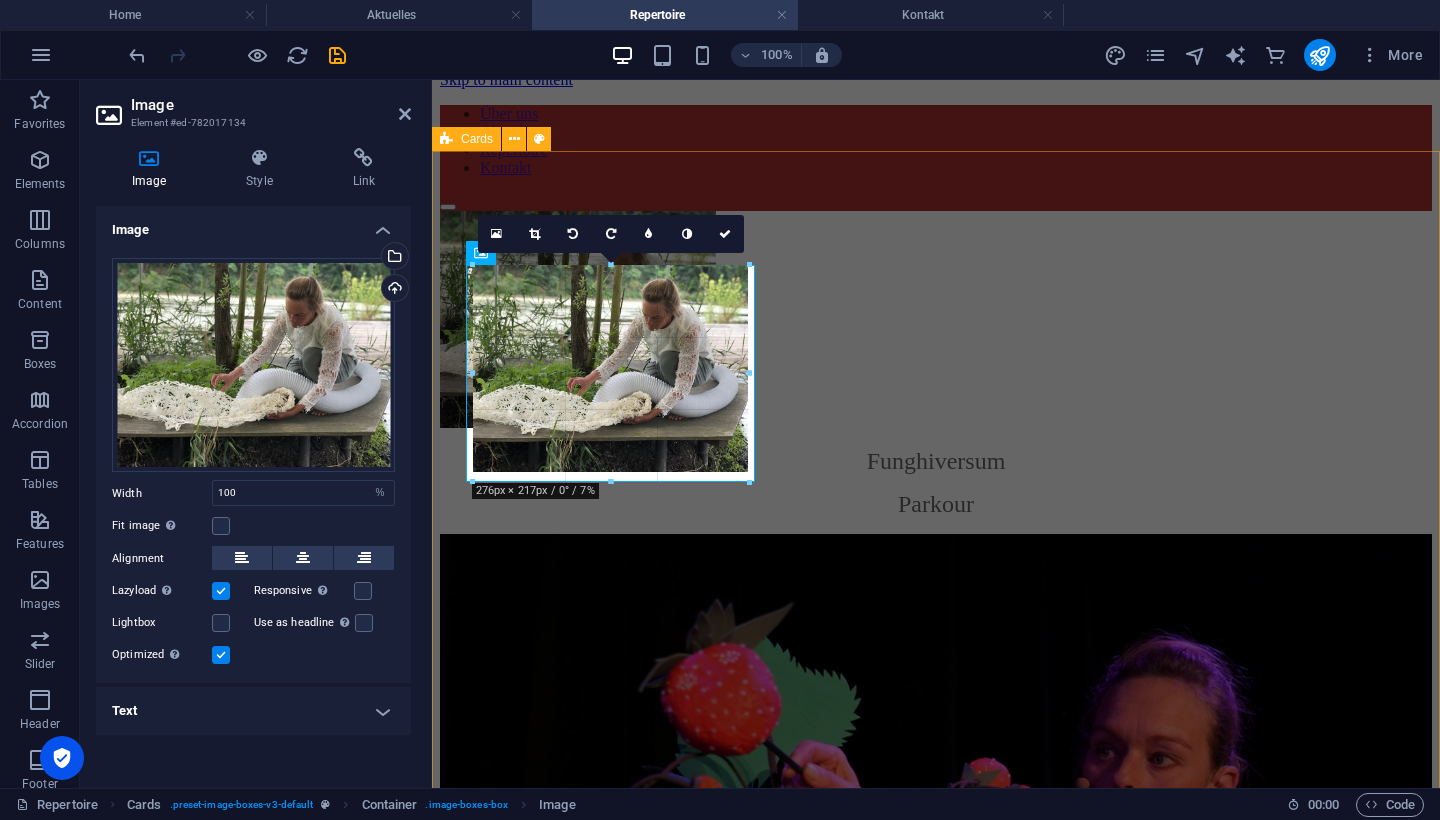 drag, startPoint x: 754, startPoint y: 482, endPoint x: 739, endPoint y: 442, distance: 42.72002 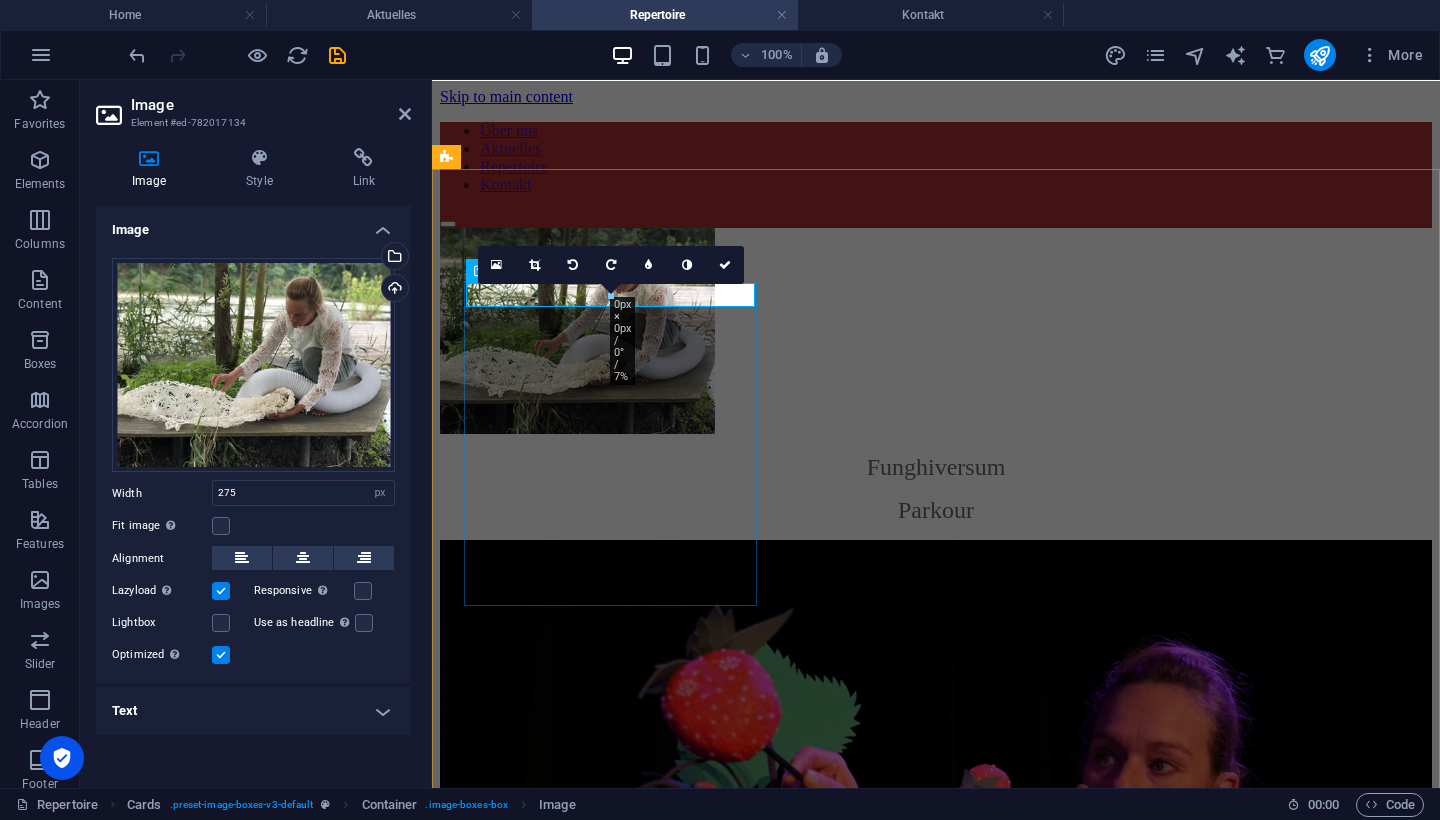 scroll, scrollTop: 0, scrollLeft: 0, axis: both 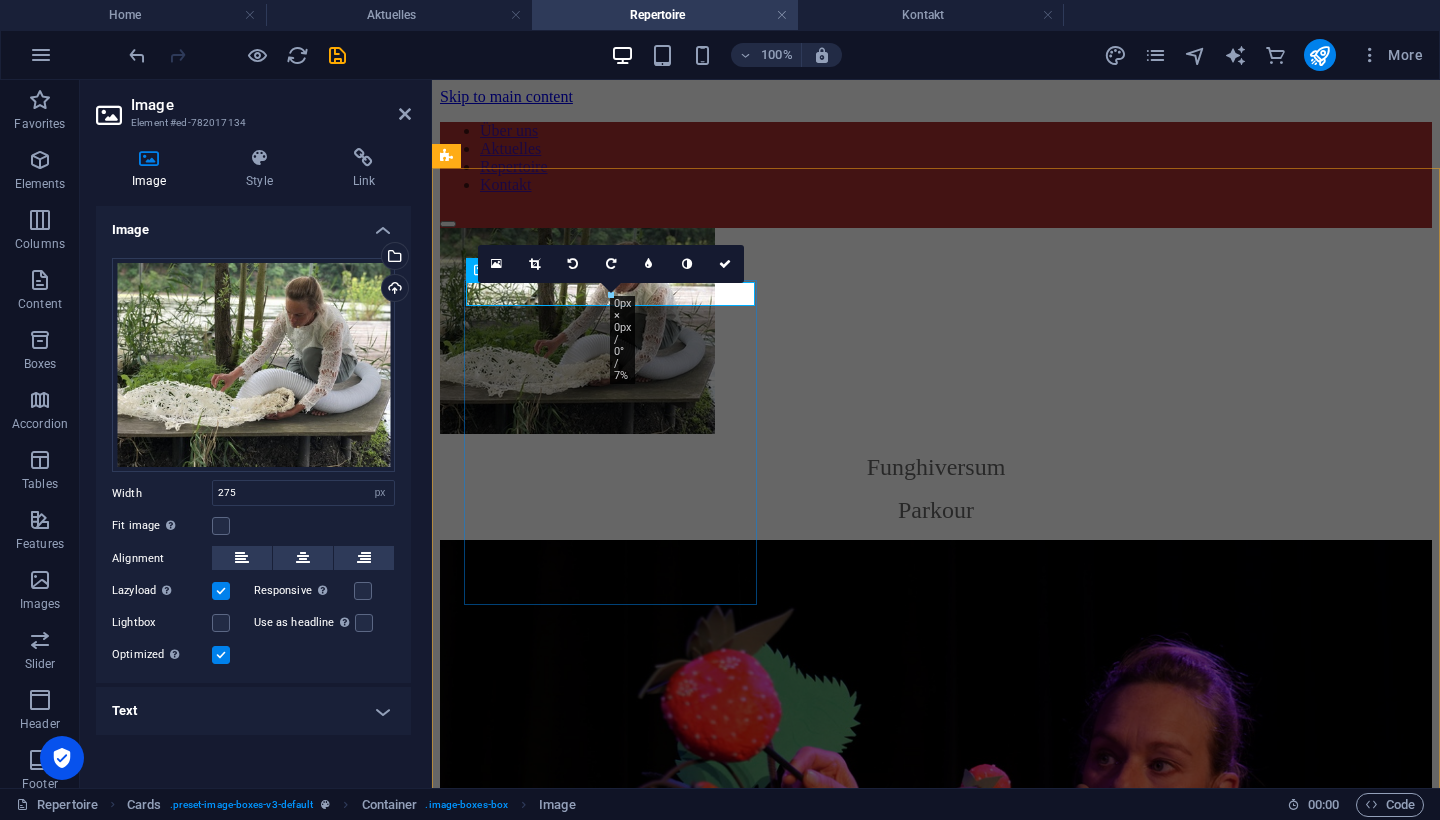 type on "100" 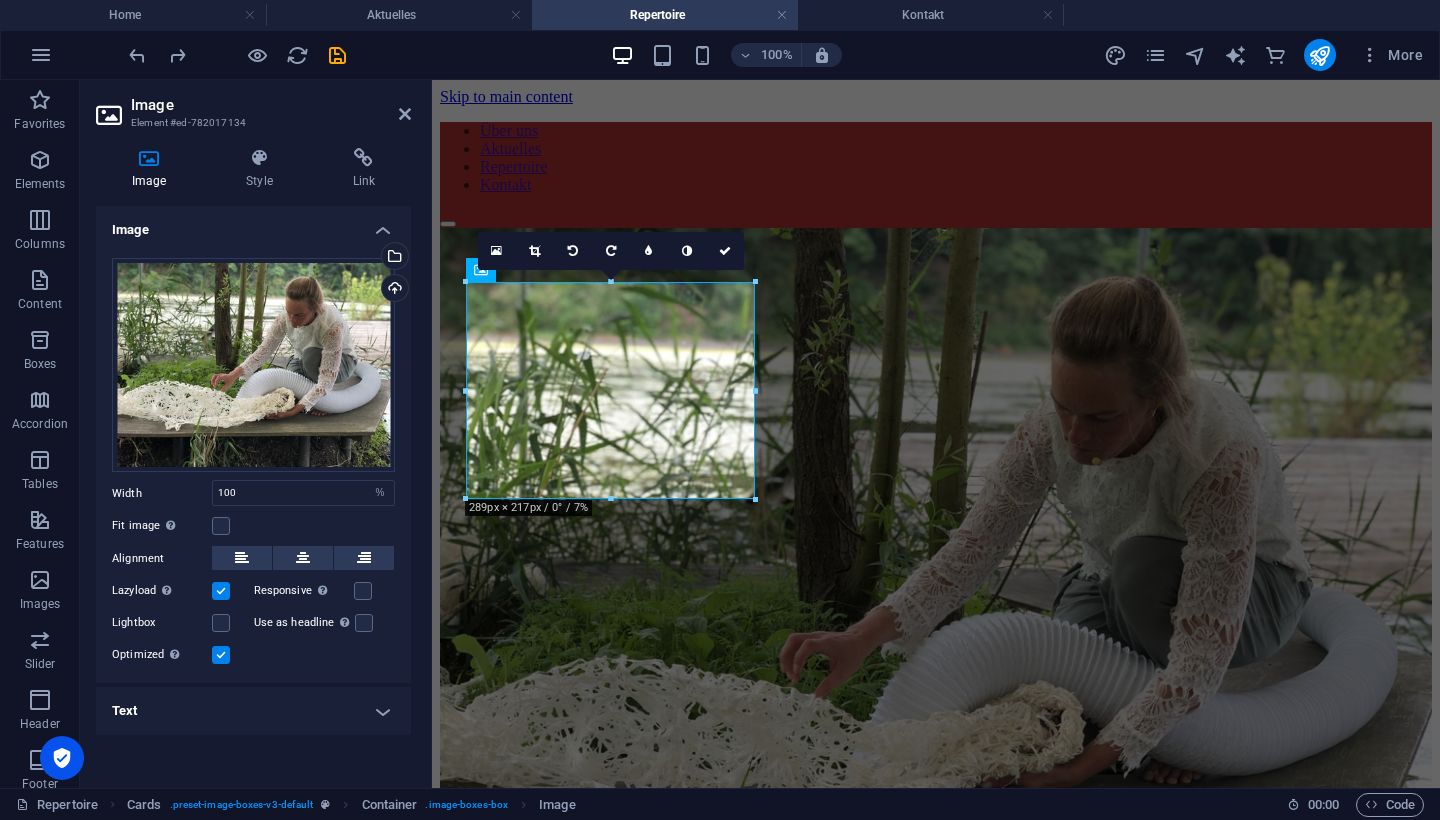 click on "Funghiversum  Parkour  Malwina und der Erdbeerpilz Funghiversum Waldweit Waldweit unterwegs" at bounding box center [936, 2159] 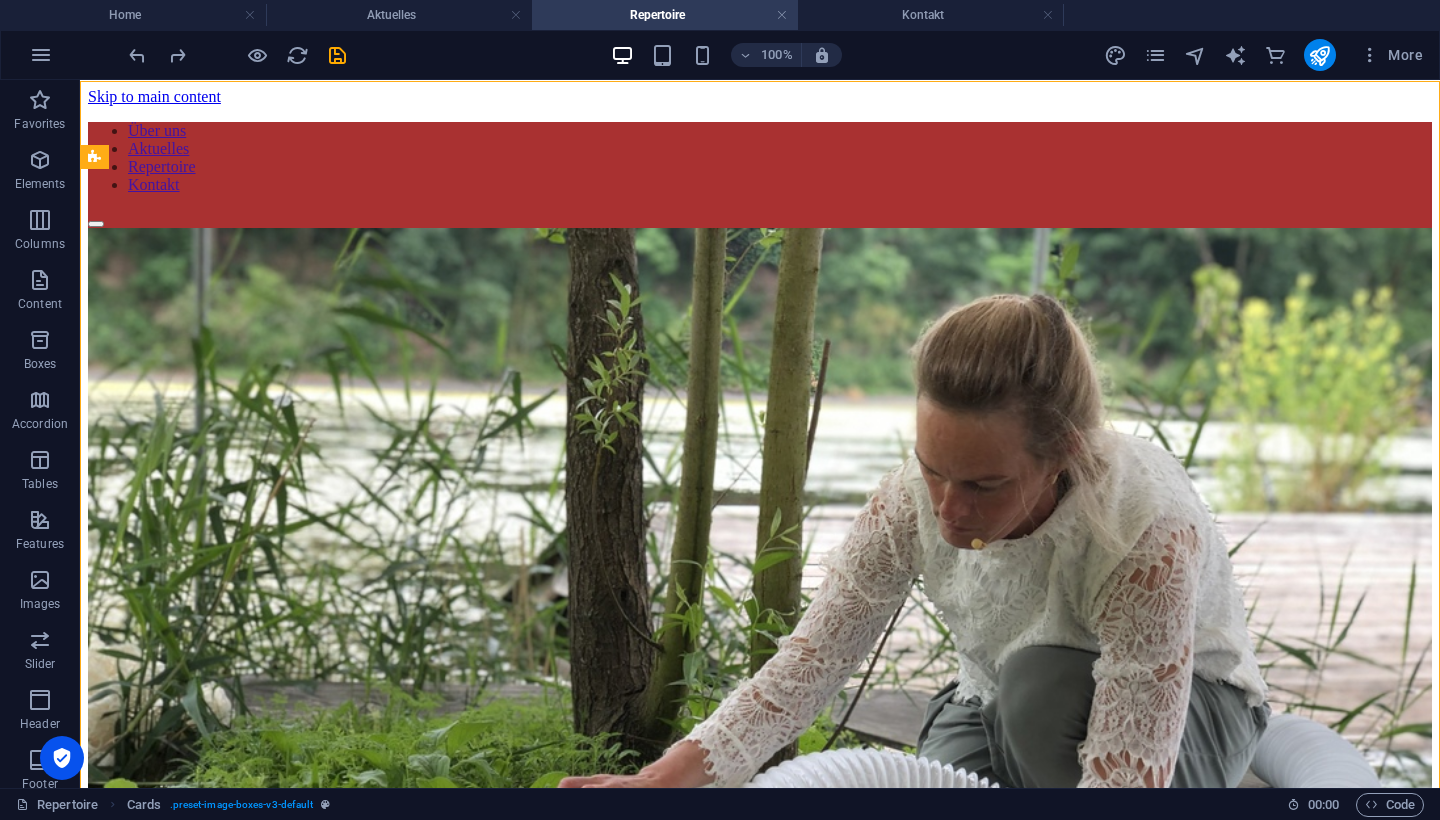 scroll, scrollTop: 0, scrollLeft: 0, axis: both 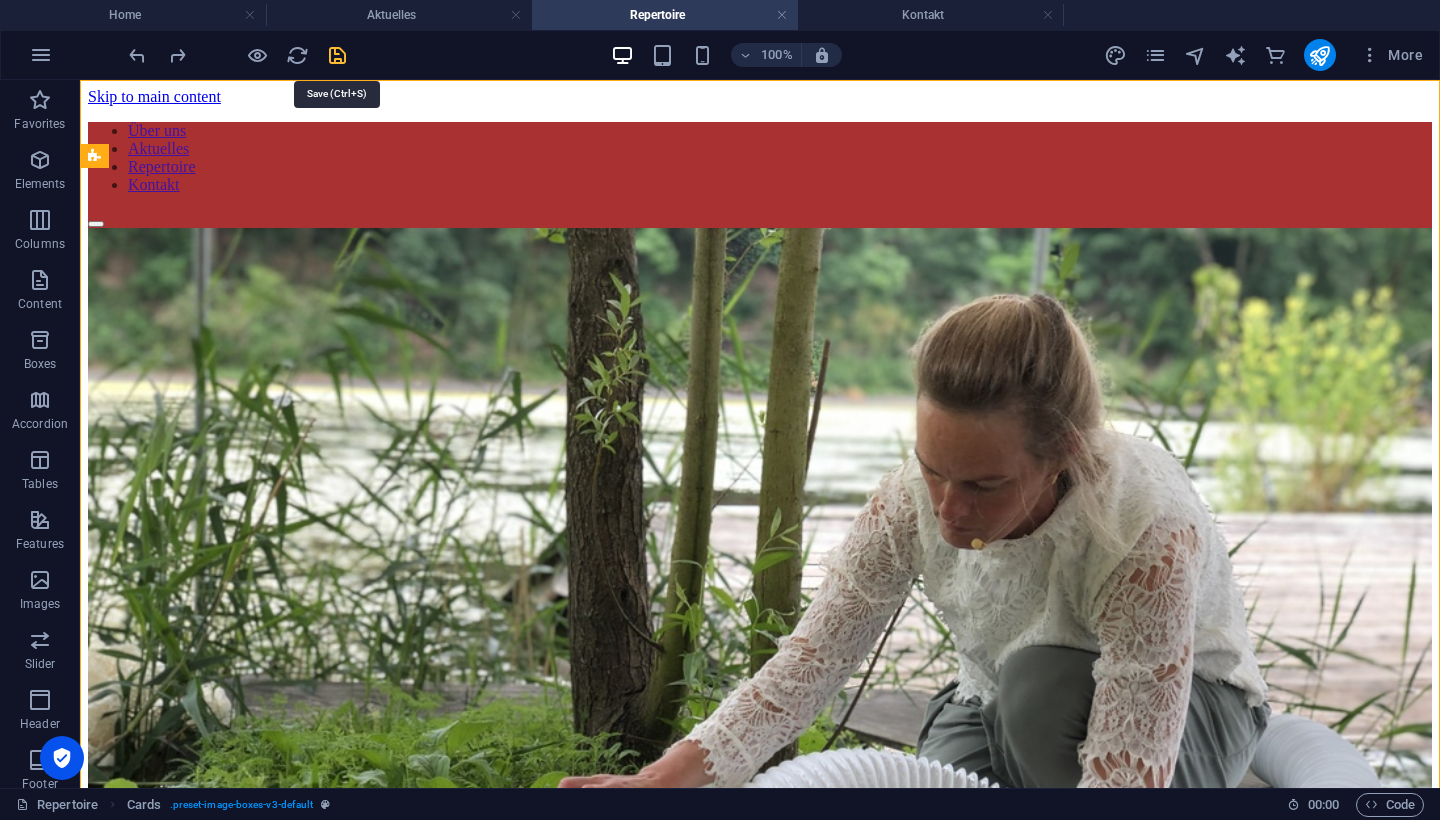 click at bounding box center (337, 55) 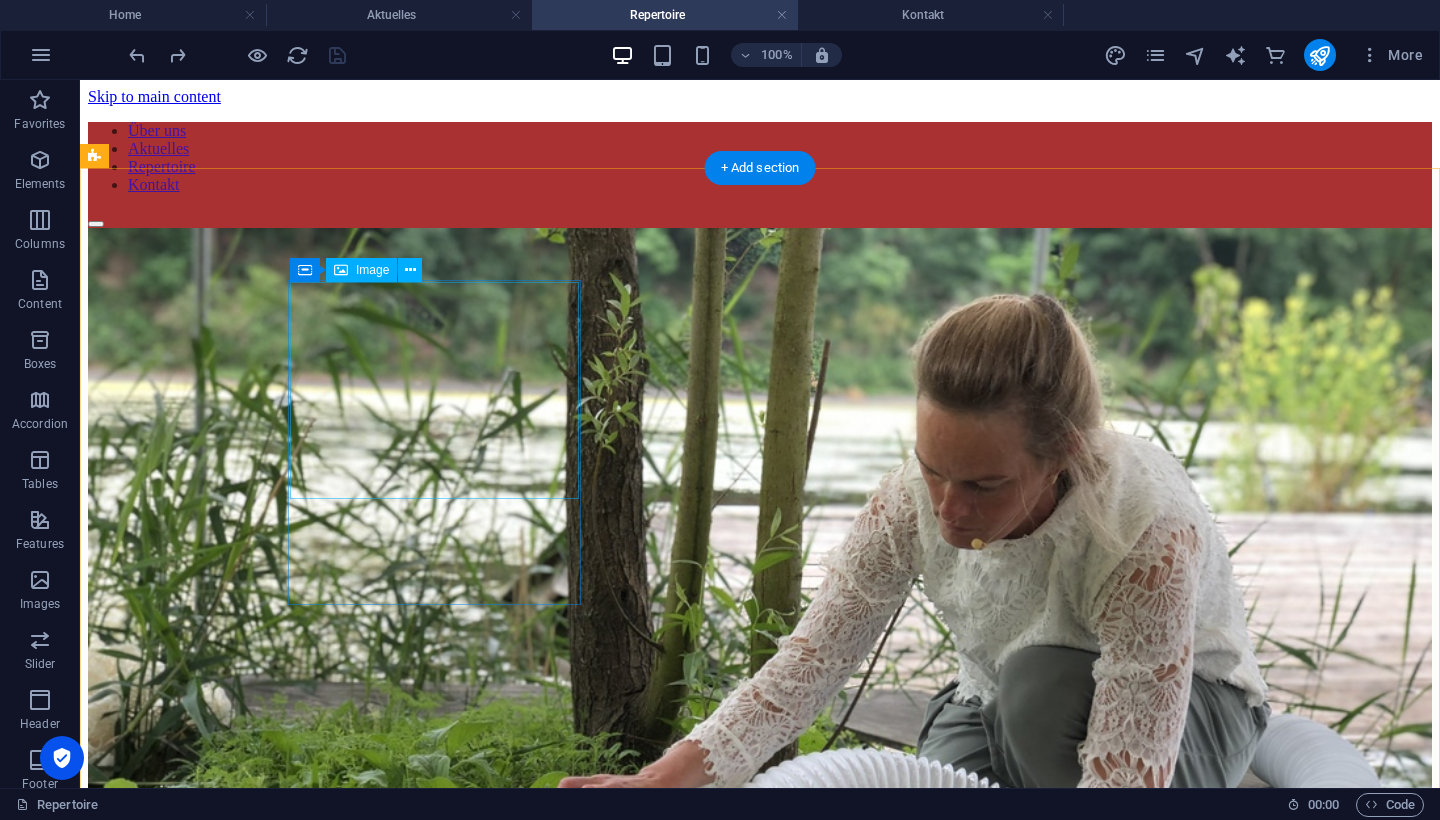 click on "Image" at bounding box center (372, 270) 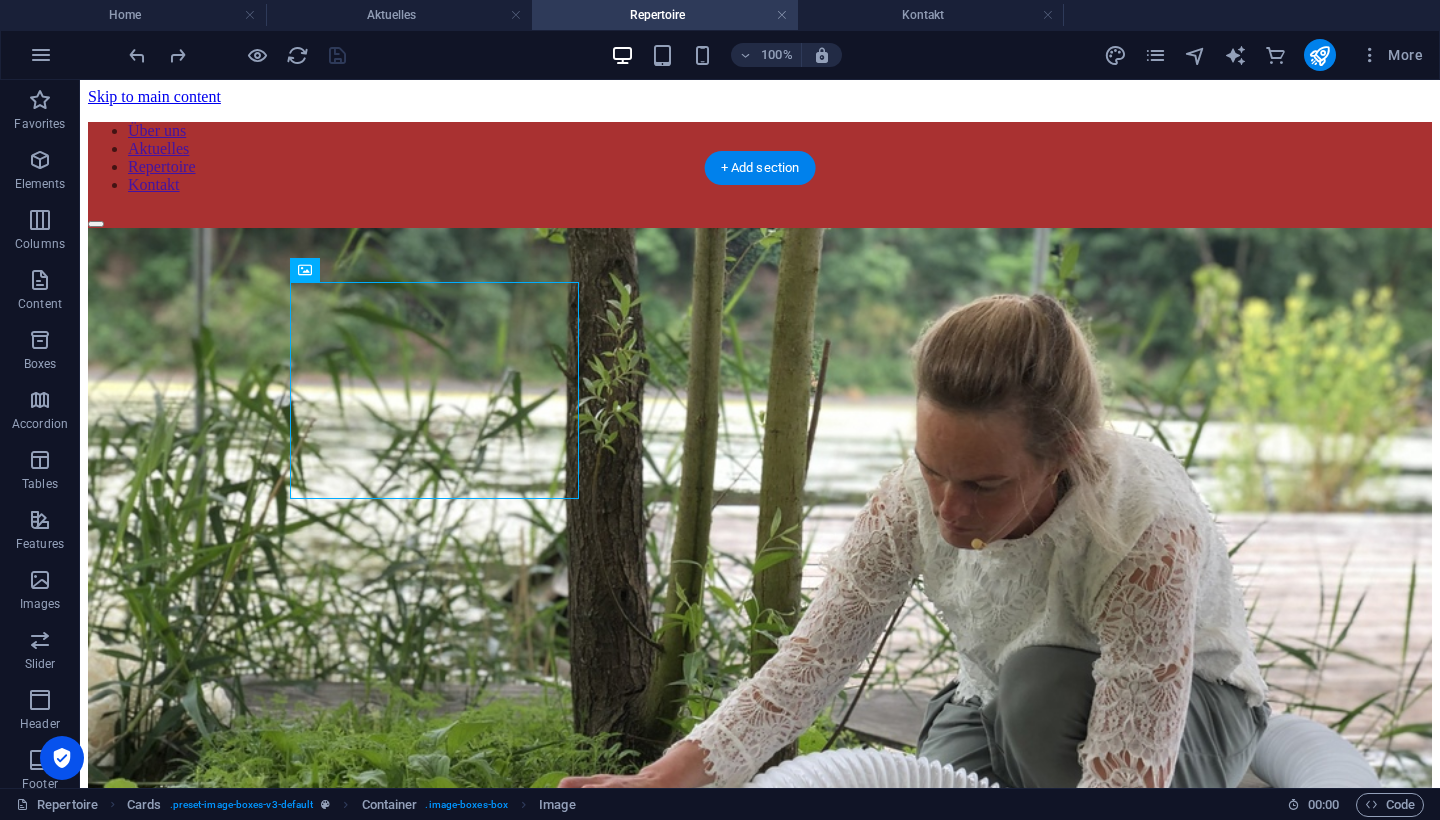 click at bounding box center (760, 734) 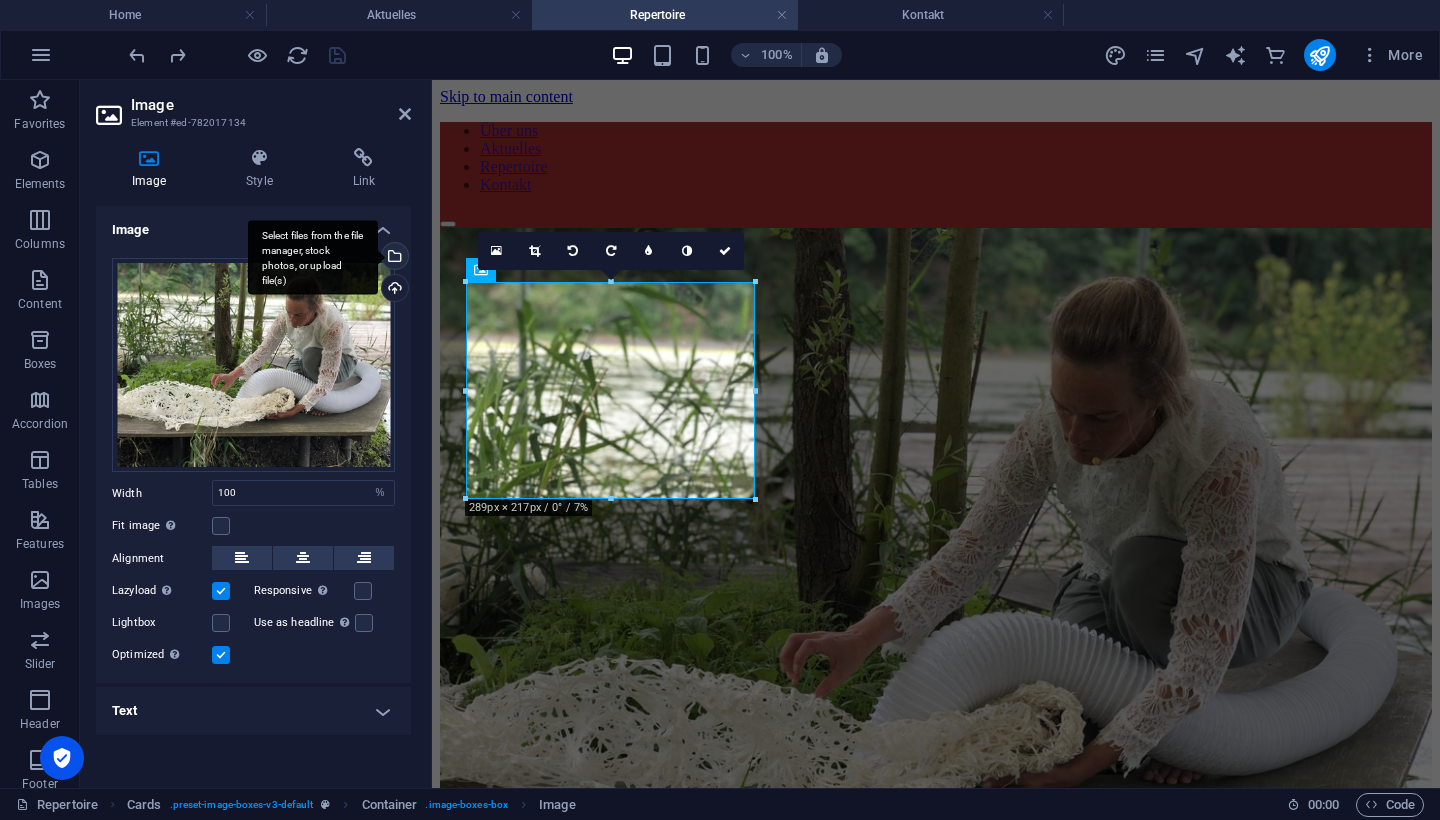 click on "Select files from the file manager, stock photos, or upload file(s)" at bounding box center [393, 258] 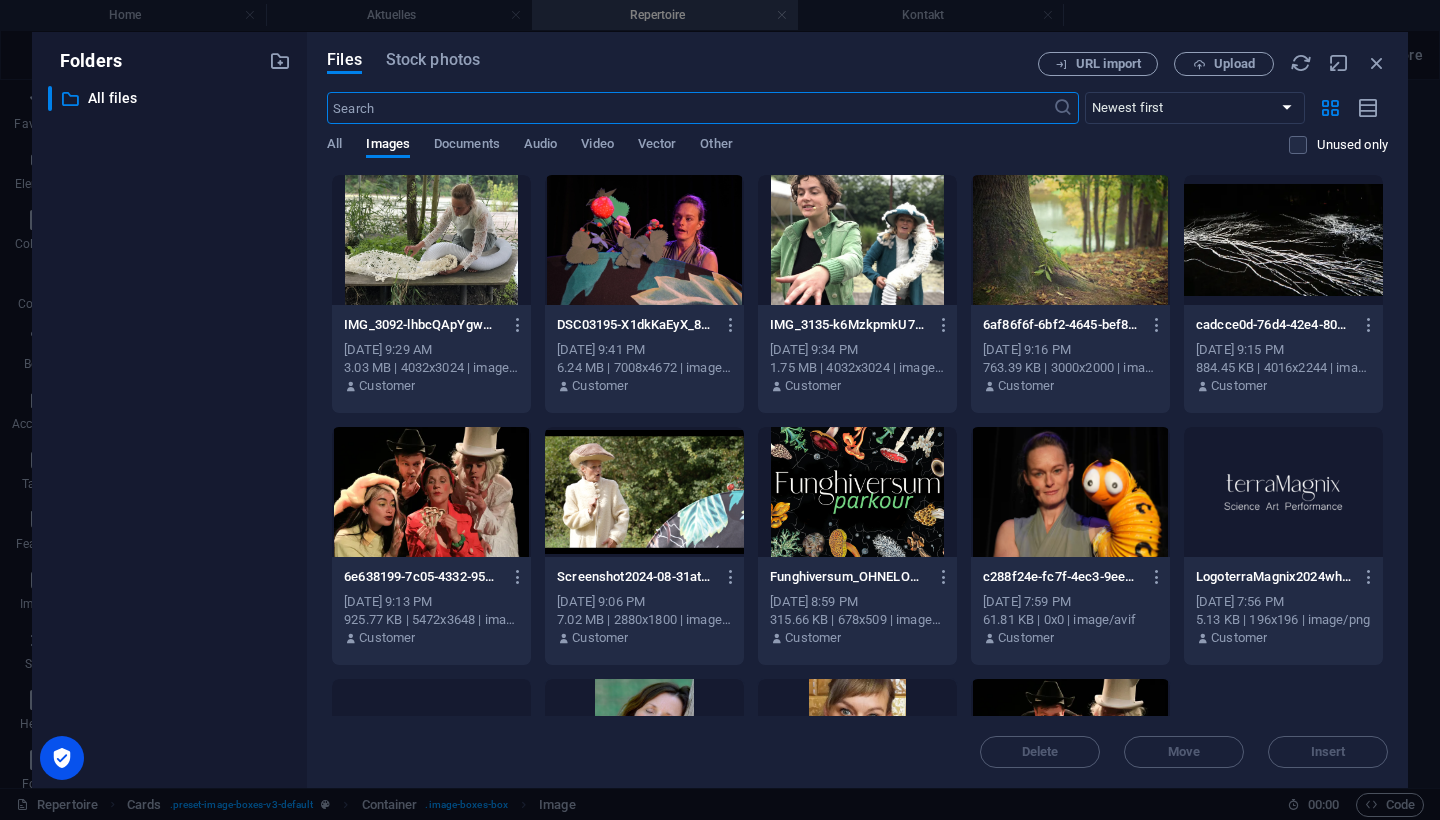 click at bounding box center [857, 492] 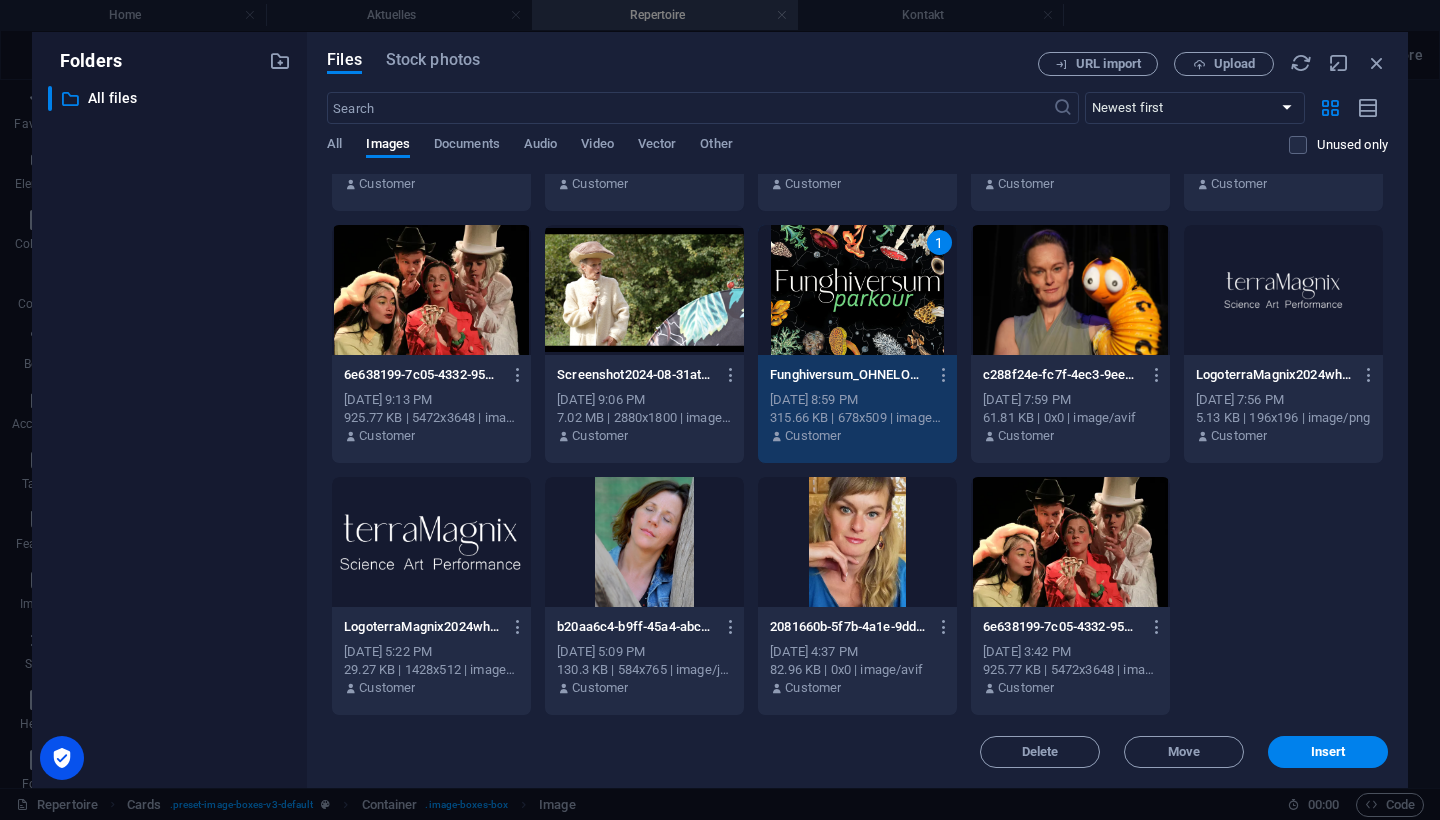 scroll, scrollTop: 202, scrollLeft: 0, axis: vertical 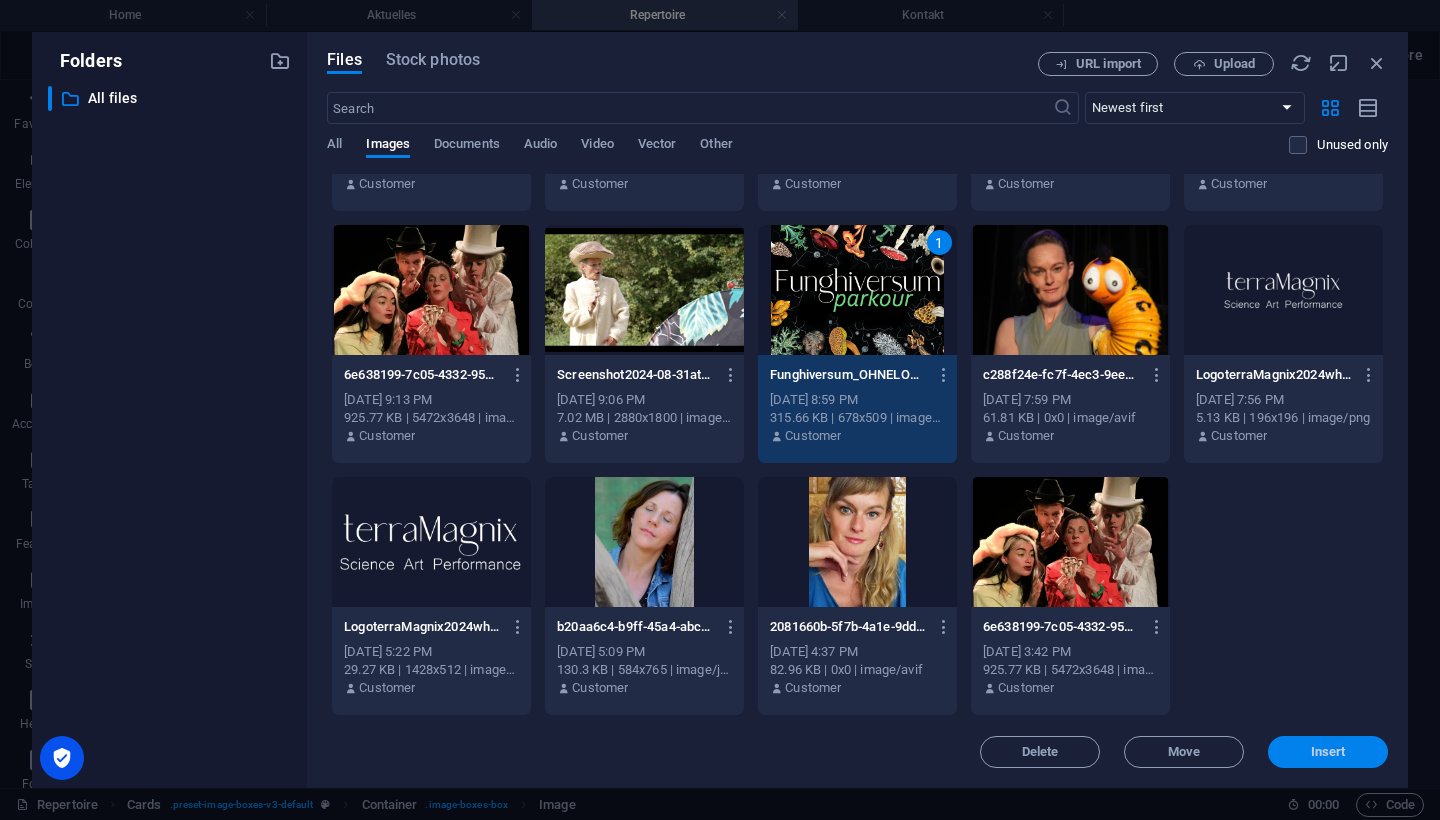click on "Insert" at bounding box center (1328, 752) 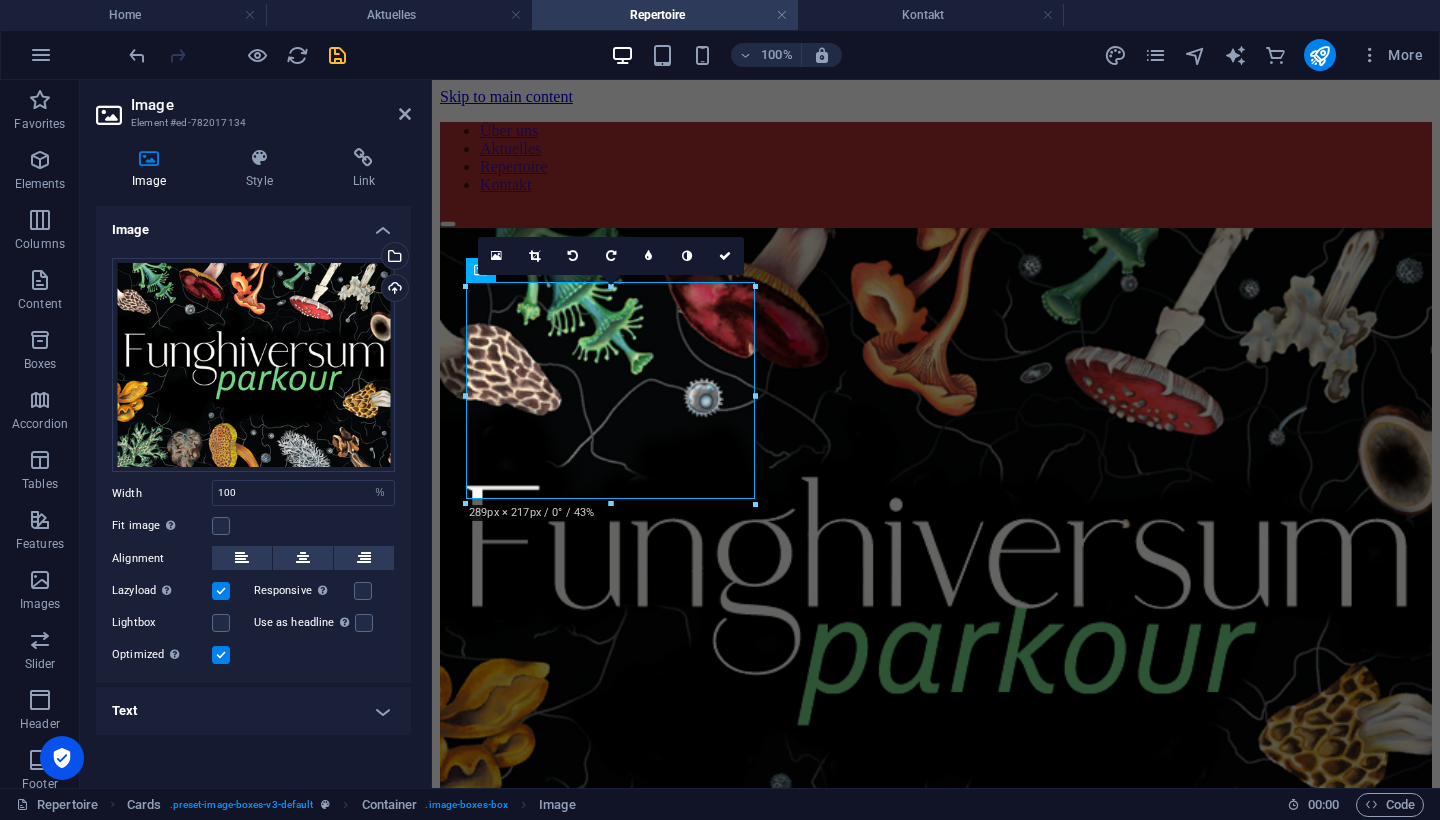 click at bounding box center (337, 55) 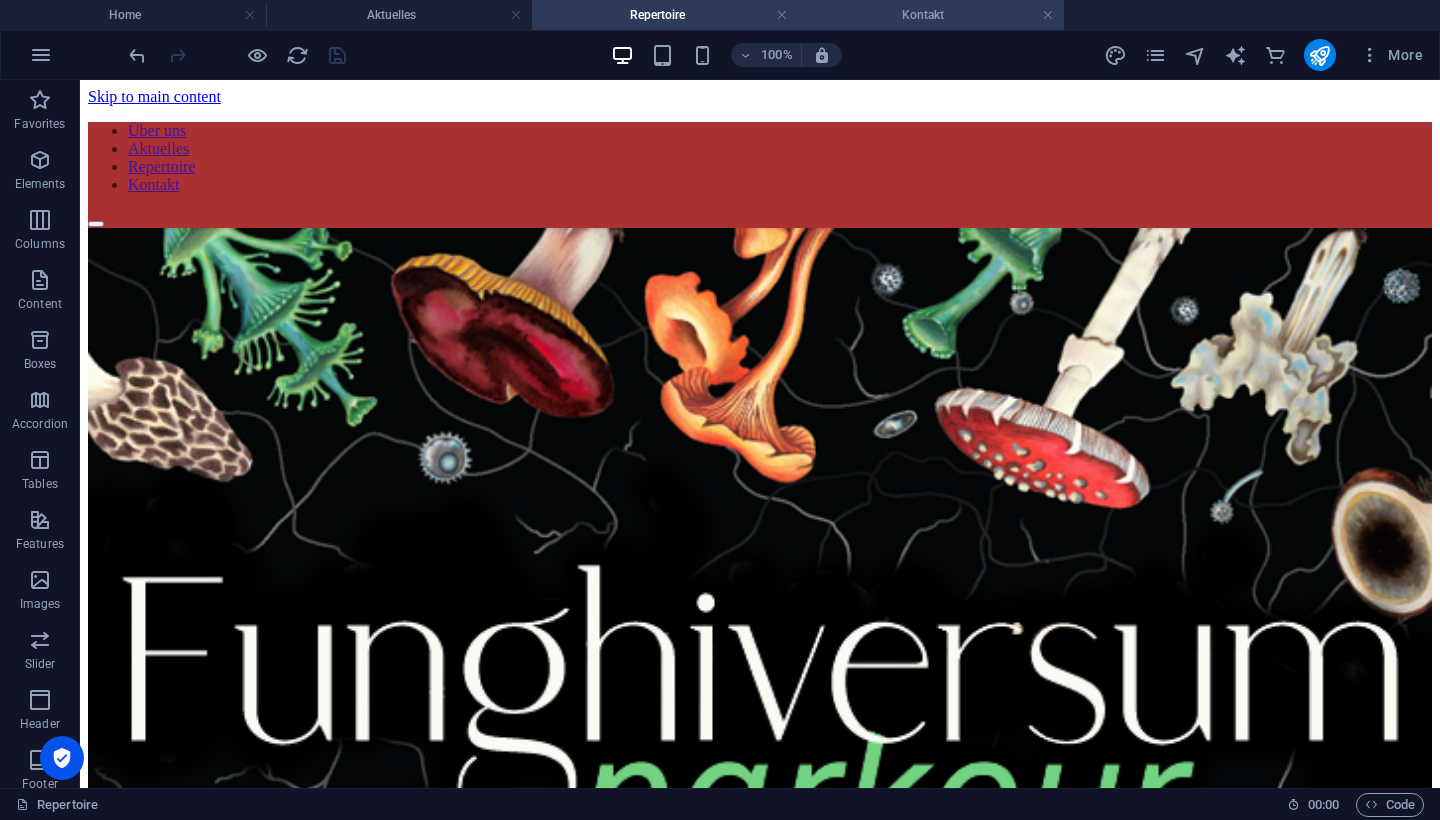 click on "Kontakt" at bounding box center [931, 15] 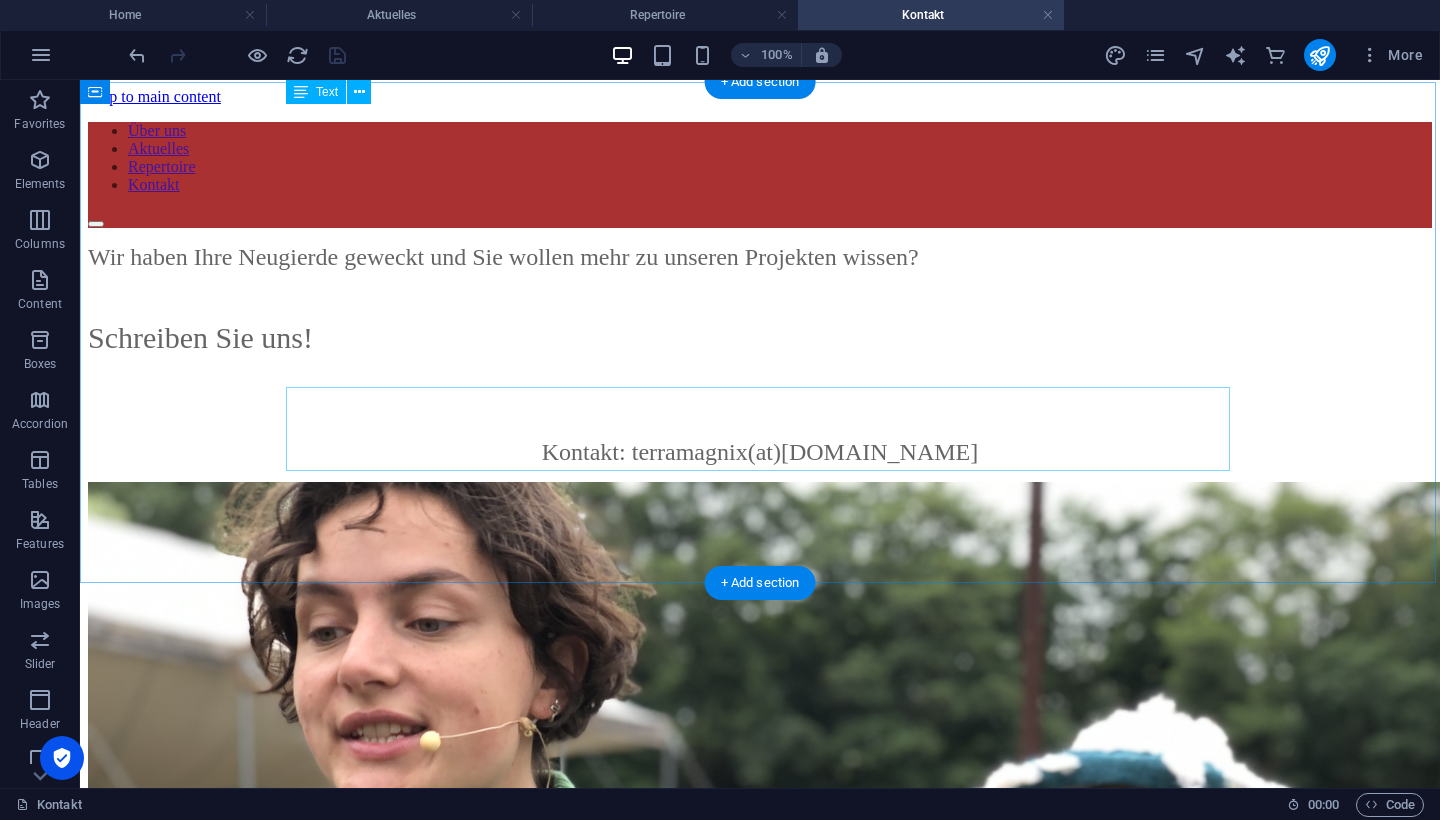 scroll, scrollTop: 0, scrollLeft: 0, axis: both 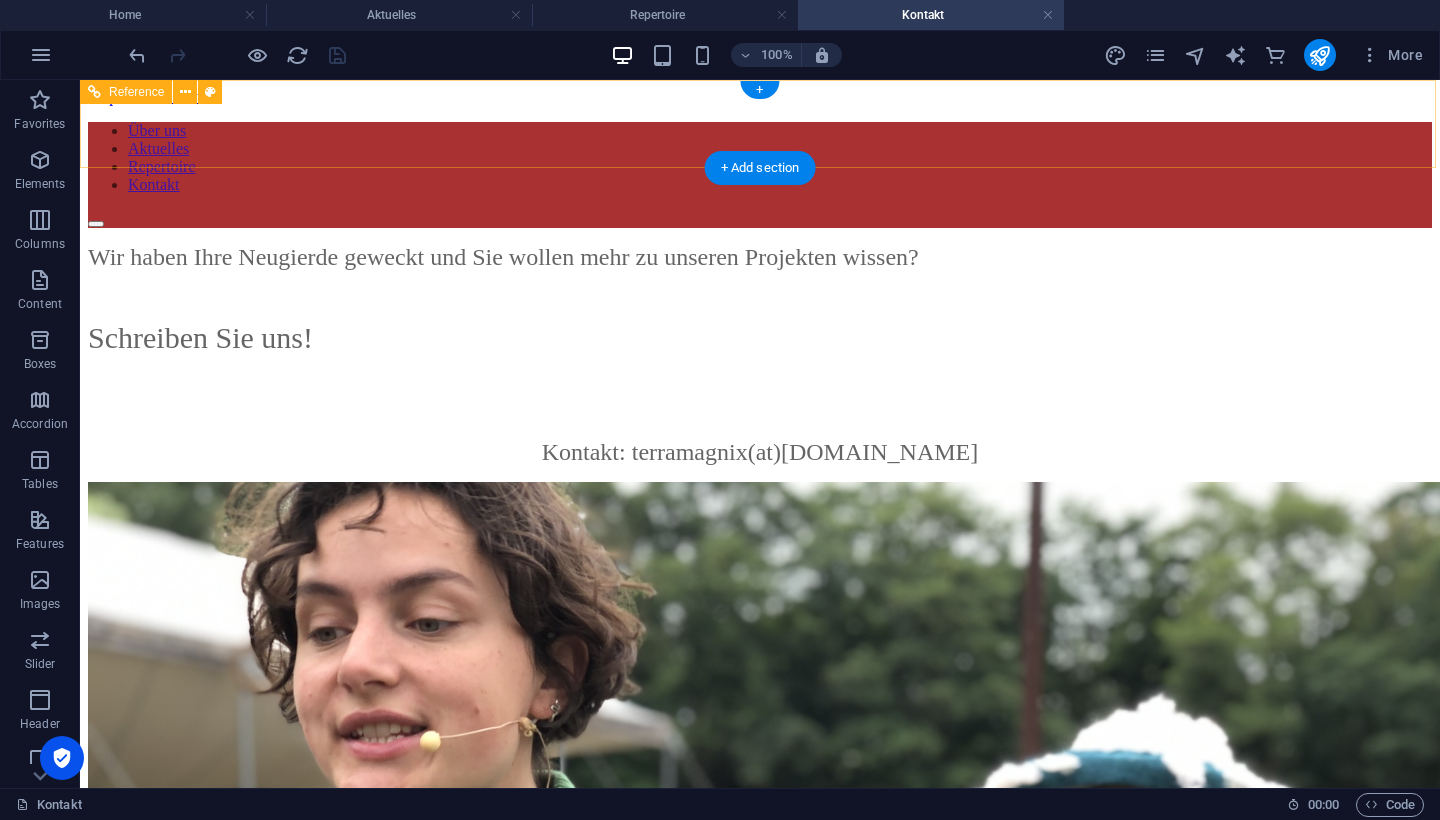 click on "Über uns Aktuelles Repertoire Kontakt" at bounding box center (760, 158) 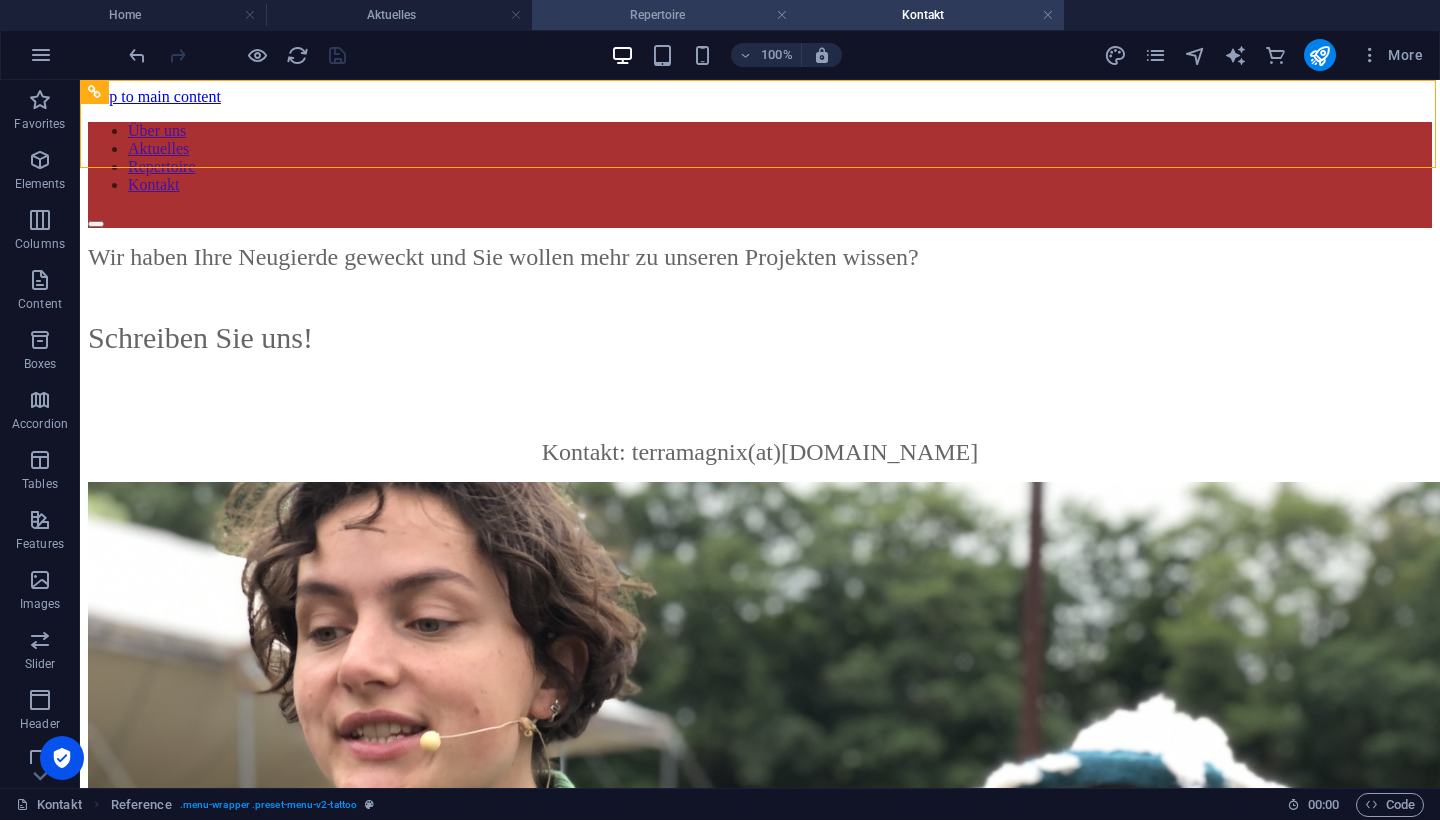 click on "Repertoire" at bounding box center [665, 15] 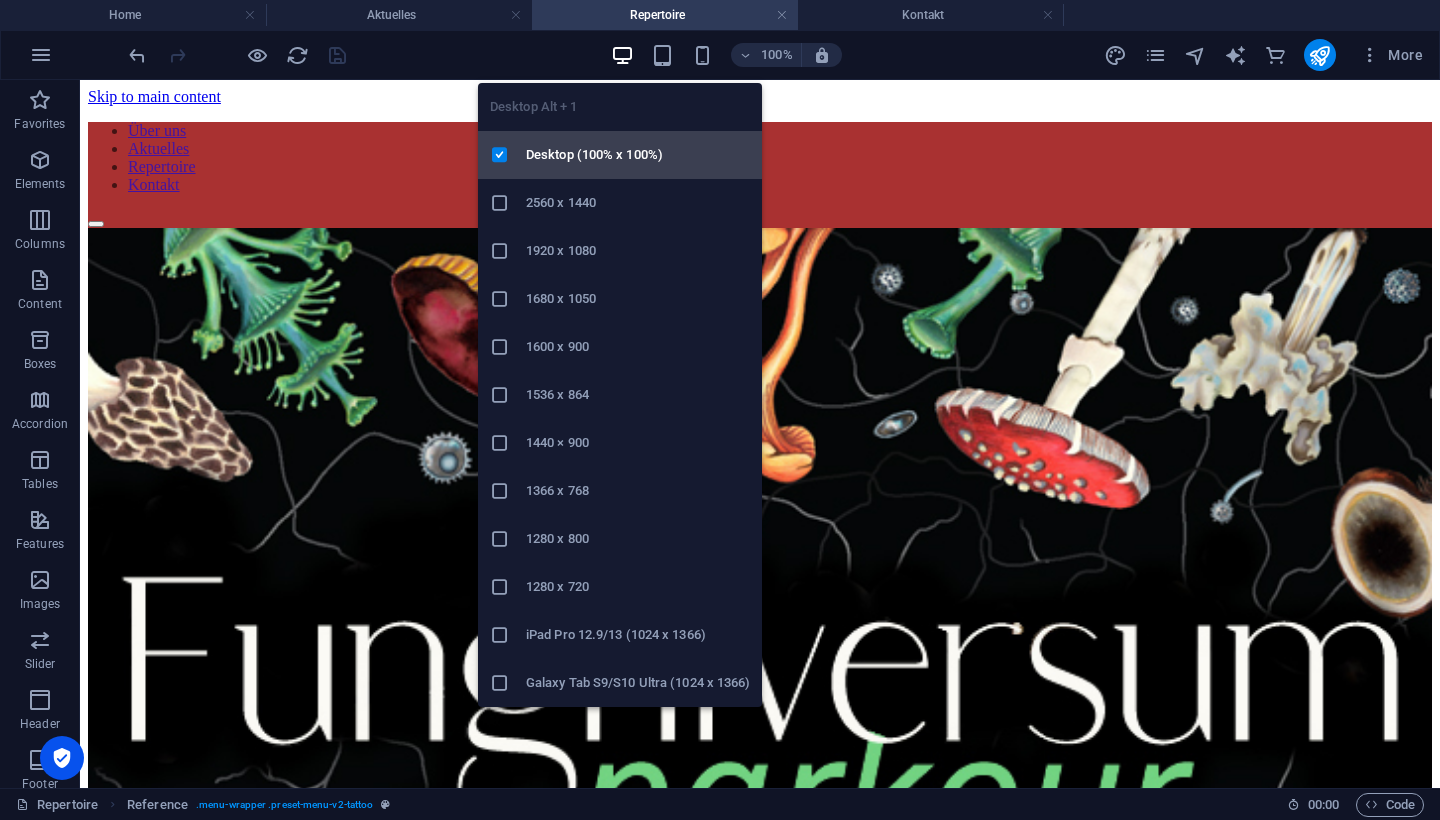 click on "Desktop (100% x 100%)" at bounding box center (620, 155) 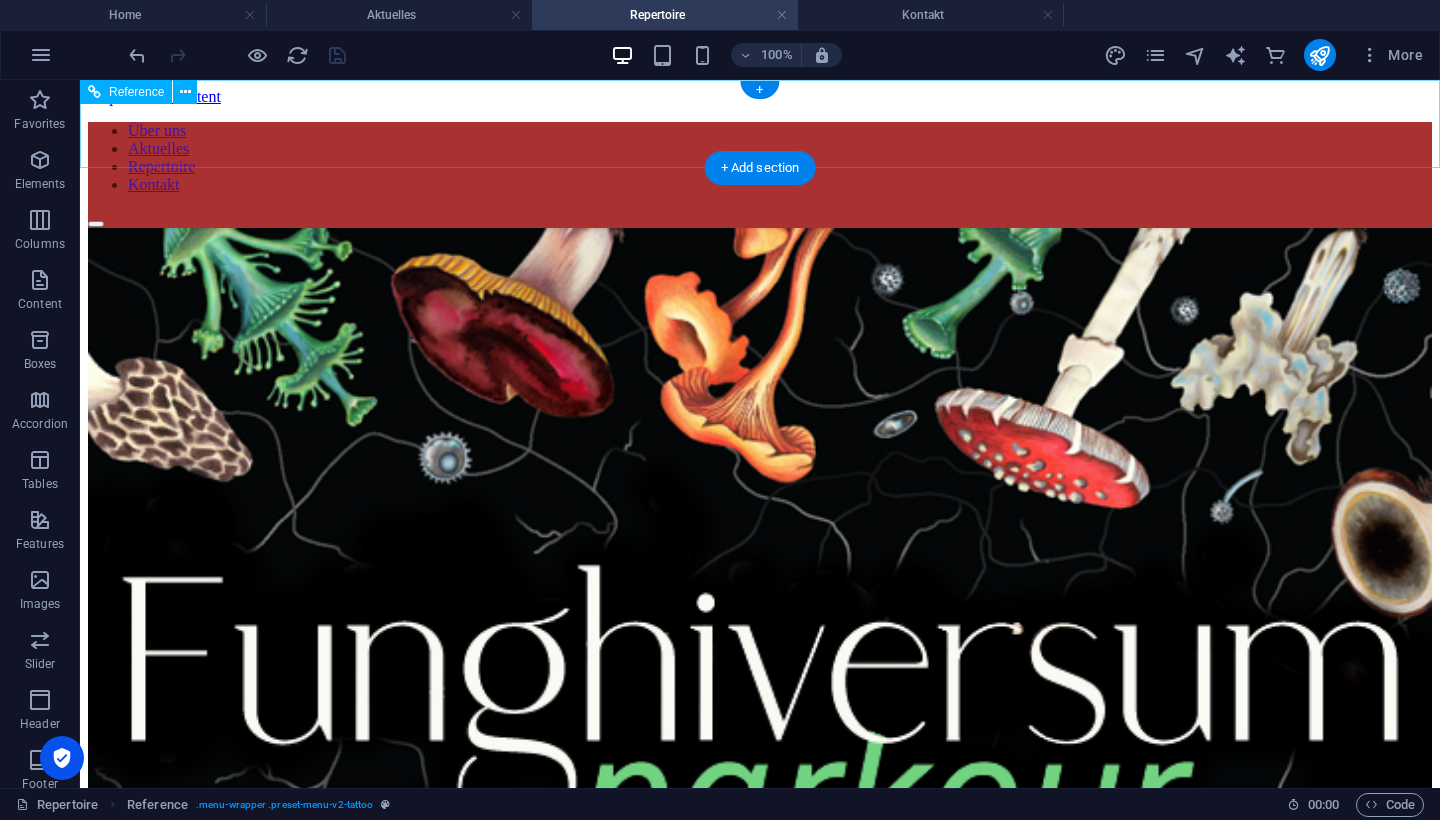 click on "Über uns Aktuelles Repertoire Kontakt" at bounding box center [760, 158] 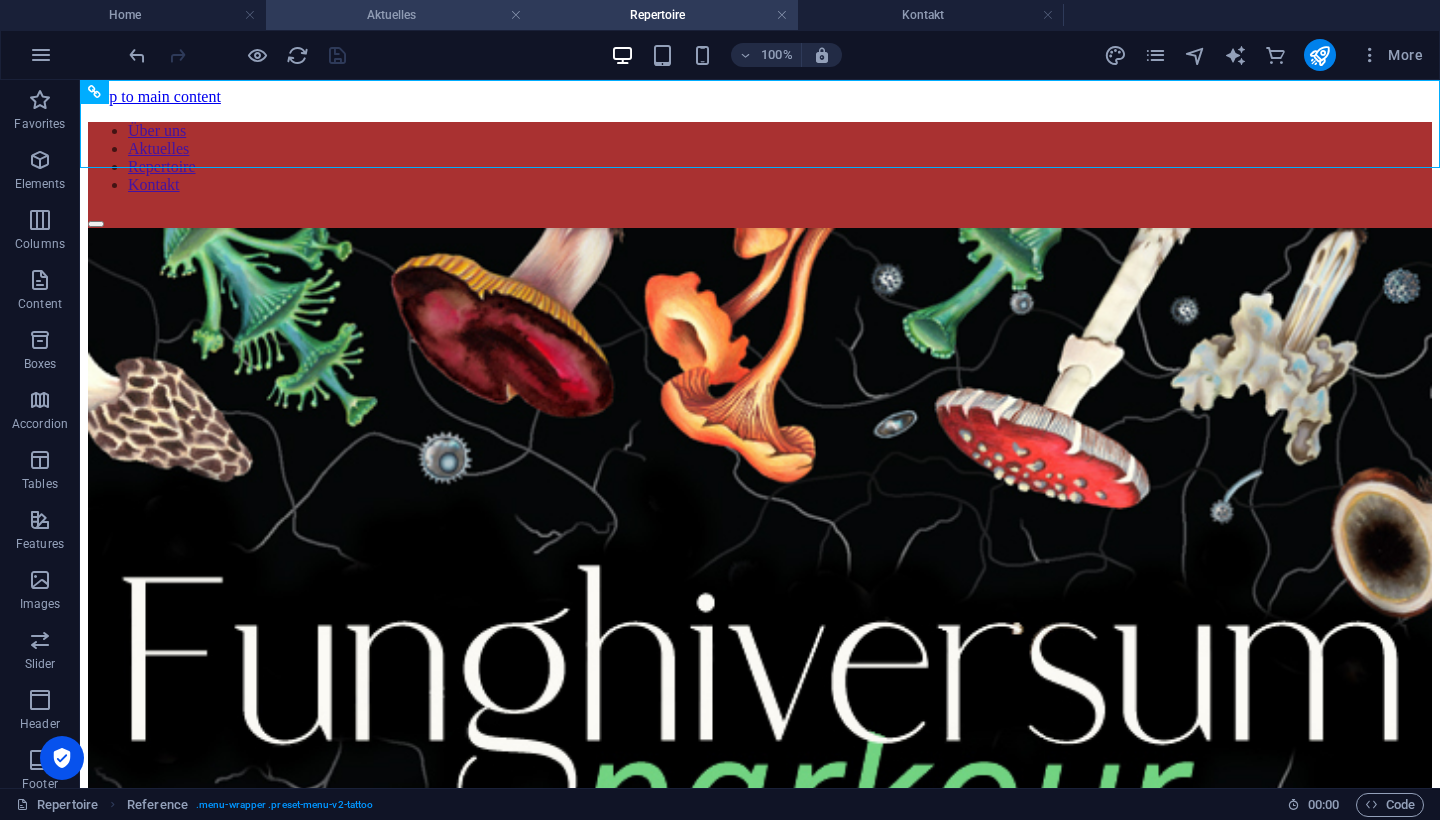 click on "Aktuelles" at bounding box center [399, 15] 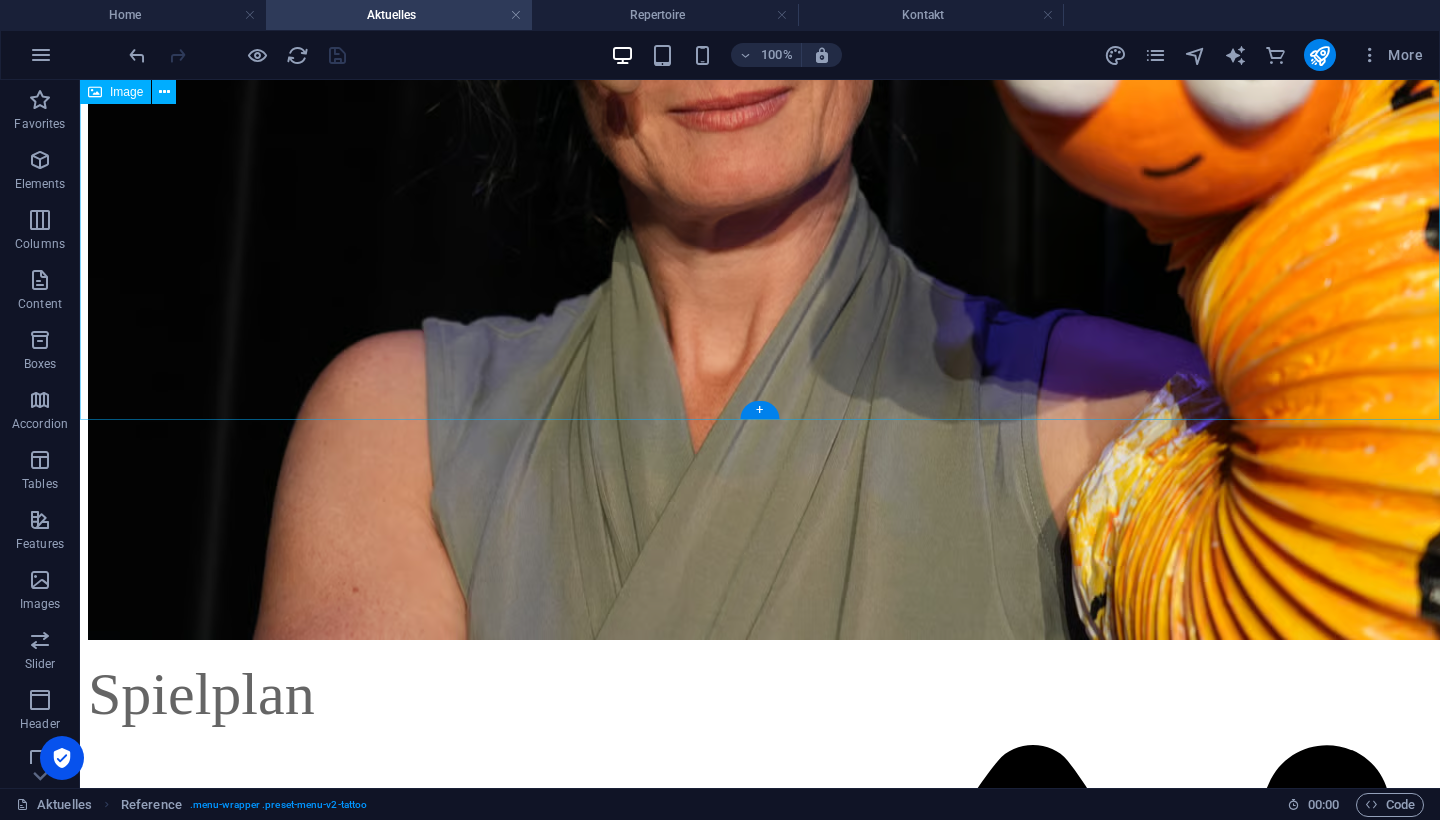scroll, scrollTop: 655, scrollLeft: 0, axis: vertical 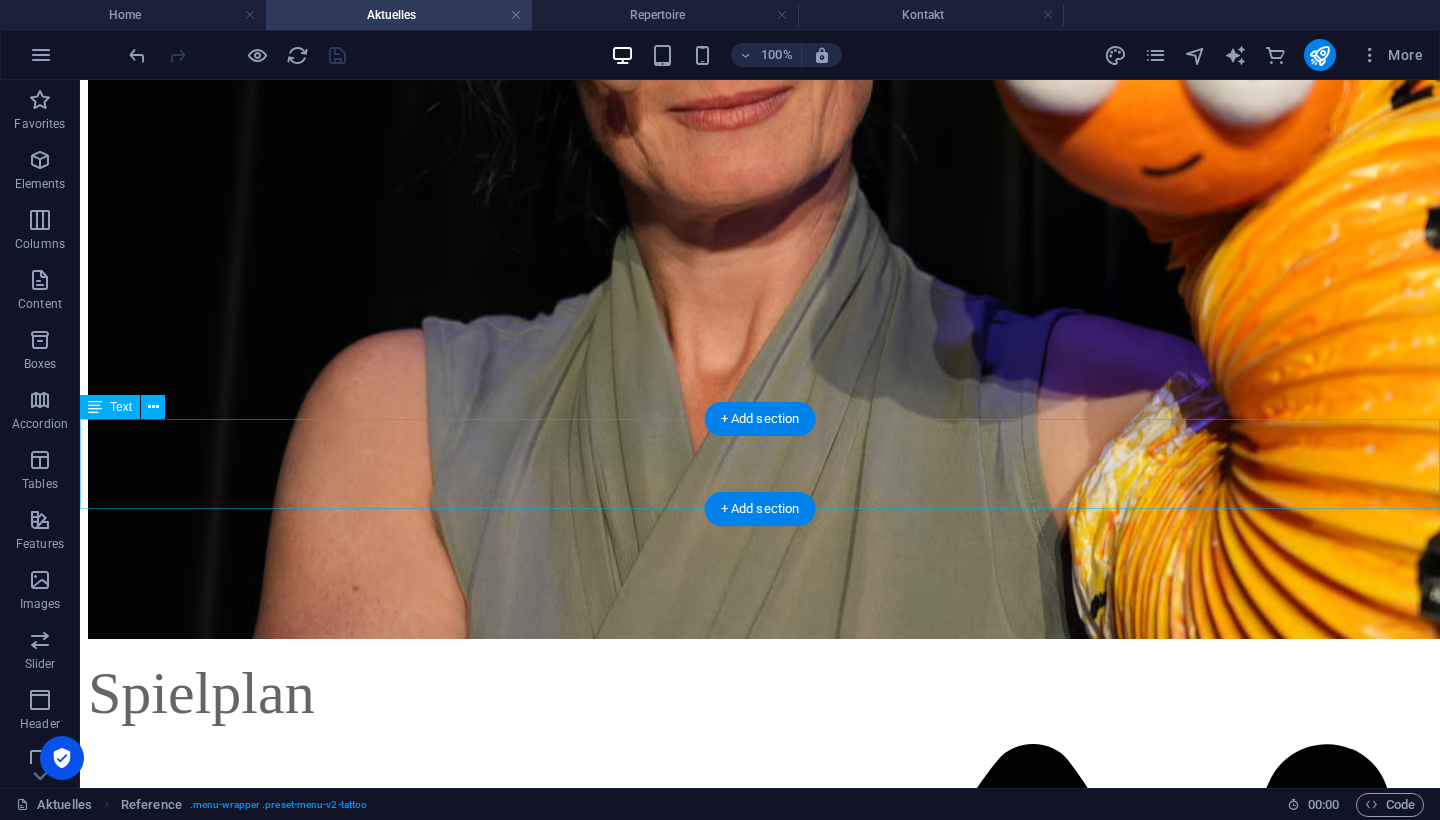 click on "Spielplan" at bounding box center [760, 693] 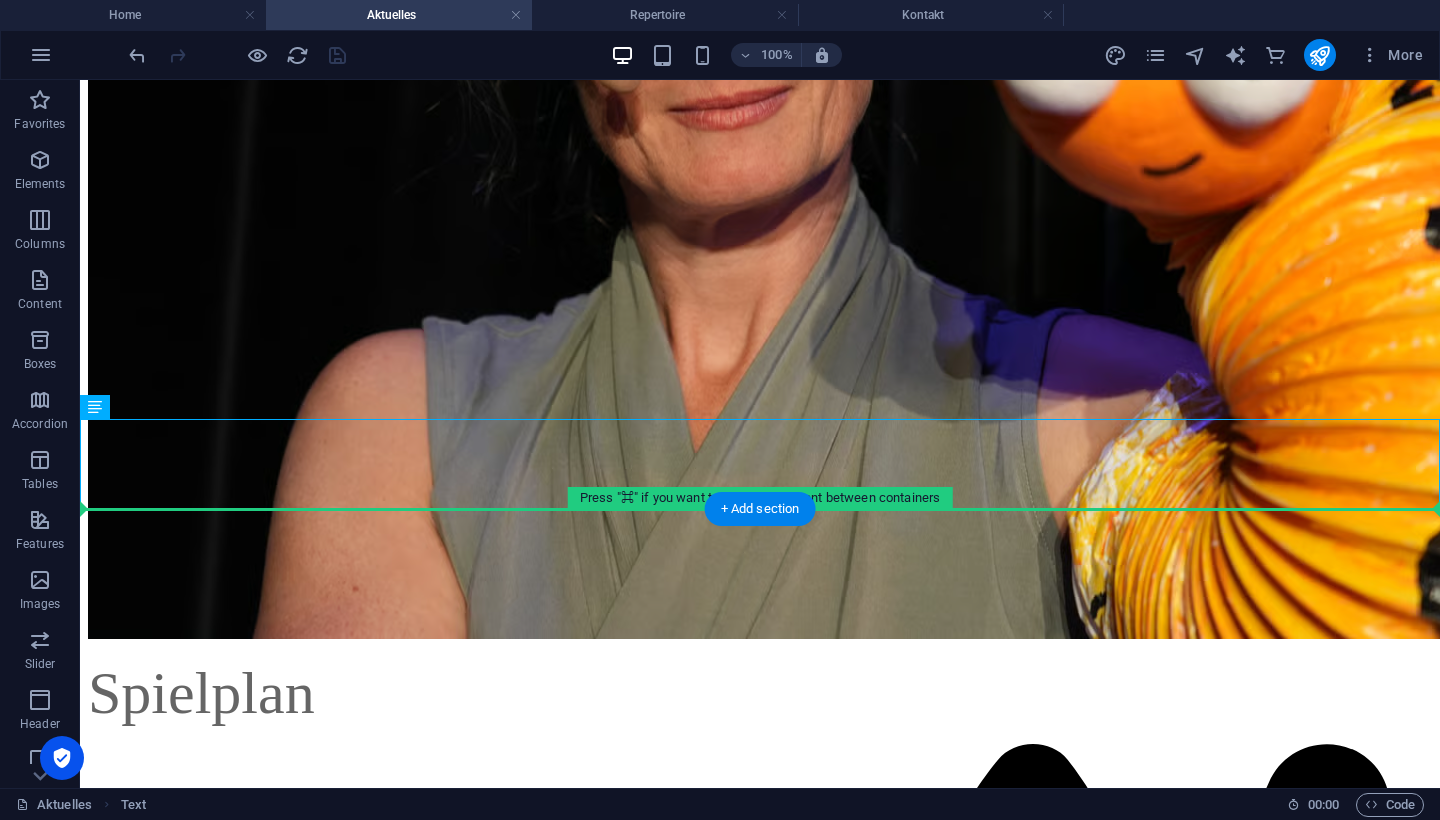 drag, startPoint x: 595, startPoint y: 455, endPoint x: 594, endPoint y: 579, distance: 124.004036 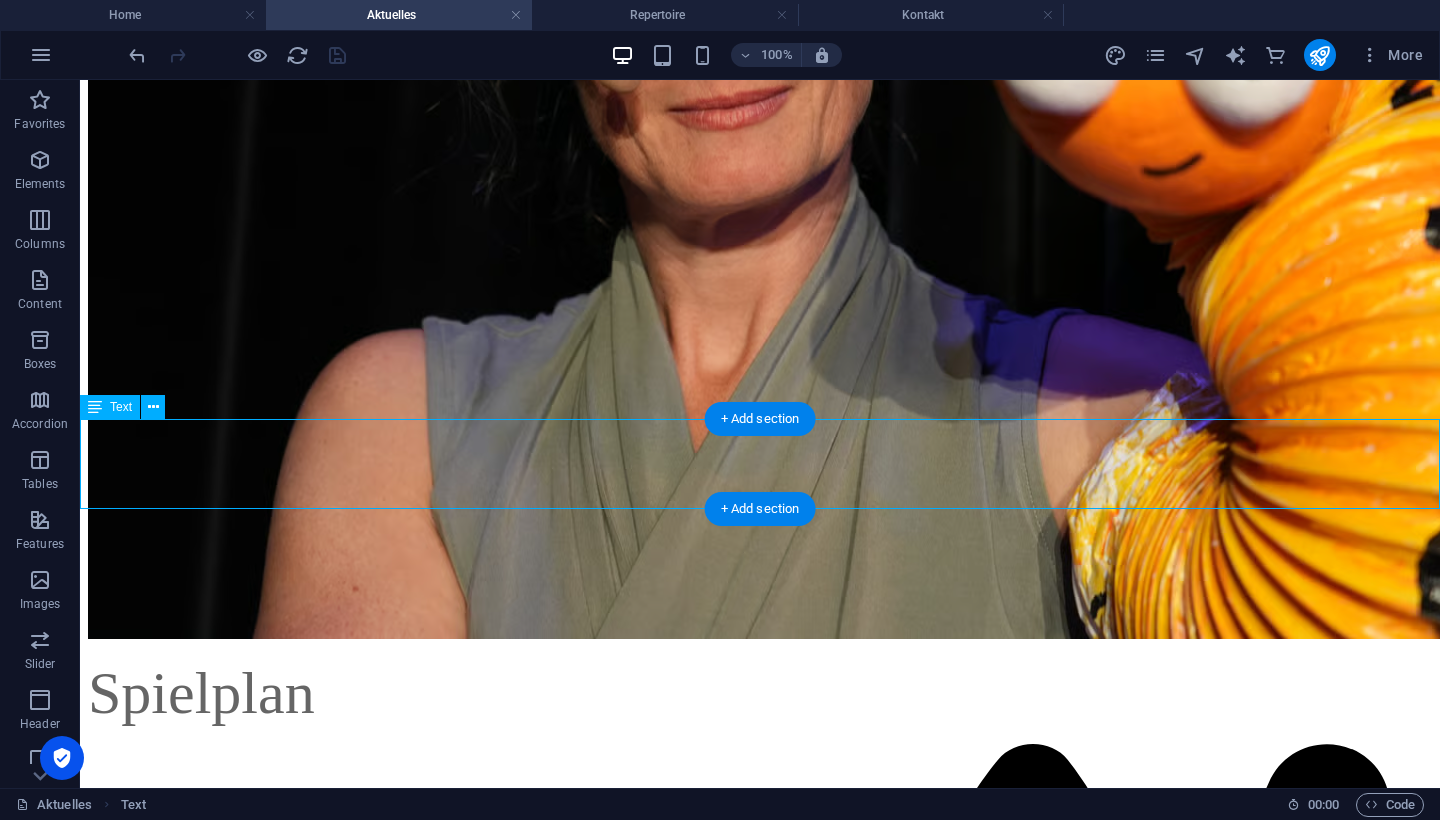 click on "Spielplan" at bounding box center [760, 693] 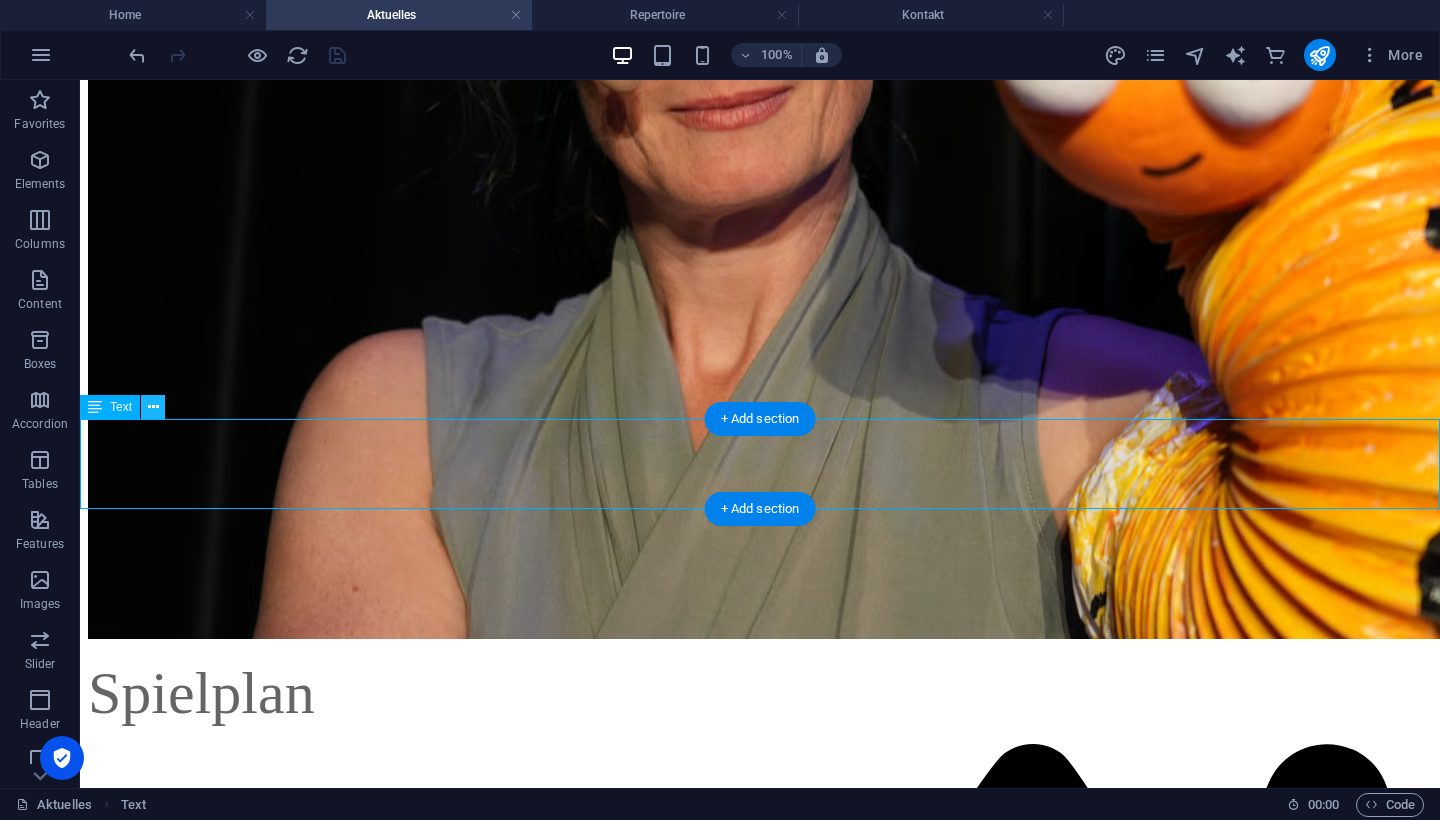 click at bounding box center (153, 407) 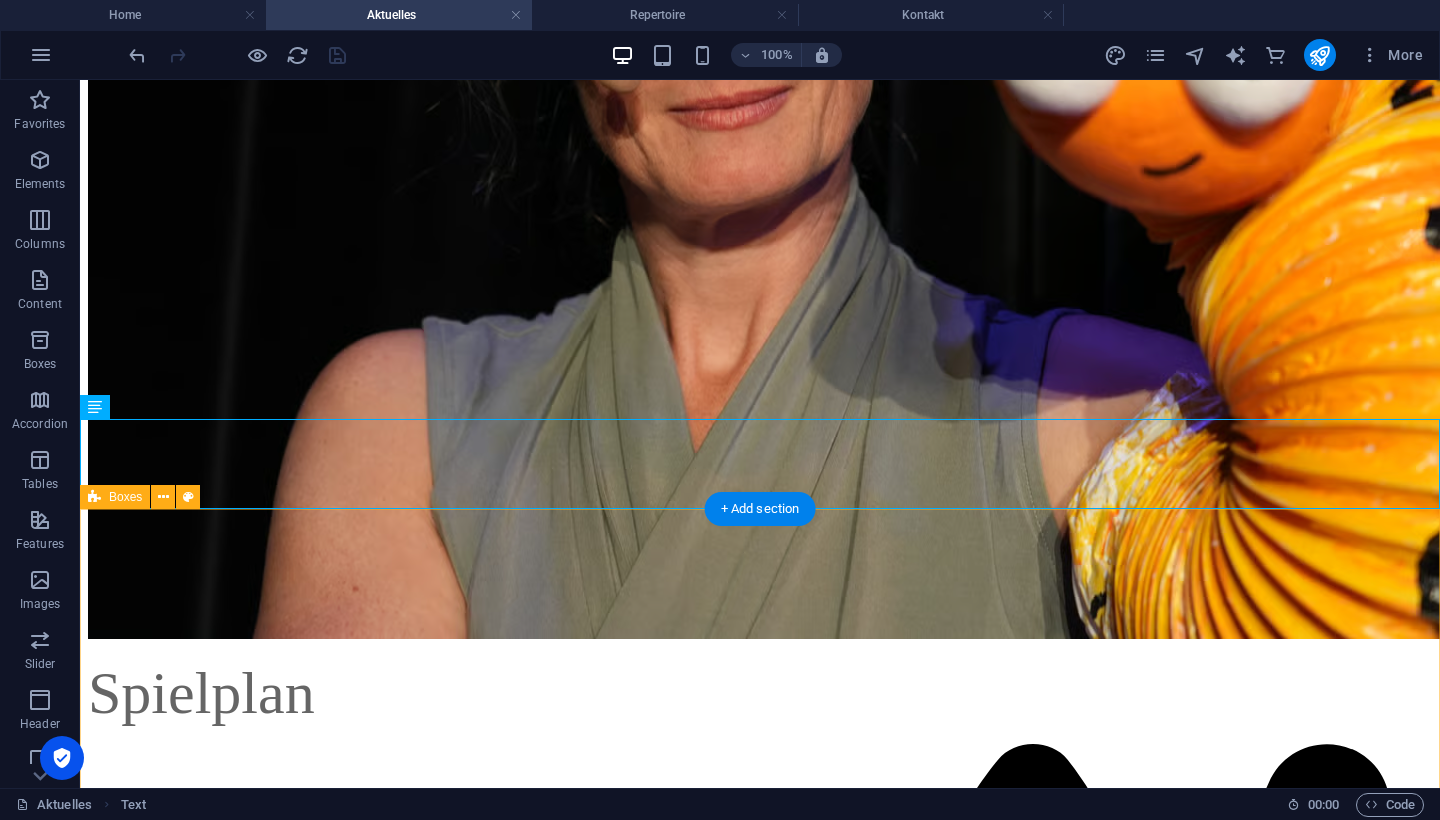 click on ".fa-secondary{opacity:.4} Malwina und der Erdbeerpilz Datum: [DATE] Uhrzeit: 11:00, 16:00 Ort: Kindermuseum unterm Dach Gefördert durch: KiA Fonds .fa-secondary{opacity:.4} Malwina und der Erdbeerpilz Datum: [DATE] Uhrzeit: 10:00 Ort: [PERSON_NAME]-Bibliothek Gefördert durch: KiA Fonds .fa-secondary{opacity:.4} Malwina und der Erdbeerpilz Datum: [DATE] Uhrzeit: 10:00 Ort: Bibliothek im [GEOGRAPHIC_DATA] [GEOGRAPHIC_DATA] durch: KiA Fonds .fa-secondary{opacity:.4} Malwina und der Erdbeerpilz Datum: [DATE] Uhrzeit: 14:00 Ort: [PERSON_NAME]- und Jugendkulturzentrum Gefördert durch: KiA Fonds .fa-secondary{opacity:.4} Malwina und der Erdbeerpilz Datum: [DATE] Uhrzeit: 09:30, 11:00 Ort: Mittelpunktbibliothek EhmWelk Gefördert durch: KiA Fonds .fa-secondary{opacity:.4} Malwina und der Erdbeerpilz Datum: [DATE] Uhrzeit: 10:00 Ort: Gartenarbeitsschule [PERSON_NAME] Gefördert durch: KiA Fonds .fa-secondary{opacity:.4} Malwina und der Erdbeerpilz Datum: [DATE] Uhrzeit: 15:30 University" at bounding box center (760, 24464) 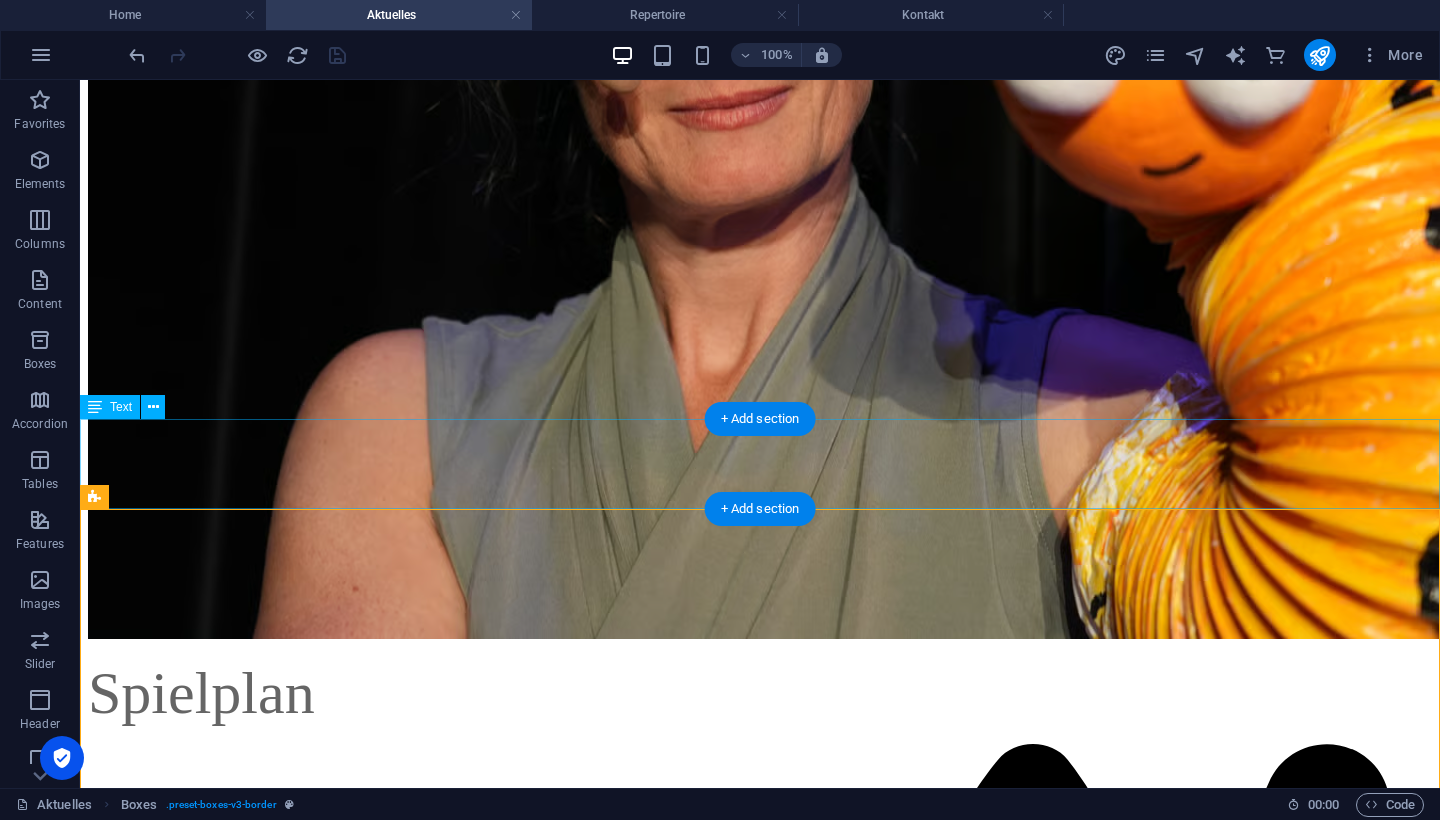 click on "Spielplan" at bounding box center (760, 693) 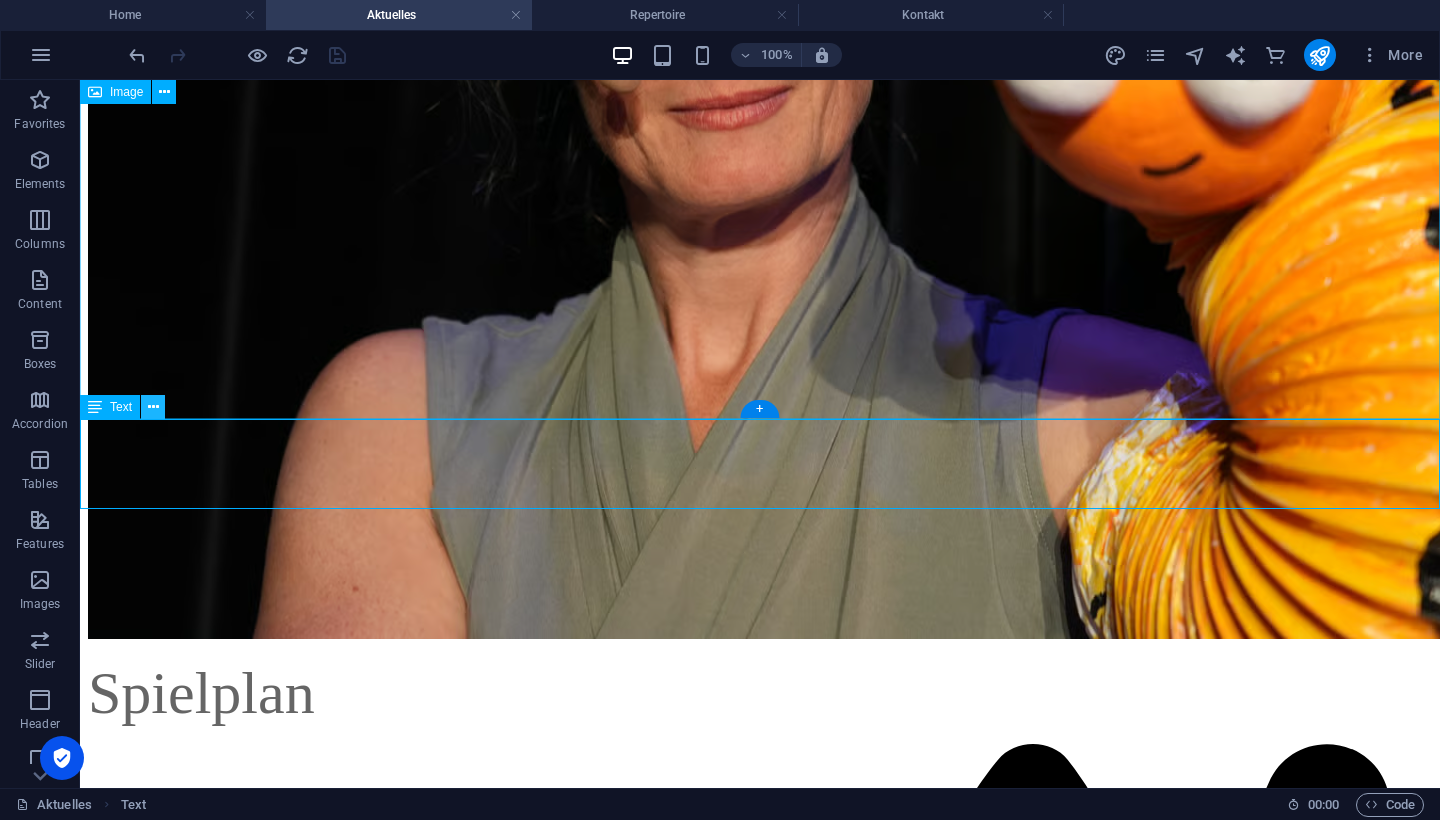 click at bounding box center (153, 407) 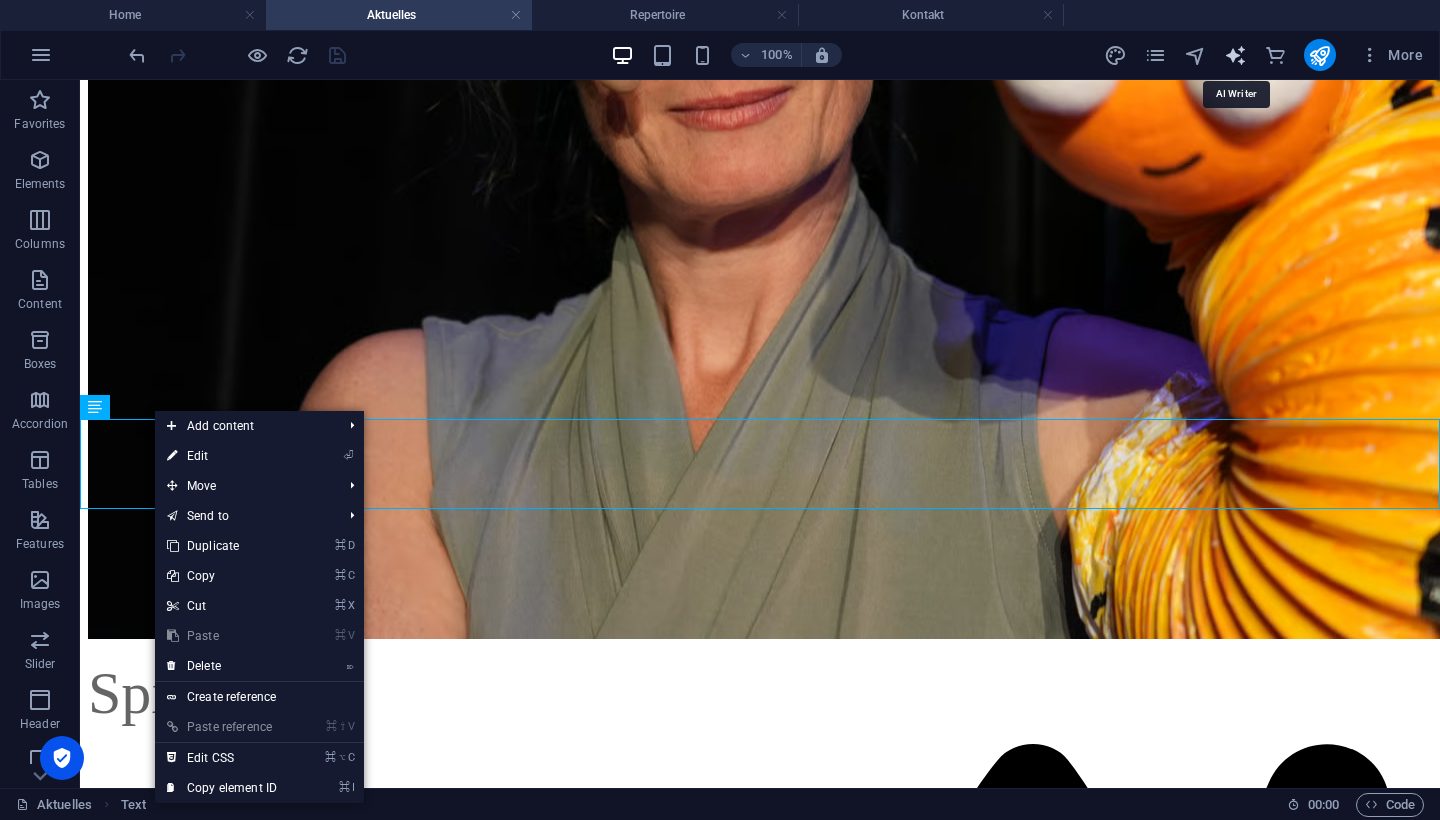 click at bounding box center [1235, 55] 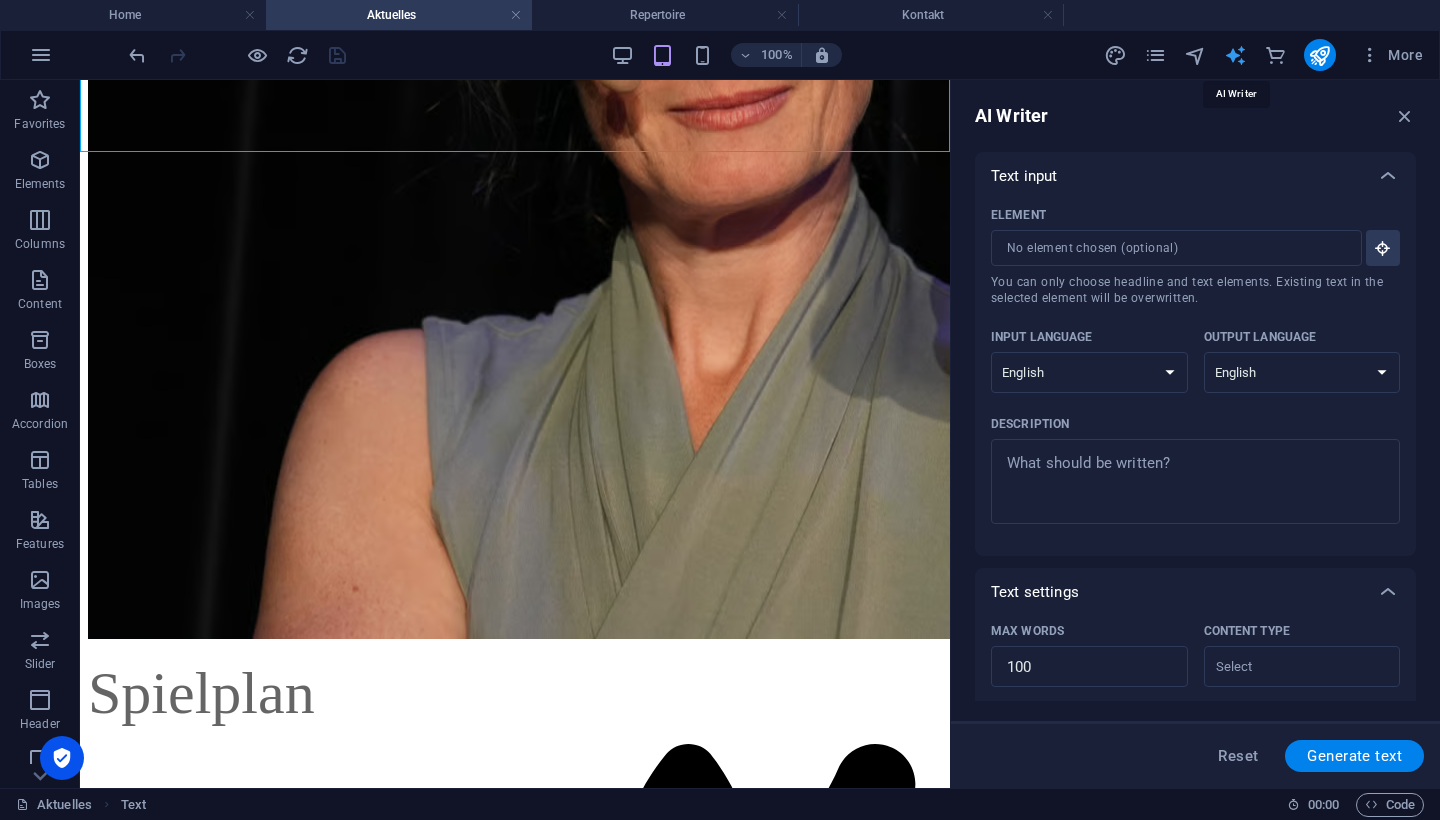 scroll, scrollTop: 0, scrollLeft: 0, axis: both 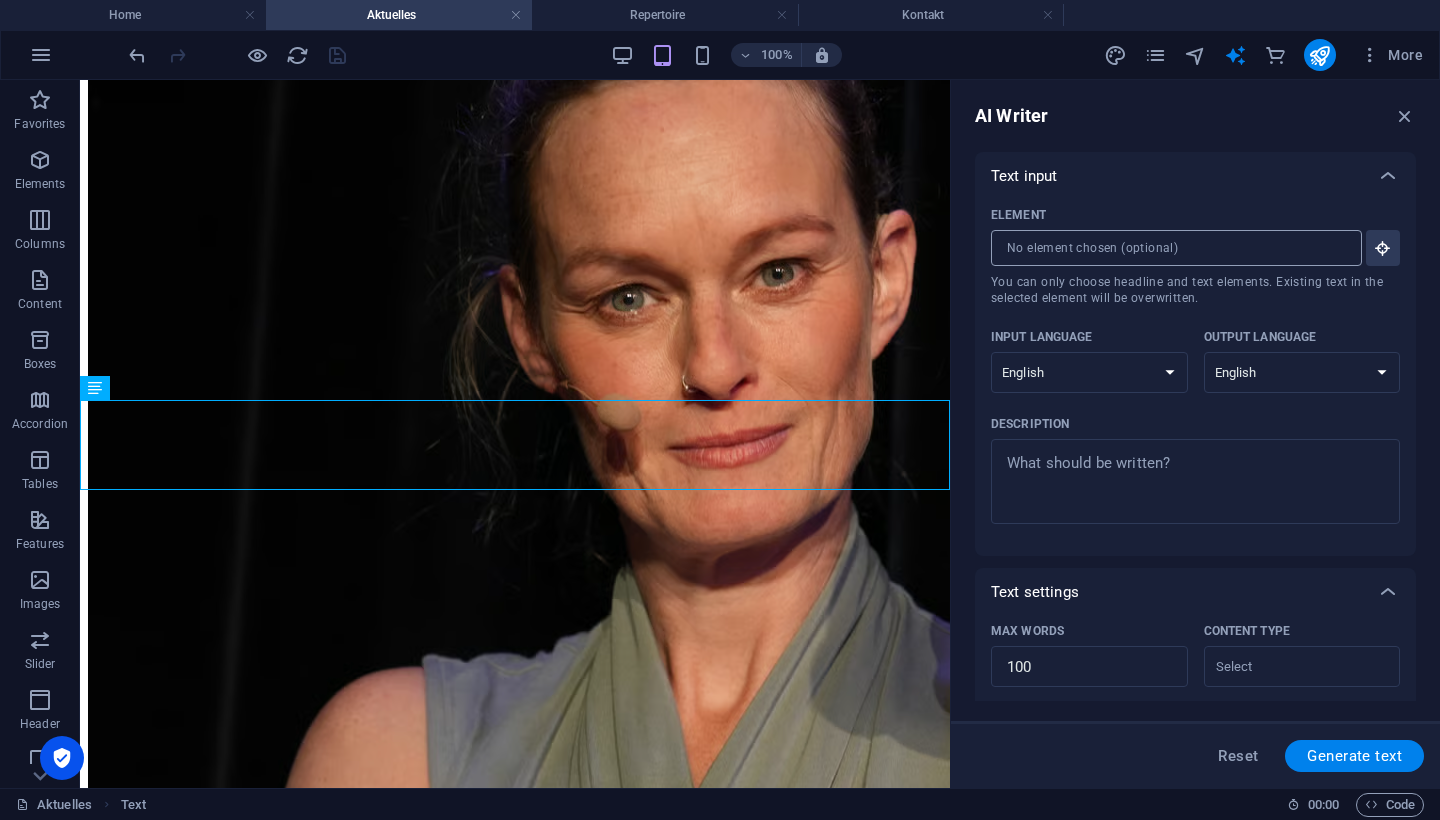 click on "Element ​ You can only choose headline and text elements. Existing text in the selected element will be overwritten." at bounding box center (1169, 248) 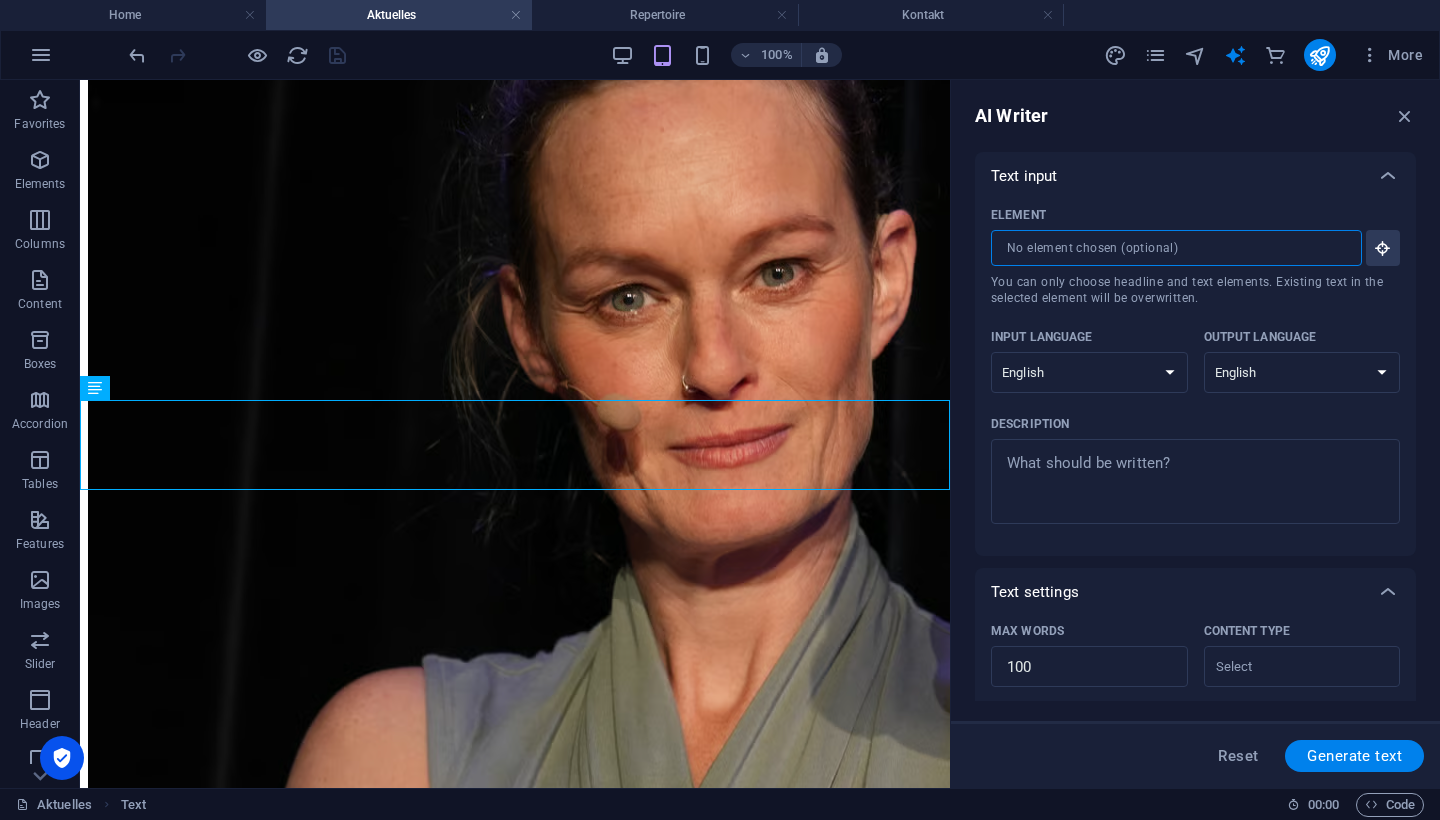 type 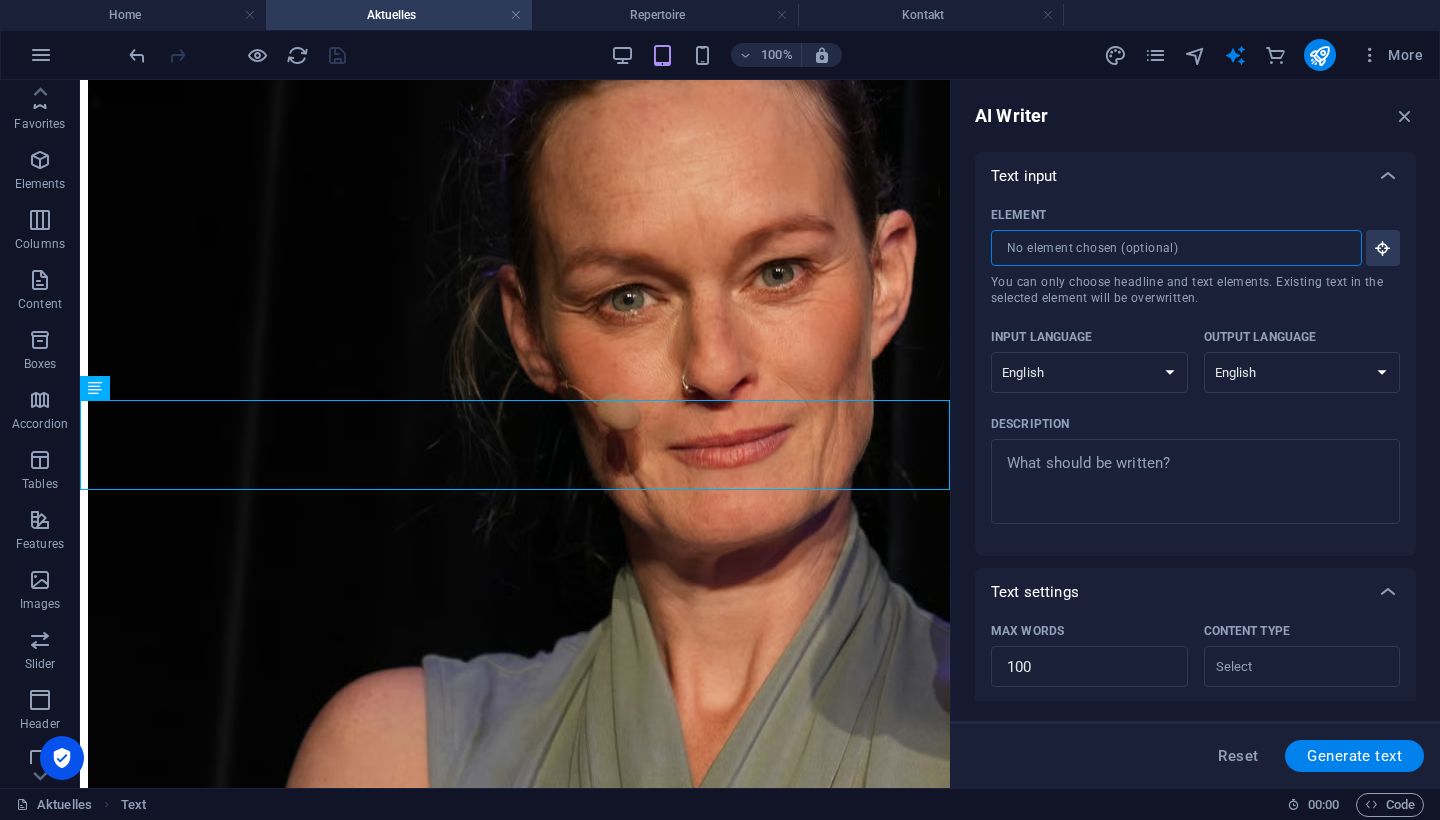scroll, scrollTop: 0, scrollLeft: 0, axis: both 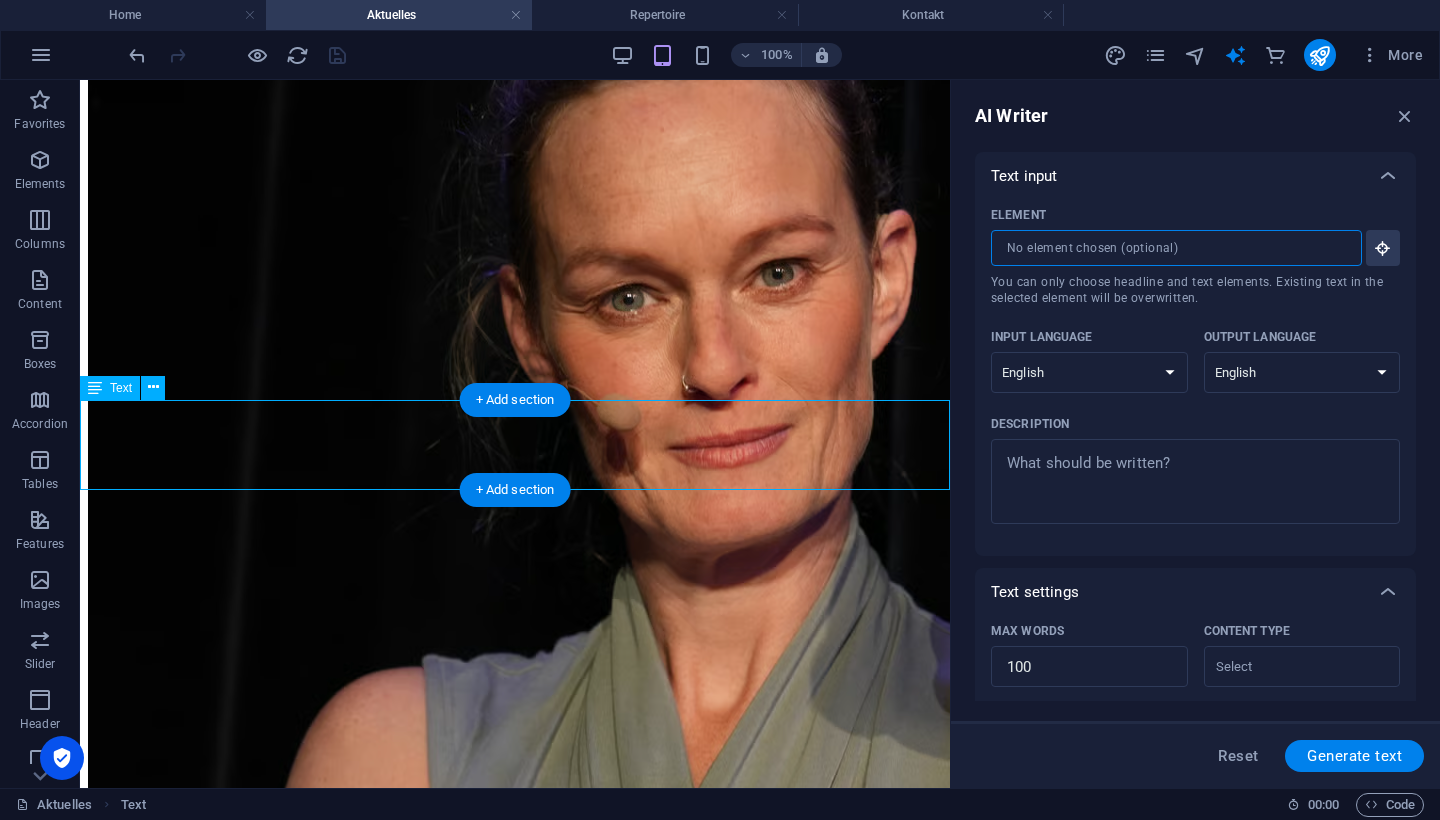 click on "Spielplan" at bounding box center [515, 1031] 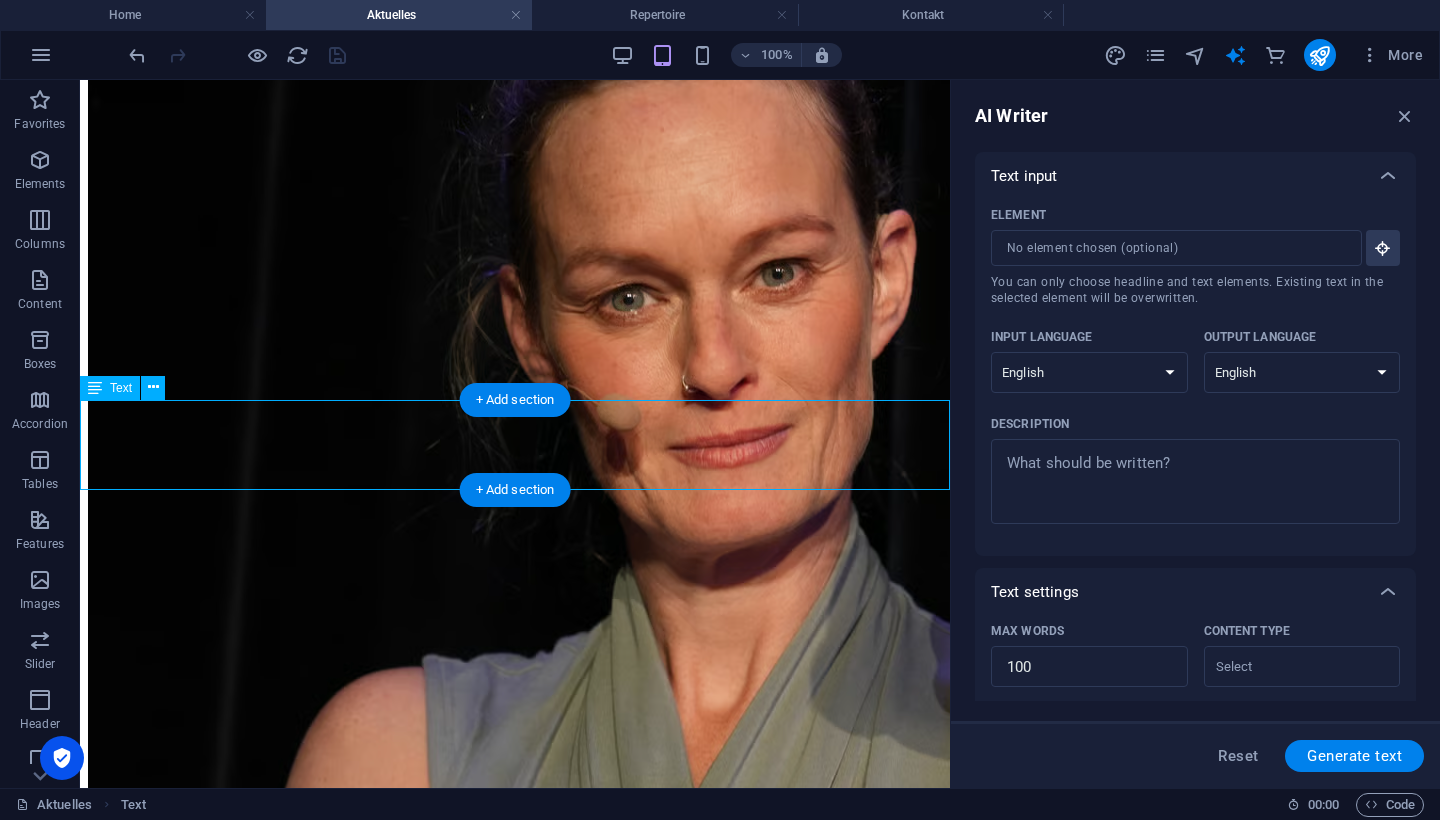 click on "Spielplan" at bounding box center (515, 1031) 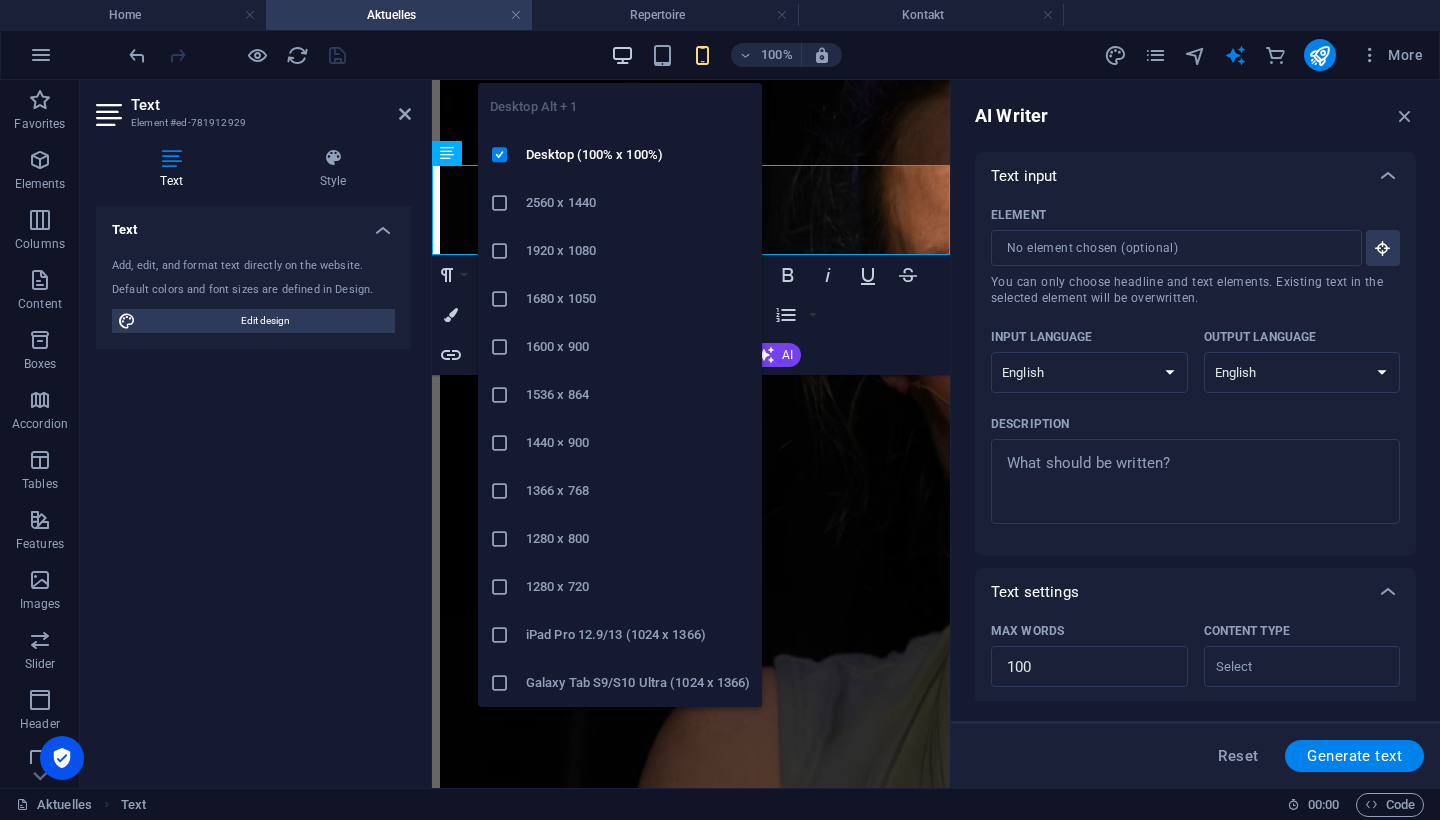 click at bounding box center [622, 55] 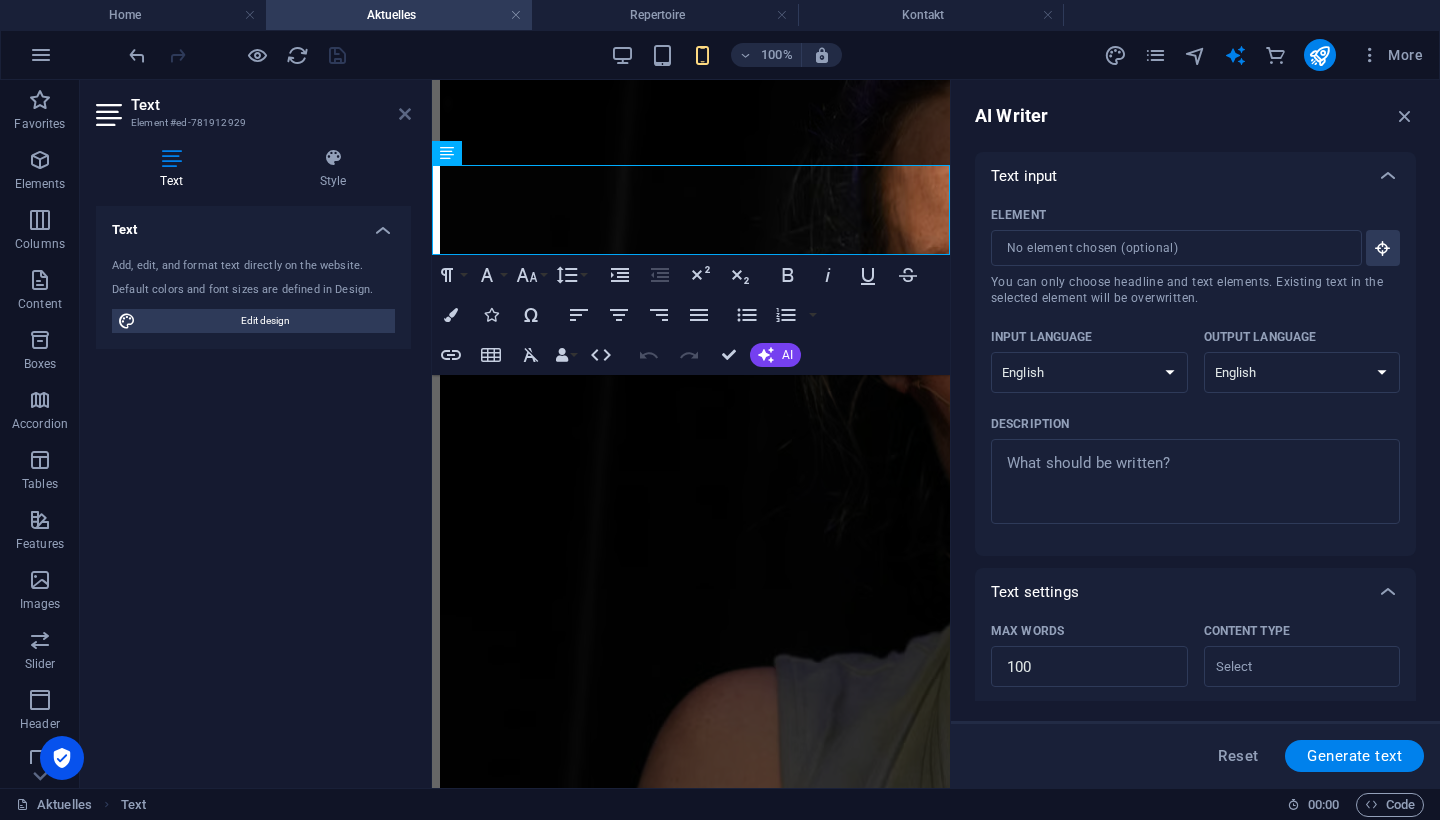 click at bounding box center [405, 114] 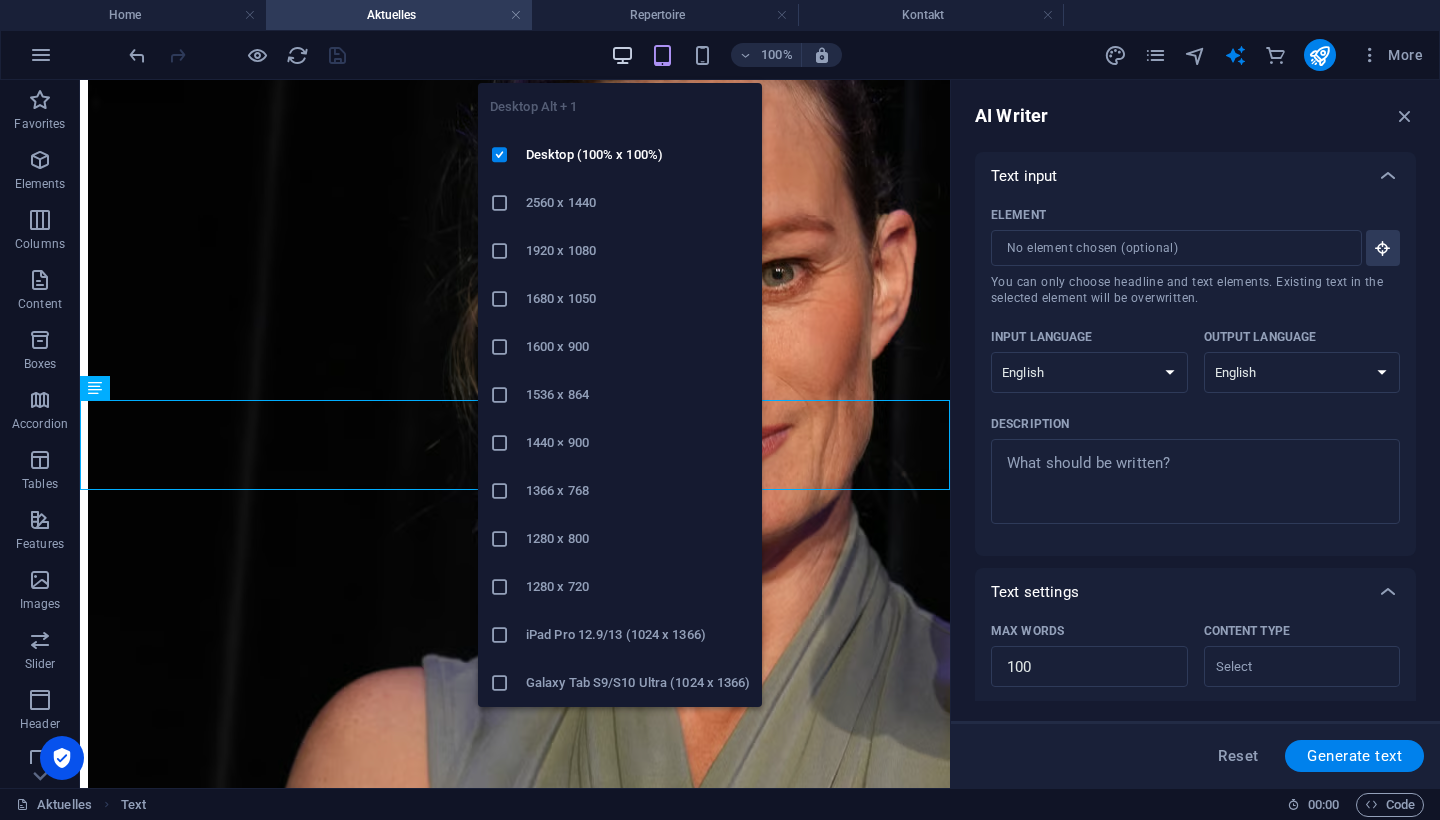 click at bounding box center (622, 55) 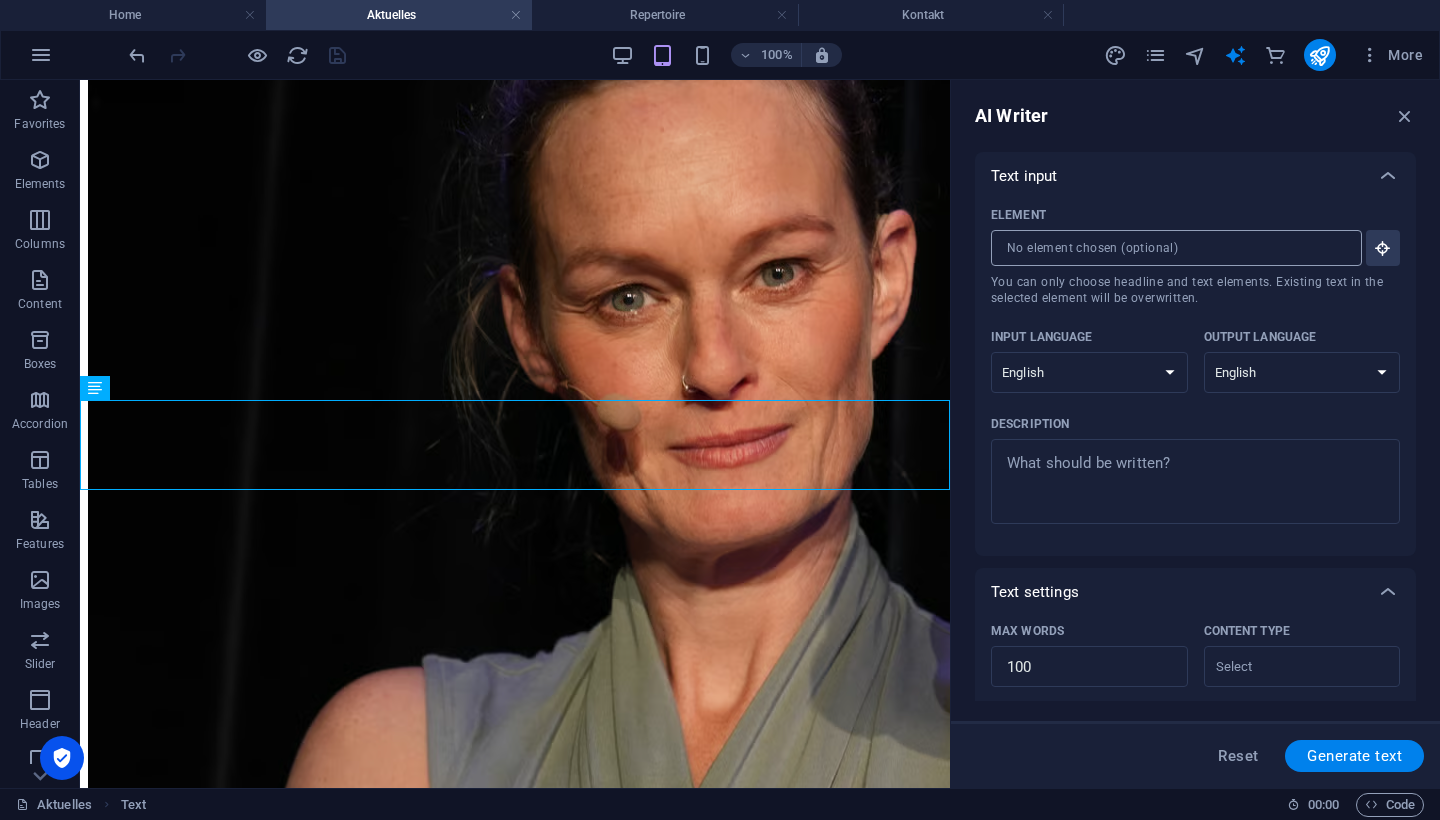 scroll, scrollTop: 0, scrollLeft: 0, axis: both 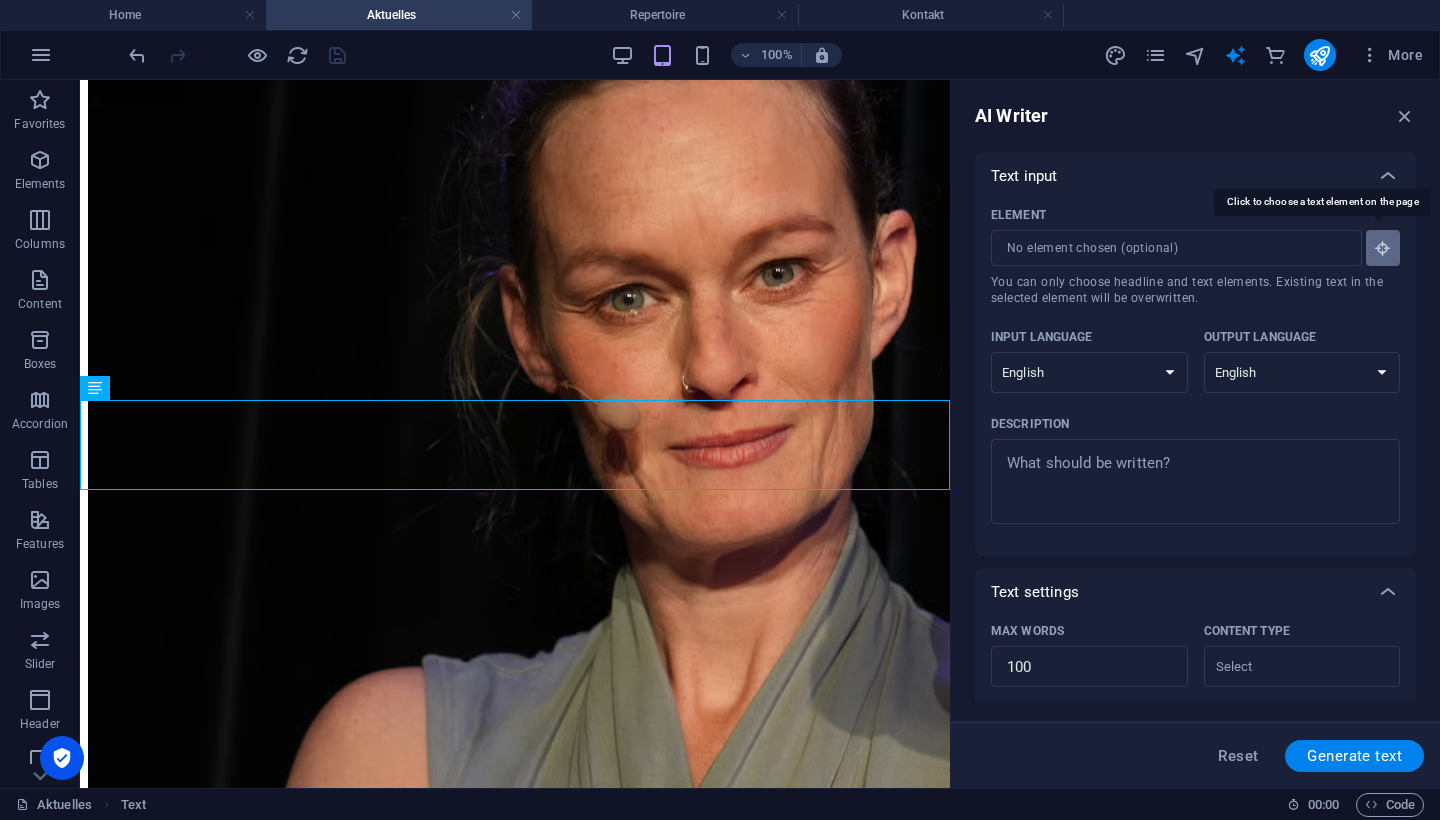 click at bounding box center [1383, 248] 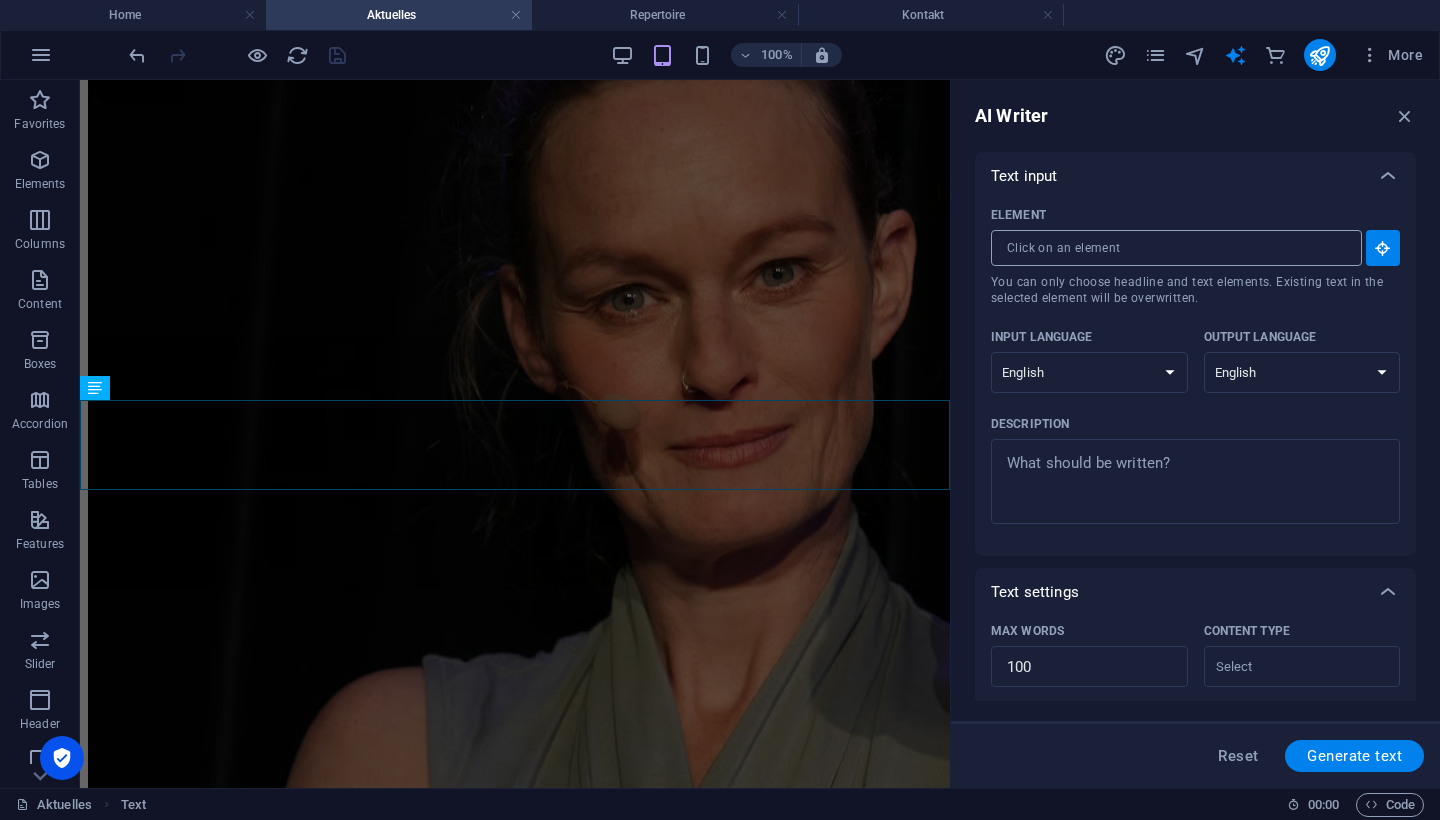 click on "Element ​ You can only choose headline and text elements. Existing text in the selected element will be overwritten." at bounding box center (1169, 248) 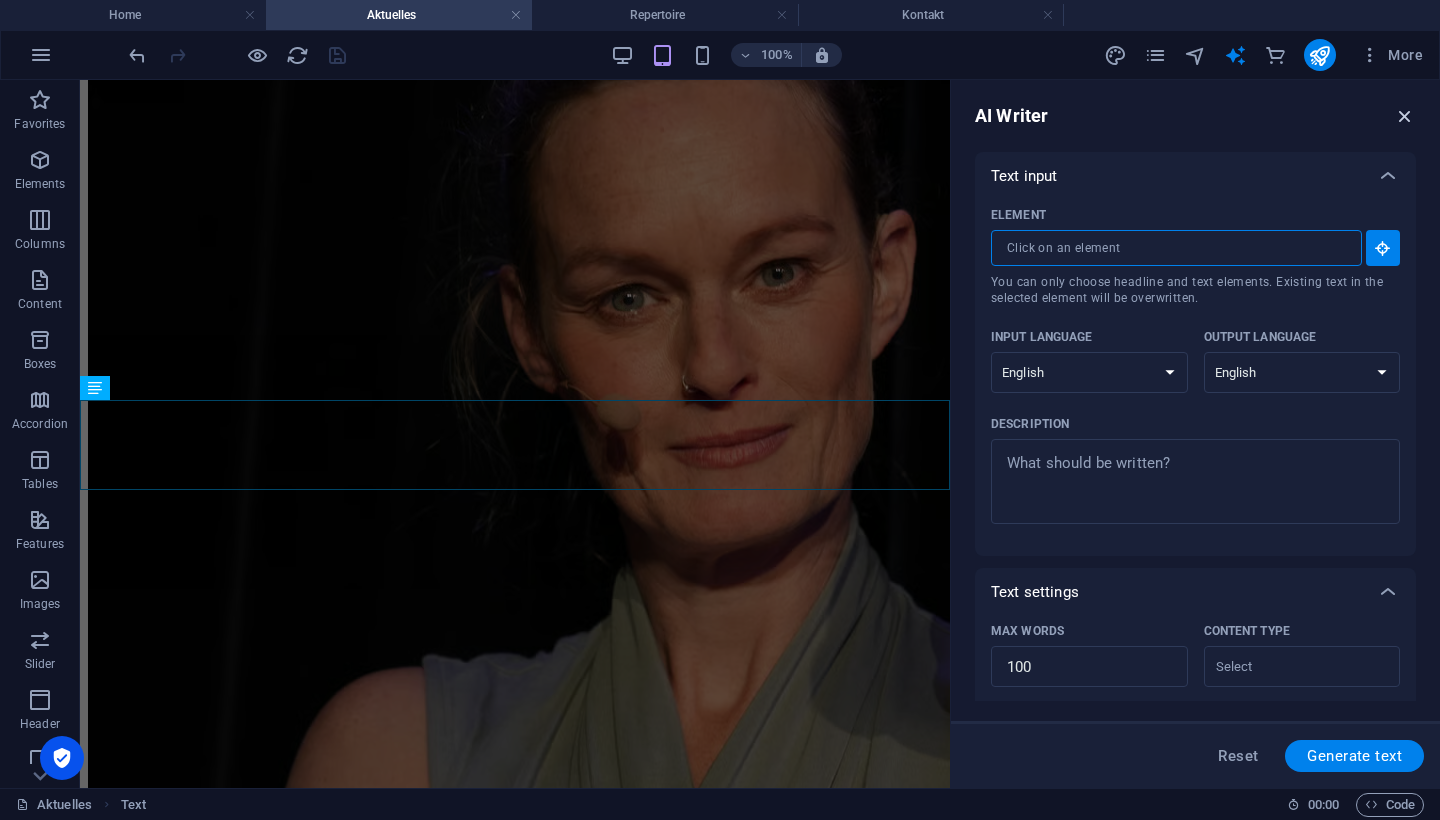 click at bounding box center [1405, 116] 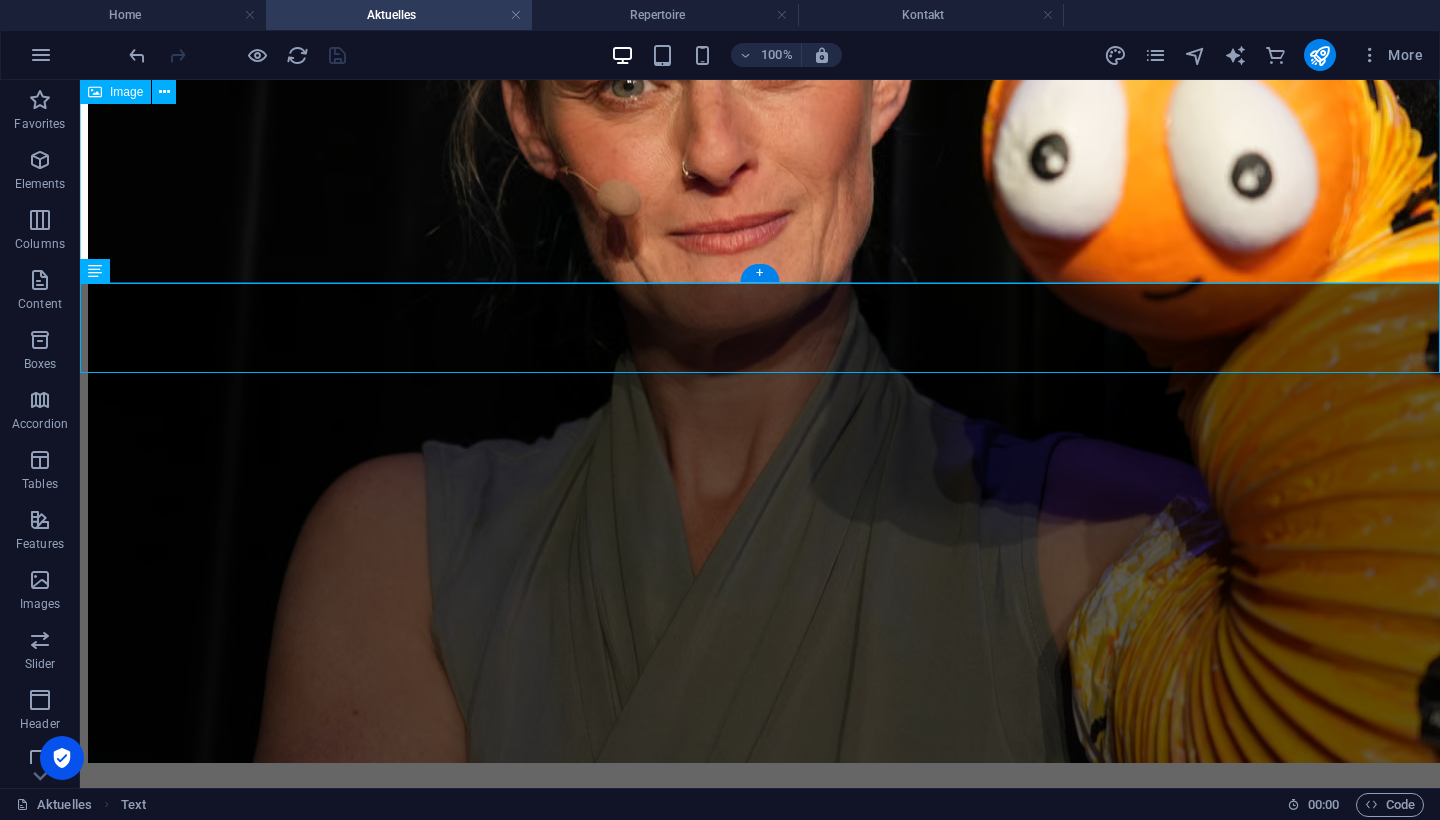 scroll, scrollTop: 791, scrollLeft: 0, axis: vertical 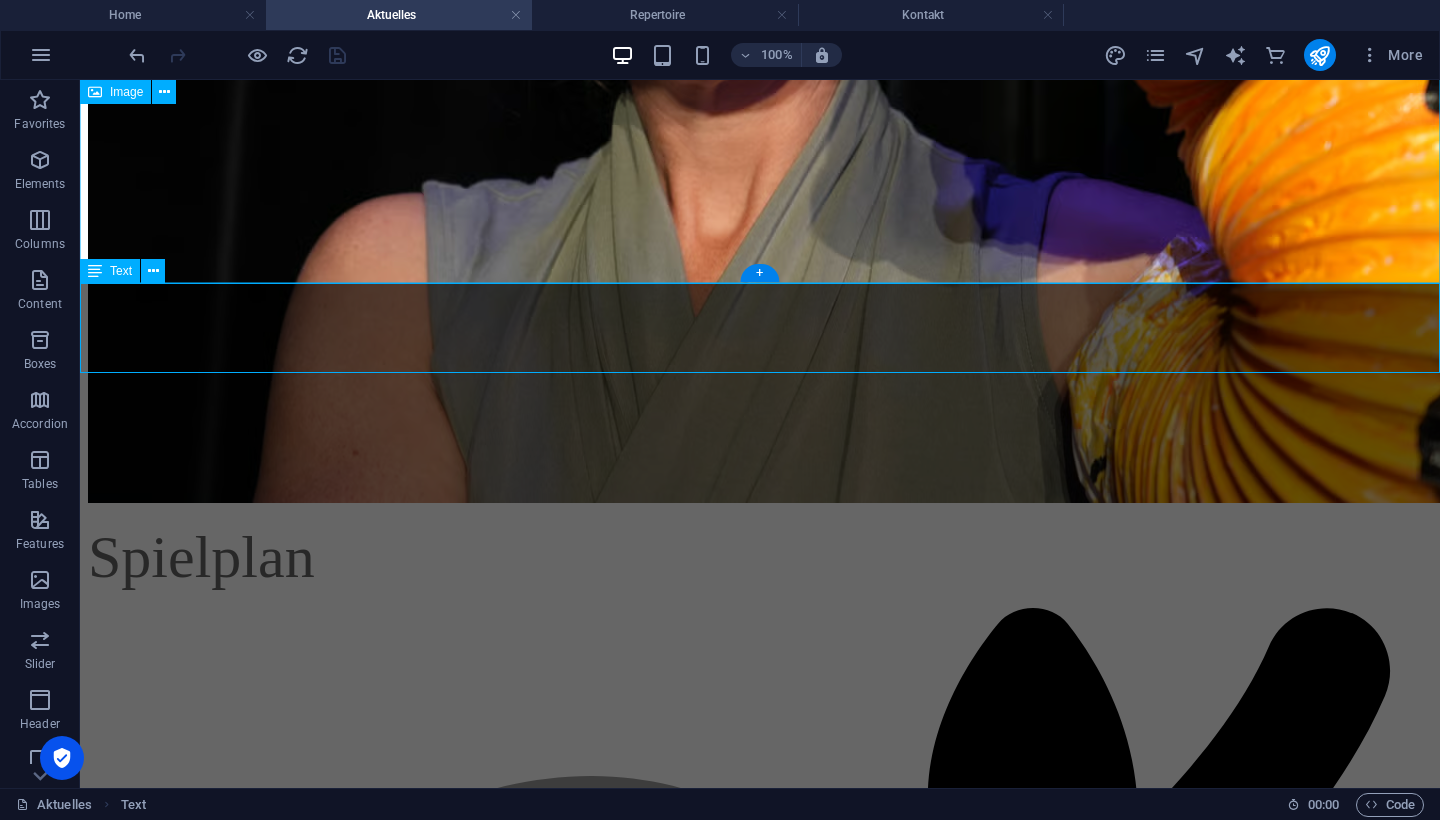 click on "Text" at bounding box center (121, 271) 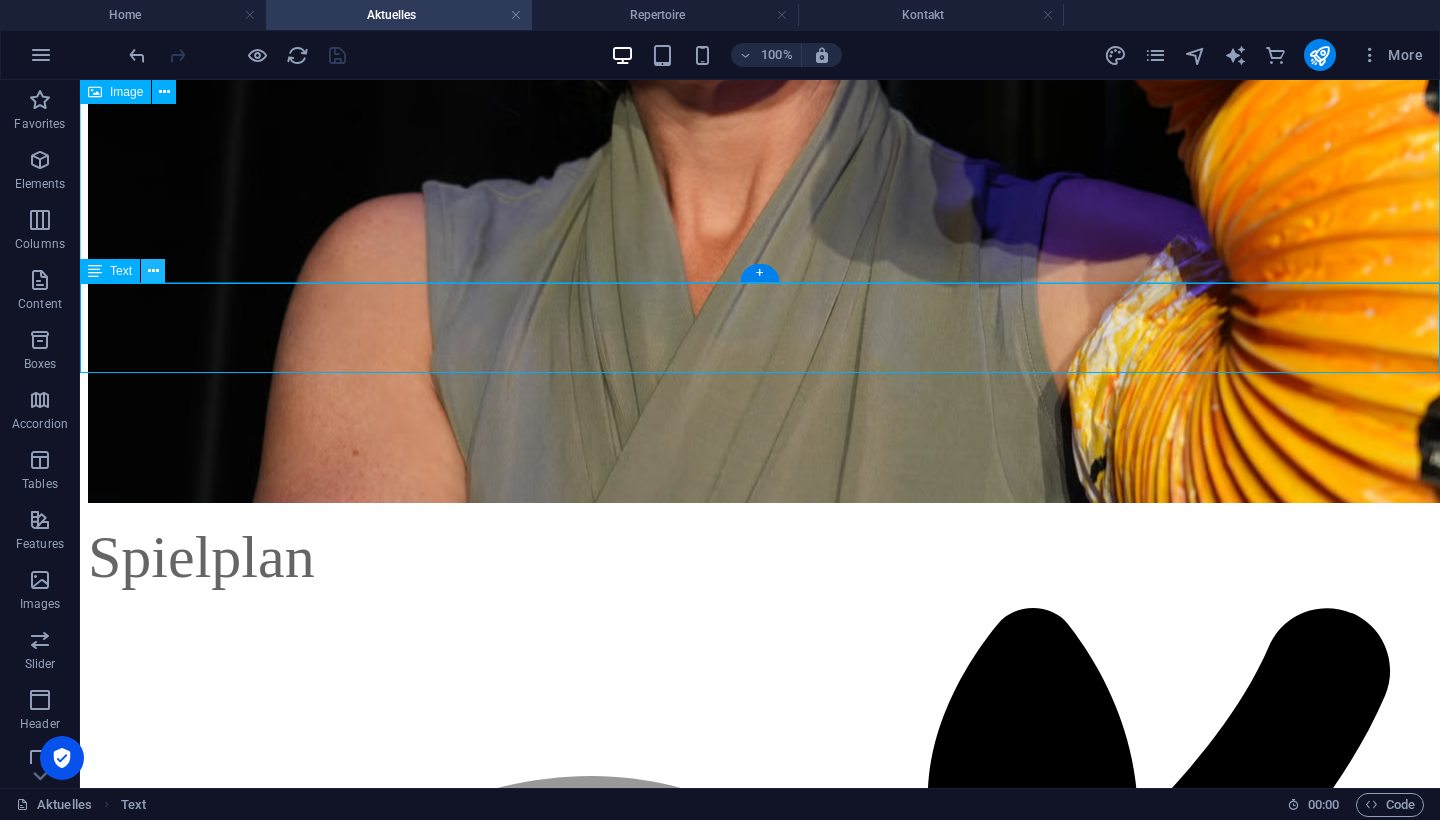 click at bounding box center [153, 271] 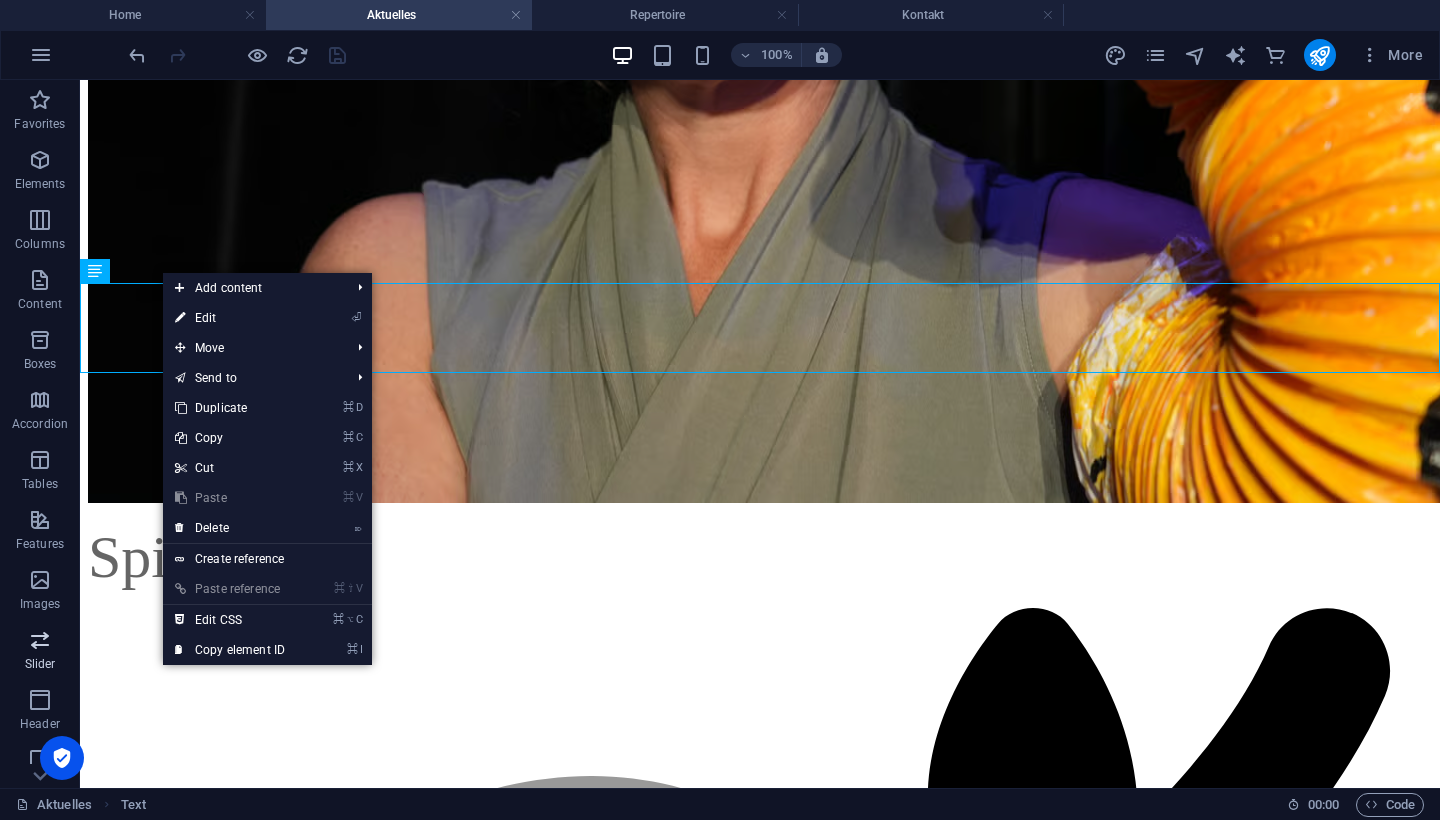 click at bounding box center (40, 640) 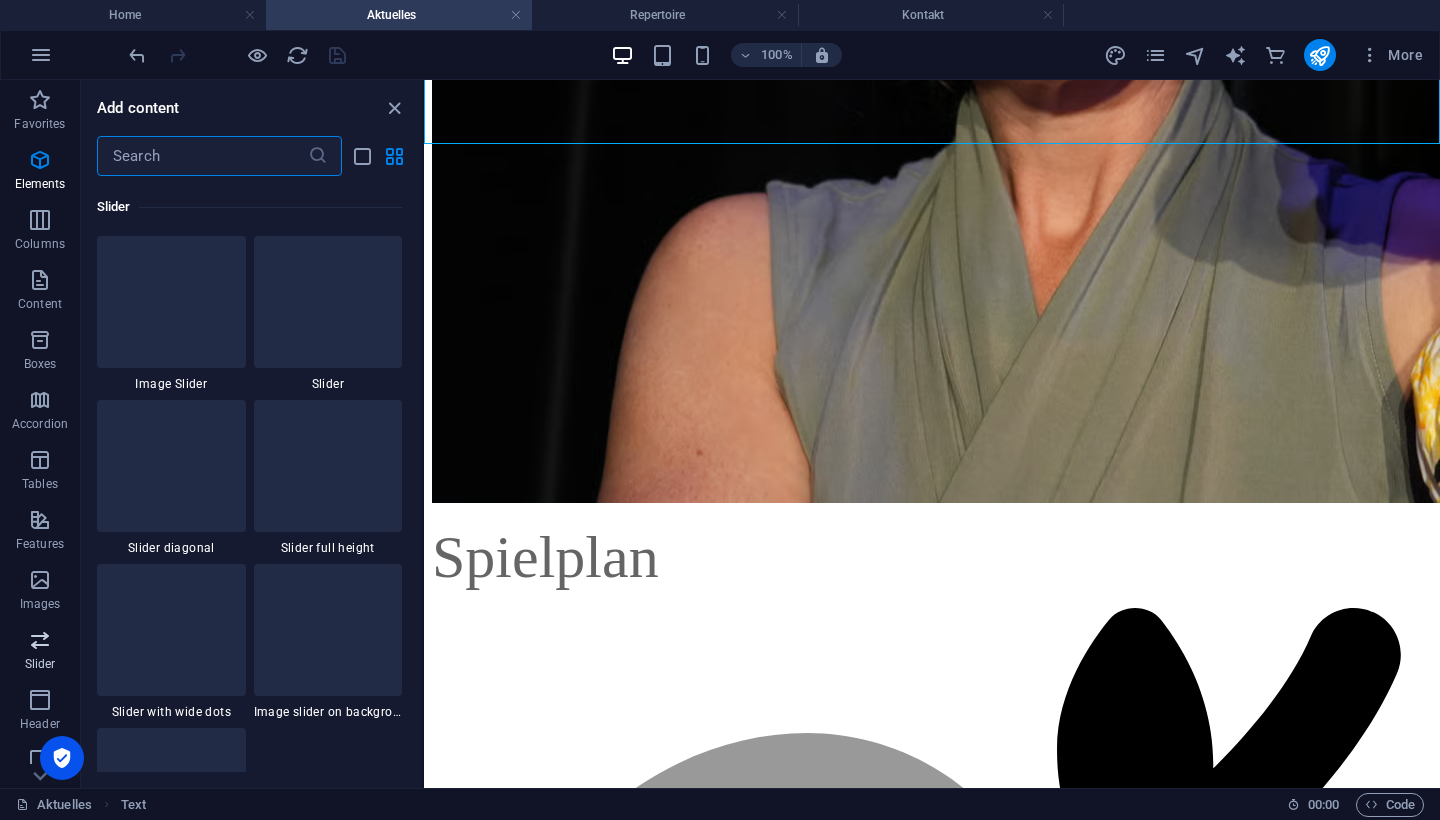 scroll, scrollTop: 11173, scrollLeft: 0, axis: vertical 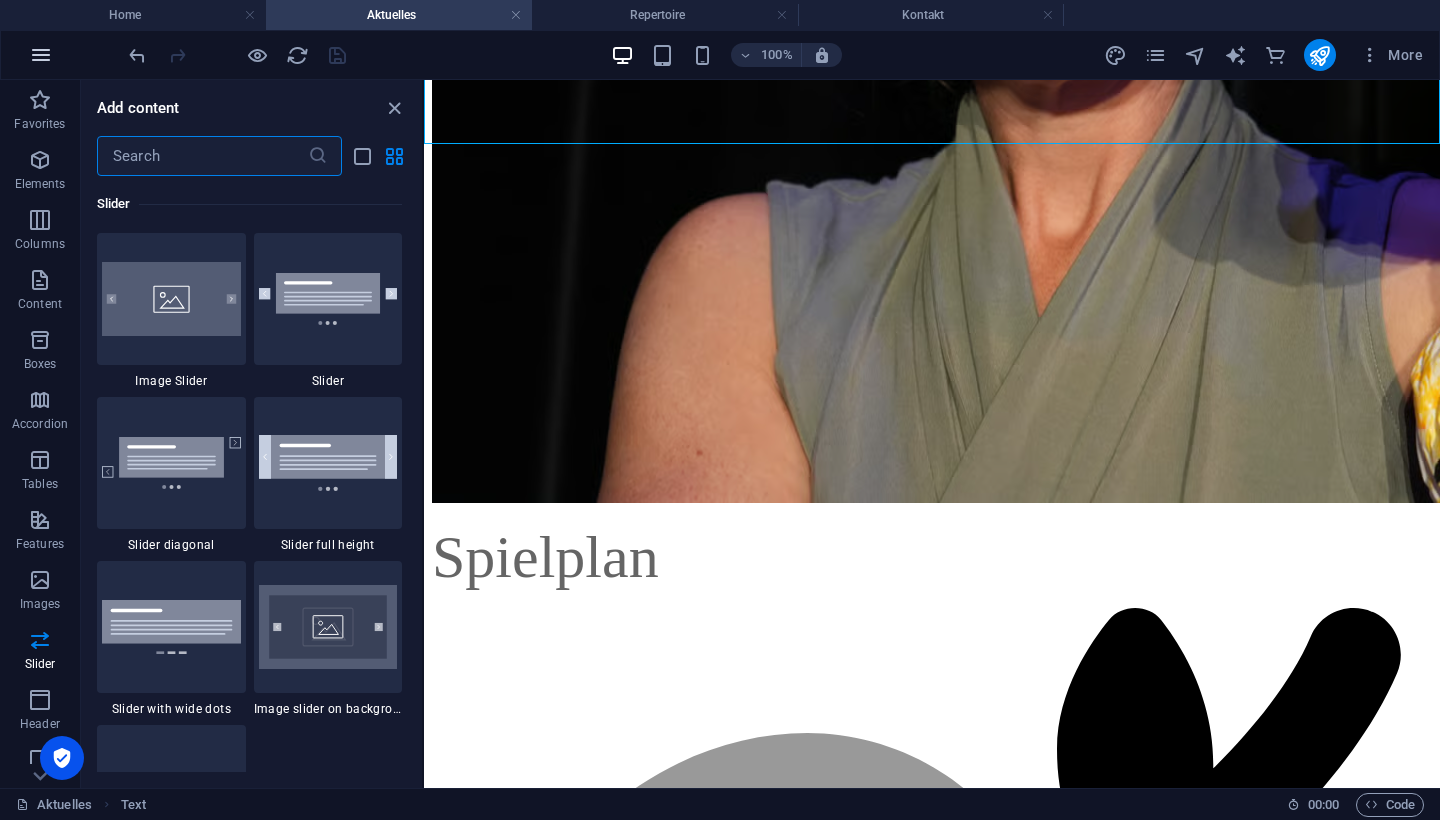 click at bounding box center [41, 55] 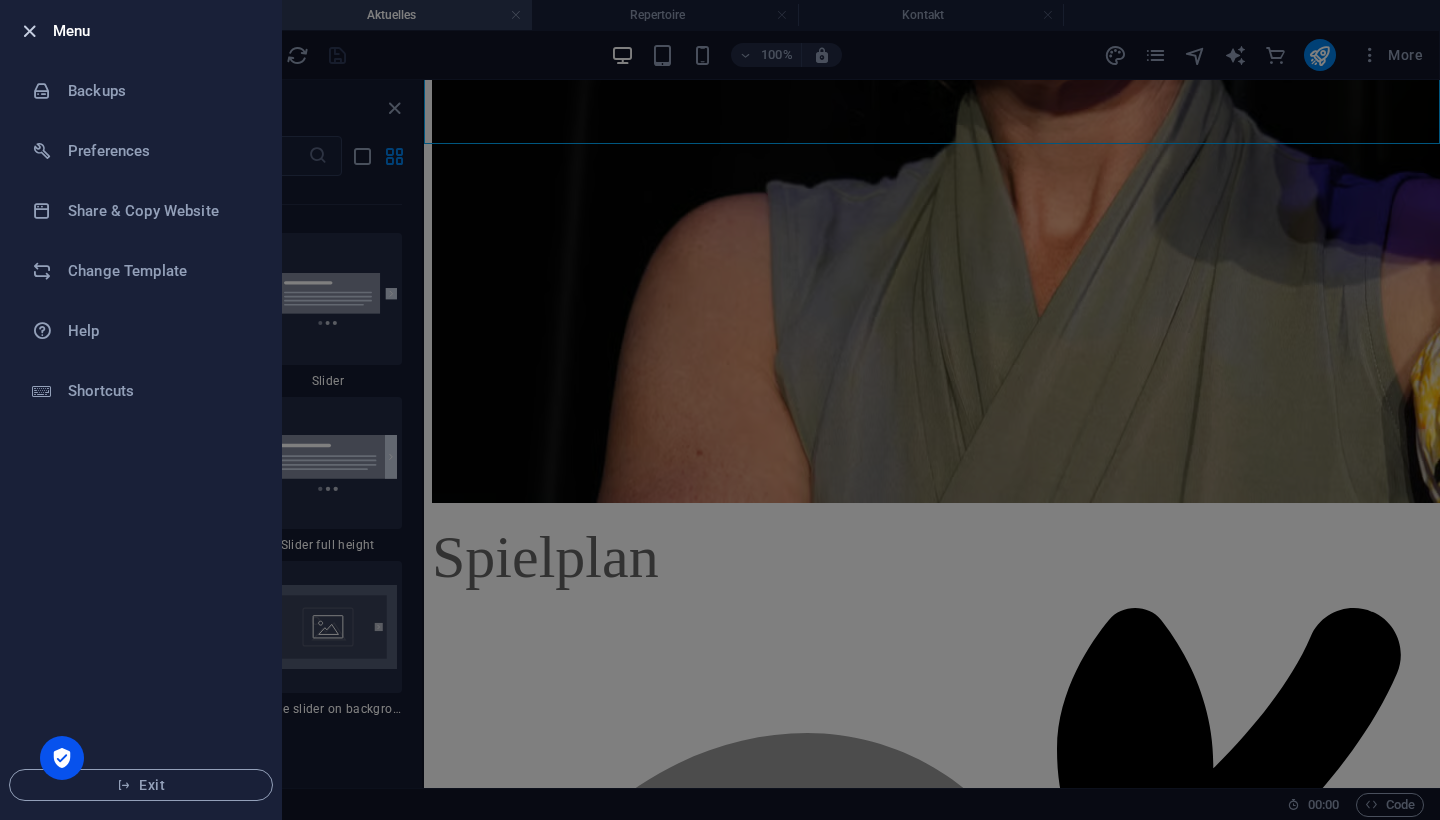 click at bounding box center [29, 31] 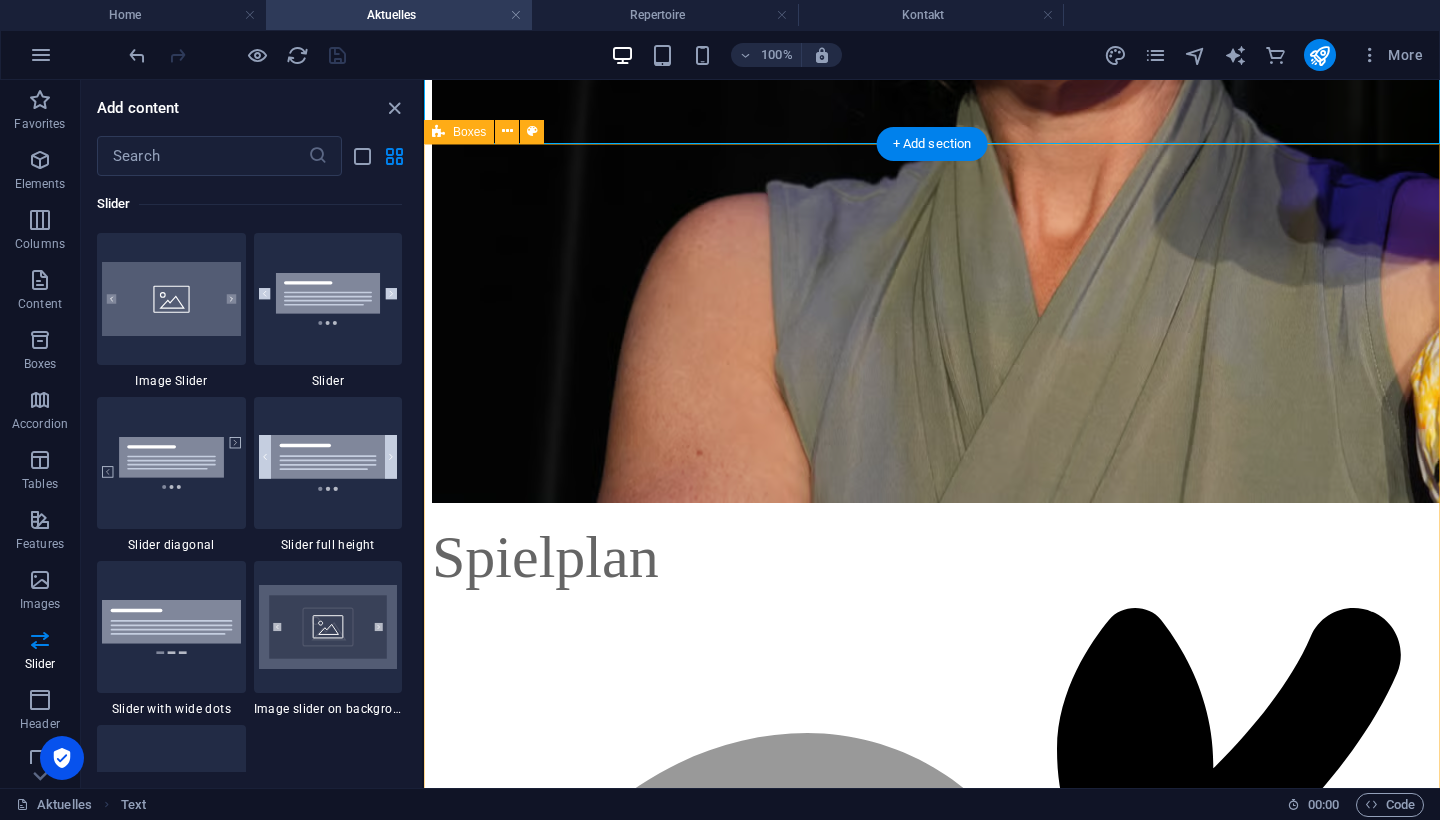 click on ".fa-secondary{opacity:.4} Malwina und der Erdbeerpilz Datum: [DATE] Uhrzeit: 11:00, 16:00 Ort: Kindermuseum unterm Dach Gefördert durch: KiA Fonds .fa-secondary{opacity:.4} Malwina und der Erdbeerpilz Datum: [DATE] Uhrzeit: 10:00 Ort: [PERSON_NAME]-Bibliothek Gefördert durch: KiA Fonds .fa-secondary{opacity:.4} Malwina und der Erdbeerpilz Datum: [DATE] Uhrzeit: 10:00 Ort: Bibliothek im [GEOGRAPHIC_DATA] [GEOGRAPHIC_DATA] durch: KiA Fonds .fa-secondary{opacity:.4} Malwina und der Erdbeerpilz Datum: [DATE] Uhrzeit: 14:00 Ort: [PERSON_NAME]- und Jugendkulturzentrum Gefördert durch: KiA Fonds .fa-secondary{opacity:.4} Malwina und der Erdbeerpilz Datum: [DATE] Uhrzeit: 09:30, 11:00 Ort: Mittelpunktbibliothek EhmWelk Gefördert durch: KiA Fonds .fa-secondary{opacity:.4} Malwina und der Erdbeerpilz Datum: [DATE] Uhrzeit: 10:00 Ort: Gartenarbeitsschule [PERSON_NAME] Gefördert durch: KiA Fonds .fa-secondary{opacity:.4} Malwina und der Erdbeerpilz Datum: [DATE] Uhrzeit: 15:30 University" at bounding box center [932, 19168] 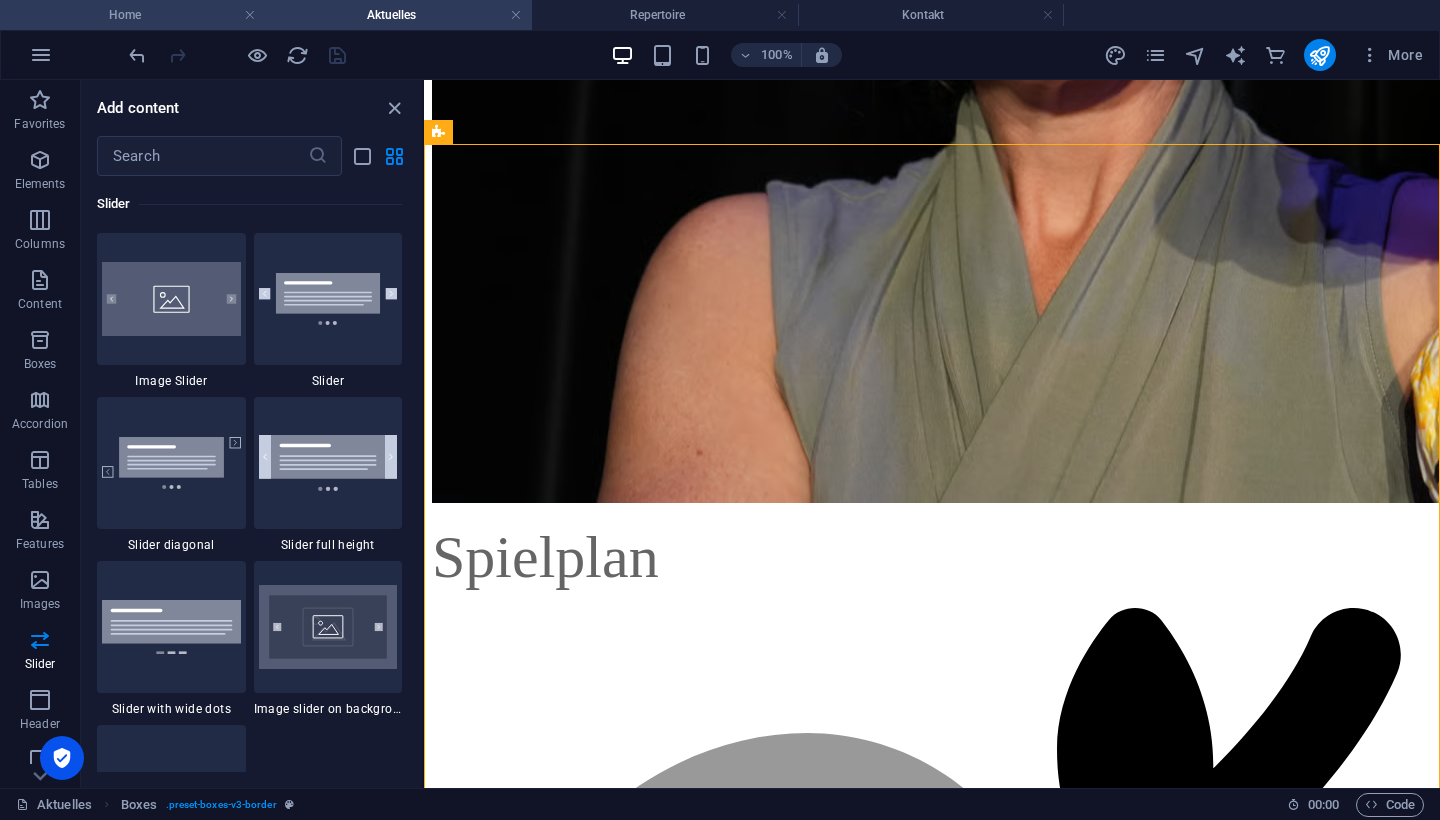 click on "Home" at bounding box center [133, 15] 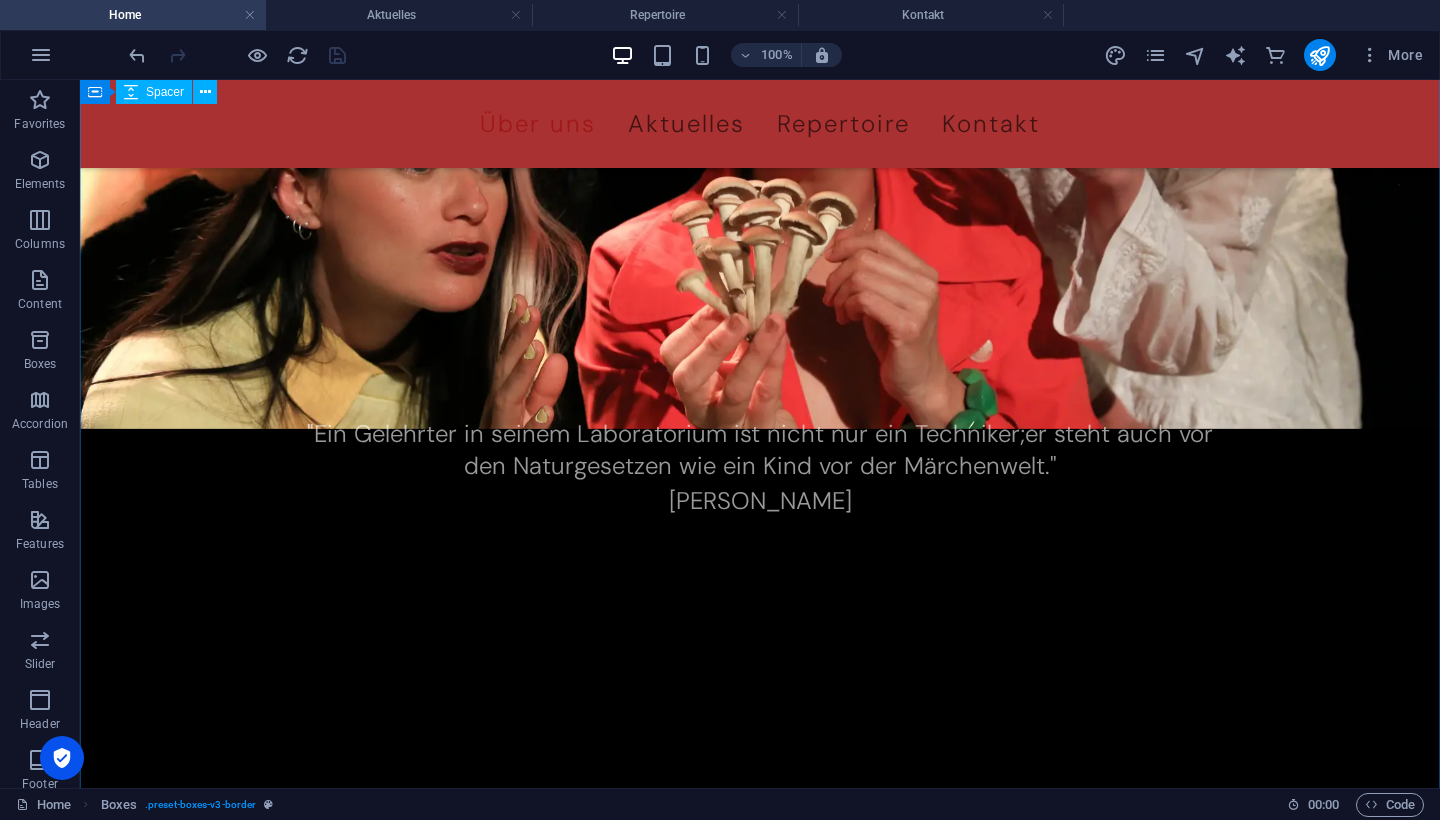 scroll, scrollTop: 460, scrollLeft: 0, axis: vertical 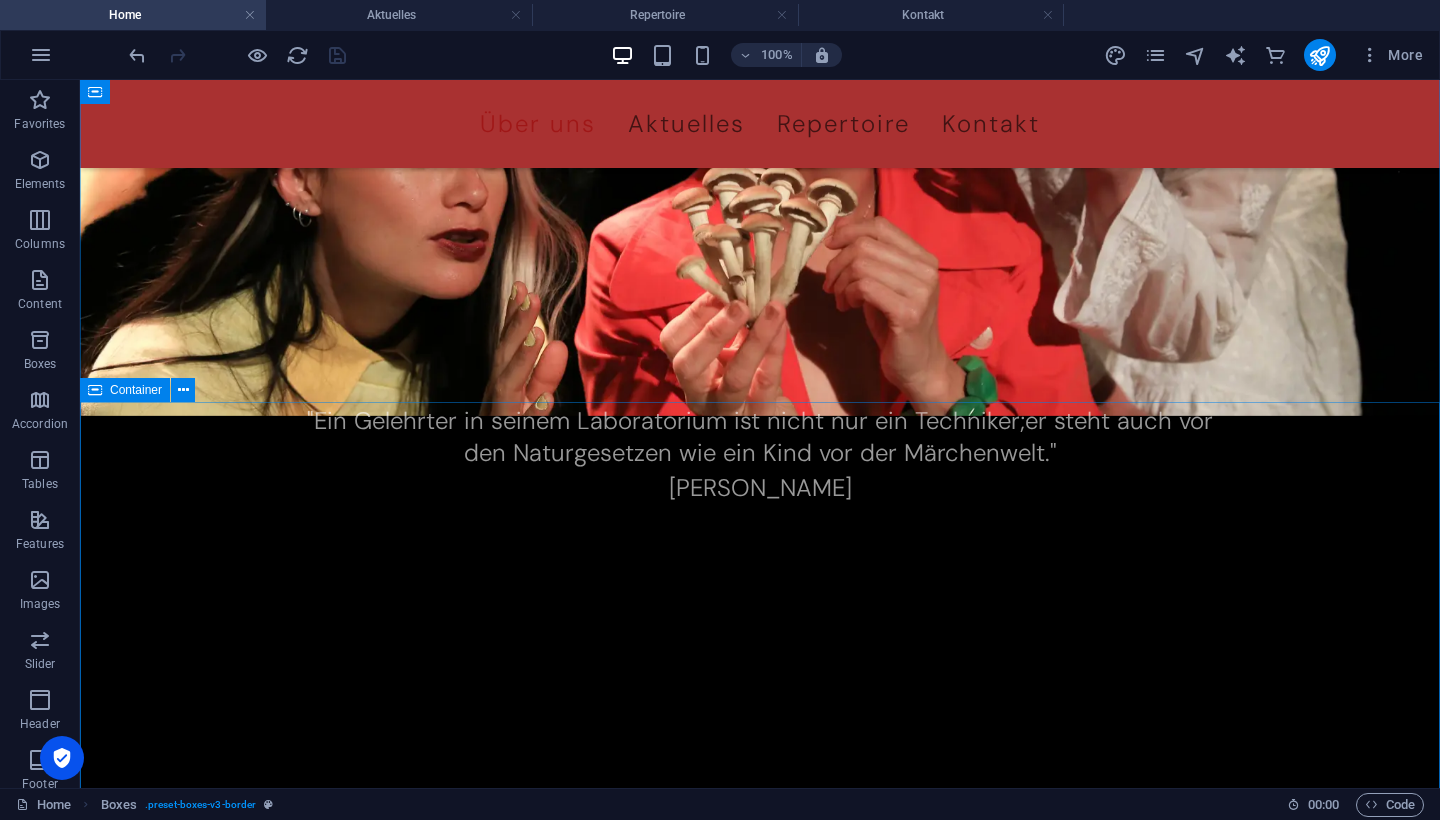 click on ""Ein Gelehrter in seinem Laboratorium ist nicht nur ein Techniker;  er steht auch vor den Naturgesetzen wie ein Kind vor der Märchenwelt."  [PERSON_NAME] Mit wem wir arbeiten Zusammen mit Künstler:innen verschiedener Sparten entwickeln wir kreative Formate der Wissenschaftsvermittlung. Dabei stehen wir in engem Kontakt zu Forschenden und Institutionen. Mit neuen Augen schaut das Publikum durch unsere Shows auf die uns umgebende Natur und begibt sich auf die Spur ihrer Rätsel. Was wir tun Wir bringen Wissenschaft auf die Bühne.  In unseren Produktionen verbinden wir Wissenschaft und Kunst zu enem spannenden Erlebnis: Hautnah und interaktiv tauchen Kinder und Erwachsene in faszinierende Welten ein, lernen spielerisch die Geheimnisse der Natur kennen und entdecken die Umwelt neu. Warum wir das tun Wir erzählen Wissenschaft. Mit wem wir arbeiten Was wir tun Wir bringen Wissenschaft auf die Bühne." at bounding box center [760, 1469] 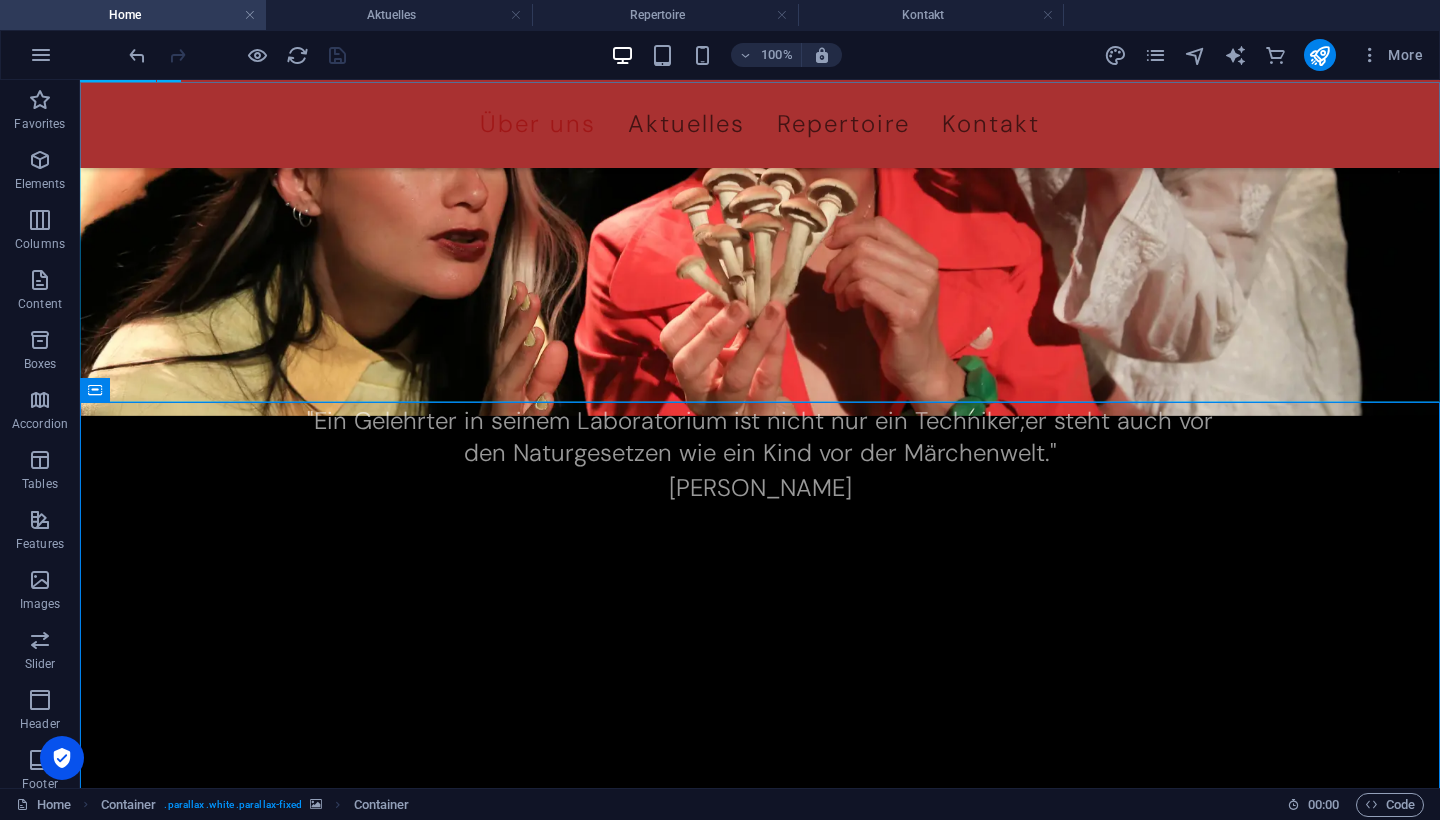 click at bounding box center (760, 242) 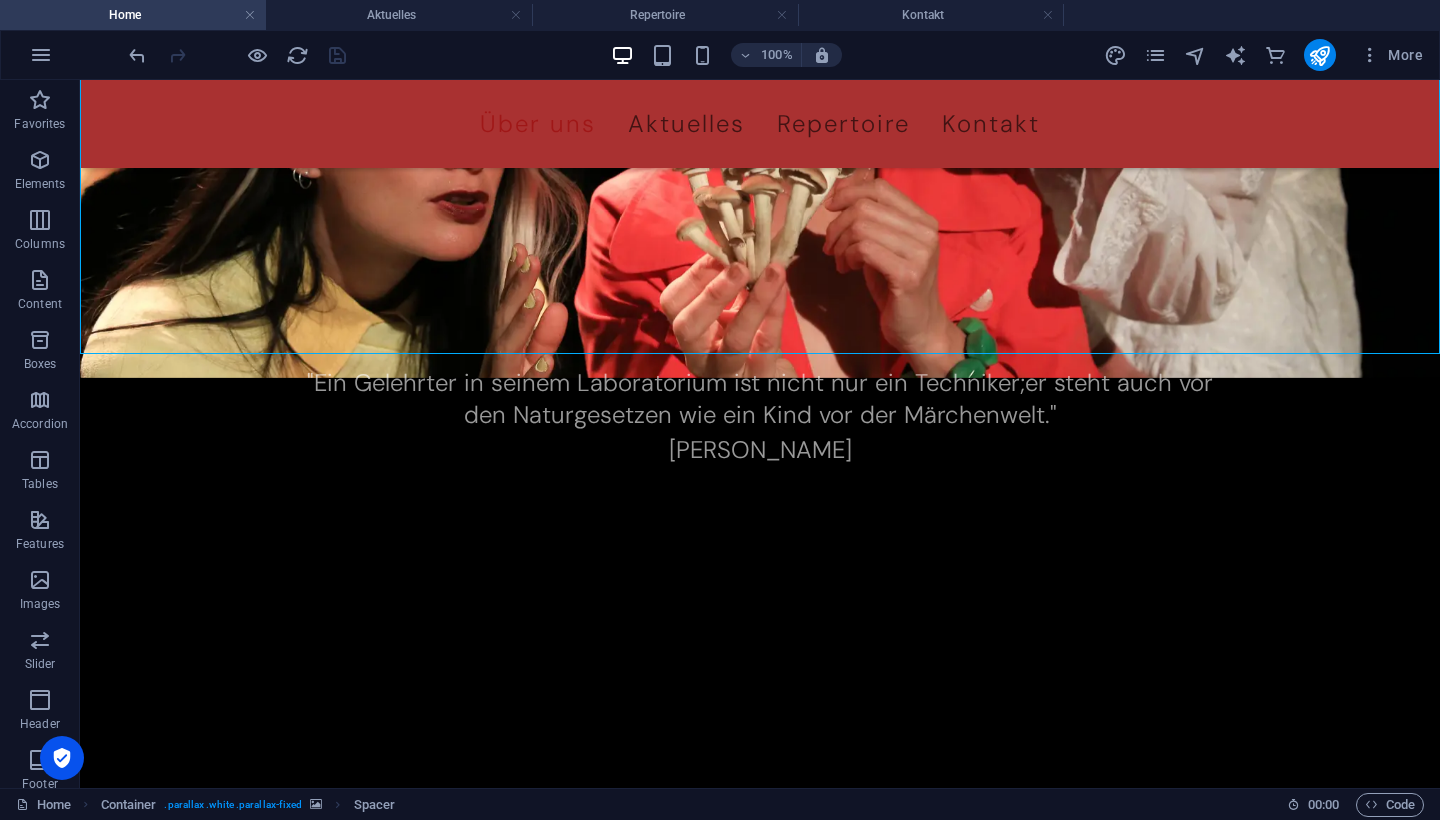 scroll, scrollTop: 508, scrollLeft: 0, axis: vertical 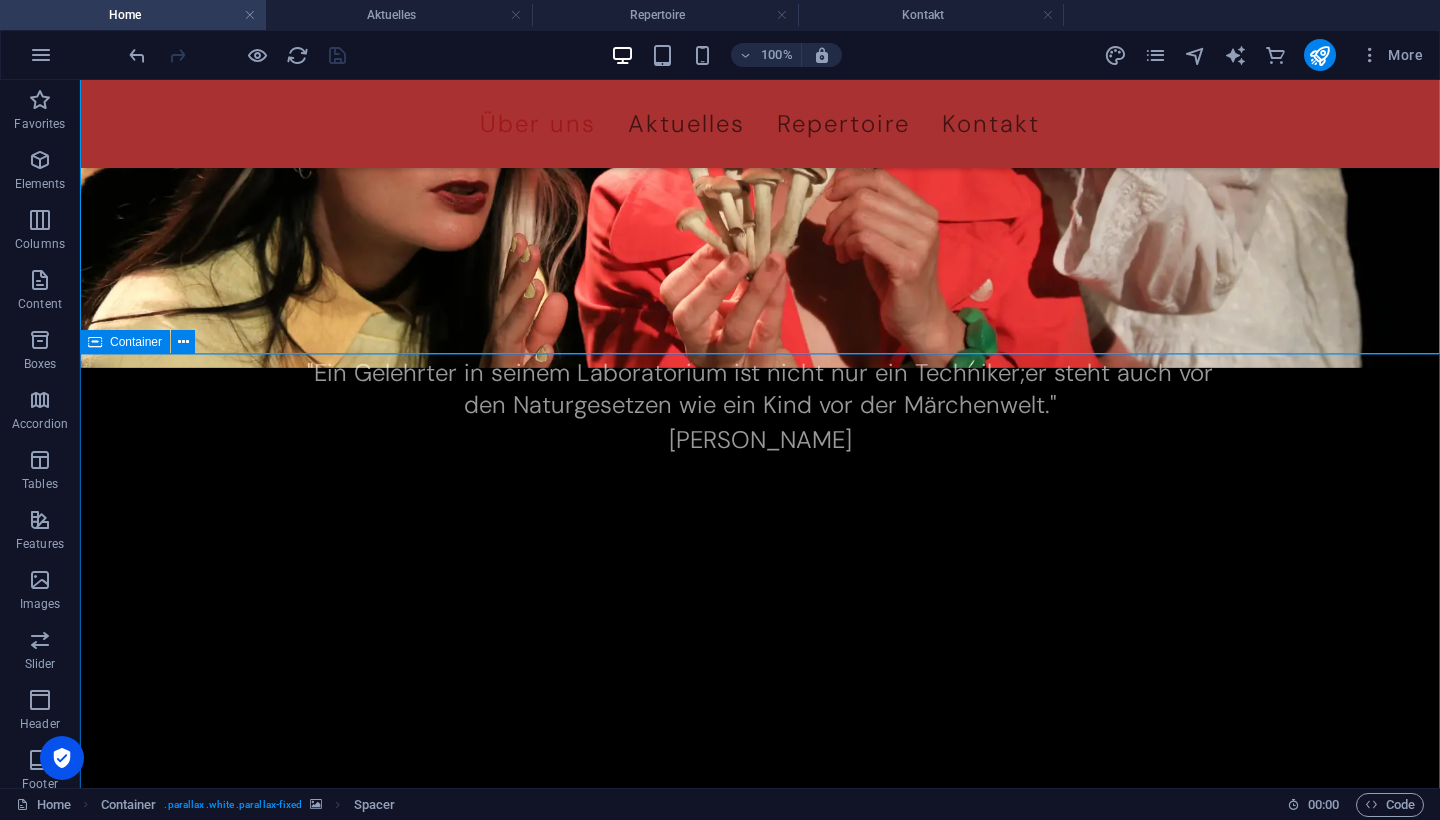 click on ""Ein Gelehrter in seinem Laboratorium ist nicht nur ein Techniker;  er steht auch vor den Naturgesetzen wie ein Kind vor der Märchenwelt."  [PERSON_NAME] Mit wem wir arbeiten Zusammen mit Künstler:innen verschiedener Sparten entwickeln wir kreative Formate der Wissenschaftsvermittlung. Dabei stehen wir in engem Kontakt zu Forschenden und Institutionen. Mit neuen Augen schaut das Publikum durch unsere Shows auf die uns umgebende Natur und begibt sich auf die Spur ihrer Rätsel. Was wir tun Wir bringen Wissenschaft auf die Bühne.  In unseren Produktionen verbinden wir Wissenschaft und Kunst zu enem spannenden Erlebnis: Hautnah und interaktiv tauchen Kinder und Erwachsene in faszinierende Welten ein, lernen spielerisch die Geheimnisse der Natur kennen und entdecken die Umwelt neu. Warum wir das tun Wir erzählen Wissenschaft. Mit wem wir arbeiten Was wir tun Wir bringen Wissenschaft auf die Bühne." at bounding box center (760, 1421) 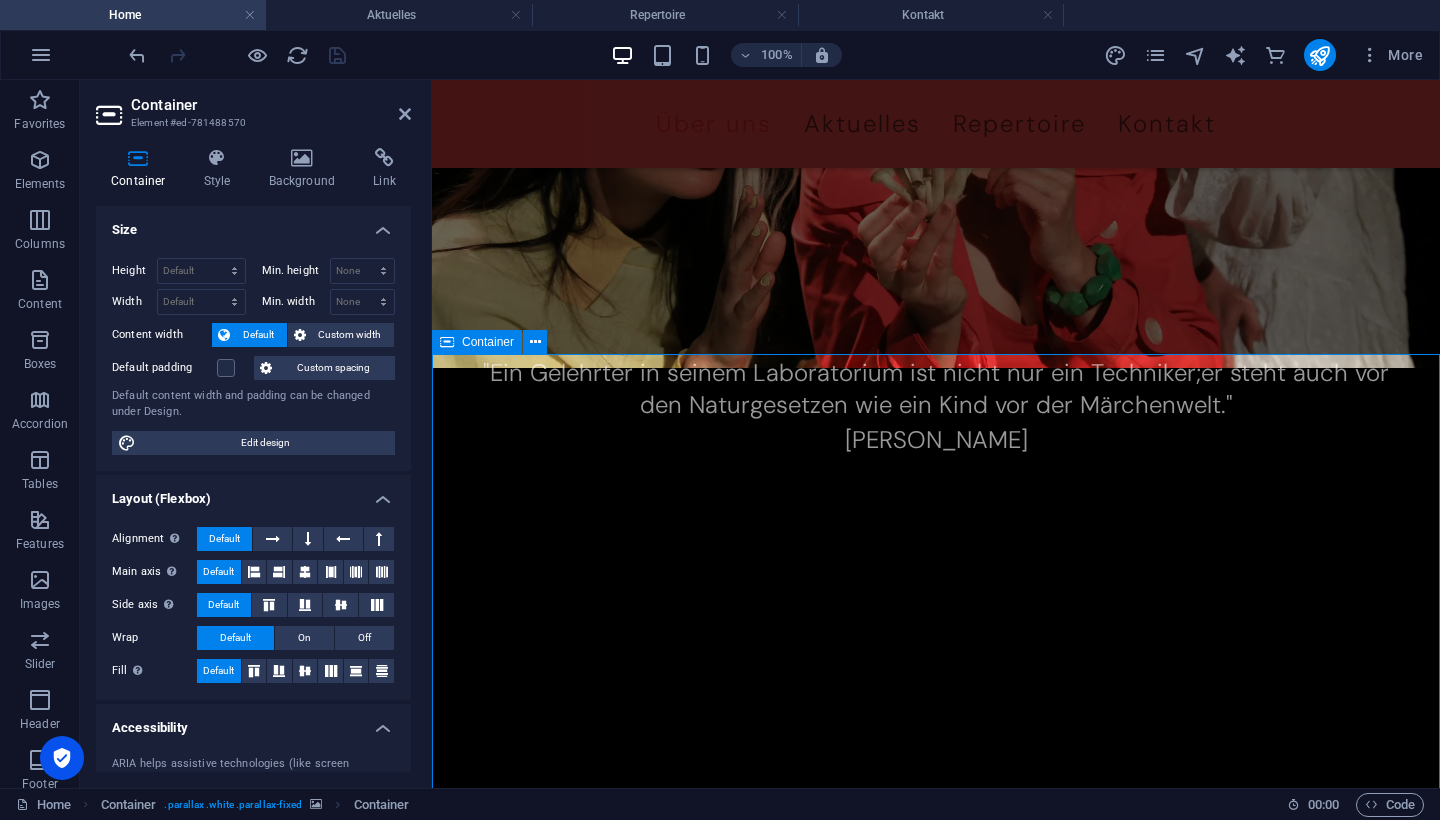 click at bounding box center [936, 616] 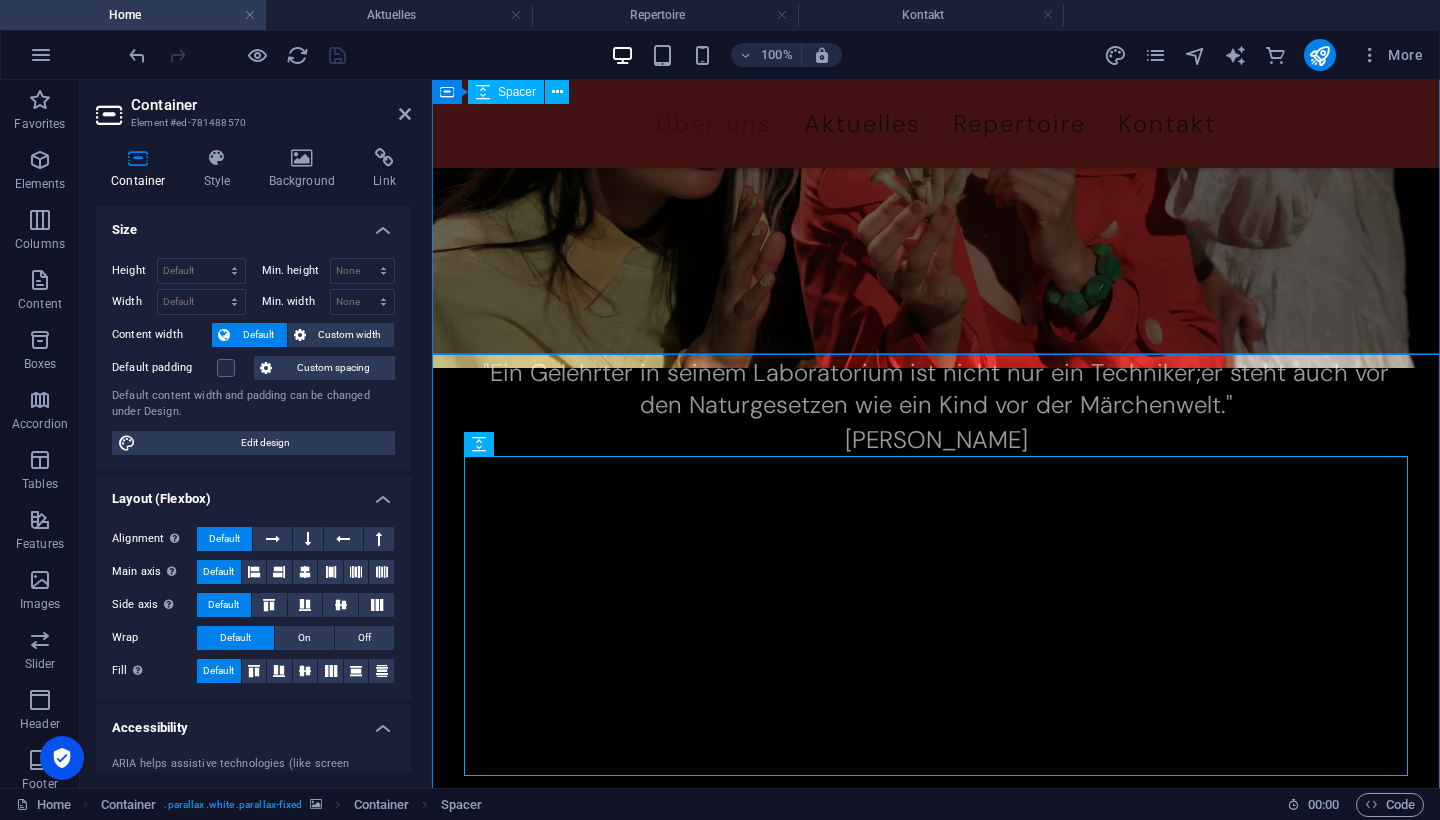 click at bounding box center [936, 194] 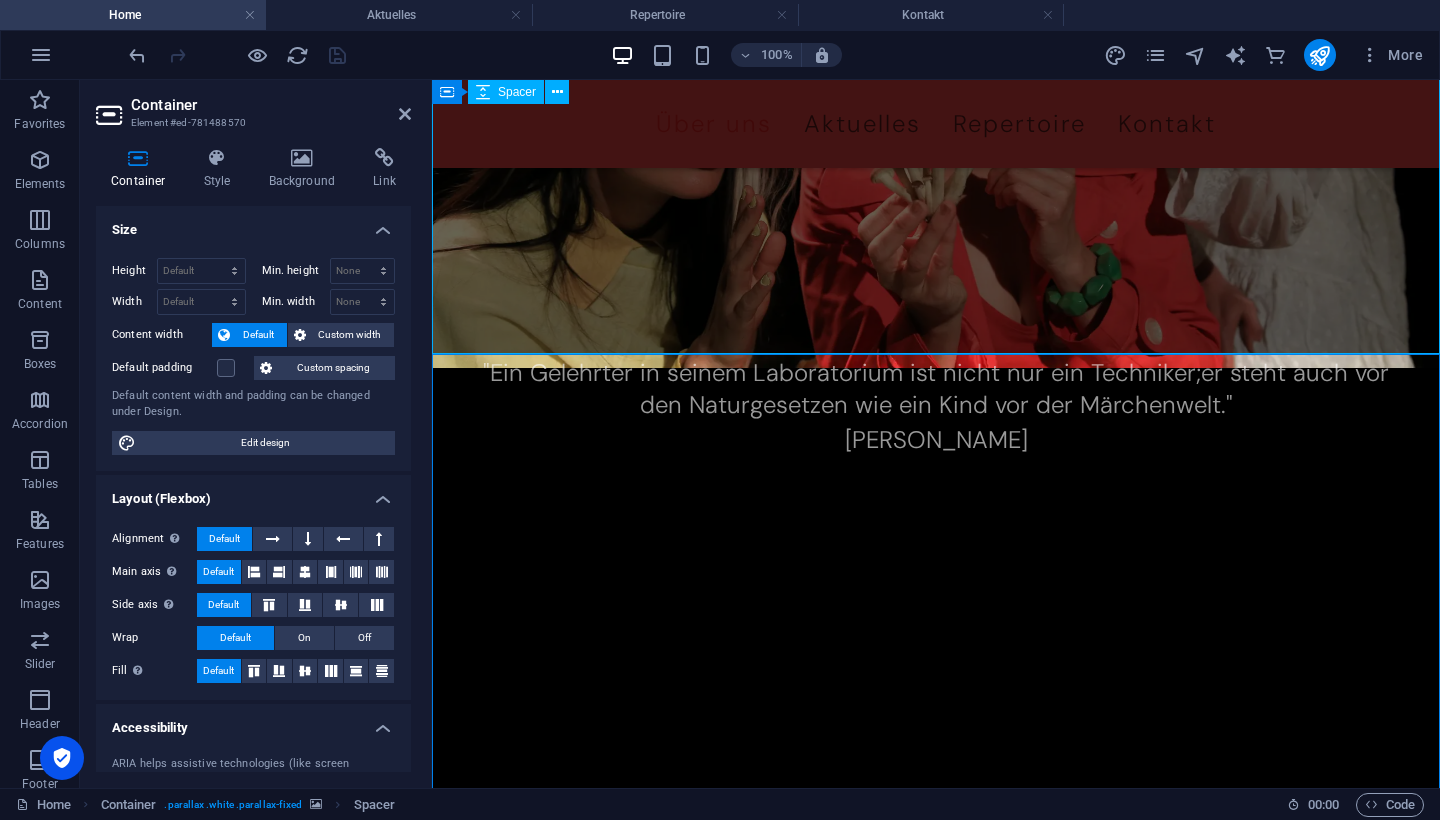 click at bounding box center (936, 194) 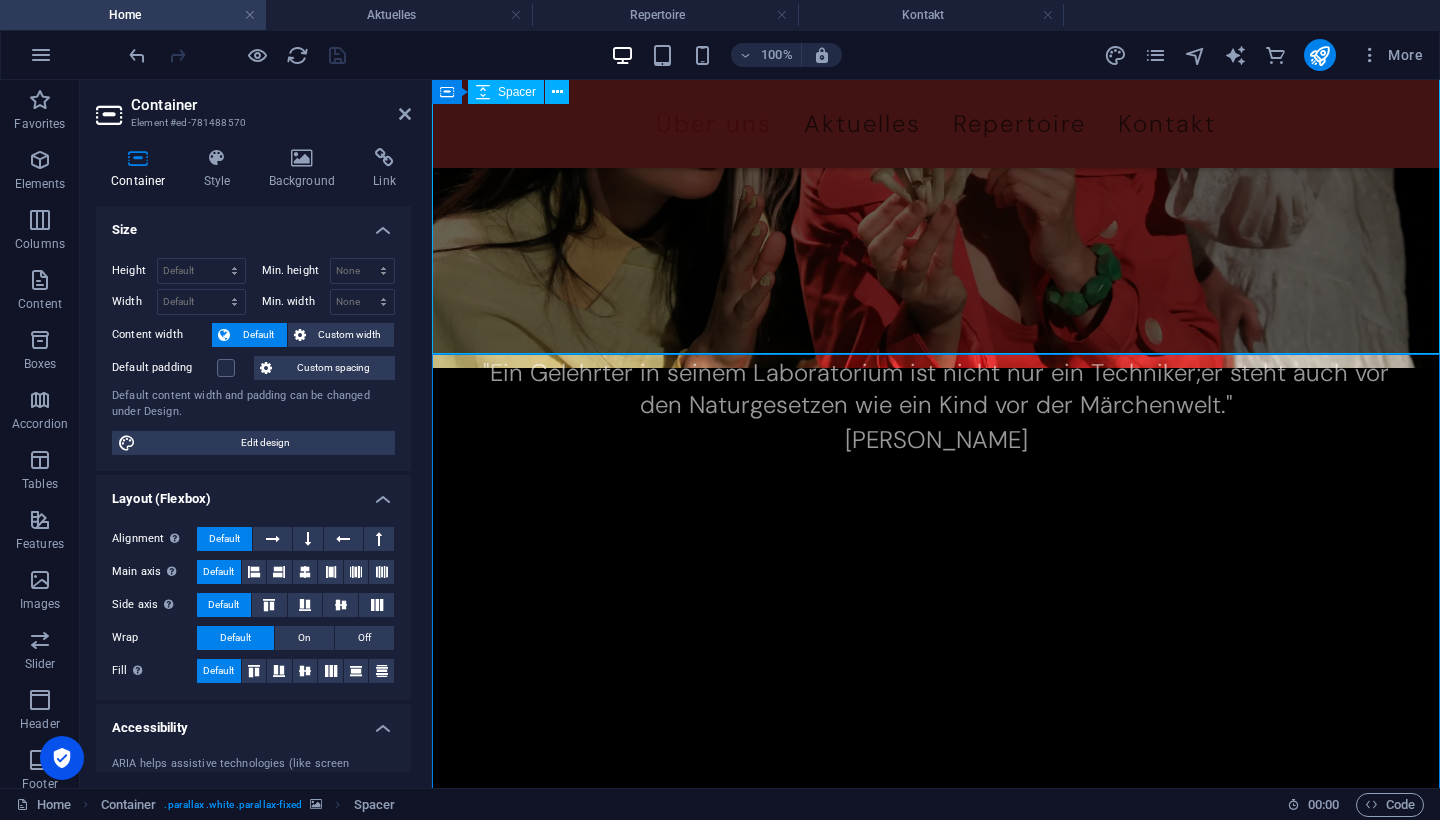 select on "rem" 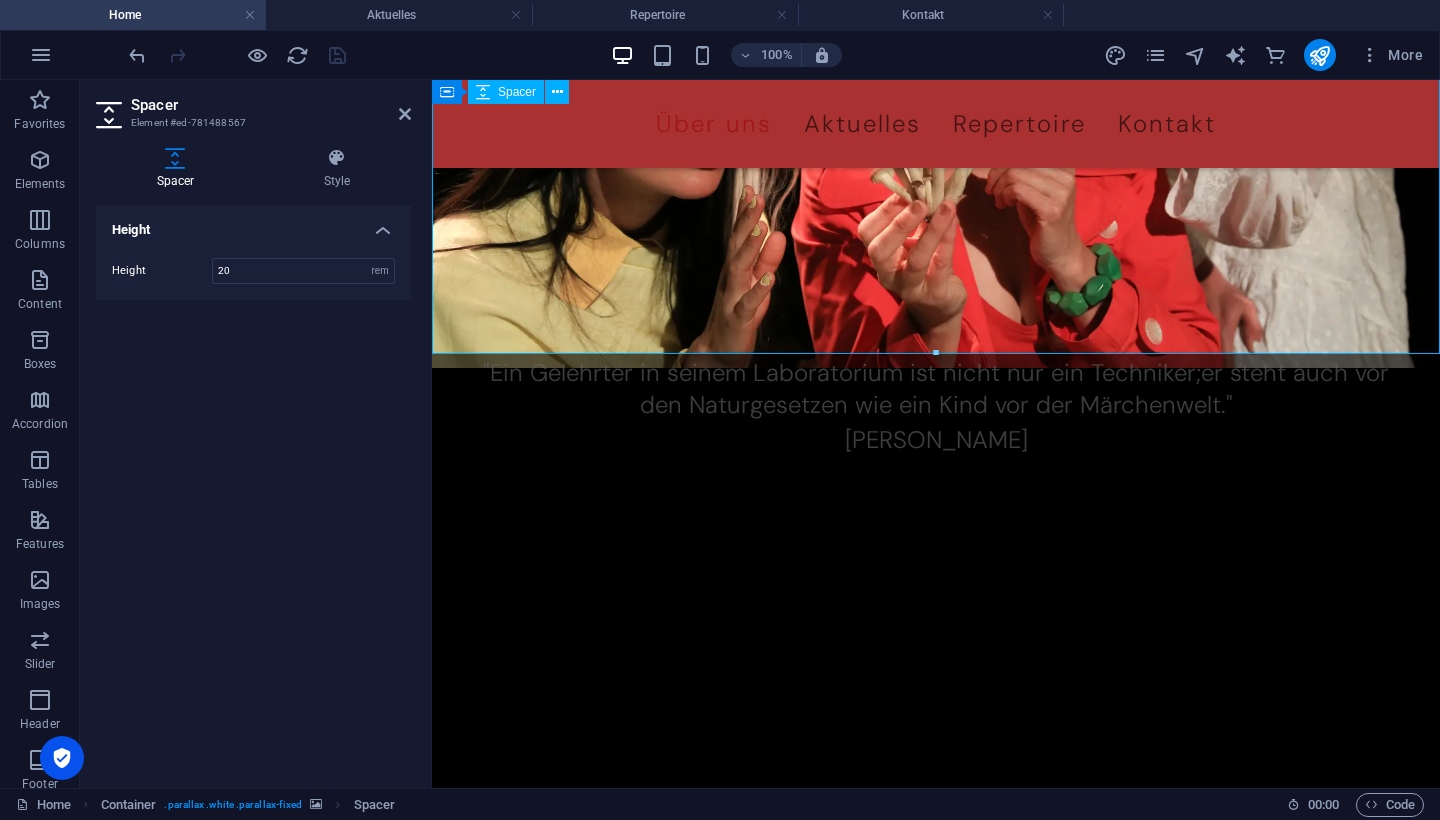 click at bounding box center [936, 194] 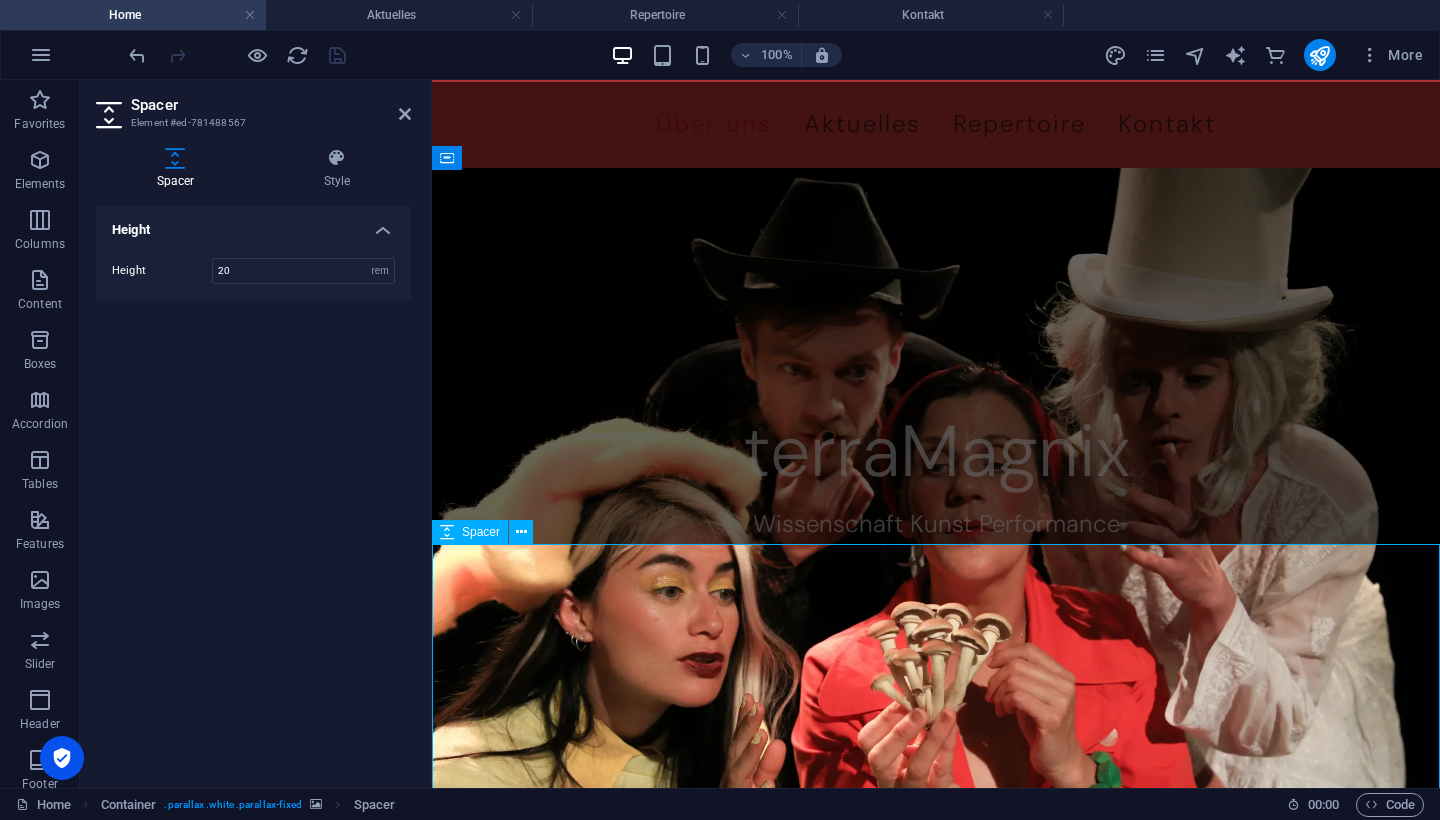 scroll, scrollTop: -1, scrollLeft: 0, axis: vertical 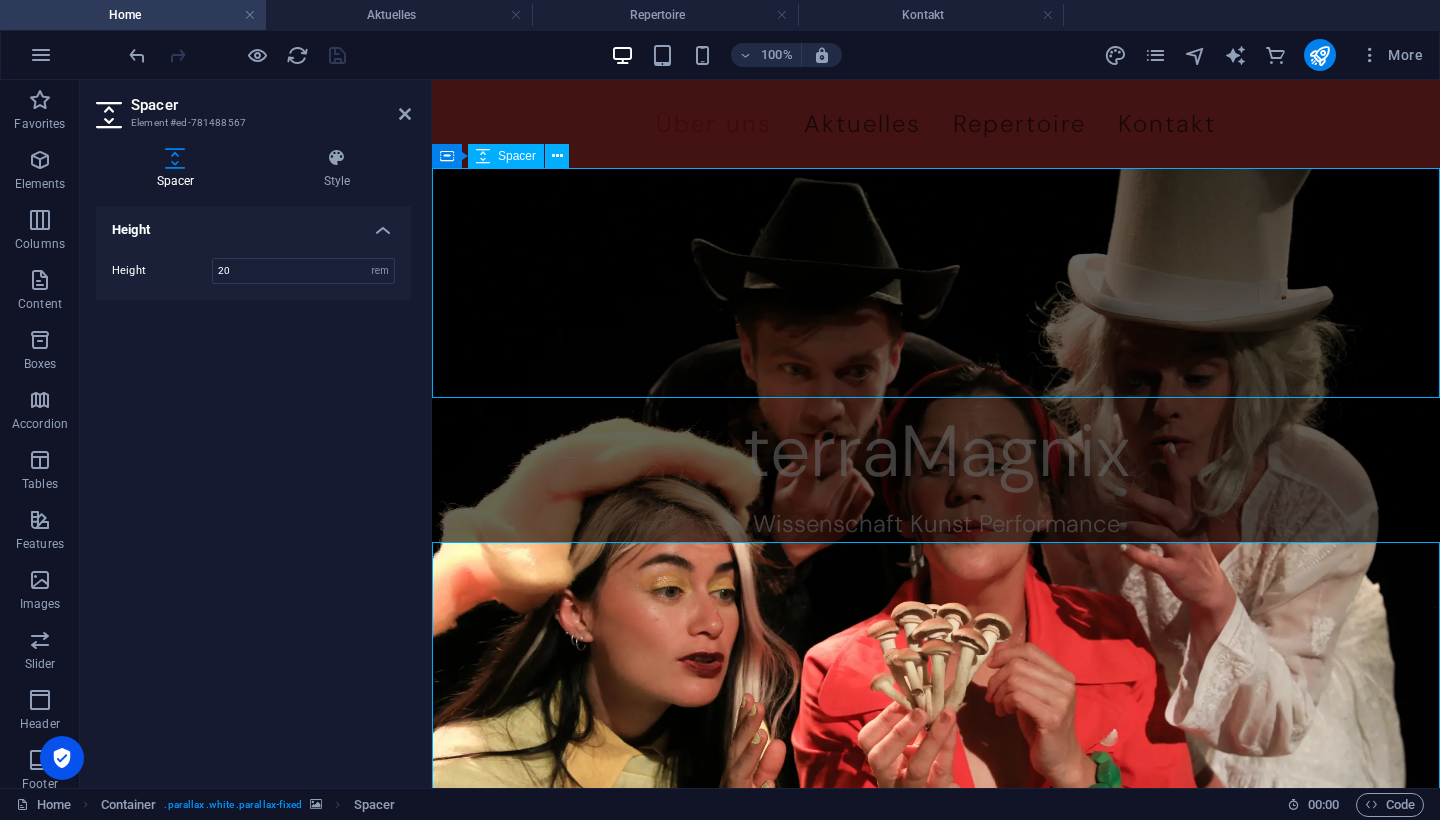click at bounding box center [936, 283] 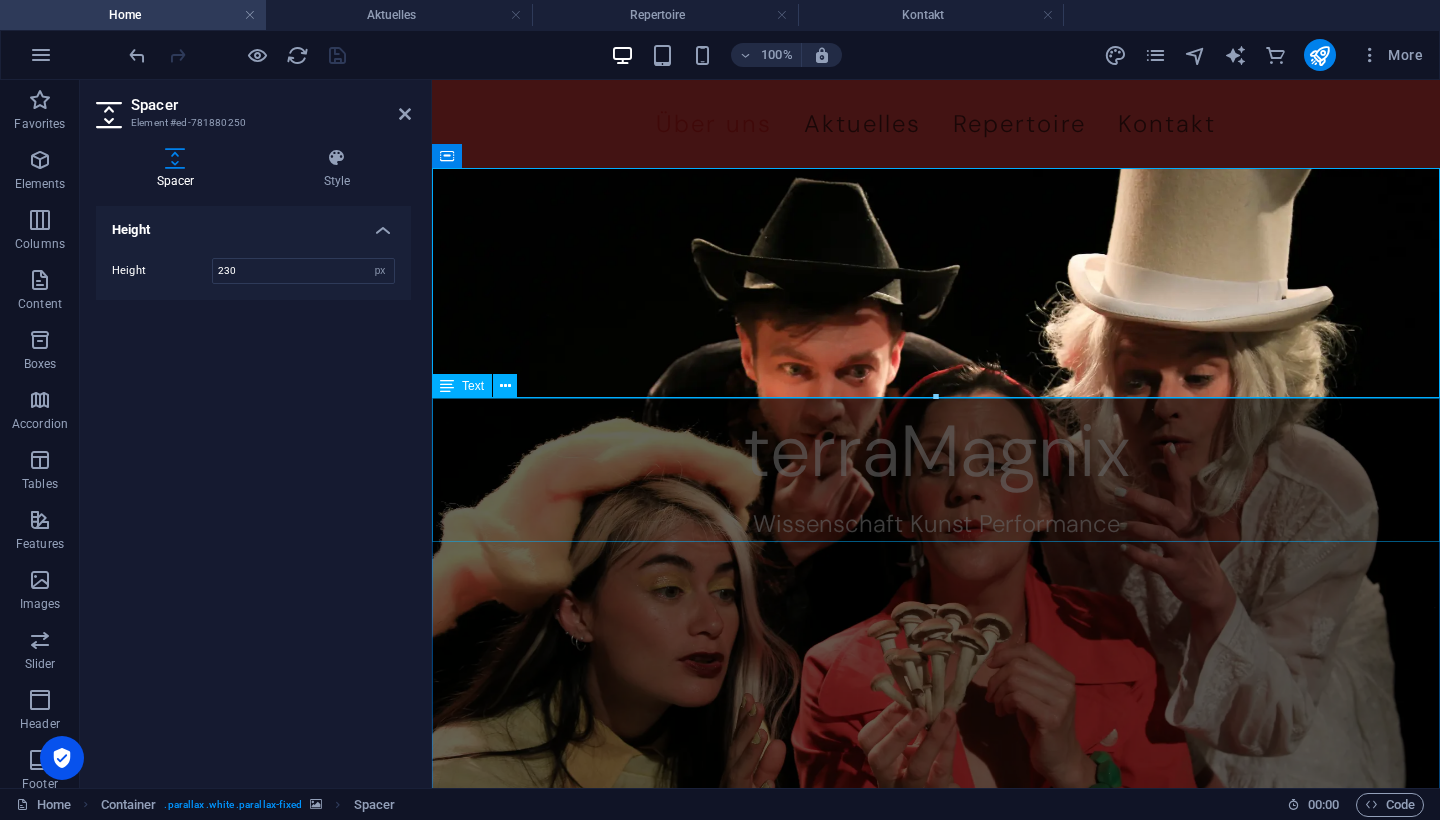 click on "terraMagnix Wissenschaft Kunst Performance" at bounding box center (936, 470) 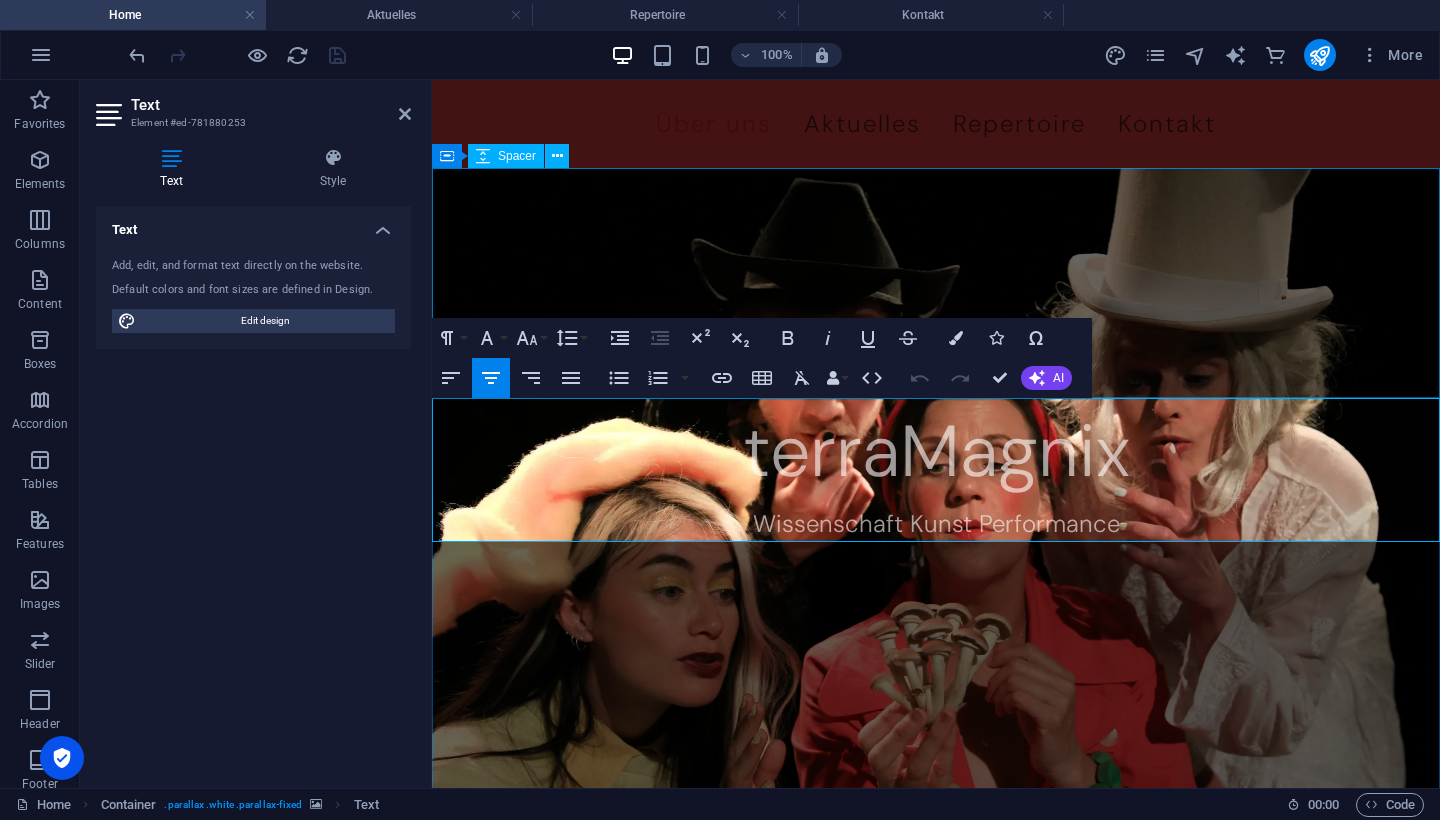 click at bounding box center (936, 283) 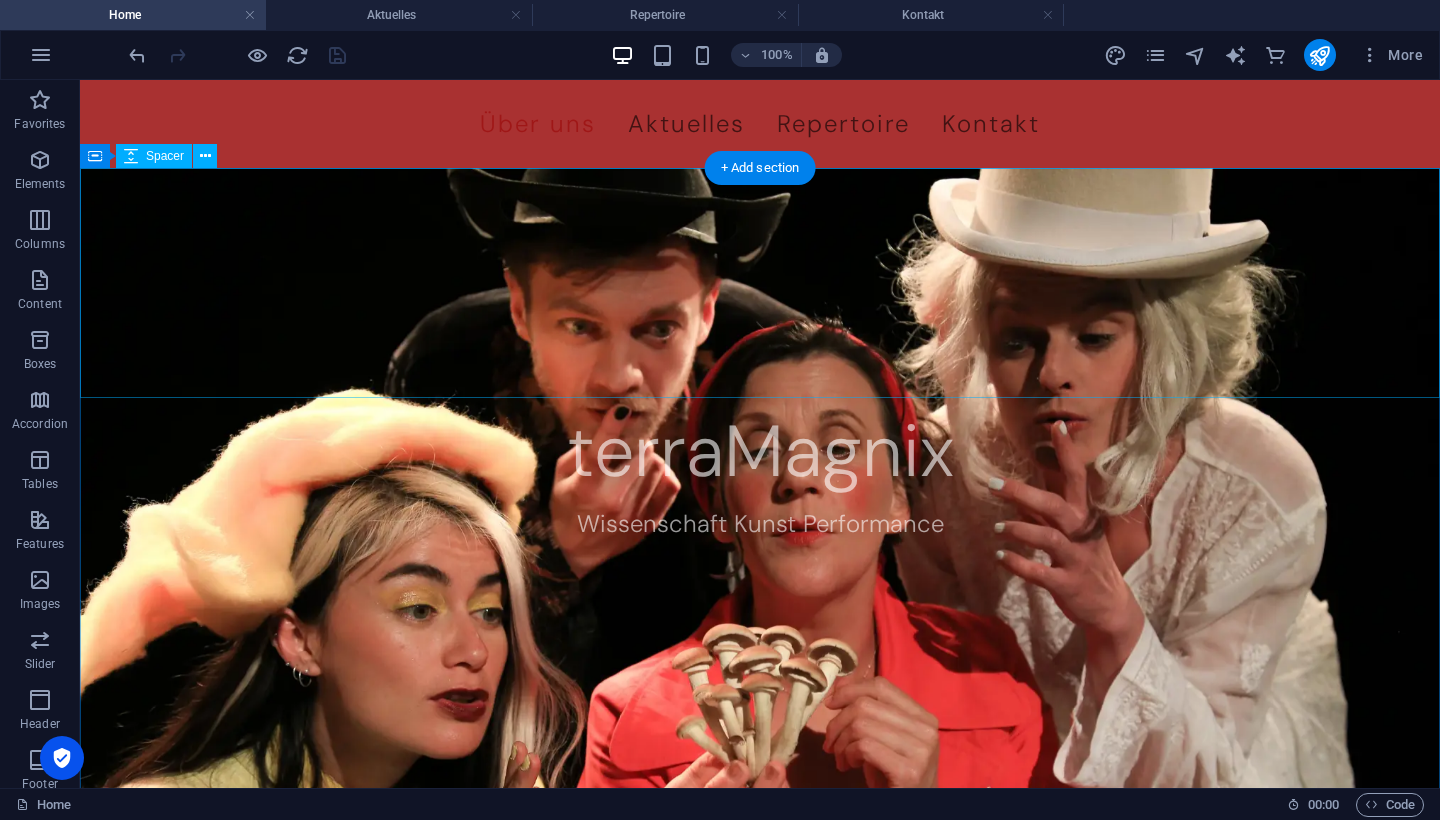 scroll, scrollTop: 0, scrollLeft: 0, axis: both 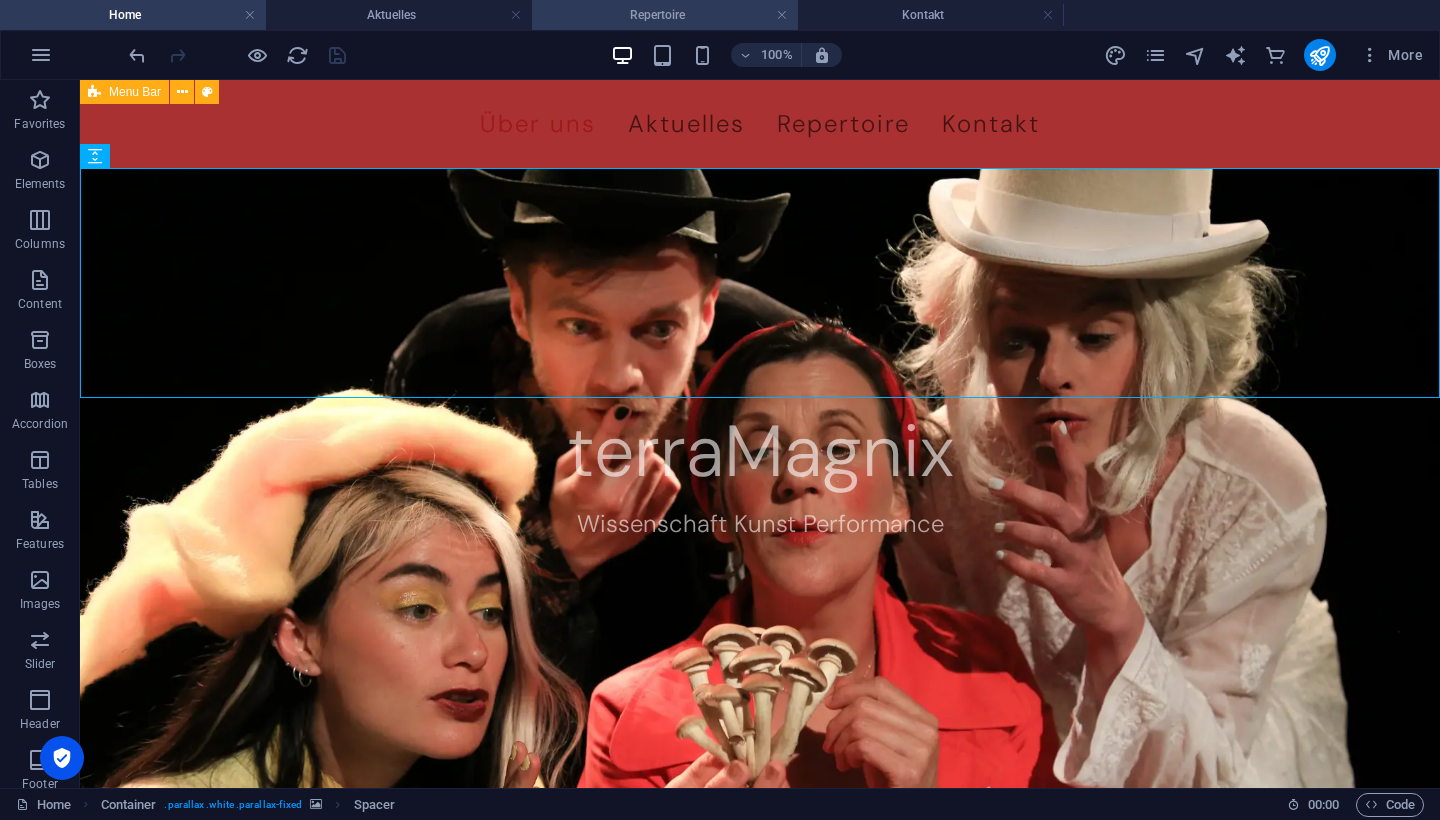 click on "Repertoire" at bounding box center [665, 15] 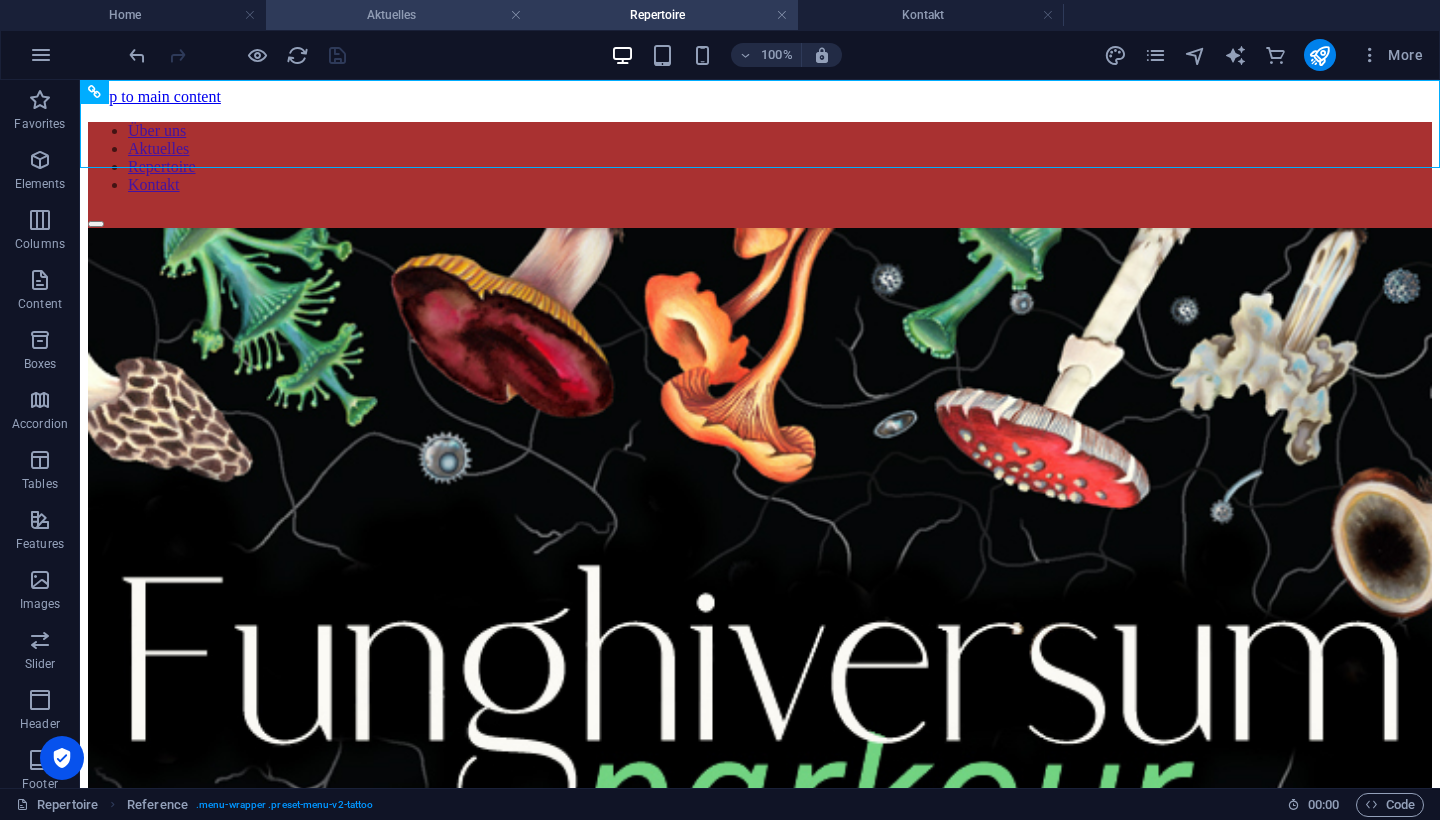 click on "Aktuelles" at bounding box center [399, 15] 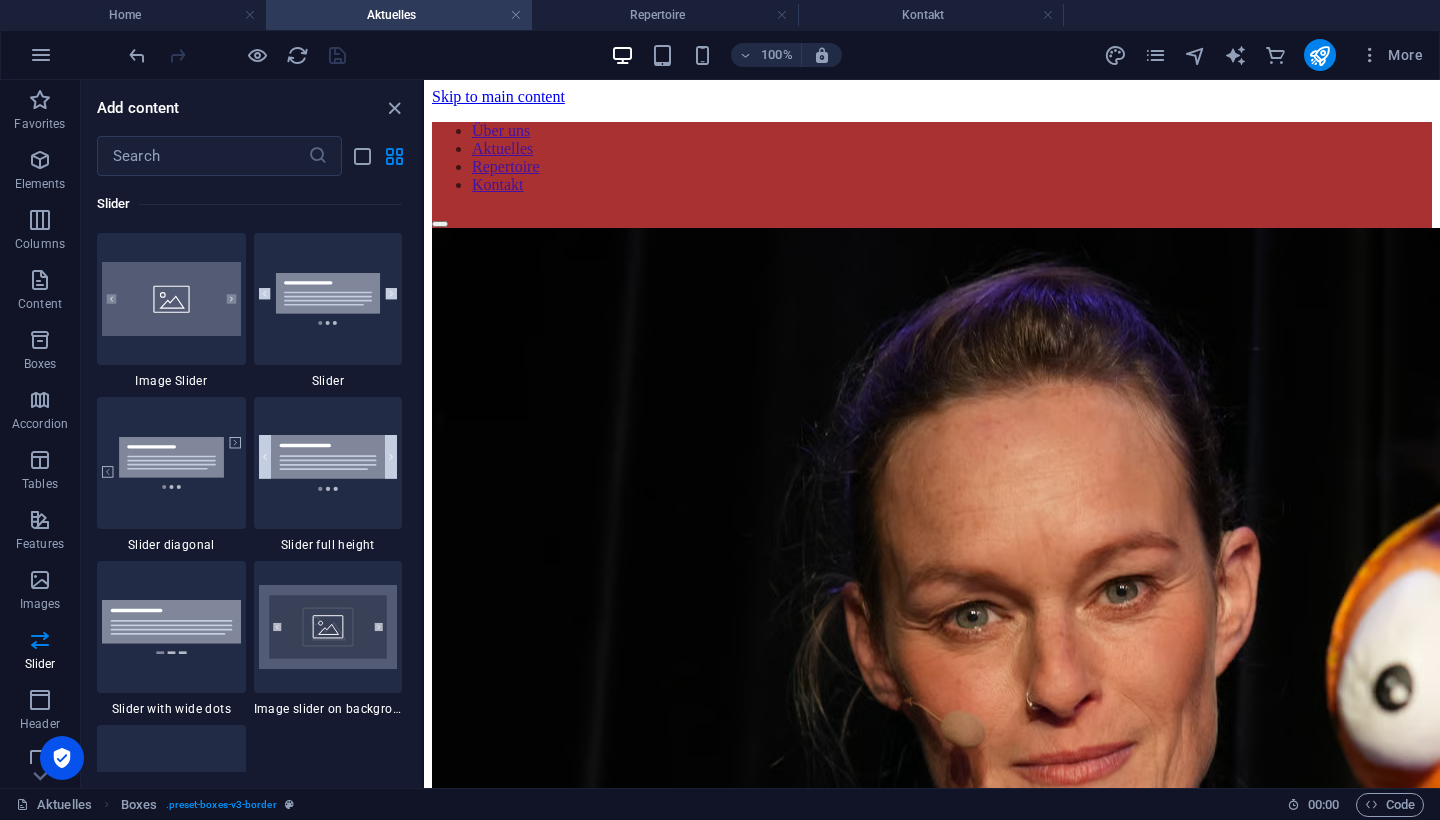 scroll, scrollTop: -1, scrollLeft: 0, axis: vertical 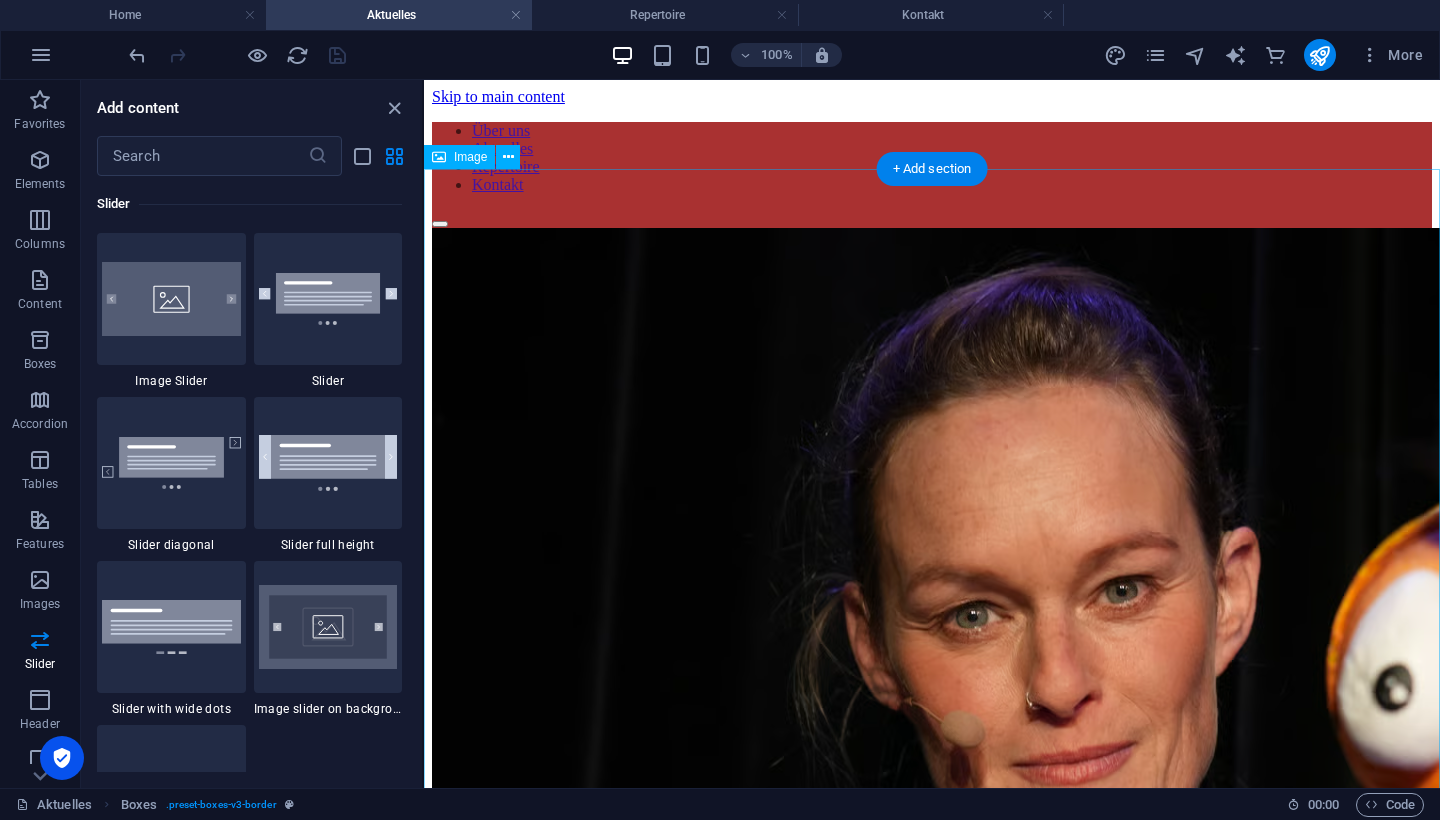 click at bounding box center (932, 763) 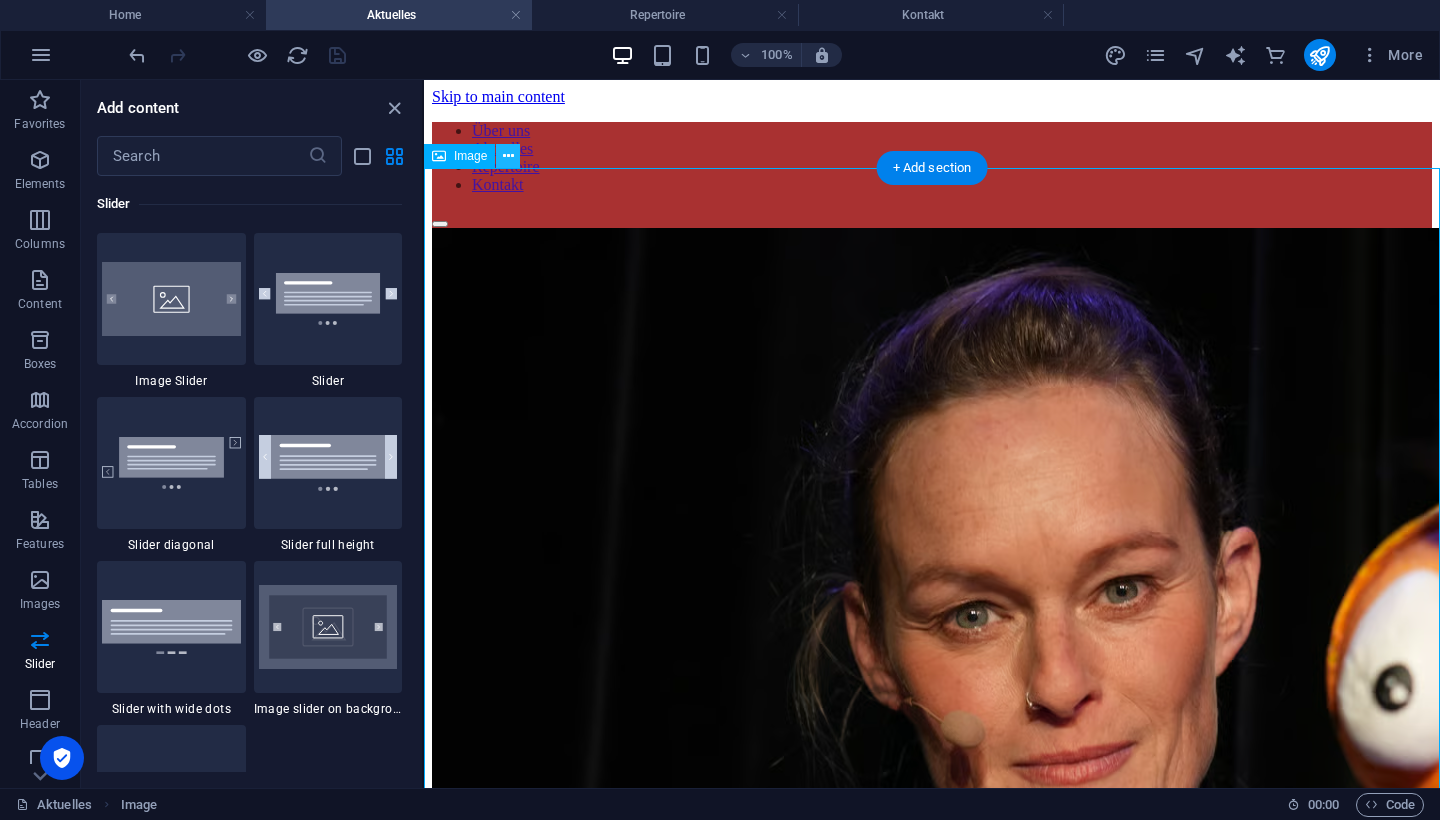 click at bounding box center (508, 156) 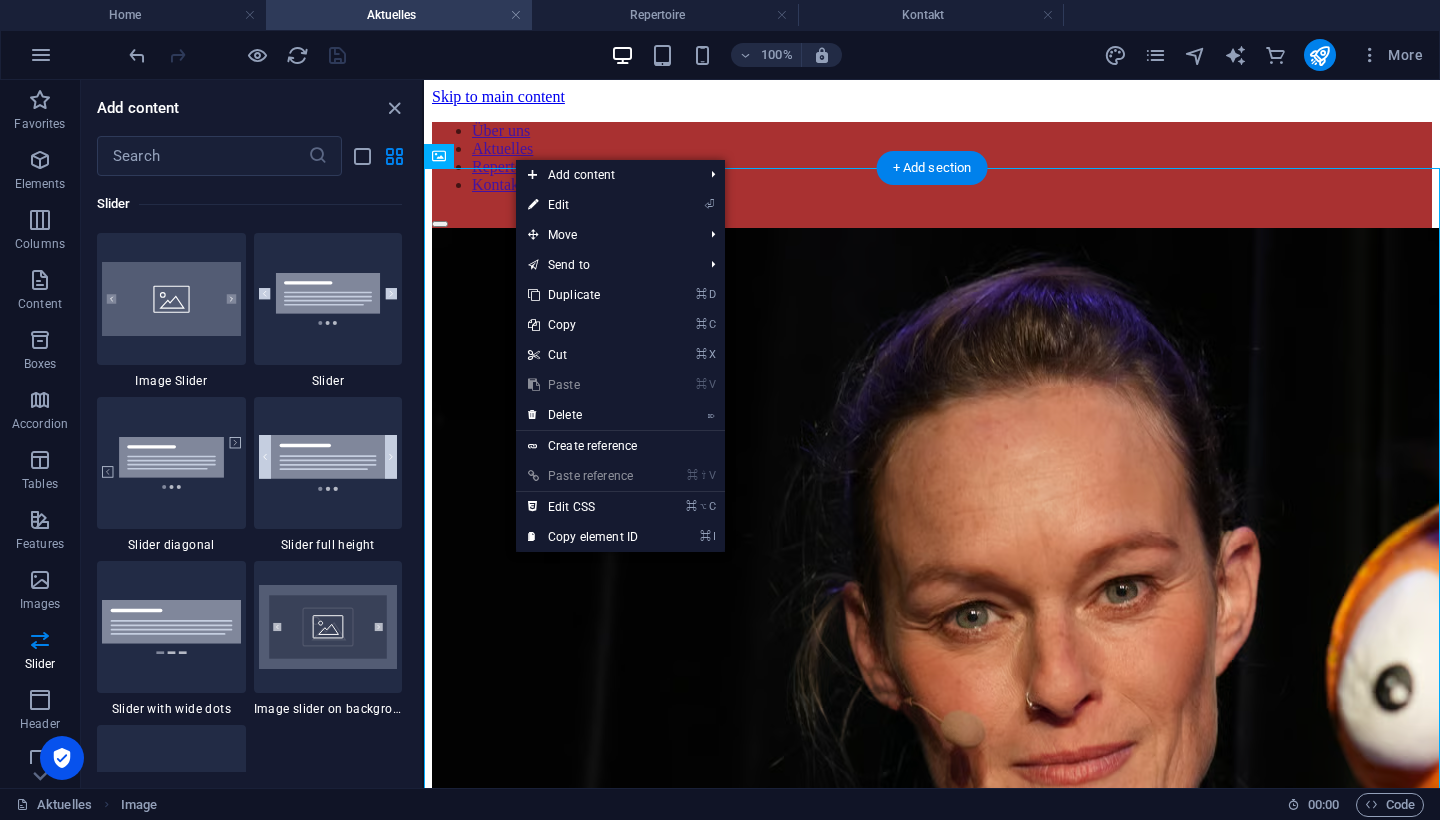 click at bounding box center [932, 763] 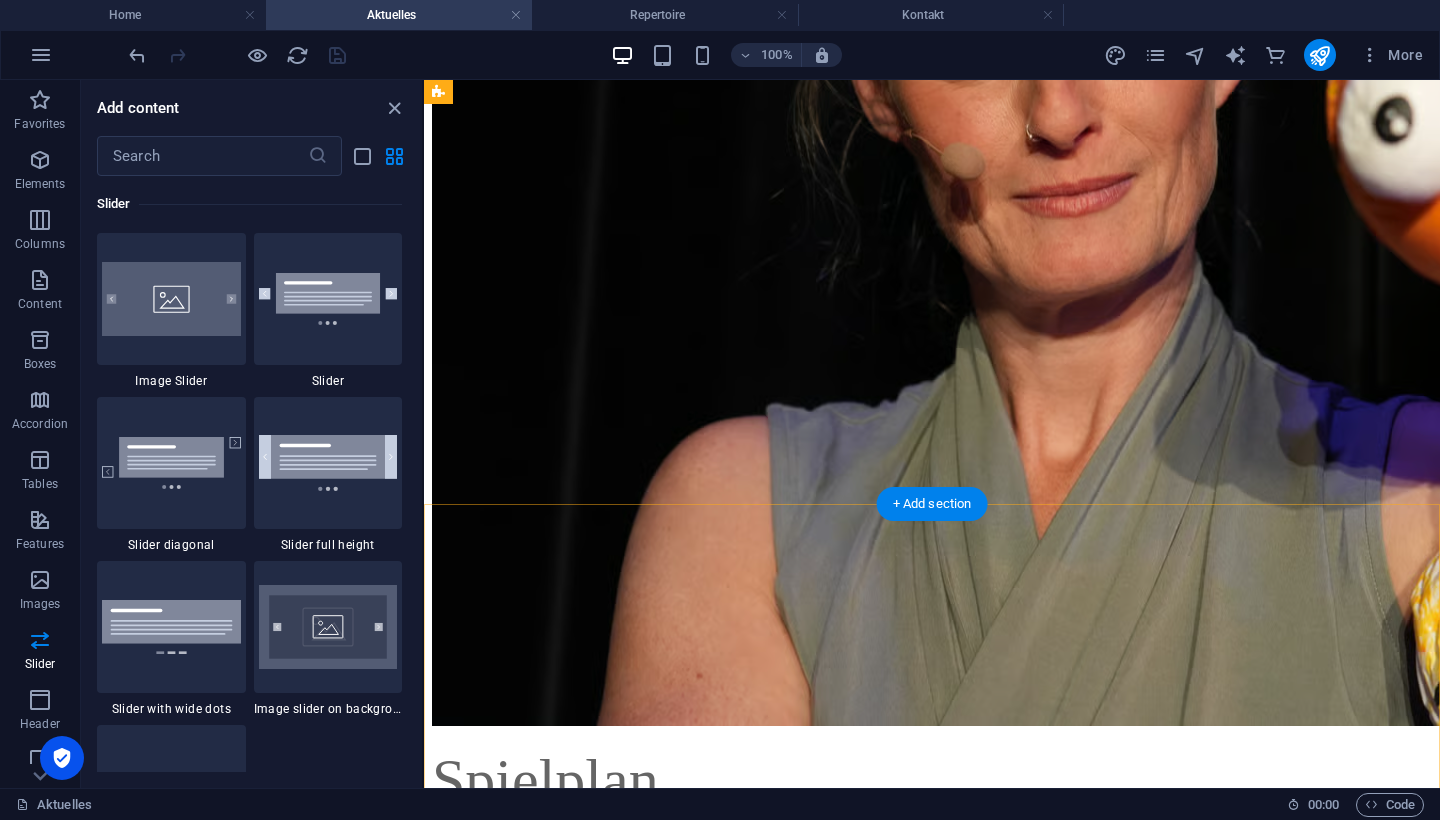 scroll, scrollTop: 400, scrollLeft: 0, axis: vertical 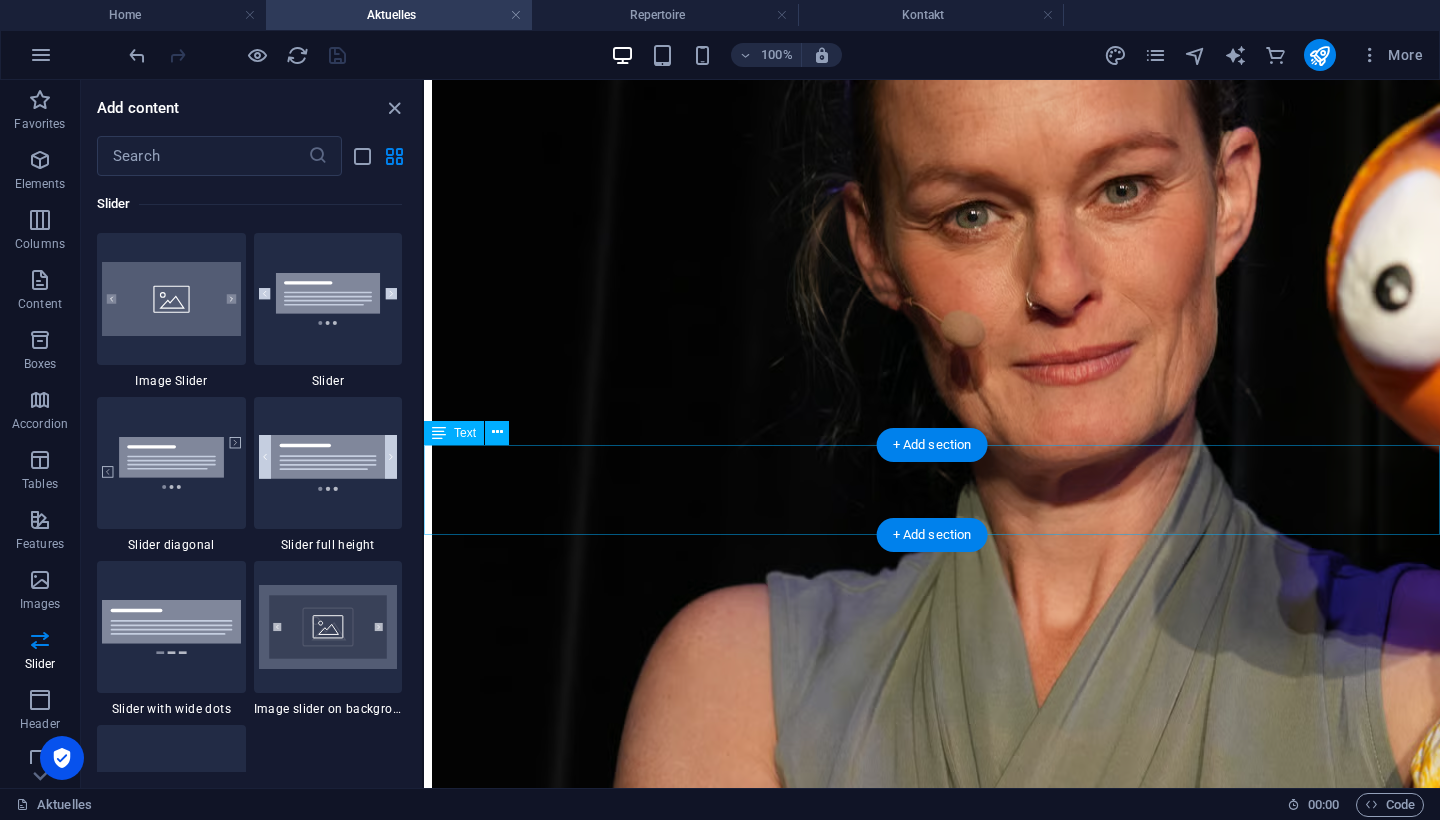 click on "Spielplan" at bounding box center [932, 948] 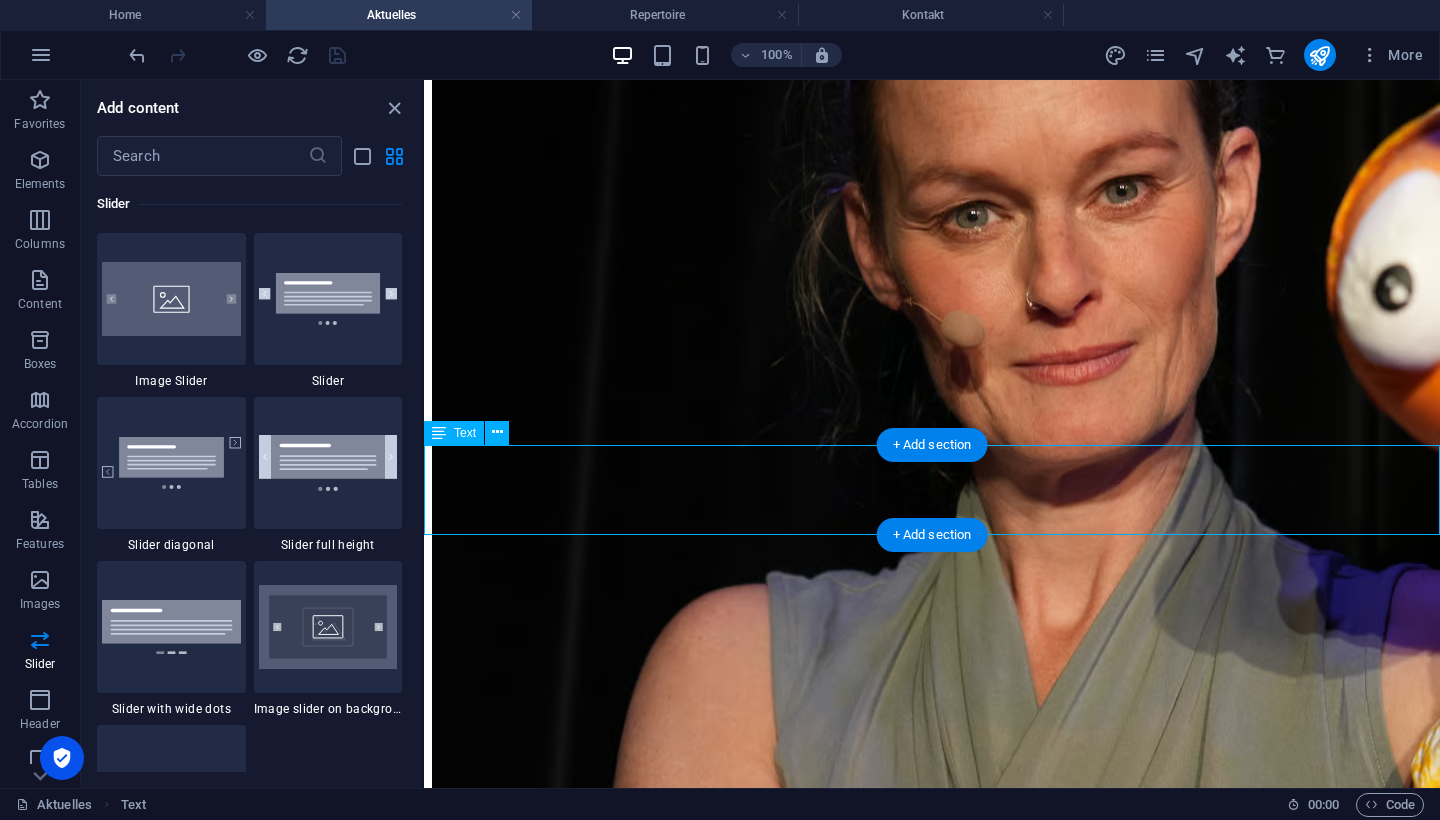 click on "Spielplan" at bounding box center (932, 948) 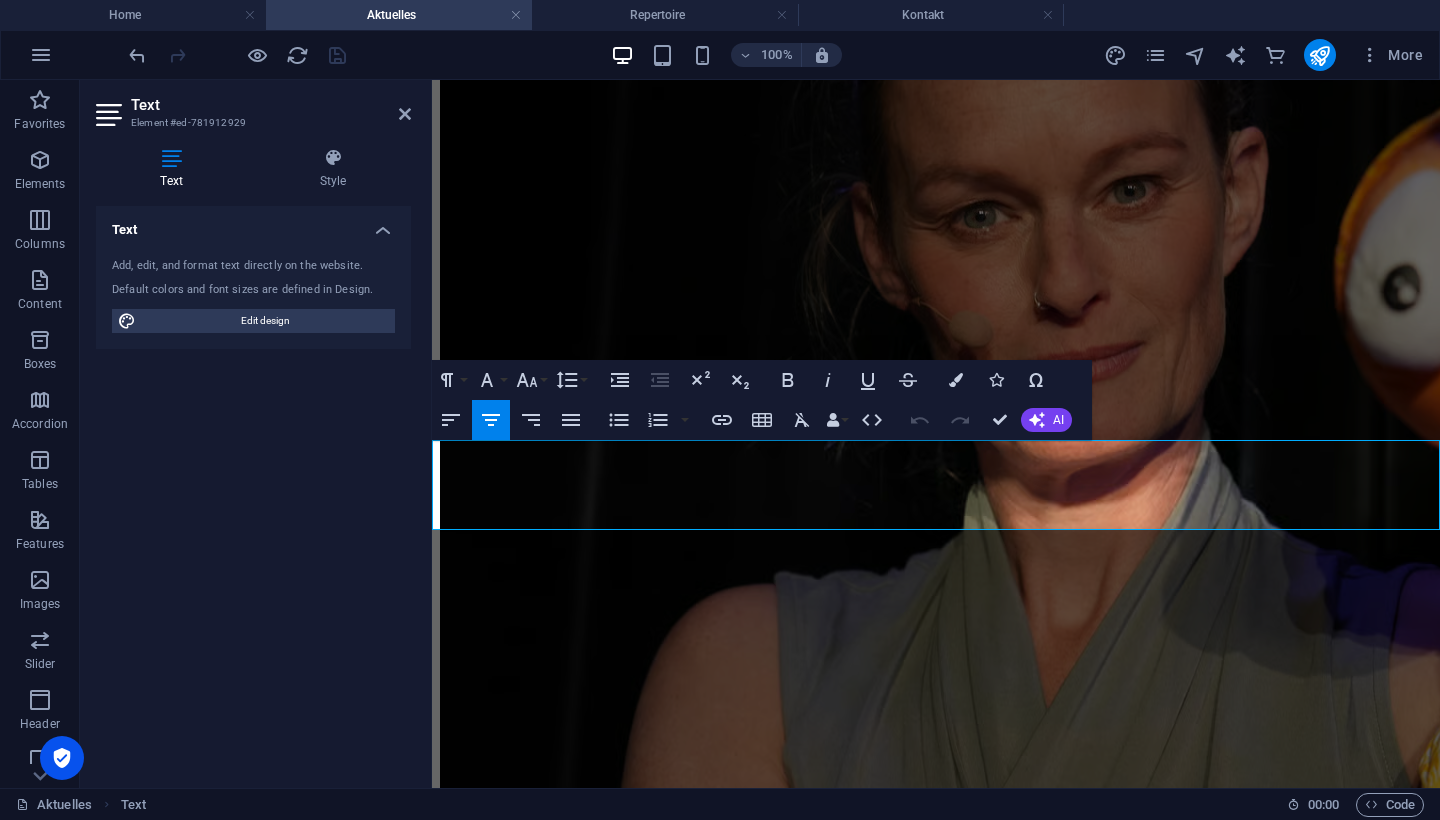 click on "Text Style Text Add, edit, and format text directly on the website. Default colors and font sizes are defined in Design. Edit design Alignment Left aligned Centered Right aligned Preset Element Layout How this element expands within the layout (Flexbox). Size 100 Default auto px % 1/1 1/2 1/3 1/4 1/5 1/6 1/7 1/8 1/9 1/10 Grow Shrink Order Container layout Visible Visible Opacity 60 % Overflow Spacing Margin Default auto px % rem vw vh Custom Custom auto px % rem vw vh auto px % rem vw vh auto px % rem vw vh auto px % rem vw vh Padding Default px rem % vh vw Custom Custom px rem % vh vw px rem % vh vw px rem % vh vw px rem % vh vw Border Style              - Width 1 auto px rem % vh vw Custom Custom 1 auto px rem % vh vw 1 auto px rem % vh vw 1 auto px rem % vh vw 1 auto px rem % vh vw  - Color Round corners Default px rem % vh vw Custom Custom px rem % vh vw px rem % vh vw px rem % vh vw px rem % vh vw Shadow Default None Outside Inside Color X offset 0 px rem vh vw Y offset 0 px rem vh vw Blur 0 px" at bounding box center (253, 460) 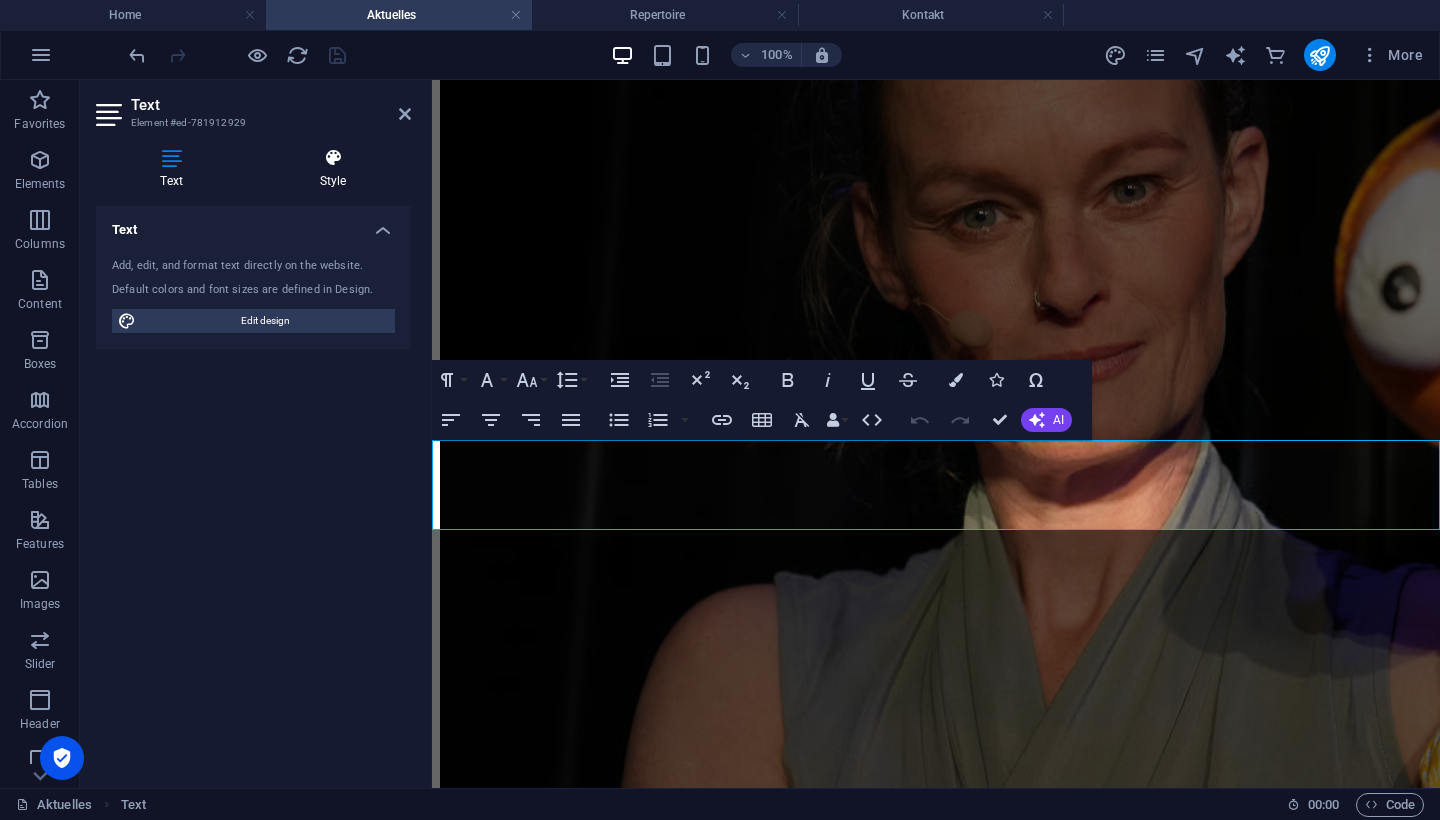 click at bounding box center (333, 158) 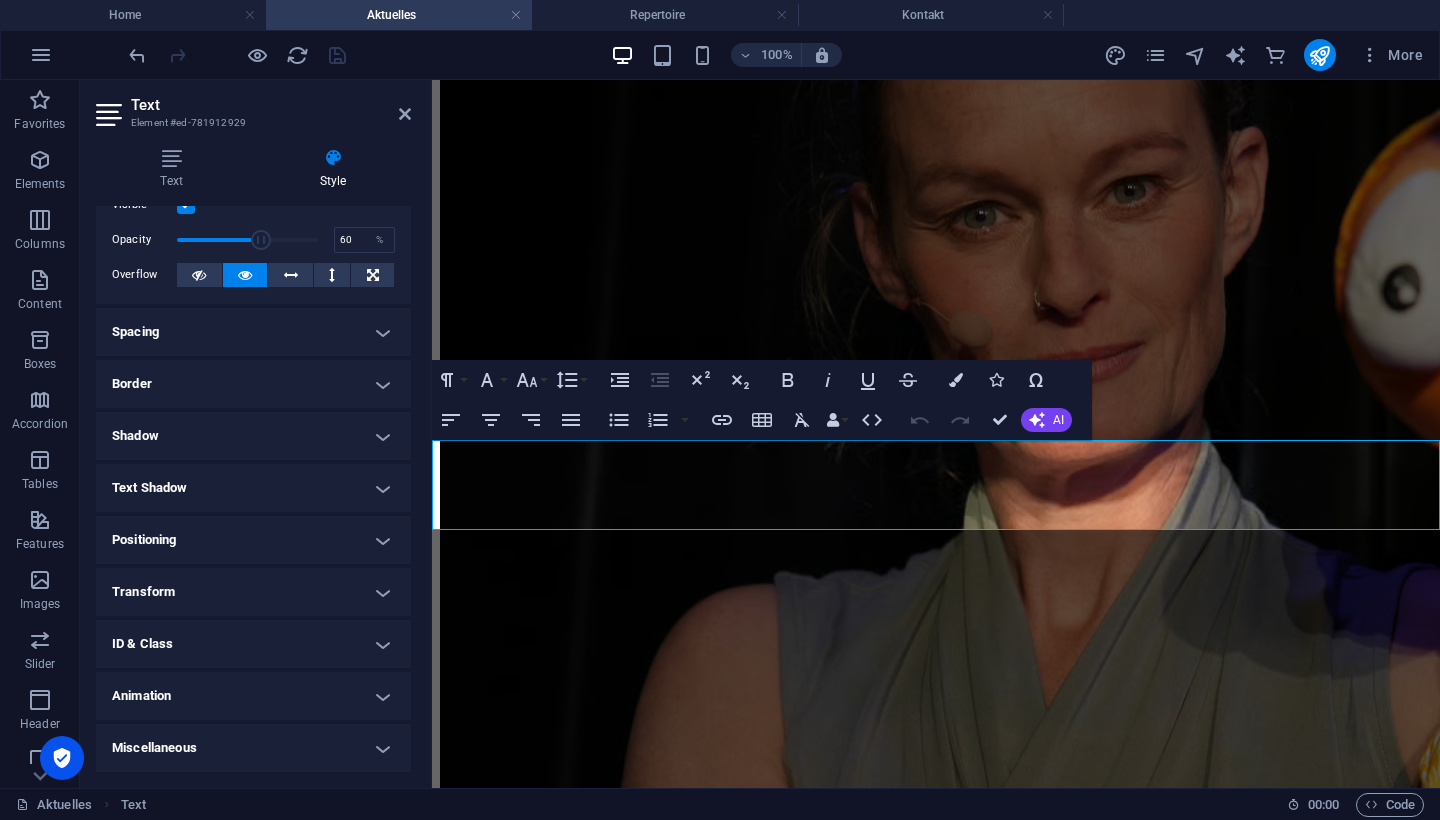 scroll, scrollTop: 68, scrollLeft: 0, axis: vertical 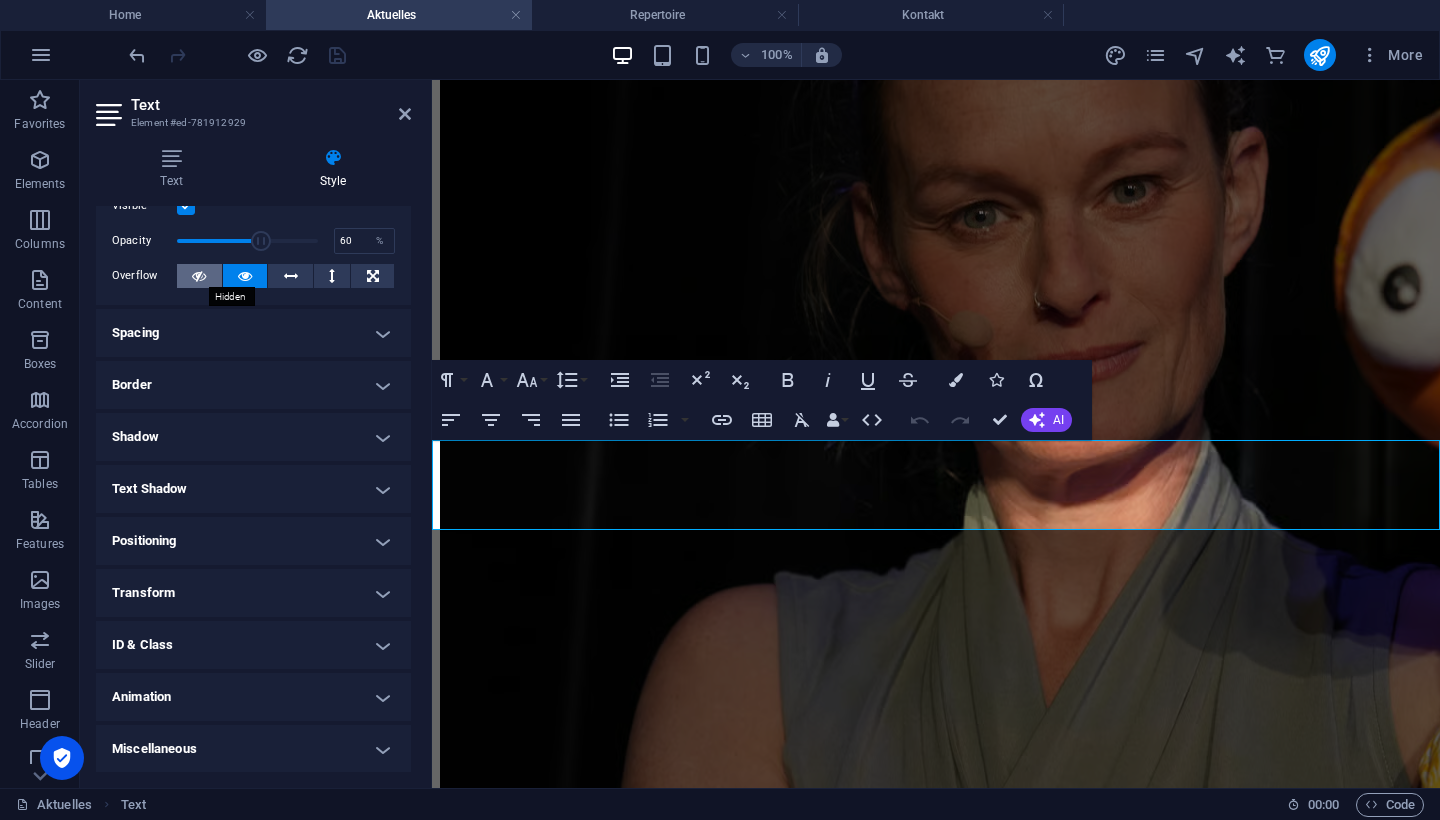 click at bounding box center (199, 276) 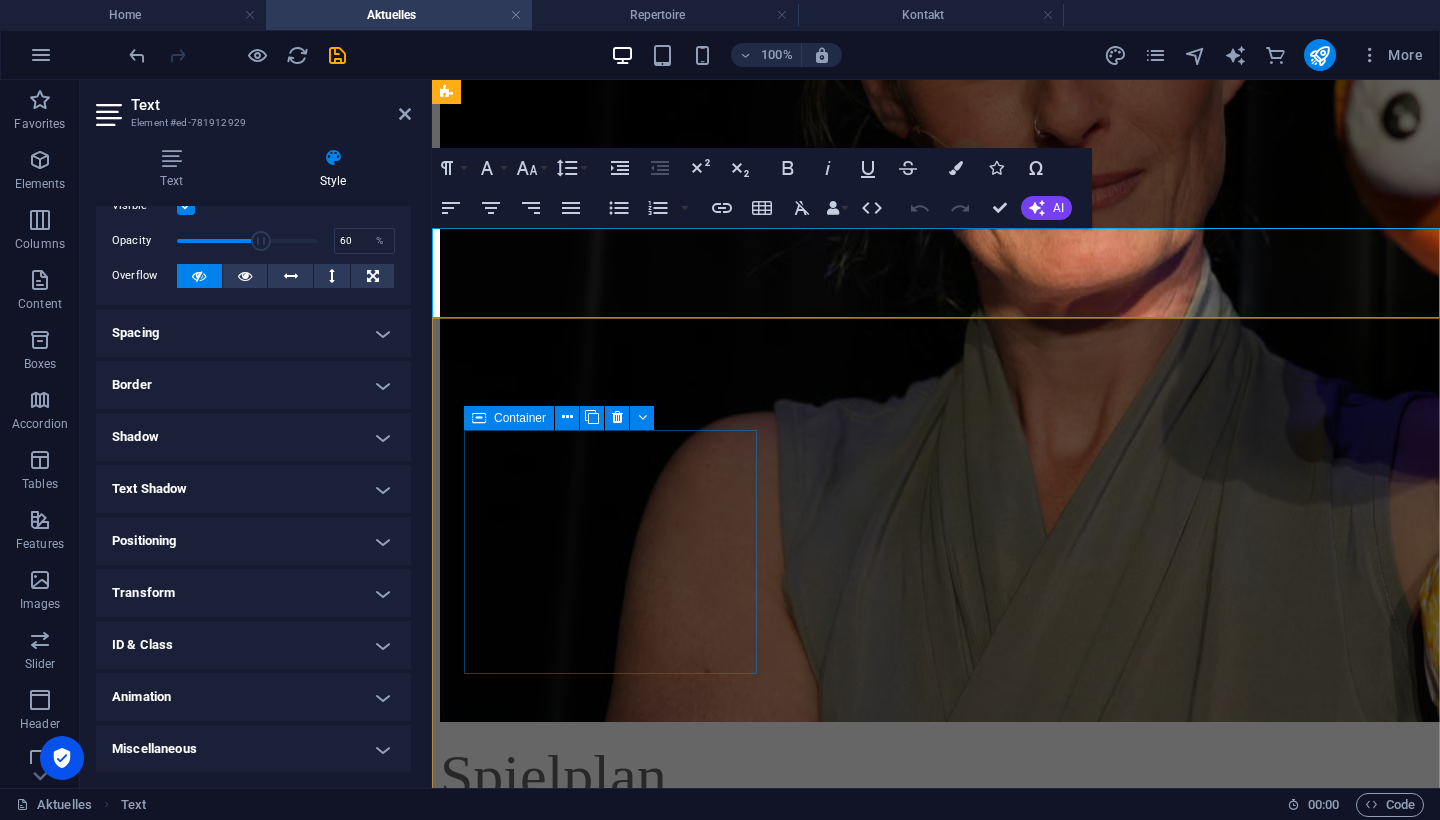scroll, scrollTop: 517, scrollLeft: 0, axis: vertical 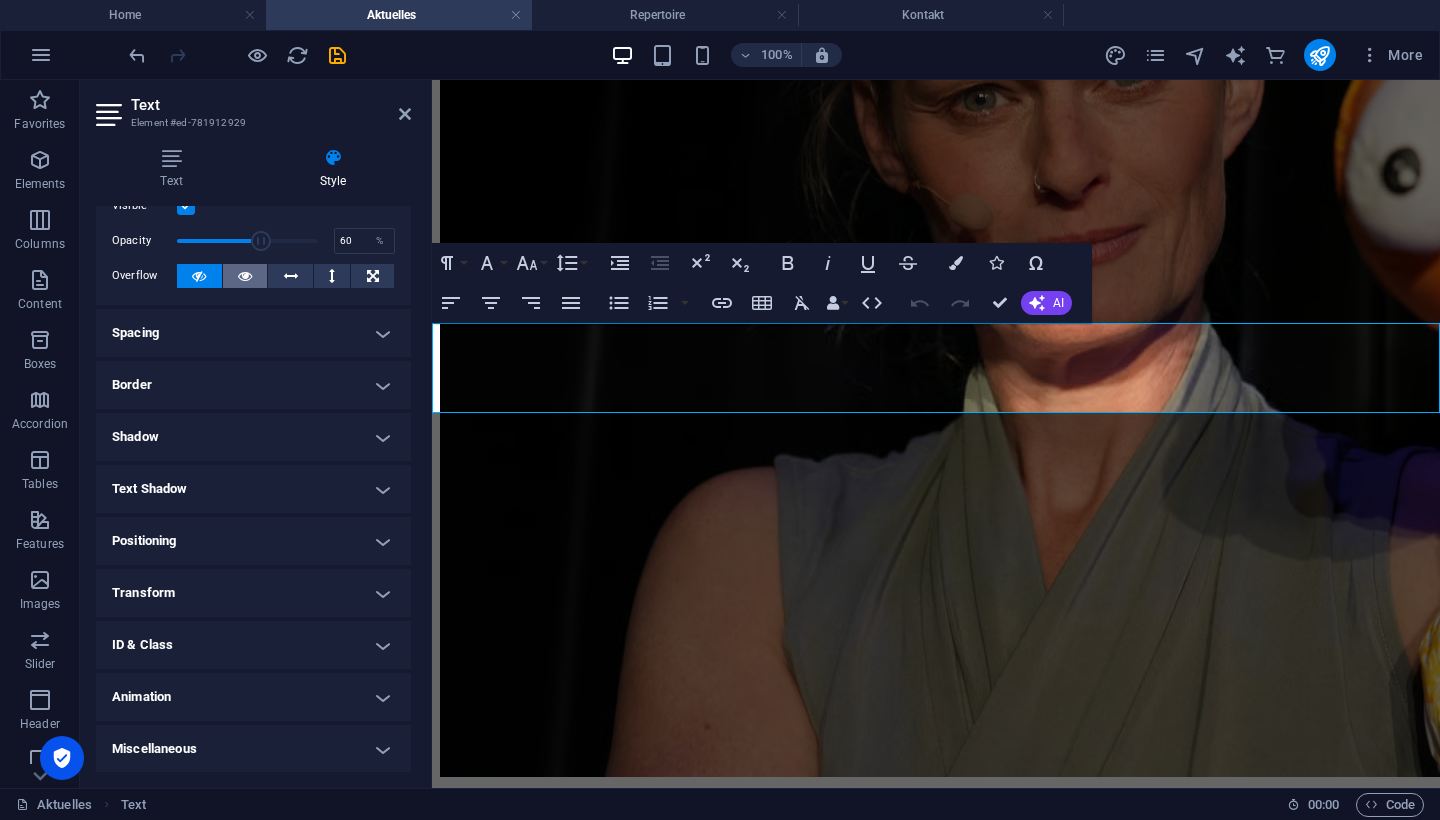 click at bounding box center [245, 276] 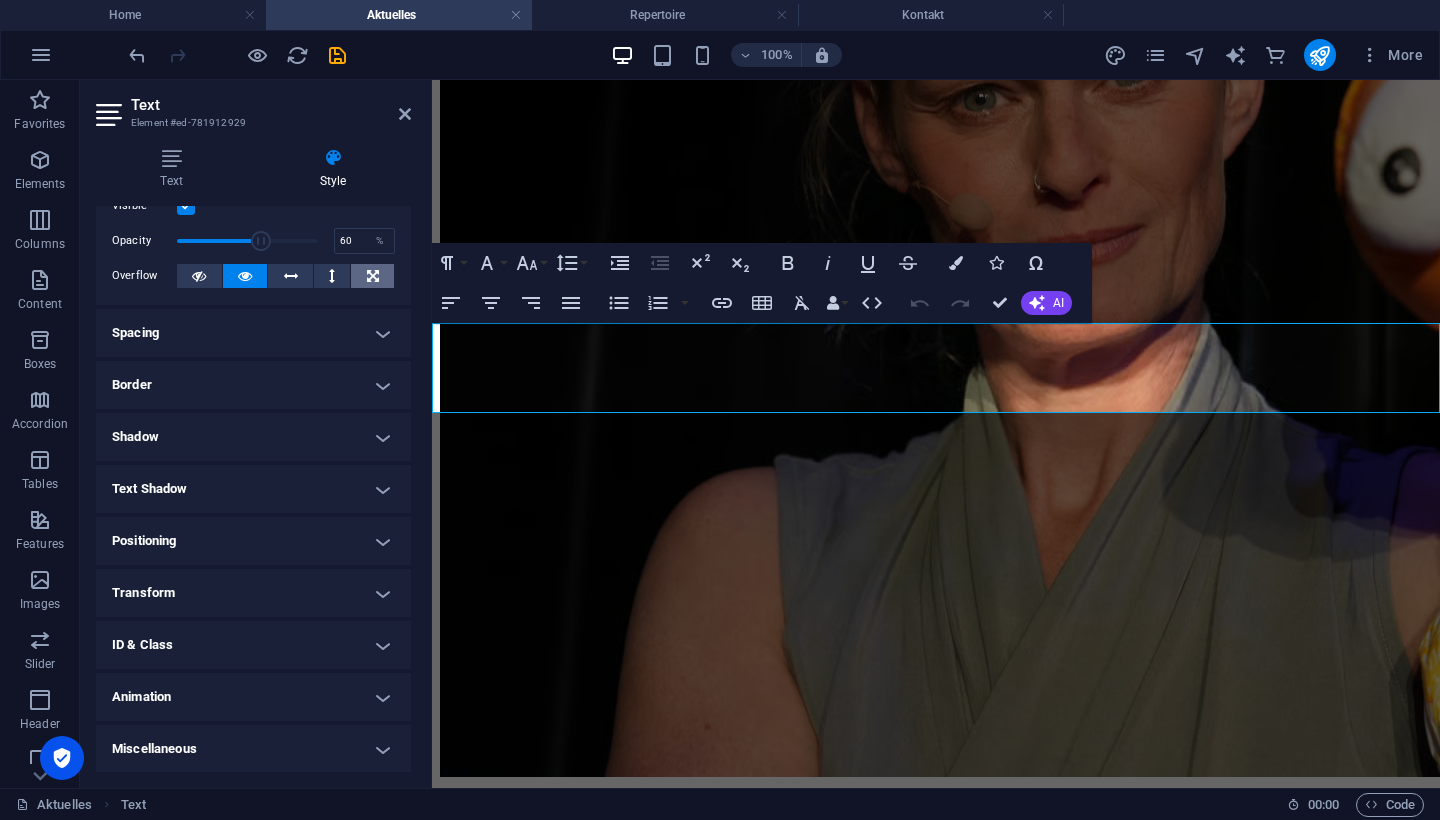 click at bounding box center [373, 276] 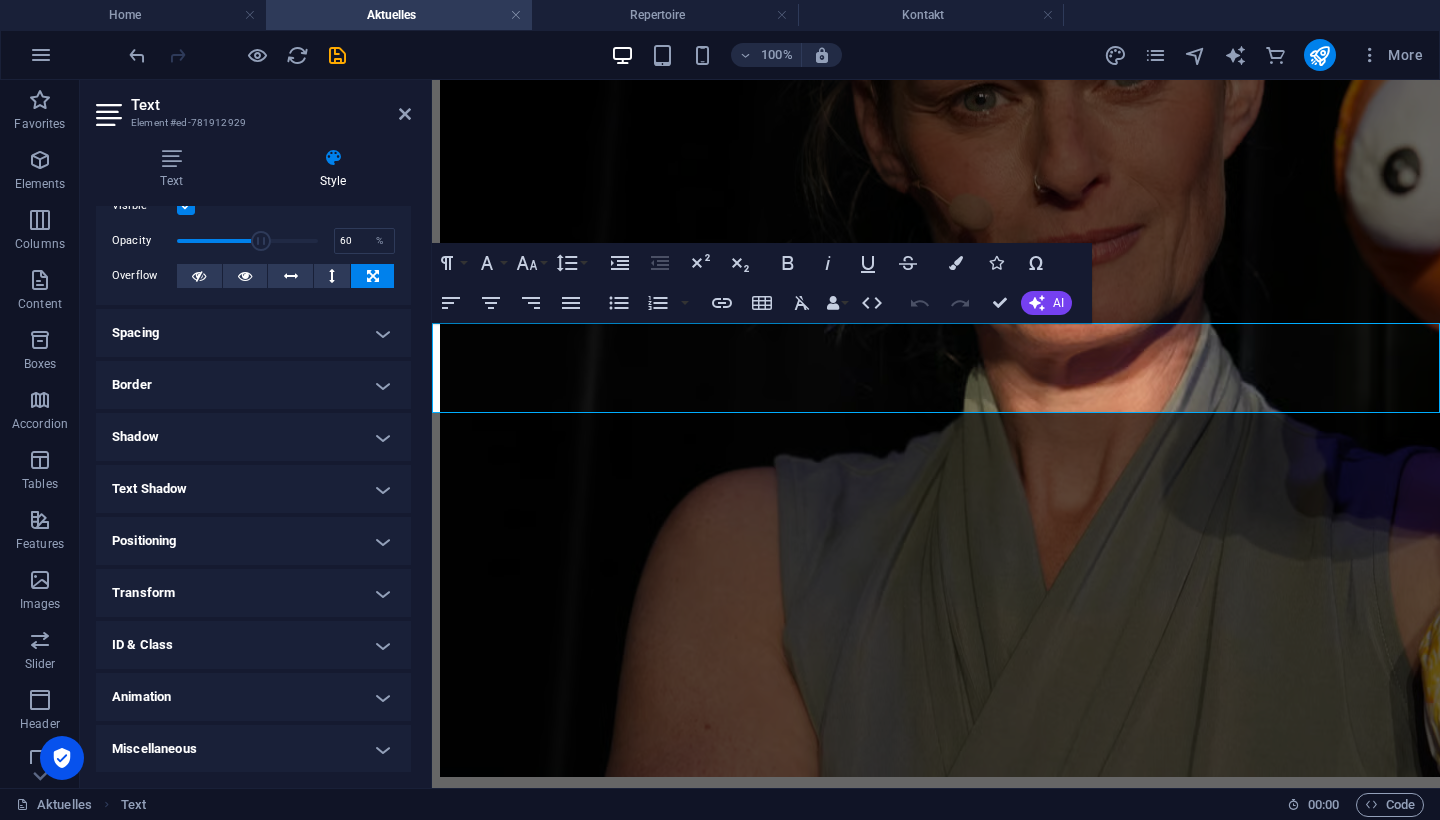 click at bounding box center [372, 276] 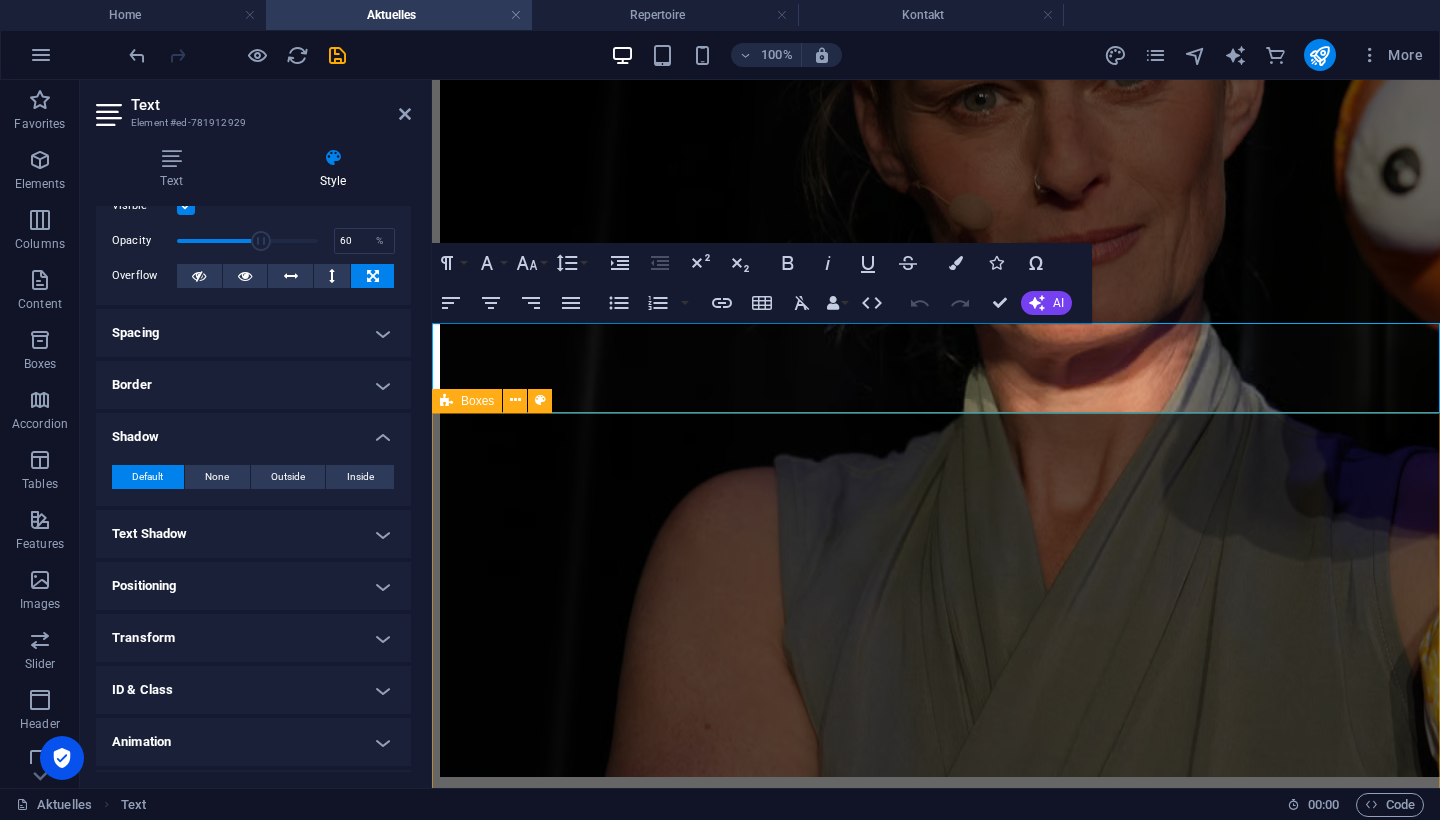 click on ".fa-secondary{opacity:.4} Malwina und der Erdbeerpilz Datum: [DATE] Uhrzeit: 11:00, 16:00 Ort: Kindermuseum unterm Dach Gefördert durch: KiA Fonds .fa-secondary{opacity:.4} Malwina und der Erdbeerpilz Datum: [DATE] Uhrzeit: 10:00 Ort: [PERSON_NAME]-Bibliothek Gefördert durch: KiA Fonds .fa-secondary{opacity:.4} Malwina und der Erdbeerpilz Datum: [DATE] Uhrzeit: 10:00 Ort: Bibliothek im [GEOGRAPHIC_DATA] [GEOGRAPHIC_DATA] durch: KiA Fonds .fa-secondary{opacity:.4} Malwina und der Erdbeerpilz Datum: [DATE] Uhrzeit: 14:00 Ort: [PERSON_NAME]- und Jugendkulturzentrum Gefördert durch: KiA Fonds .fa-secondary{opacity:.4} Malwina und der Erdbeerpilz Datum: [DATE] Uhrzeit: 09:30, 11:00 Ort: Mittelpunktbibliothek EhmWelk Gefördert durch: KiA Fonds .fa-secondary{opacity:.4} Malwina und der Erdbeerpilz Datum: [DATE] Uhrzeit: 10:00 Ort: Gartenarbeitsschule [PERSON_NAME] Gefördert durch: KiA Fonds .fa-secondary{opacity:.4} Malwina und der Erdbeerpilz Datum: [DATE] Uhrzeit: 15:30 University" at bounding box center (936, 19322) 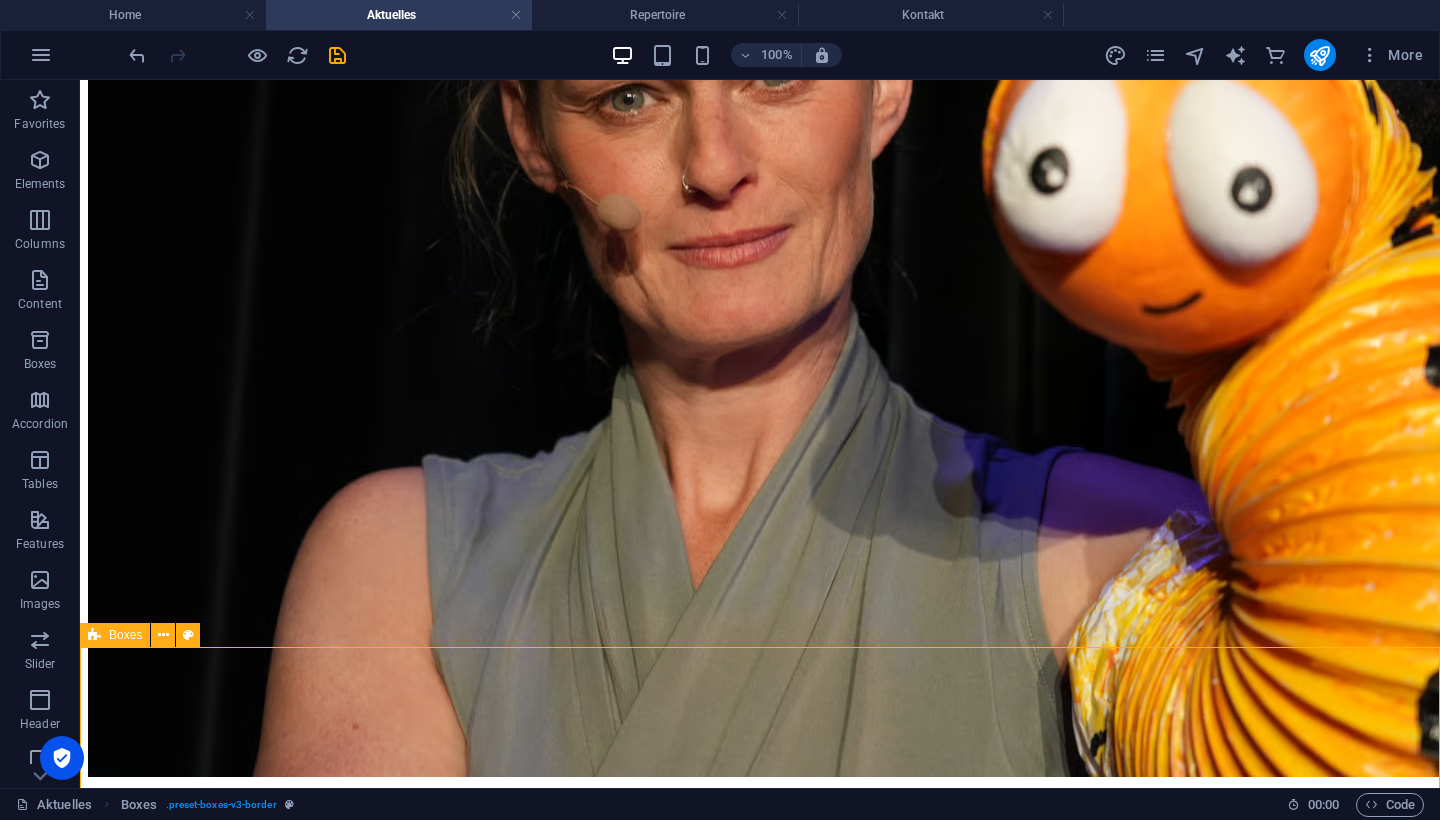 click at bounding box center (760, 246) 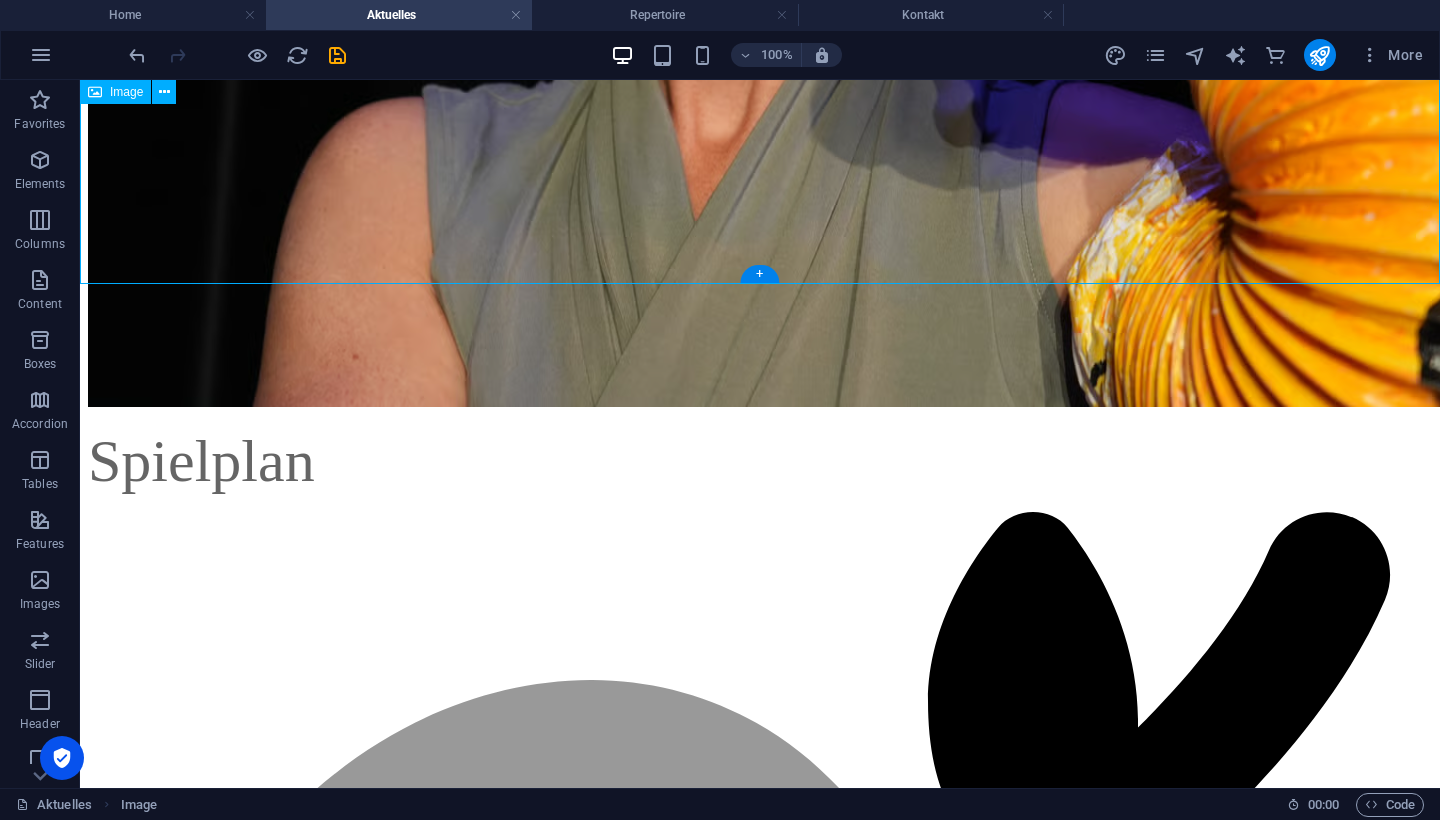 scroll, scrollTop: 938, scrollLeft: 0, axis: vertical 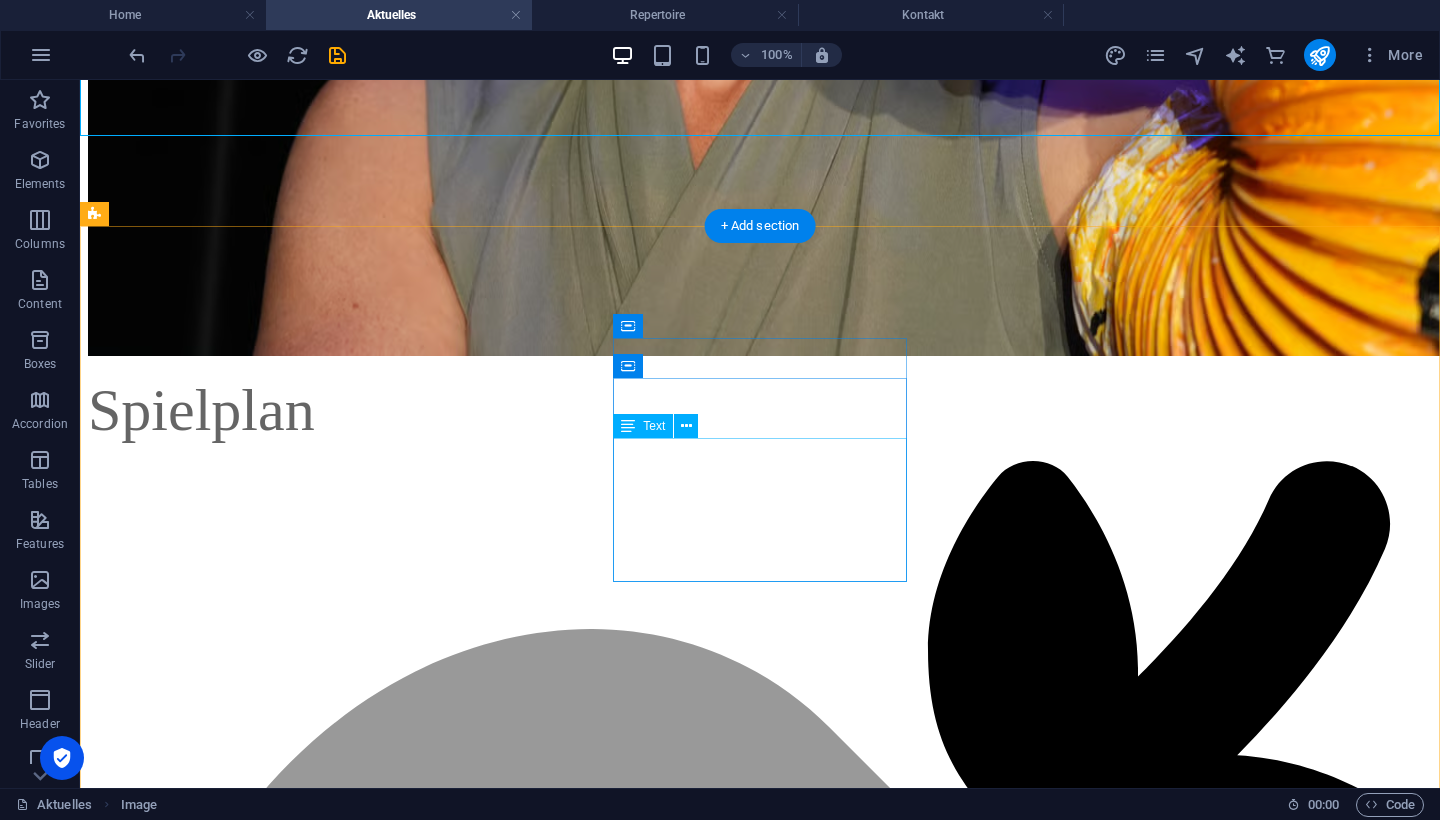 click on "Datum: [DATE] Uhrzeit: 10:00 Ort: [PERSON_NAME]-Bibliothek Gefördert durch: KiA Fonds" at bounding box center [760, 3579] 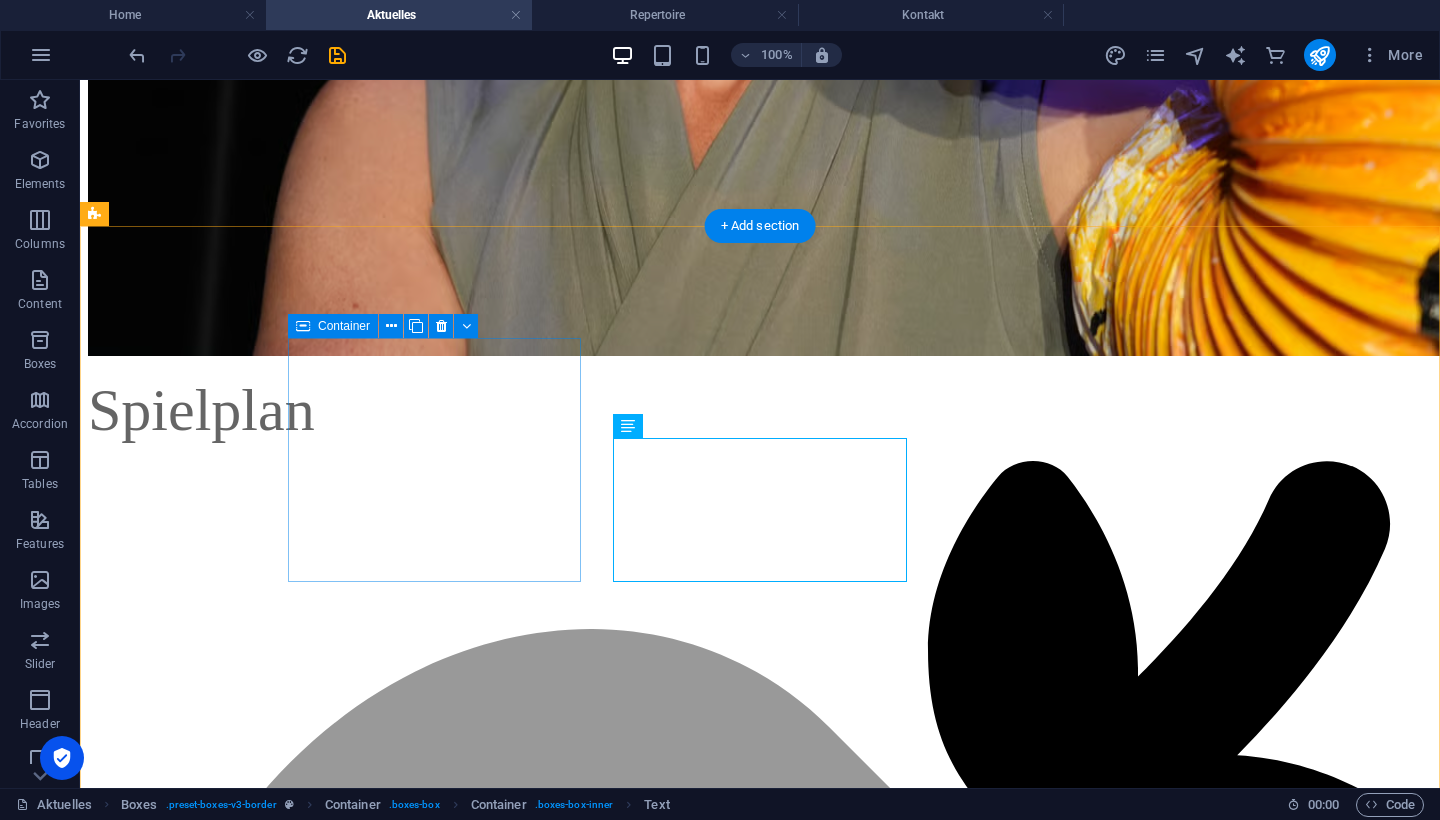 click on "Container" at bounding box center (344, 326) 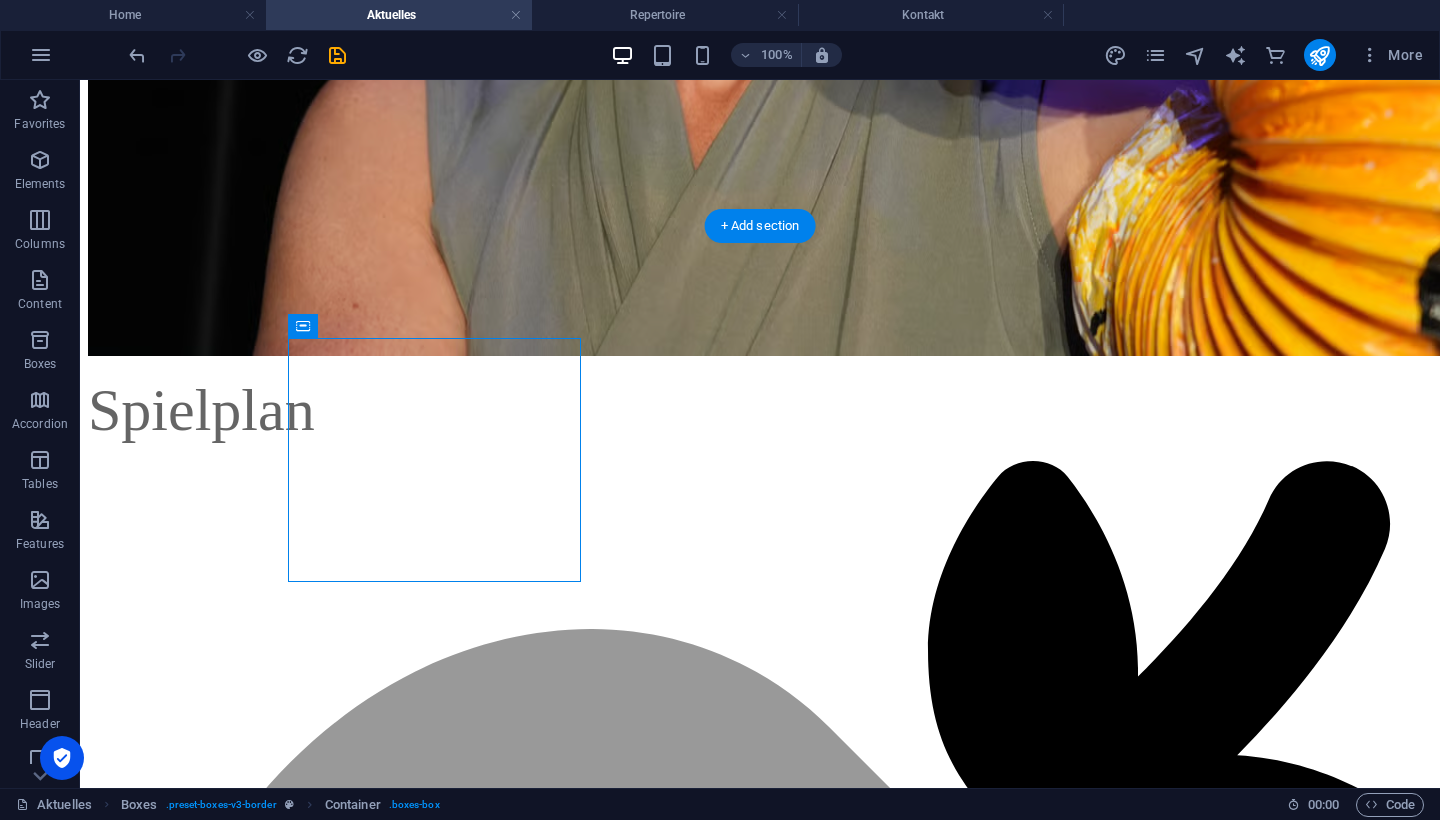 click on ".fa-secondary{opacity:.4} Malwina und der Erdbeerpilz Datum: [DATE] Uhrzeit: 11:00, 16:00 Ort: Kindermuseum unterm Dach Gefördert durch: KiA Fonds .fa-secondary{opacity:.4} Malwina und der Erdbeerpilz Datum: [DATE] Uhrzeit: 10:00 Ort: [PERSON_NAME]-Bibliothek Gefördert durch: KiA Fonds .fa-secondary{opacity:.4} Malwina und der Erdbeerpilz Datum: [DATE] Uhrzeit: 10:00 Ort: Bibliothek im [GEOGRAPHIC_DATA] [GEOGRAPHIC_DATA] durch: KiA Fonds .fa-secondary{opacity:.4} Malwina und der Erdbeerpilz Datum: [DATE] Uhrzeit: 14:00 Ort: [PERSON_NAME]- und Jugendkulturzentrum Gefördert durch: KiA Fonds .fa-secondary{opacity:.4} Malwina und der Erdbeerpilz Datum: [DATE] Uhrzeit: 09:30, 11:00 Ort: Mittelpunktbibliothek EhmWelk Gefördert durch: KiA Fonds .fa-secondary{opacity:.4} Malwina und der Erdbeerpilz Datum: [DATE] Uhrzeit: 10:00 Ort: Gartenarbeitsschule [PERSON_NAME] Gefördert durch: KiA Fonds .fa-secondary{opacity:.4} Malwina und der Erdbeerpilz Datum: [DATE] Uhrzeit: 15:30 University" at bounding box center (760, 24181) 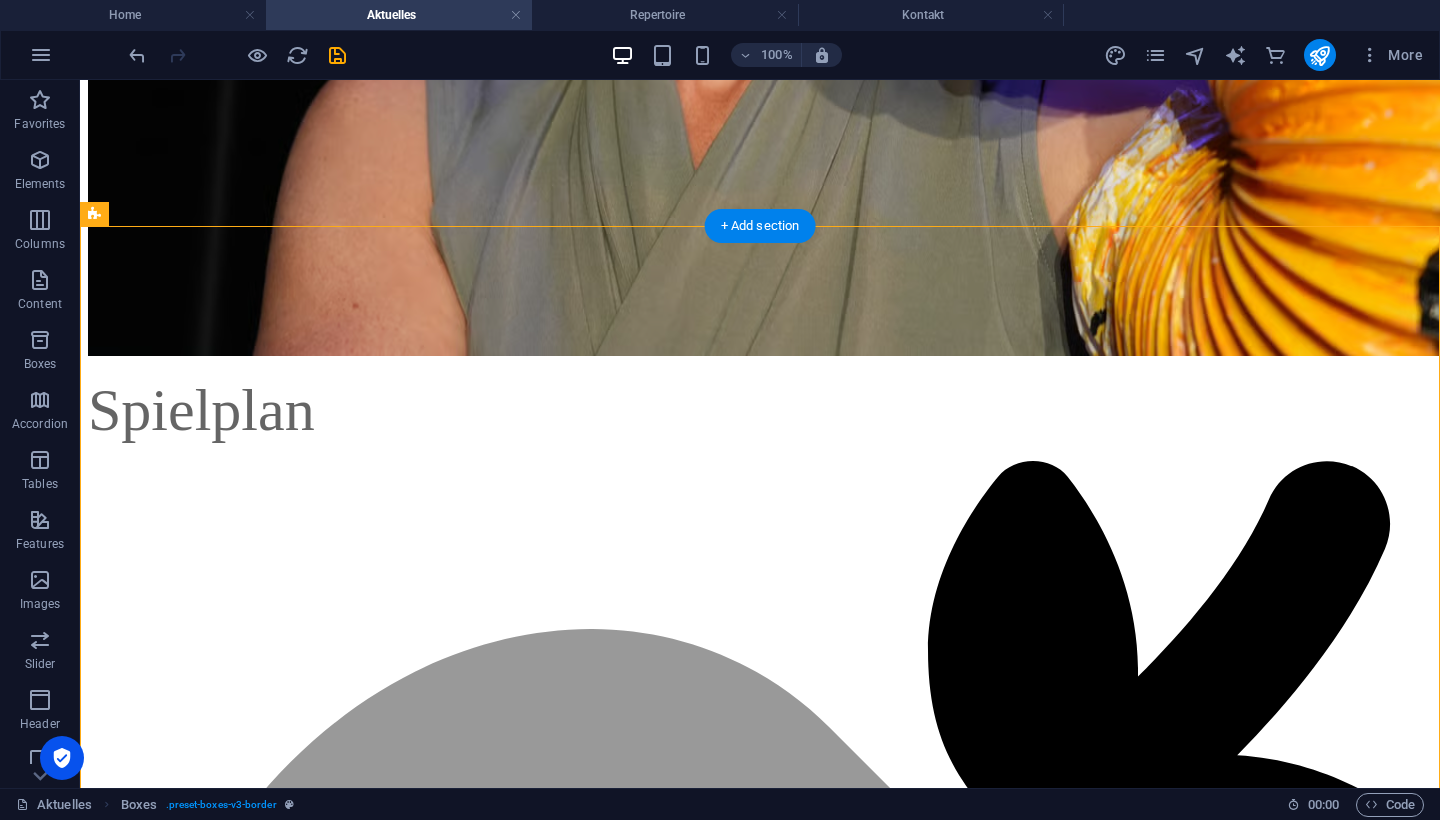 click on ".fa-secondary{opacity:.4} Malwina und der Erdbeerpilz Datum: [DATE] Uhrzeit: 11:00, 16:00 Ort: Kindermuseum unterm Dach Gefördert durch: KiA Fonds .fa-secondary{opacity:.4} Malwina und der Erdbeerpilz Datum: [DATE] Uhrzeit: 10:00 Ort: [PERSON_NAME]-Bibliothek Gefördert durch: KiA Fonds .fa-secondary{opacity:.4} Malwina und der Erdbeerpilz Datum: [DATE] Uhrzeit: 10:00 Ort: Bibliothek im [GEOGRAPHIC_DATA] [GEOGRAPHIC_DATA] durch: KiA Fonds .fa-secondary{opacity:.4} Malwina und der Erdbeerpilz Datum: [DATE] Uhrzeit: 14:00 Ort: [PERSON_NAME]- und Jugendkulturzentrum Gefördert durch: KiA Fonds .fa-secondary{opacity:.4} Malwina und der Erdbeerpilz Datum: [DATE] Uhrzeit: 09:30, 11:00 Ort: Mittelpunktbibliothek EhmWelk Gefördert durch: KiA Fonds .fa-secondary{opacity:.4} Malwina und der Erdbeerpilz Datum: [DATE] Uhrzeit: 10:00 Ort: Gartenarbeitsschule [PERSON_NAME] Gefördert durch: KiA Fonds .fa-secondary{opacity:.4} Malwina und der Erdbeerpilz Datum: [DATE] Uhrzeit: 15:30 University" at bounding box center [760, 24181] 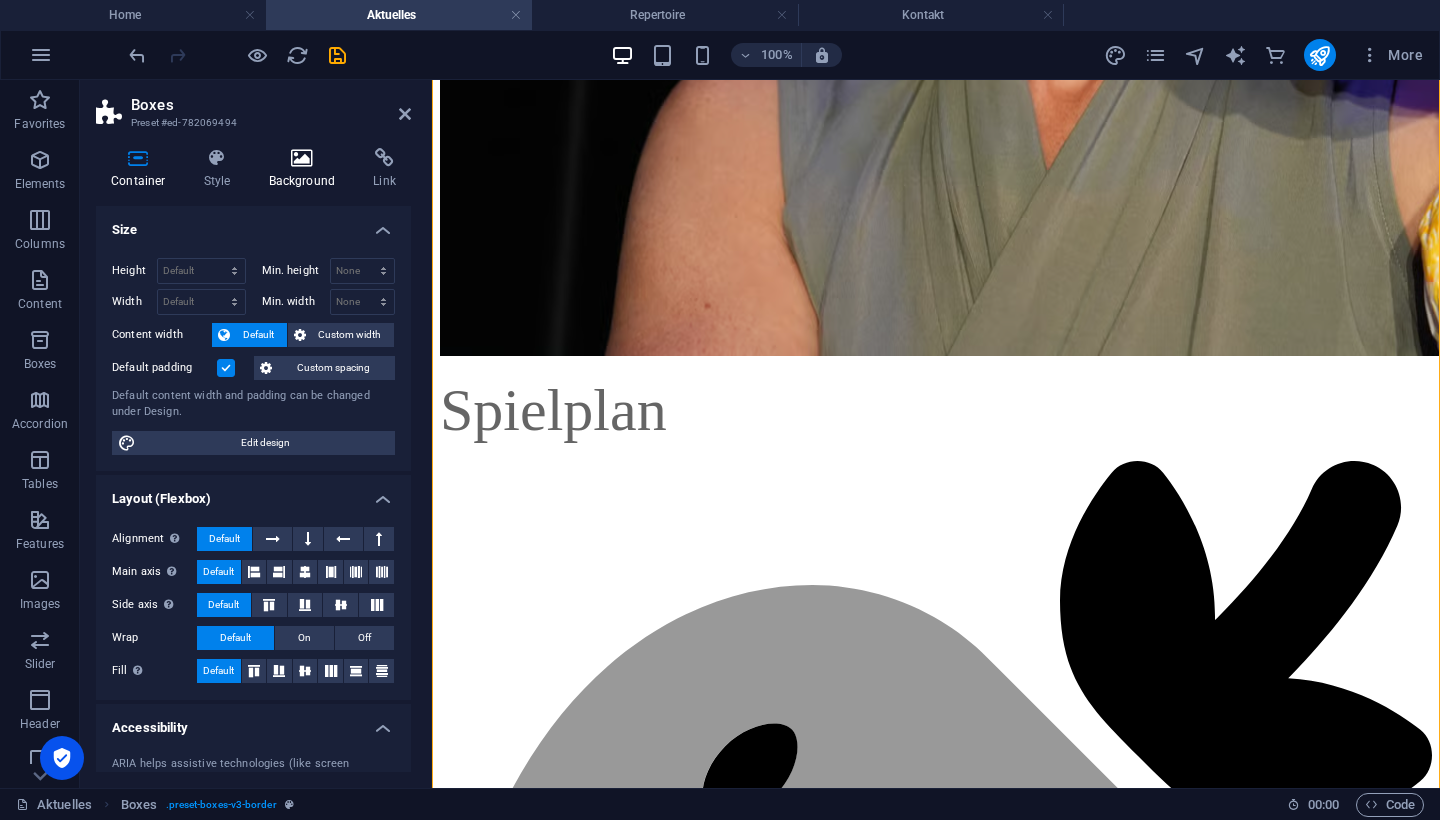 click on "Background" at bounding box center [306, 169] 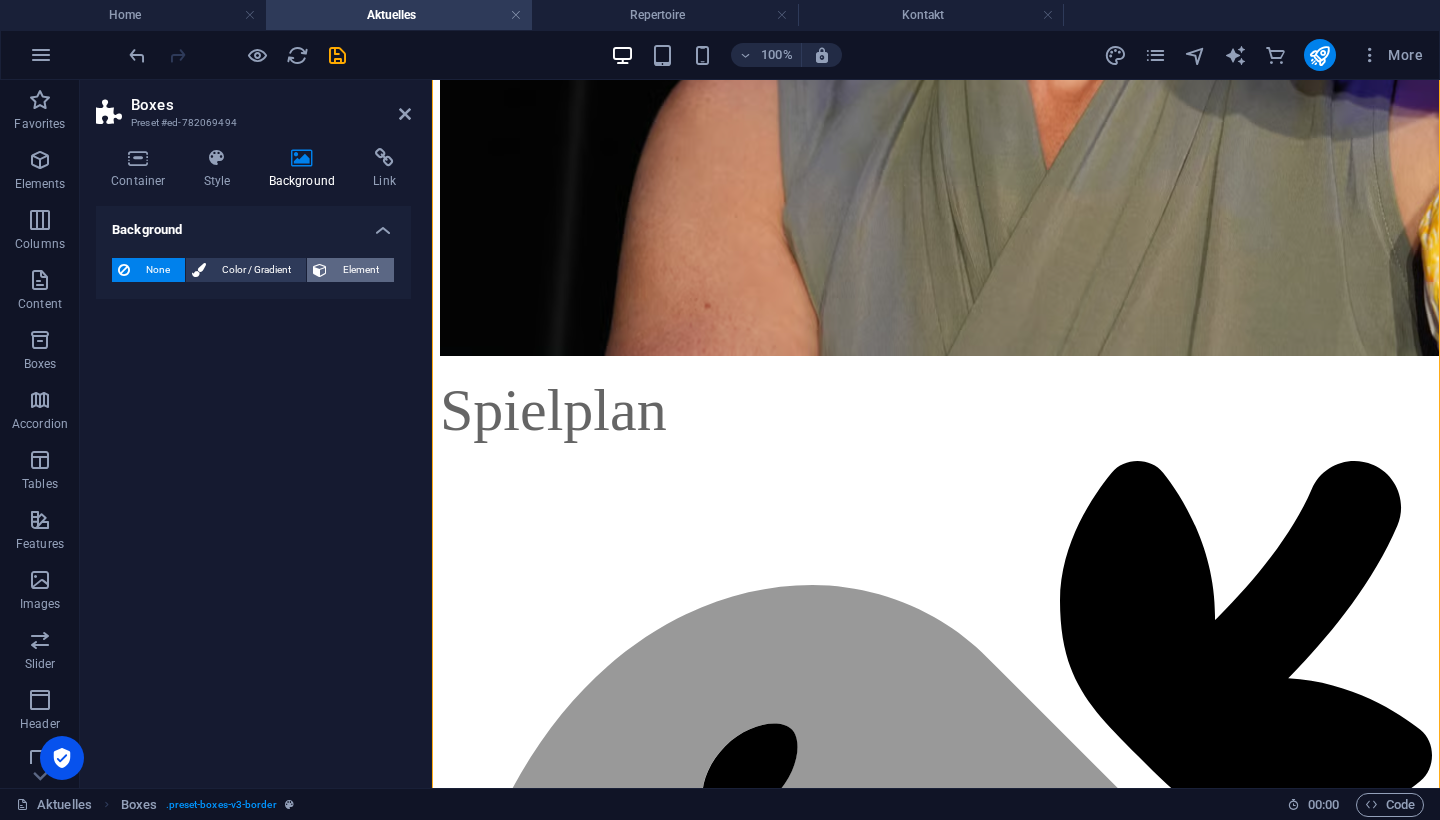 click on "Element" at bounding box center (360, 270) 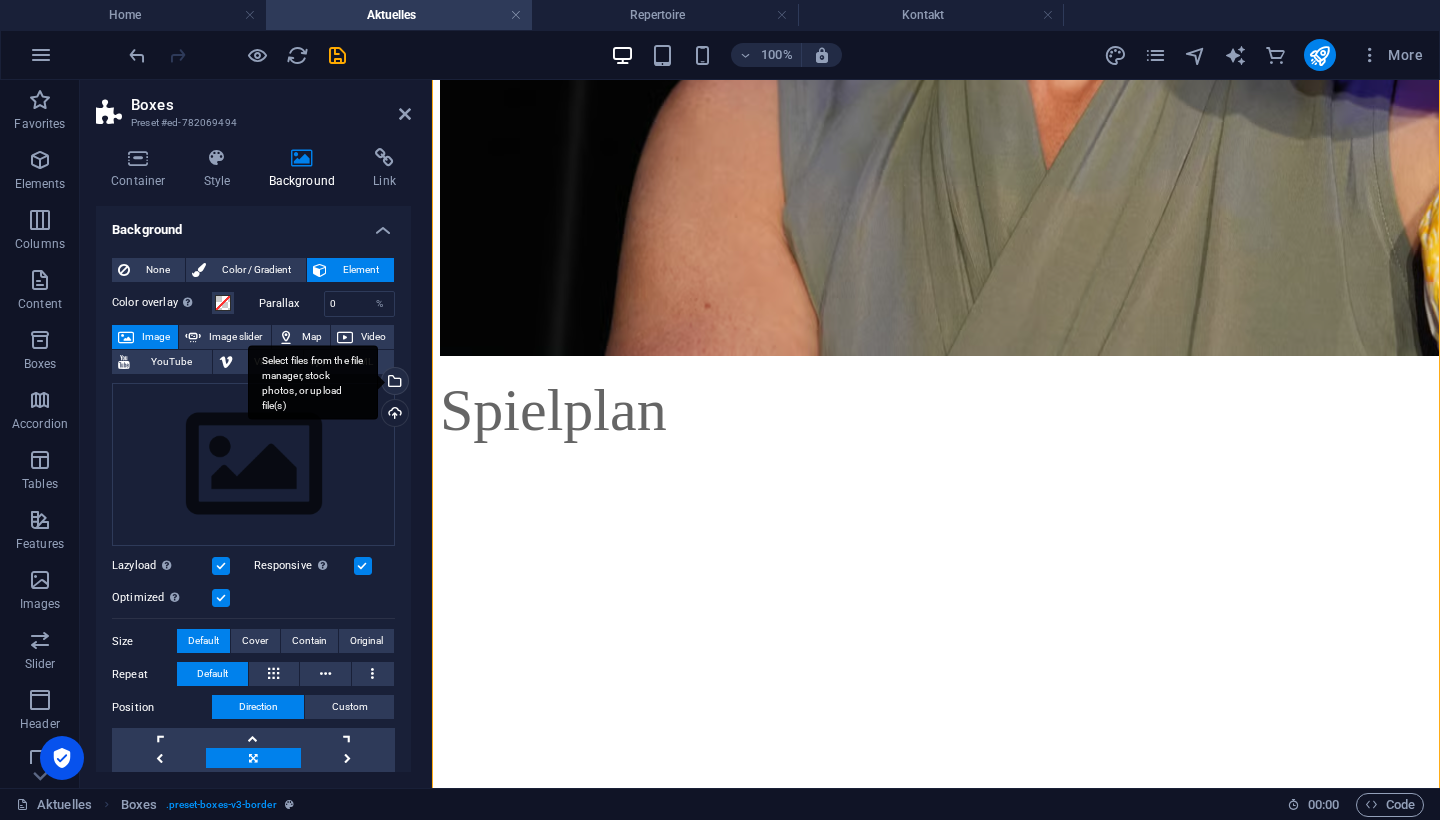 click on "Select files from the file manager, stock photos, or upload file(s)" at bounding box center (393, 383) 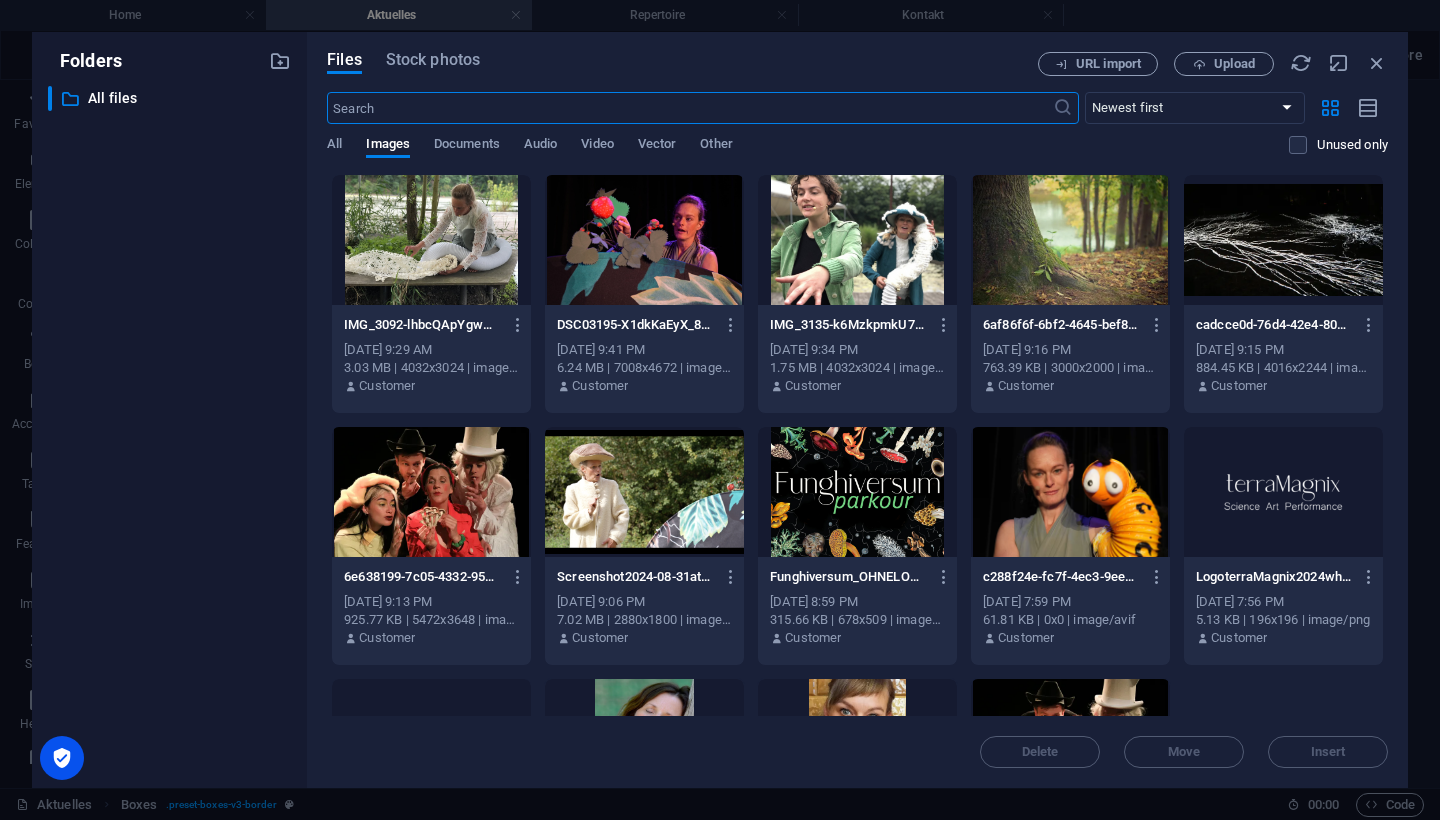 click at bounding box center (1070, 492) 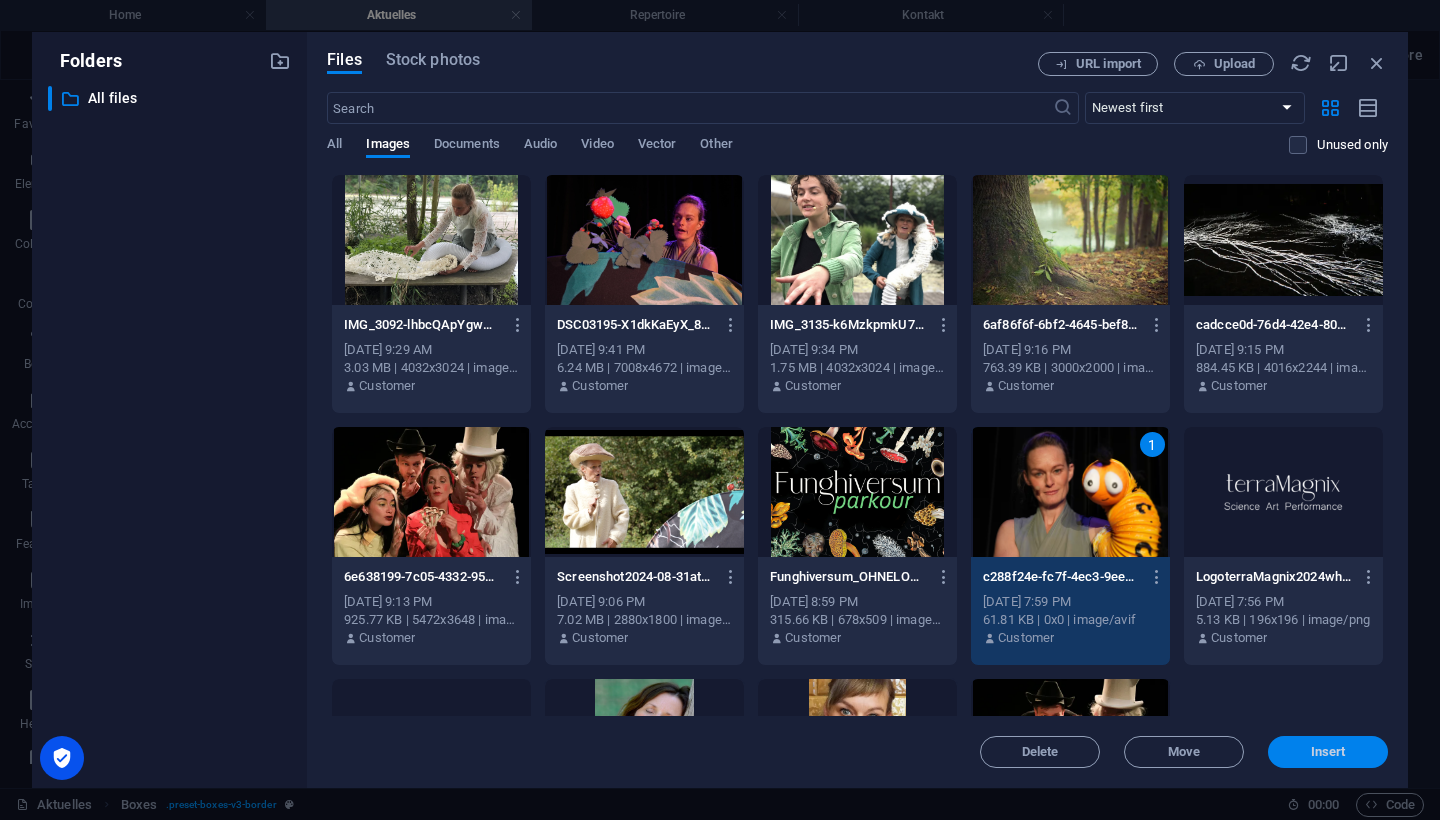 click on "Insert" at bounding box center [1328, 752] 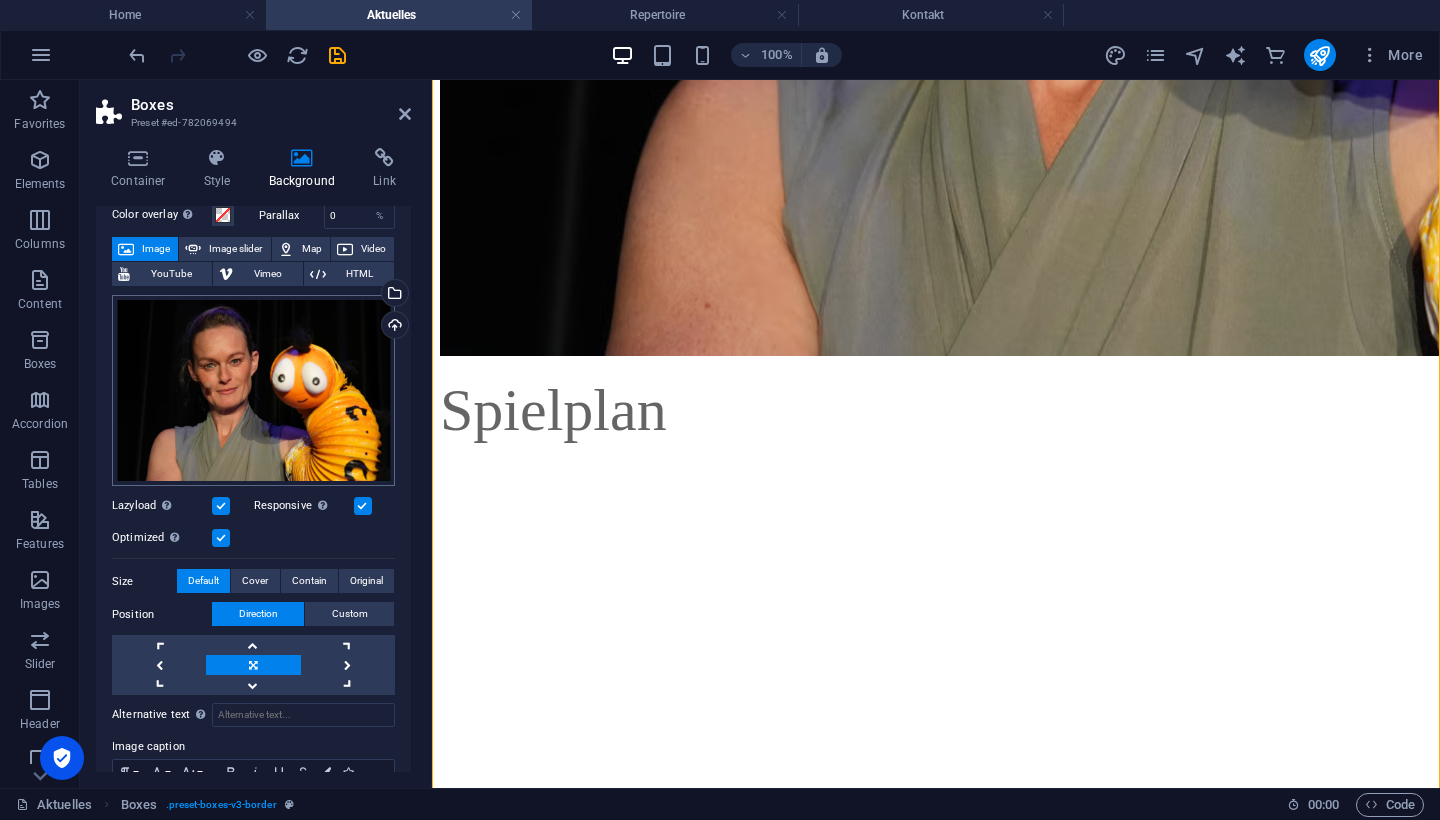 scroll, scrollTop: 98, scrollLeft: 0, axis: vertical 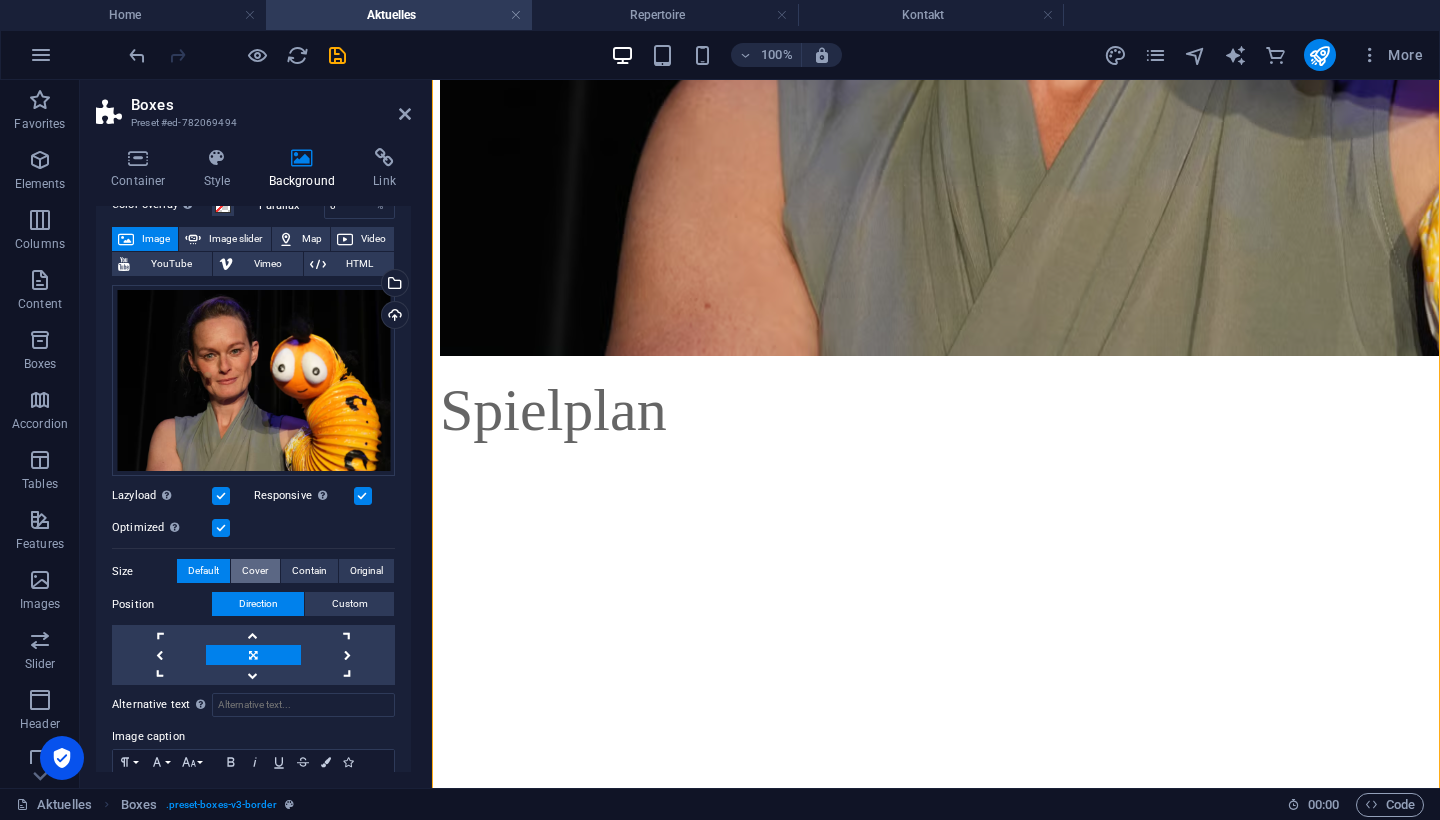 click on "Cover" at bounding box center [255, 571] 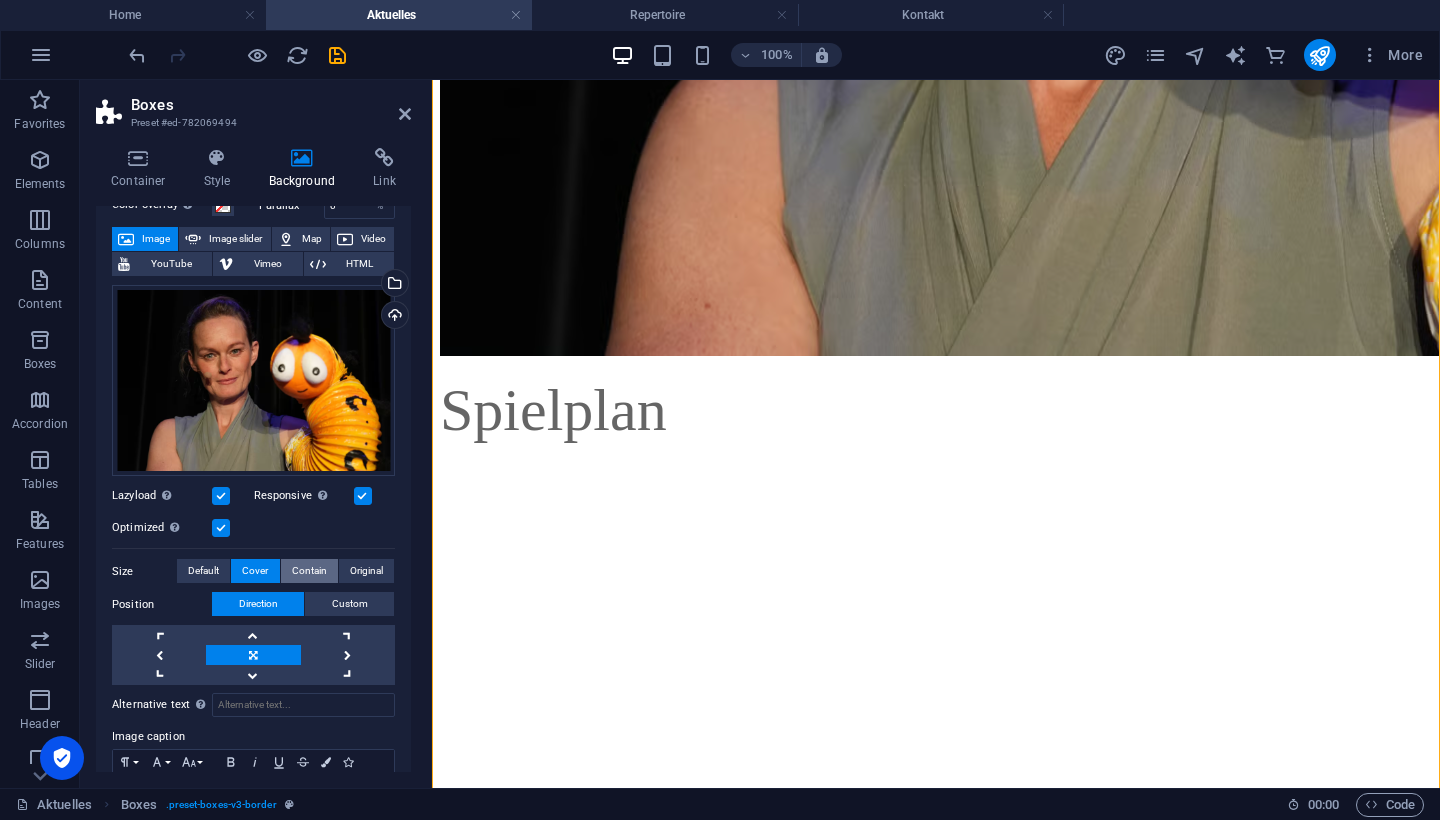 click on "Contain" at bounding box center [309, 571] 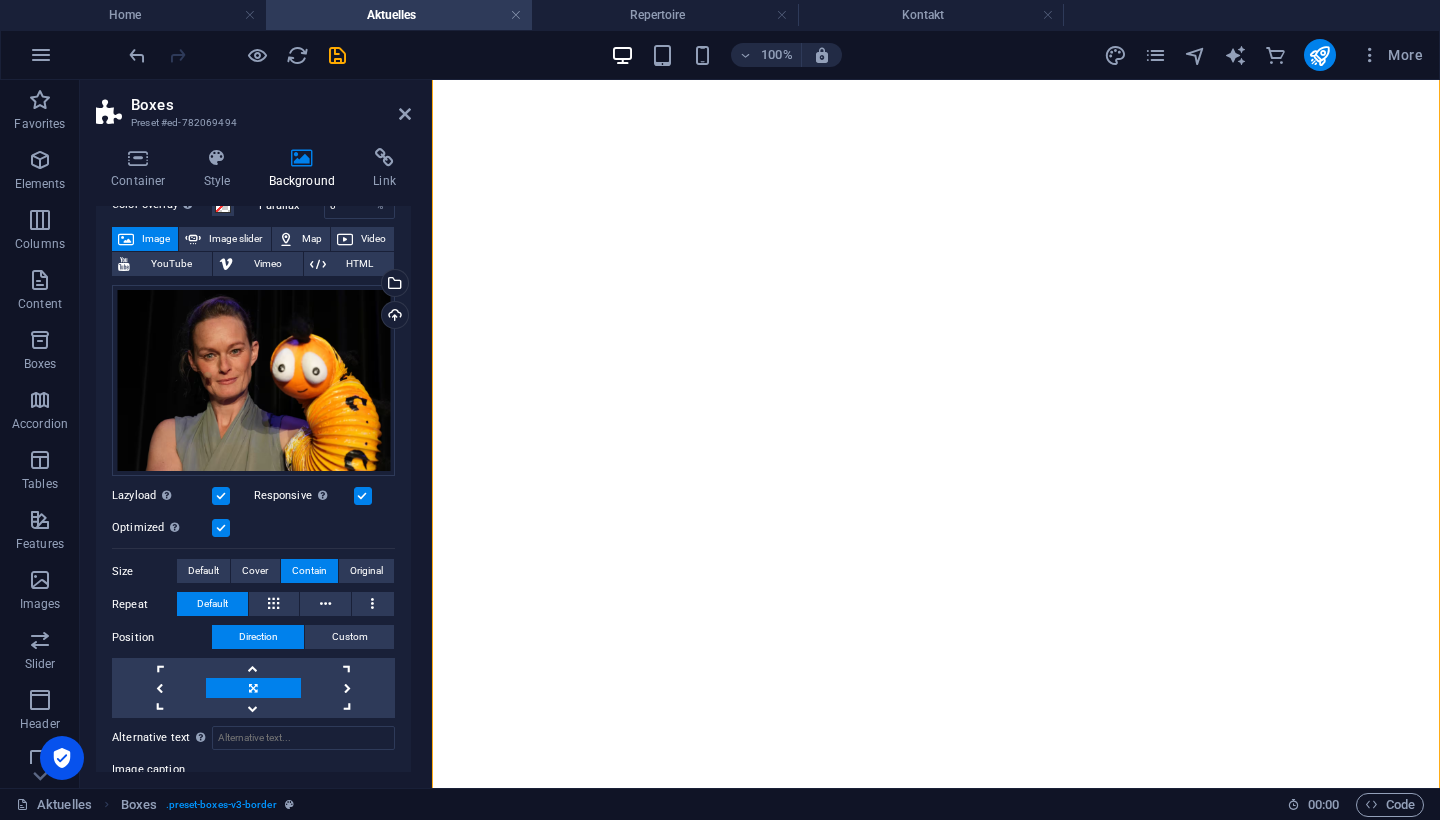 scroll, scrollTop: 1774, scrollLeft: 0, axis: vertical 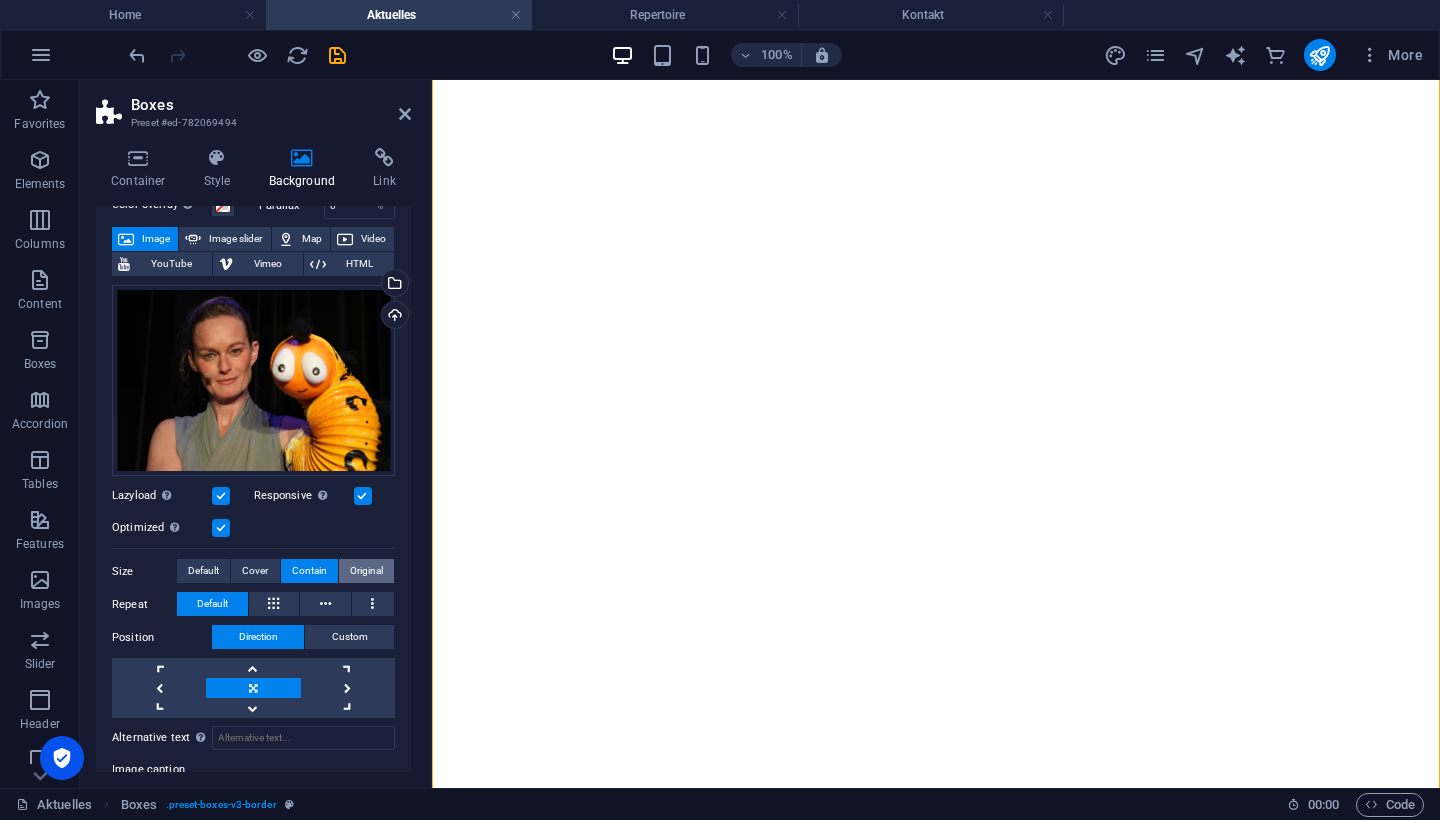 click on "Original" at bounding box center (366, 571) 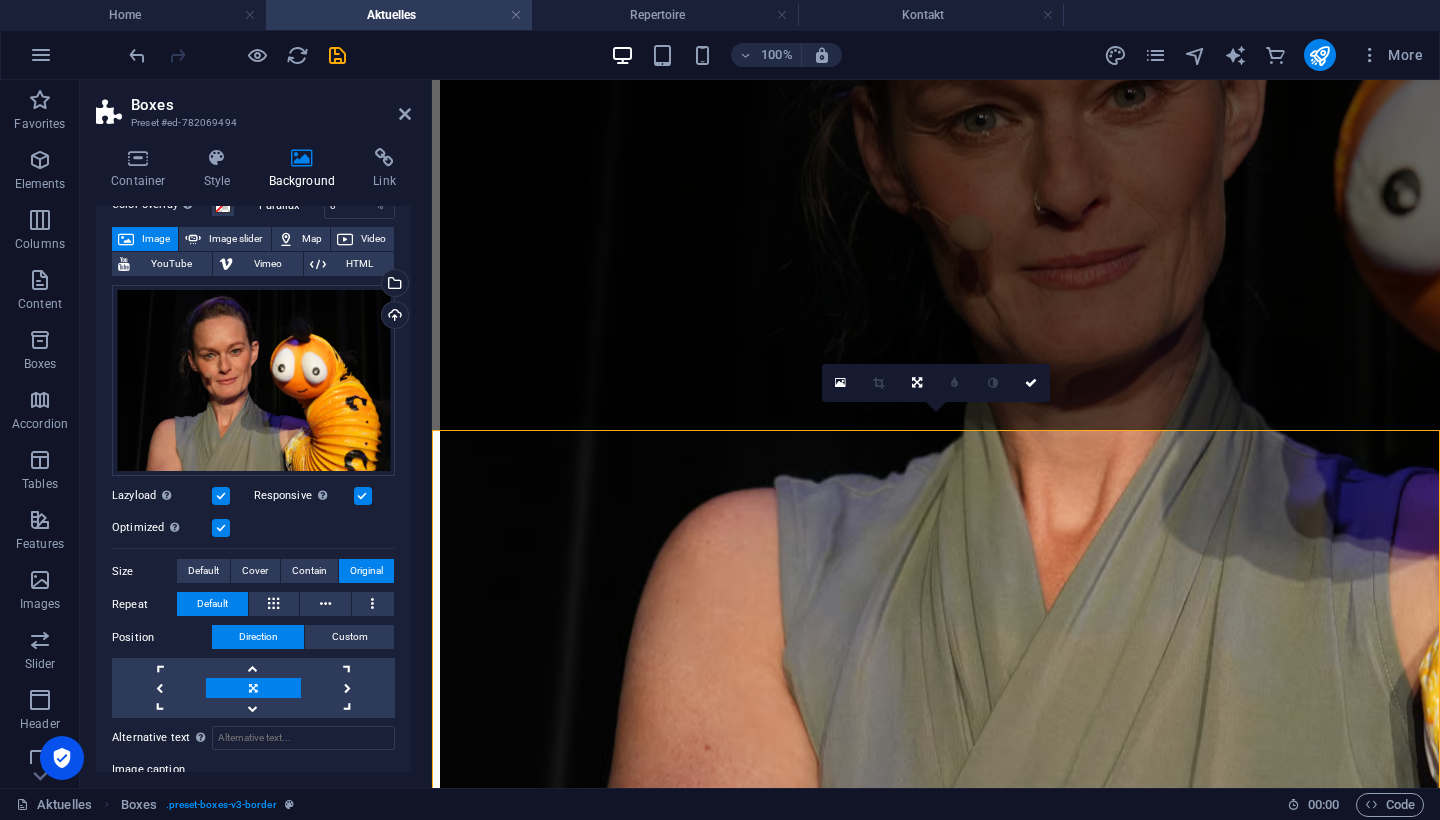 scroll, scrollTop: 494, scrollLeft: 0, axis: vertical 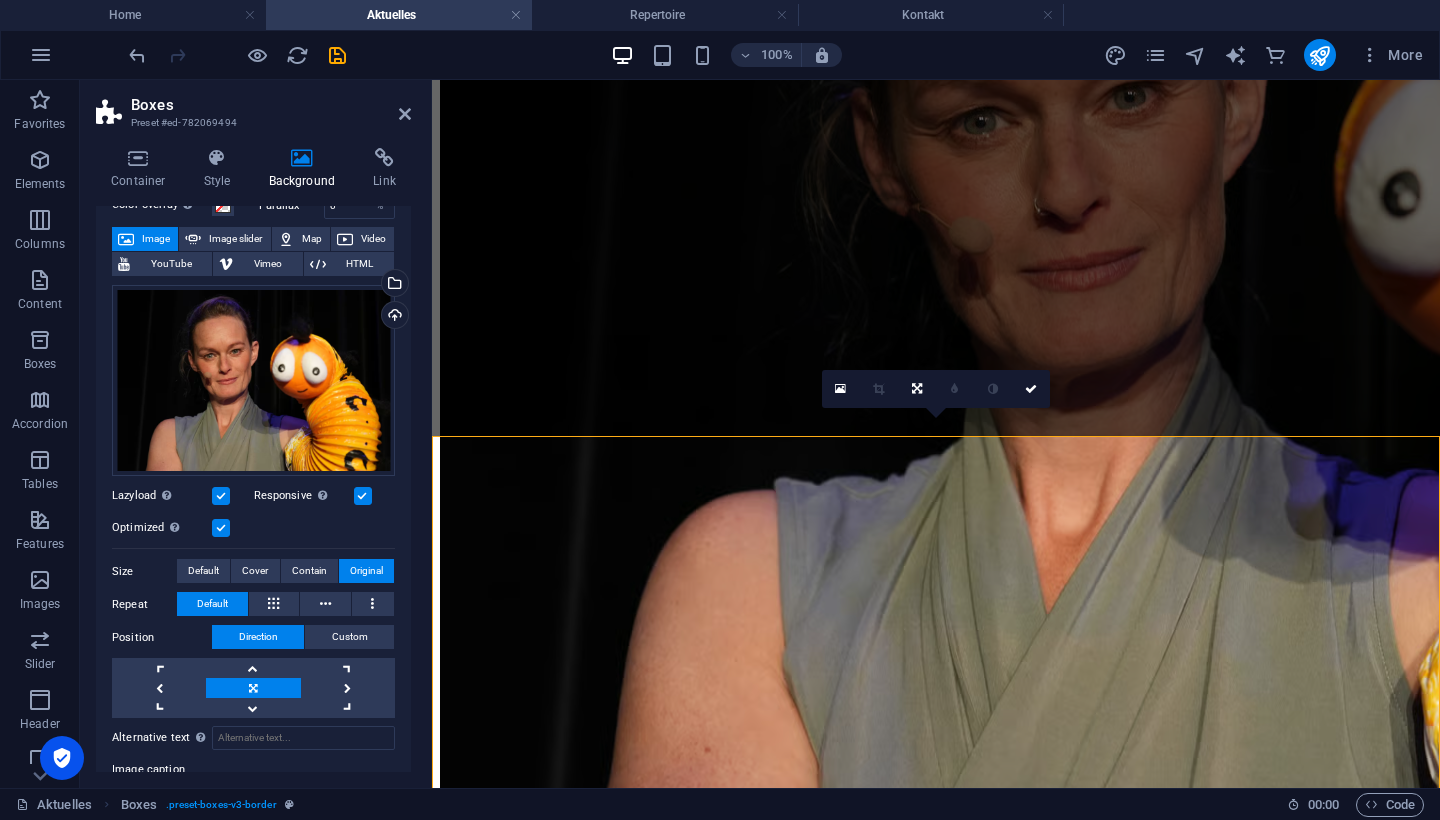 click at bounding box center (936, 905) 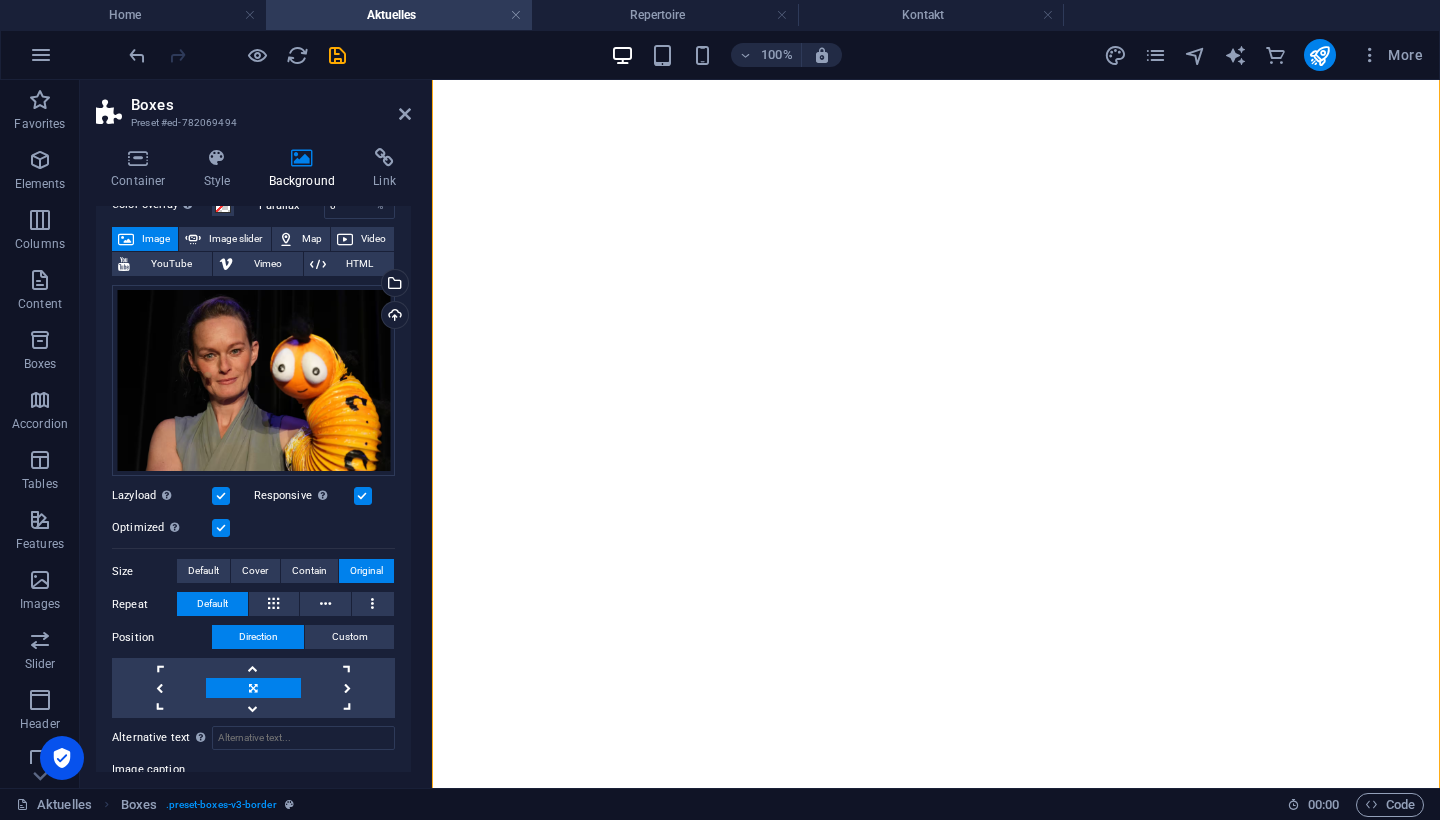 scroll, scrollTop: 1721, scrollLeft: 0, axis: vertical 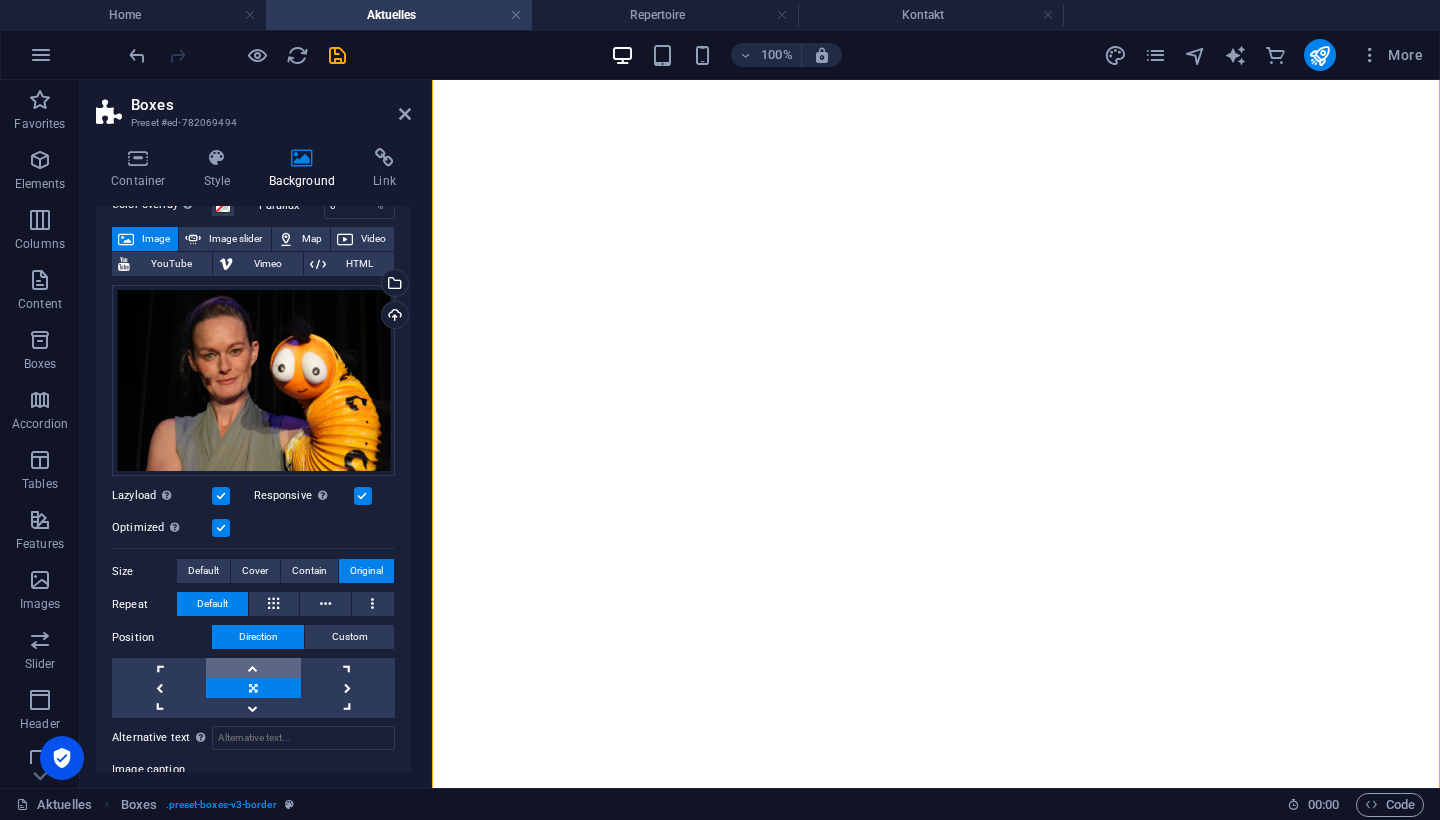 click at bounding box center (253, 668) 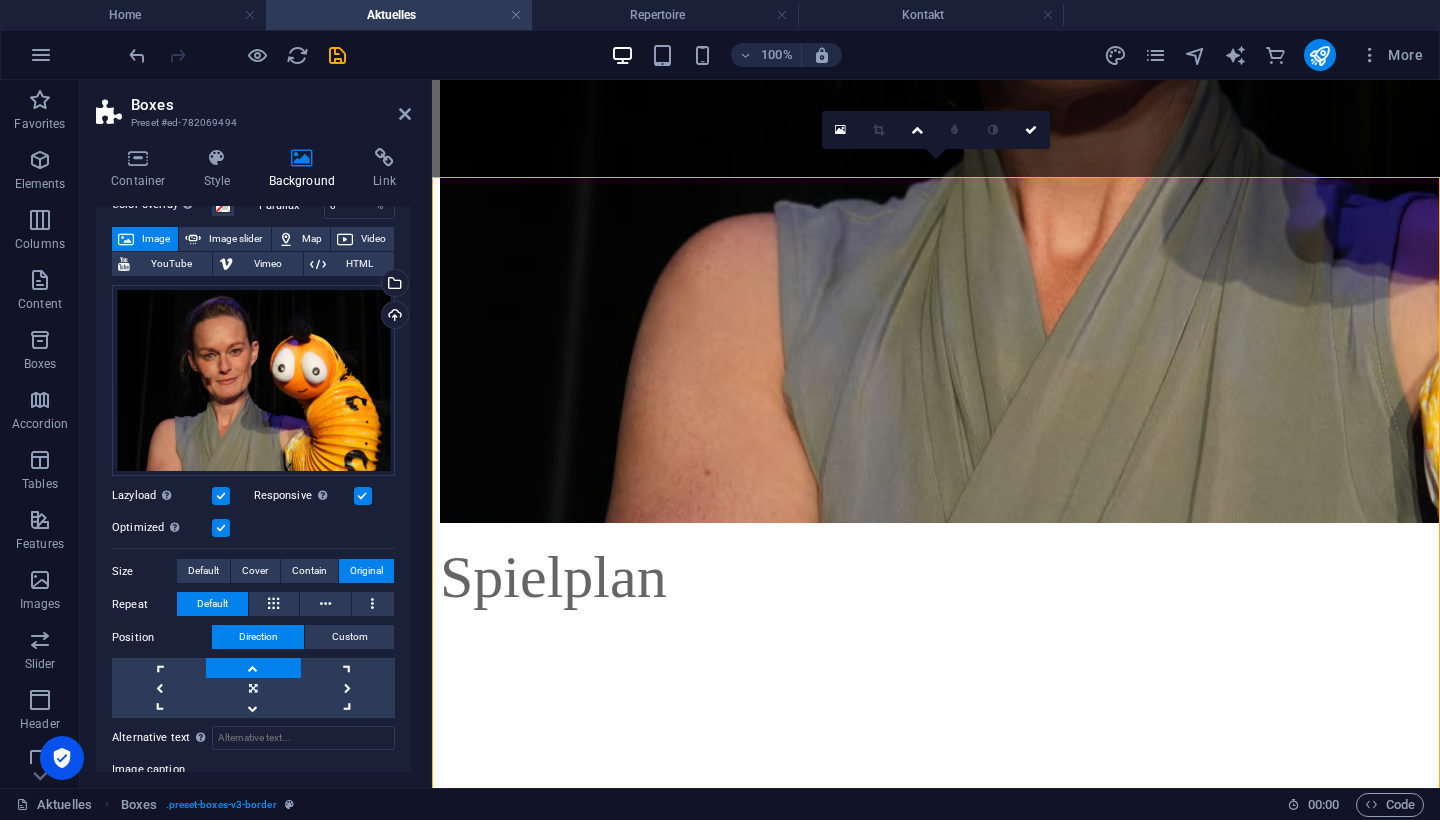 scroll, scrollTop: 738, scrollLeft: 0, axis: vertical 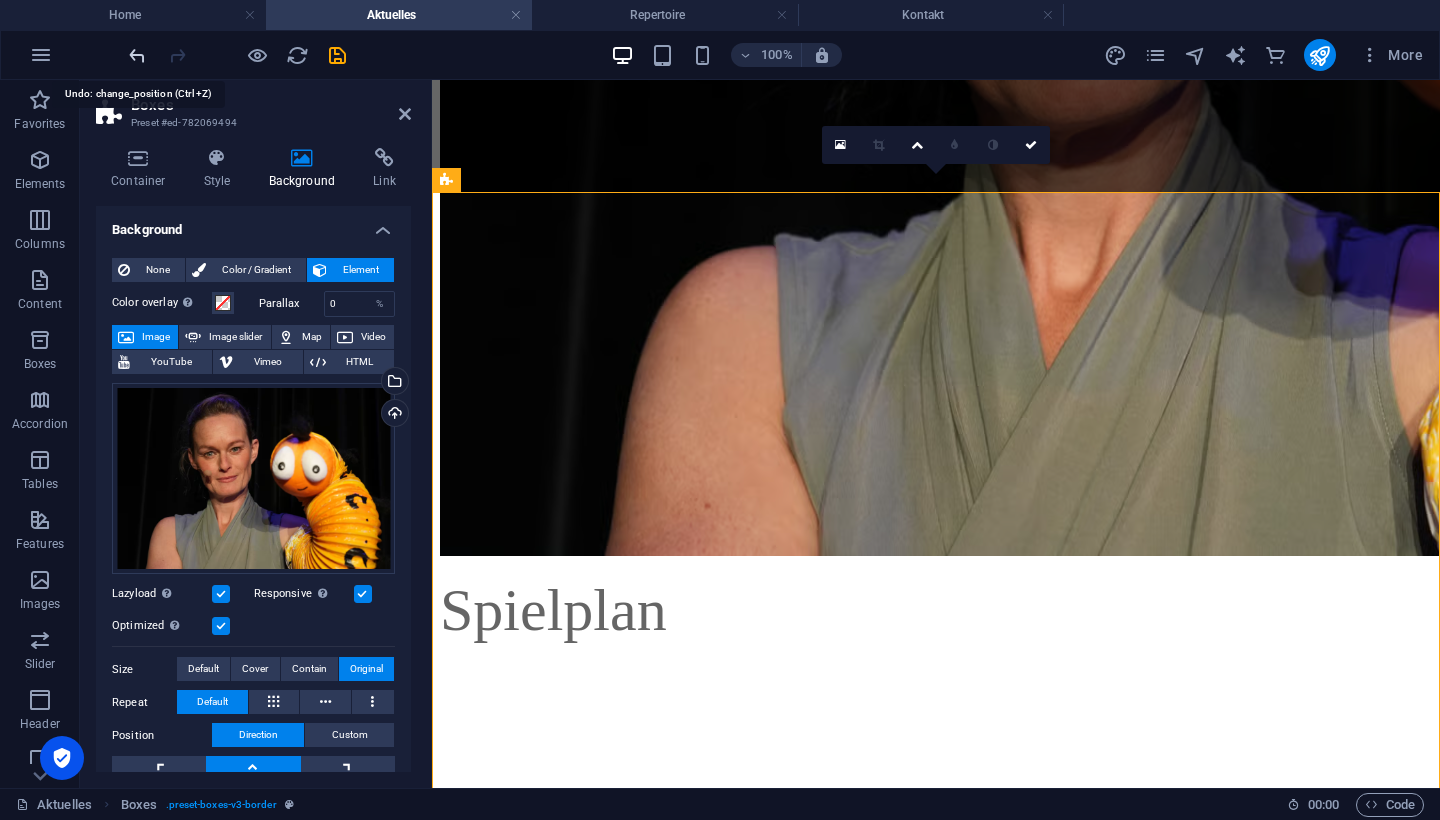 click at bounding box center (137, 55) 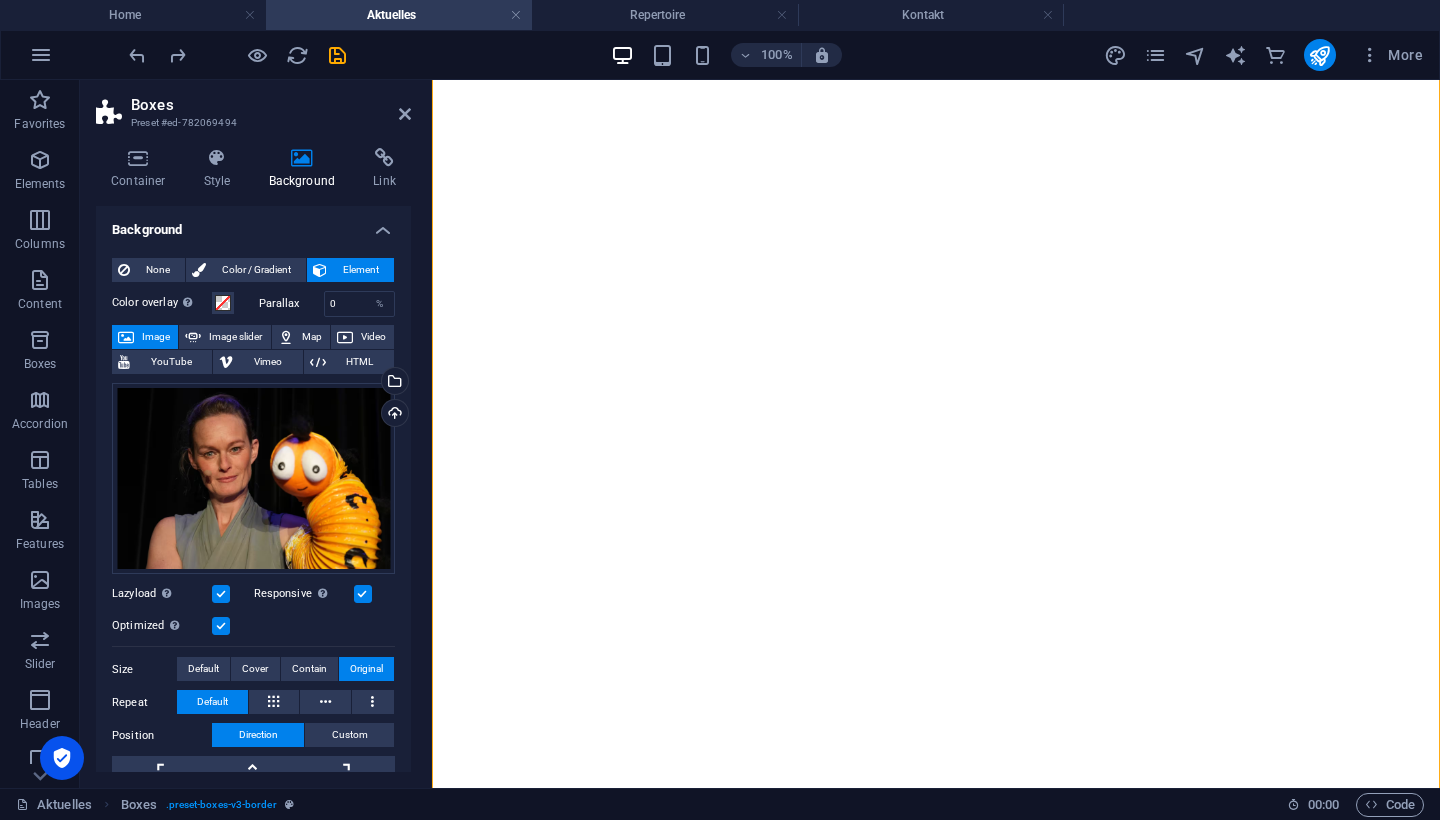 scroll, scrollTop: 2209, scrollLeft: 0, axis: vertical 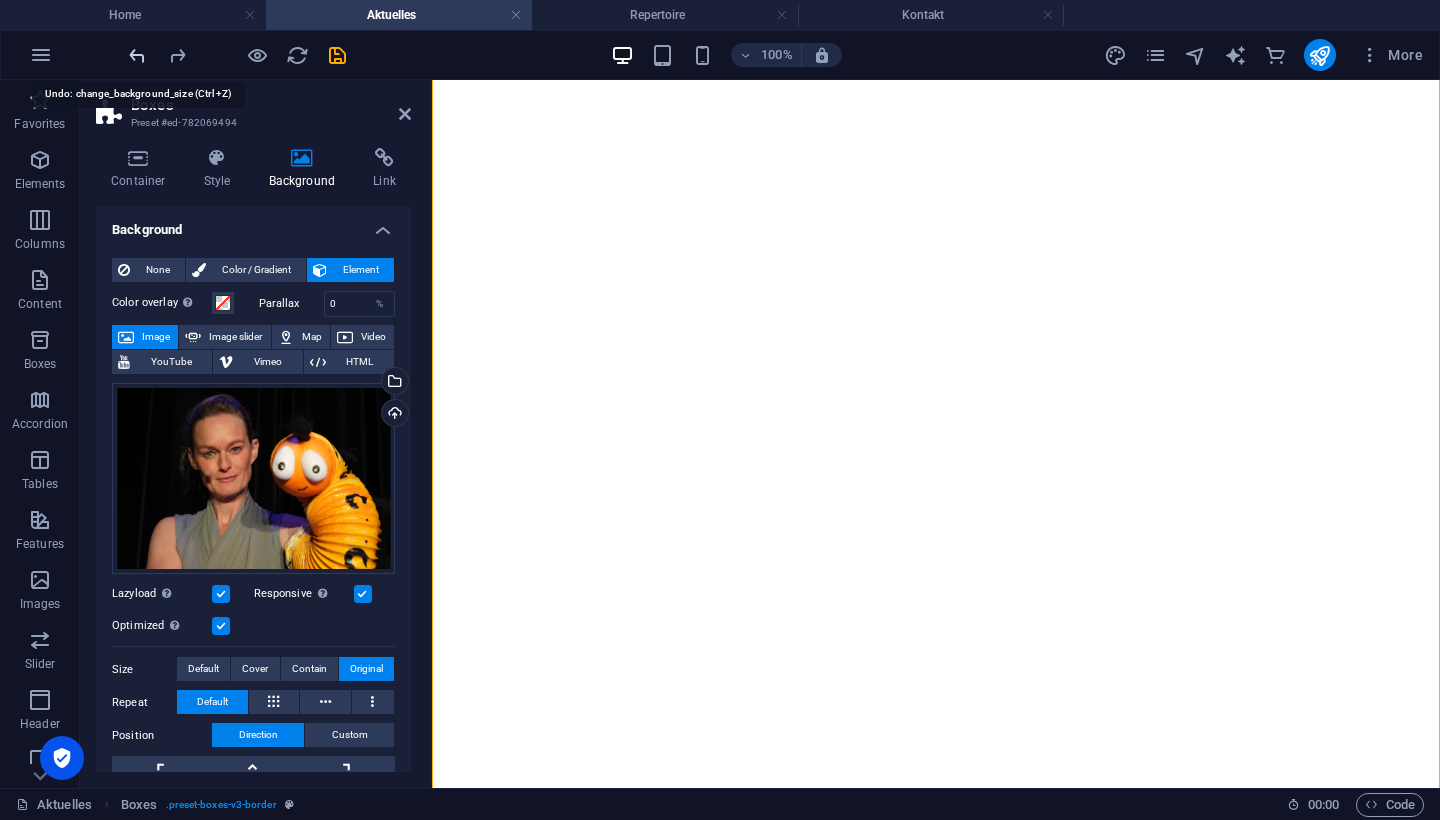 click at bounding box center (137, 55) 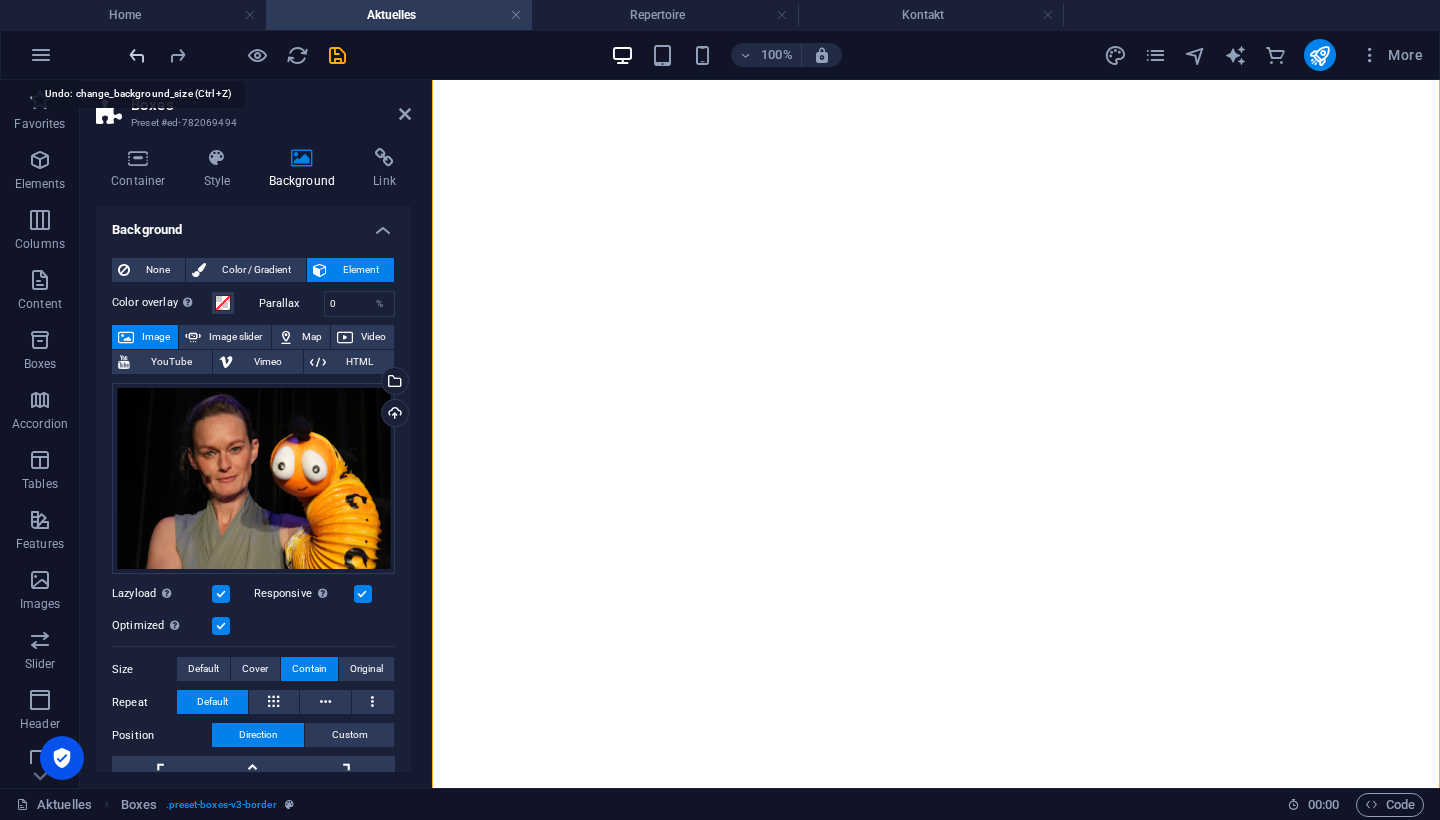click at bounding box center [137, 55] 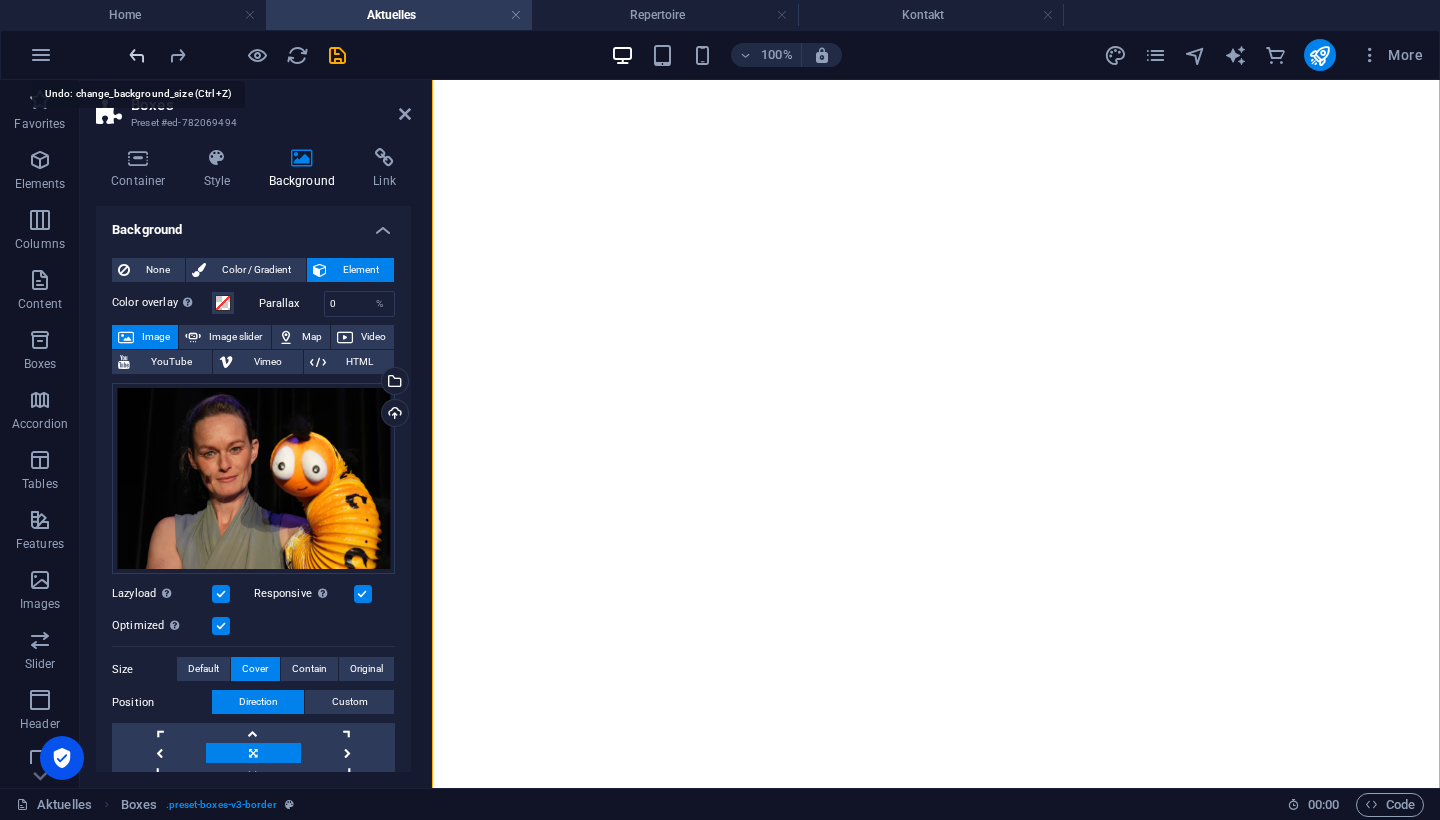 click at bounding box center [137, 55] 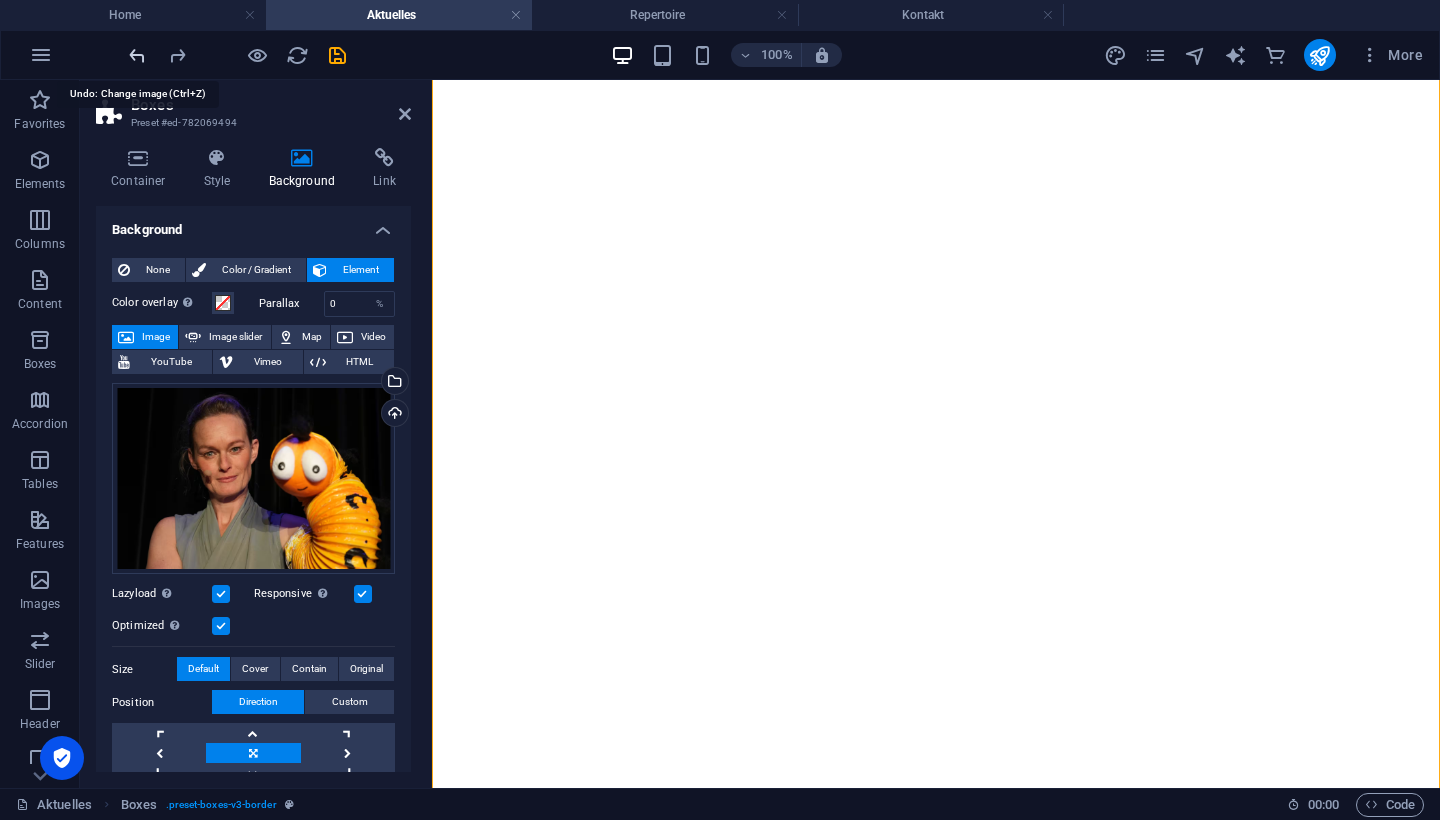 click at bounding box center (137, 55) 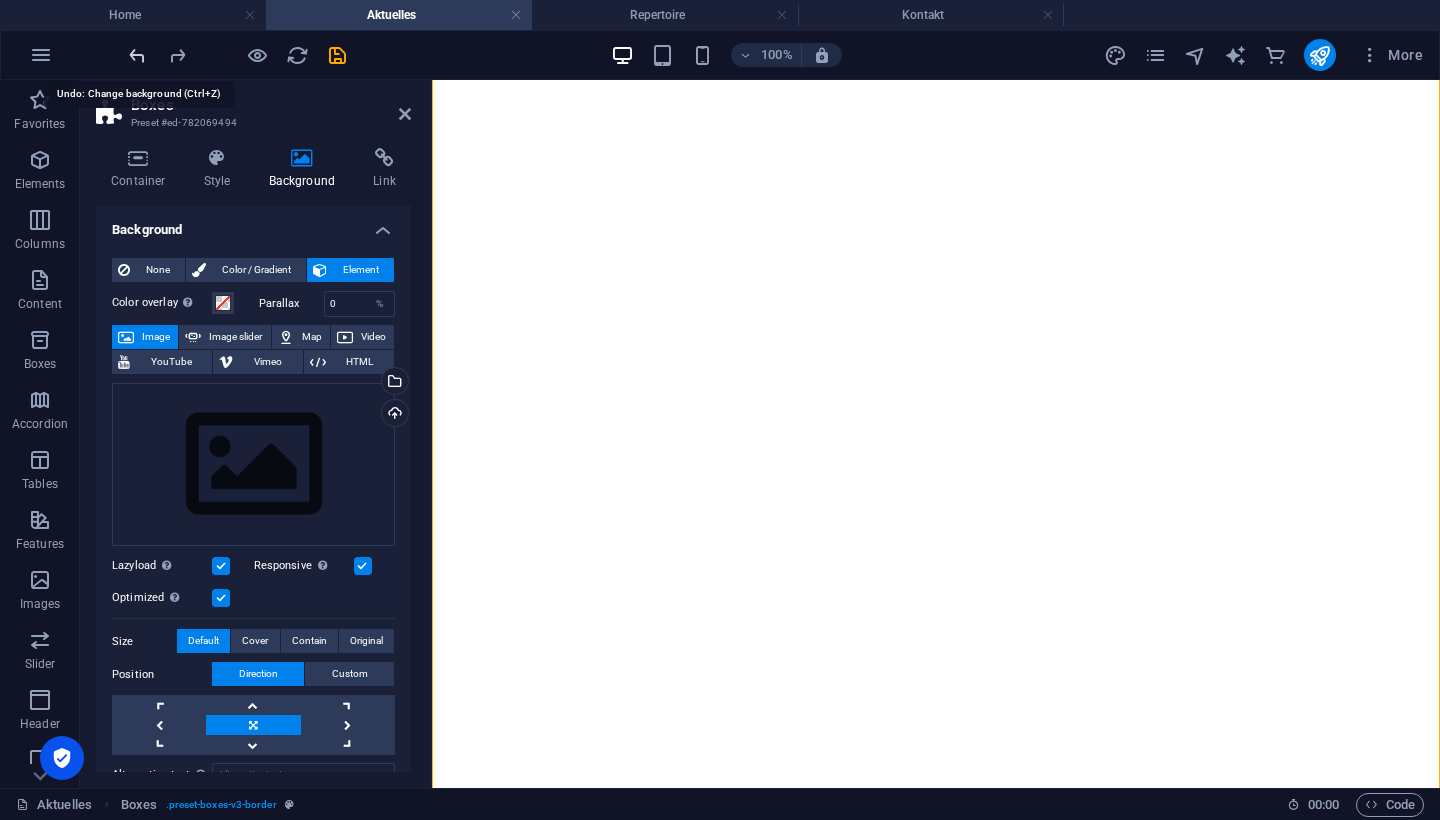click at bounding box center (137, 55) 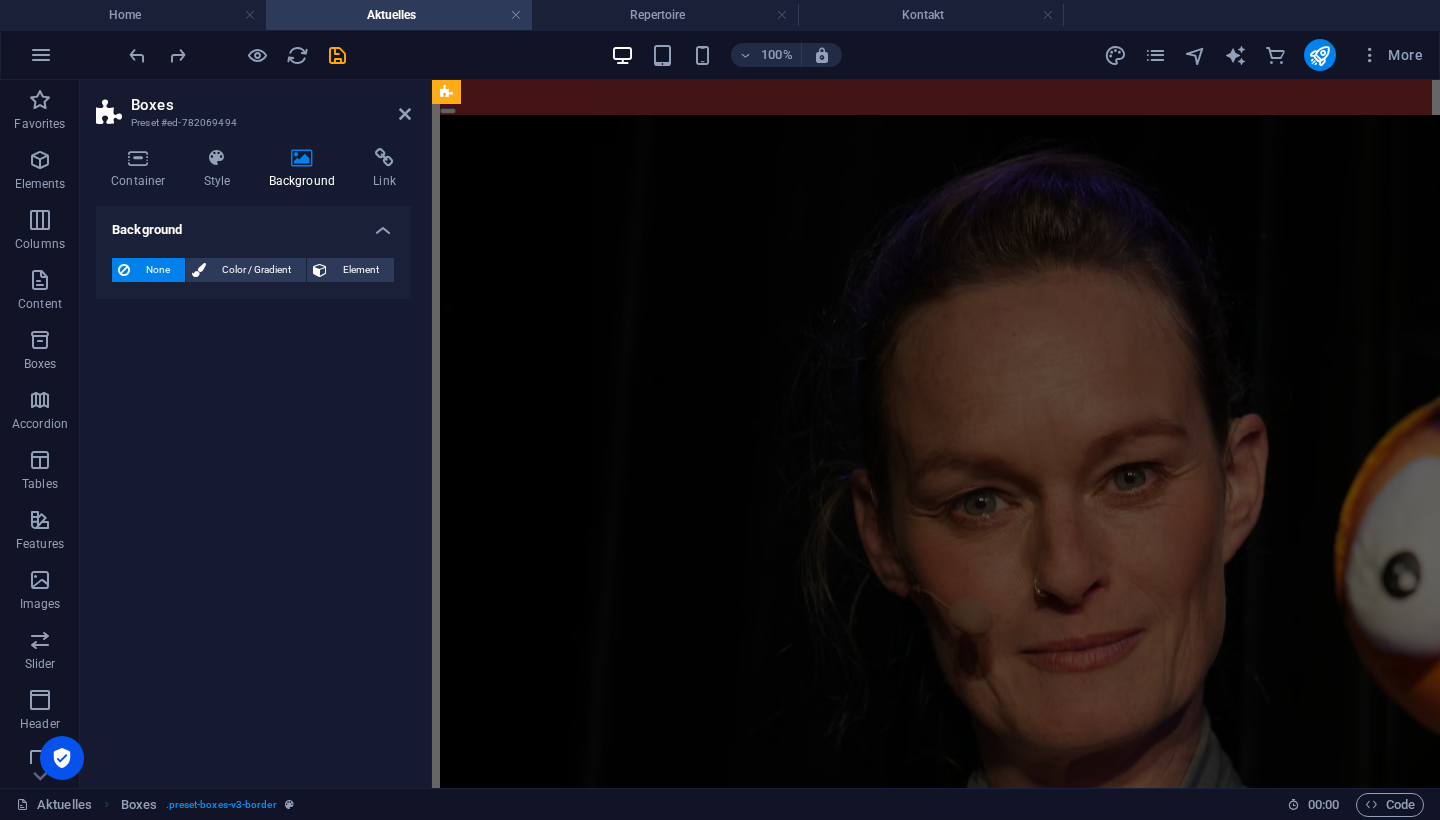 scroll, scrollTop: 117, scrollLeft: 0, axis: vertical 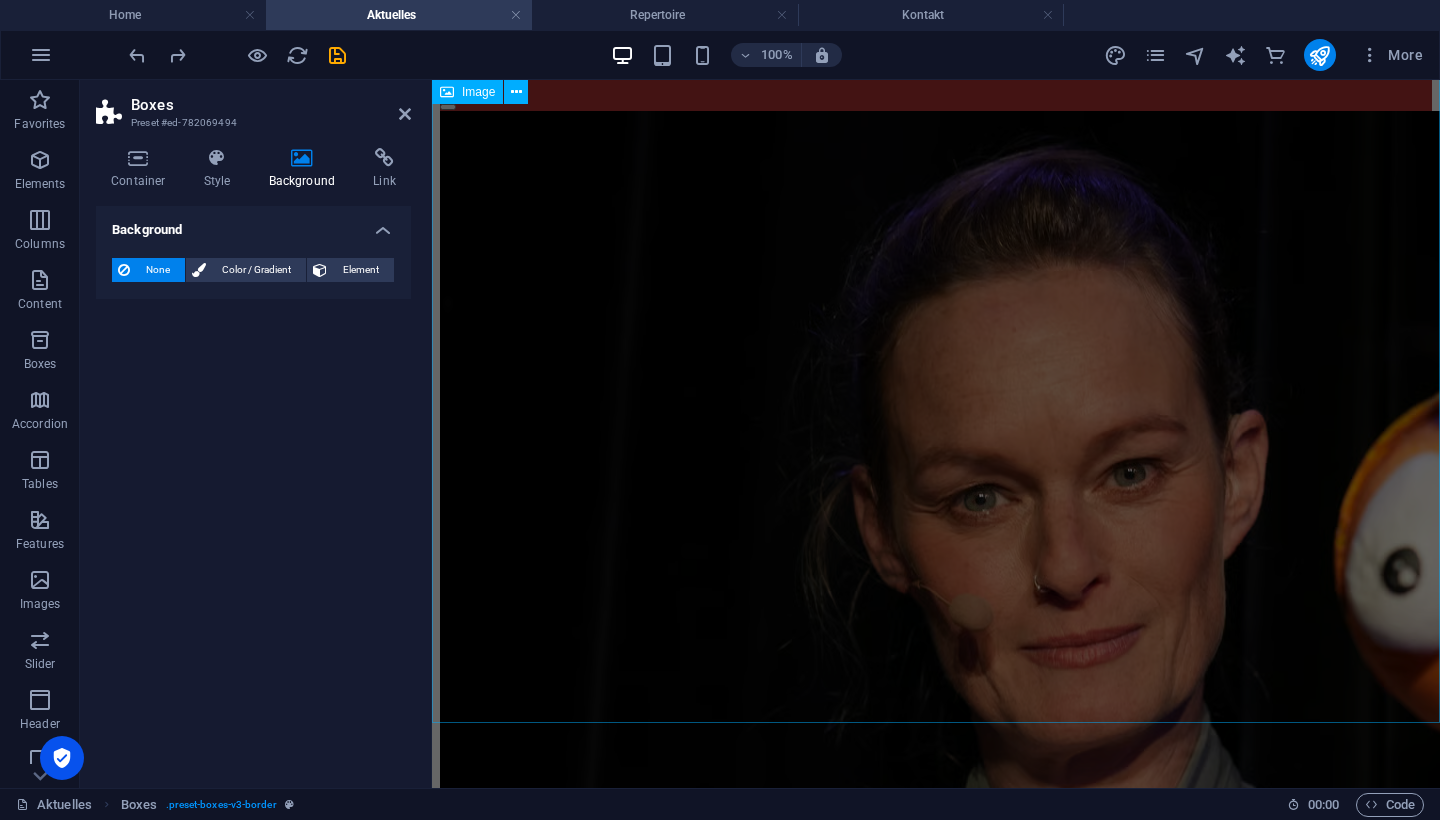 click at bounding box center (936, 646) 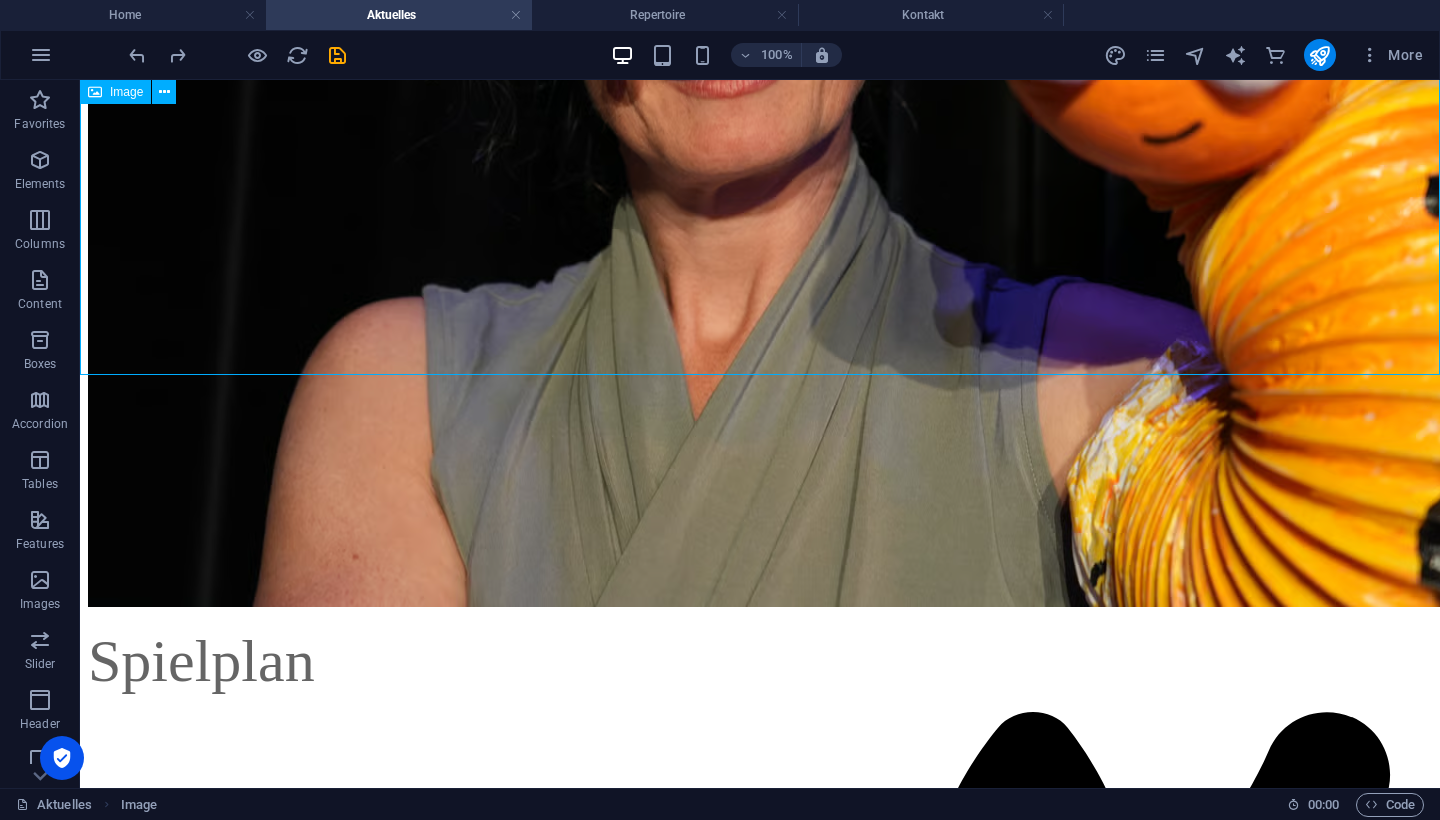 scroll, scrollTop: 699, scrollLeft: 0, axis: vertical 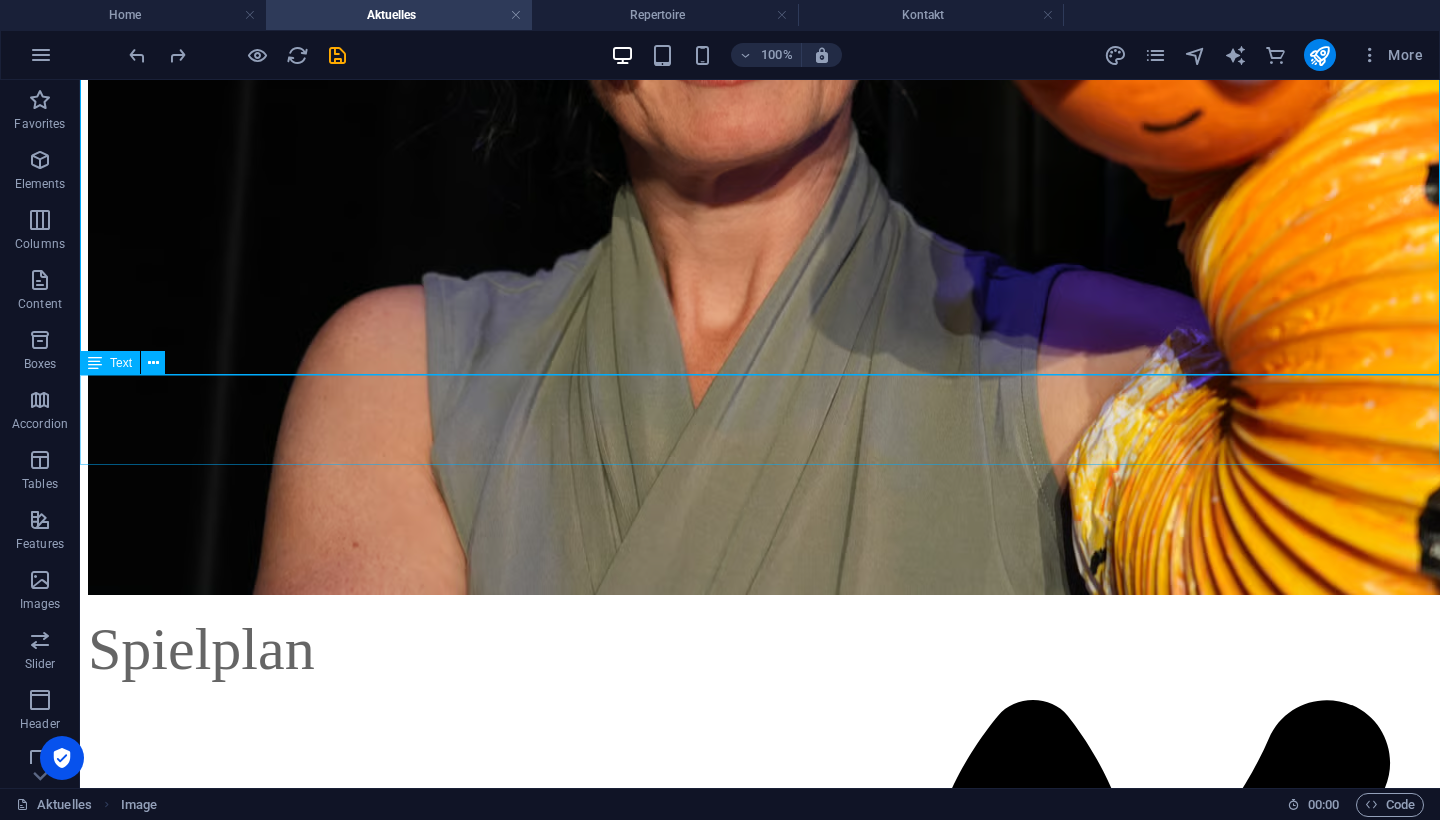 click on "Spielplan" at bounding box center (760, 649) 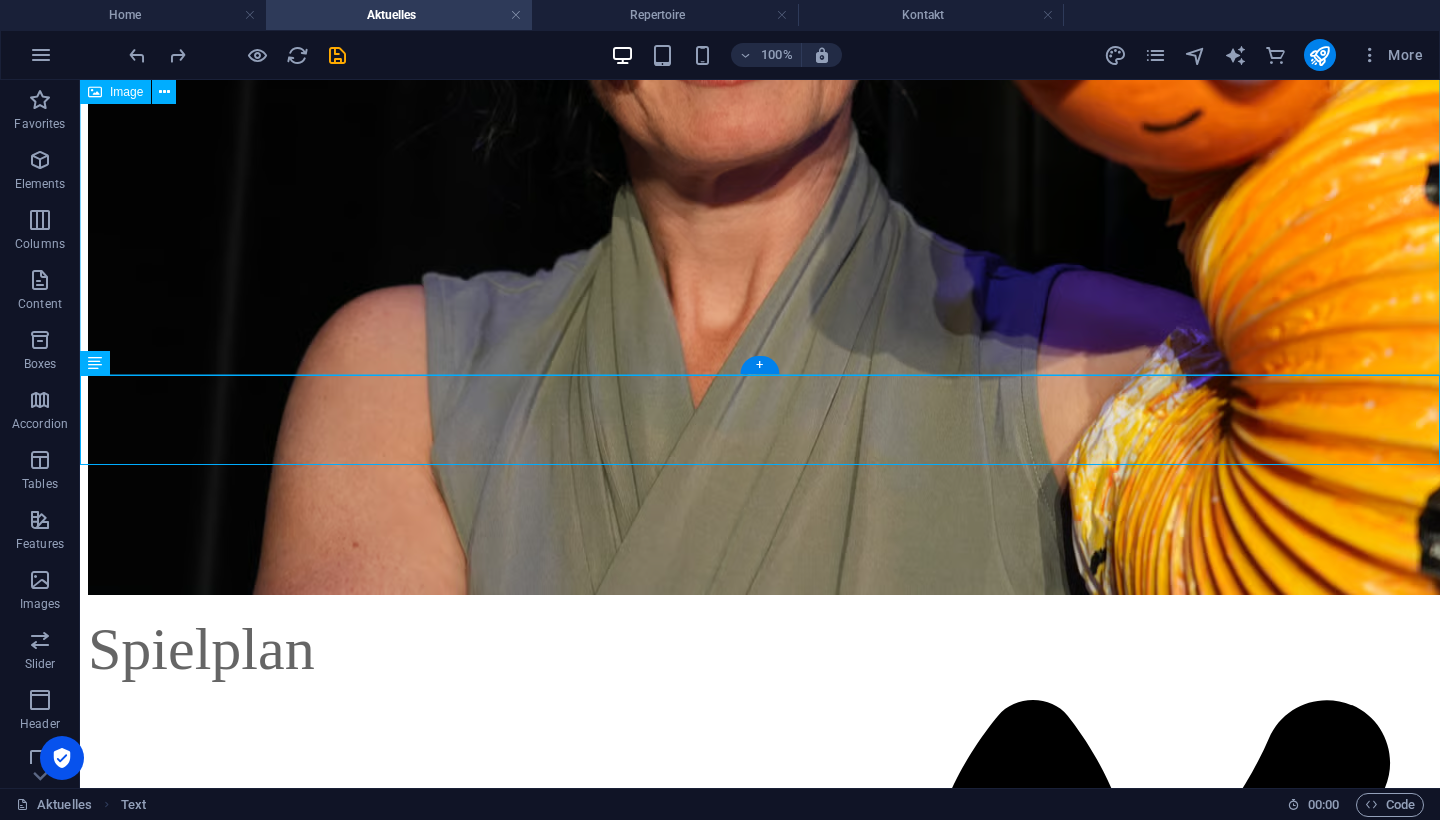 click at bounding box center [760, 64] 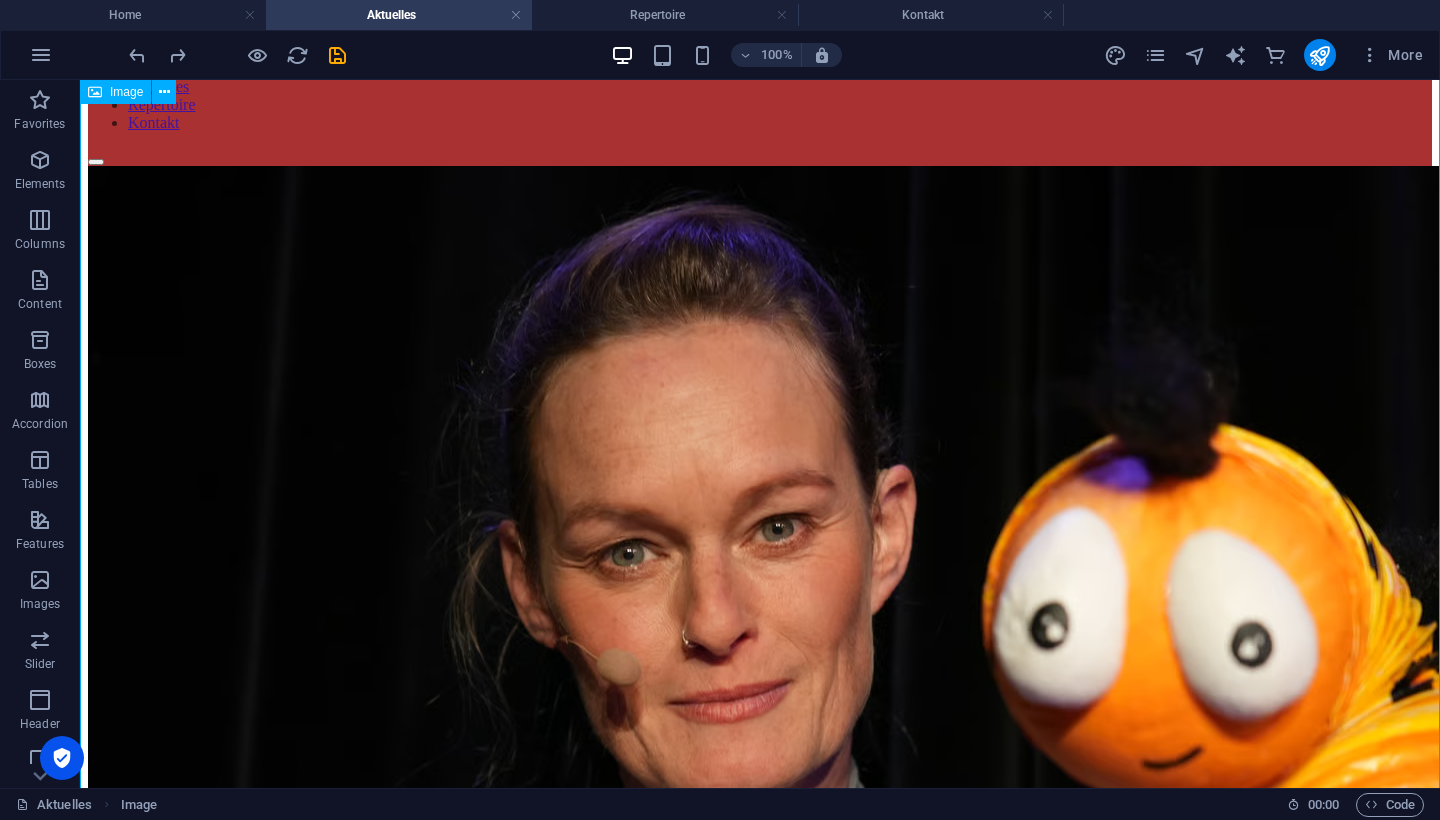 scroll, scrollTop: 12, scrollLeft: 0, axis: vertical 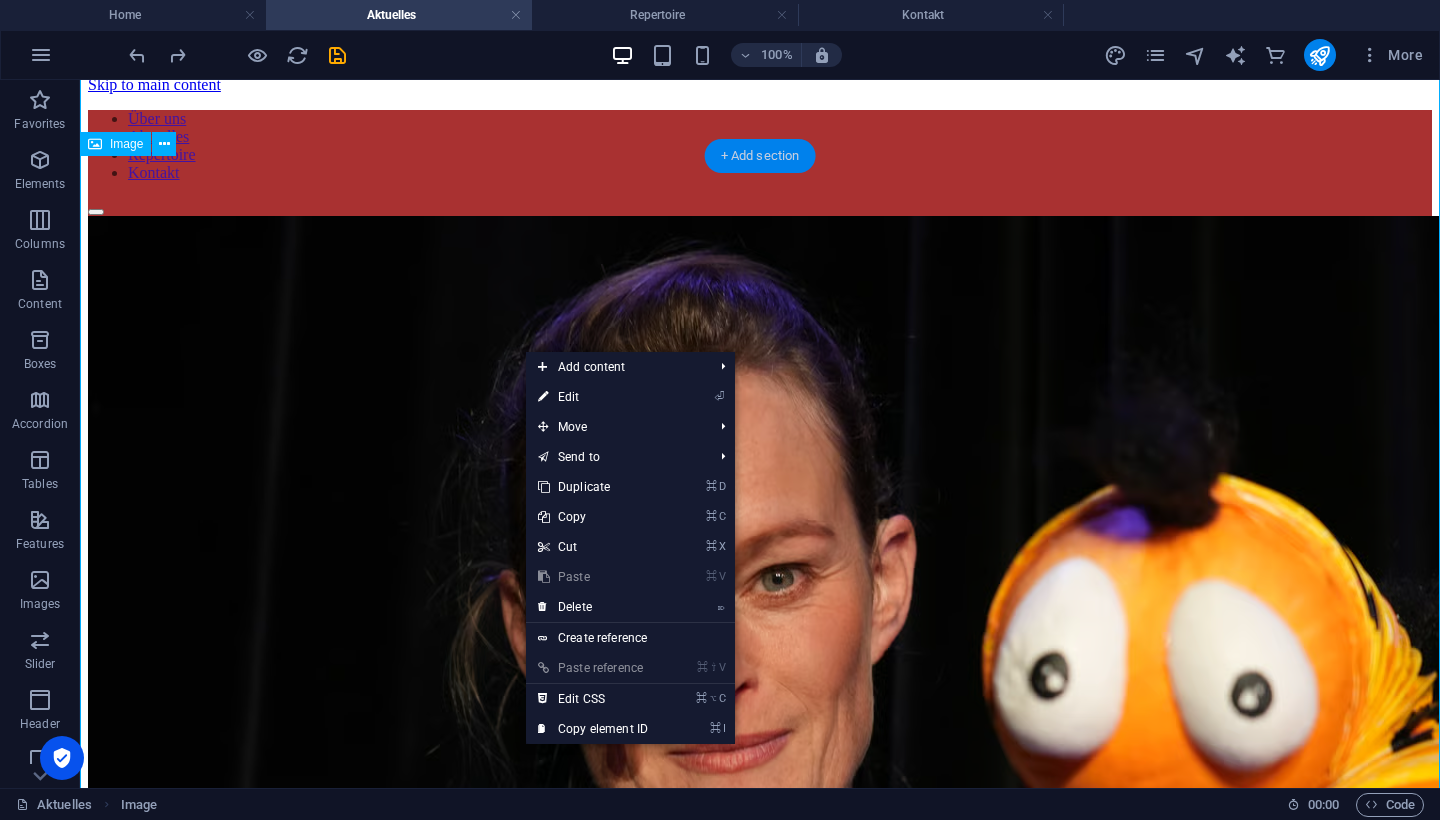 click on "+ Add section" at bounding box center [760, 156] 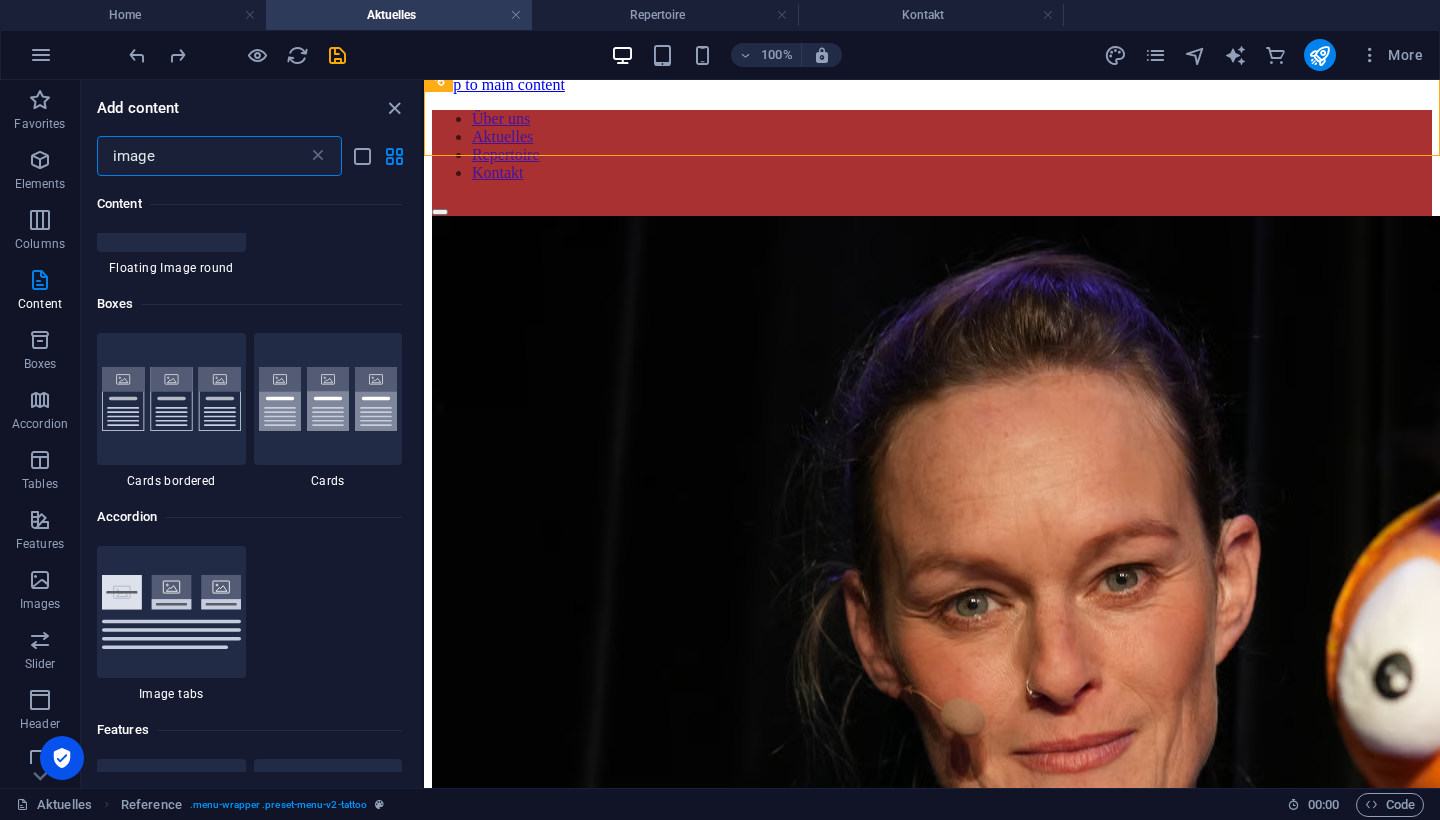 scroll, scrollTop: 831, scrollLeft: 0, axis: vertical 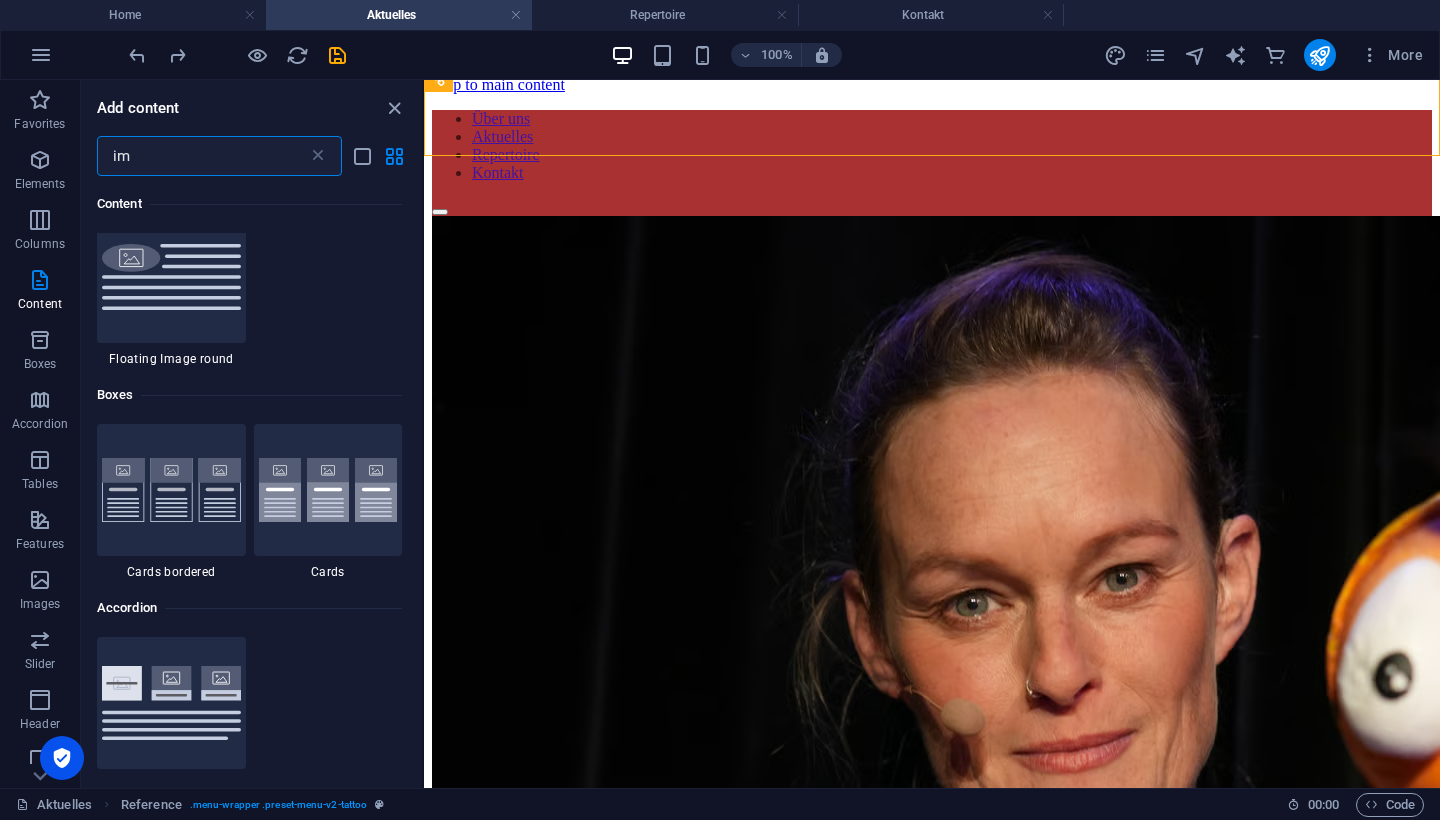 type on "i" 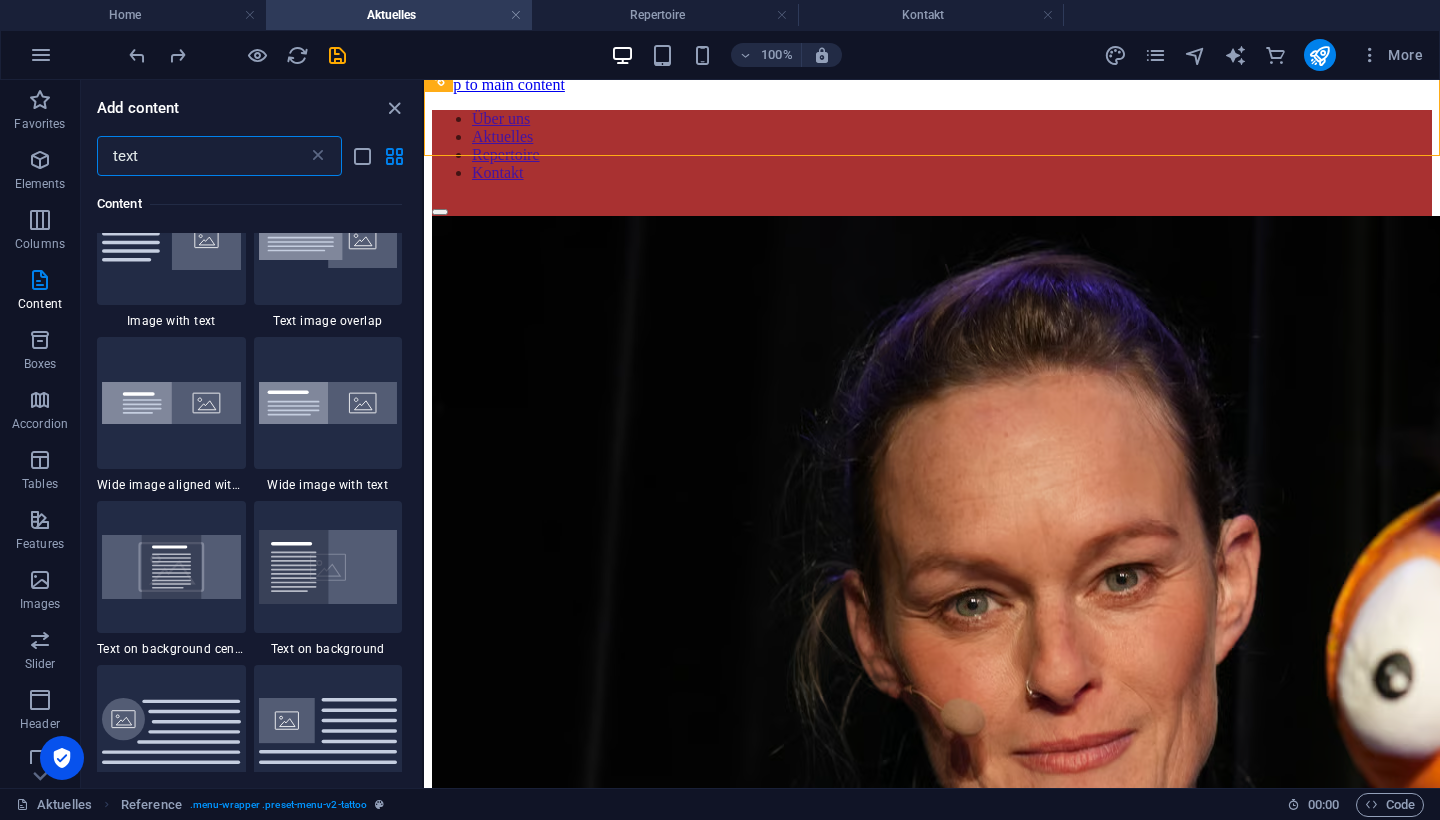 scroll, scrollTop: 543, scrollLeft: 0, axis: vertical 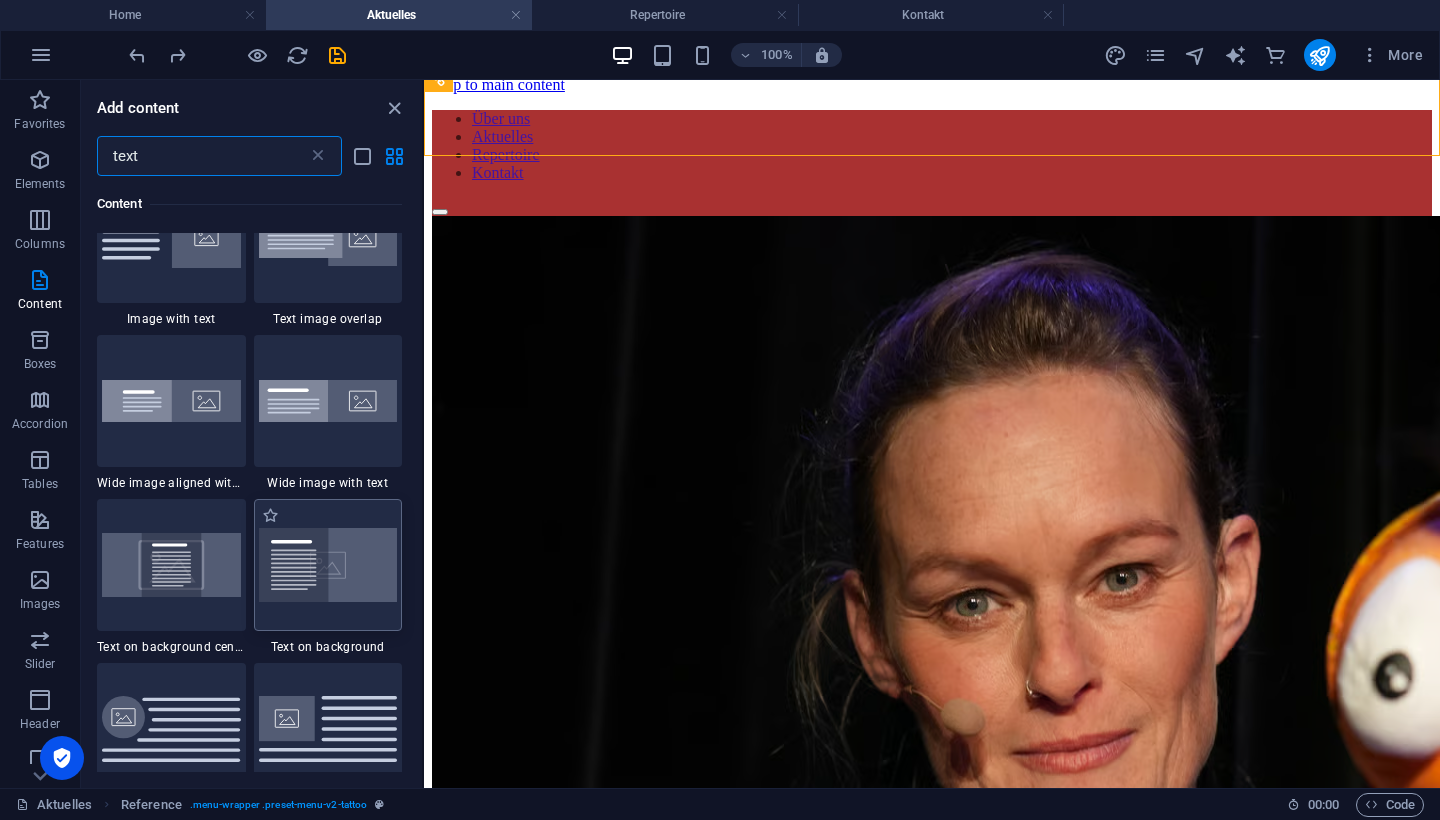 type on "text" 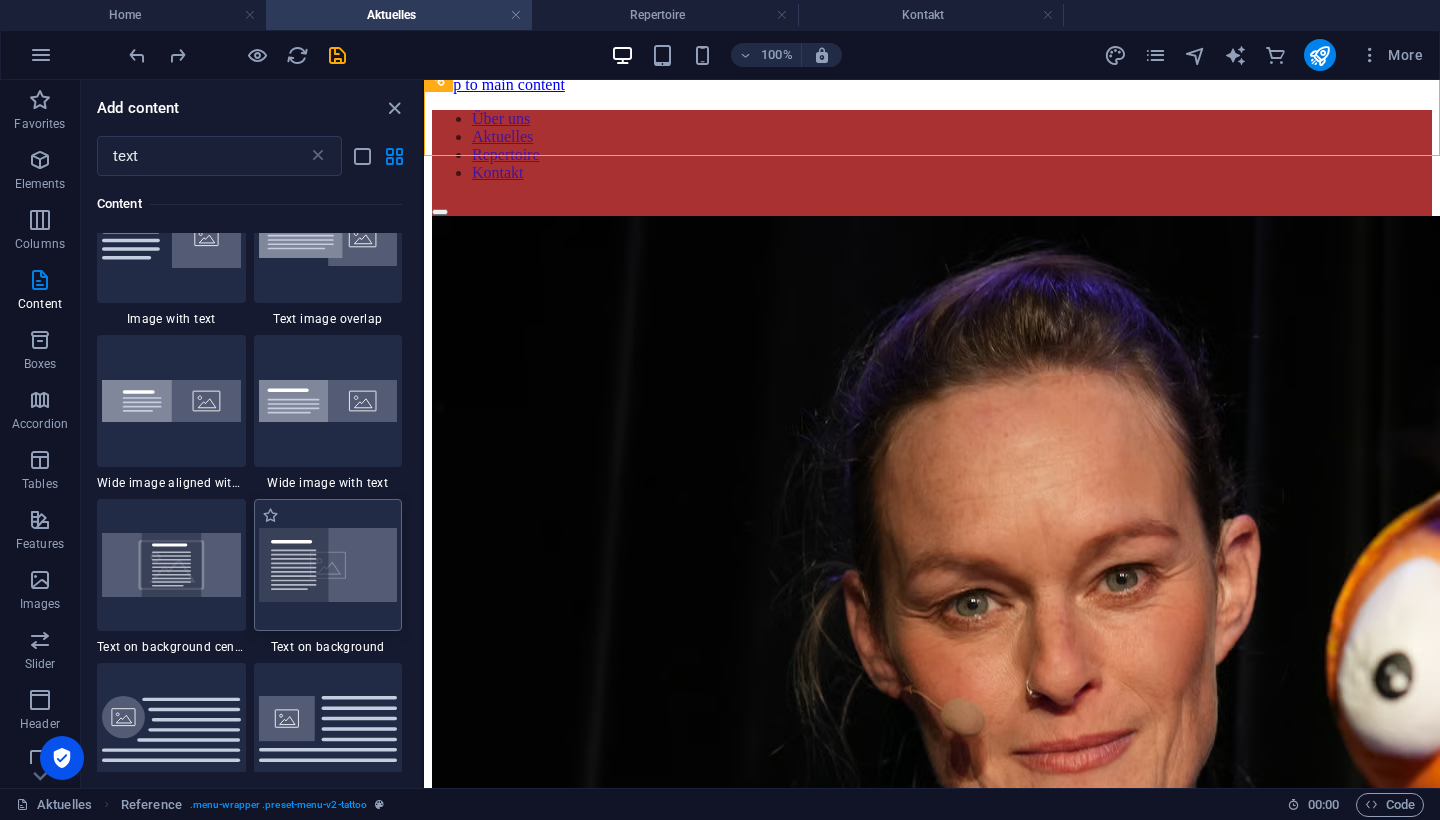 click at bounding box center (328, 565) 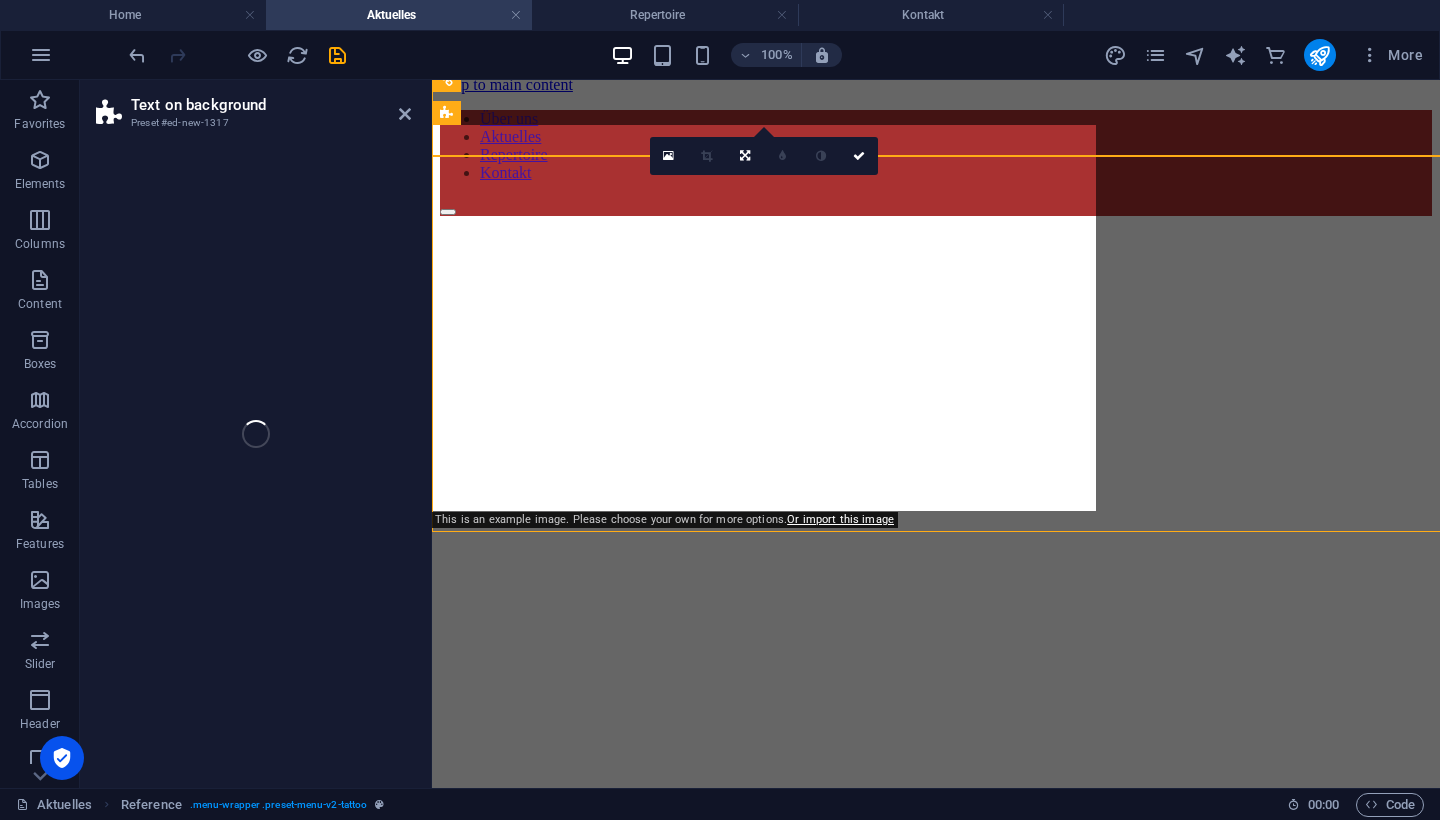select on "%" 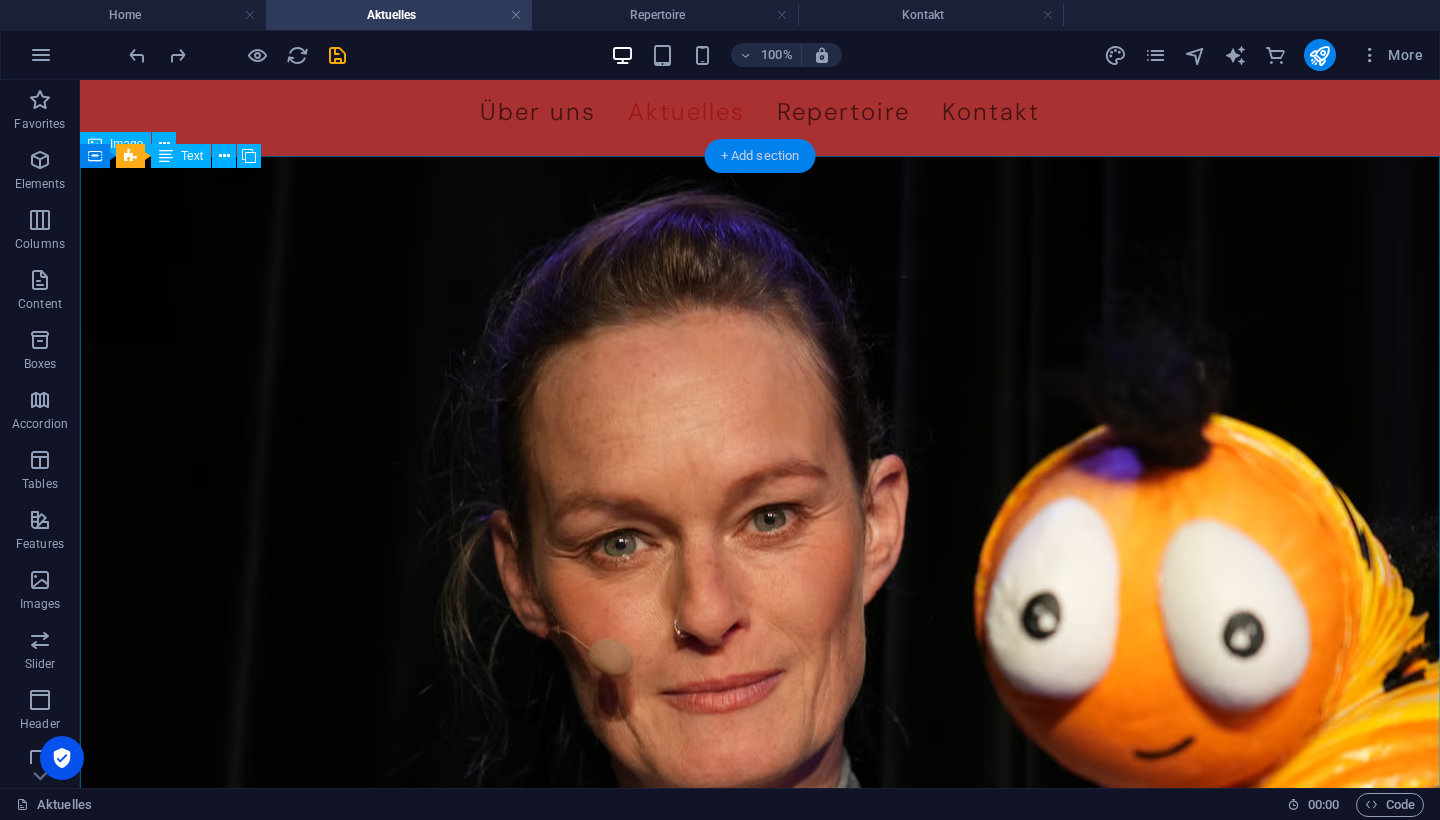 click on "+ Add section" at bounding box center (760, 156) 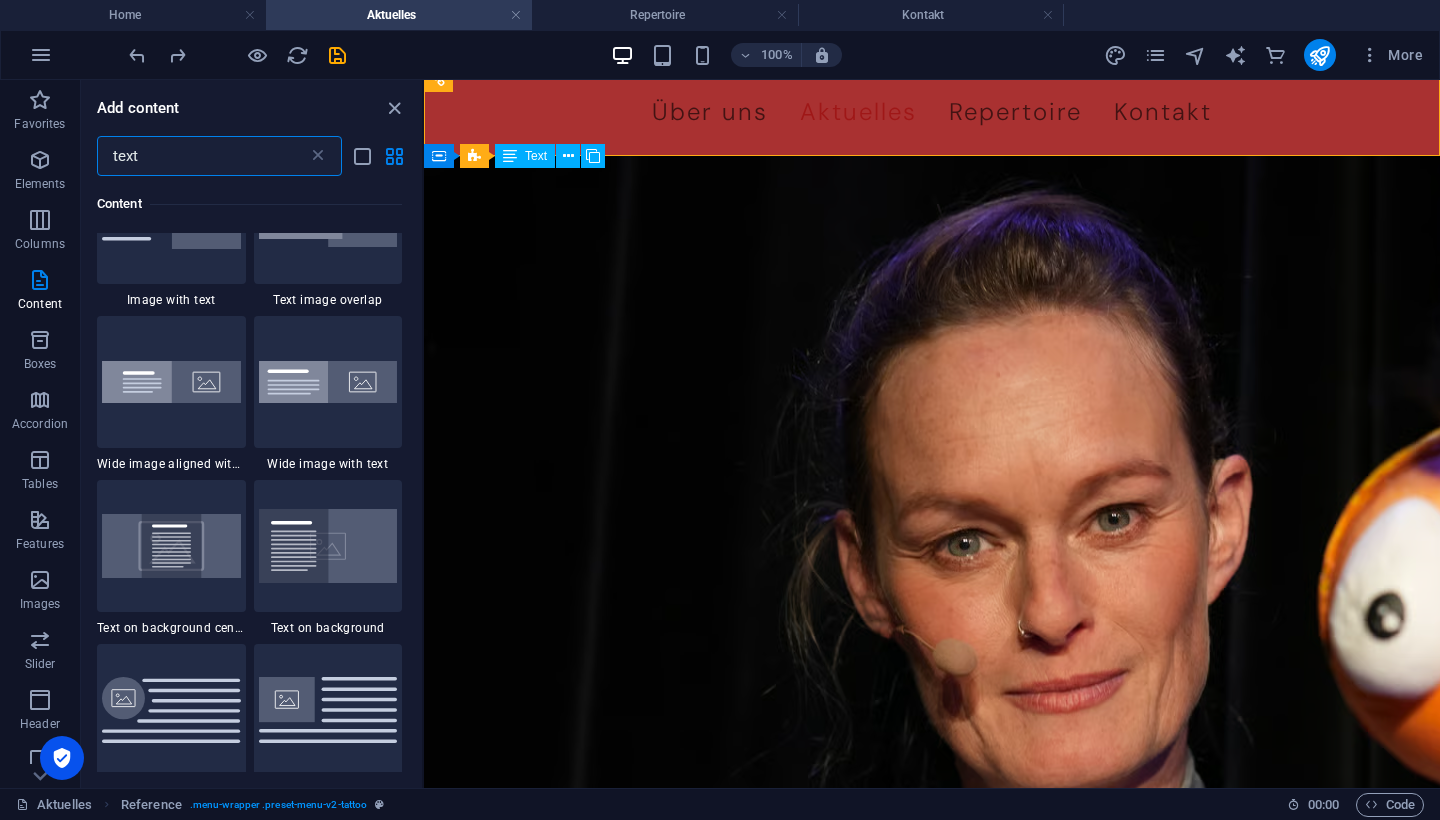 scroll, scrollTop: 610, scrollLeft: 0, axis: vertical 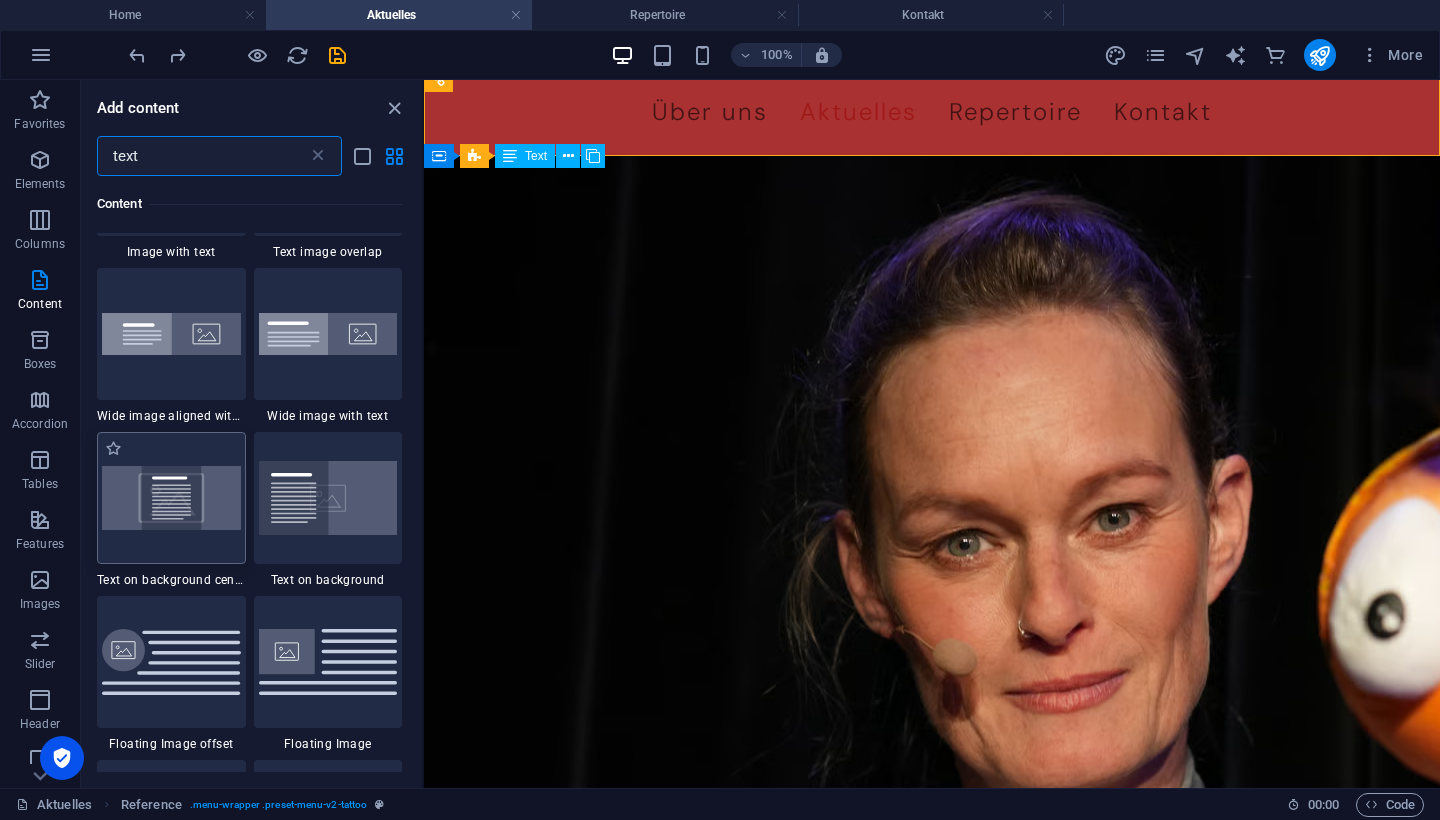 click at bounding box center (171, 497) 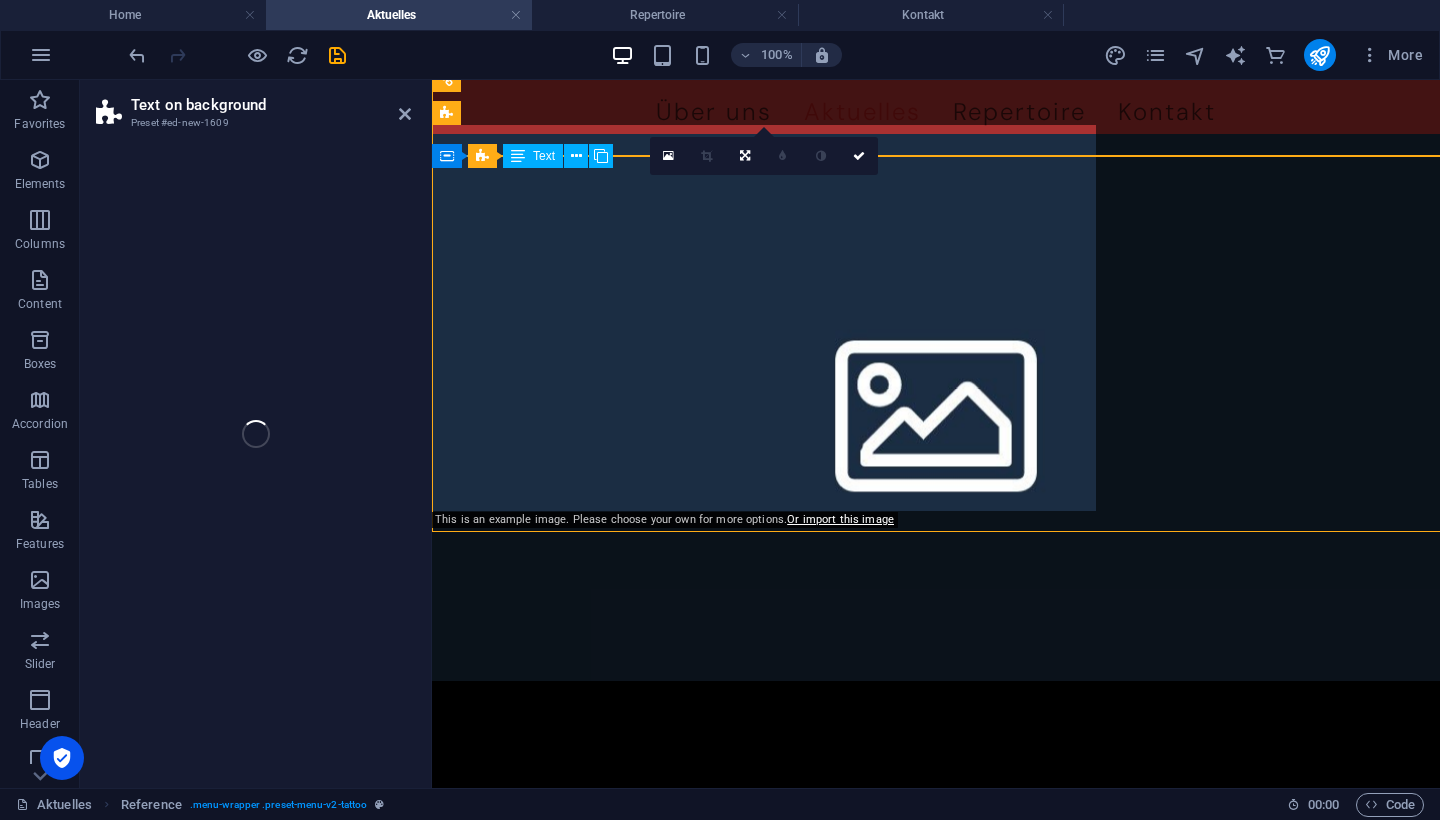 select on "%" 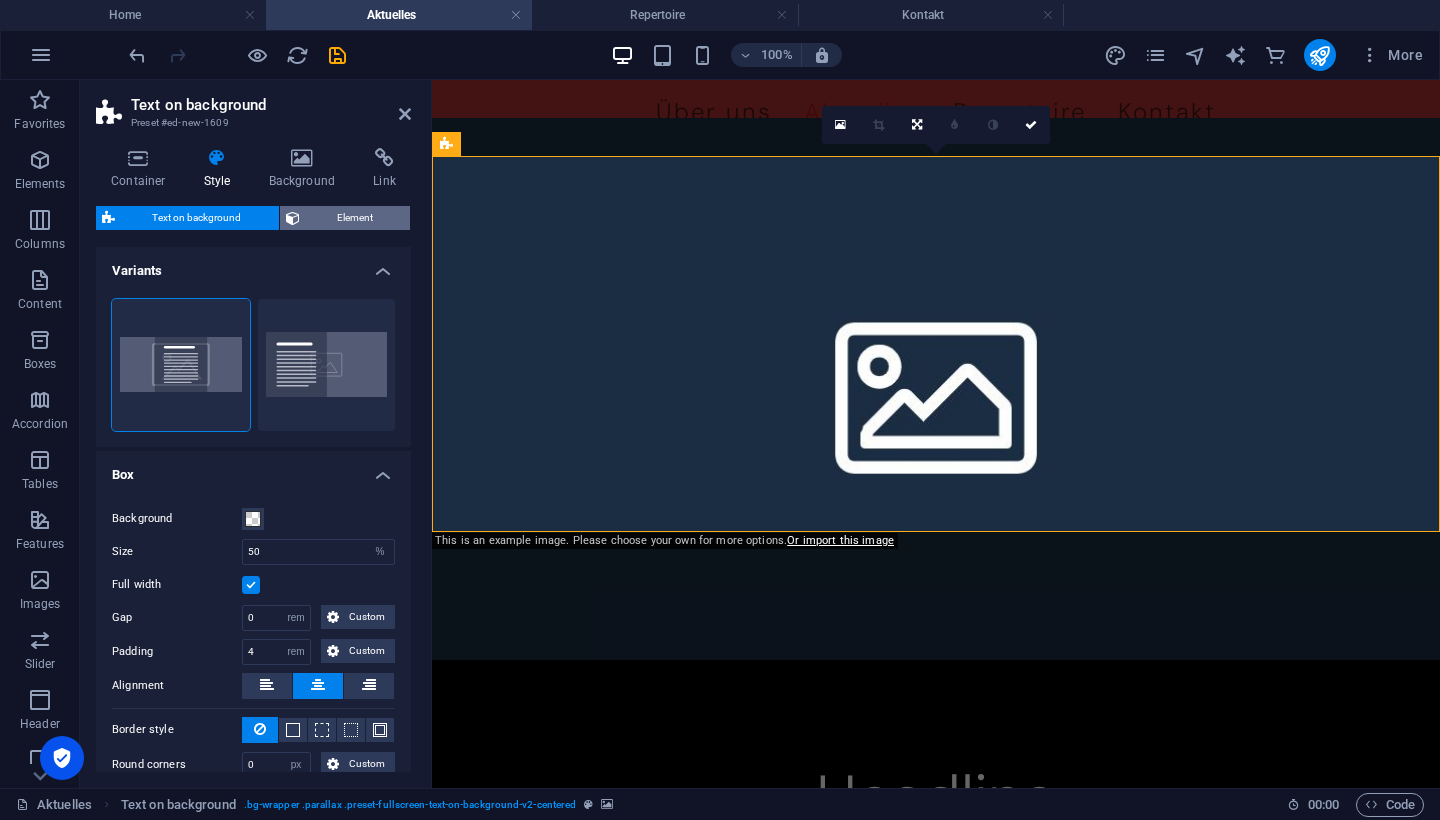 click on "Element" at bounding box center [355, 218] 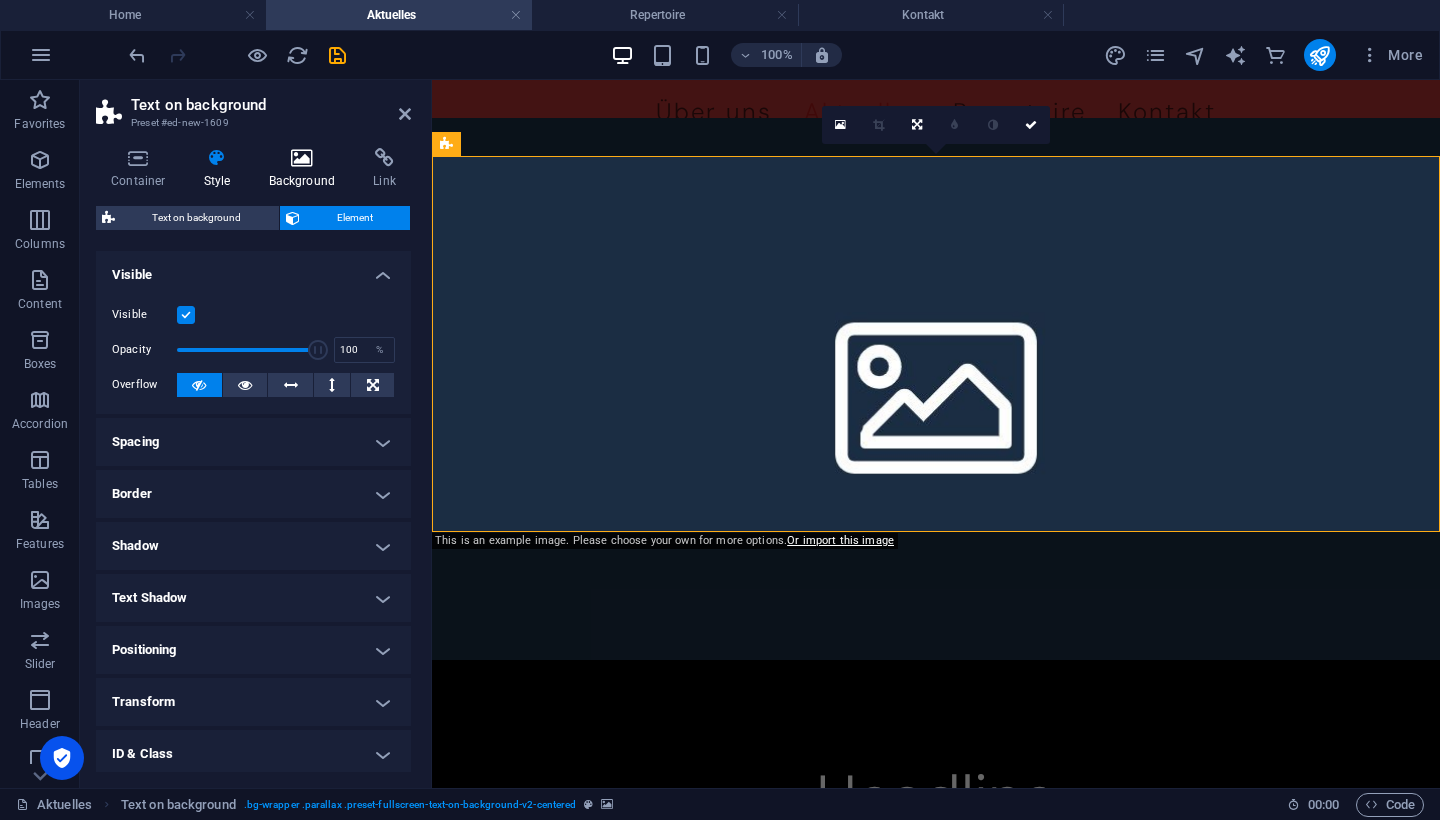 click at bounding box center [302, 158] 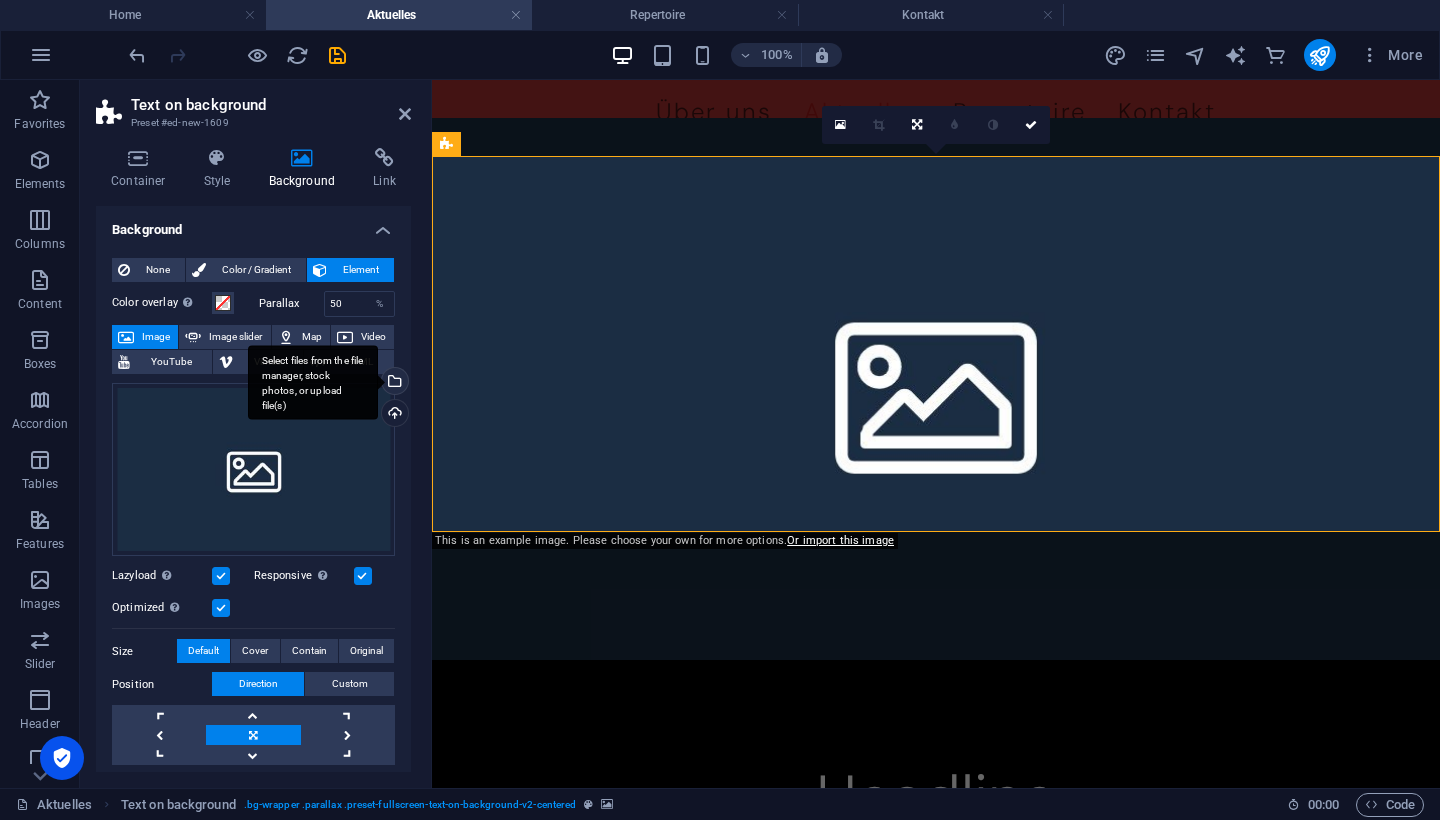 click on "Select files from the file manager, stock photos, or upload file(s)" at bounding box center (393, 383) 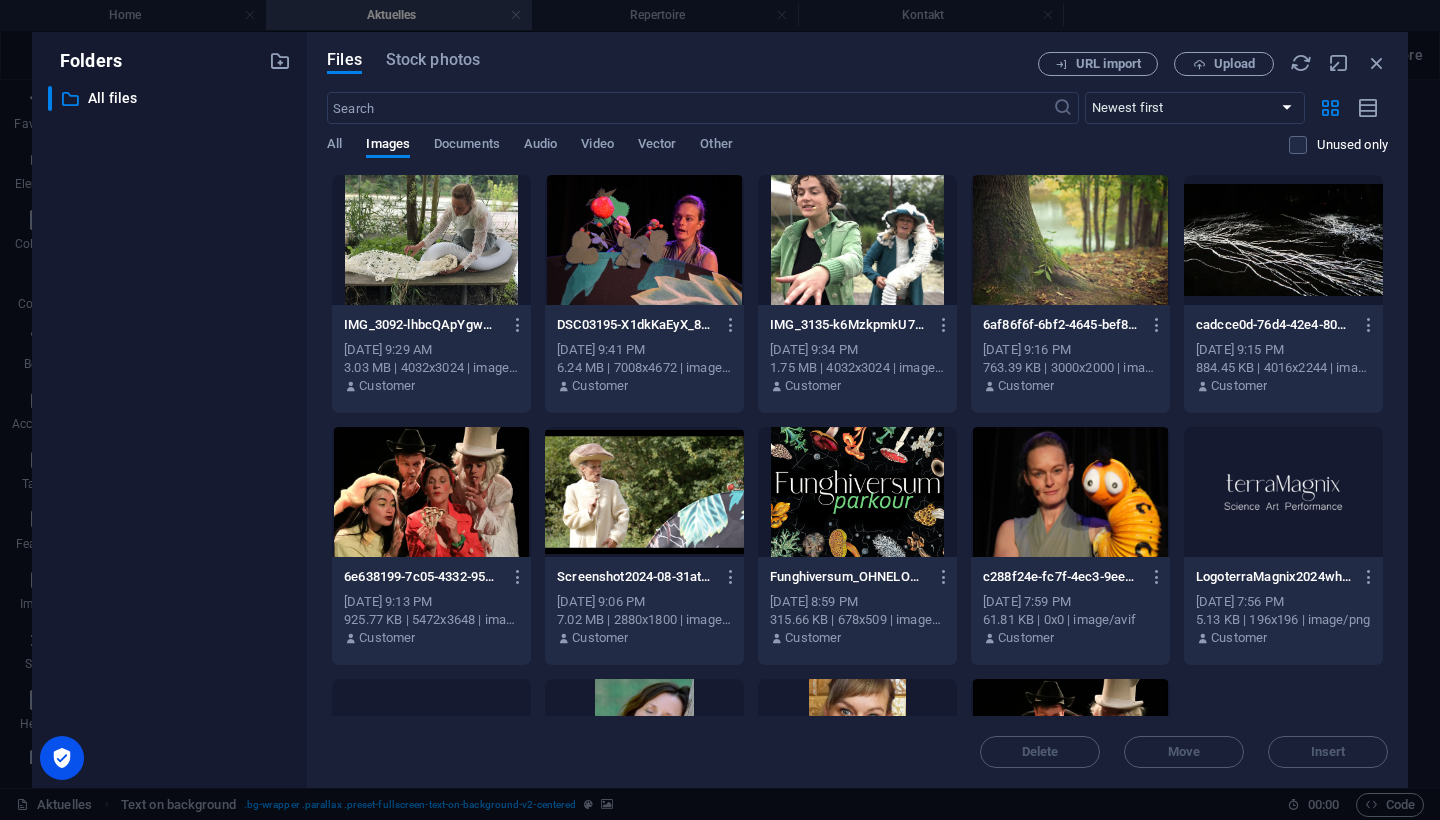 click at bounding box center (1070, 492) 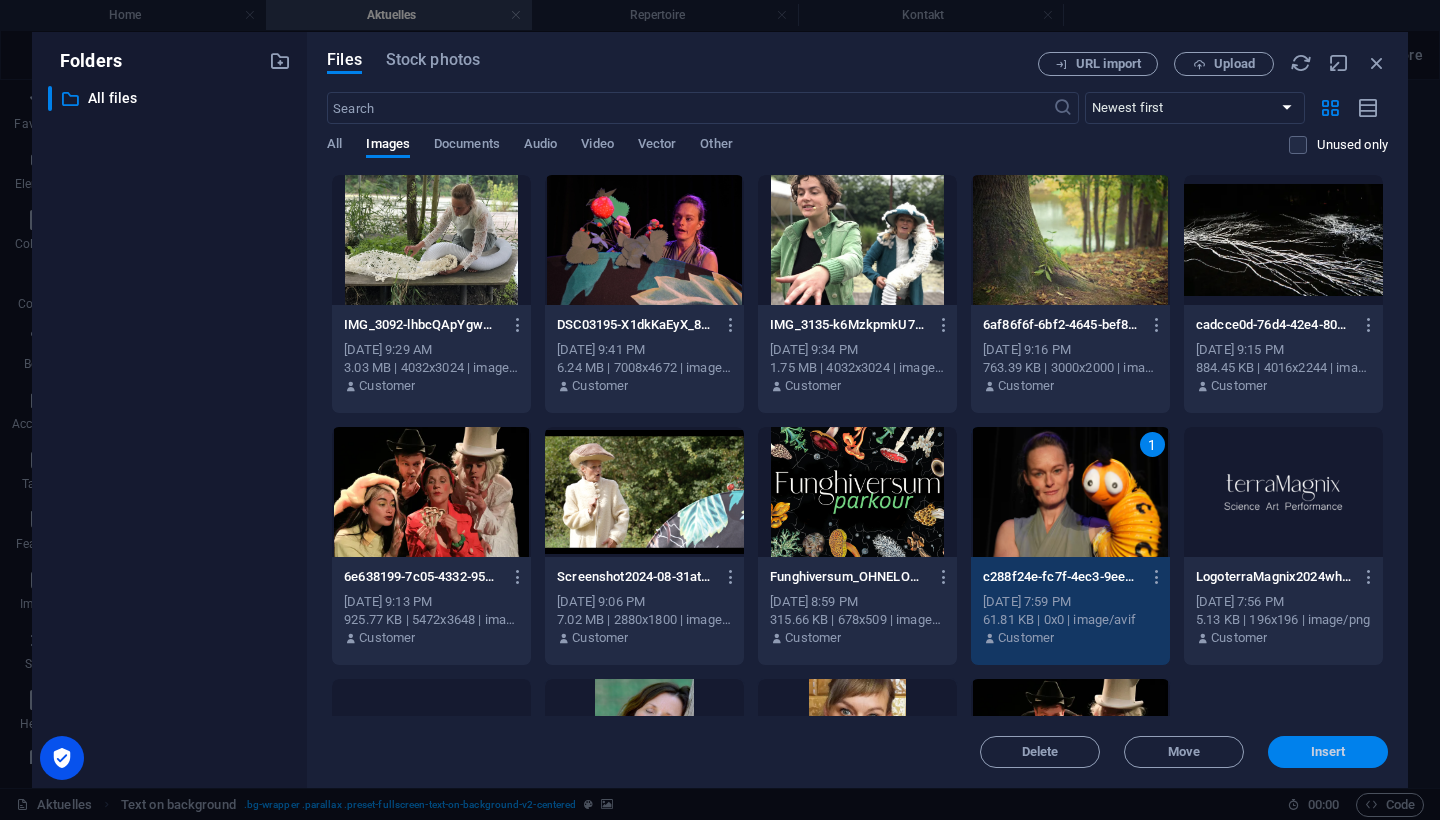 click on "Insert" at bounding box center (1328, 752) 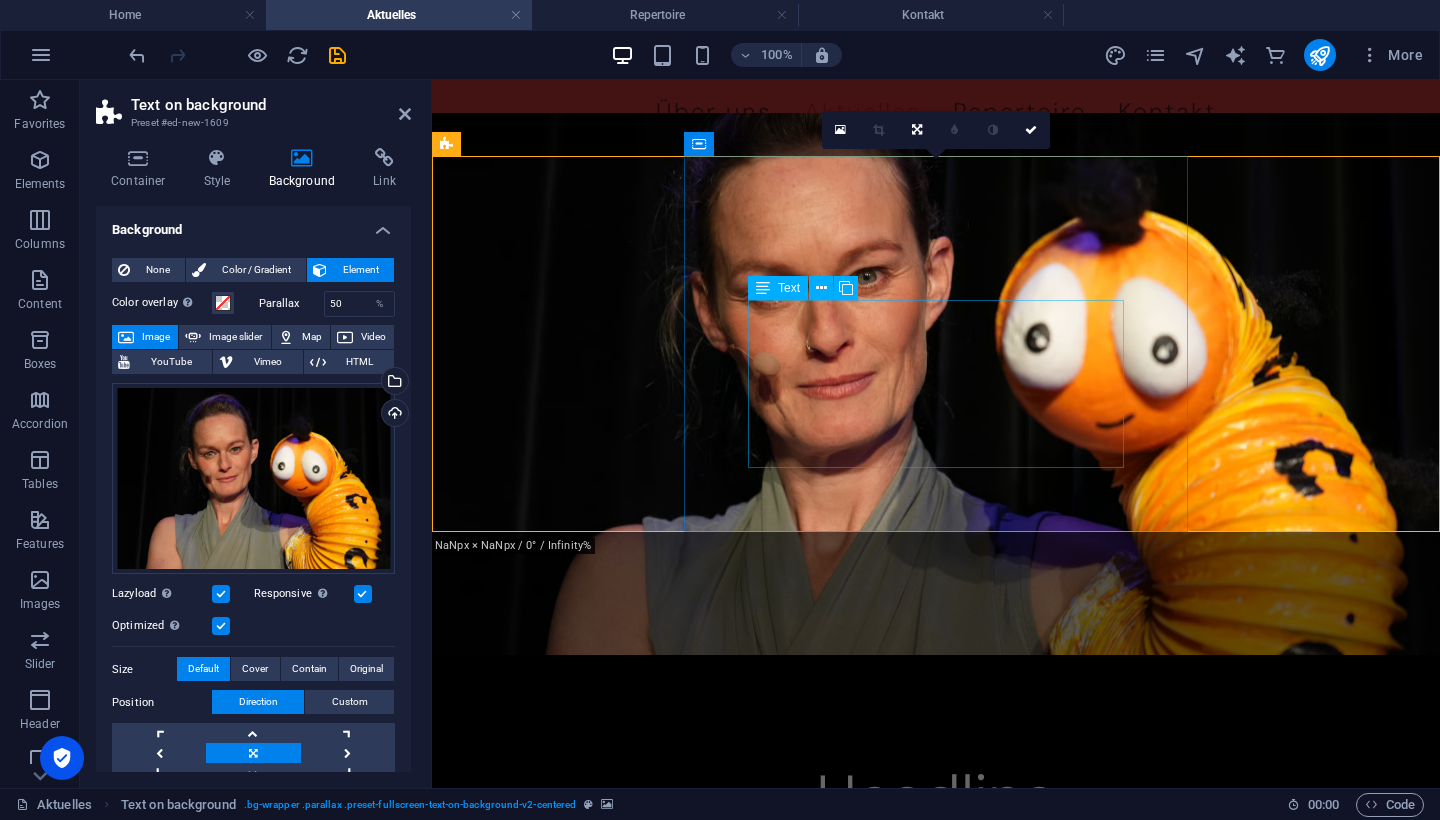 click on "Lorem ipsum dolor sit amet, consectetuer adipiscing elit. Aenean commodo ligula eget dolor. Lorem ipsum dolor sit amet, consectetuer adipiscing elit leget dolor. Lorem ipsum dolor sit amet, consectetuer adipiscing elit. Aenean commodo ligula eget dolor. Lorem ipsum dolor sit amet, consectetuer adipiscing elit dolor." at bounding box center (936, 879) 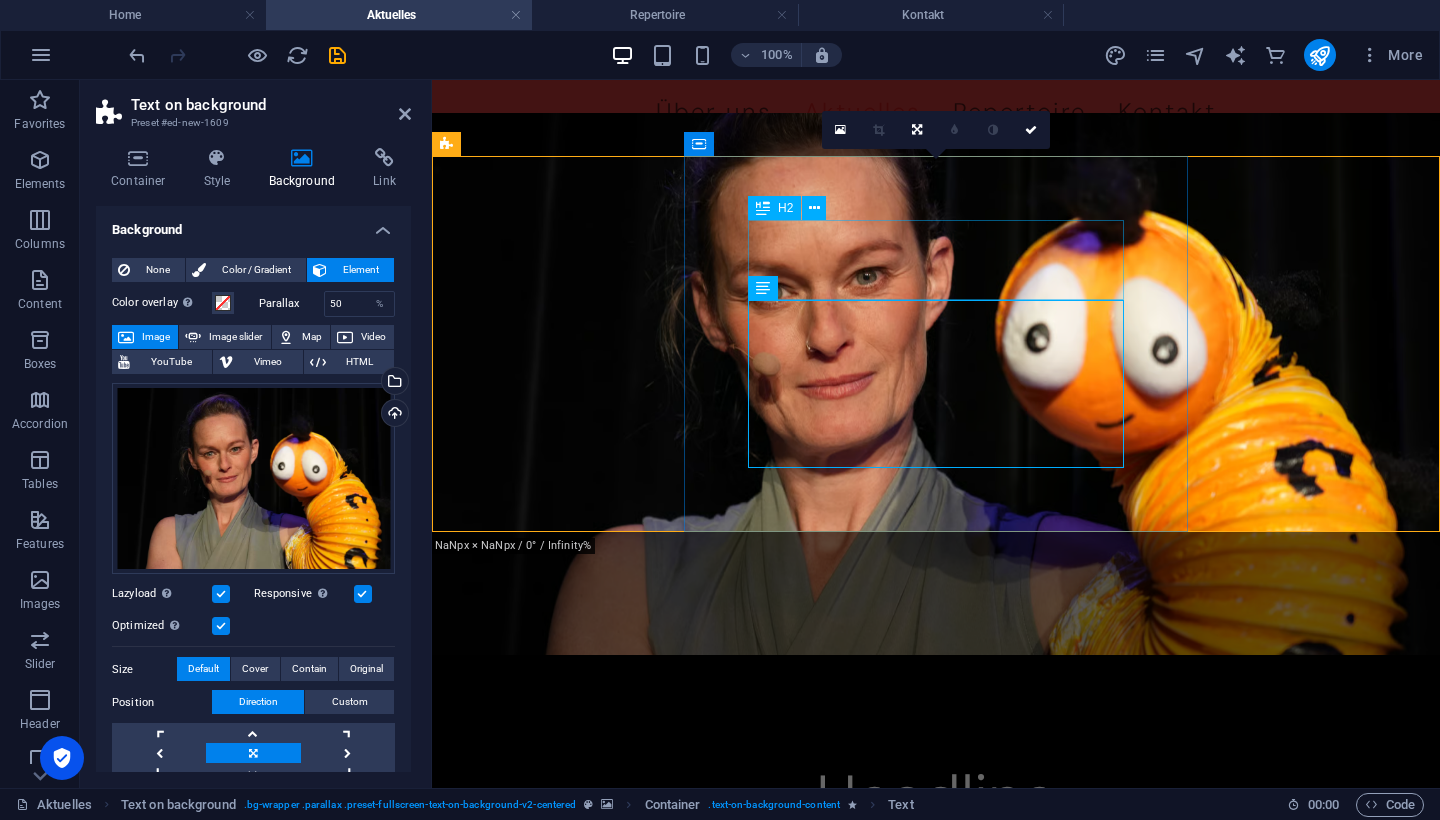 click on "Headline" at bounding box center (936, 802) 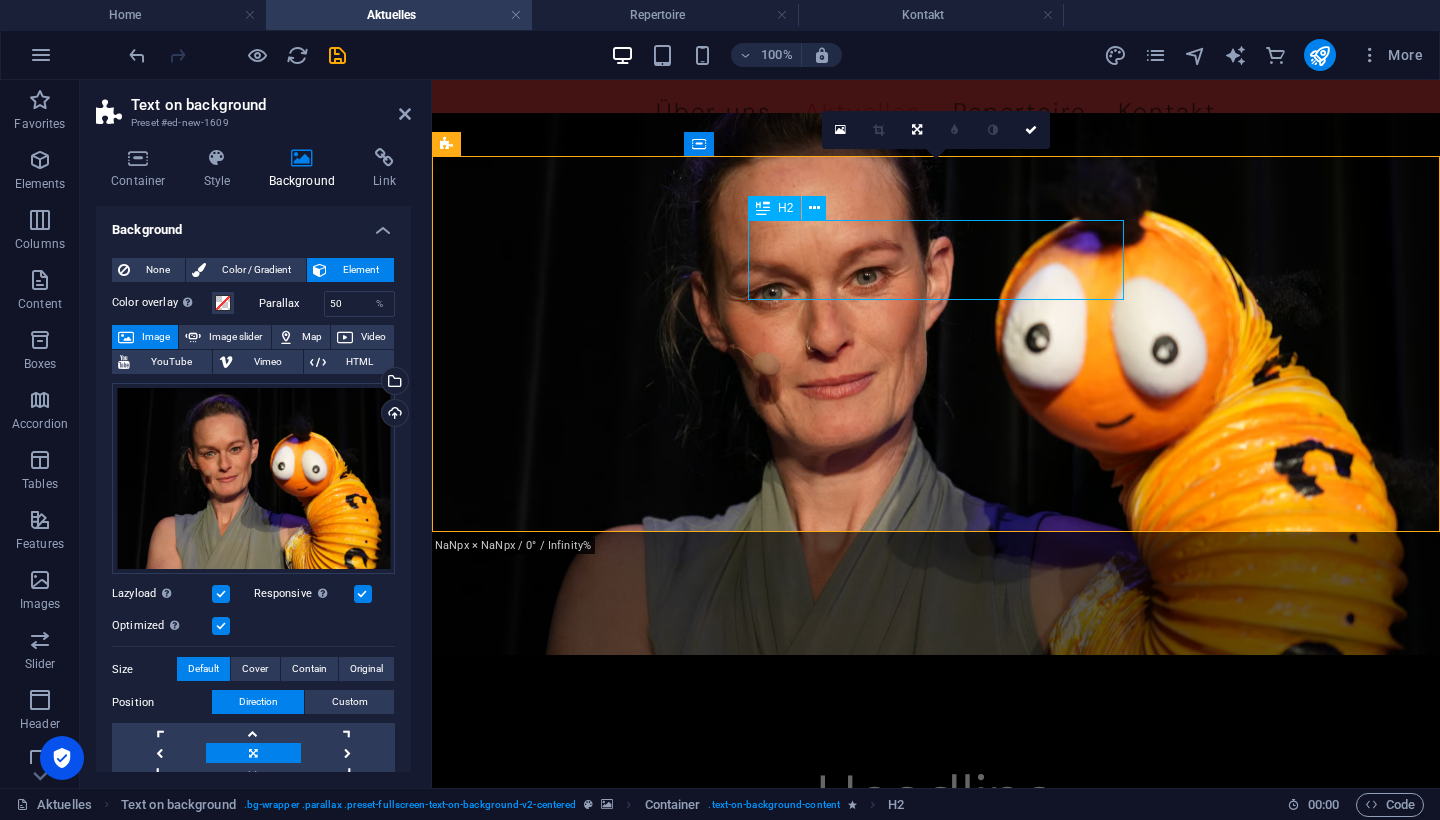 click on "Headline" at bounding box center (936, 802) 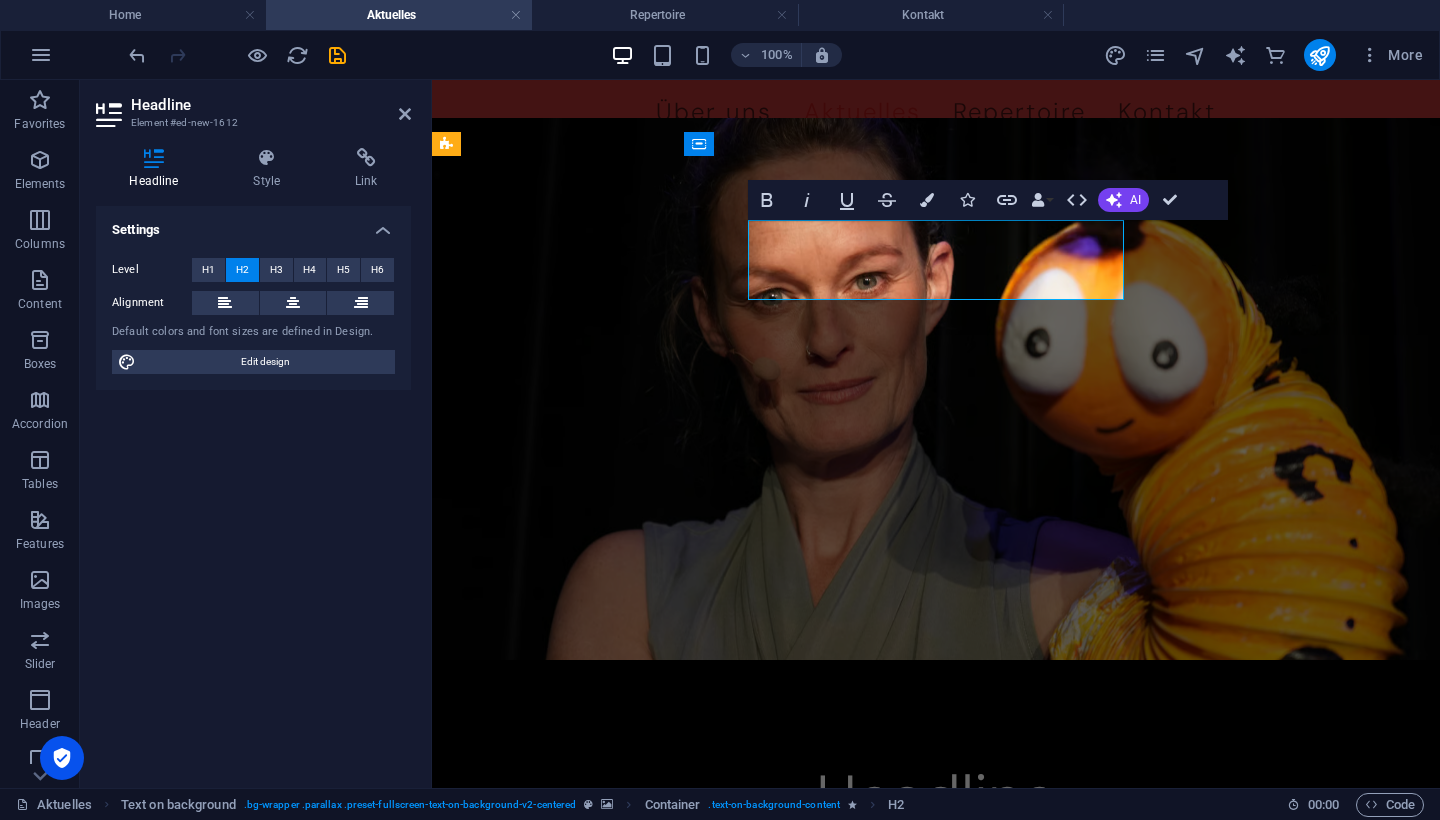 type 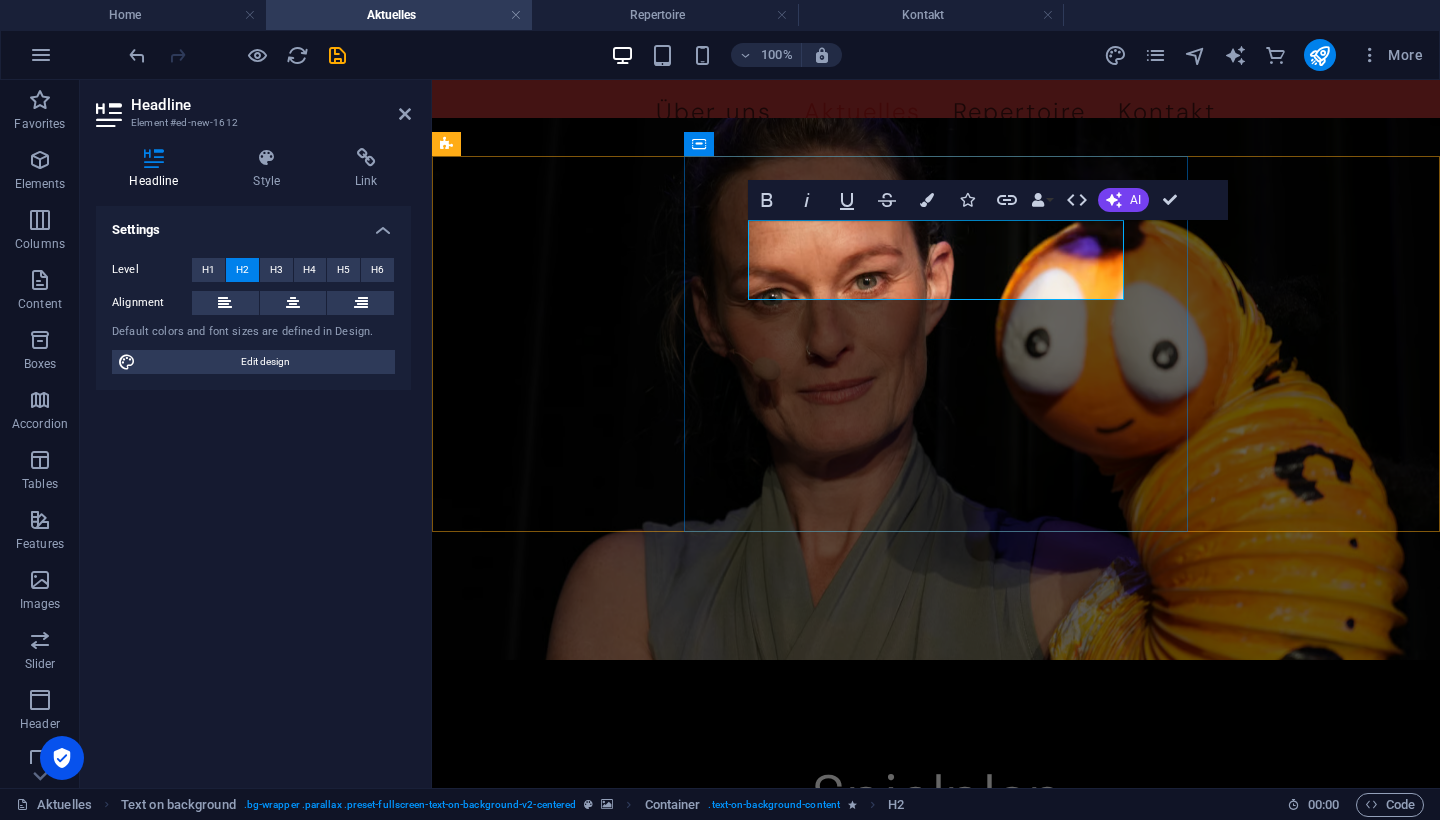 click on "Spielplan" at bounding box center [936, 802] 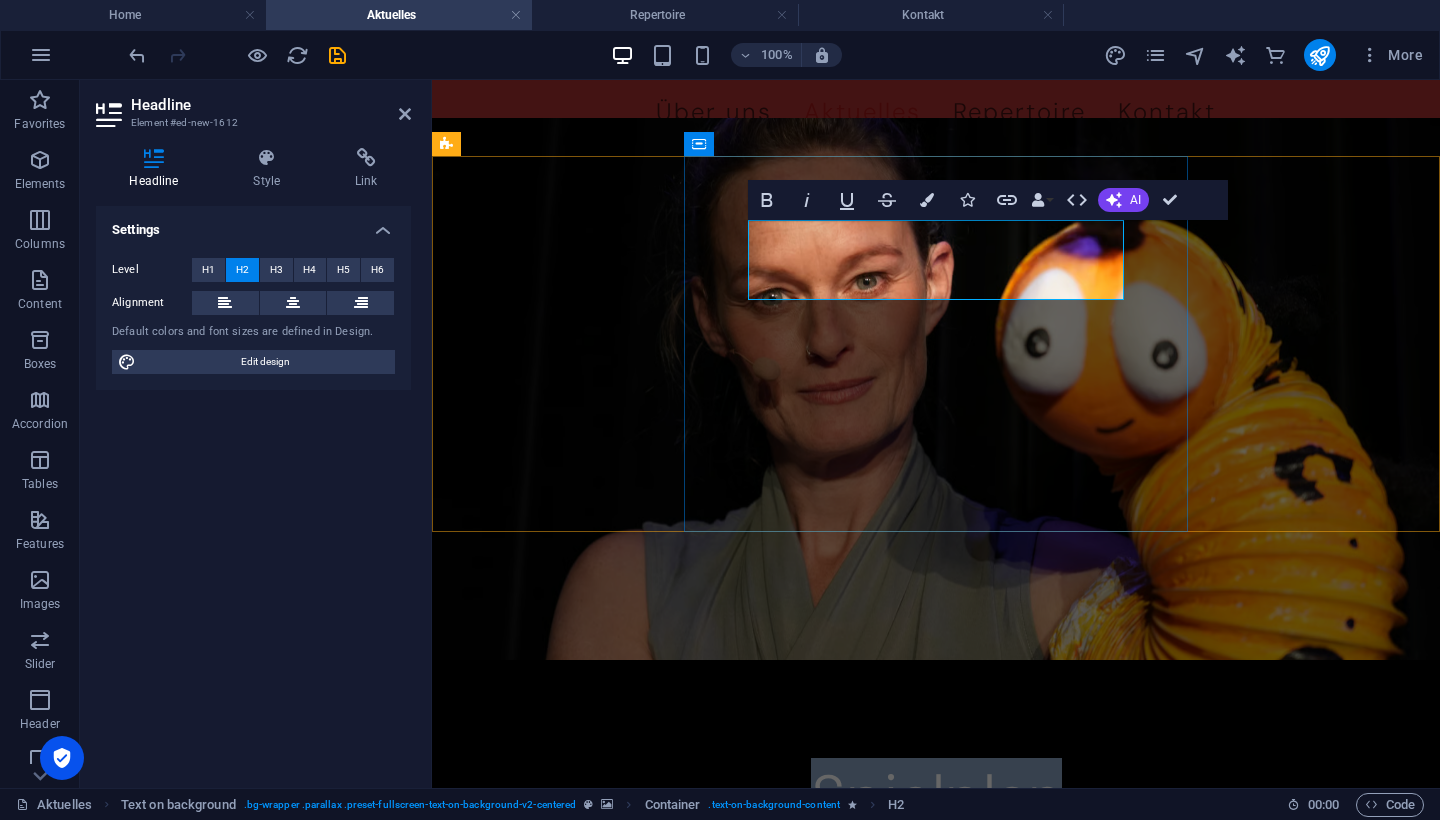 click on "Spielplan" at bounding box center (936, 802) 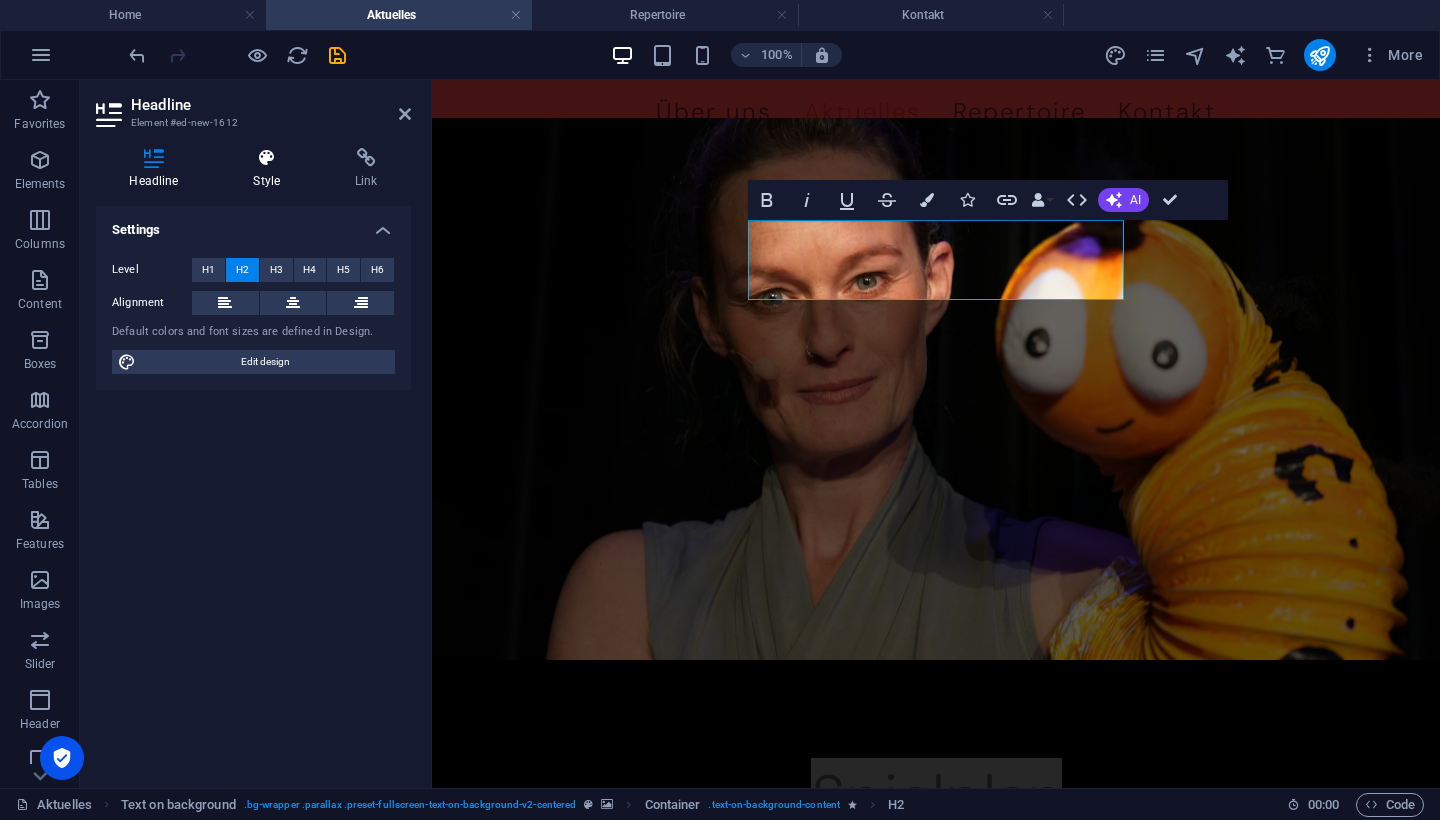 click at bounding box center (267, 158) 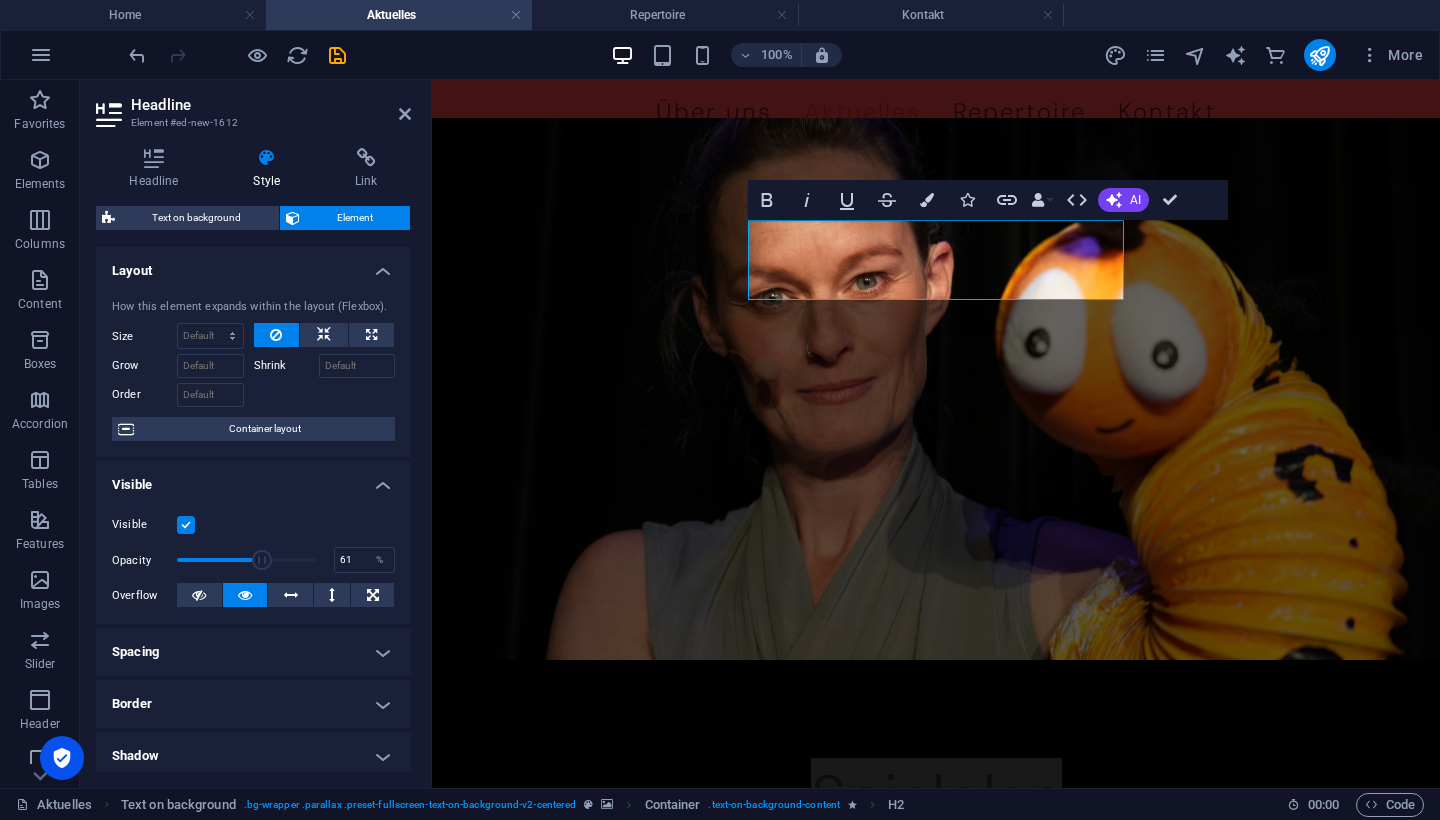 type on "60" 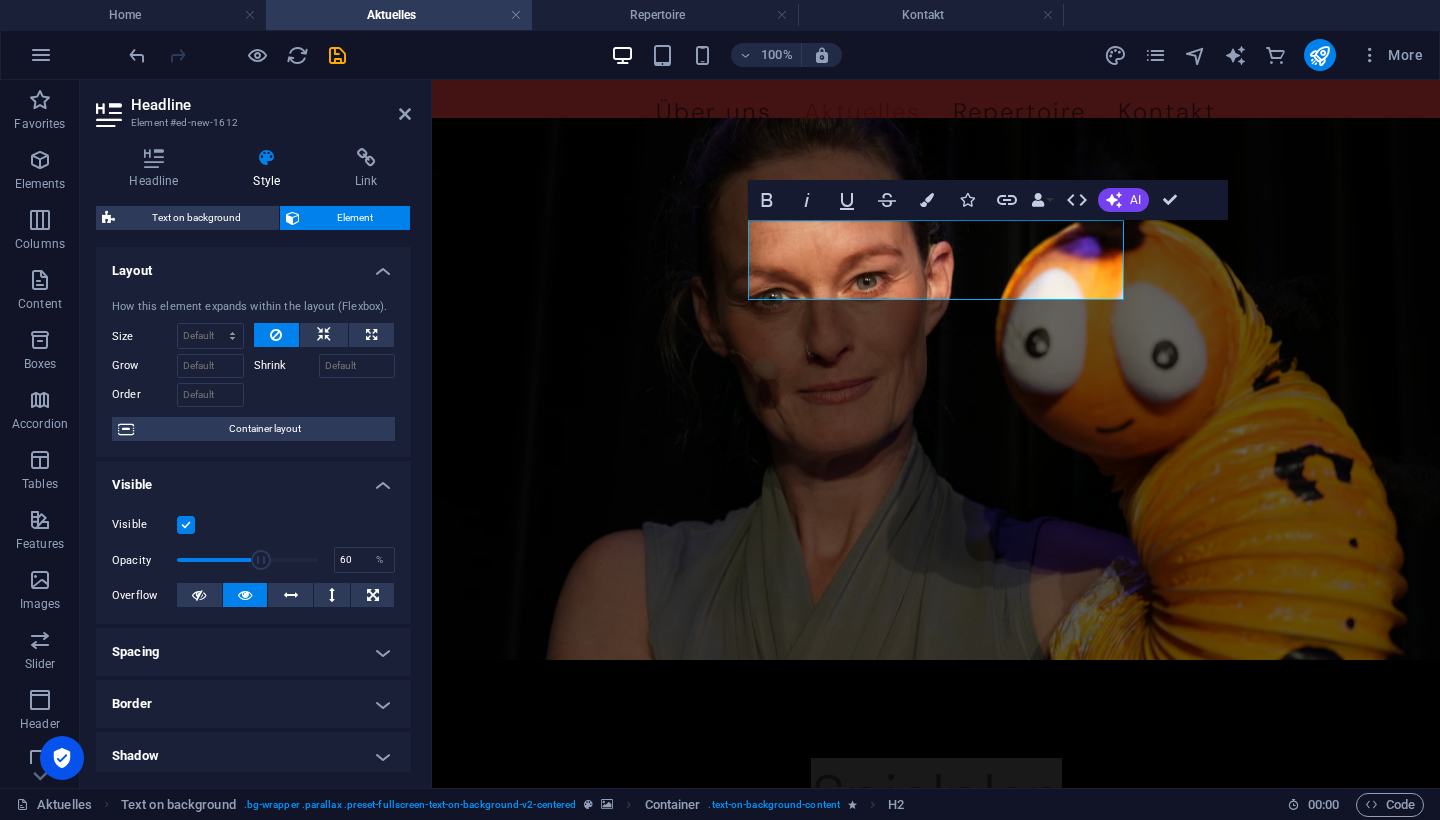 click at bounding box center (247, 560) 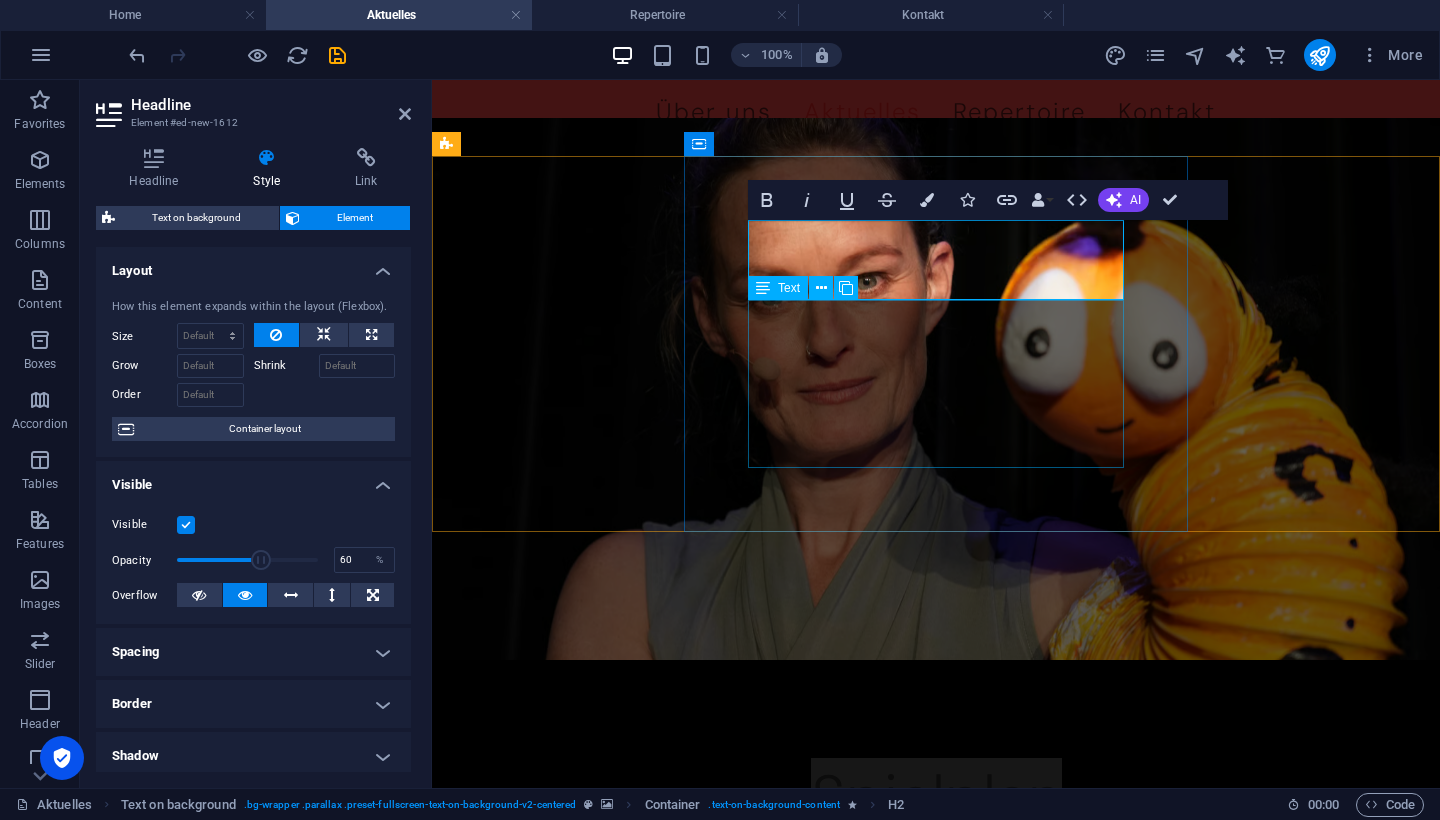 click on "Lorem ipsum dolor sit amet, consectetuer adipiscing elit. Aenean commodo ligula eget dolor. Lorem ipsum dolor sit amet, consectetuer adipiscing elit leget dolor. Lorem ipsum dolor sit amet, consectetuer adipiscing elit. Aenean commodo ligula eget dolor. Lorem ipsum dolor sit amet, consectetuer adipiscing elit dolor." at bounding box center [936, 879] 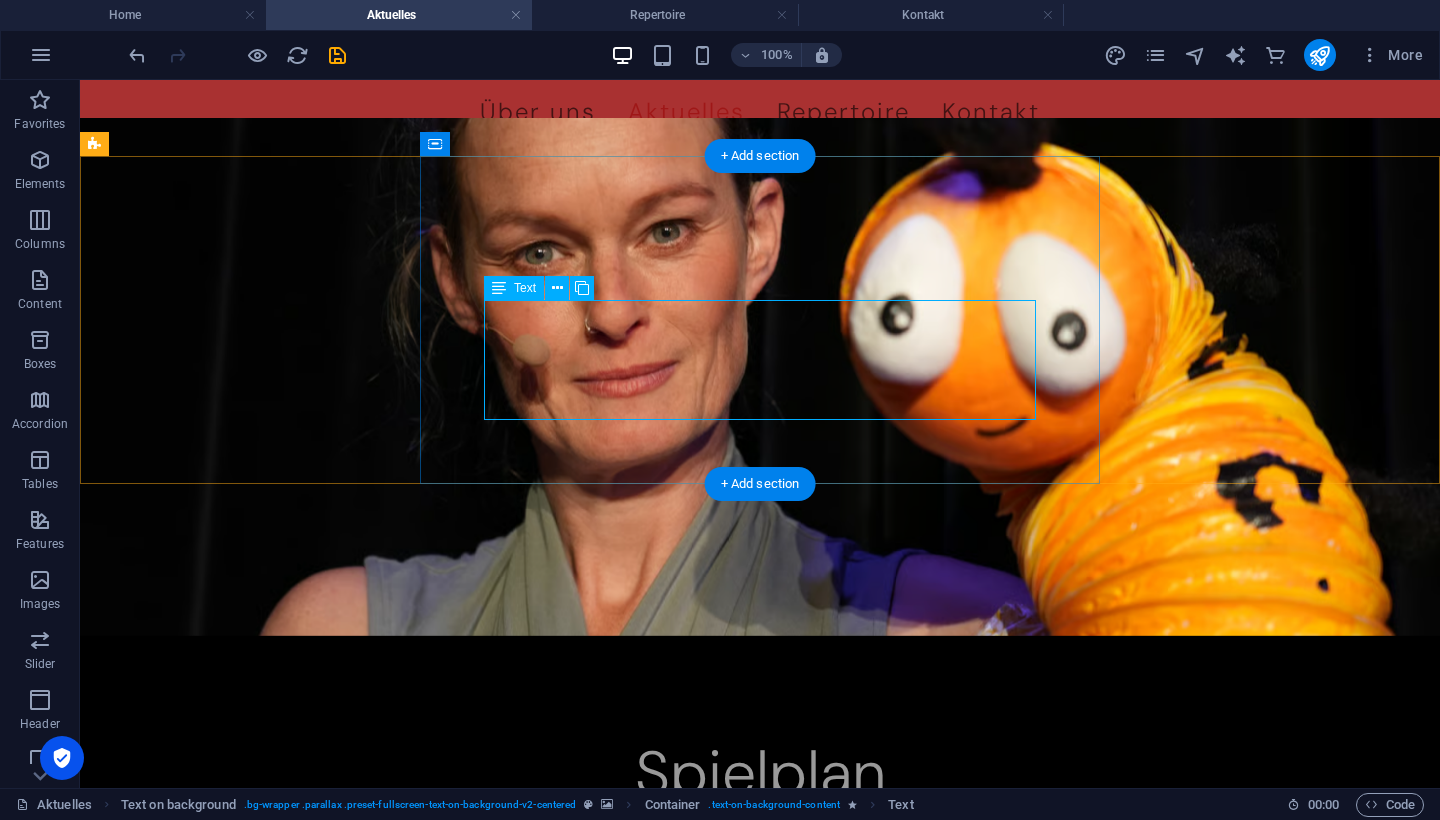 click on "Lorem ipsum dolor sit amet, consectetuer adipiscing elit. Aenean commodo ligula eget dolor. Lorem ipsum dolor sit amet, consectetuer adipiscing elit leget dolor. Lorem ipsum dolor sit amet, consectetuer adipiscing elit. Aenean commodo ligula eget dolor. Lorem ipsum dolor sit amet, consectetuer adipiscing elit dolor." at bounding box center [760, 843] 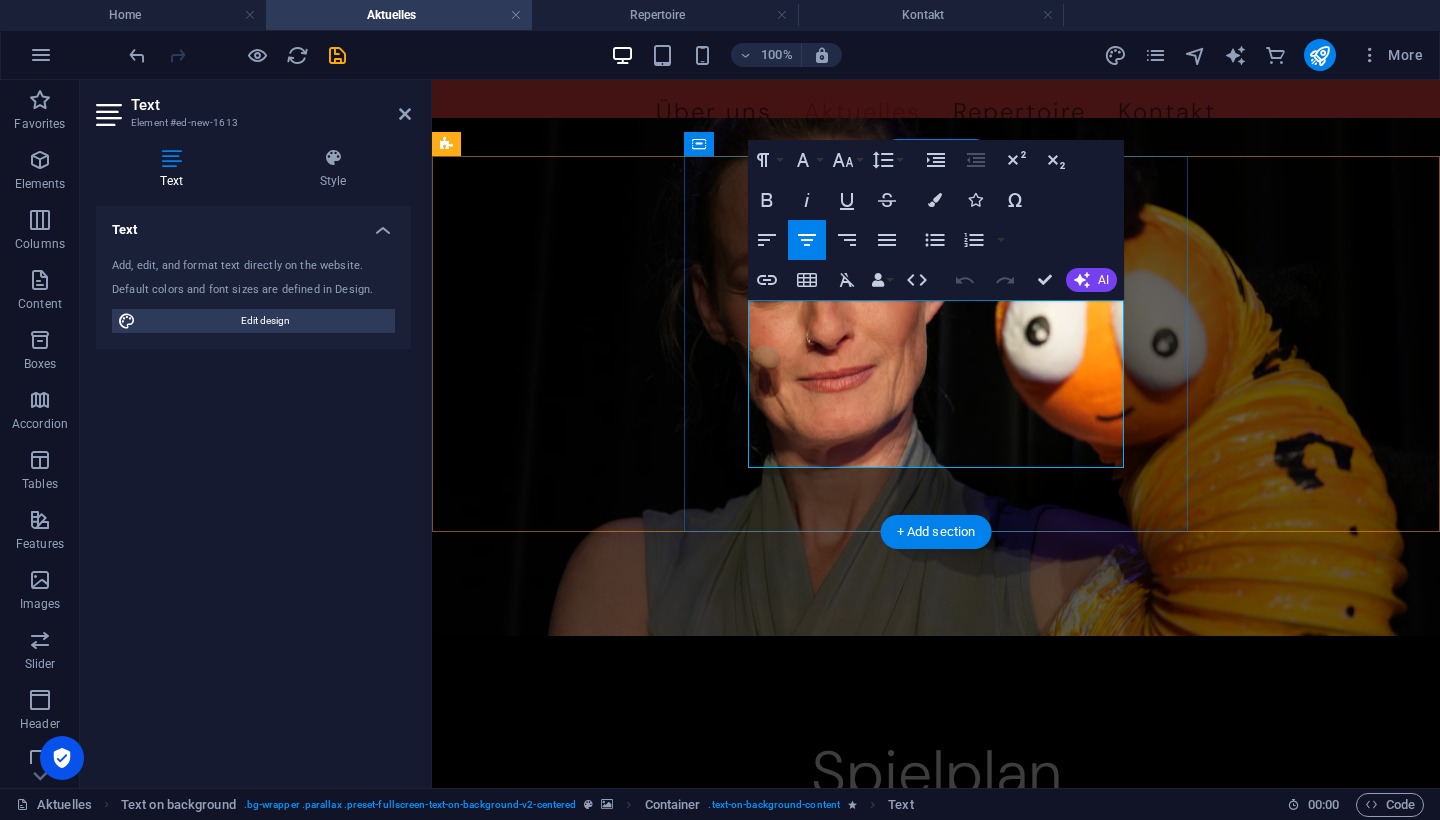 click on "Lorem ipsum dolor sit amet, consectetuer adipiscing elit. Aenean commodo ligula eget dolor. Lorem ipsum dolor sit amet, consectetuer adipiscing elit leget dolor. Lorem ipsum dolor sit amet, consectetuer adipiscing elit. Aenean commodo ligula eget dolor. Lorem ipsum dolor sit amet, consectetuer adipiscing elit dolor." at bounding box center [936, 855] 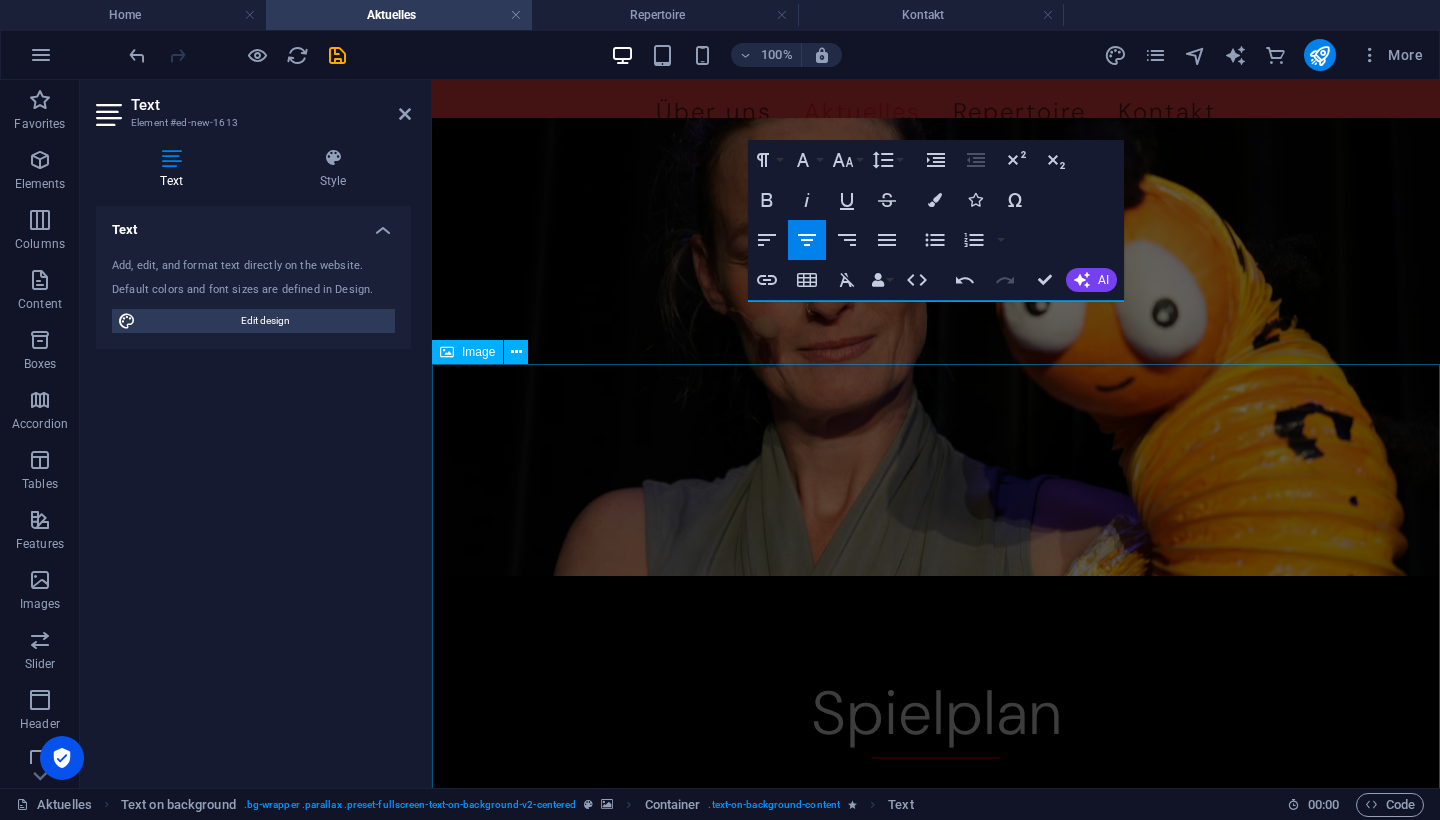 click at bounding box center [936, 1356] 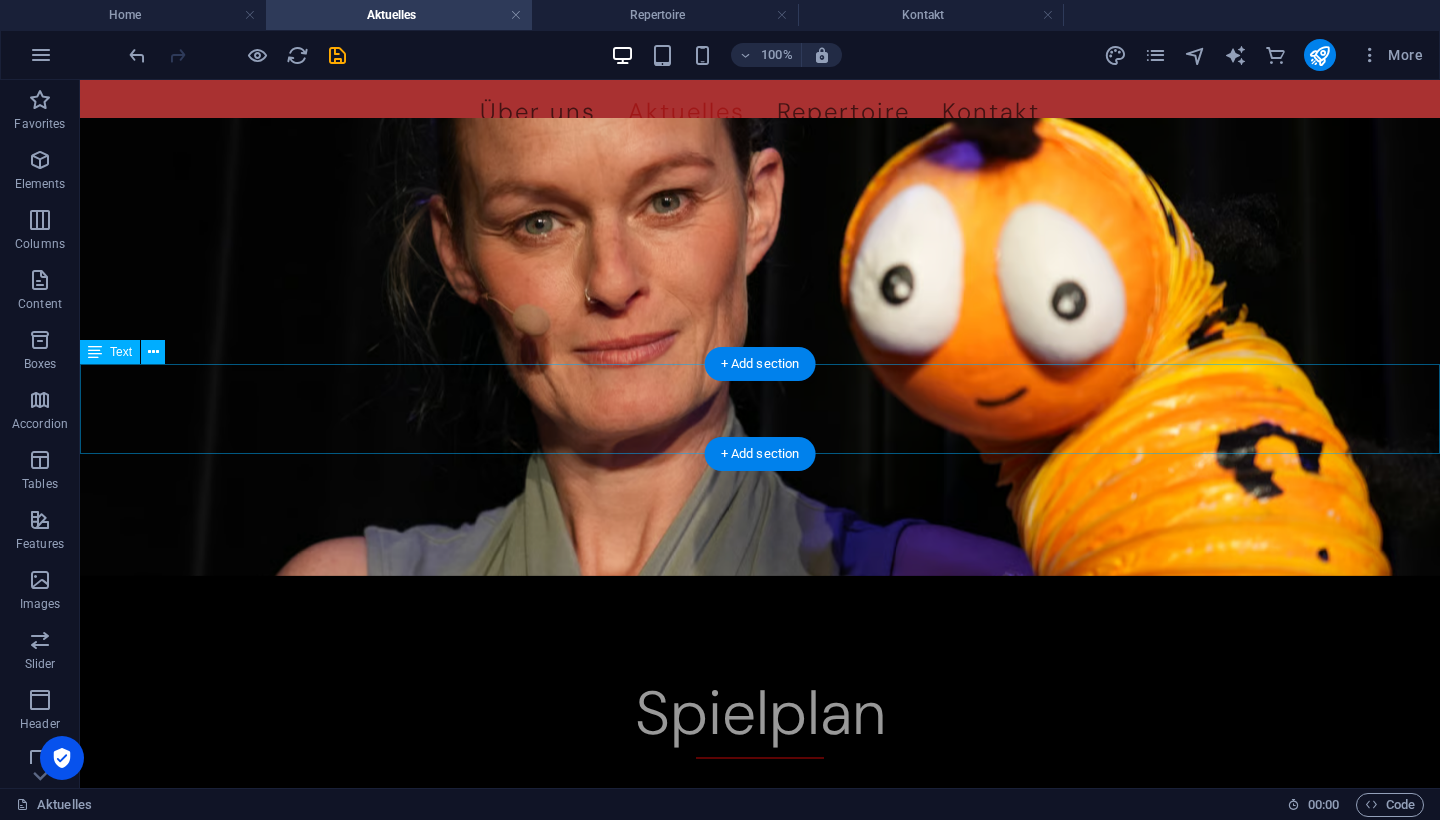 click on "Spielplan" at bounding box center (760, 868) 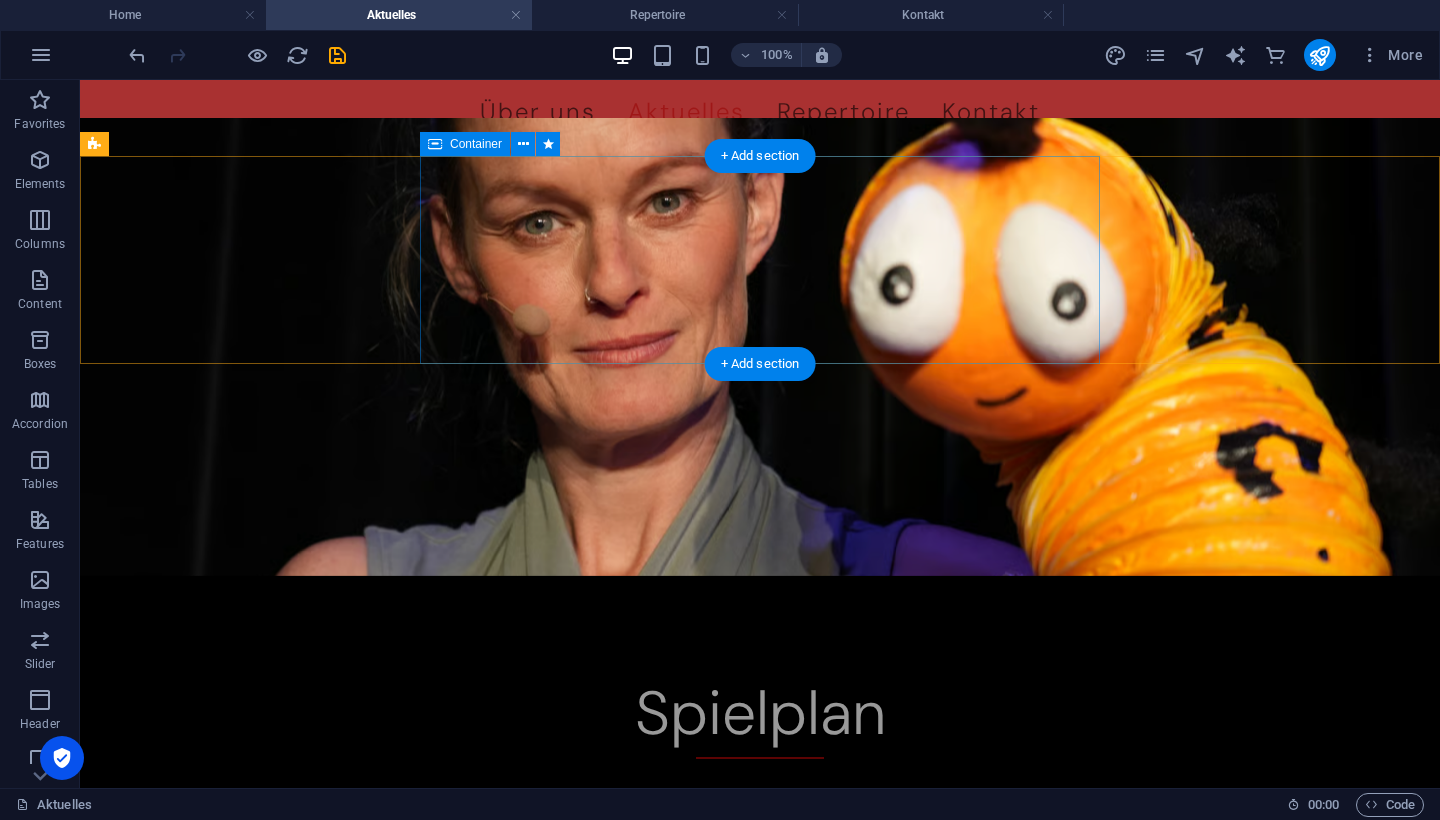 click on "Spielplan" at bounding box center (760, 718) 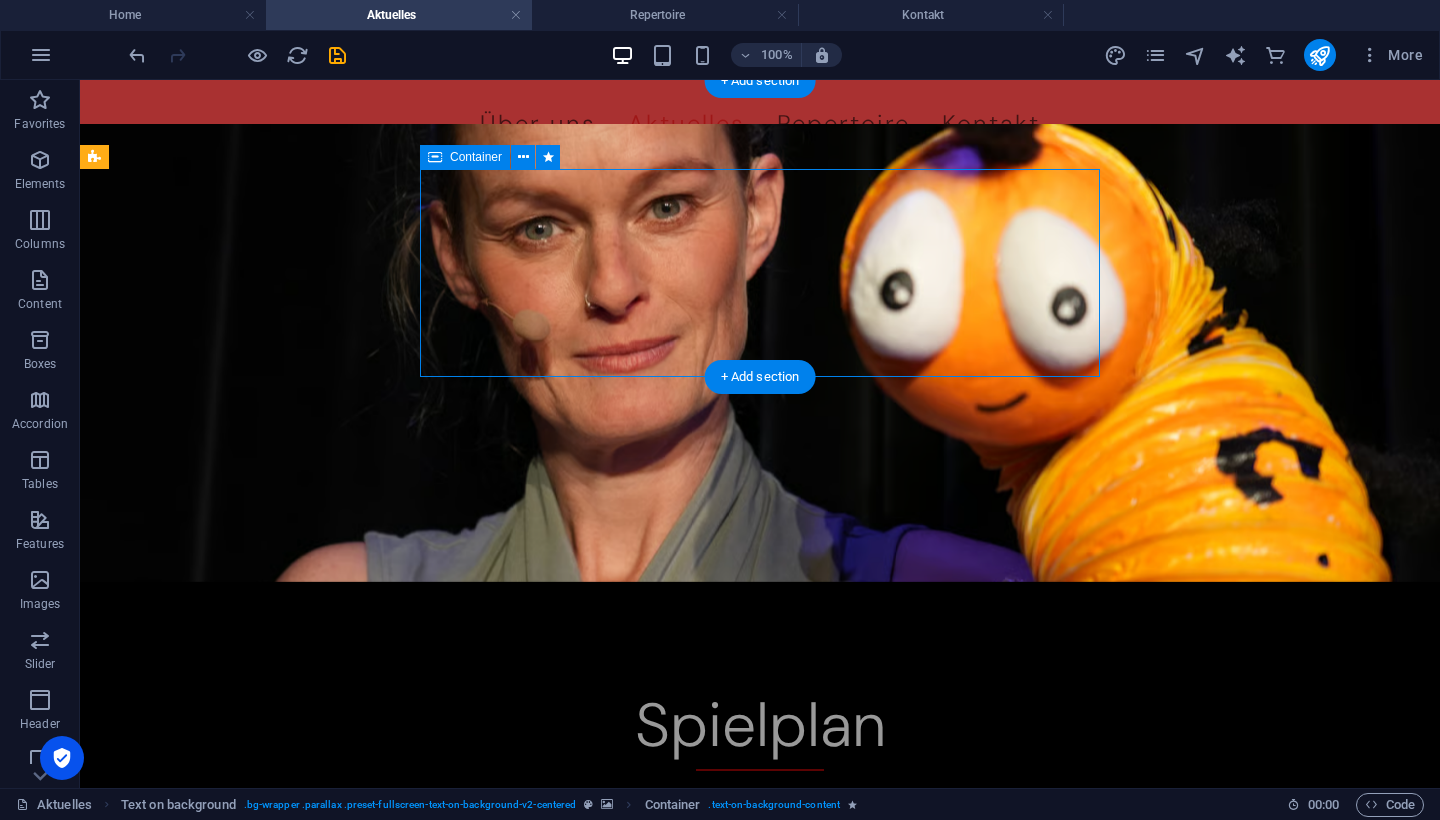 scroll, scrollTop: 0, scrollLeft: 0, axis: both 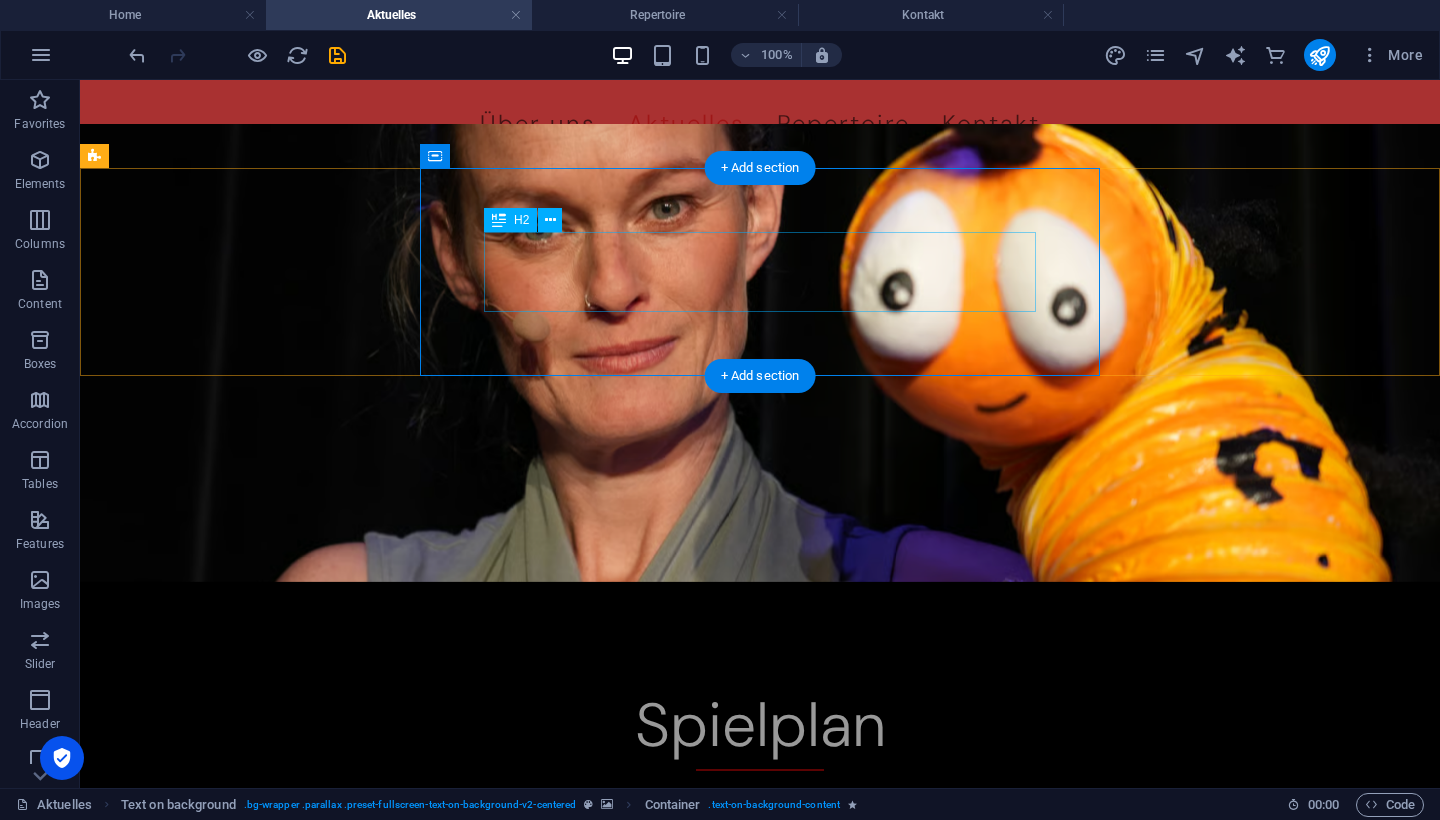 click on "Spielplan" at bounding box center [760, 730] 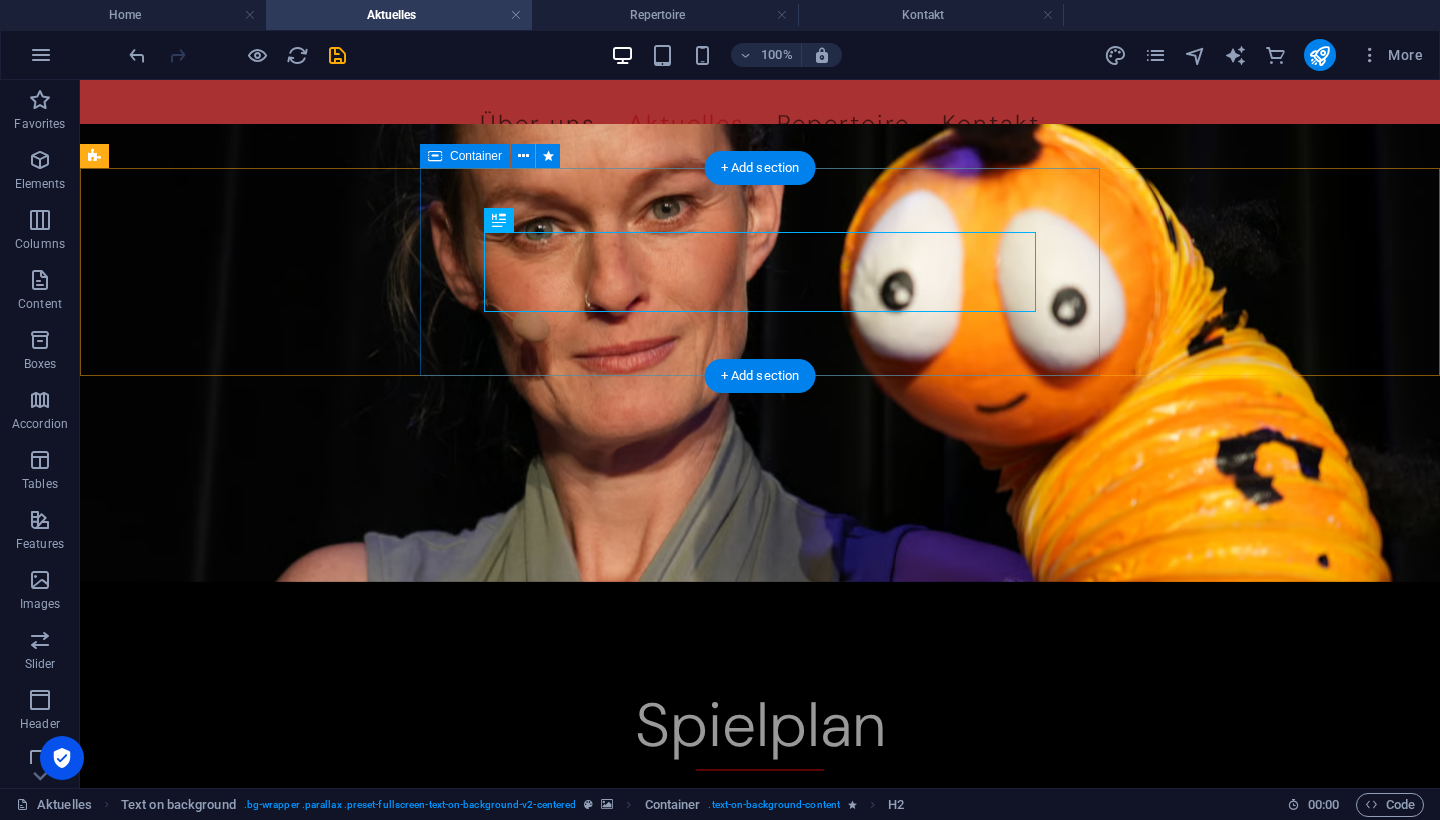 click on "Spielplan" at bounding box center (760, 730) 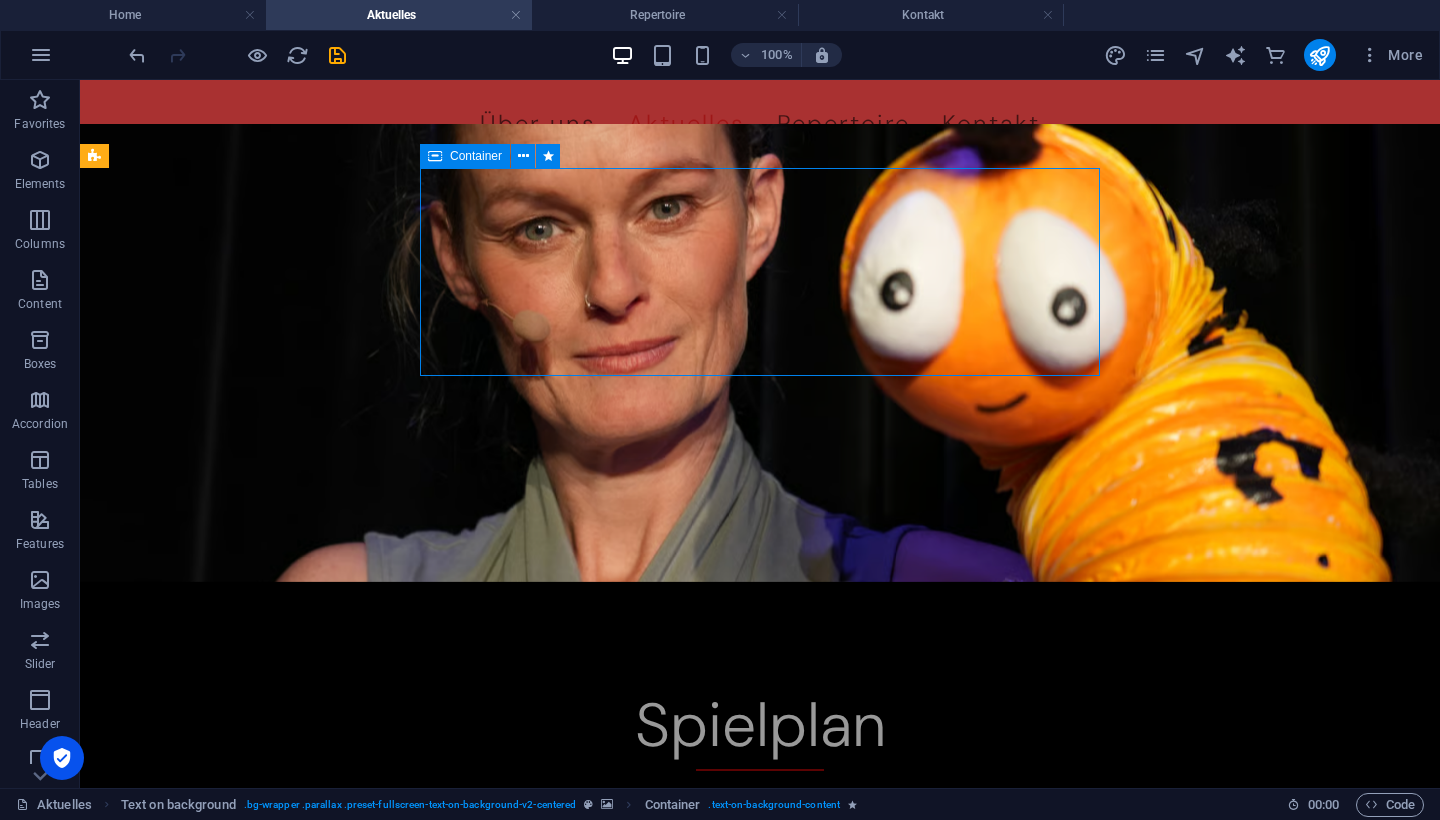click on "Spielplan" at bounding box center (760, 730) 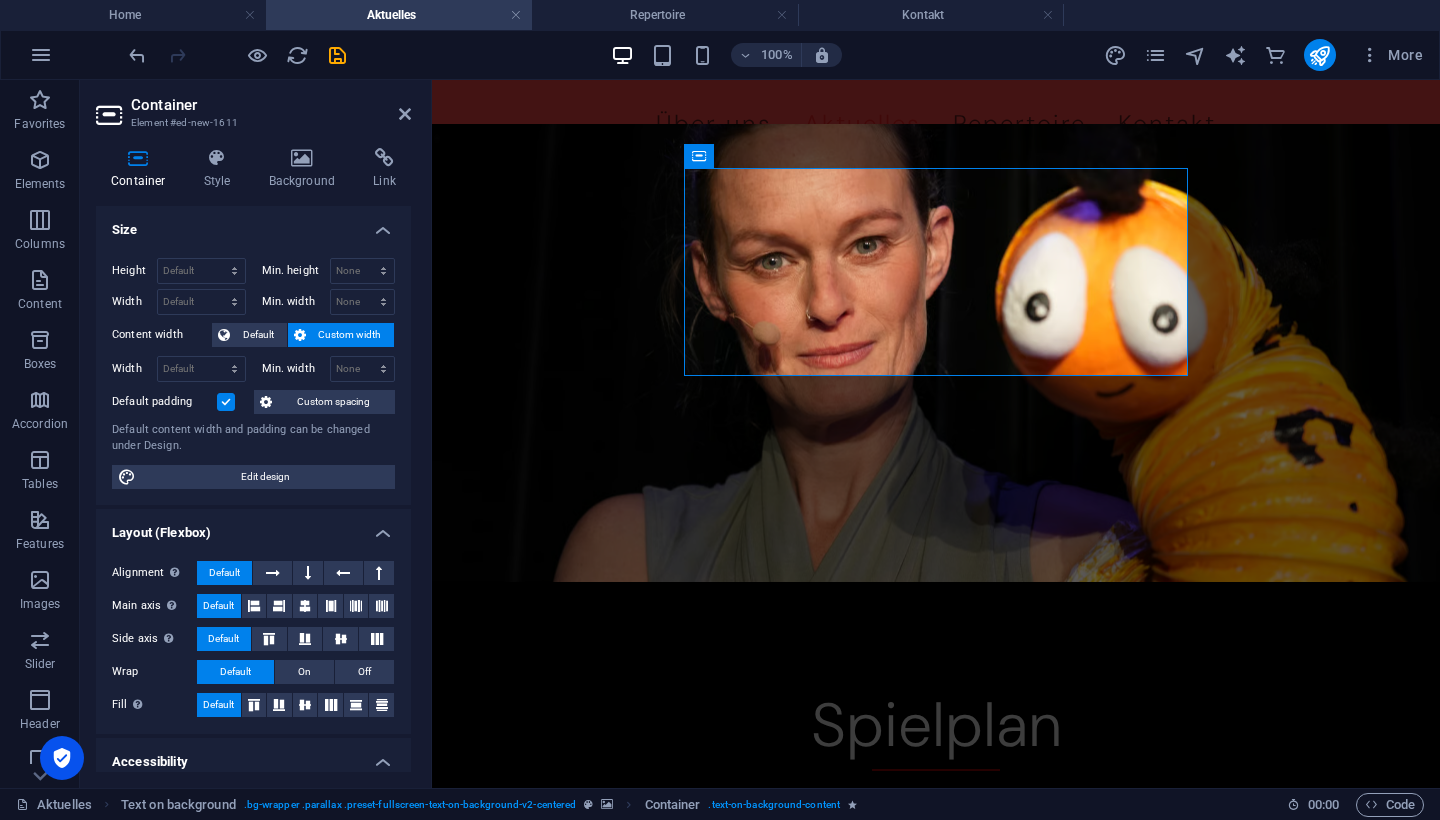 click at bounding box center [936, 353] 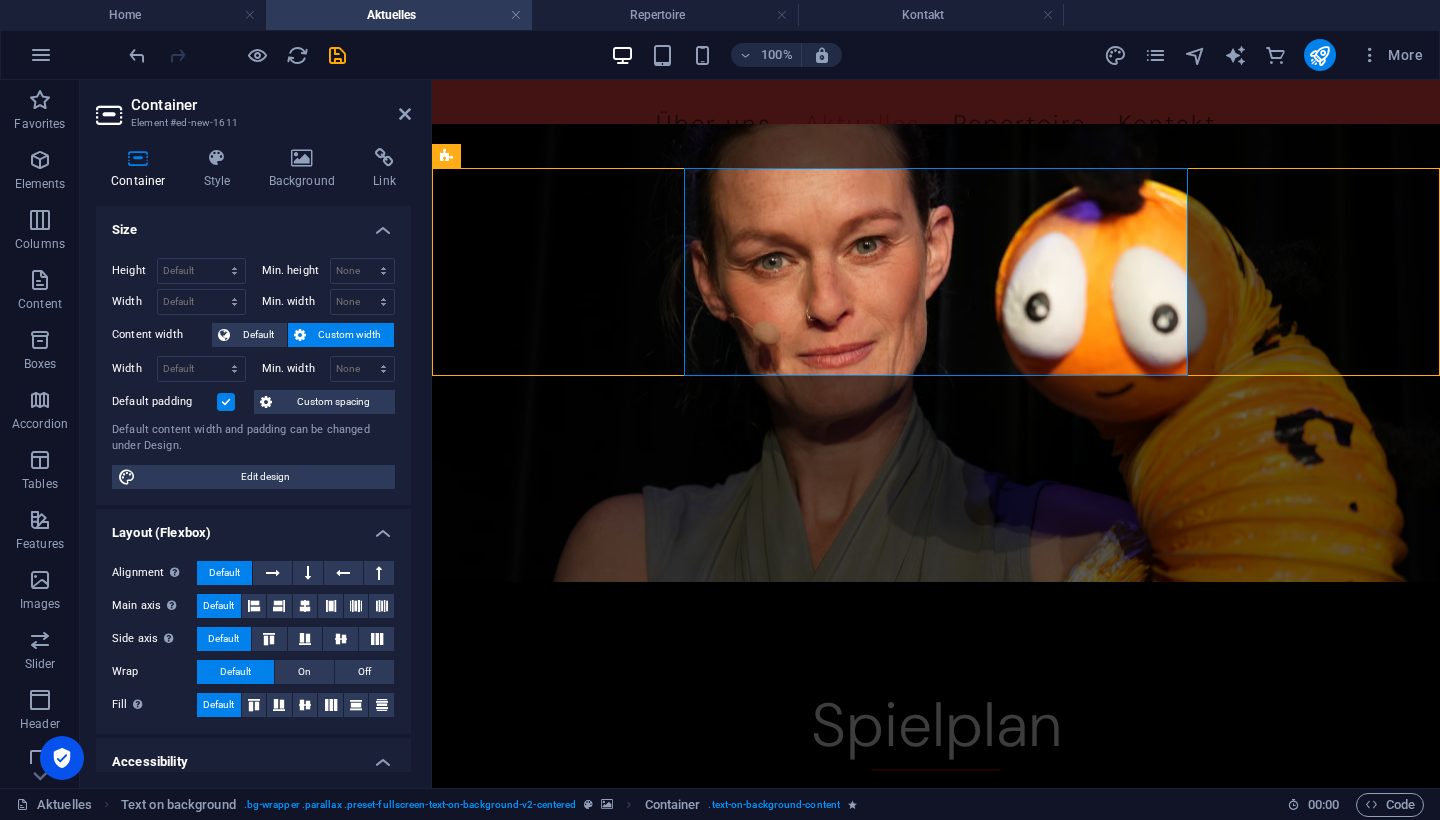 click at bounding box center [936, 353] 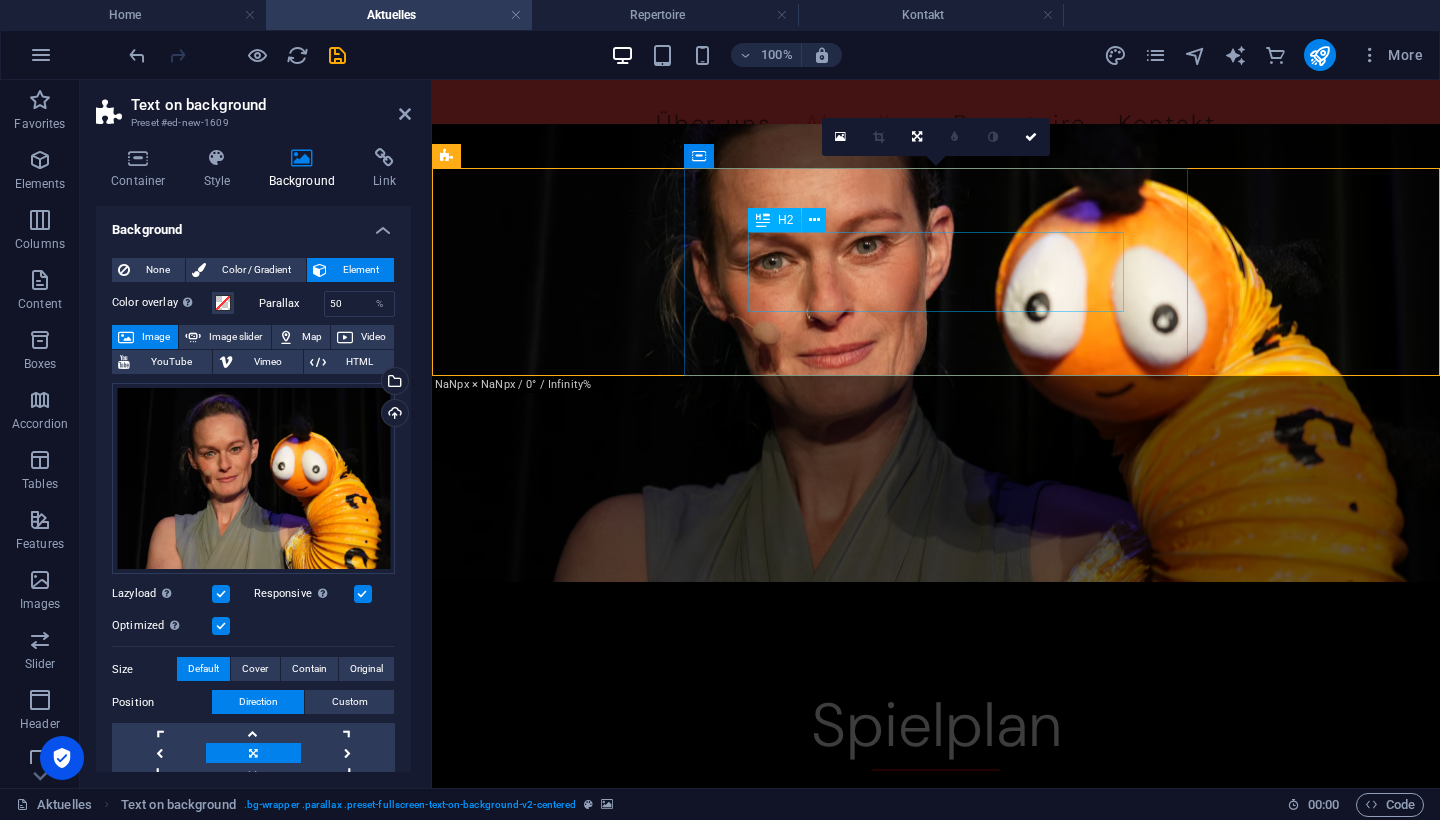 click on "Spielplan" at bounding box center (936, 730) 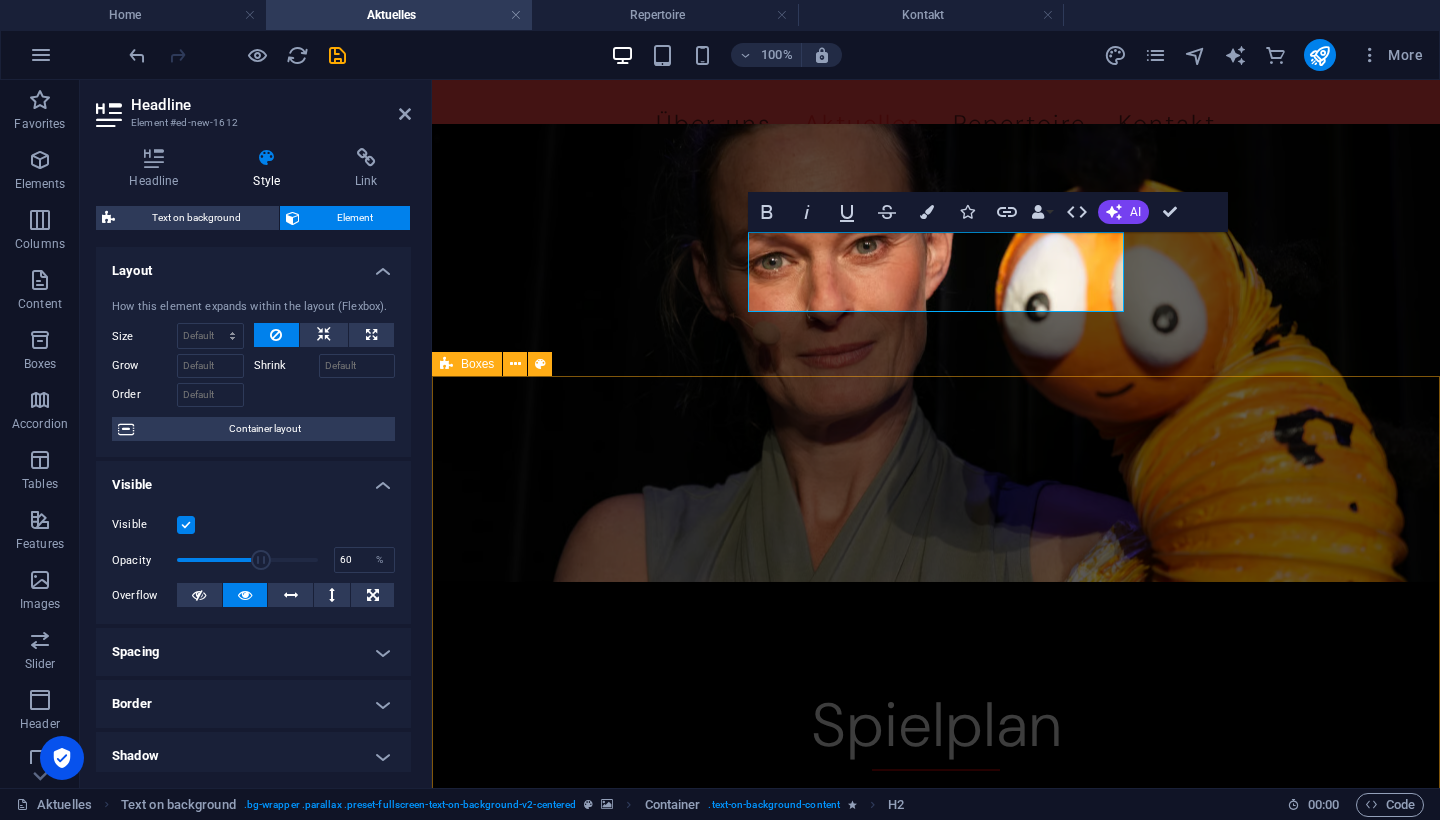 click on ".fa-secondary{opacity:.4} Malwina und der Erdbeerpilz Datum: [DATE] Uhrzeit: 11:00, 16:00 Ort: Kindermuseum unterm Dach Gefördert durch: KiA Fonds .fa-secondary{opacity:.4} Malwina und der Erdbeerpilz Datum: [DATE] Uhrzeit: 10:00 Ort: [PERSON_NAME]-Bibliothek Gefördert durch: KiA Fonds .fa-secondary{opacity:.4} Malwina und der Erdbeerpilz Datum: [DATE] Uhrzeit: 10:00 Ort: Bibliothek im [GEOGRAPHIC_DATA] [GEOGRAPHIC_DATA] durch: KiA Fonds .fa-secondary{opacity:.4} Malwina und der Erdbeerpilz Datum: [DATE] Uhrzeit: 14:00 Ort: [PERSON_NAME]- und Jugendkulturzentrum Gefördert durch: KiA Fonds .fa-secondary{opacity:.4} Malwina und der Erdbeerpilz Datum: [DATE] Uhrzeit: 09:30, 11:00 Ort: Mittelpunktbibliothek EhmWelk Gefördert durch: KiA Fonds .fa-secondary{opacity:.4} Malwina und der Erdbeerpilz Datum: [DATE] Uhrzeit: 10:00 Ort: Gartenarbeitsschule [PERSON_NAME] Gefördert durch: KiA Fonds .fa-secondary{opacity:.4} Malwina und der Erdbeerpilz Datum: [DATE] Uhrzeit: 15:30 University" at bounding box center [936, 4647] 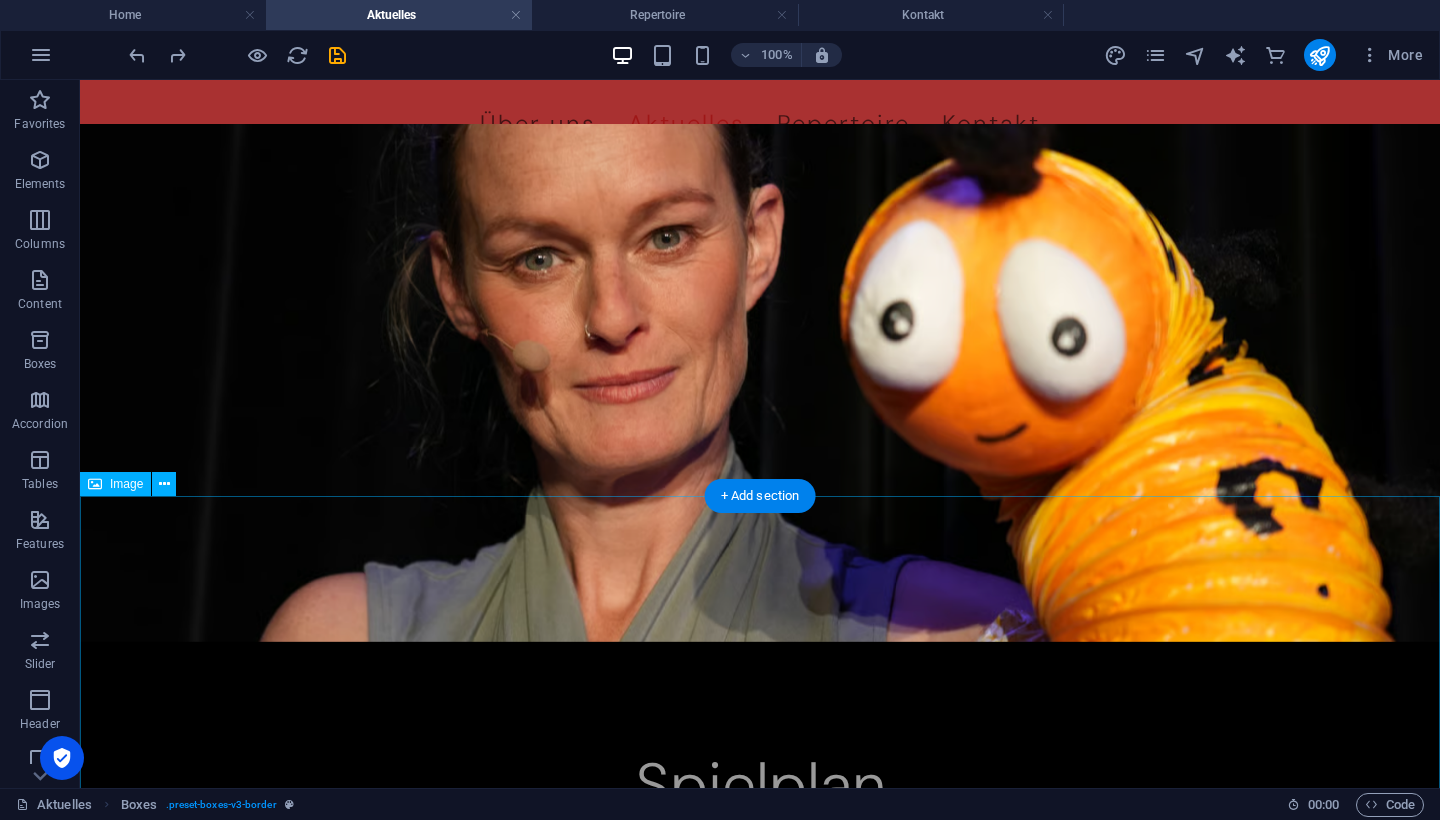 click at bounding box center [760, 1476] 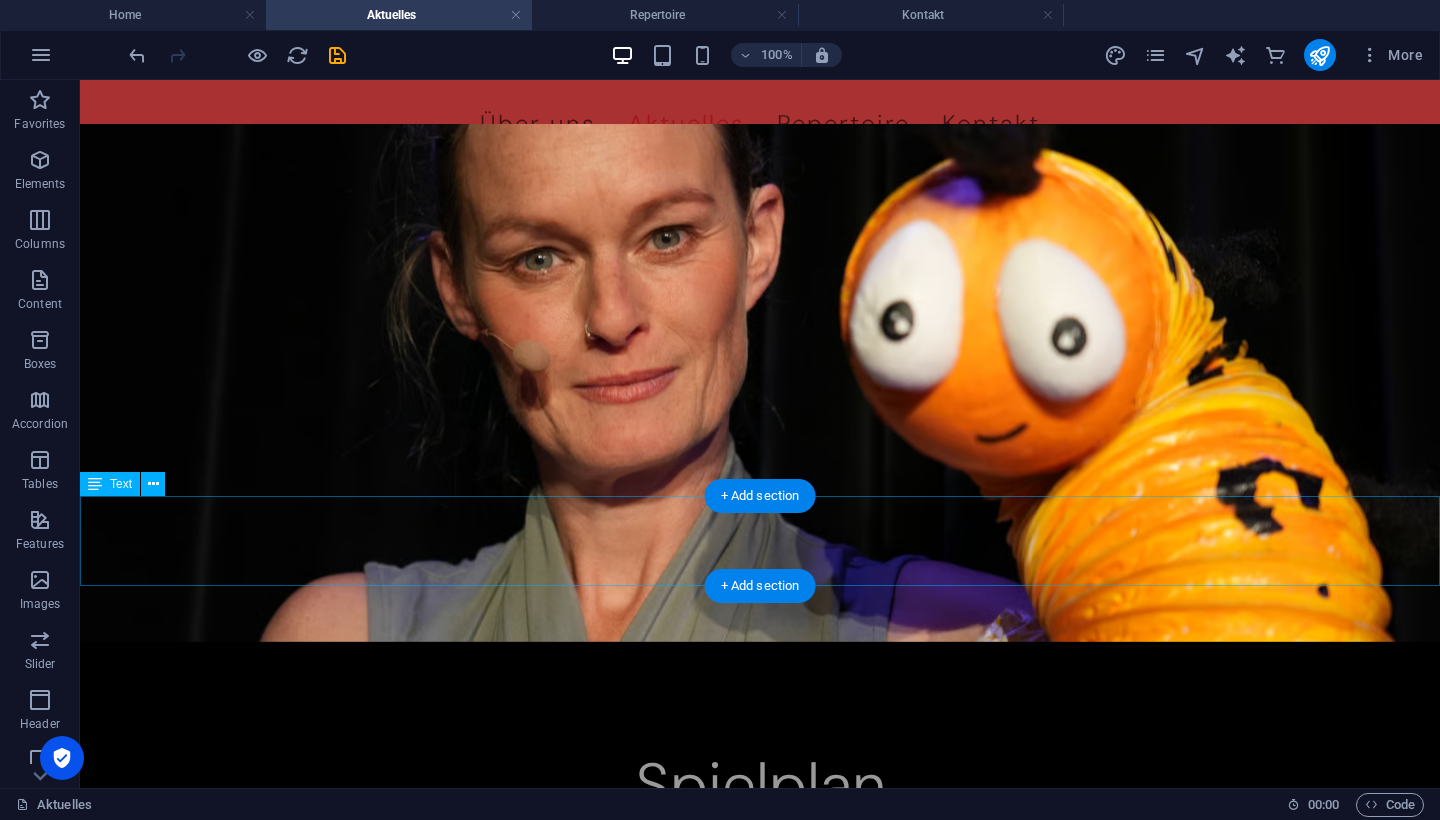 click on "Spielplan" at bounding box center [760, 988] 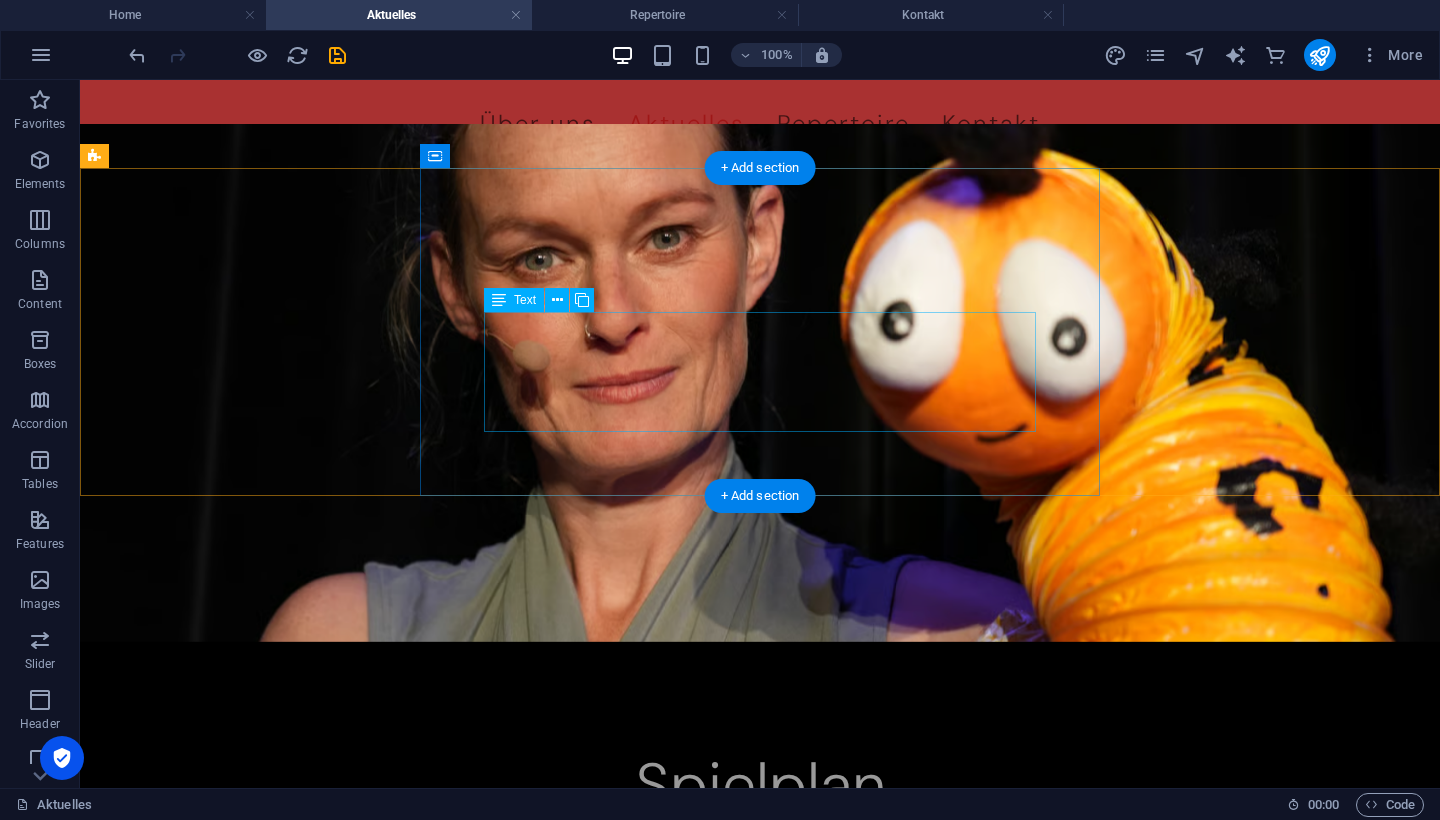 click on "Lorem ipsum dolor sit amet, consectetuer adipiscing elit. Aenean commodo ligula eget dolor. Lorem ipsum dolor sit amet, consectetuer adipiscing elit leget dolor. Lorem ipsum dolor sit amet, consectetuer adipiscing elit. Aenean commodo ligula eget dolor. Lorem ipsum dolor sit amet, consectetuer adipiscing elit dolor." at bounding box center [760, 855] 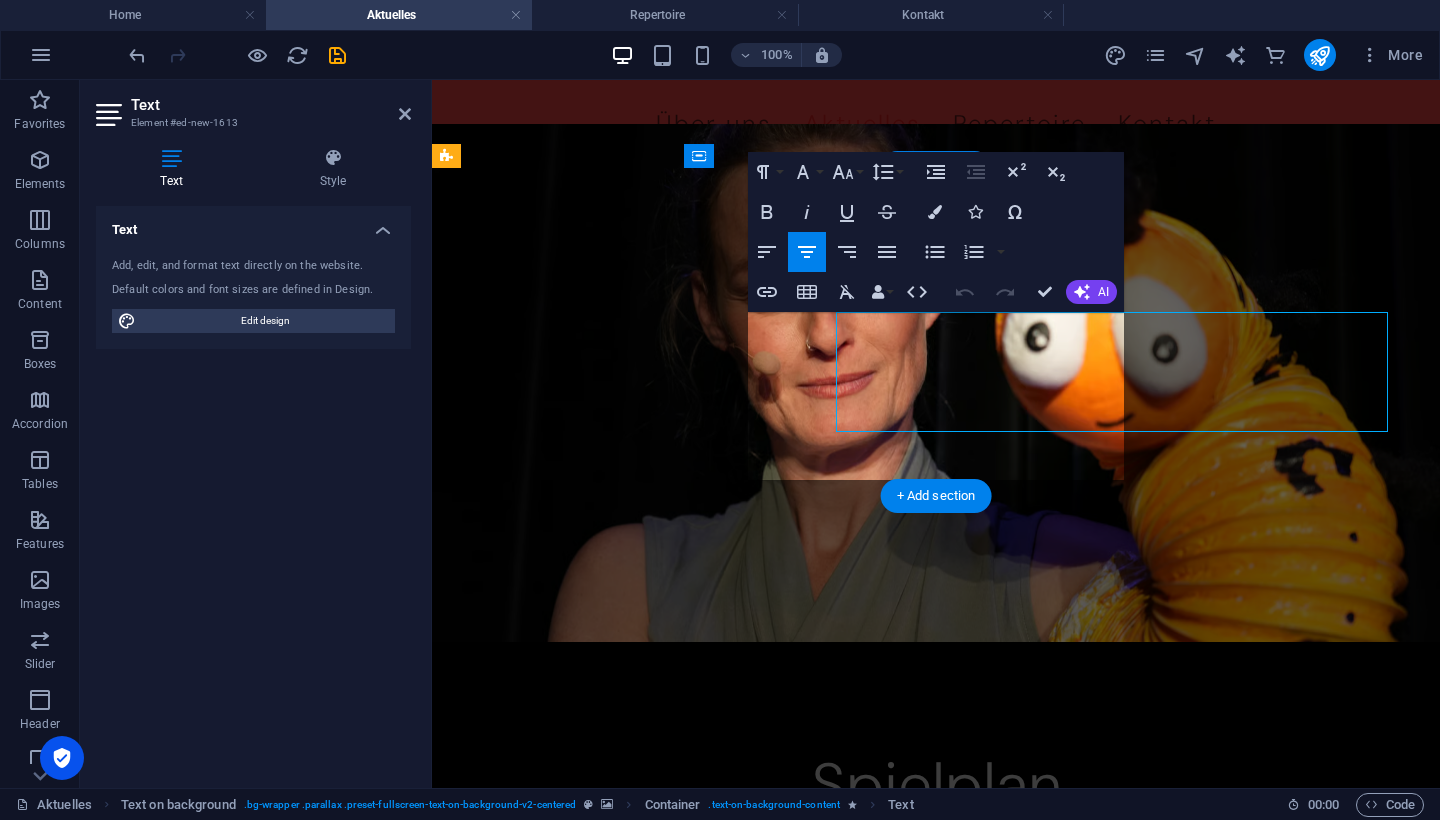 click on "Lorem ipsum dolor sit amet, consectetuer adipiscing elit. Aenean commodo ligula eget dolor. Lorem ipsum dolor sit amet, consectetuer adipiscing elit leget dolor. Lorem ipsum dolor sit amet, consectetuer adipiscing elit. Aenean commodo ligula eget dolor. Lorem ipsum dolor sit amet, consectetuer adipiscing elit dolor." at bounding box center (936, 867) 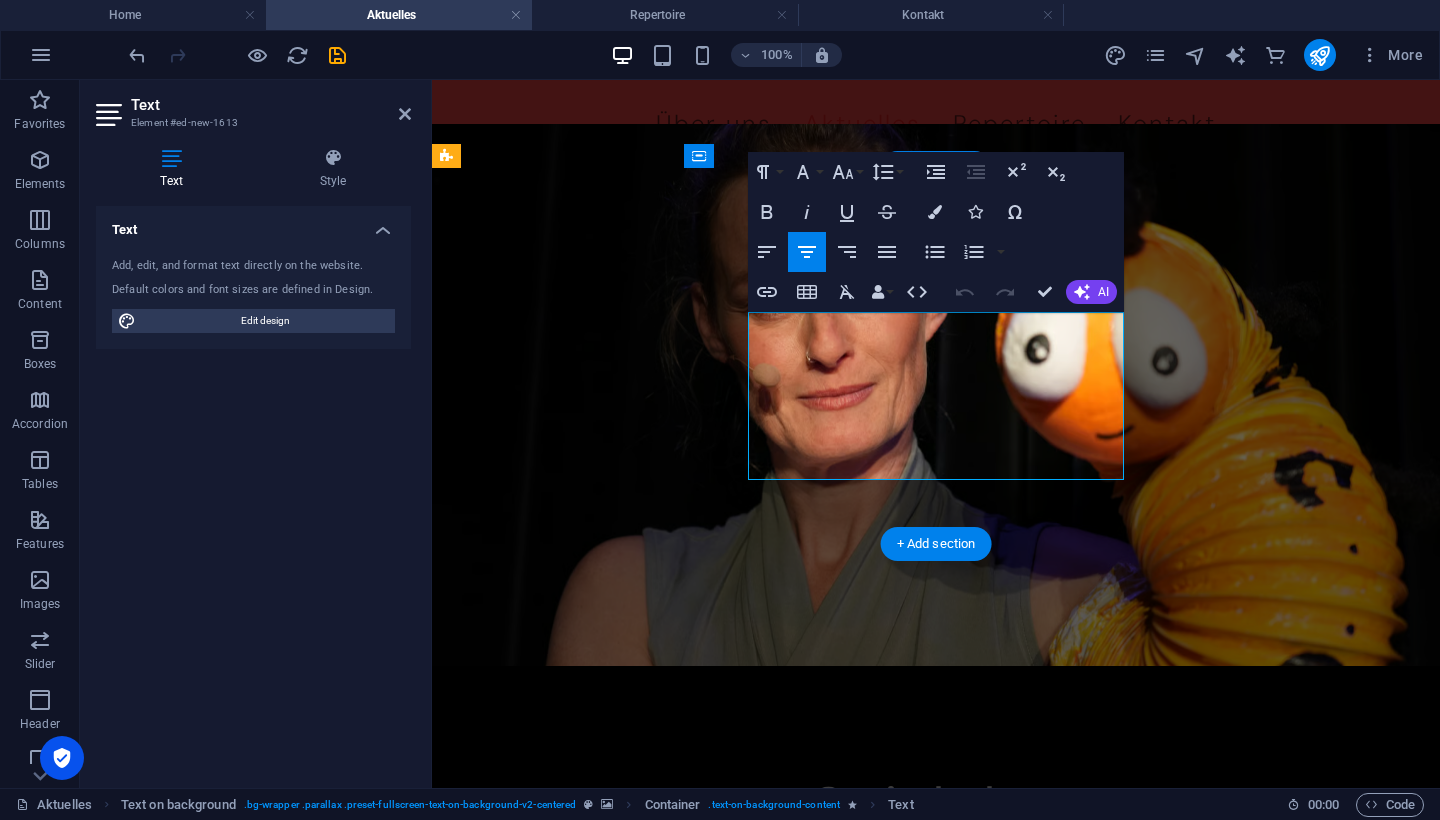 type 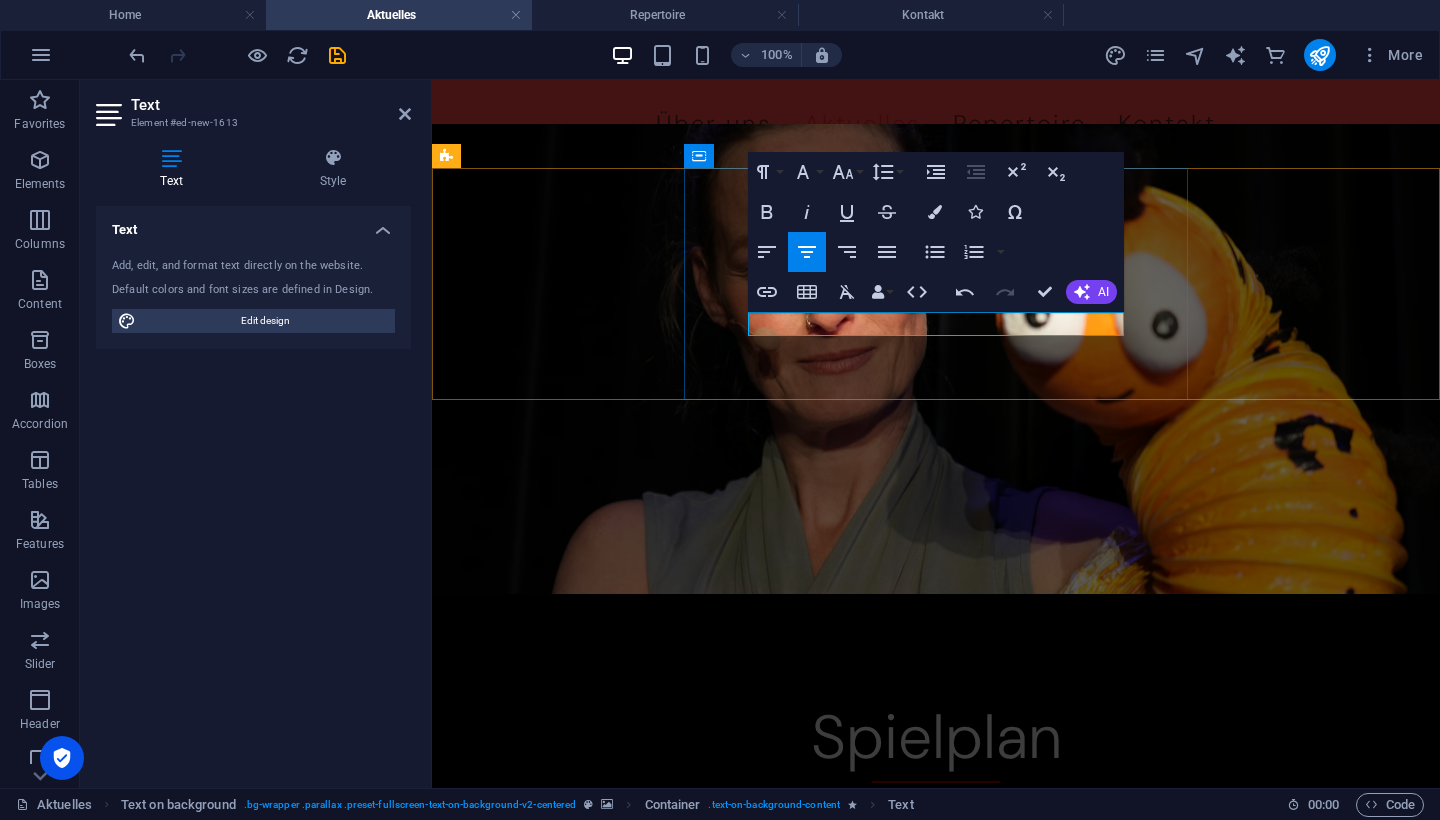 click on "Spielplan" at bounding box center [936, 795] 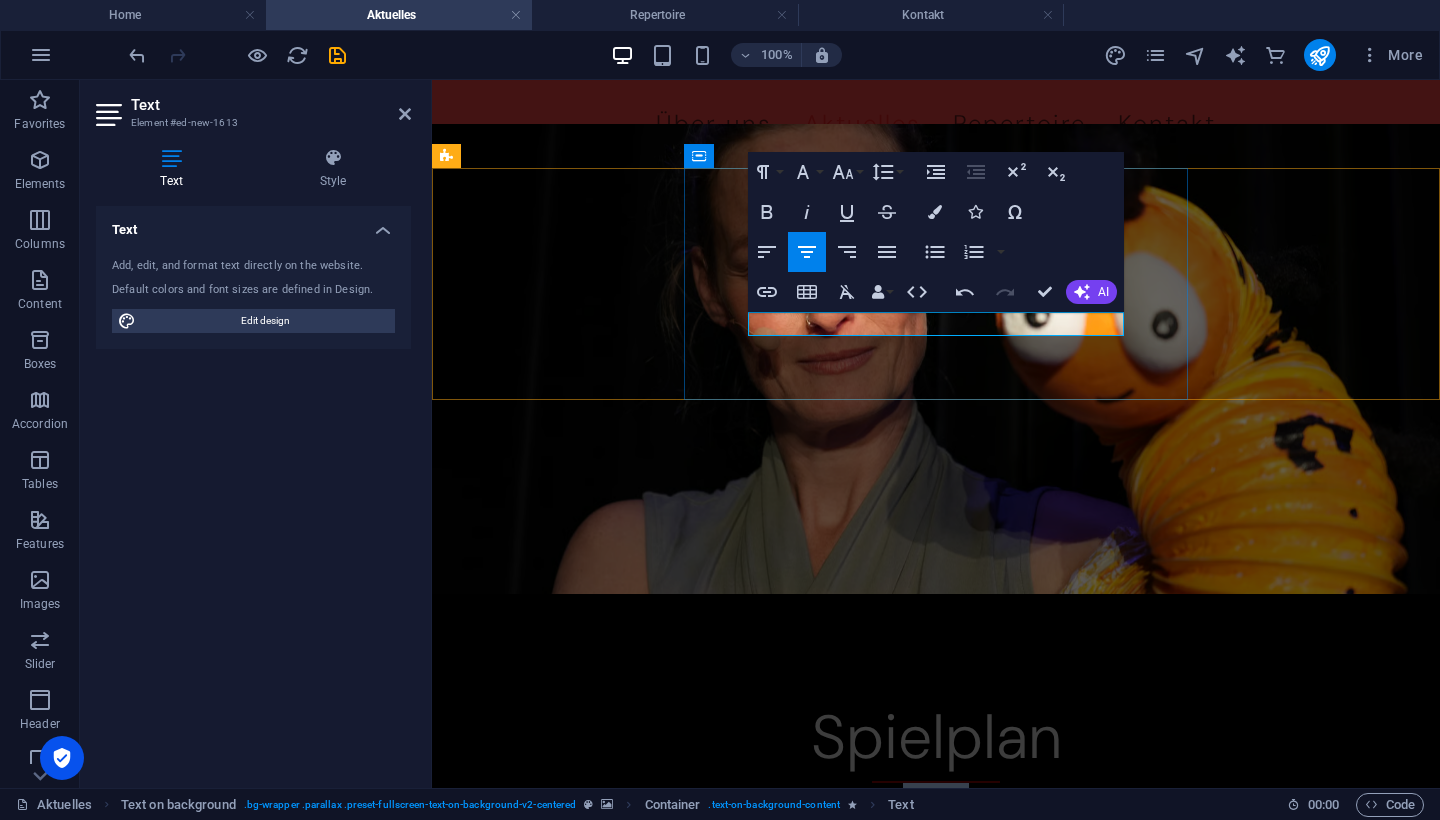 click on "Spielplan" at bounding box center (936, 795) 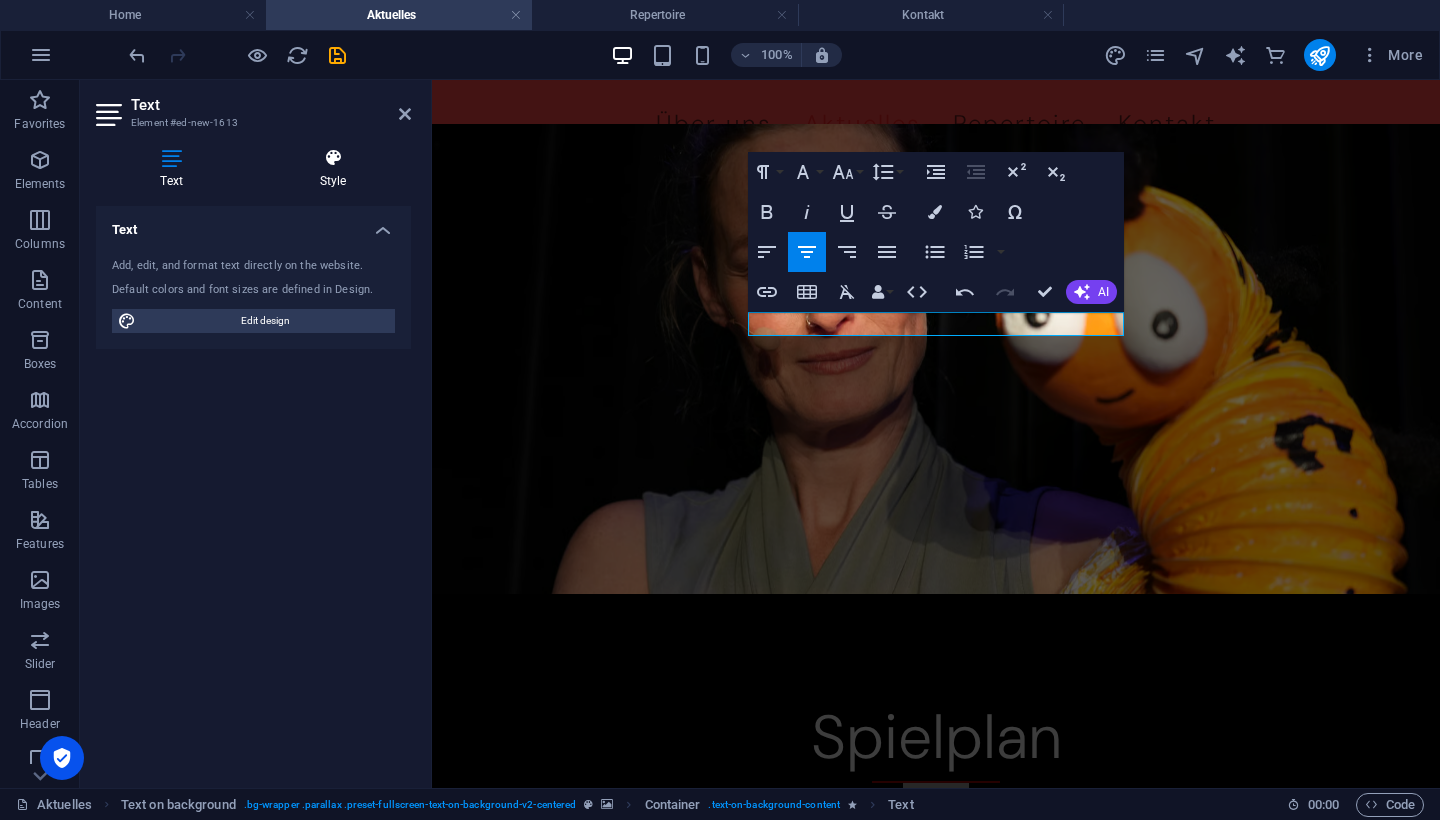 click at bounding box center [333, 158] 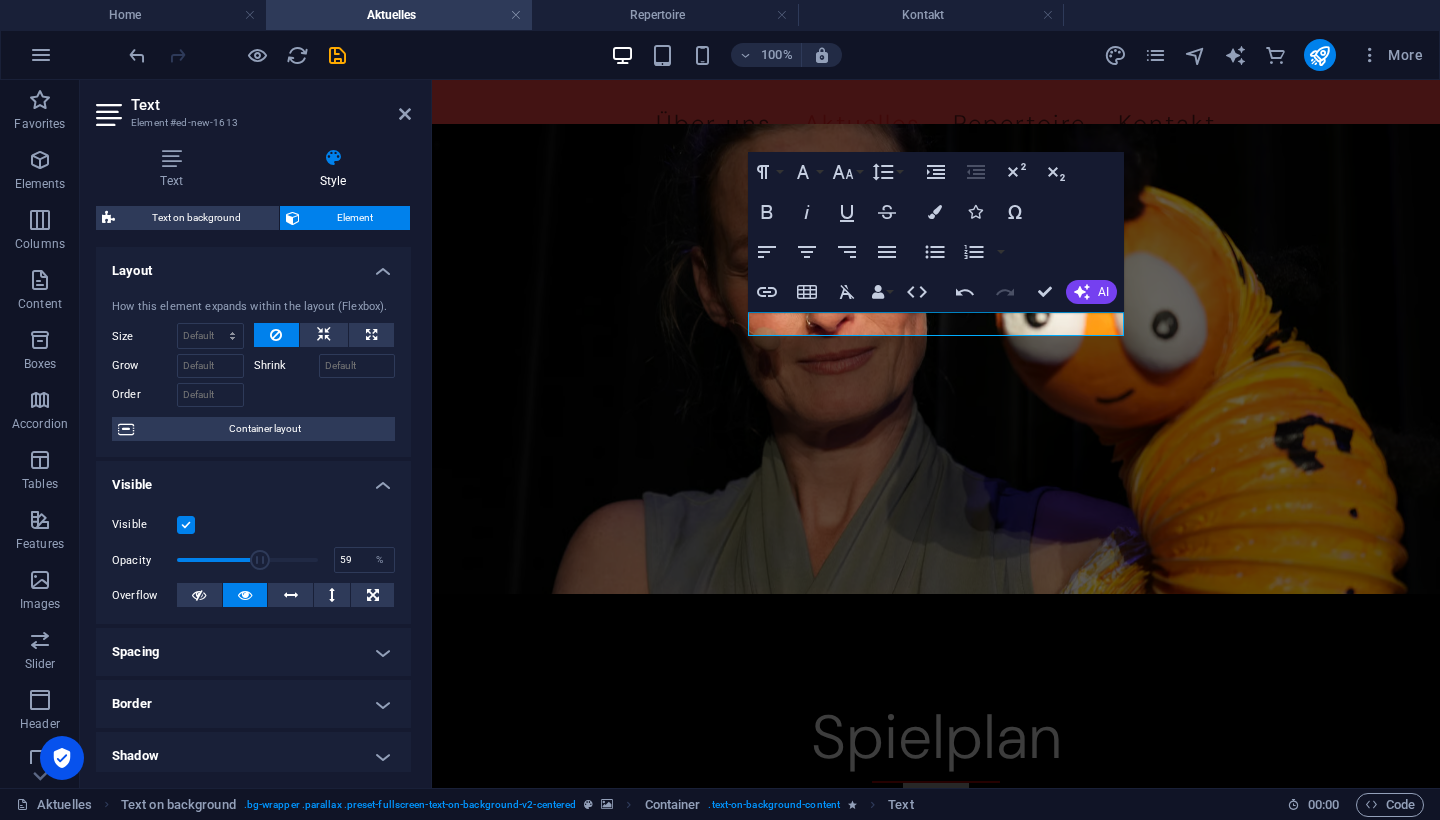 type on "60" 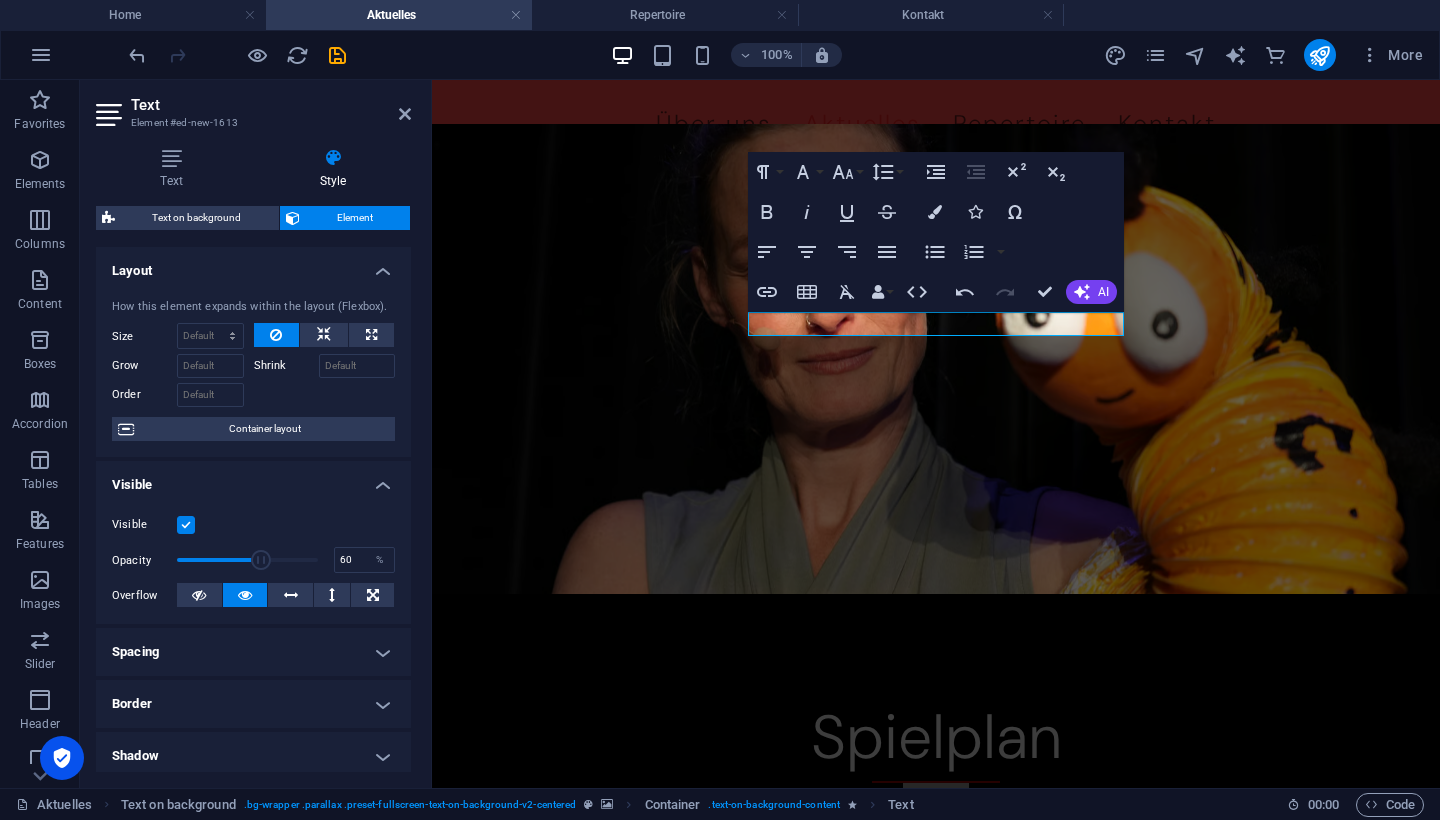 drag, startPoint x: 280, startPoint y: 564, endPoint x: 258, endPoint y: 565, distance: 22.022715 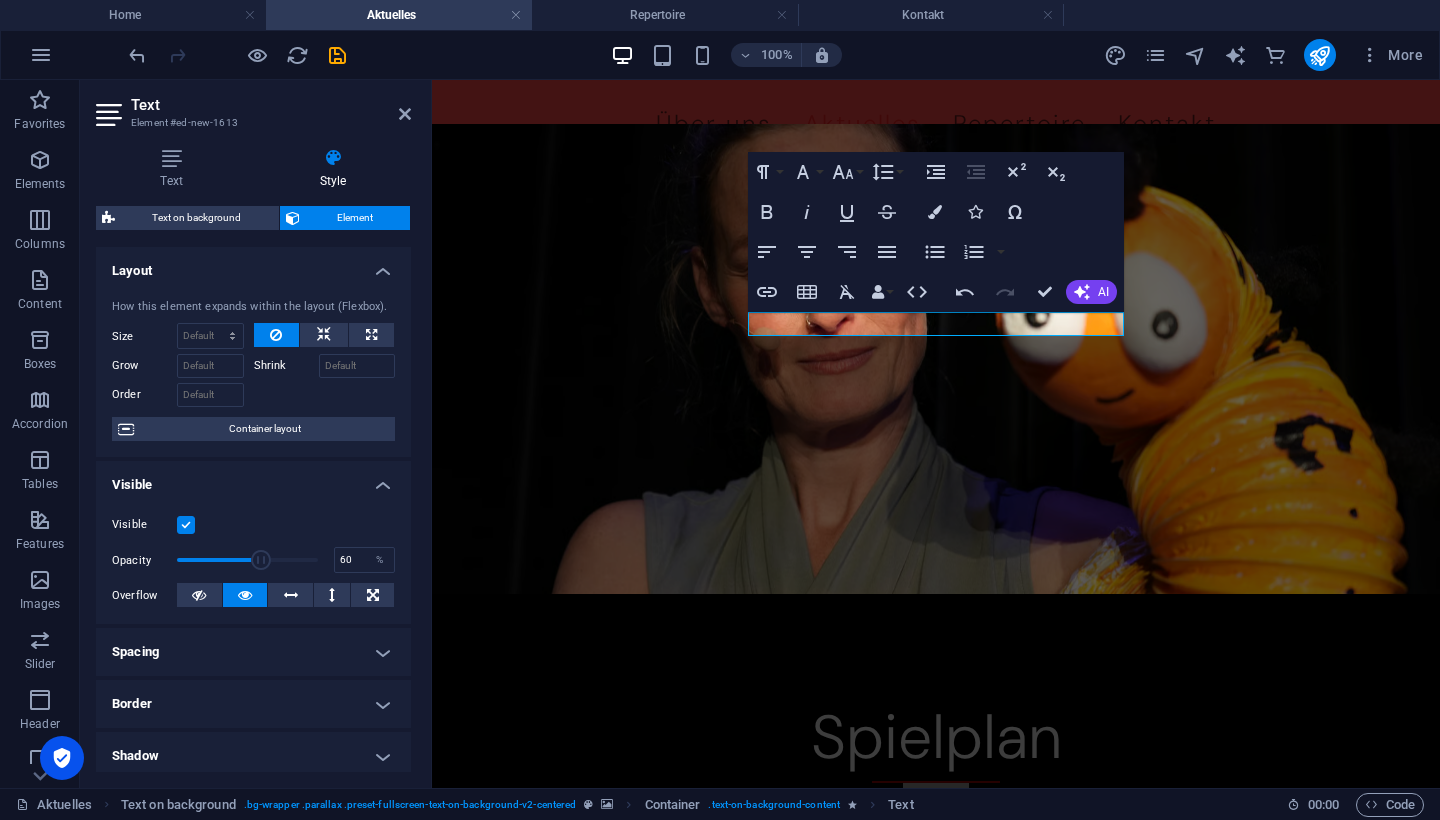 click at bounding box center (247, 560) 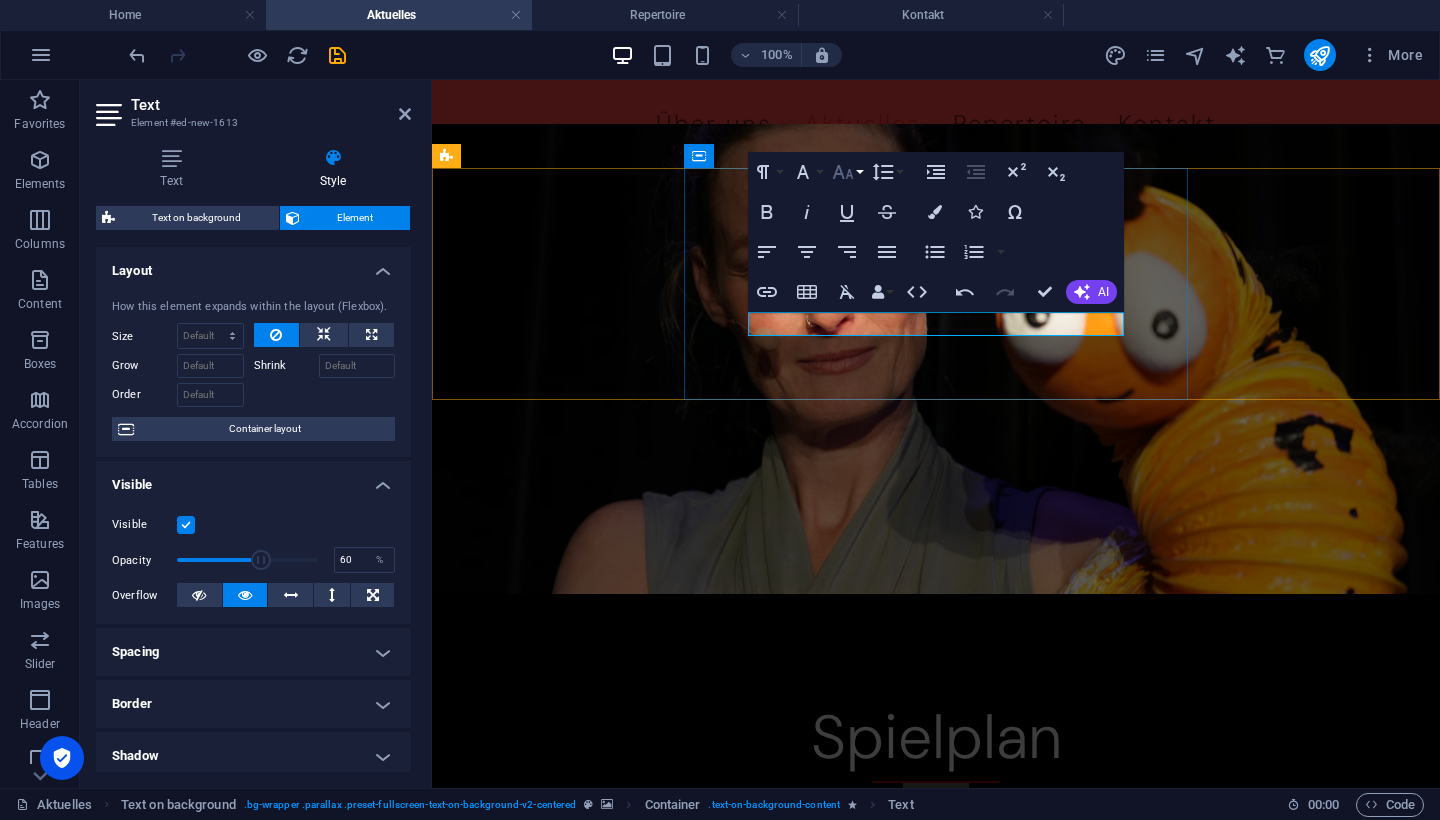 click 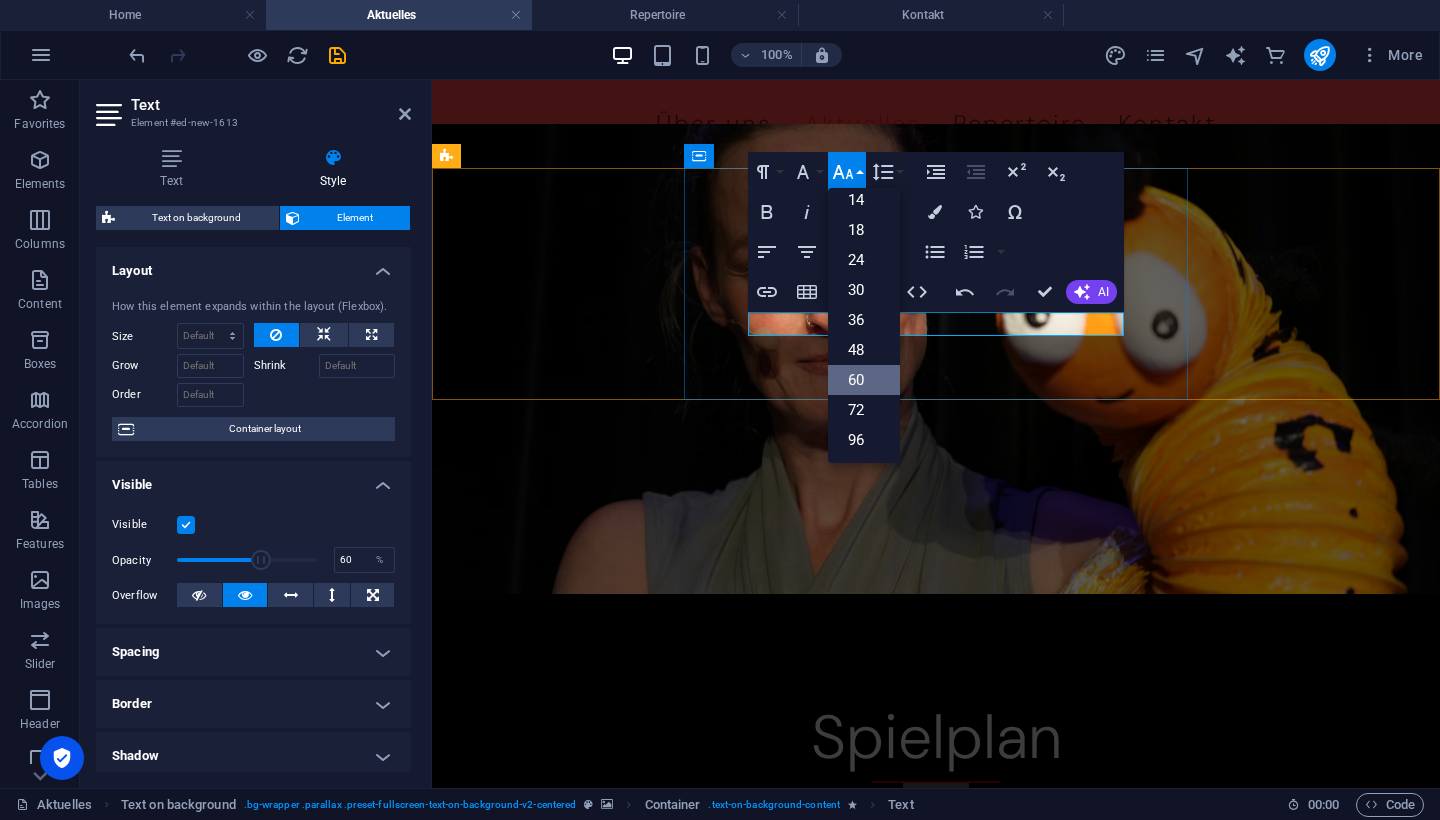 scroll, scrollTop: 161, scrollLeft: 0, axis: vertical 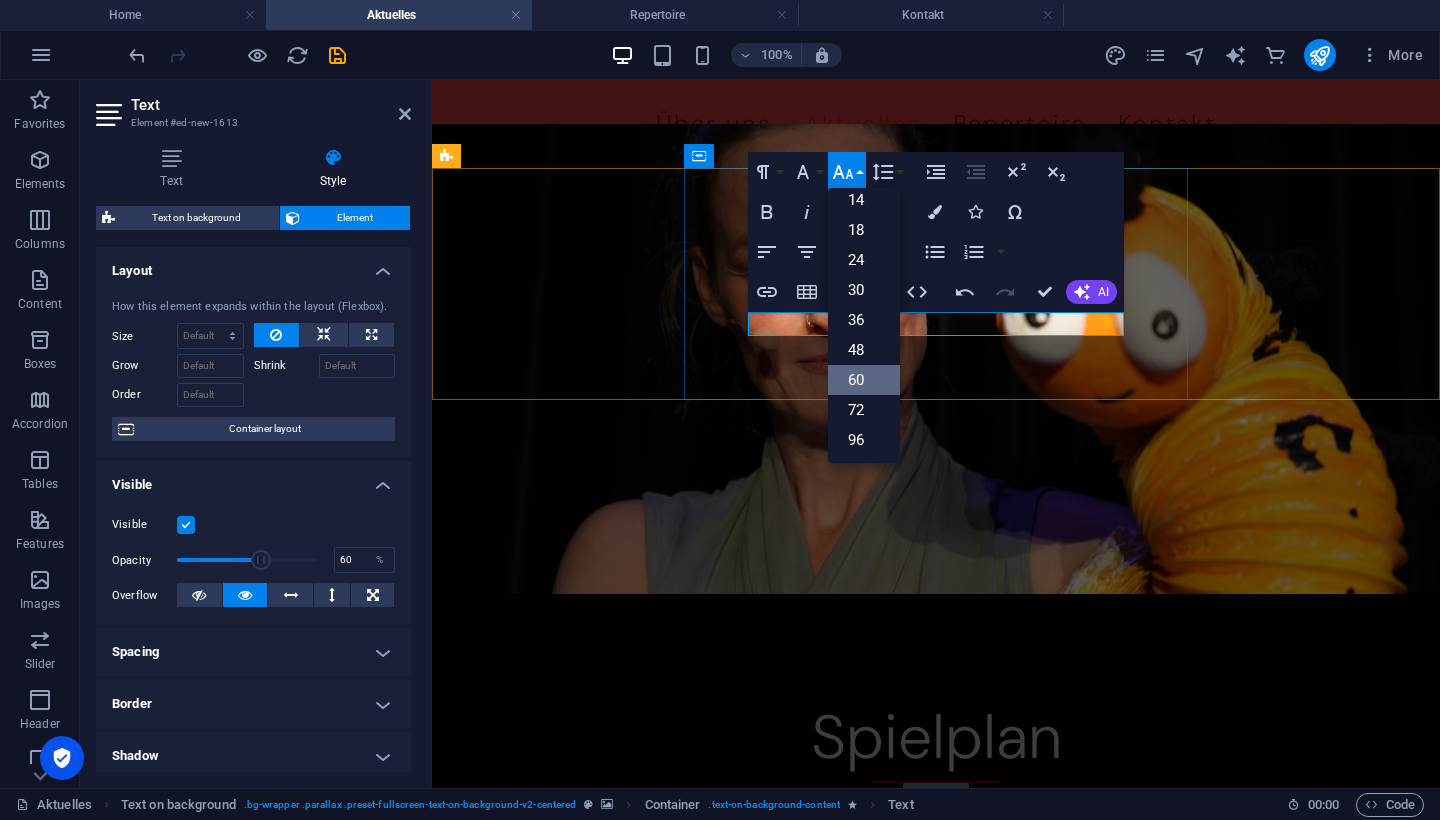 click on "60" at bounding box center [864, 380] 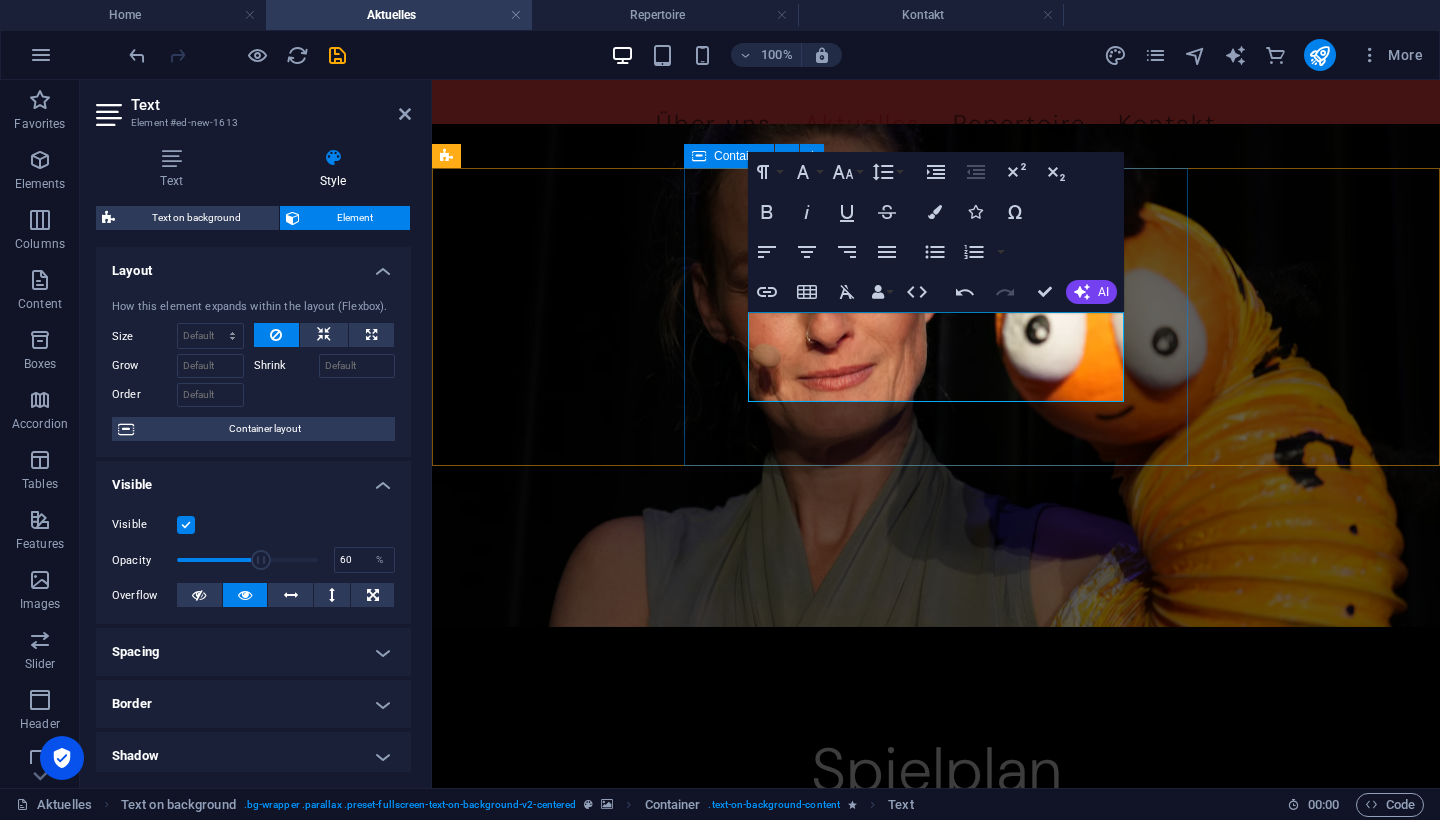 click on "Spielplan Spielplan" at bounding box center [936, 820] 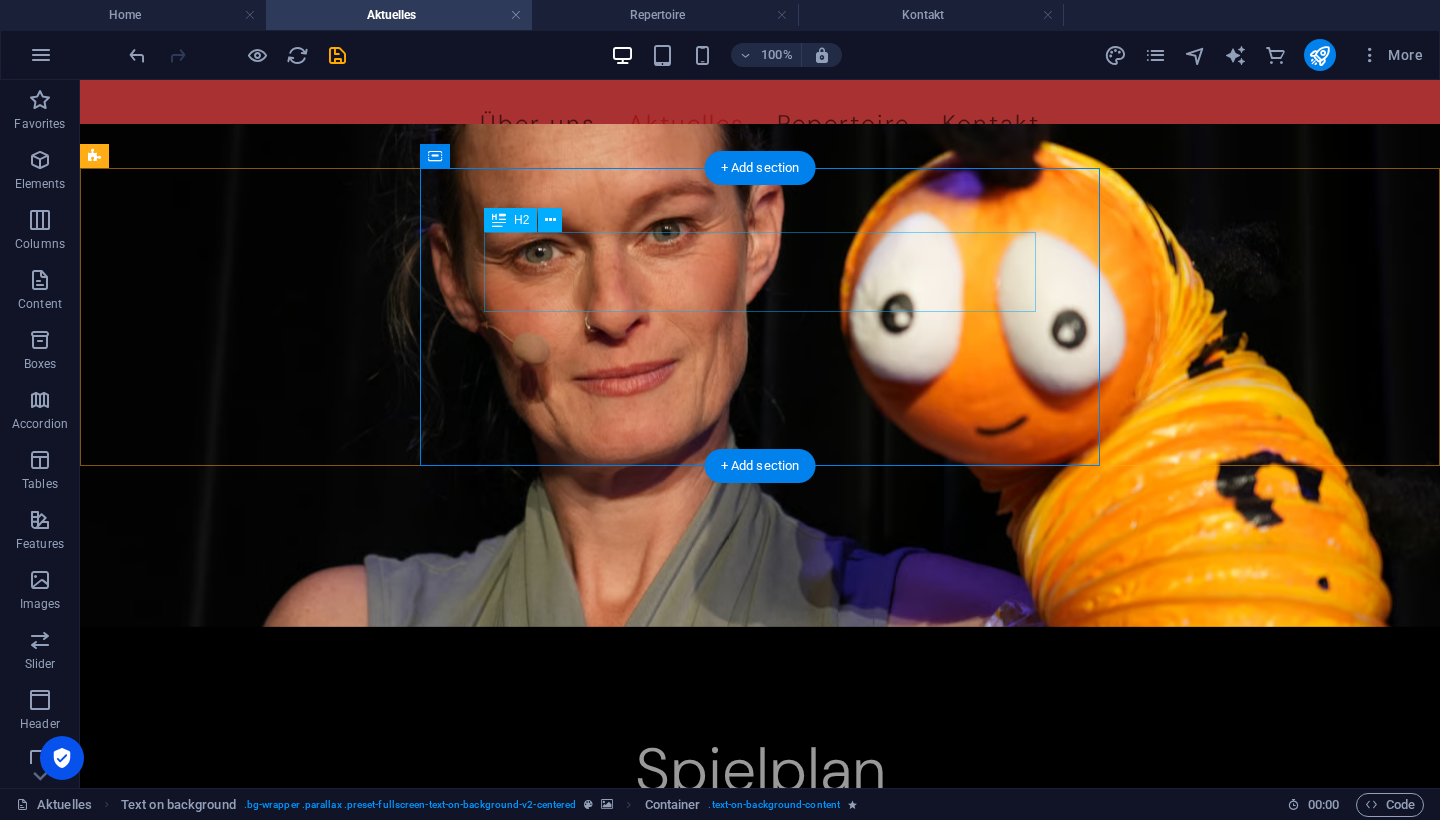 click on "Spielplan" at bounding box center (760, 775) 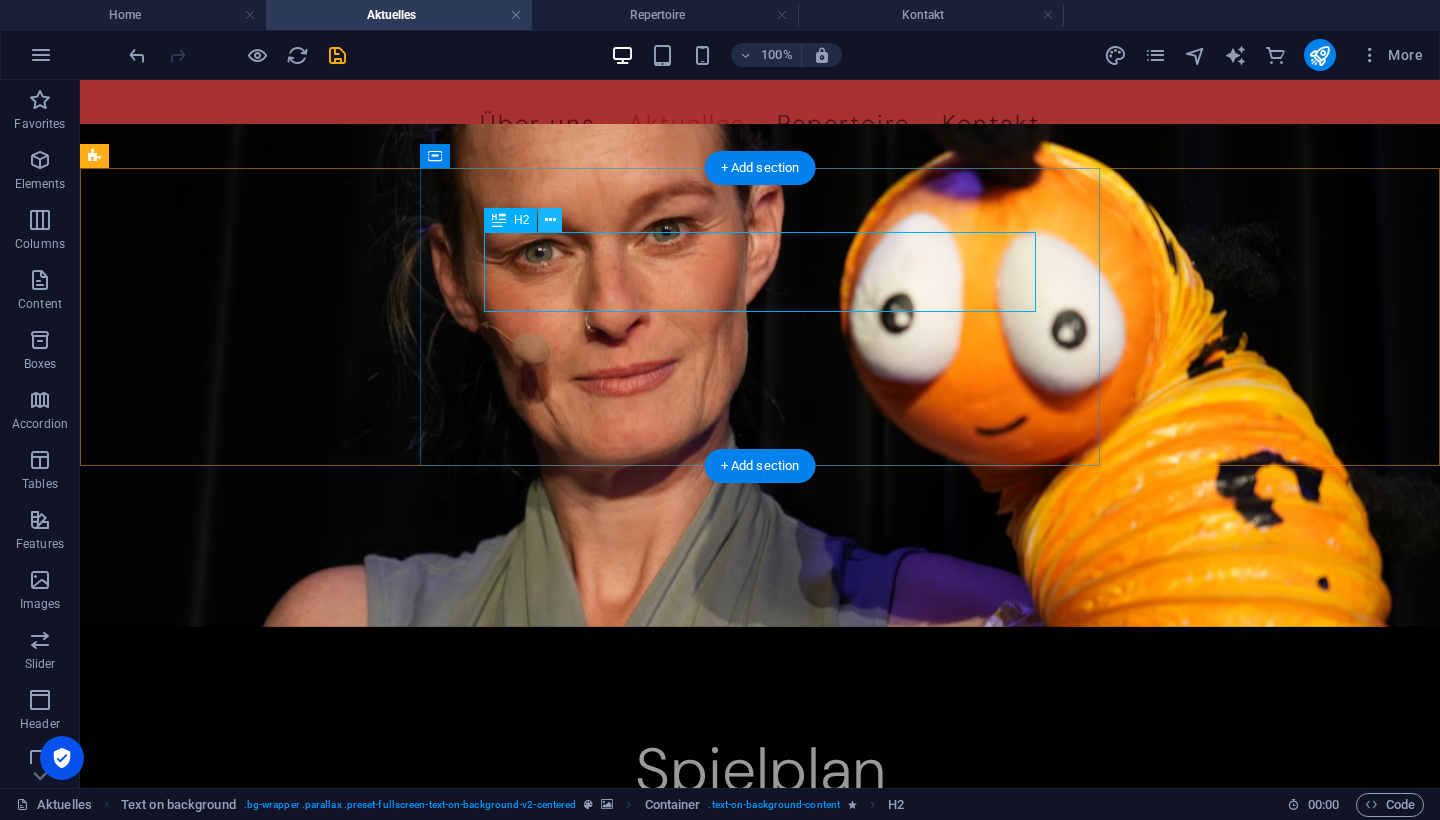 click at bounding box center (550, 220) 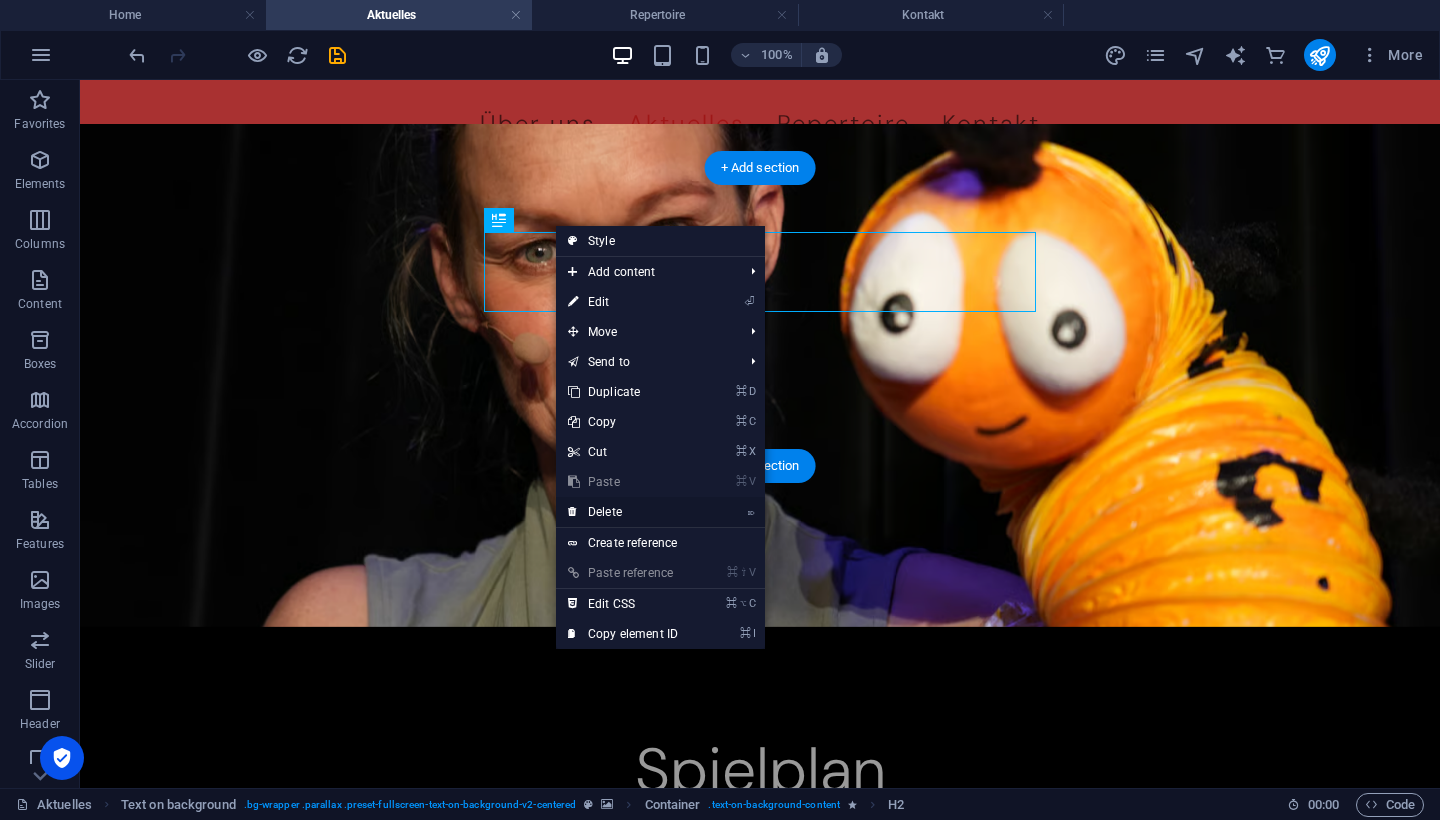 click on "⌦  Delete" at bounding box center (623, 512) 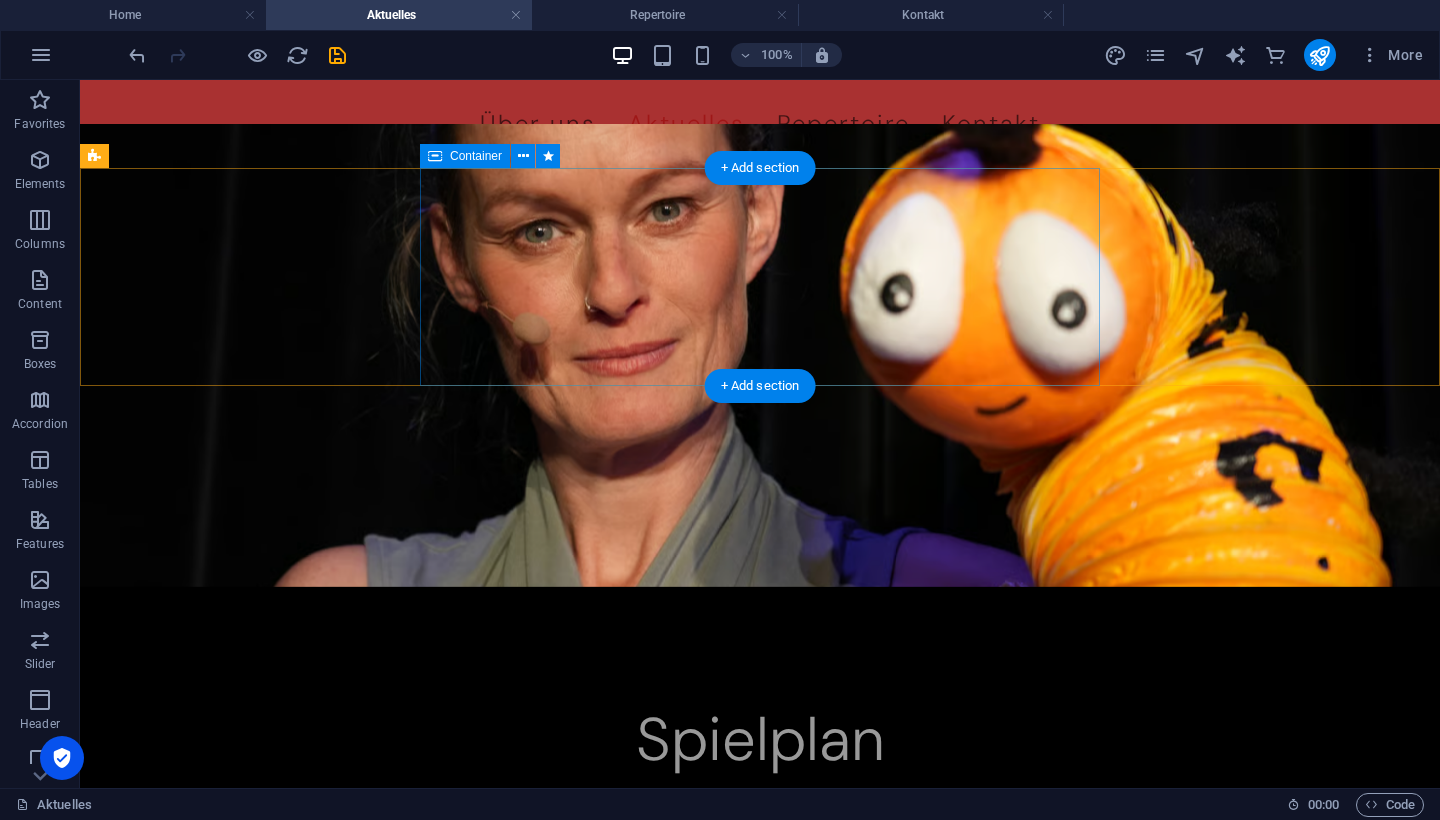 click on "Spielplan" at bounding box center (760, 740) 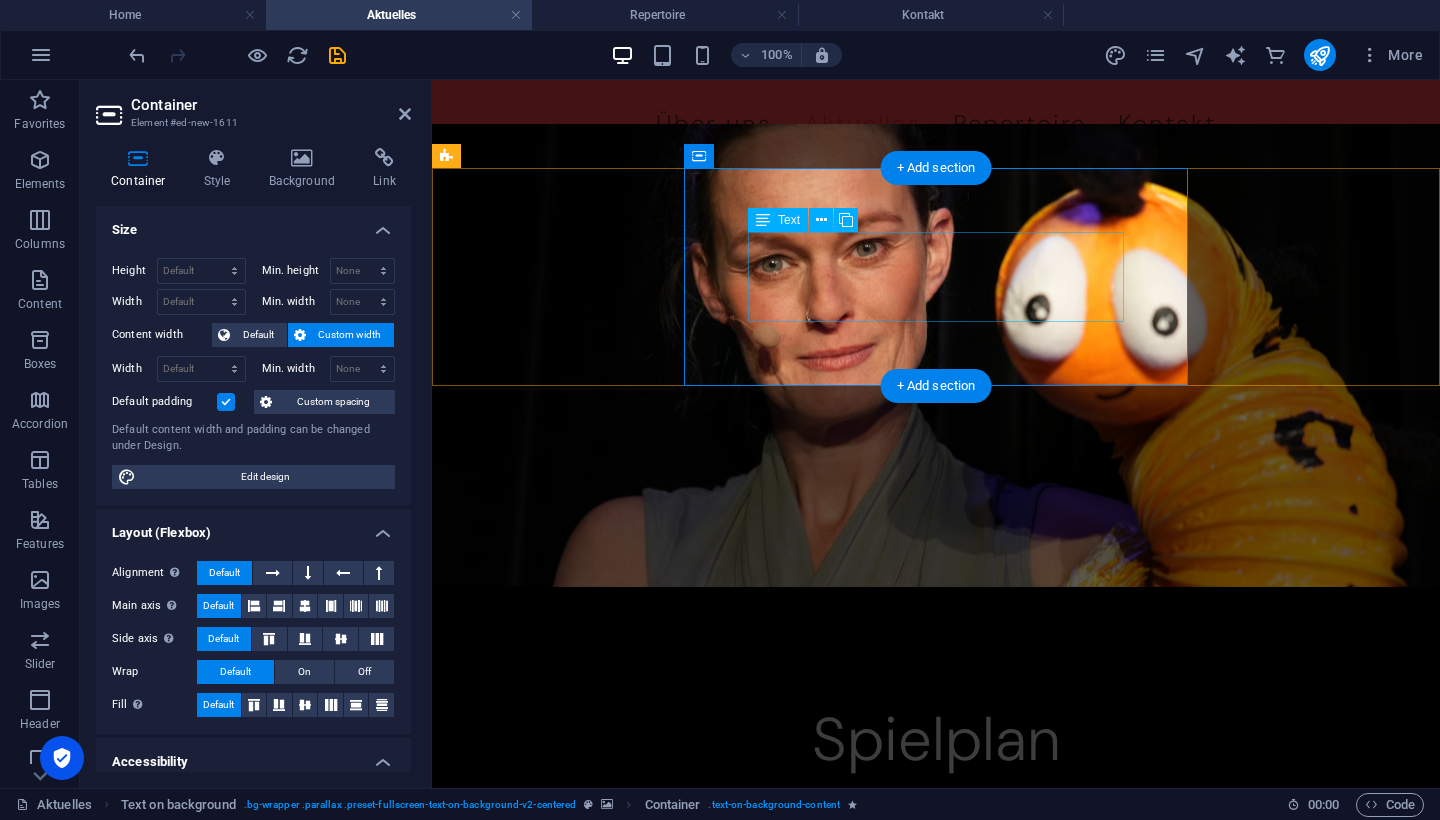 click on "Spielplan" at bounding box center (936, 740) 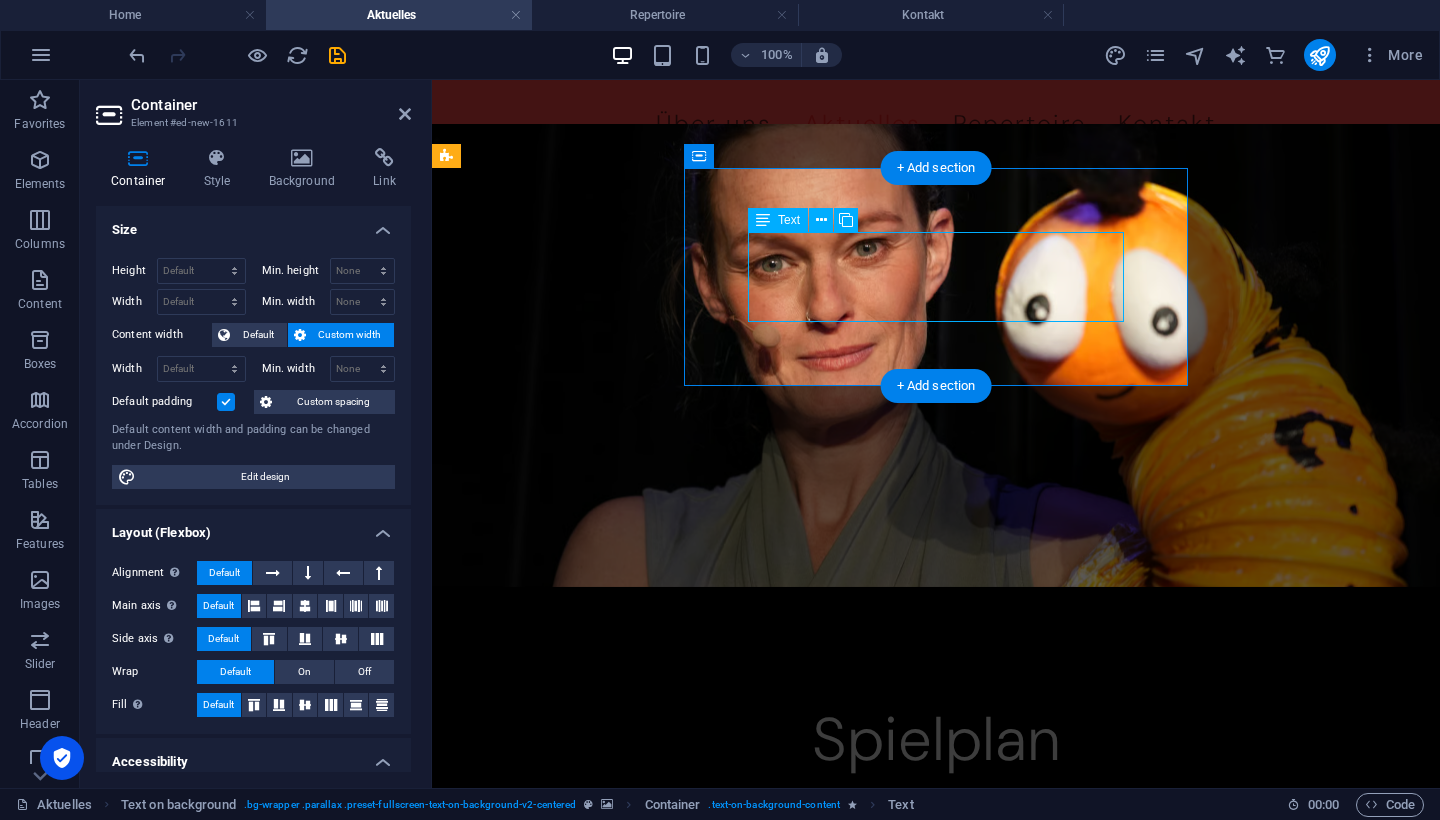 click on "Spielplan" at bounding box center (936, 740) 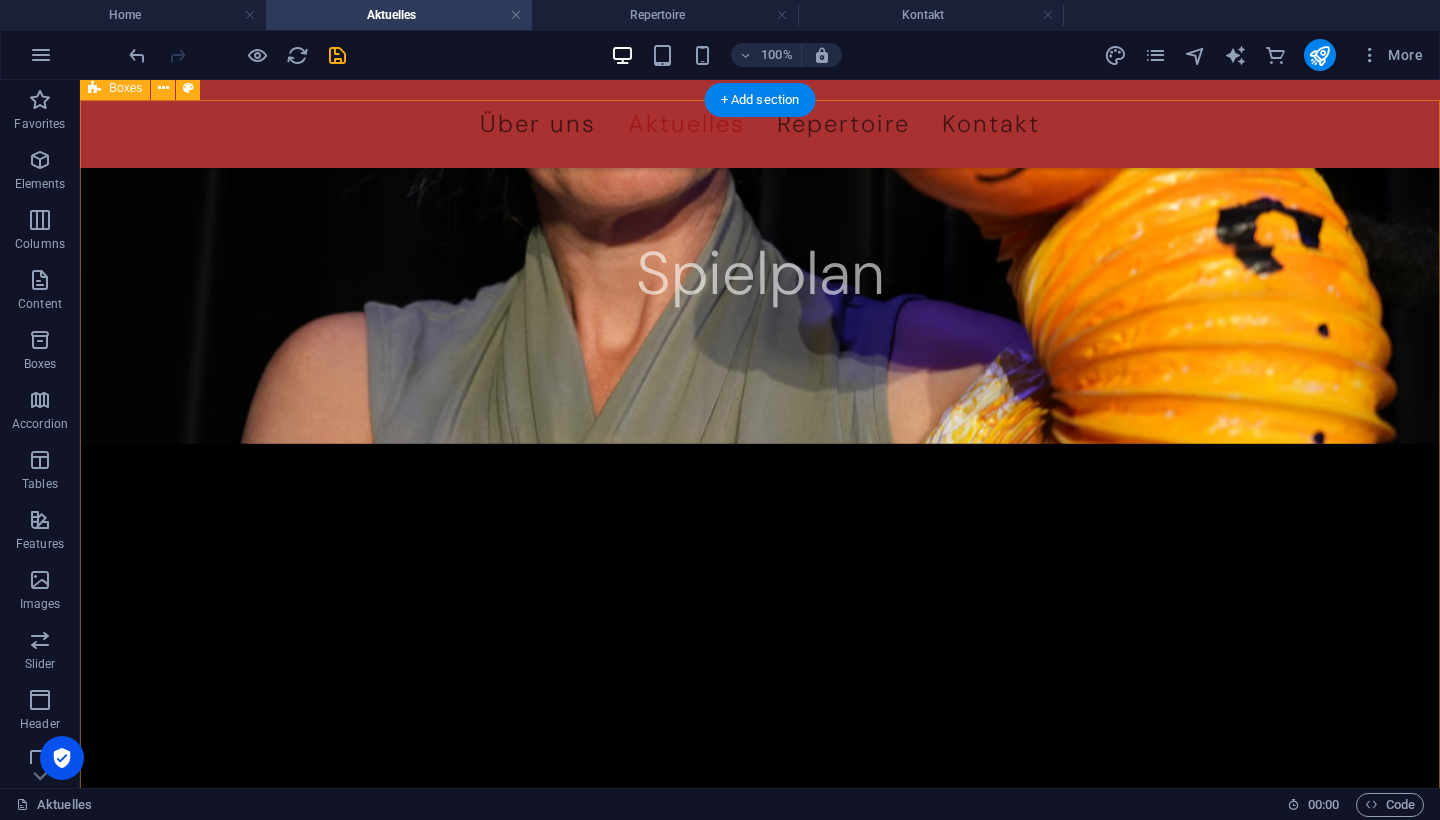 click on ".fa-secondary{opacity:.4} Malwina und der Erdbeerpilz Datum: [DATE] Uhrzeit: 11:00, 16:00 Ort: Kindermuseum unterm Dach Gefördert durch: KiA Fonds .fa-secondary{opacity:.4} Malwina und der Erdbeerpilz Datum: [DATE] Uhrzeit: 10:00 Ort: [PERSON_NAME]-Bibliothek Gefördert durch: KiA Fonds .fa-secondary{opacity:.4} Malwina und der Erdbeerpilz Datum: [DATE] Uhrzeit: 10:00 Ort: Bibliothek im [GEOGRAPHIC_DATA] [GEOGRAPHIC_DATA] durch: KiA Fonds .fa-secondary{opacity:.4} Malwina und der Erdbeerpilz Datum: [DATE] Uhrzeit: 14:00 Ort: [PERSON_NAME]- und Jugendkulturzentrum Gefördert durch: KiA Fonds .fa-secondary{opacity:.4} Malwina und der Erdbeerpilz Datum: [DATE] Uhrzeit: 09:30, 11:00 Ort: Mittelpunktbibliothek EhmWelk Gefördert durch: KiA Fonds .fa-secondary{opacity:.4} Malwina und der Erdbeerpilz Datum: [DATE] Uhrzeit: 10:00 Ort: Gartenarbeitsschule [PERSON_NAME] Gefördert durch: KiA Fonds .fa-secondary{opacity:.4} Malwina und der Erdbeerpilz Datum: [DATE] Uhrzeit: 15:30 University" at bounding box center [760, 4555] 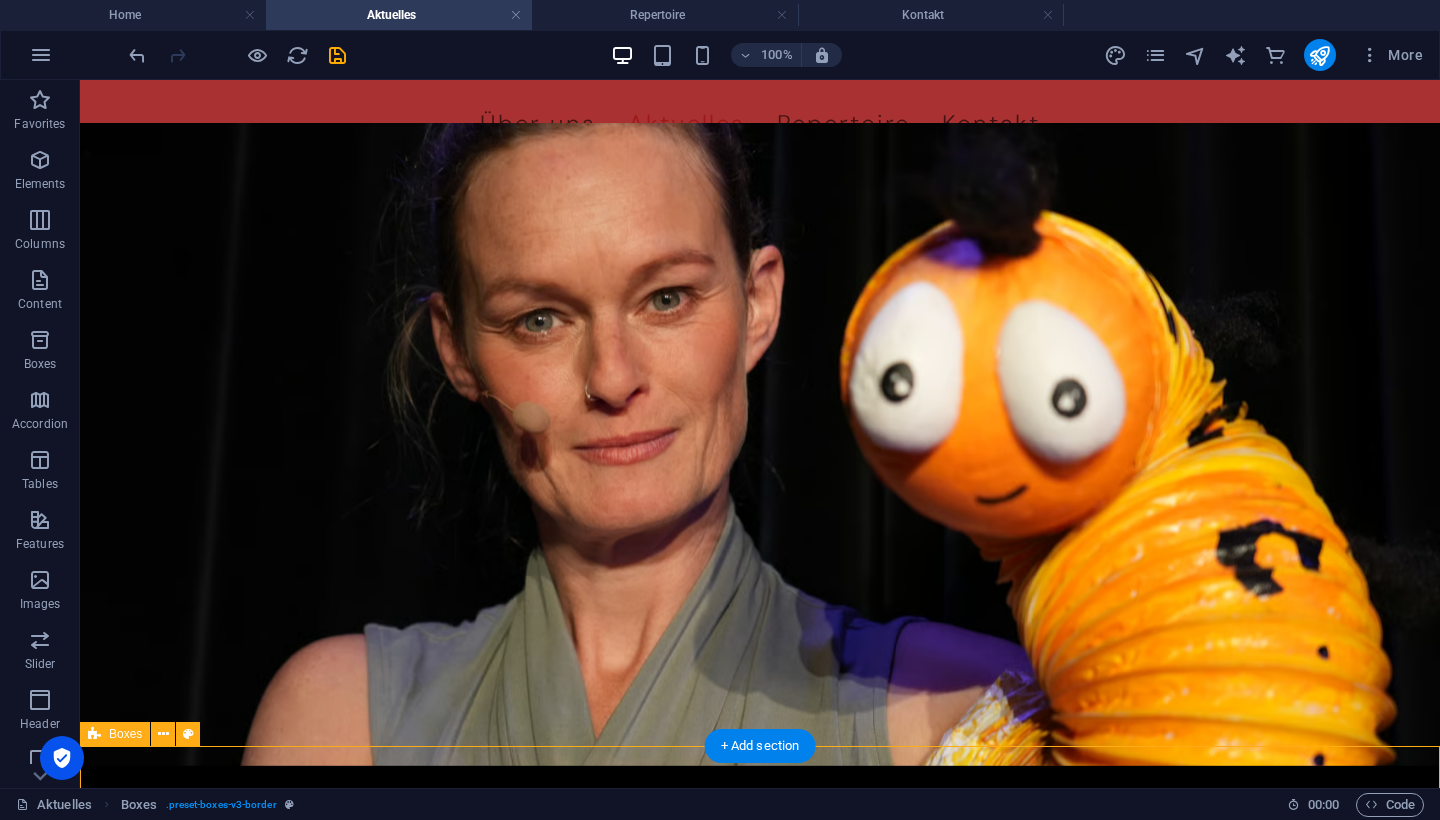 scroll, scrollTop: 0, scrollLeft: 0, axis: both 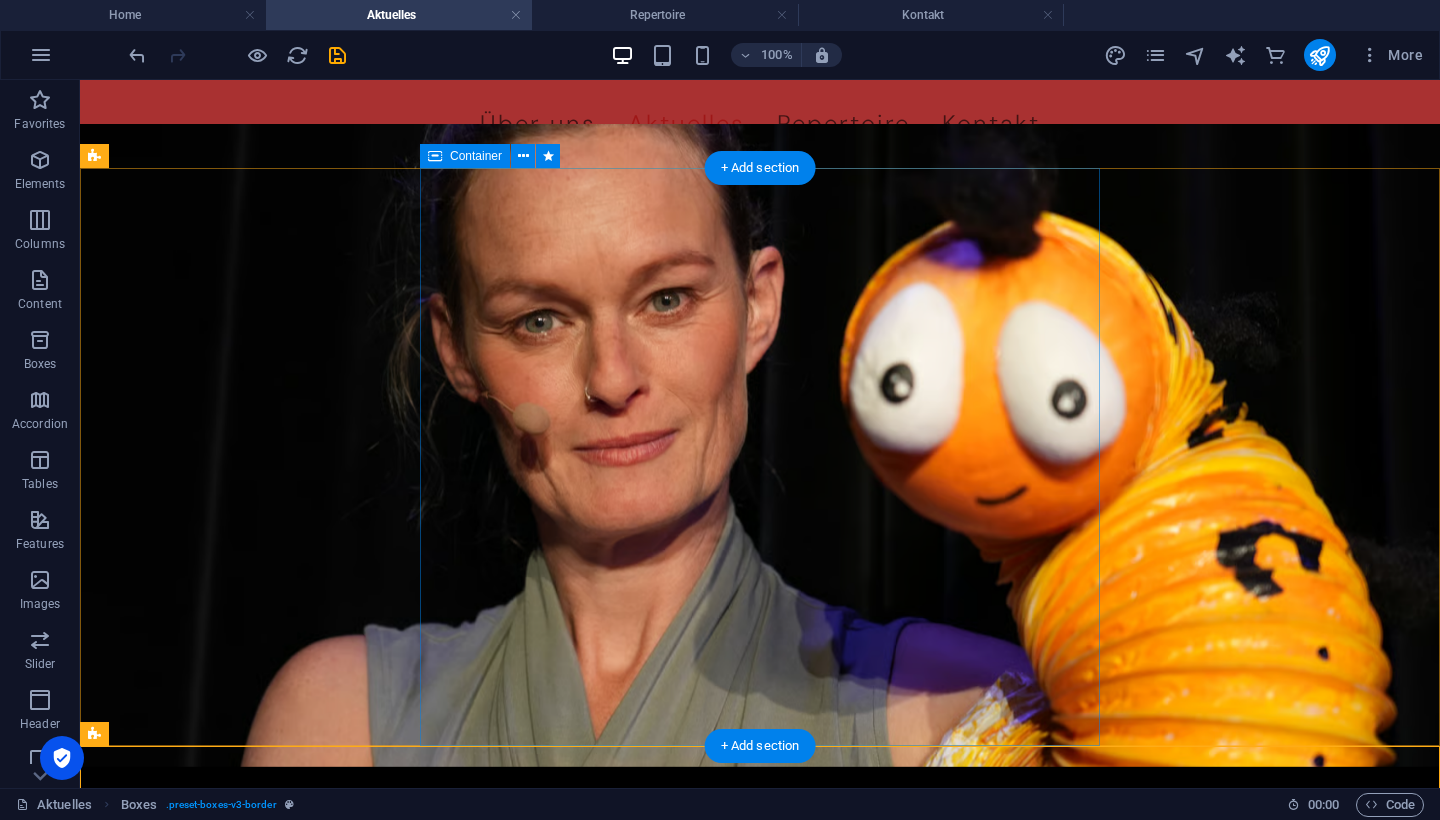 click on "Spielplan" at bounding box center (760, 1100) 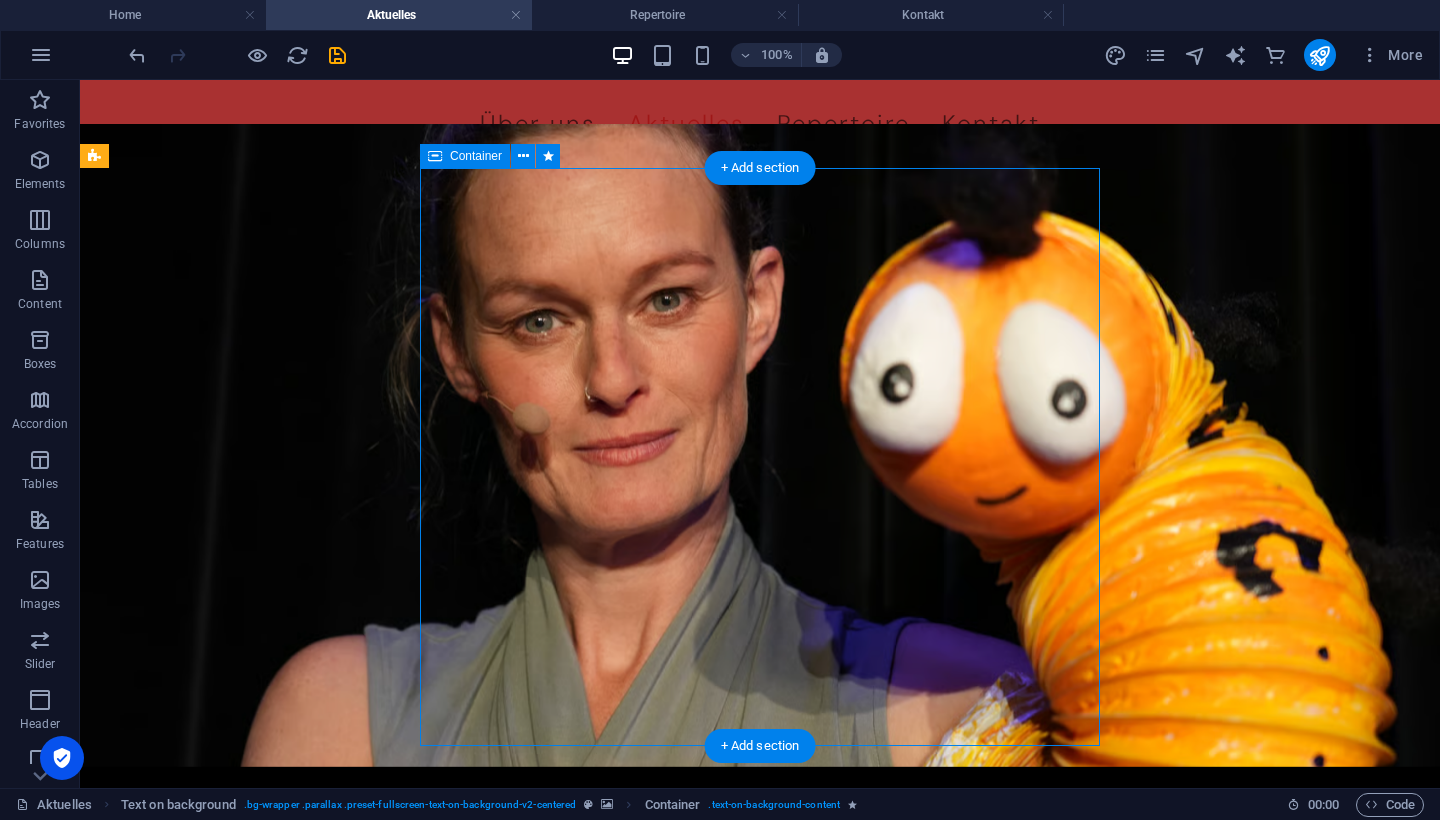 click on "Spielplan" at bounding box center (760, 1100) 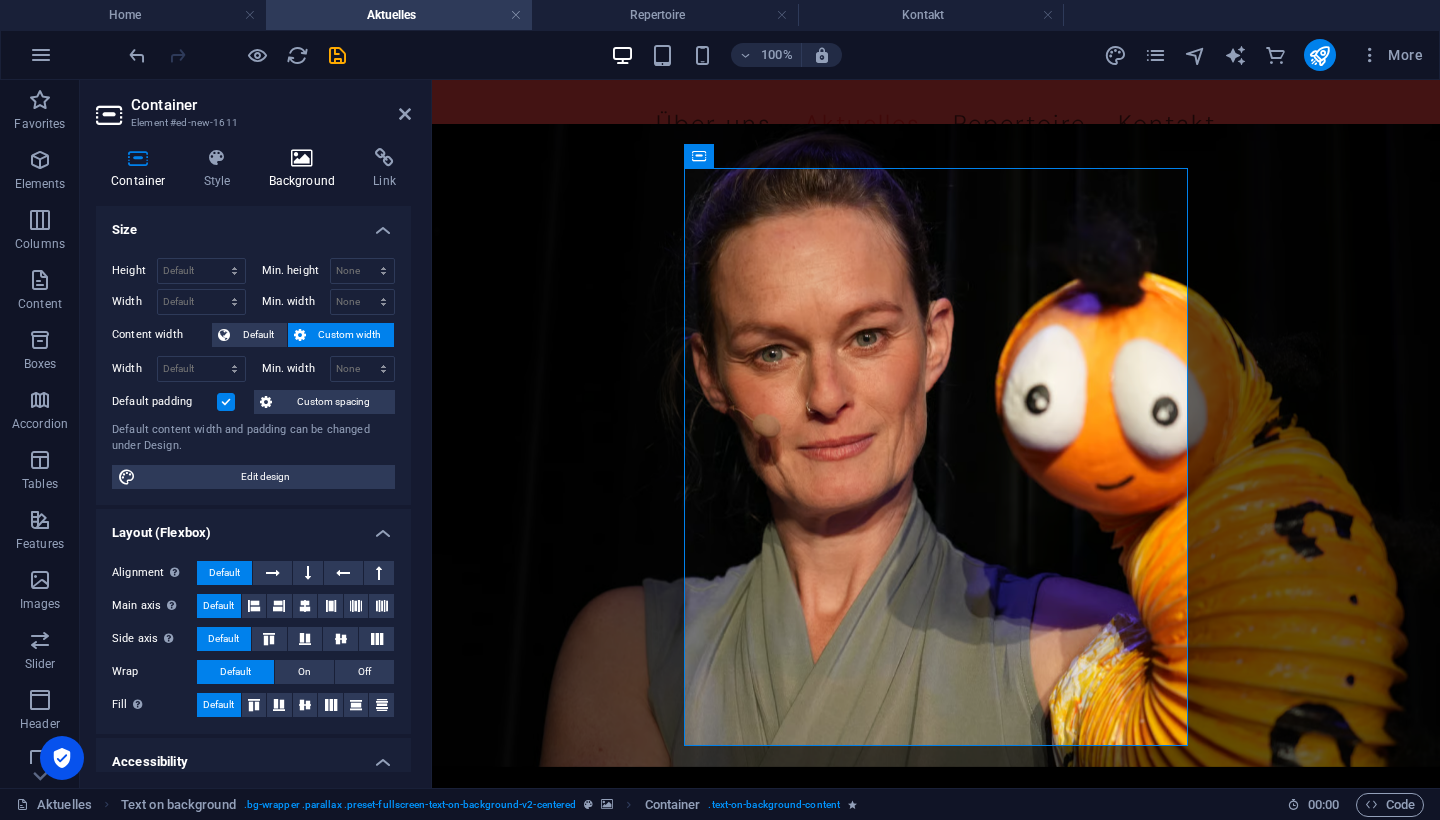 click at bounding box center [302, 158] 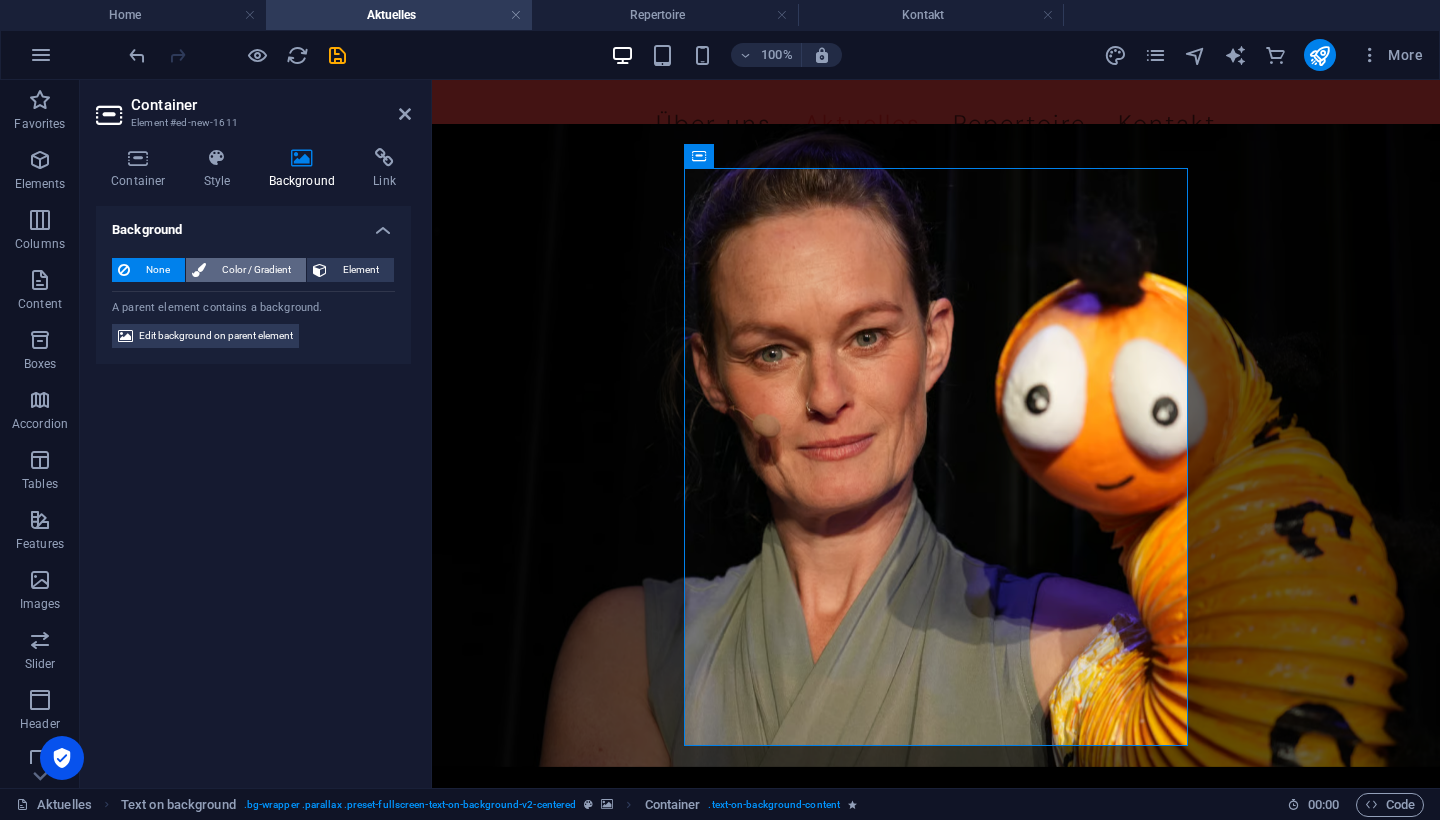 click on "Color / Gradient" at bounding box center [256, 270] 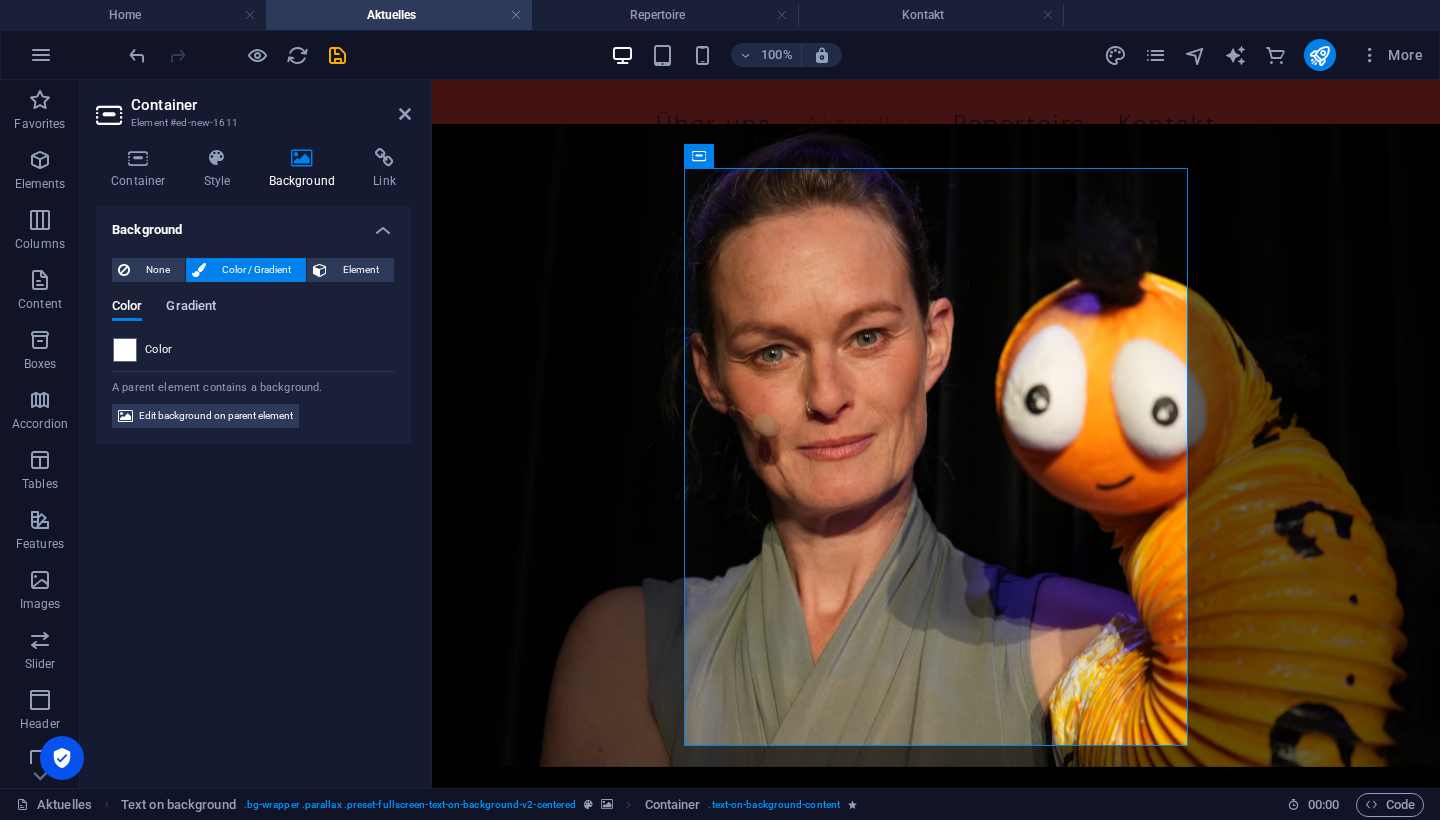 click on "Gradient" at bounding box center [191, 308] 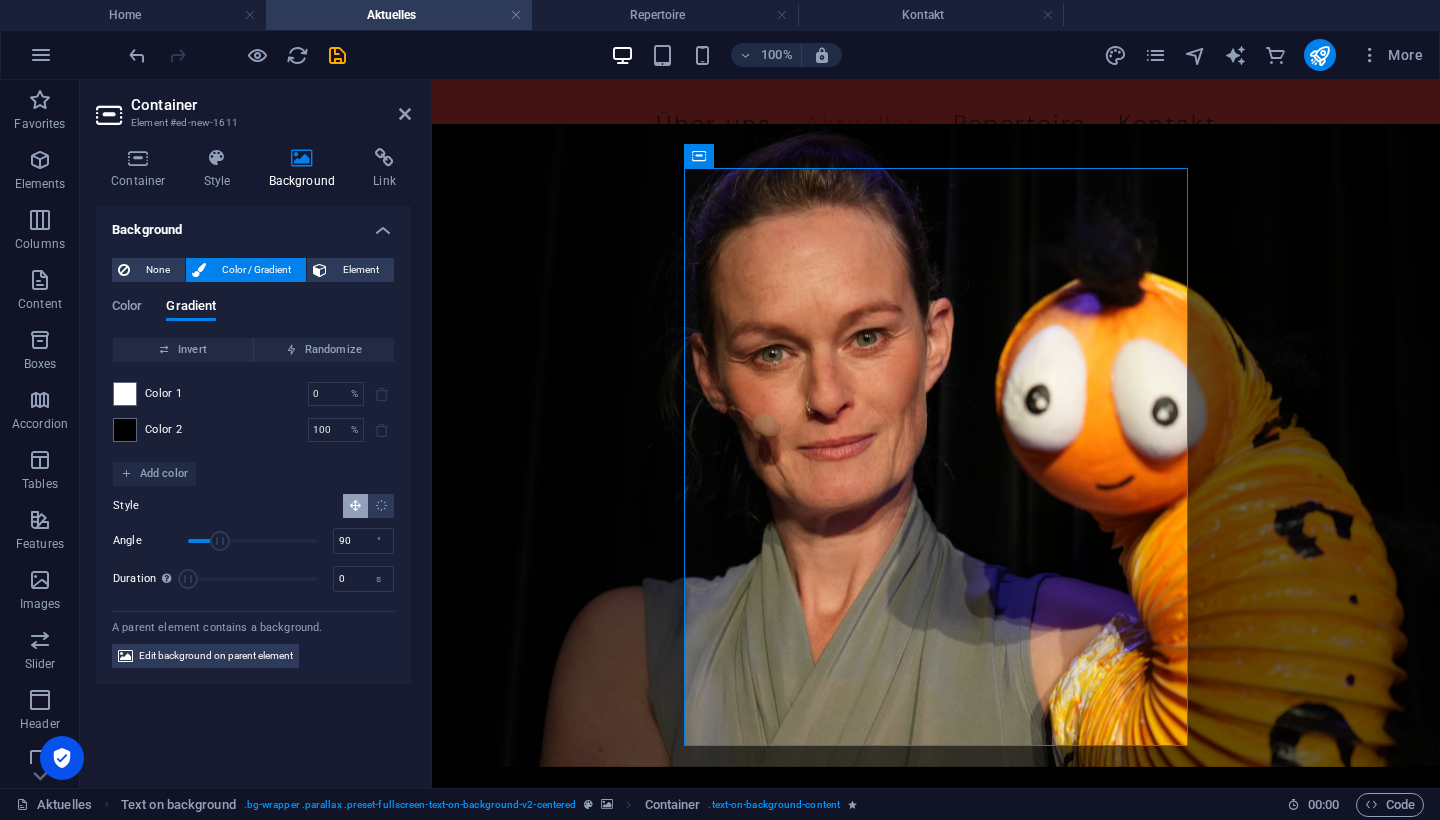 click on "None Color / Gradient Element Stretch background to full-width Color overlay Places an overlay over the background to colorize it Parallax 0 % Image Image slider Map Video YouTube Vimeo HTML Color Gradient Color Invert Randomize Color 1 0 % ​ Color 2 100 % ​ Add color Style Angle 90 ° Duration Duration of the background animation. A value of "0" disables the animation 0 s A parent element contains a background. Edit background on parent element" at bounding box center (253, 463) 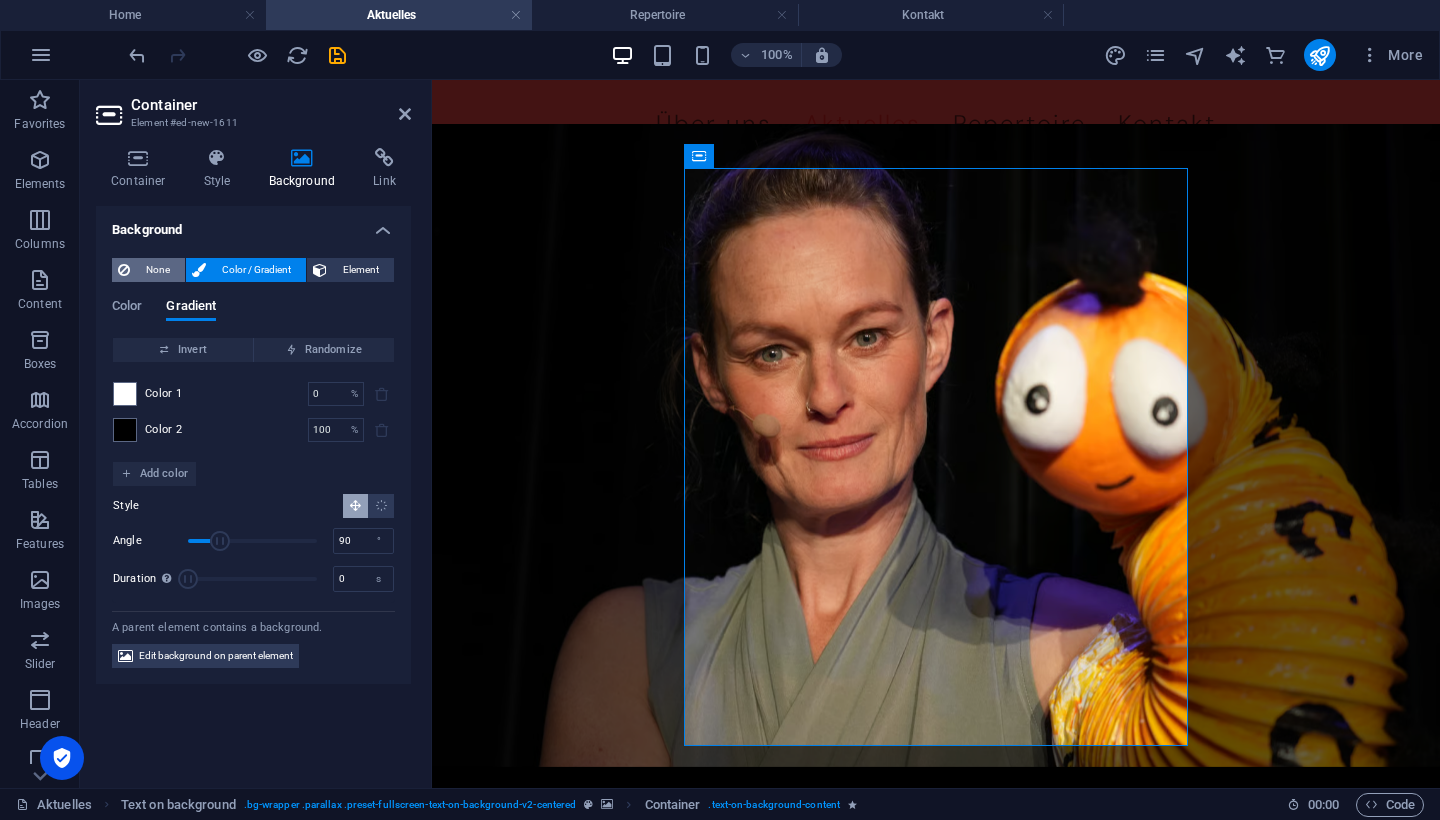 click on "None" at bounding box center [157, 270] 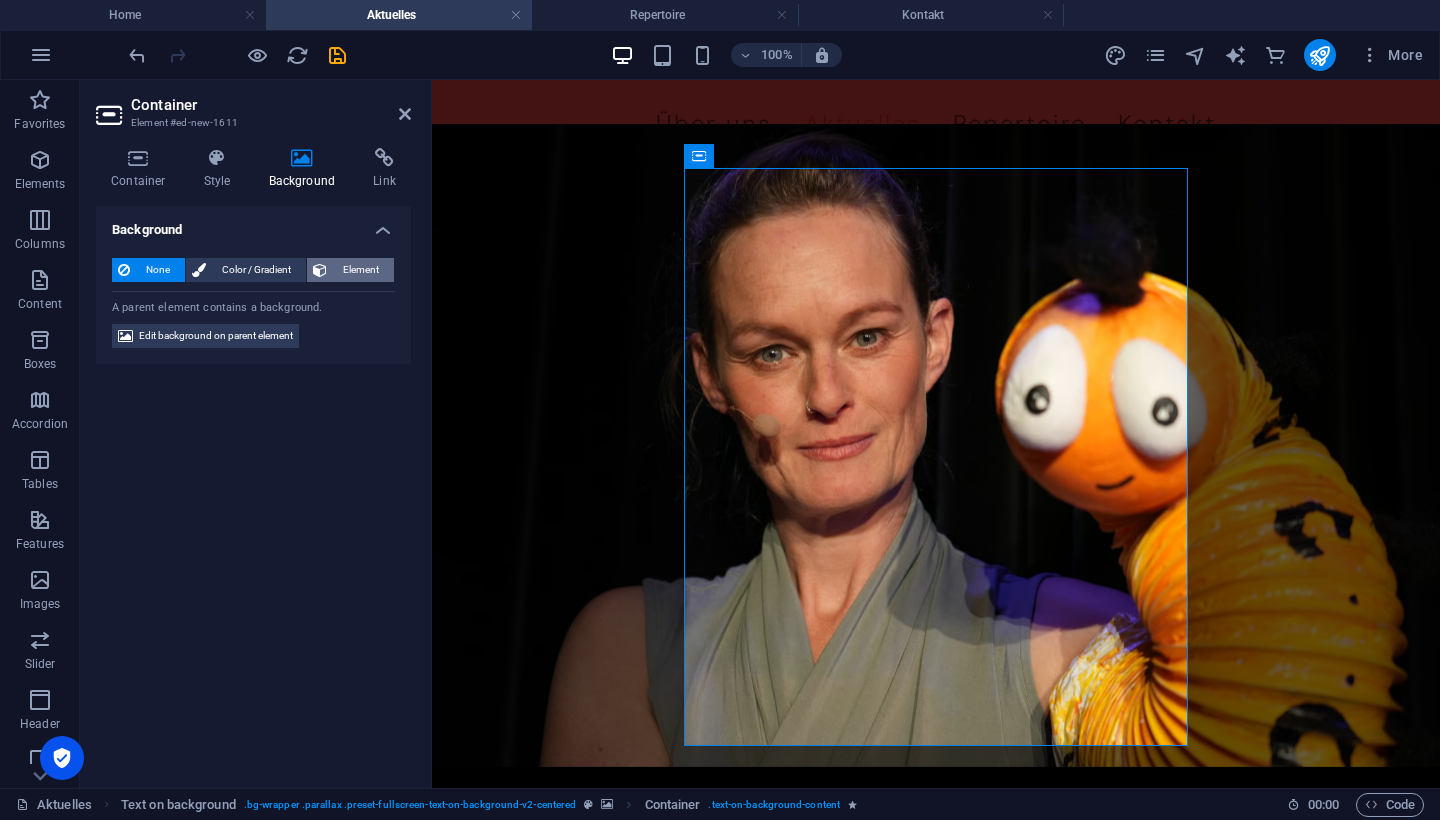 click on "Element" at bounding box center (360, 270) 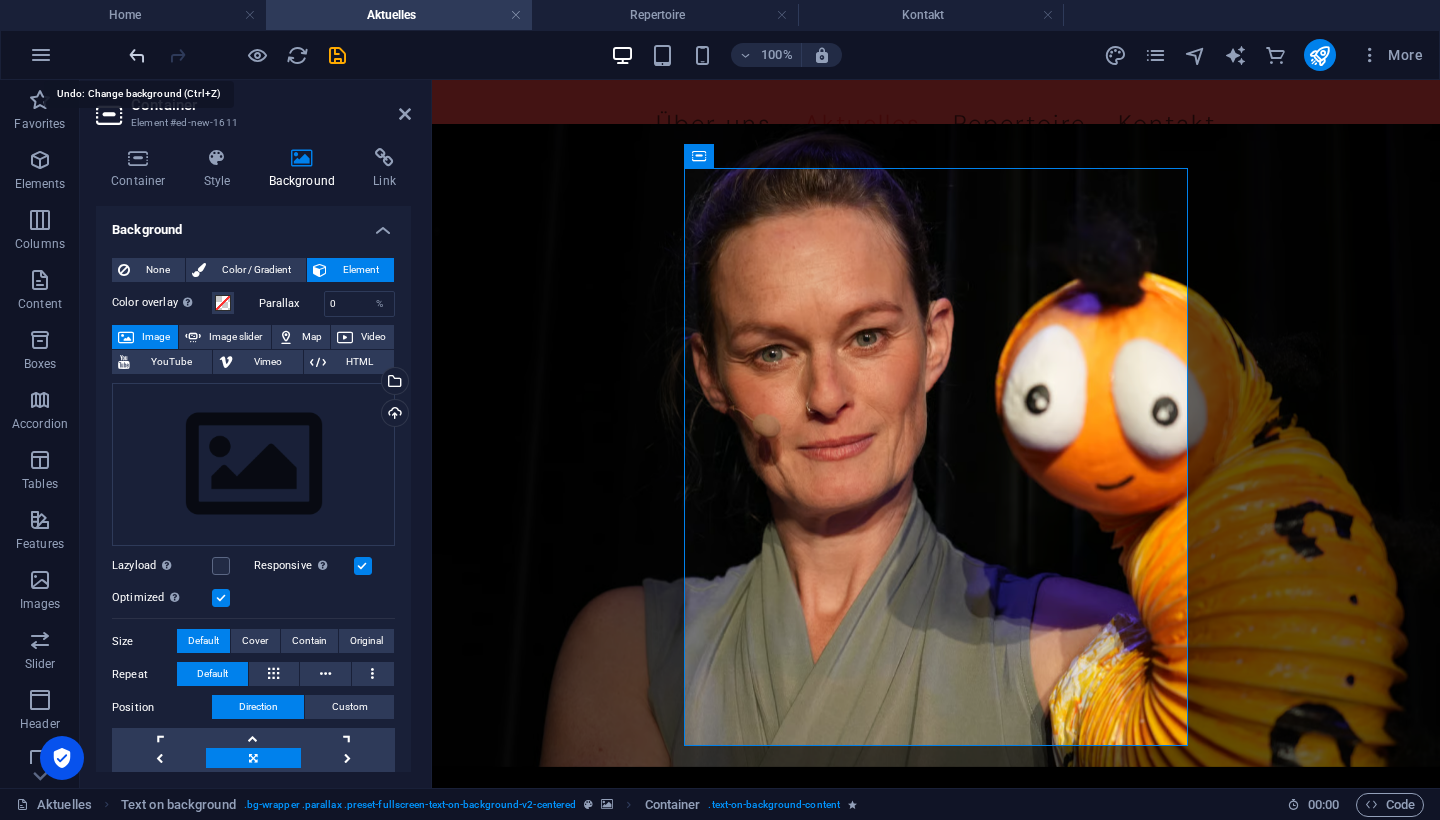 click at bounding box center (137, 55) 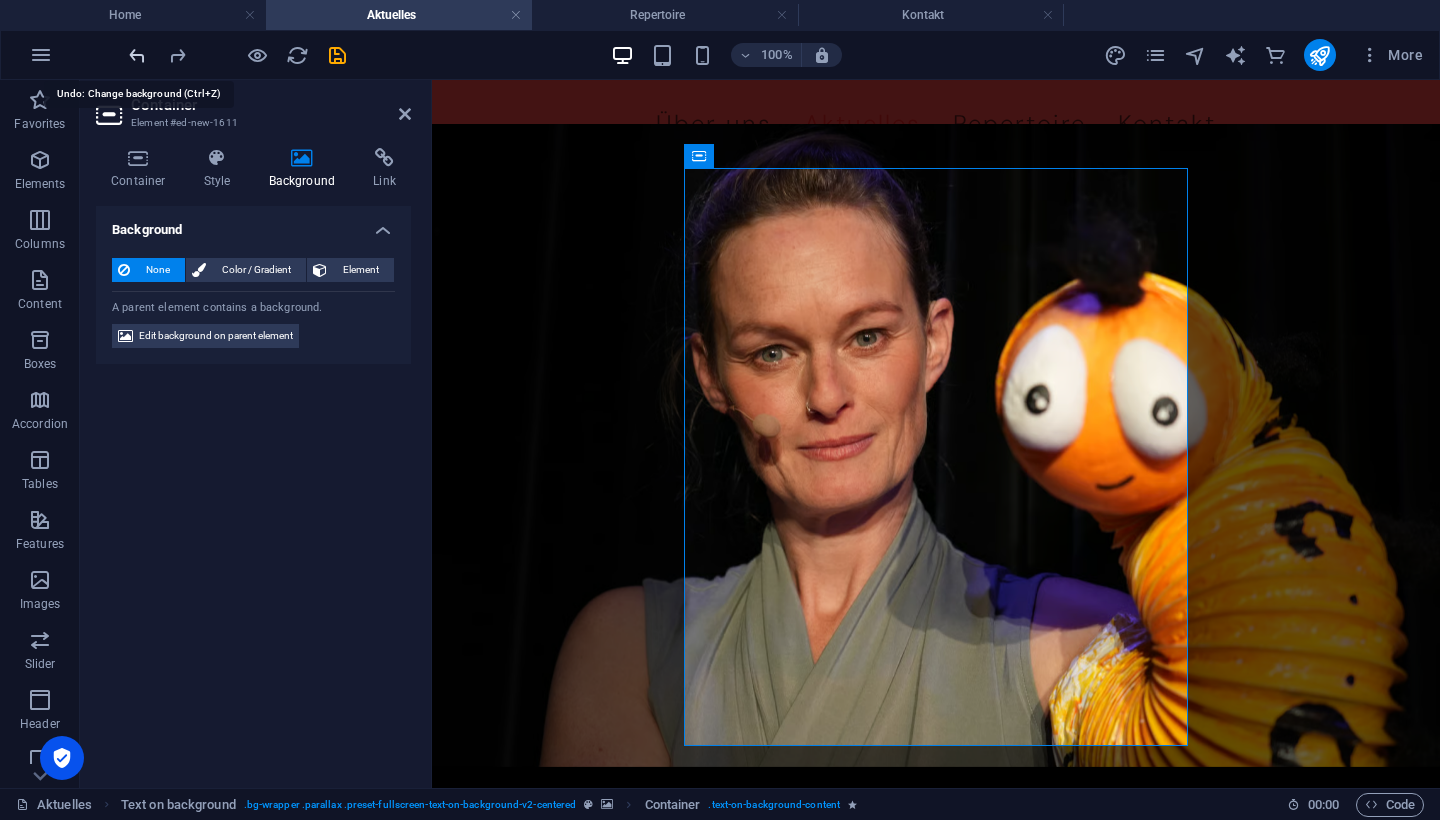 click at bounding box center [137, 55] 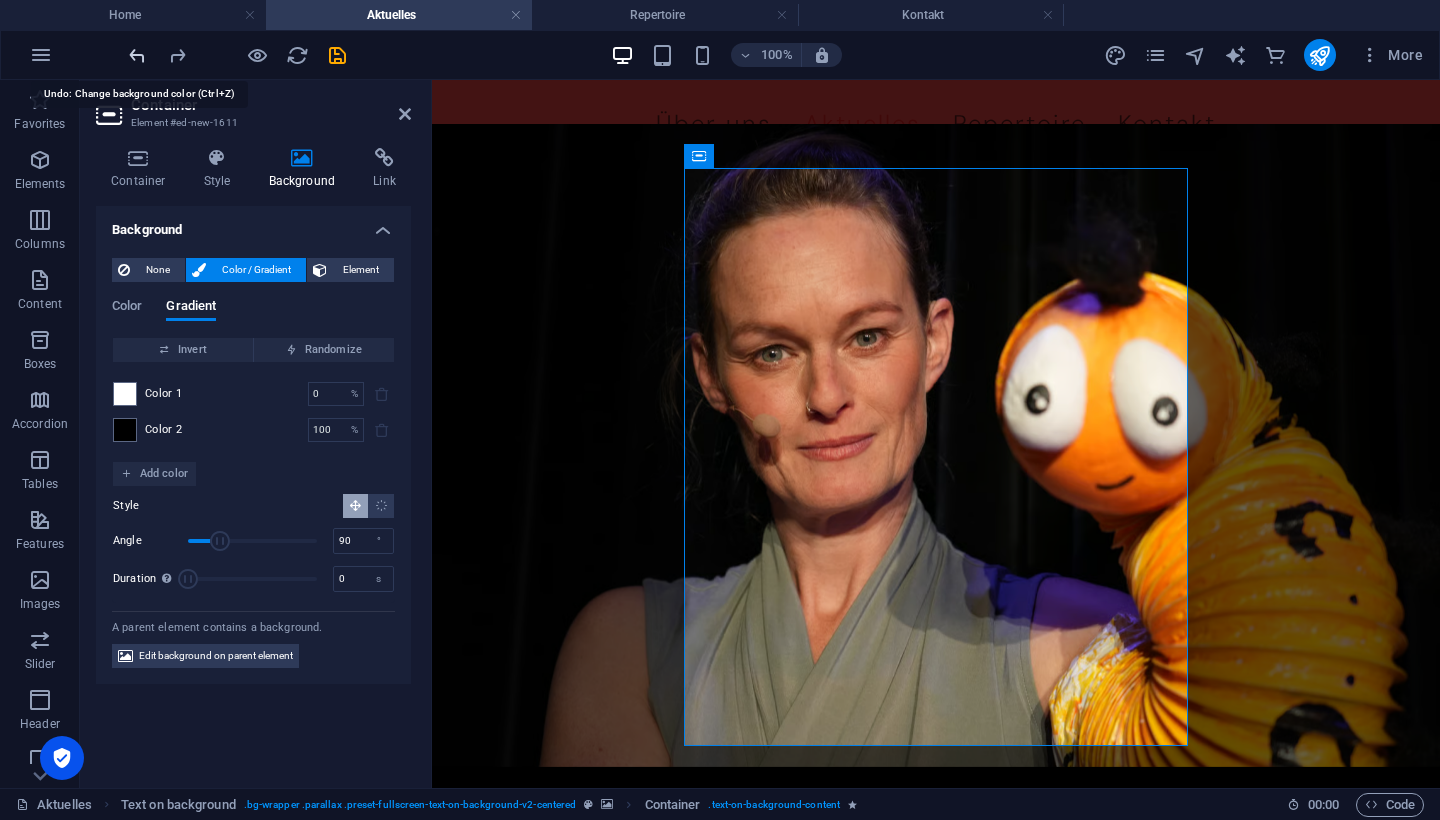 click at bounding box center (137, 55) 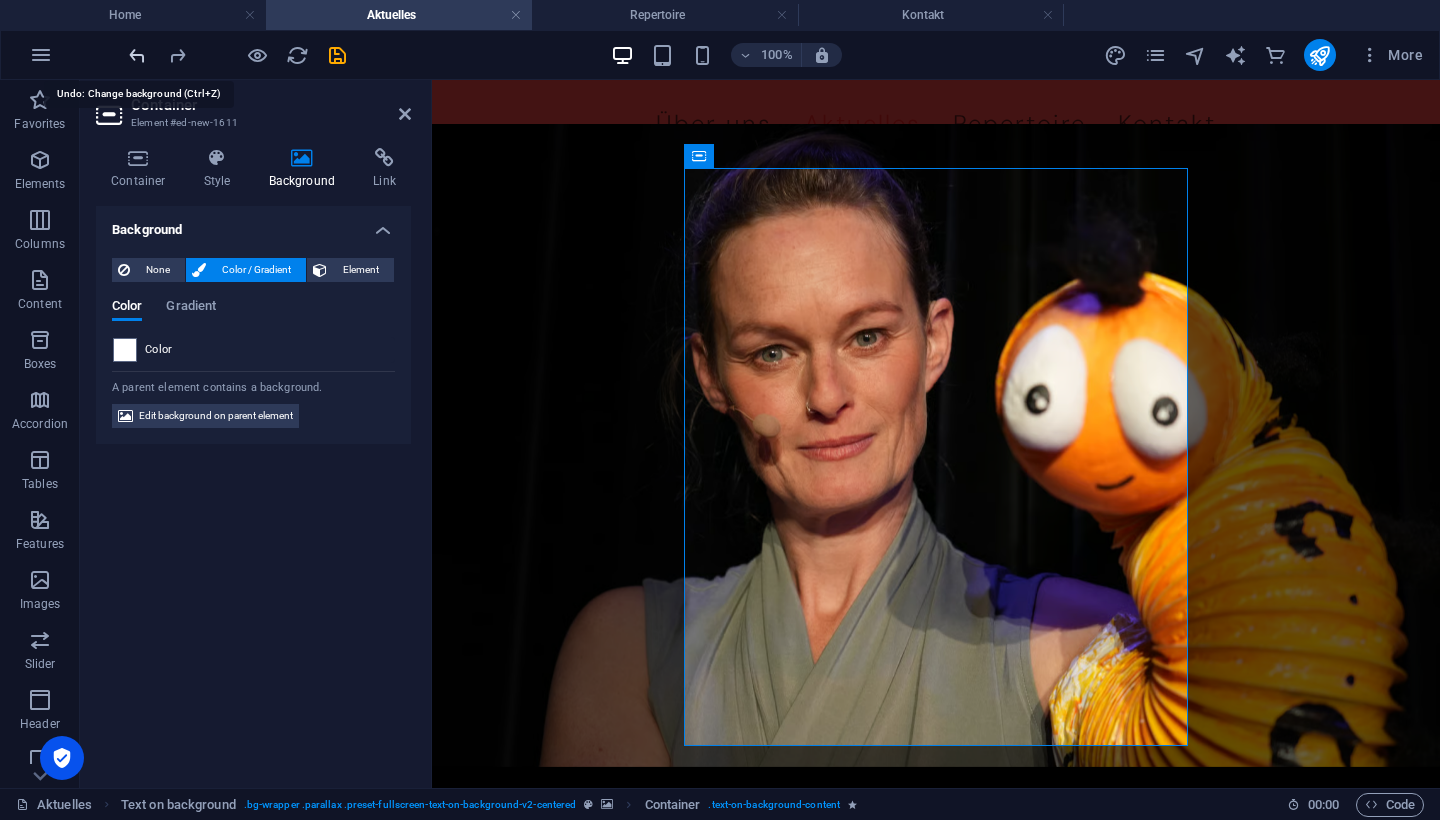 click at bounding box center (137, 55) 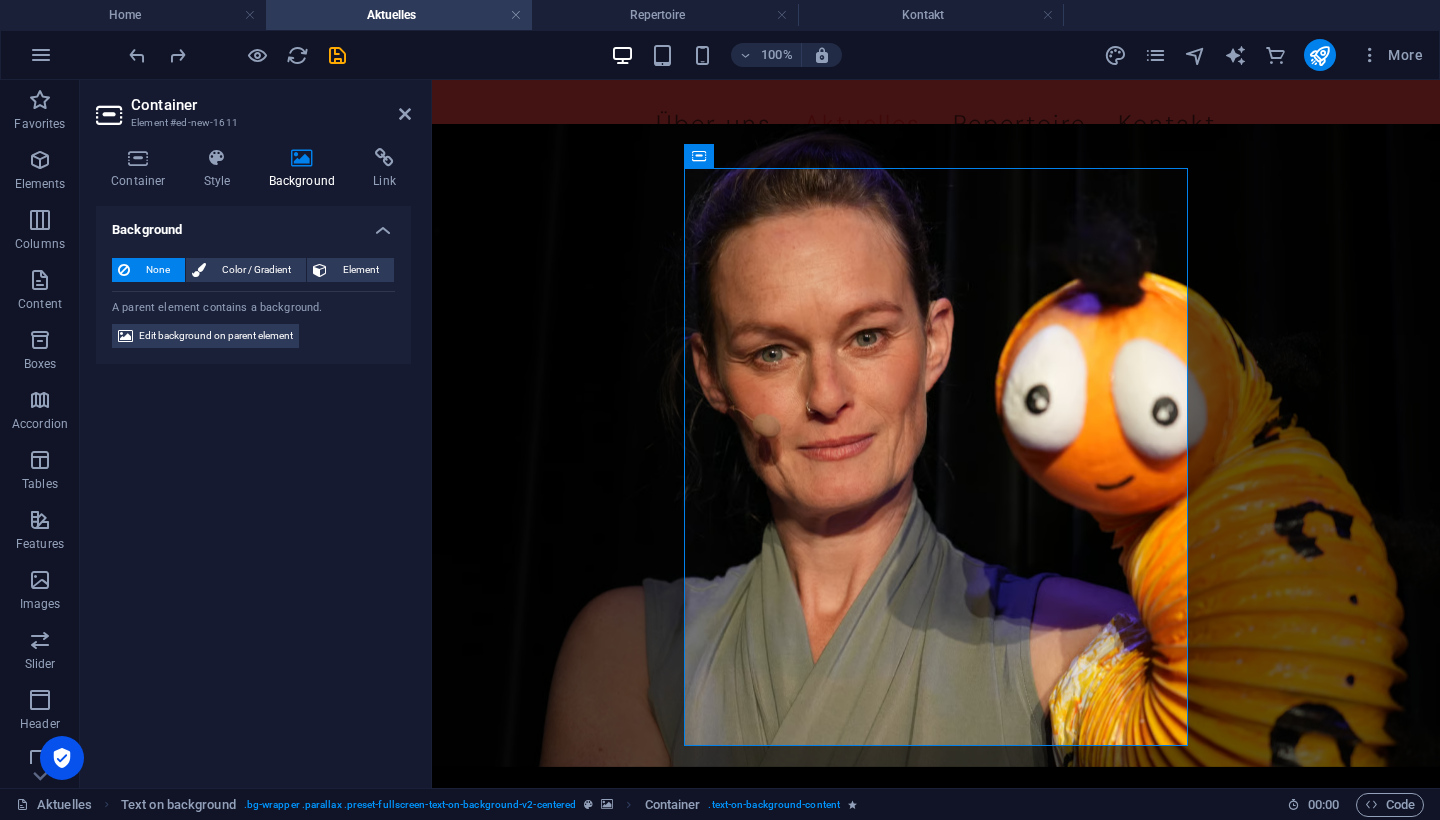 click at bounding box center [936, 445] 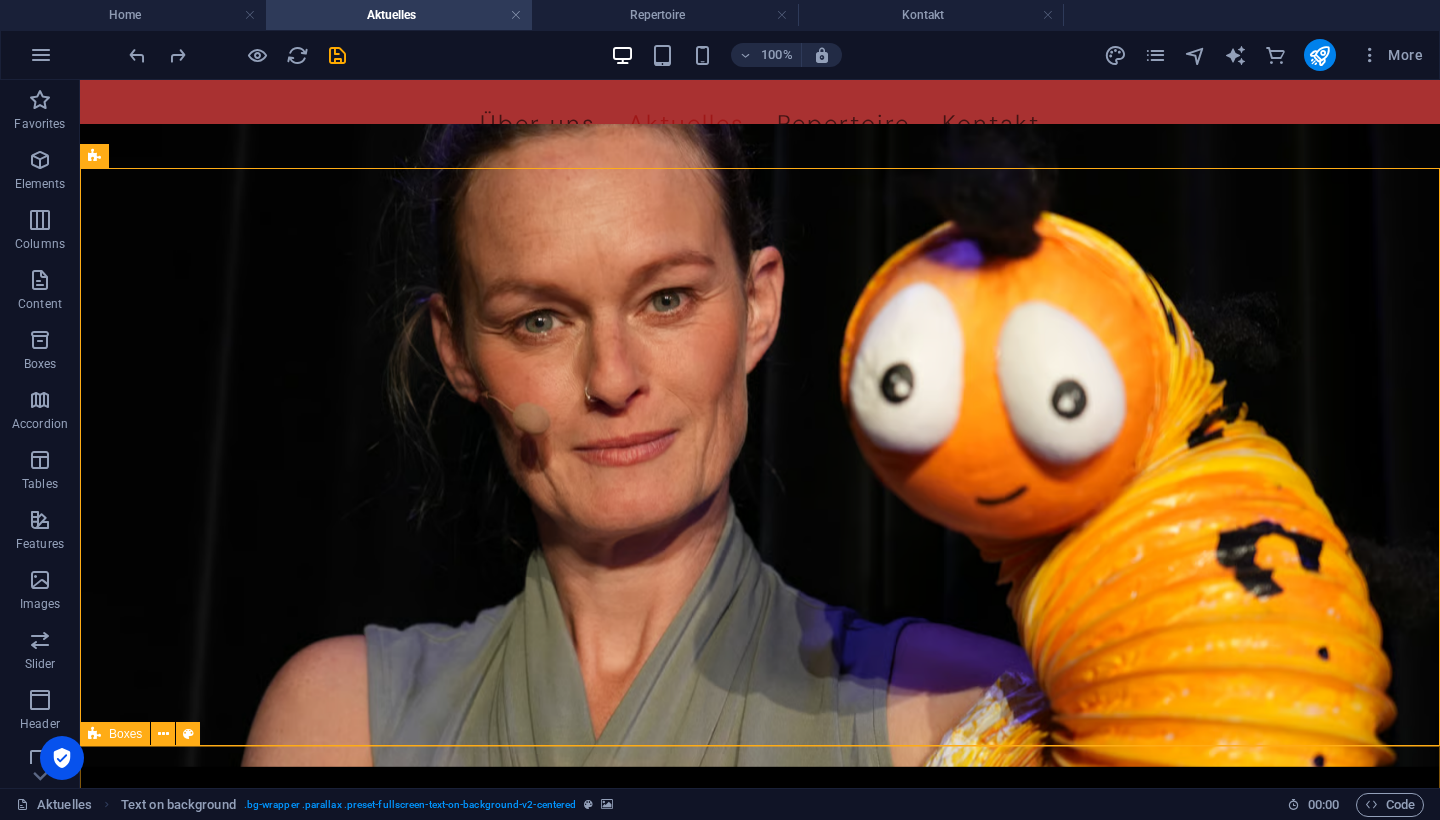 click on ".fa-secondary{opacity:.4} Malwina und der Erdbeerpilz Datum: [DATE] Uhrzeit: 11:00, 16:00 Ort: Kindermuseum unterm Dach Gefördert durch: KiA Fonds .fa-secondary{opacity:.4} Malwina und der Erdbeerpilz Datum: [DATE] Uhrzeit: 10:00 Ort: [PERSON_NAME]-Bibliothek Gefördert durch: KiA Fonds .fa-secondary{opacity:.4} Malwina und der Erdbeerpilz Datum: [DATE] Uhrzeit: 10:00 Ort: Bibliothek im [GEOGRAPHIC_DATA] [GEOGRAPHIC_DATA] durch: KiA Fonds .fa-secondary{opacity:.4} Malwina und der Erdbeerpilz Datum: [DATE] Uhrzeit: 14:00 Ort: [PERSON_NAME]- und Jugendkulturzentrum Gefördert durch: KiA Fonds .fa-secondary{opacity:.4} Malwina und der Erdbeerpilz Datum: [DATE] Uhrzeit: 09:30, 11:00 Ort: Mittelpunktbibliothek EhmWelk Gefördert durch: KiA Fonds .fa-secondary{opacity:.4} Malwina und der Erdbeerpilz Datum: [DATE] Uhrzeit: 10:00 Ort: Gartenarbeitsschule [PERSON_NAME] Gefördert durch: KiA Fonds .fa-secondary{opacity:.4} Malwina und der Erdbeerpilz Datum: [DATE] Uhrzeit: 15:30 University" at bounding box center (760, 5201) 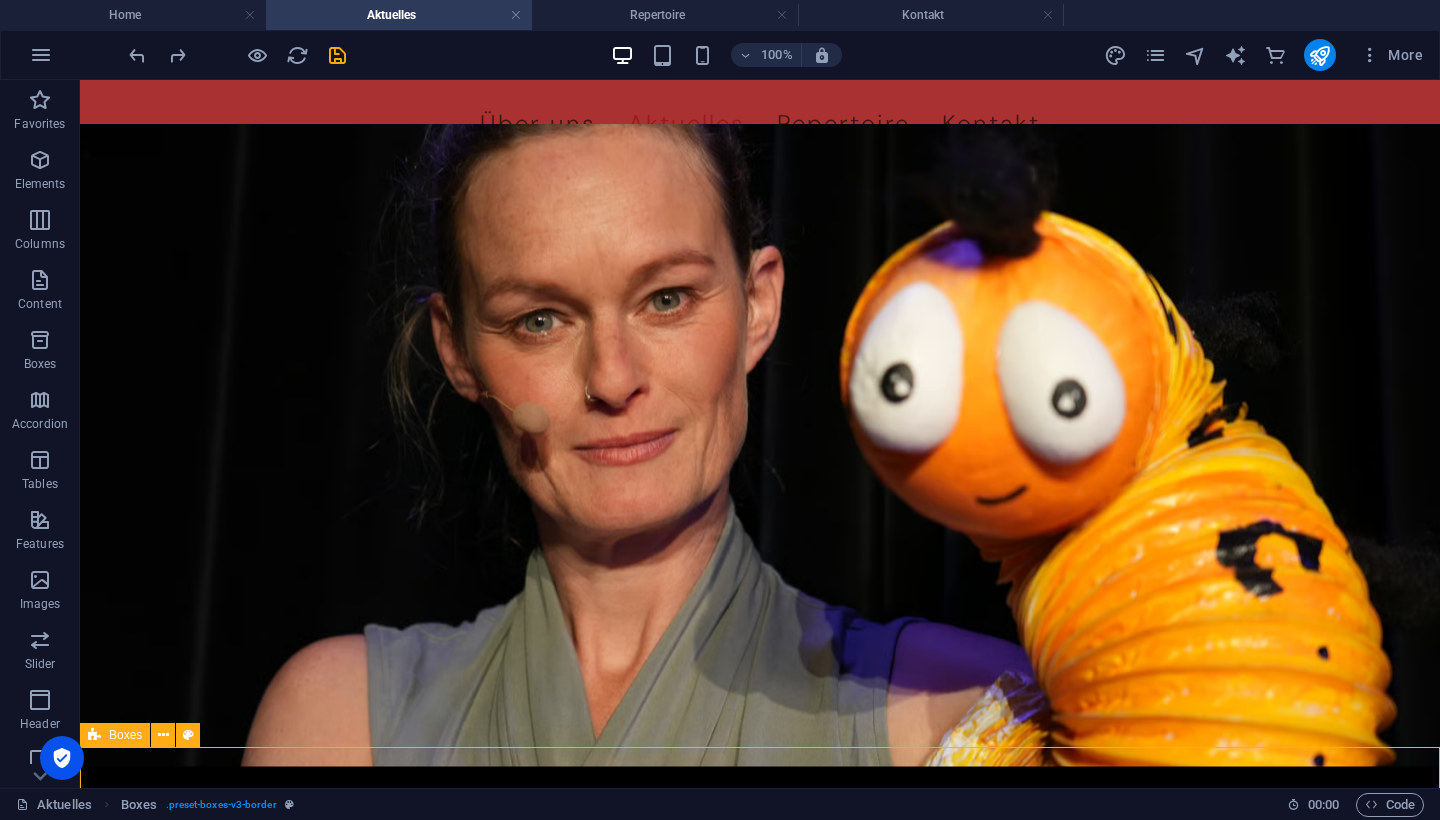 scroll, scrollTop: 0, scrollLeft: 0, axis: both 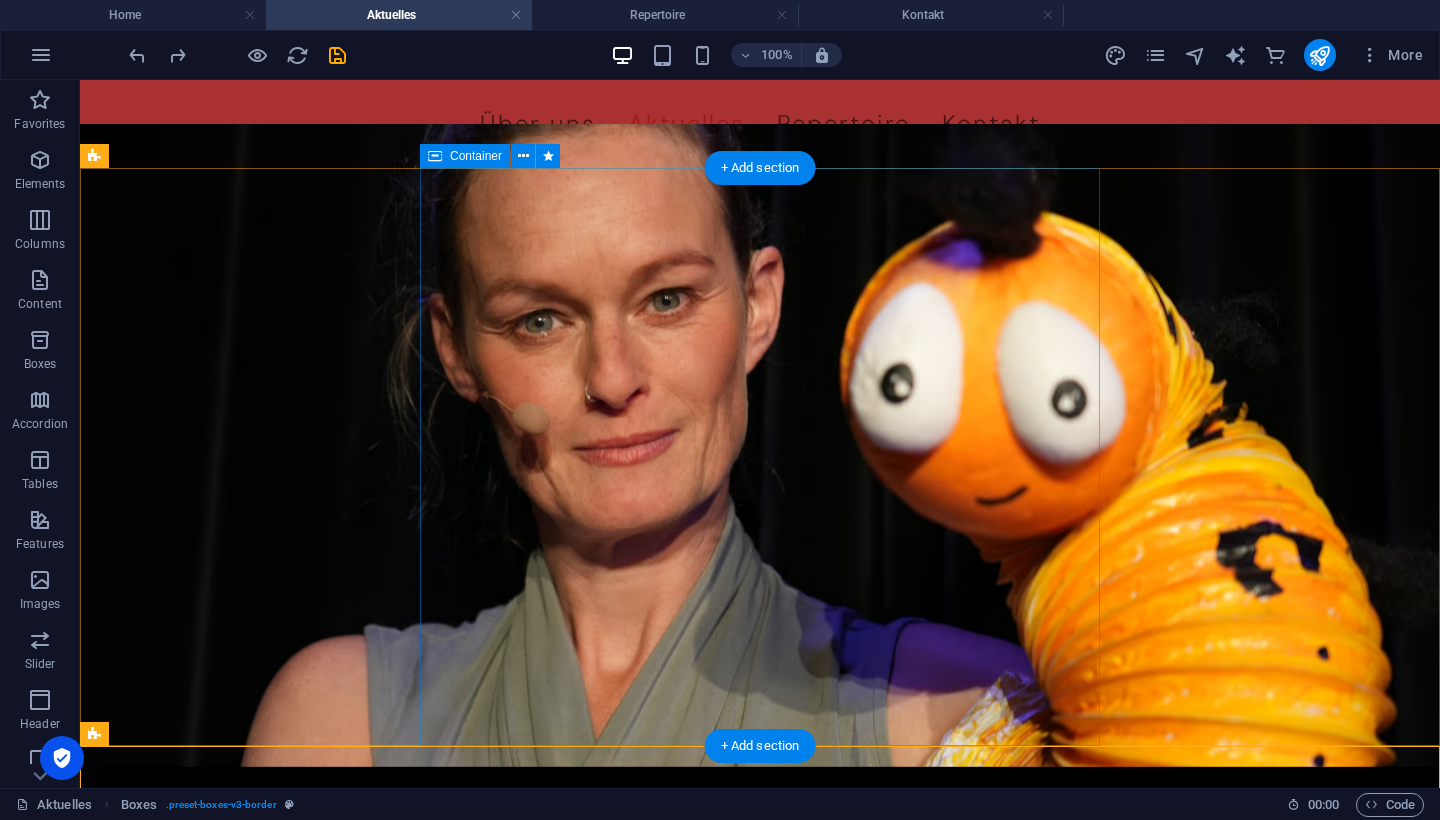 click on "Spielplan" at bounding box center [760, 1100] 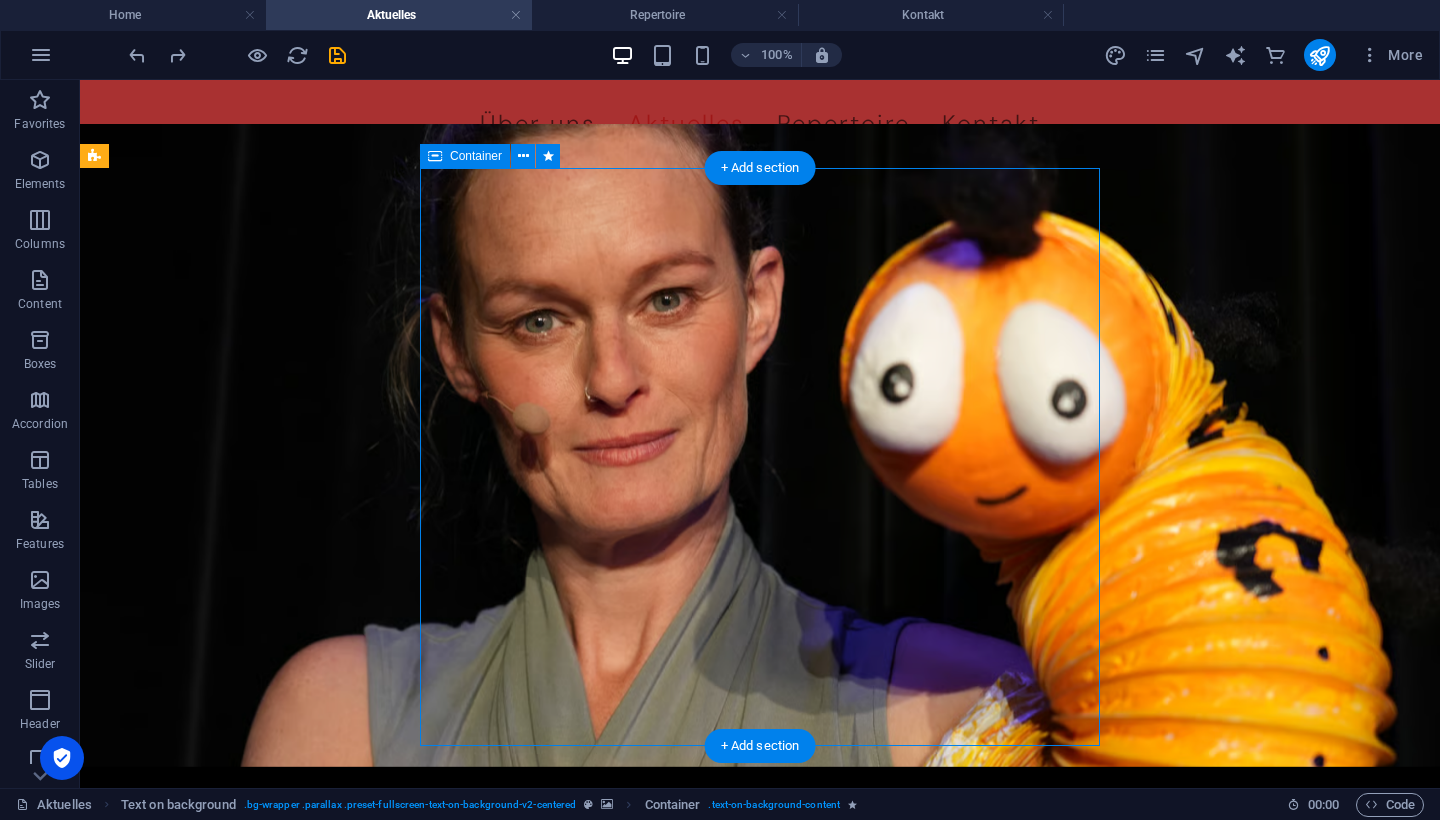 click on "Spielplan" at bounding box center (760, 1100) 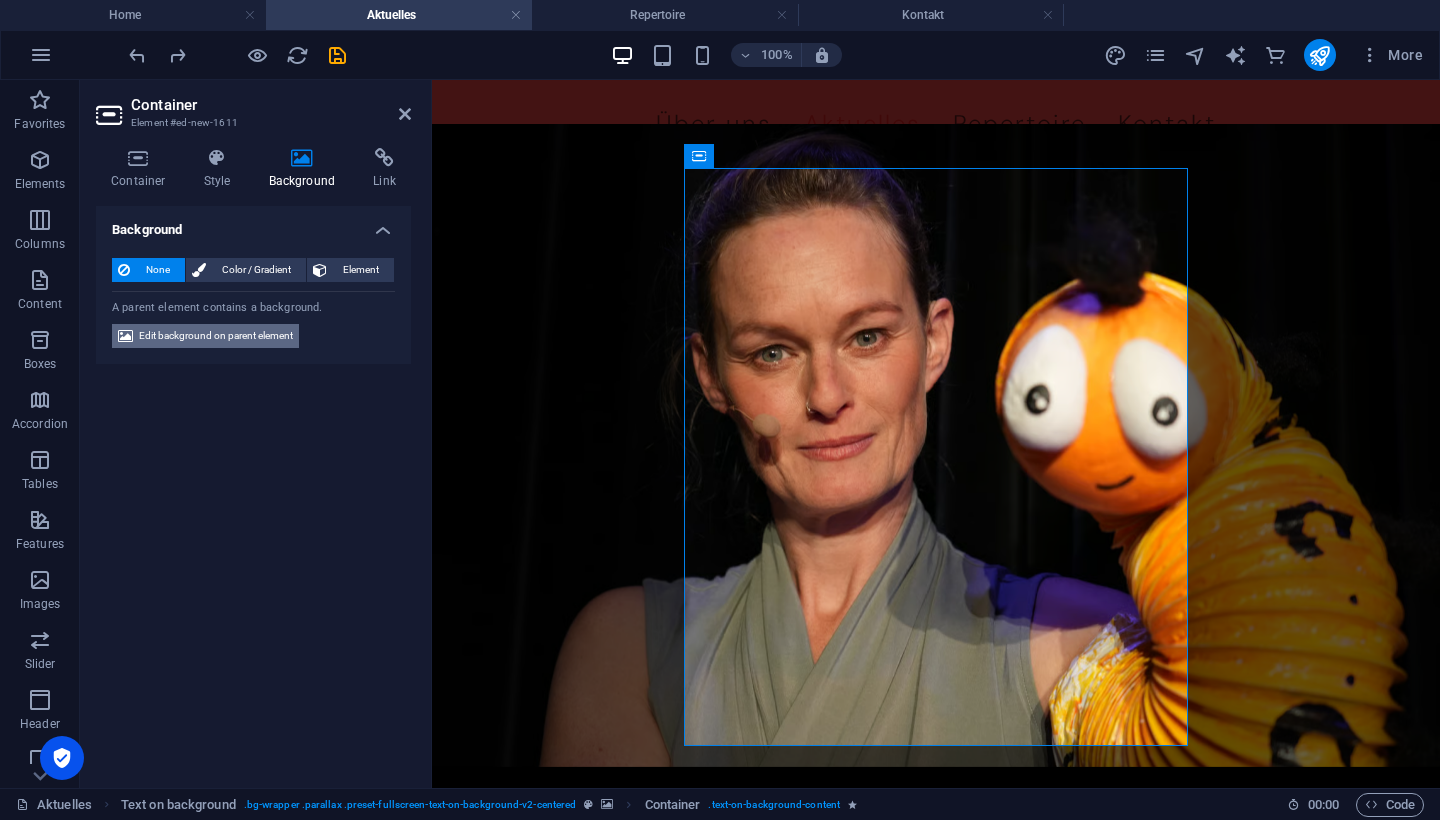 click on "Edit background on parent element" at bounding box center (216, 336) 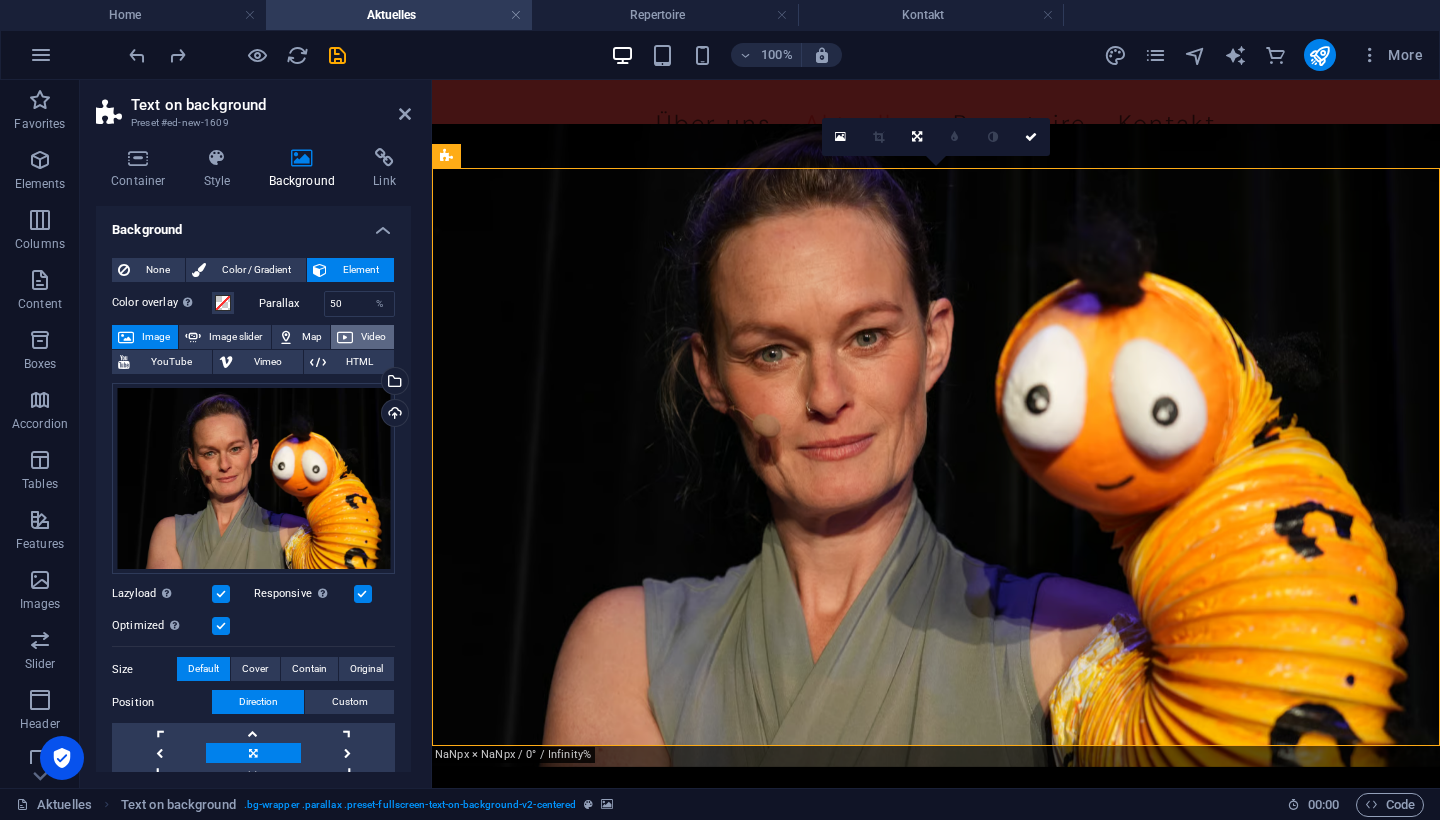click on "Video" at bounding box center [373, 337] 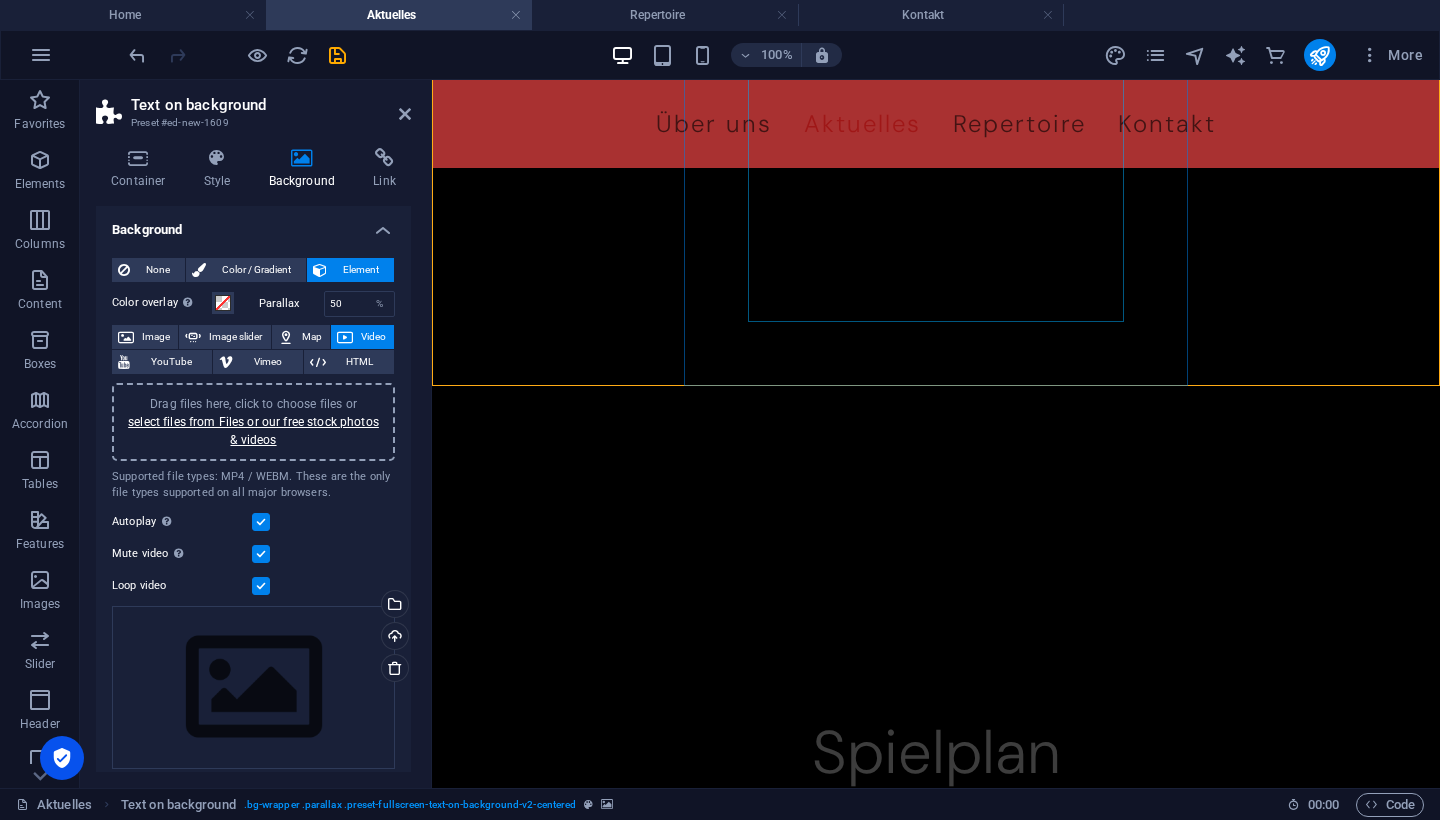 scroll, scrollTop: 499, scrollLeft: 0, axis: vertical 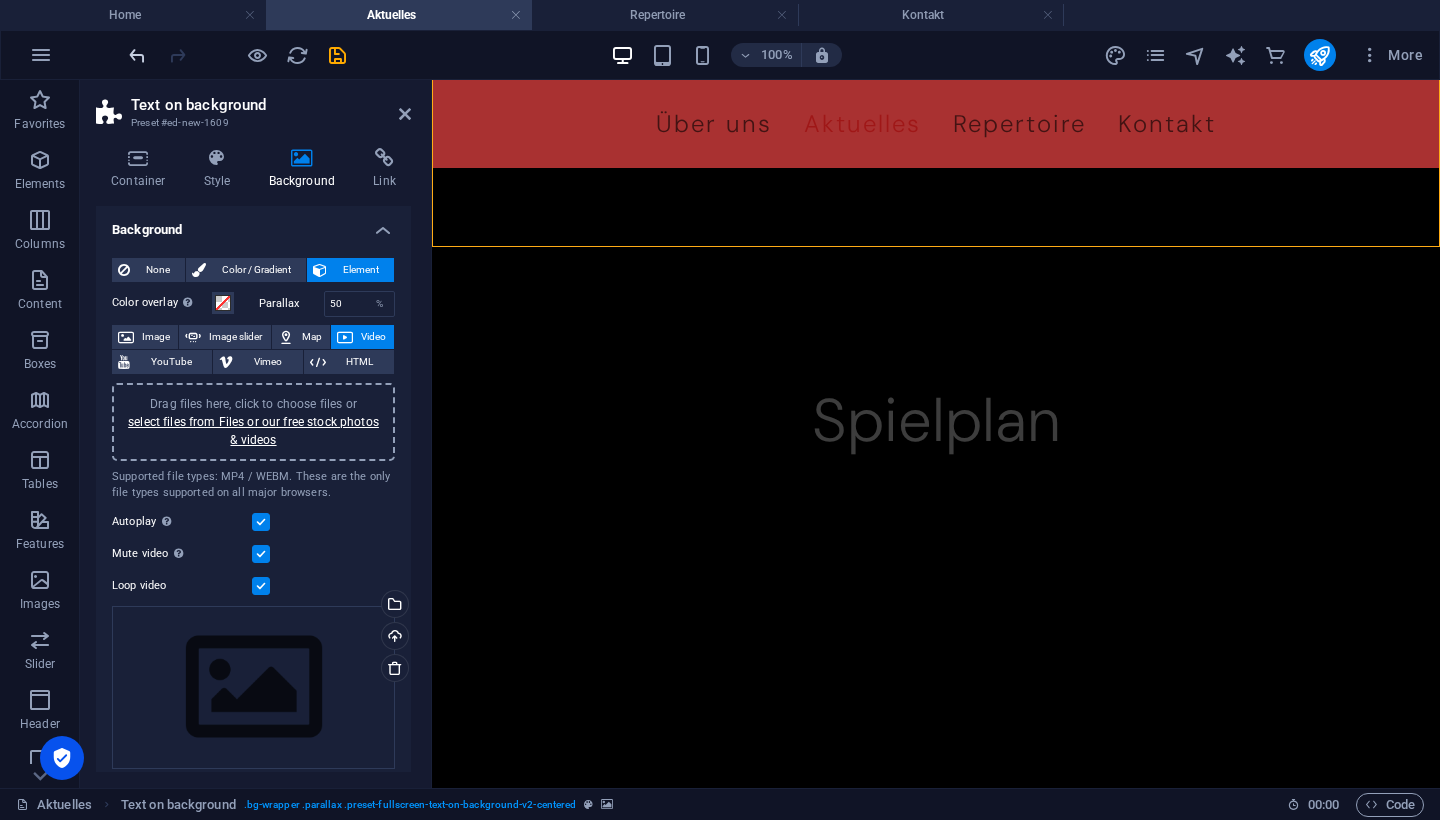 click at bounding box center [137, 55] 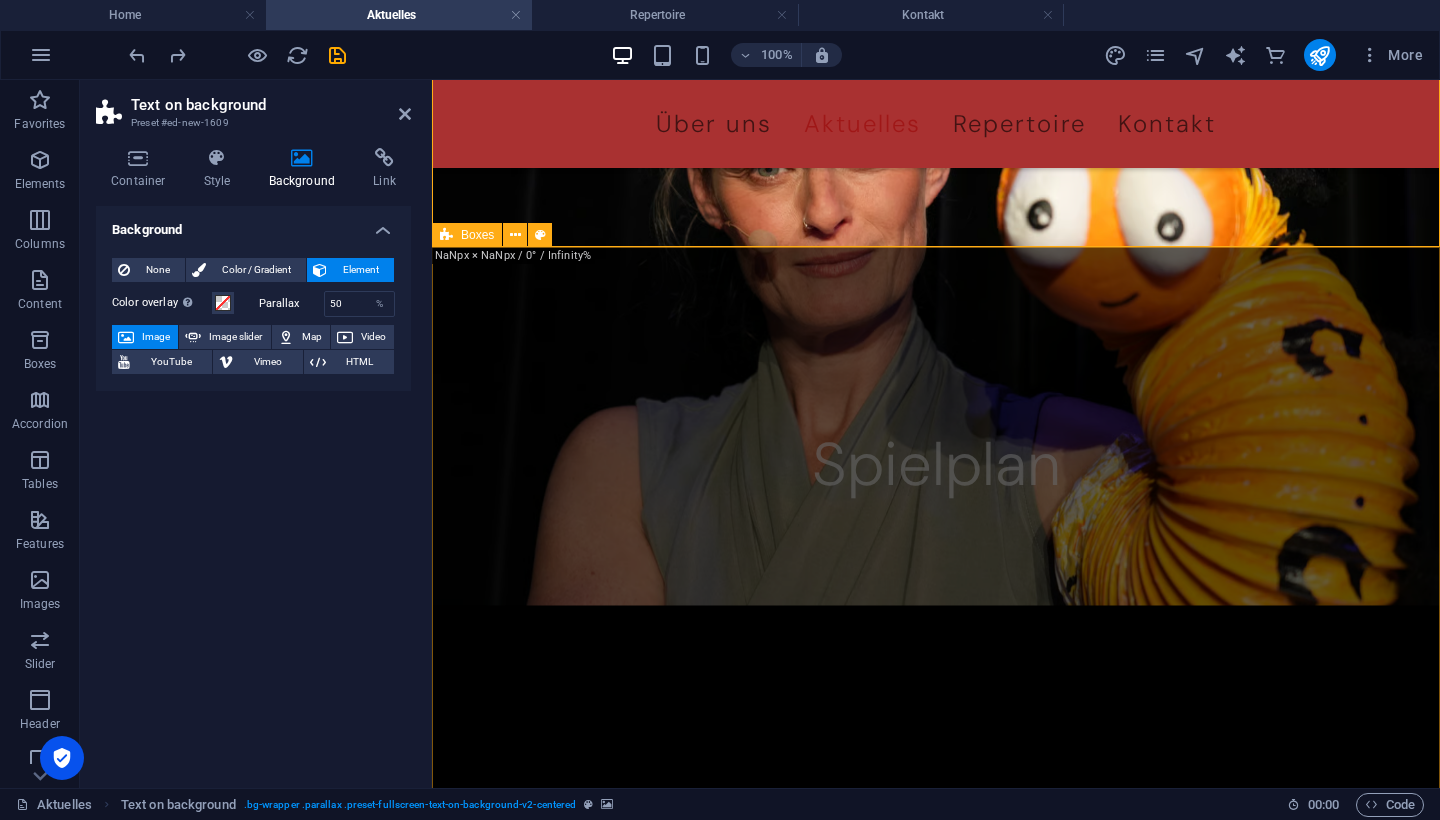 click on ".fa-secondary{opacity:.4} Malwina und der Erdbeerpilz Datum: [DATE] Uhrzeit: 11:00, 16:00 Ort: Kindermuseum unterm Dach Gefördert durch: KiA Fonds .fa-secondary{opacity:.4} Malwina und der Erdbeerpilz Datum: [DATE] Uhrzeit: 10:00 Ort: [PERSON_NAME]-Bibliothek Gefördert durch: KiA Fonds .fa-secondary{opacity:.4} Malwina und der Erdbeerpilz Datum: [DATE] Uhrzeit: 10:00 Ort: Bibliothek im [GEOGRAPHIC_DATA] [GEOGRAPHIC_DATA] durch: KiA Fonds .fa-secondary{opacity:.4} Malwina und der Erdbeerpilz Datum: [DATE] Uhrzeit: 14:00 Ort: [PERSON_NAME]- und Jugendkulturzentrum Gefördert durch: KiA Fonds .fa-secondary{opacity:.4} Malwina und der Erdbeerpilz Datum: [DATE] Uhrzeit: 09:30, 11:00 Ort: Mittelpunktbibliothek EhmWelk Gefördert durch: KiA Fonds .fa-secondary{opacity:.4} Malwina und der Erdbeerpilz Datum: [DATE] Uhrzeit: 10:00 Ort: Gartenarbeitsschule [PERSON_NAME] Gefördert durch: KiA Fonds .fa-secondary{opacity:.4} Malwina und der Erdbeerpilz Datum: [DATE] Uhrzeit: 15:30 University" at bounding box center (936, 4746) 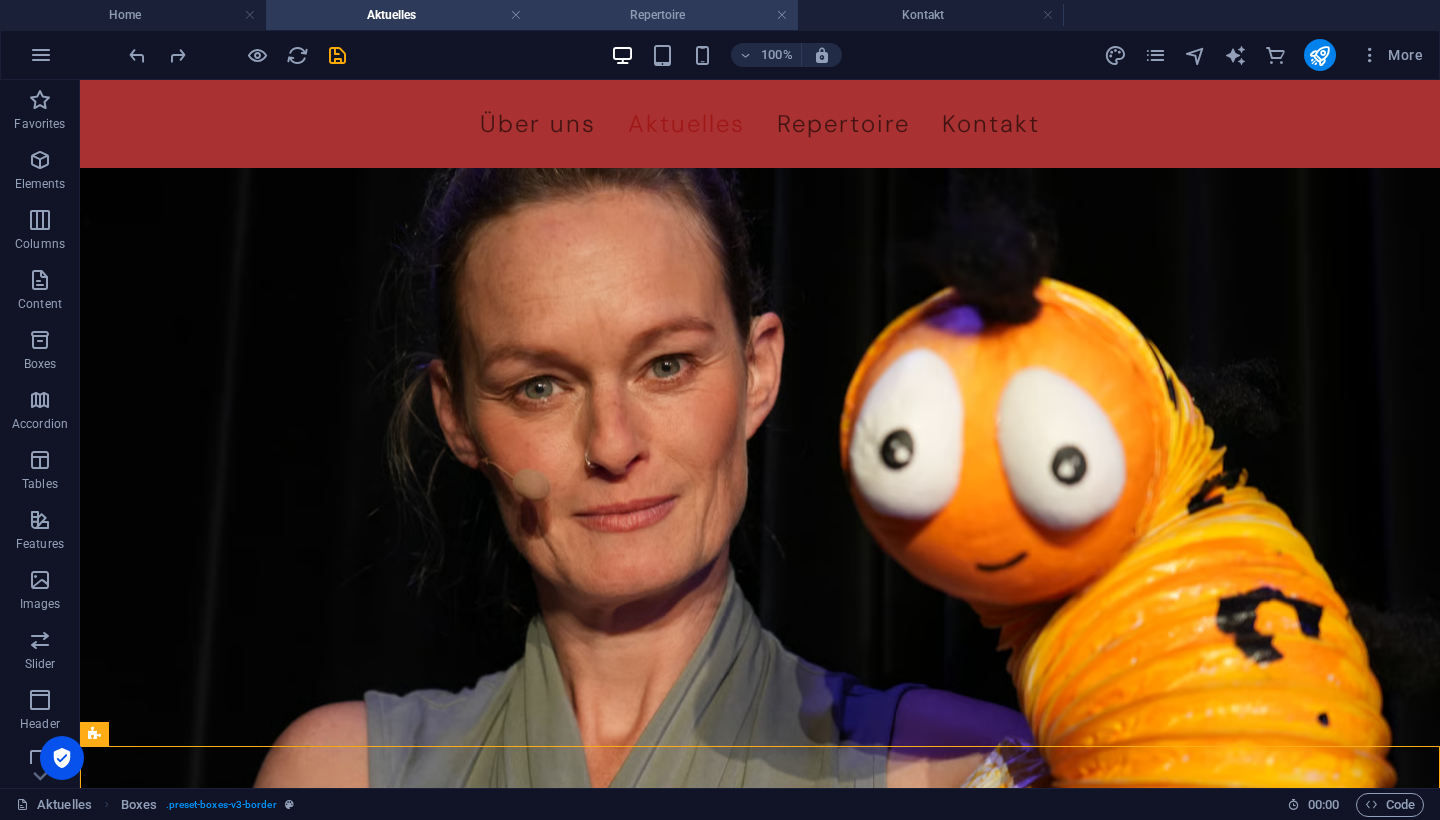 scroll, scrollTop: 0, scrollLeft: 0, axis: both 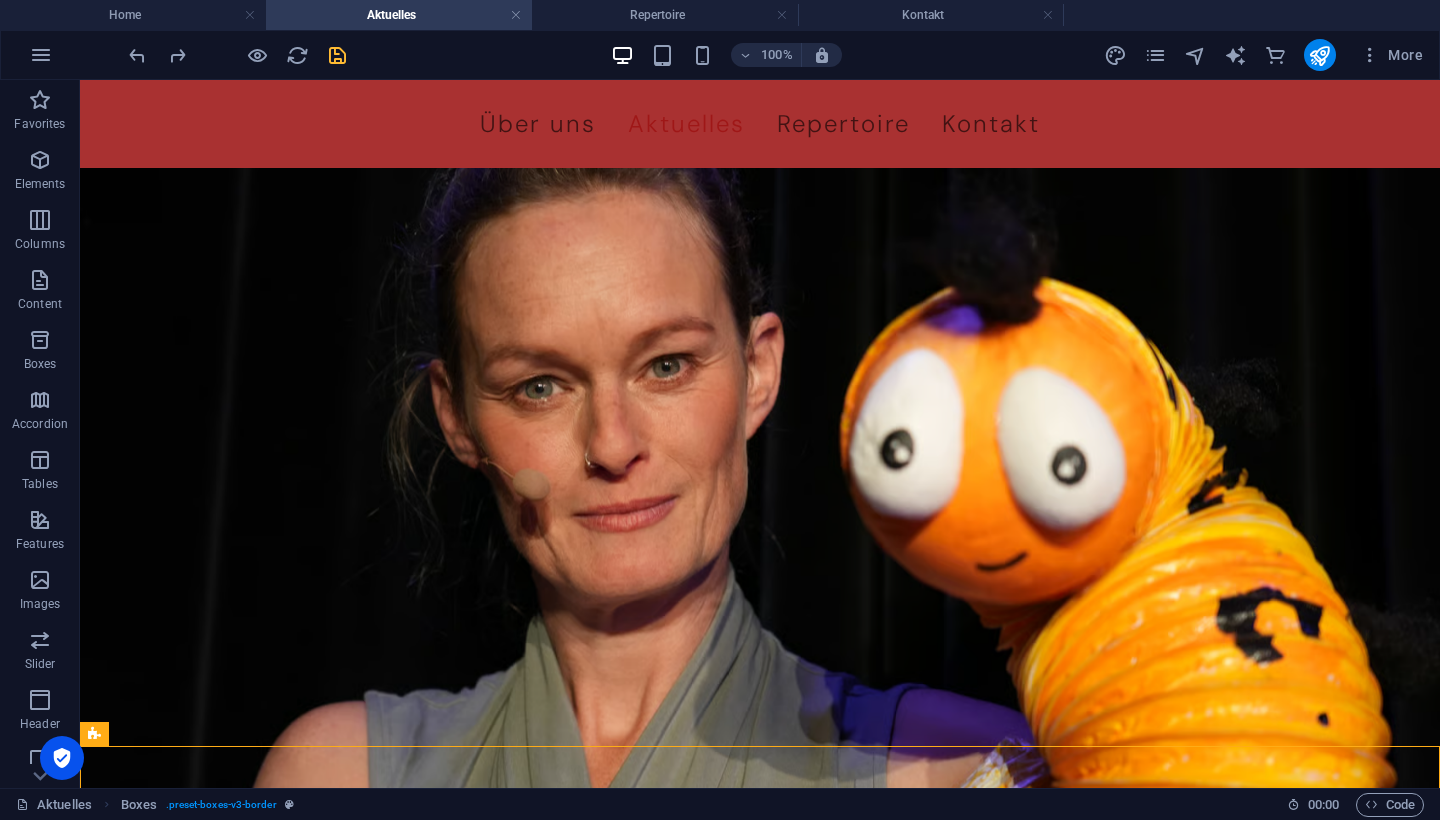 click at bounding box center [337, 55] 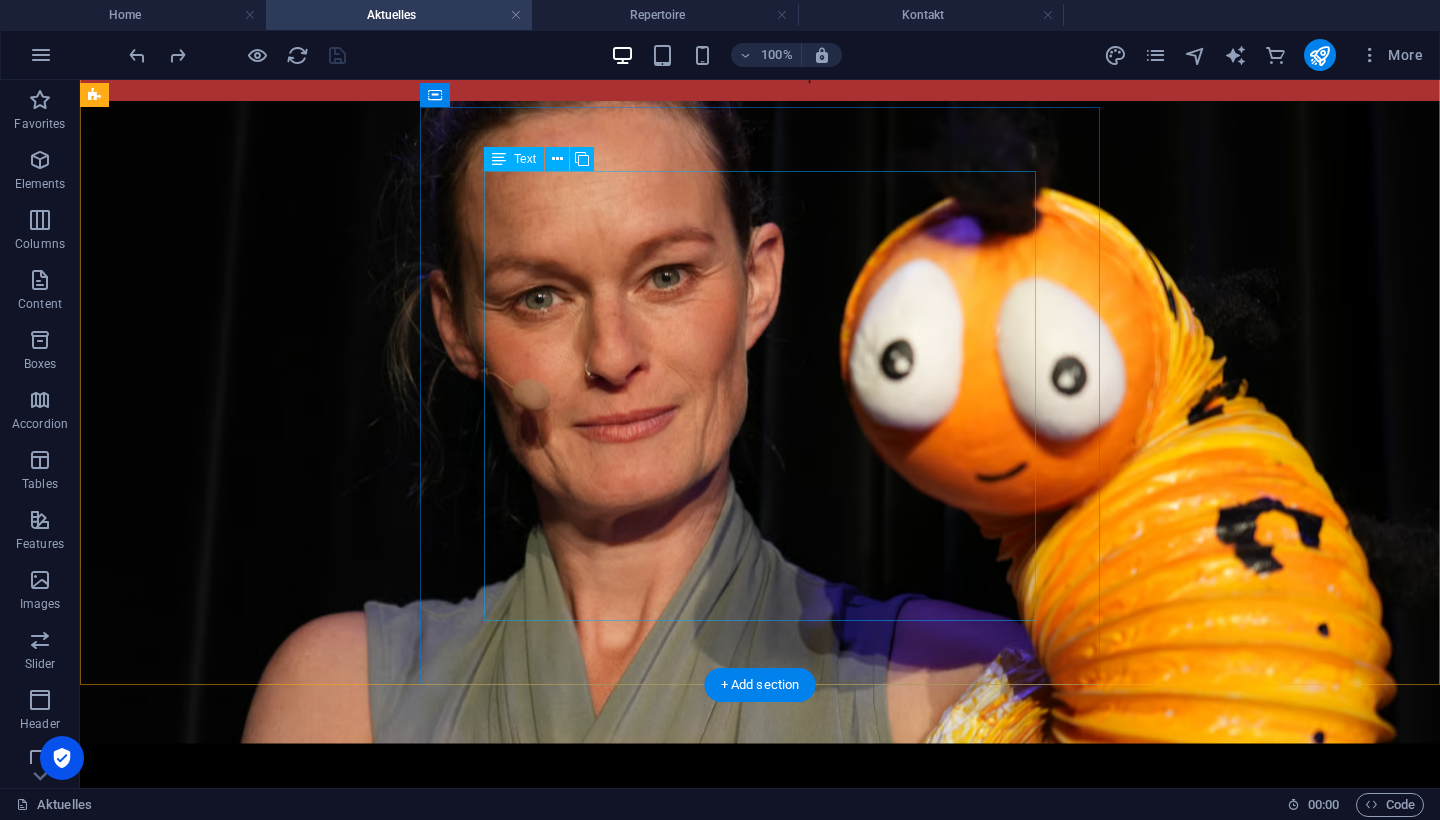 scroll, scrollTop: 48, scrollLeft: 0, axis: vertical 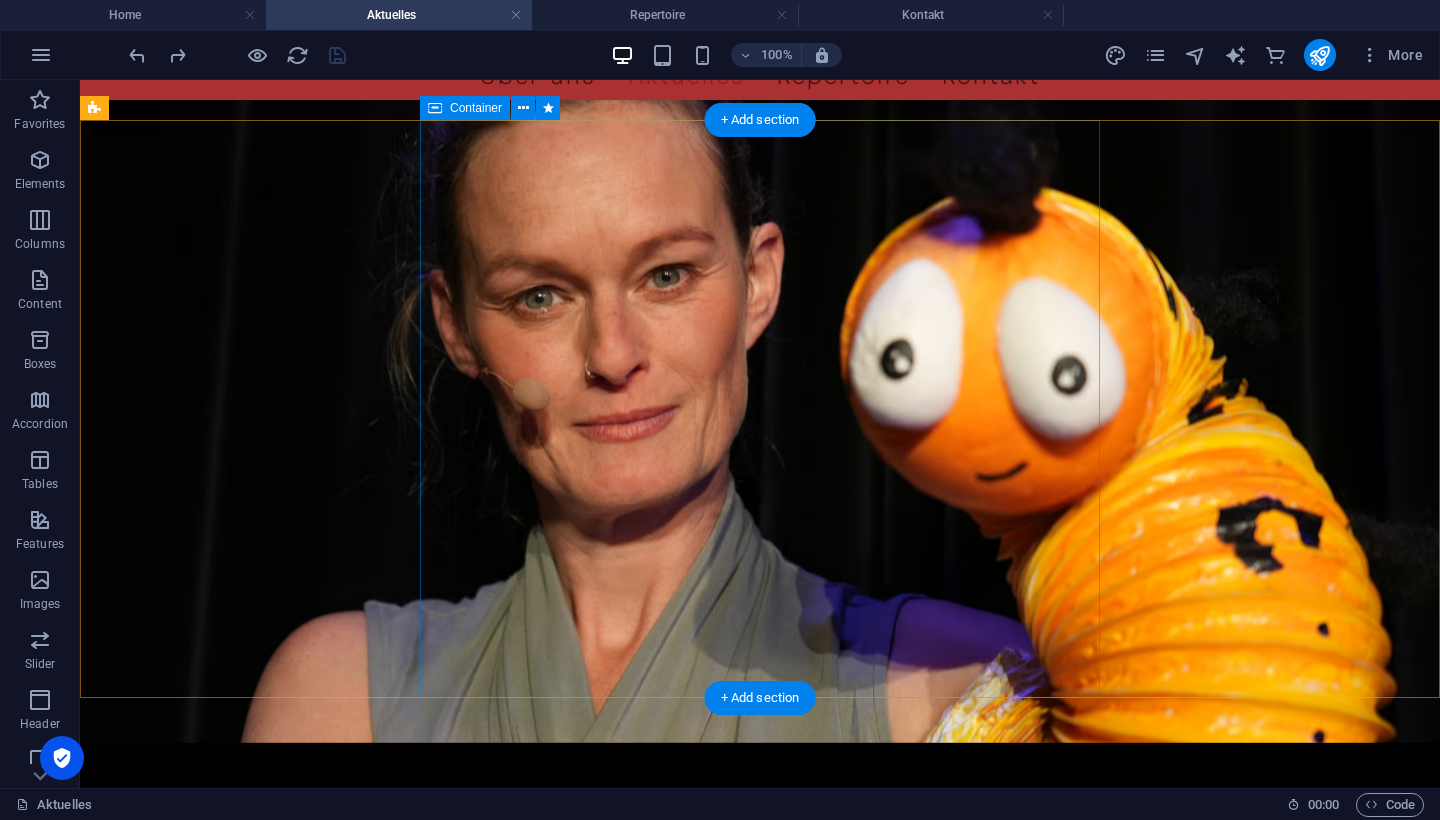 click on "Container" at bounding box center (476, 108) 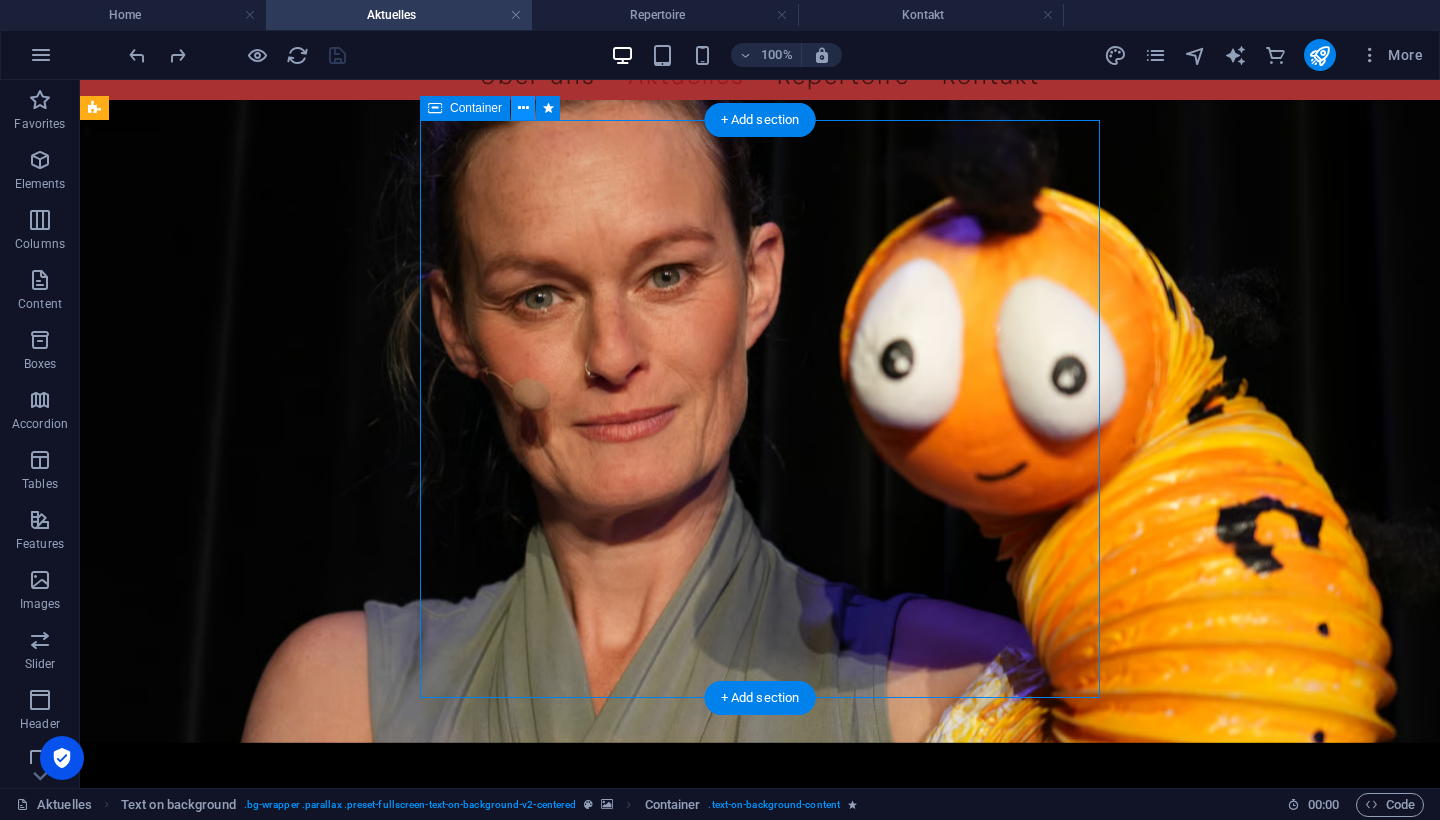 click at bounding box center (523, 108) 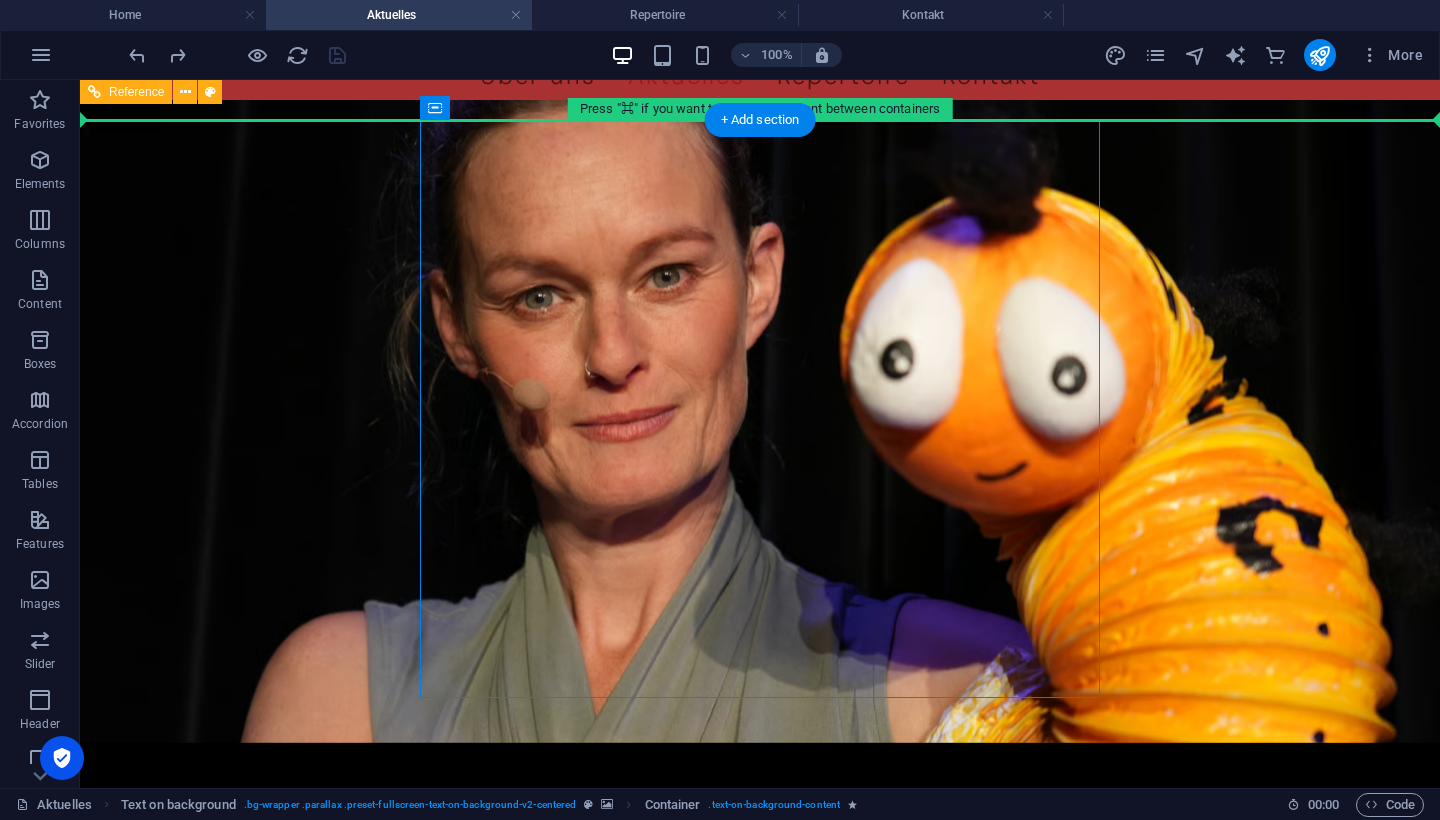 scroll, scrollTop: 0, scrollLeft: 0, axis: both 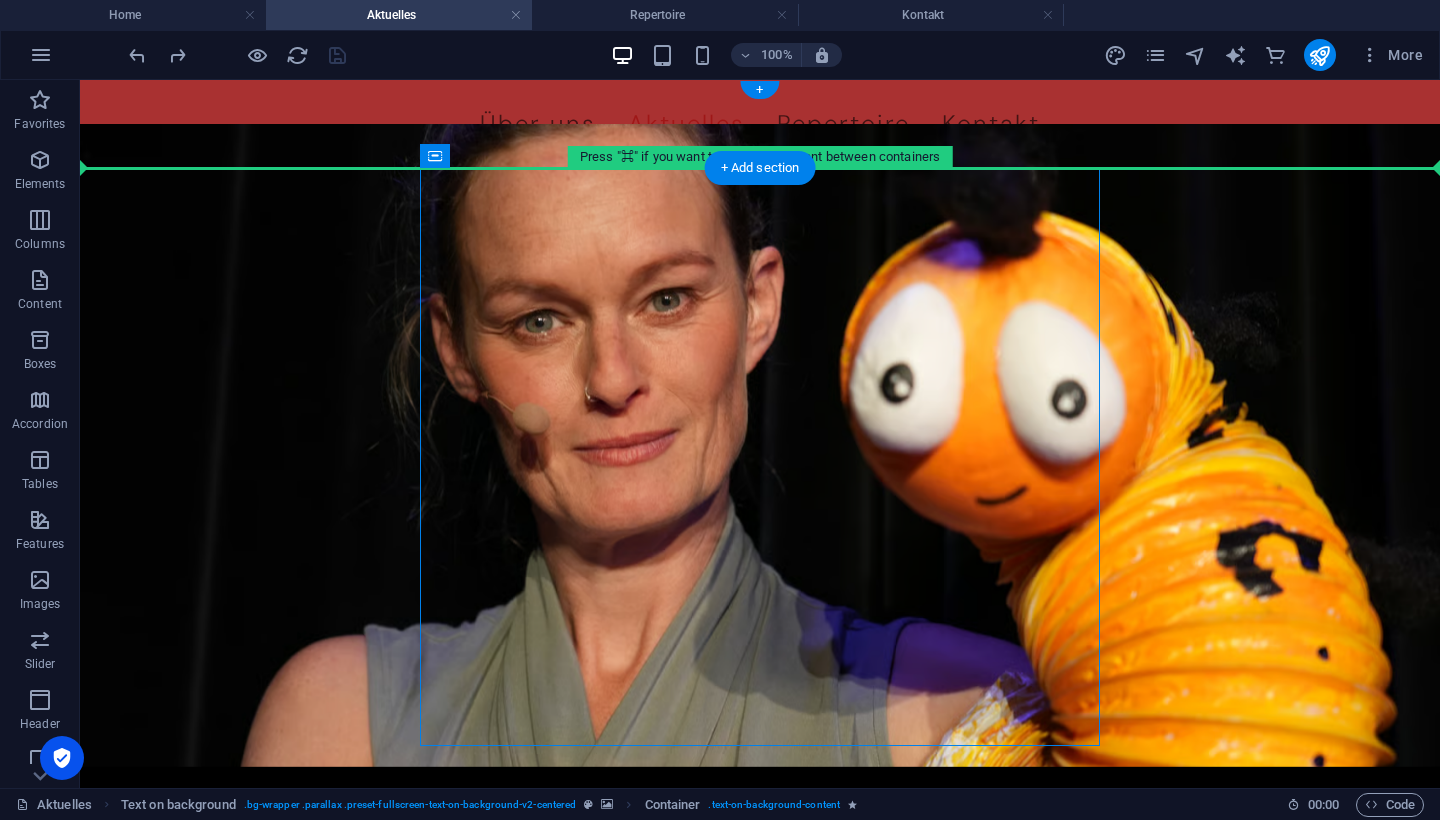 drag, startPoint x: 545, startPoint y: 190, endPoint x: 238, endPoint y: 160, distance: 308.4623 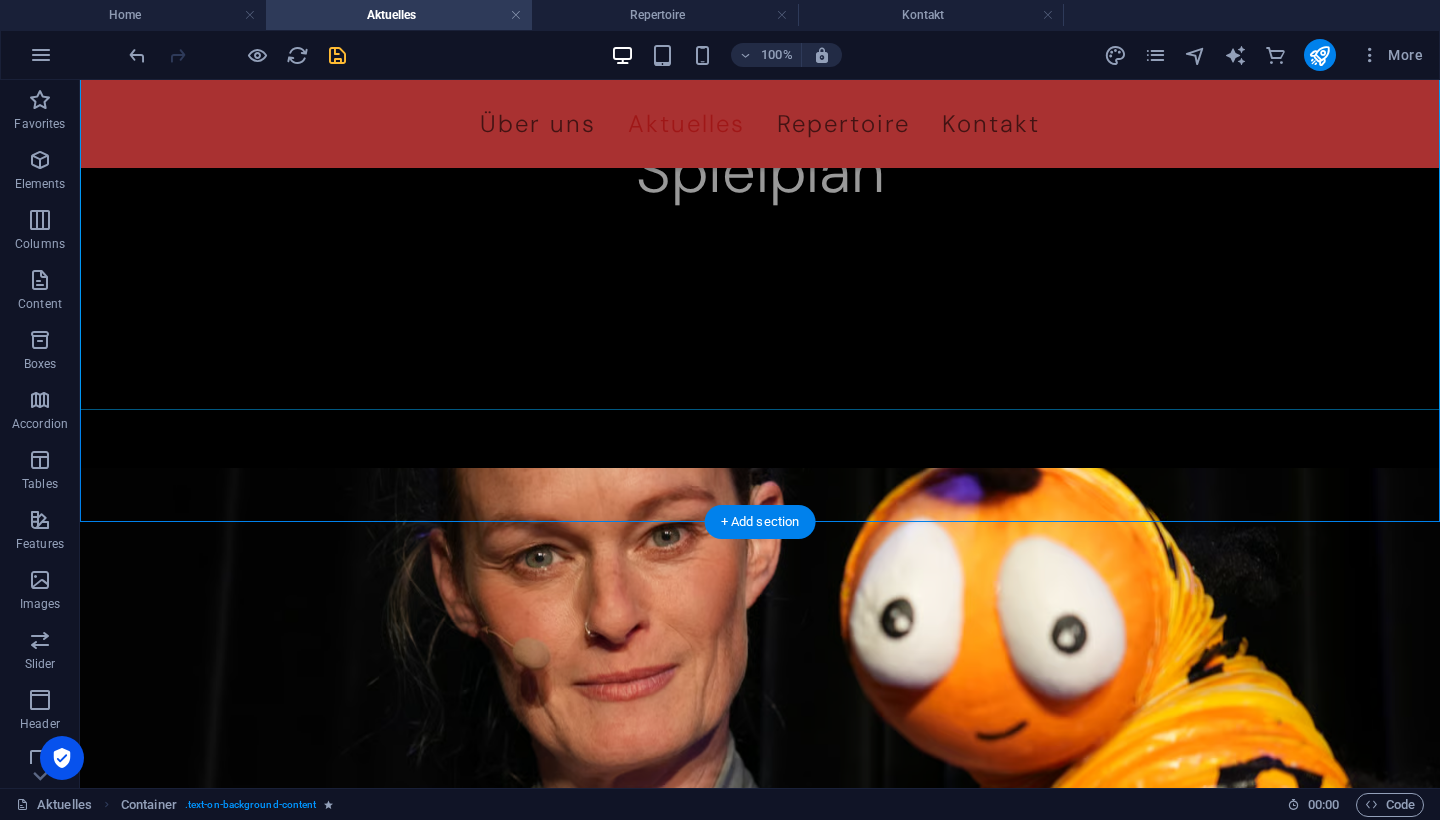 scroll, scrollTop: 358, scrollLeft: 0, axis: vertical 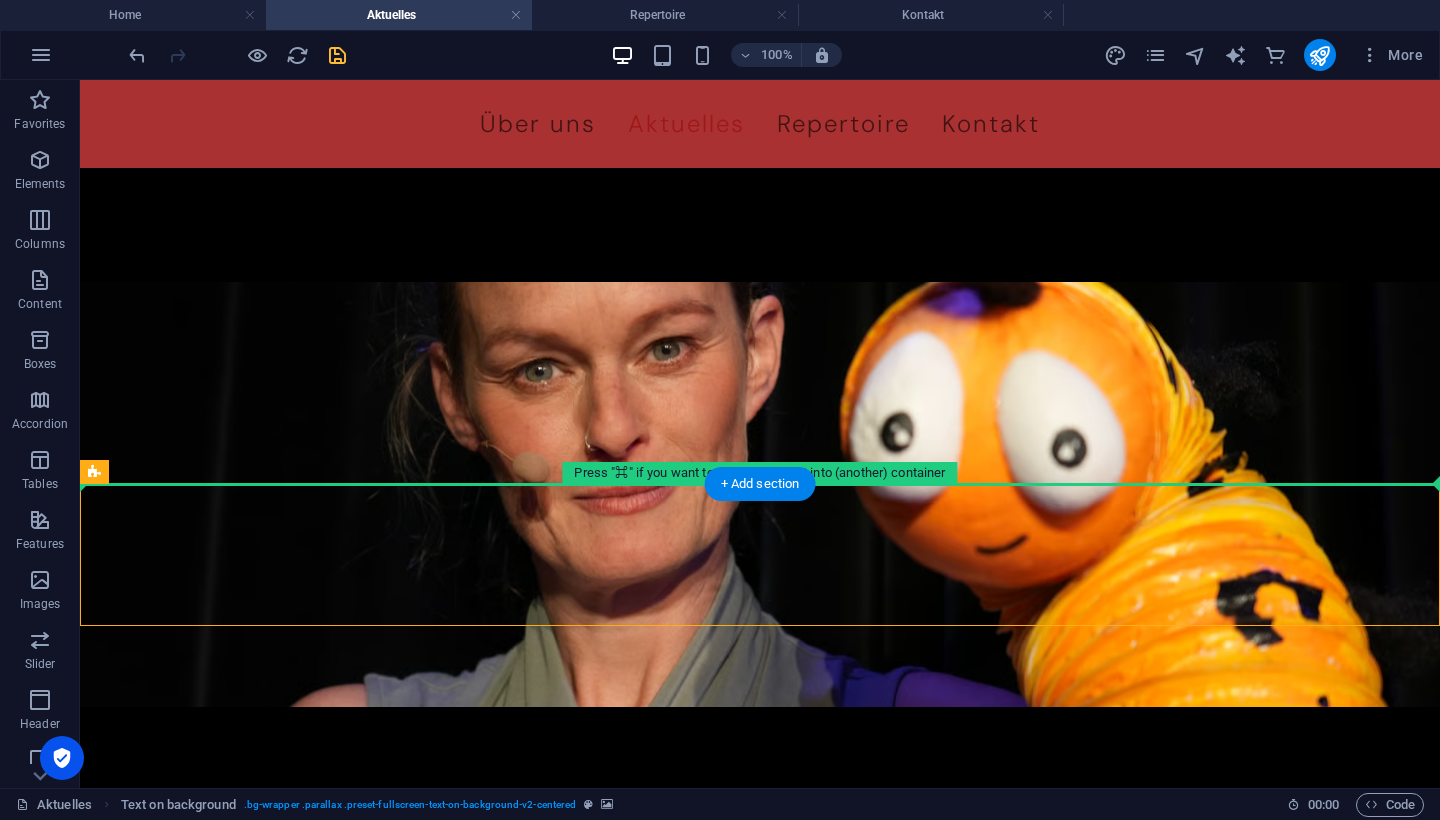 drag, startPoint x: 382, startPoint y: 527, endPoint x: 391, endPoint y: 430, distance: 97.41663 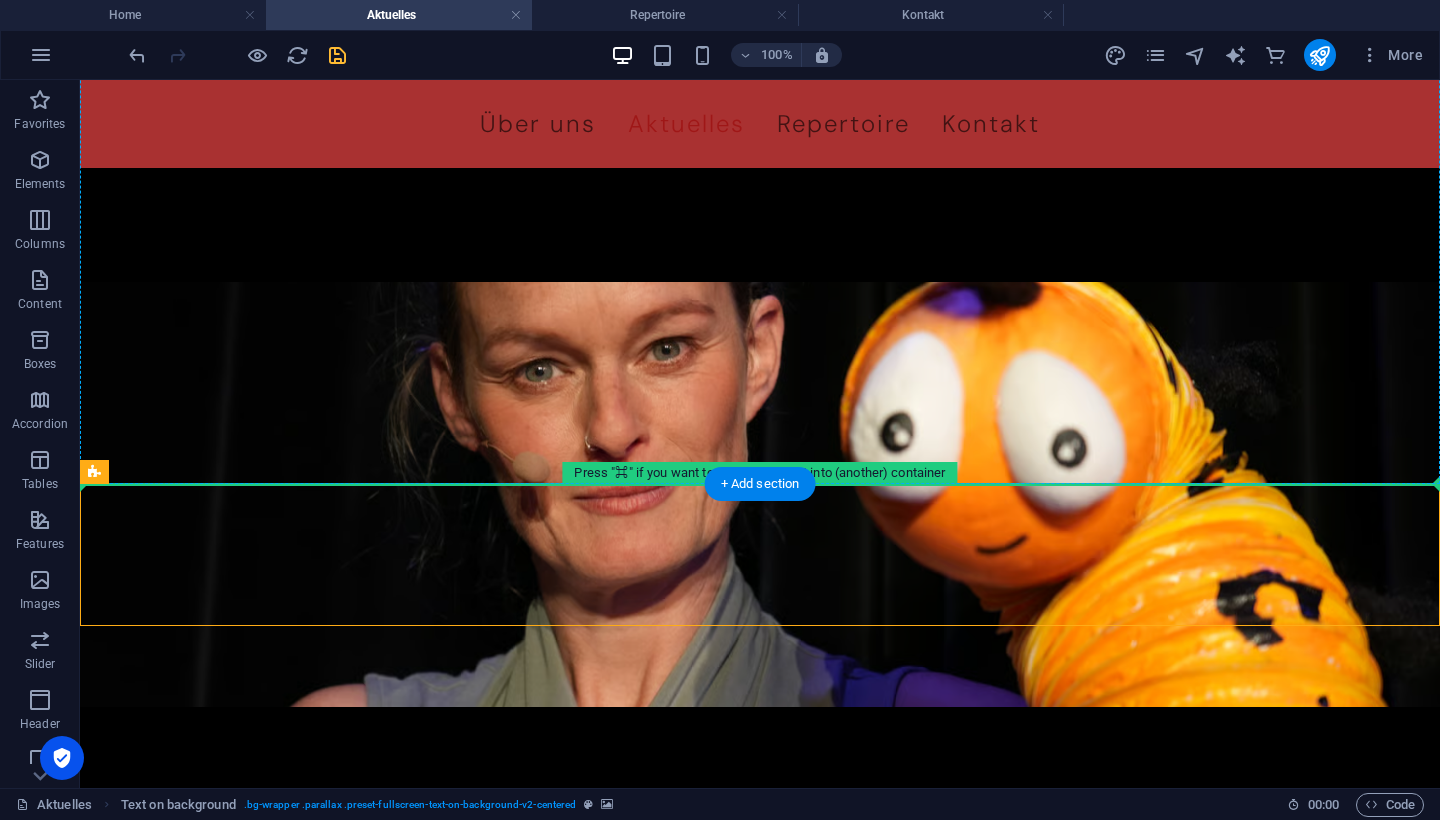 drag, startPoint x: 394, startPoint y: 525, endPoint x: 394, endPoint y: 355, distance: 170 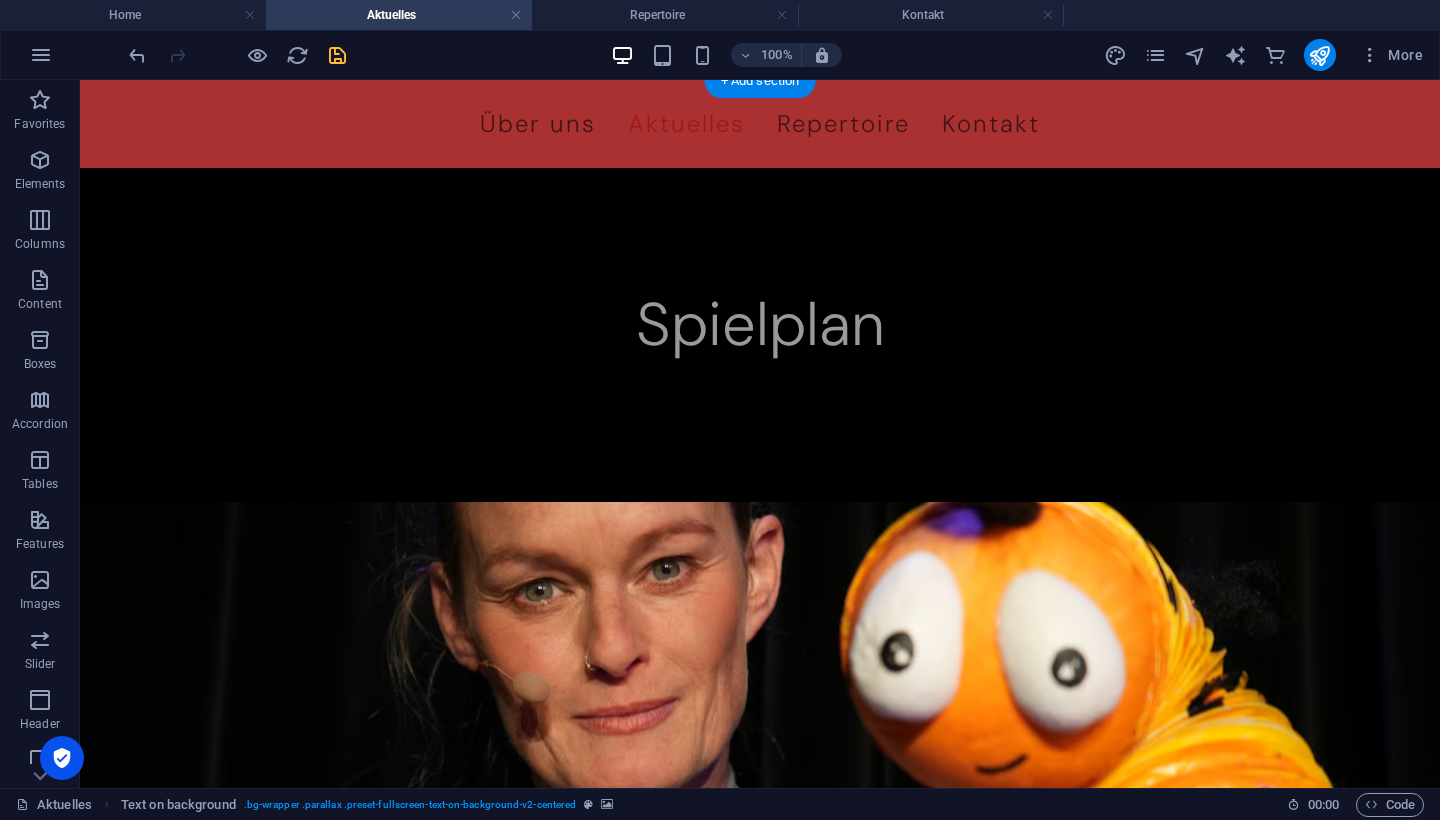 scroll, scrollTop: 0, scrollLeft: 0, axis: both 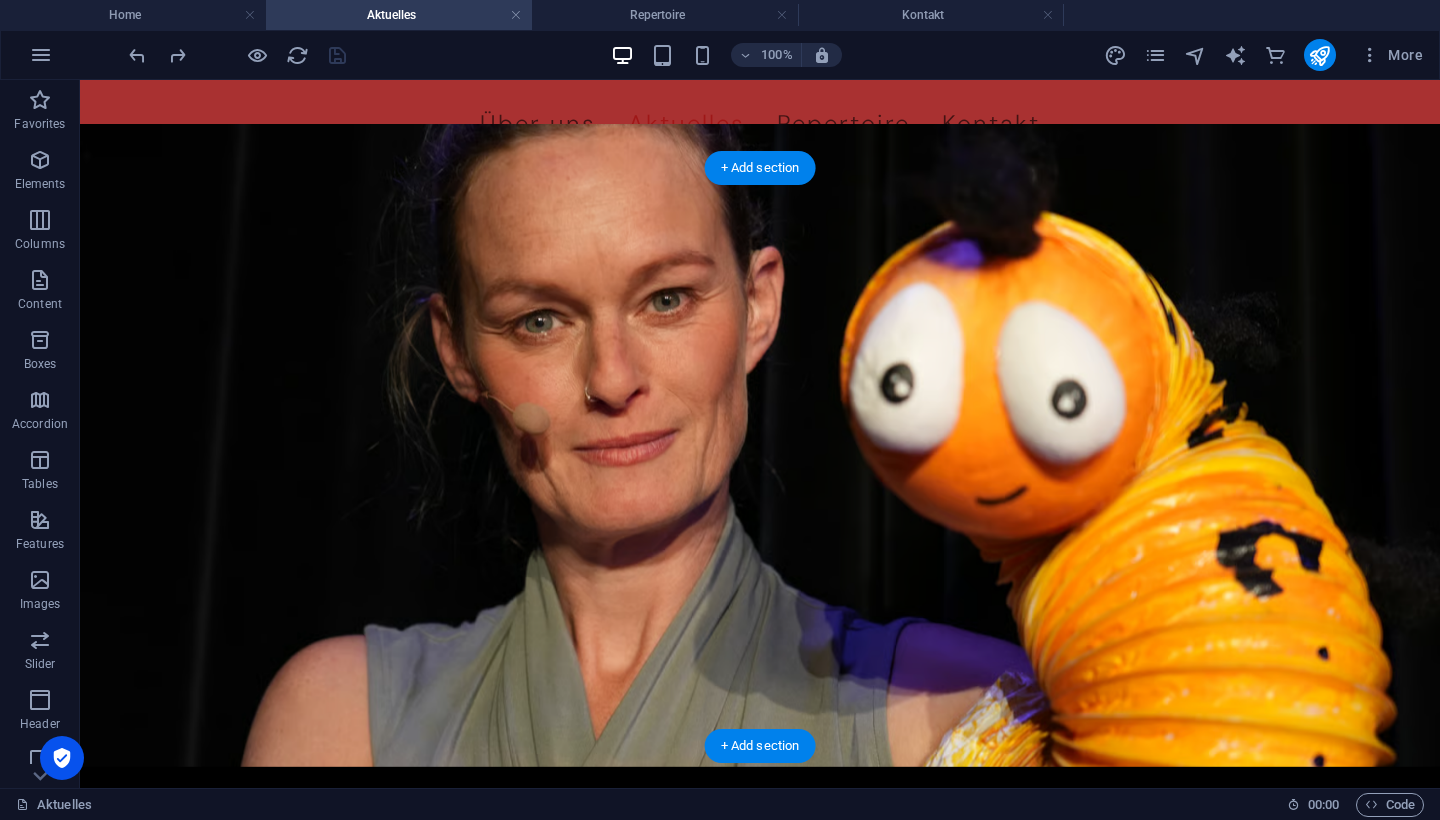 click at bounding box center (760, 445) 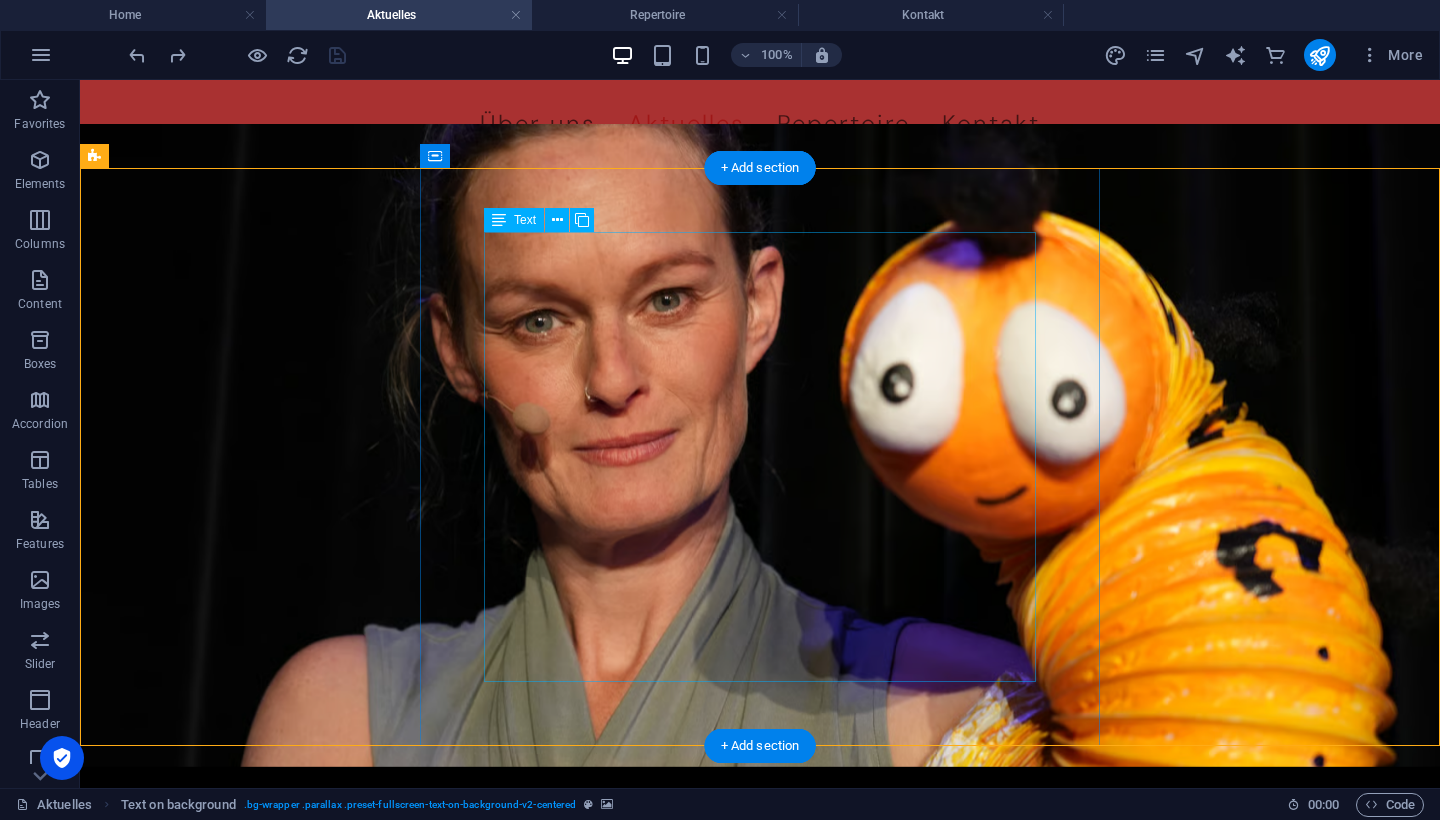 click on "Spielplan" at bounding box center [760, 1100] 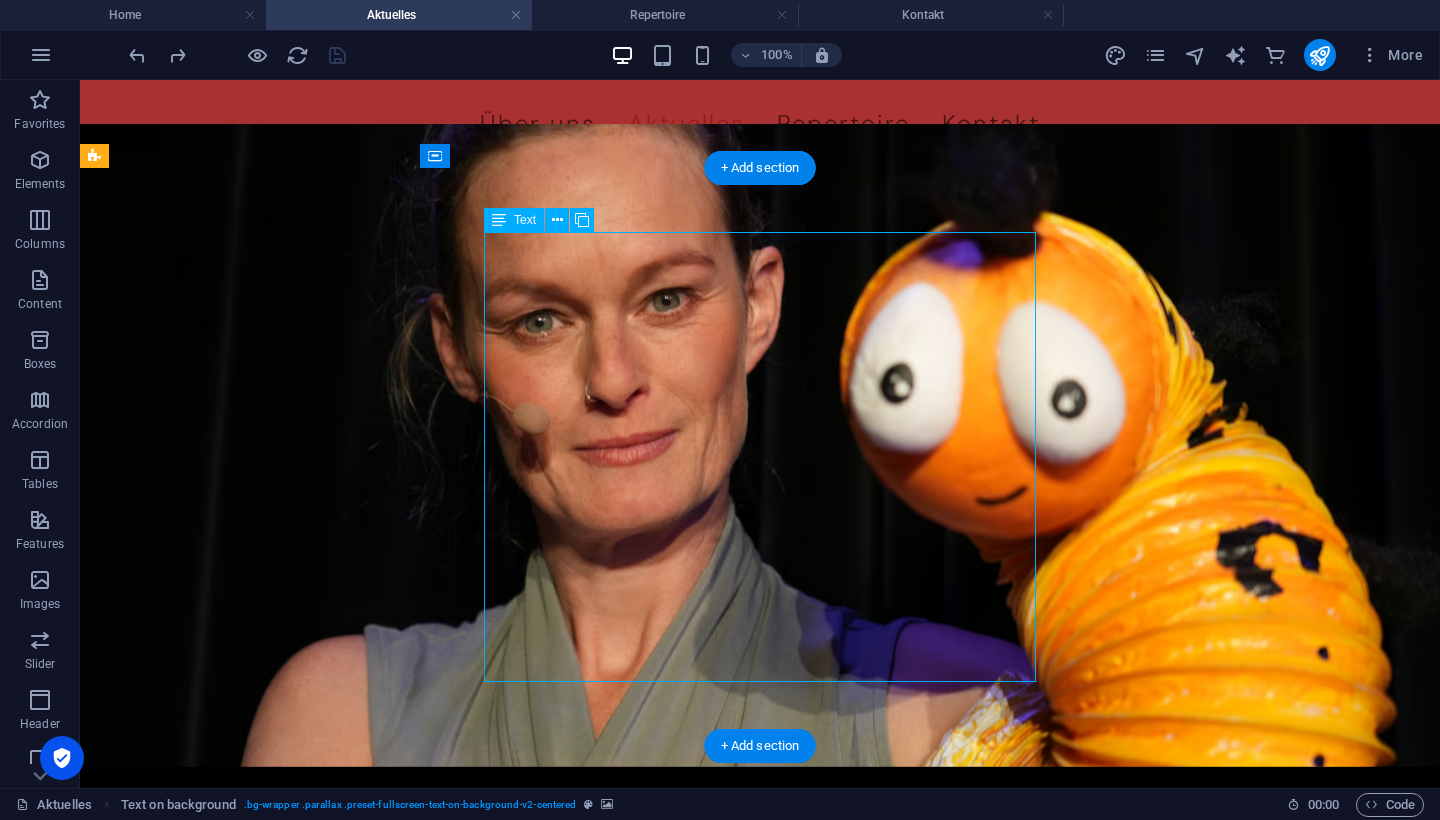 click on "Spielplan" at bounding box center [760, 1100] 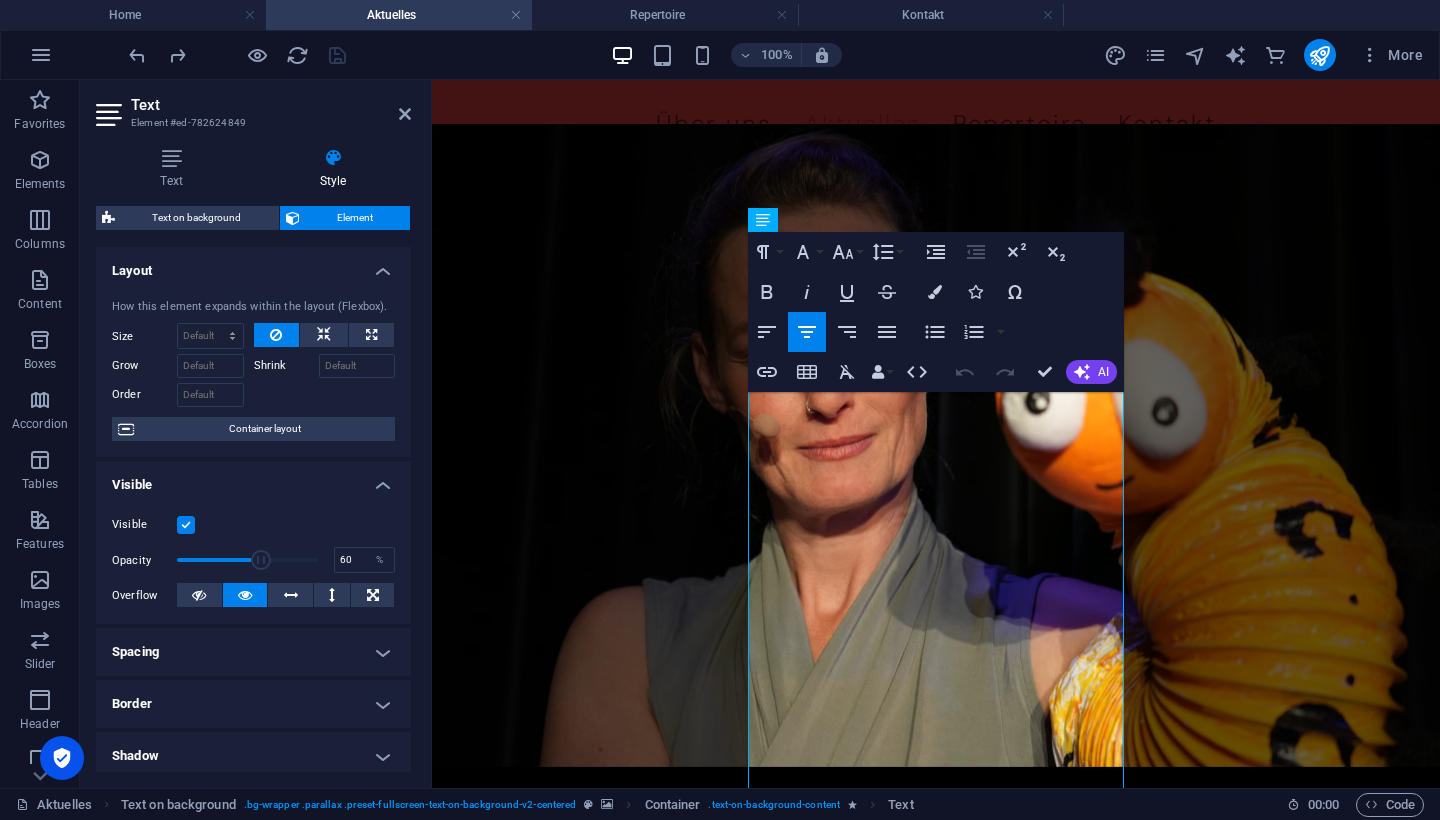 click at bounding box center (936, 445) 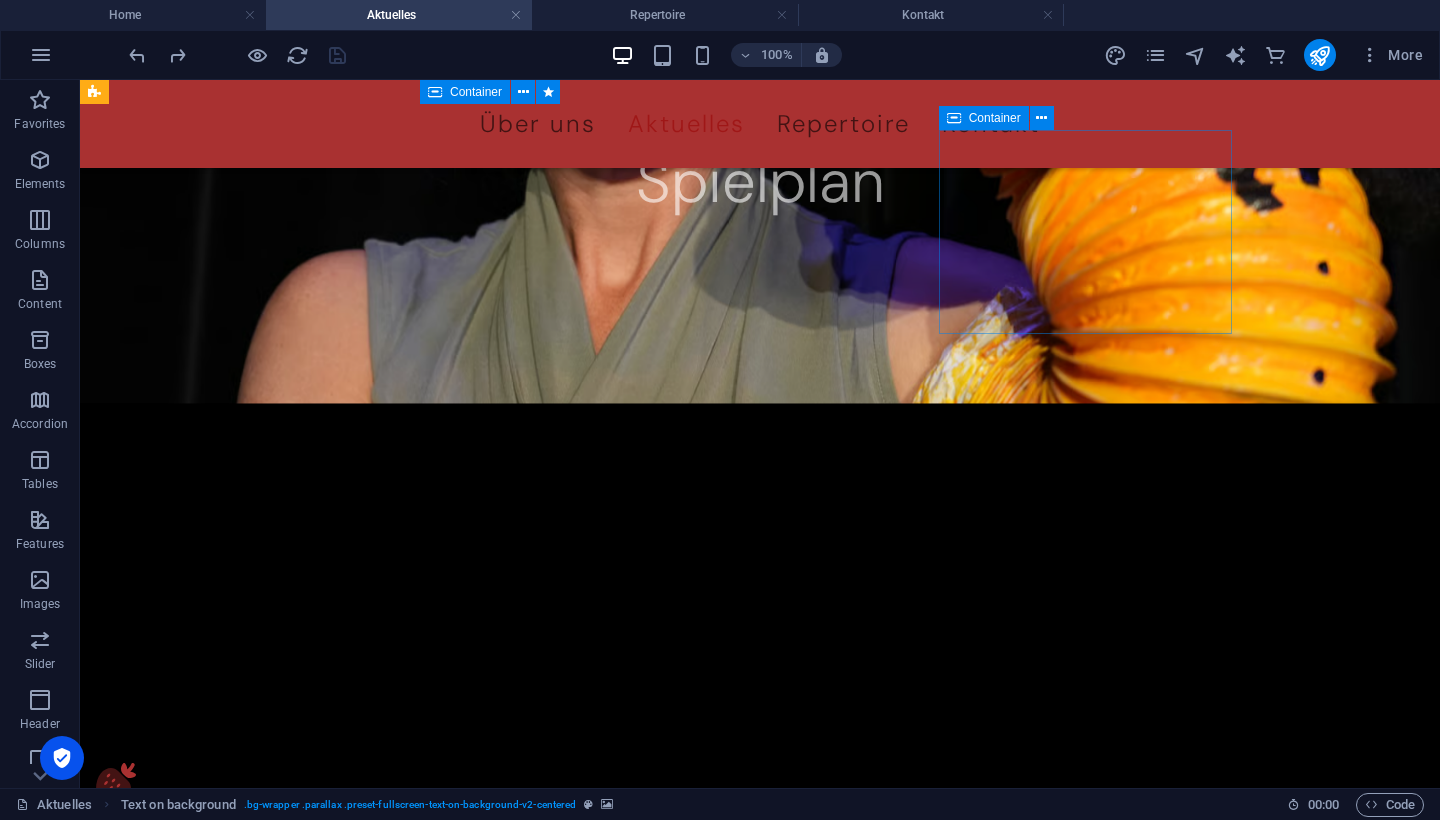 scroll, scrollTop: 794, scrollLeft: 0, axis: vertical 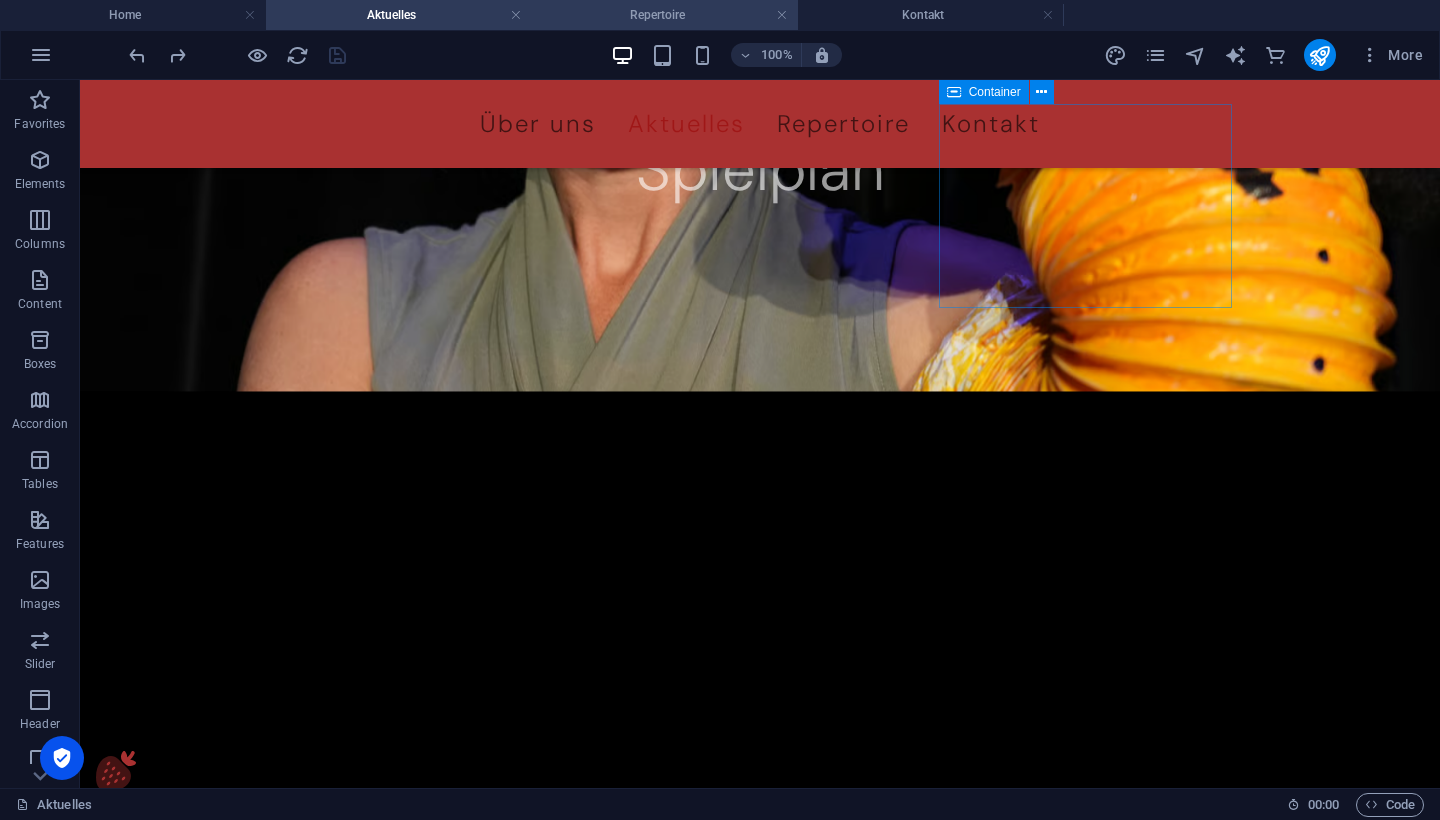click on "Repertoire" at bounding box center [665, 15] 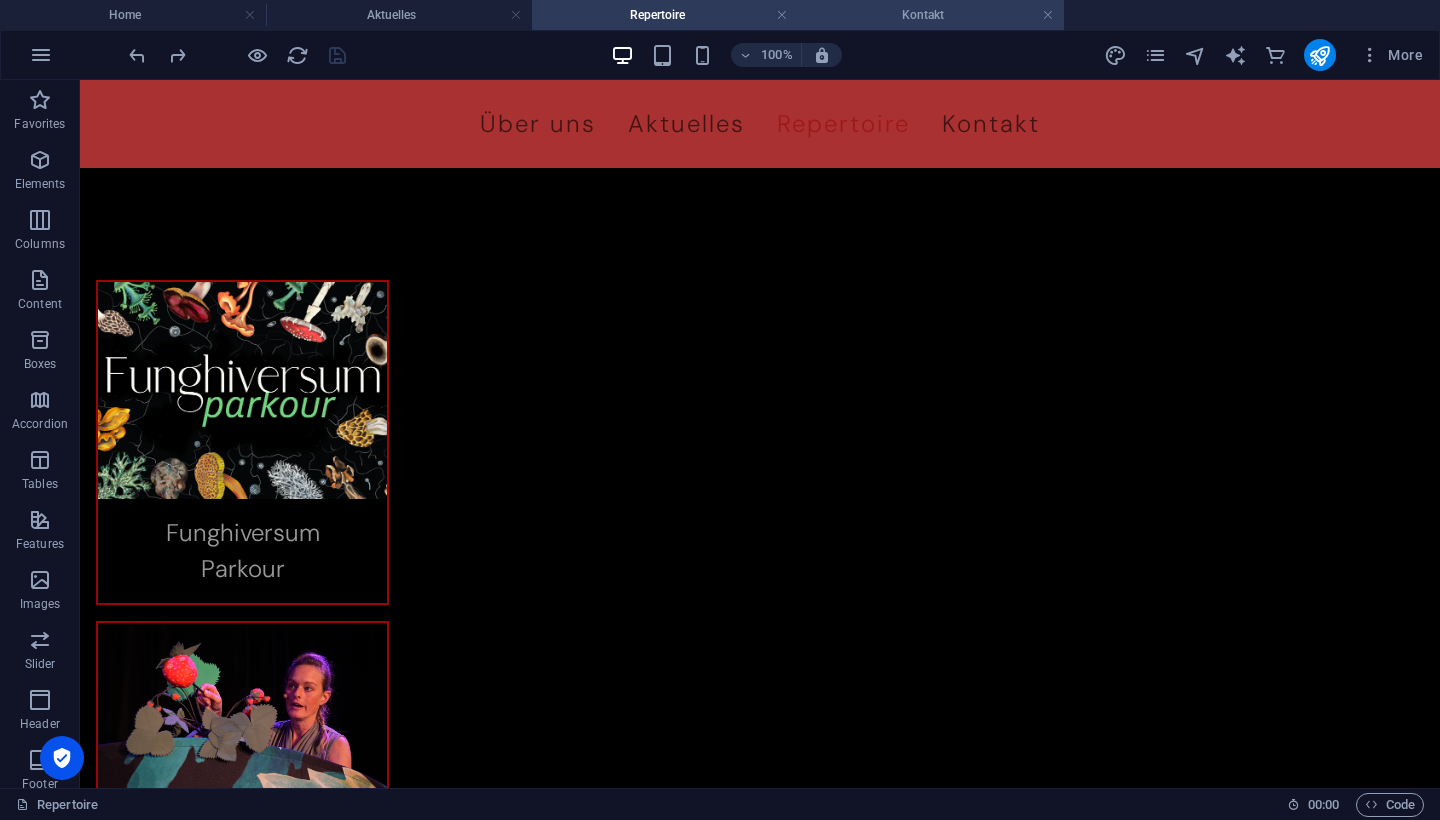 click on "Kontakt" at bounding box center [931, 15] 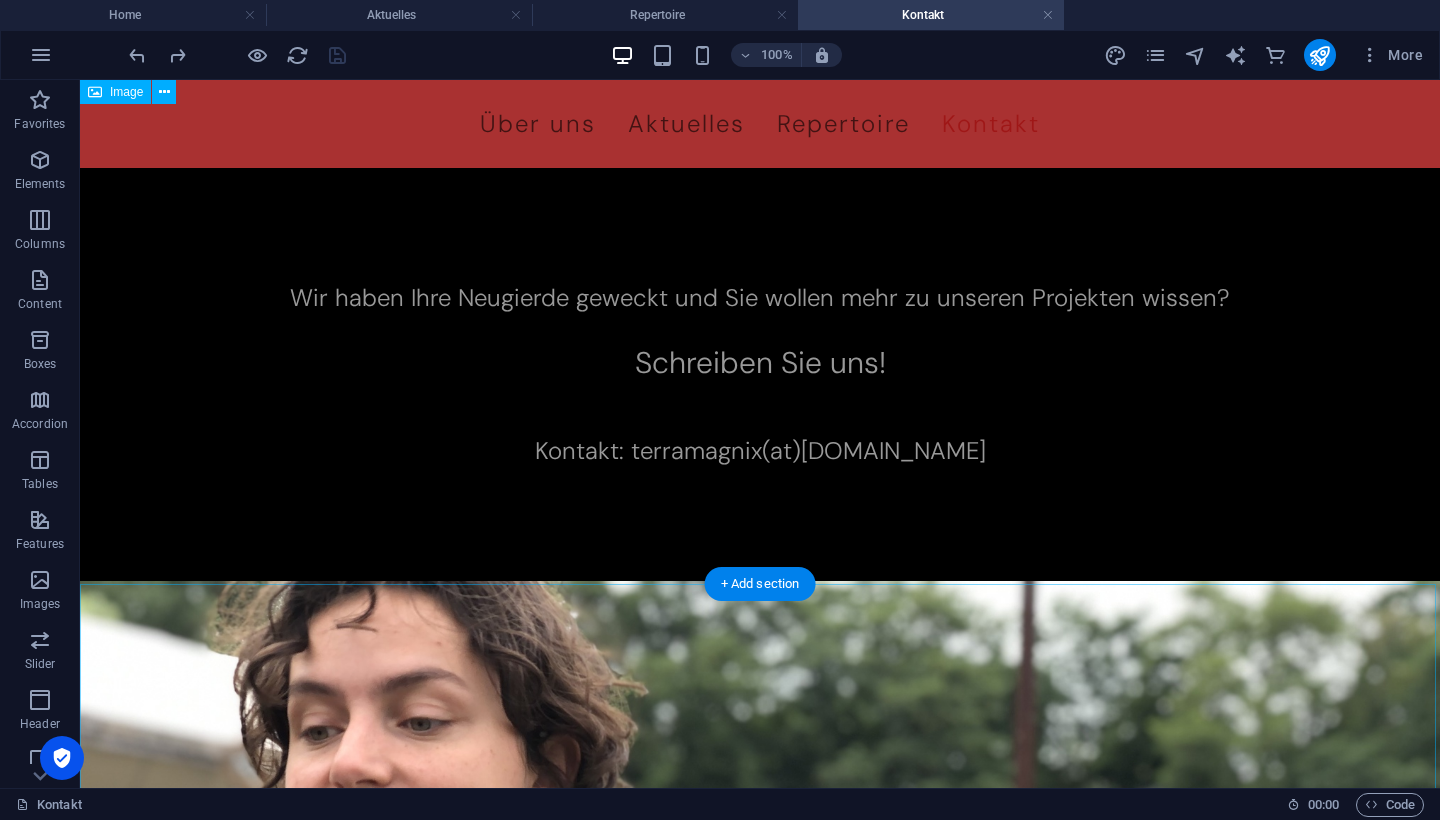scroll, scrollTop: 0, scrollLeft: 0, axis: both 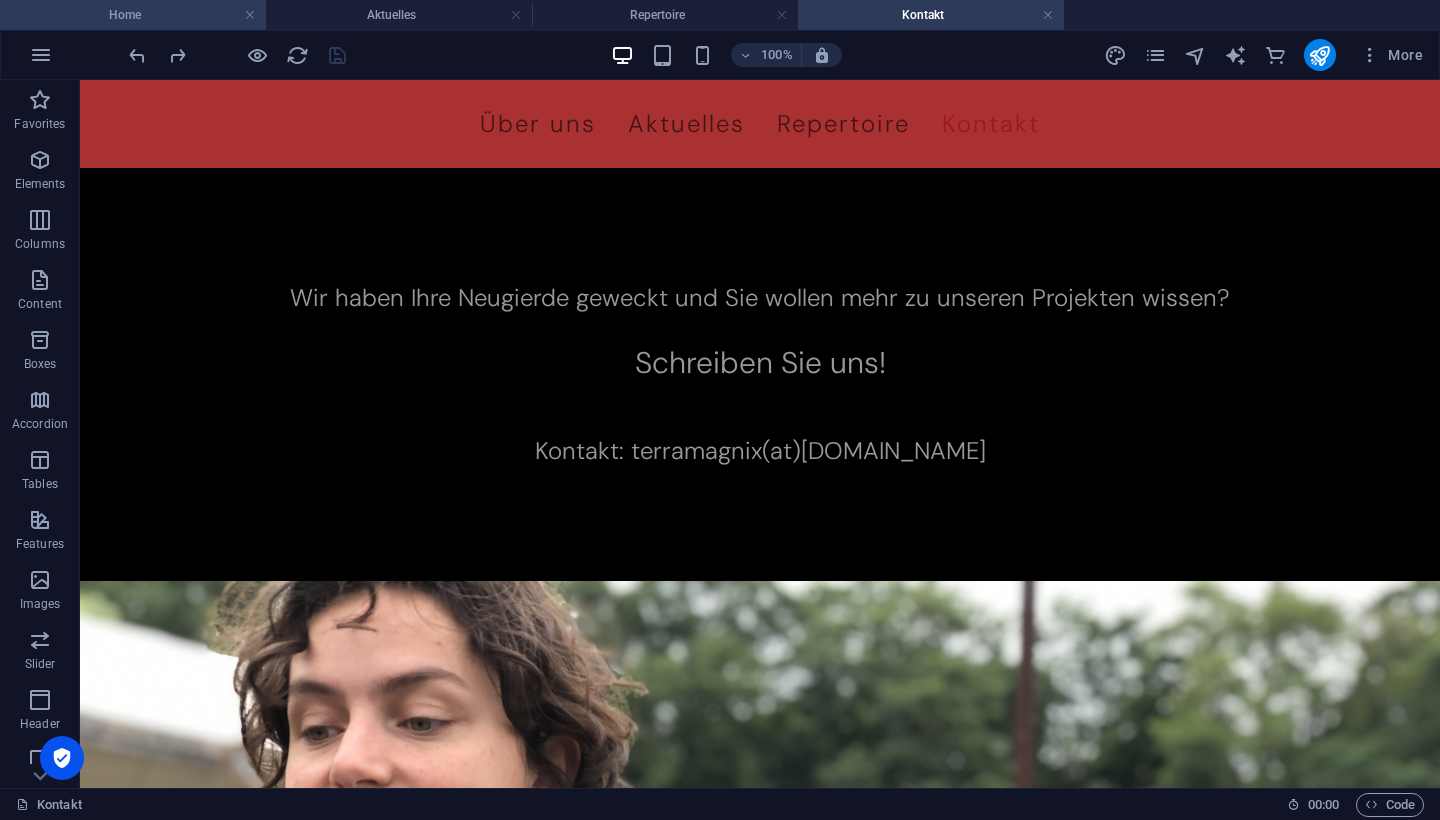 click on "Home" at bounding box center [133, 15] 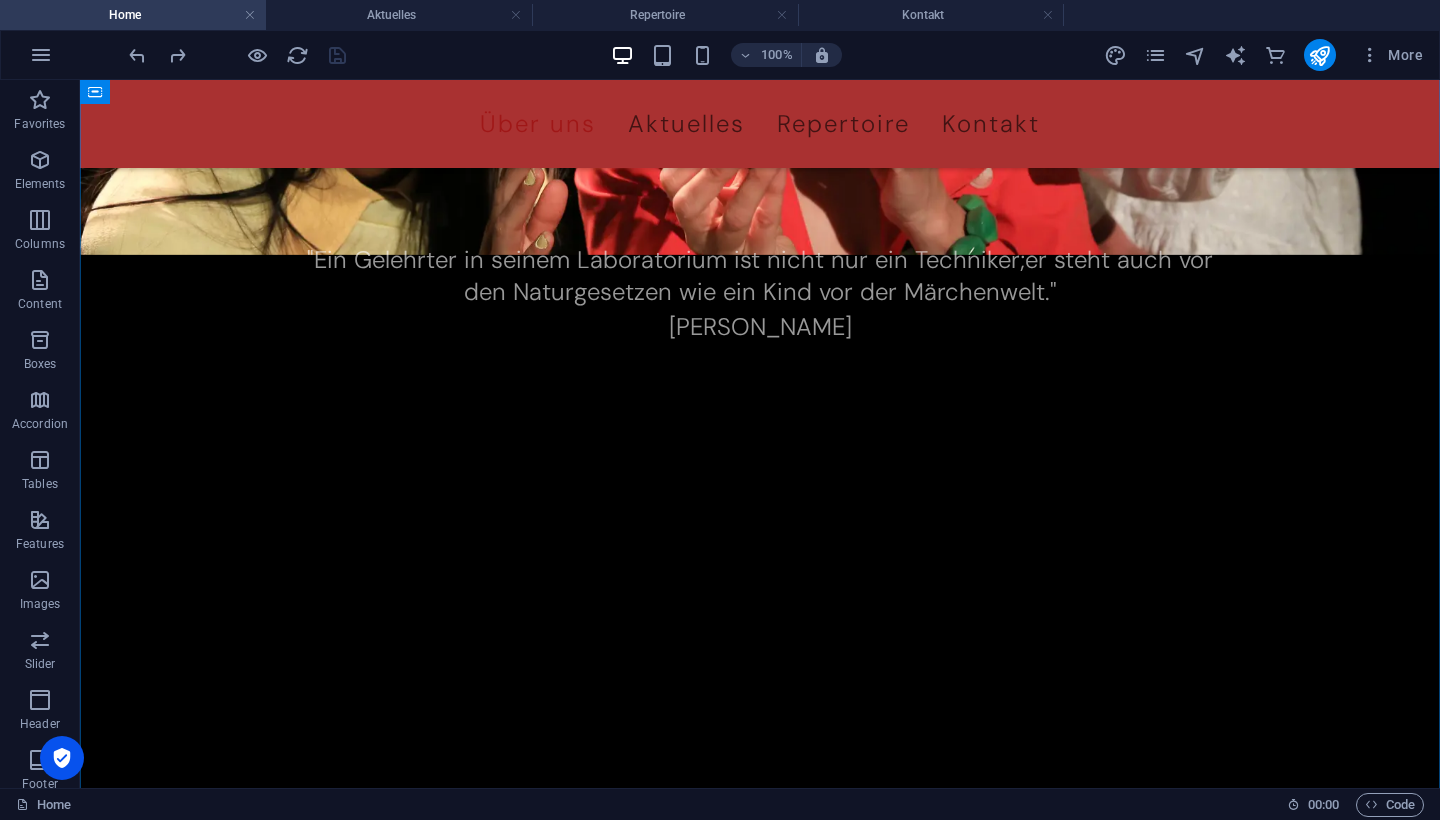 scroll, scrollTop: 657, scrollLeft: 0, axis: vertical 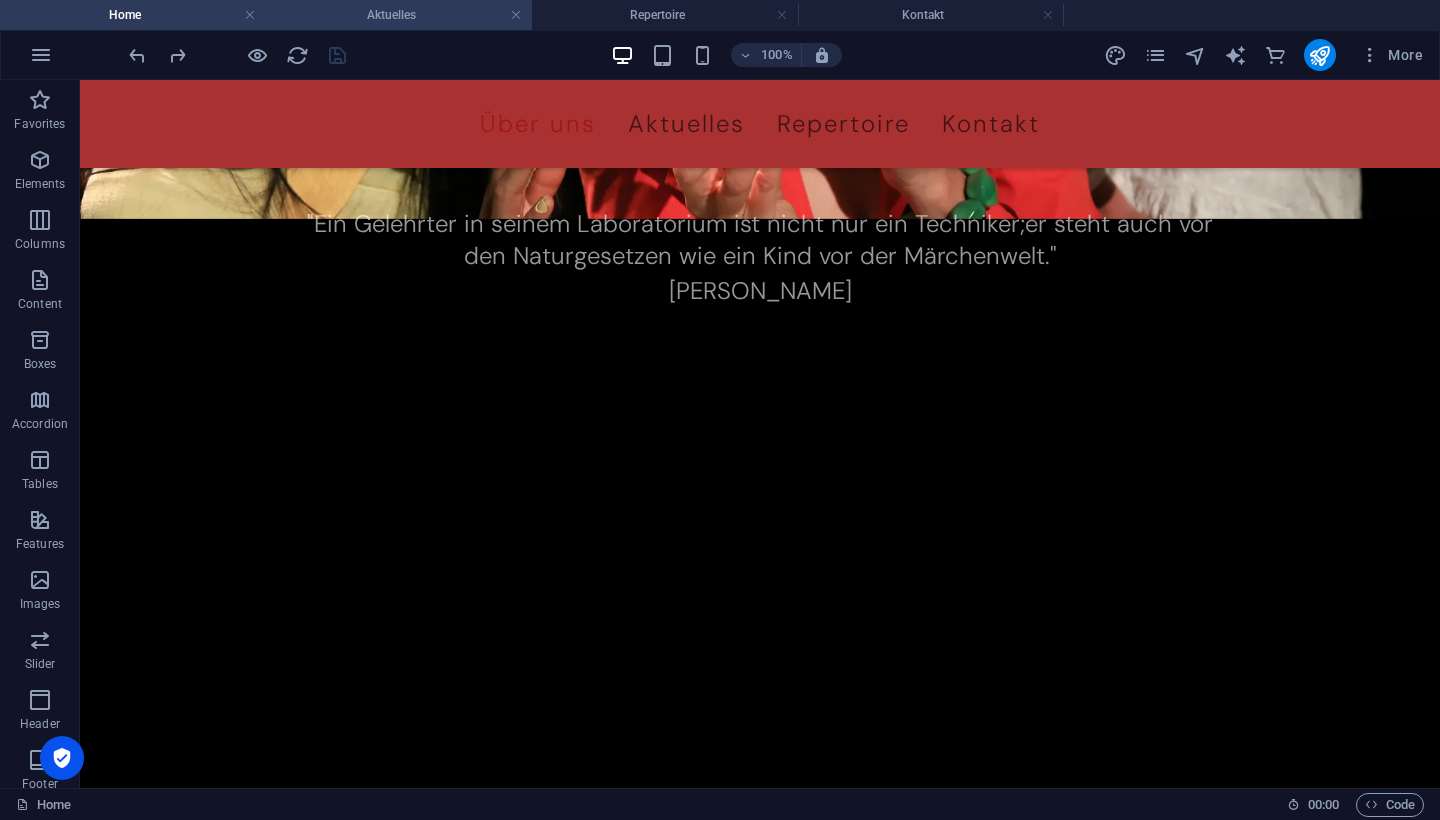 click on "Aktuelles" at bounding box center [399, 15] 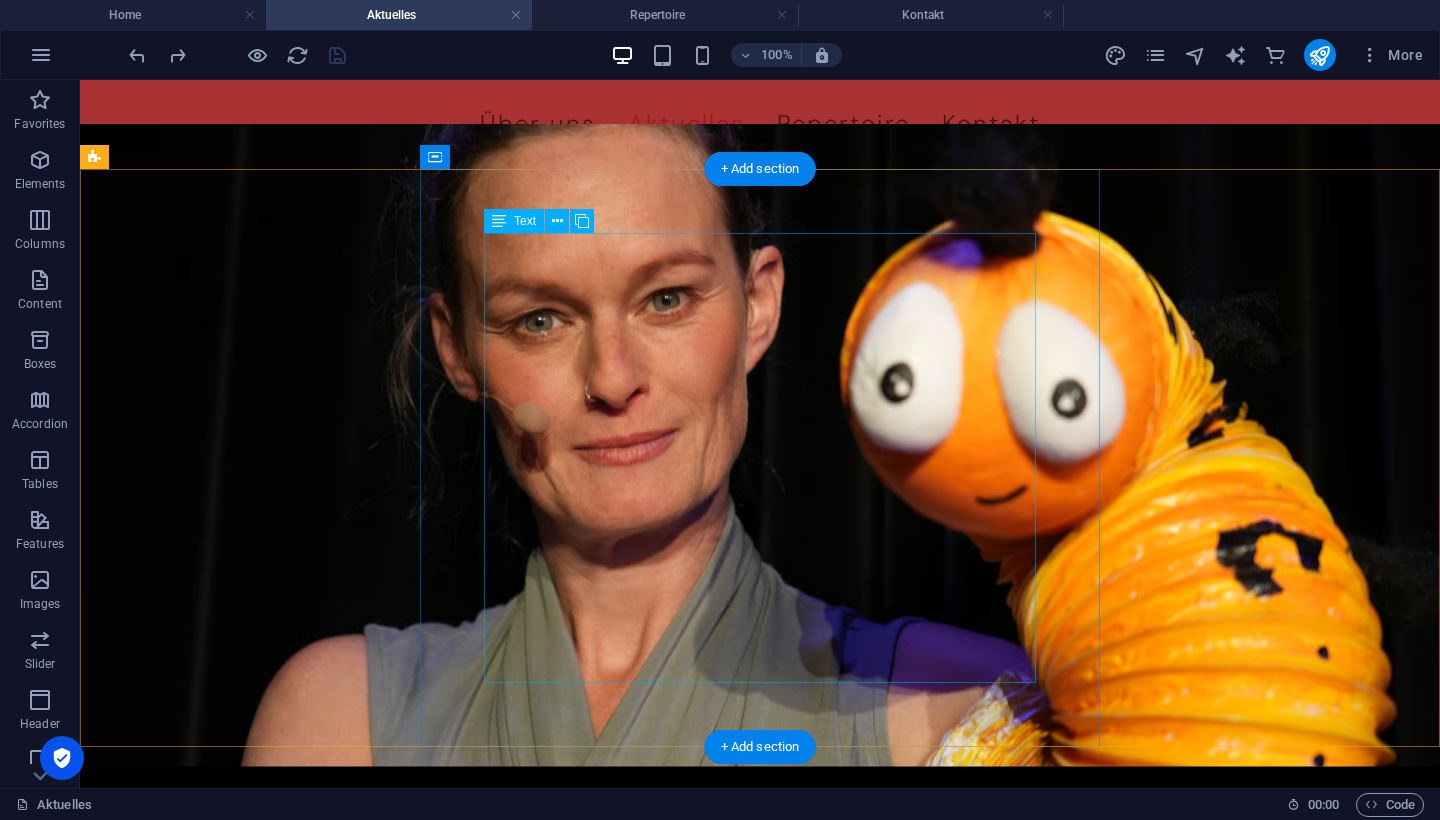 scroll, scrollTop: 0, scrollLeft: 0, axis: both 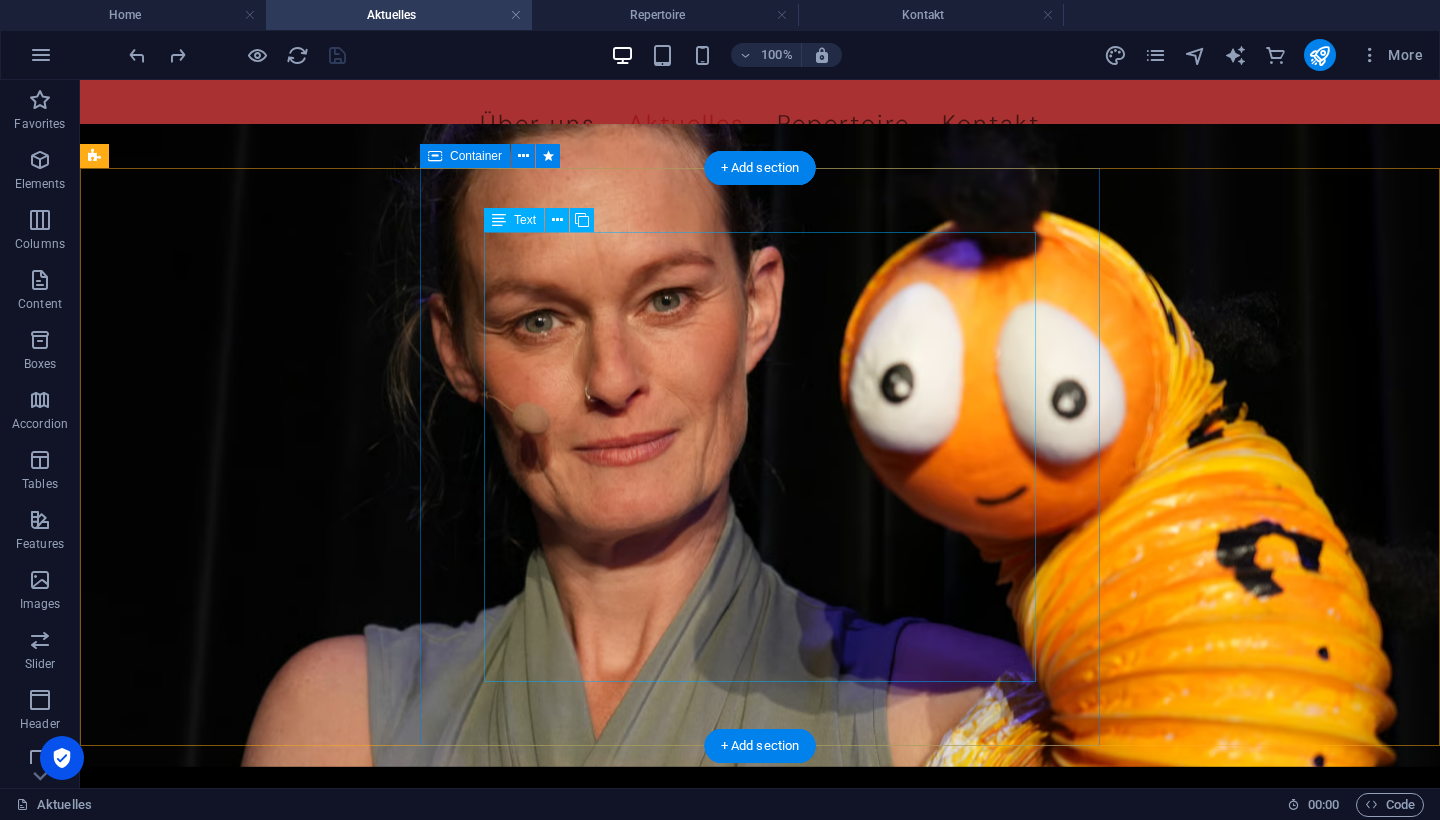 click on "Spielplan" at bounding box center (760, 1100) 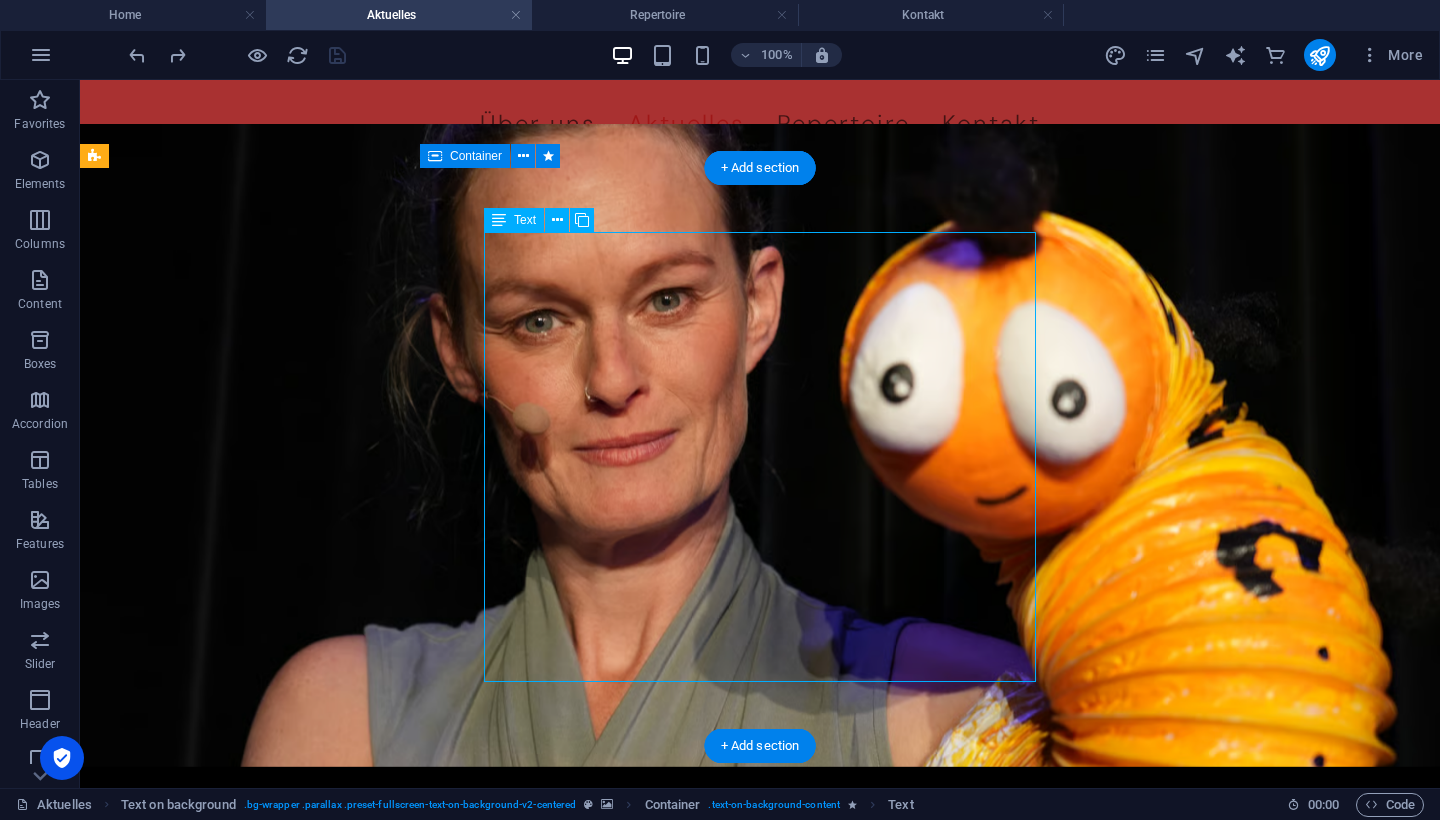 click on "Spielplan" at bounding box center (760, 1100) 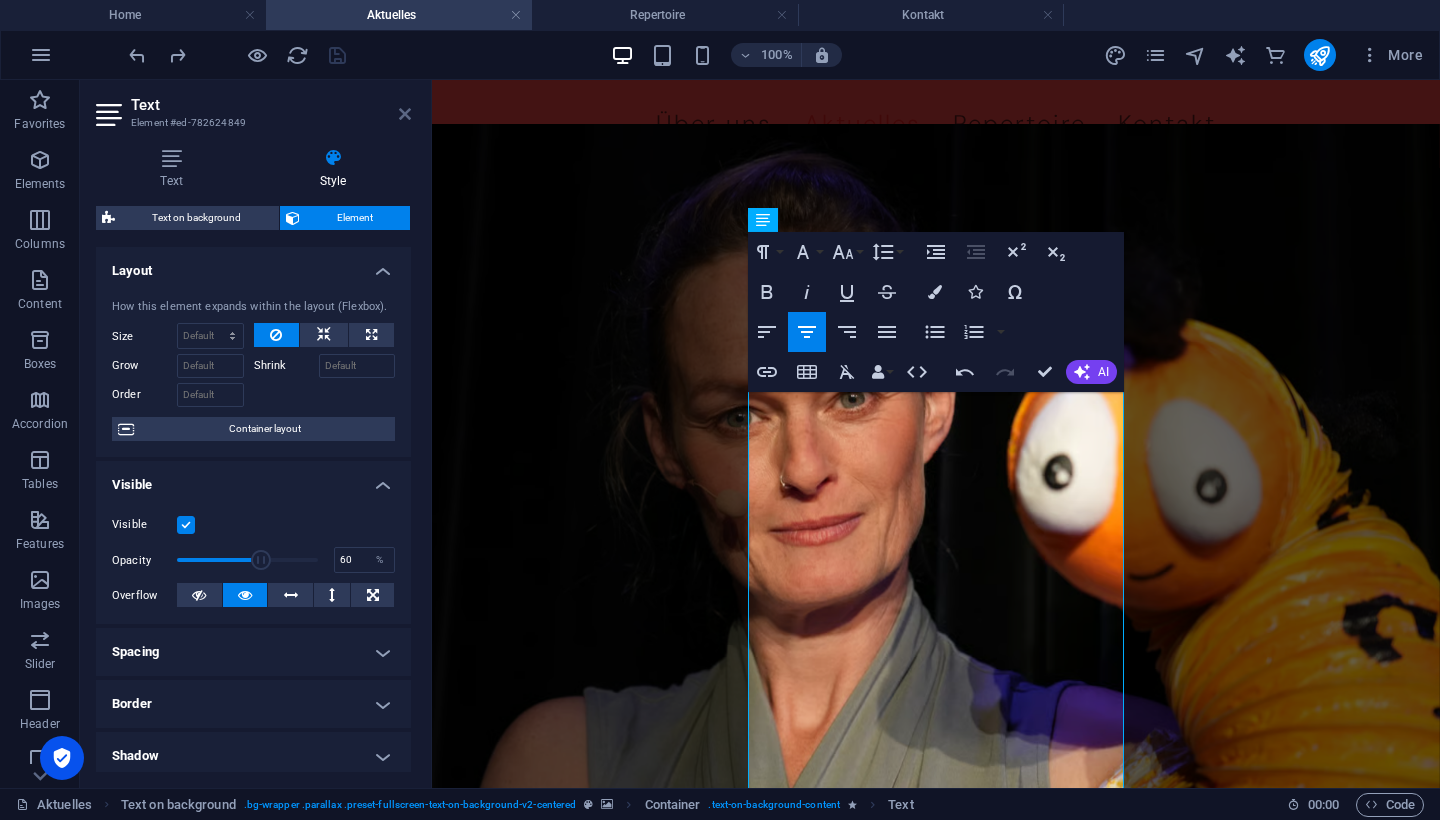 click at bounding box center [405, 114] 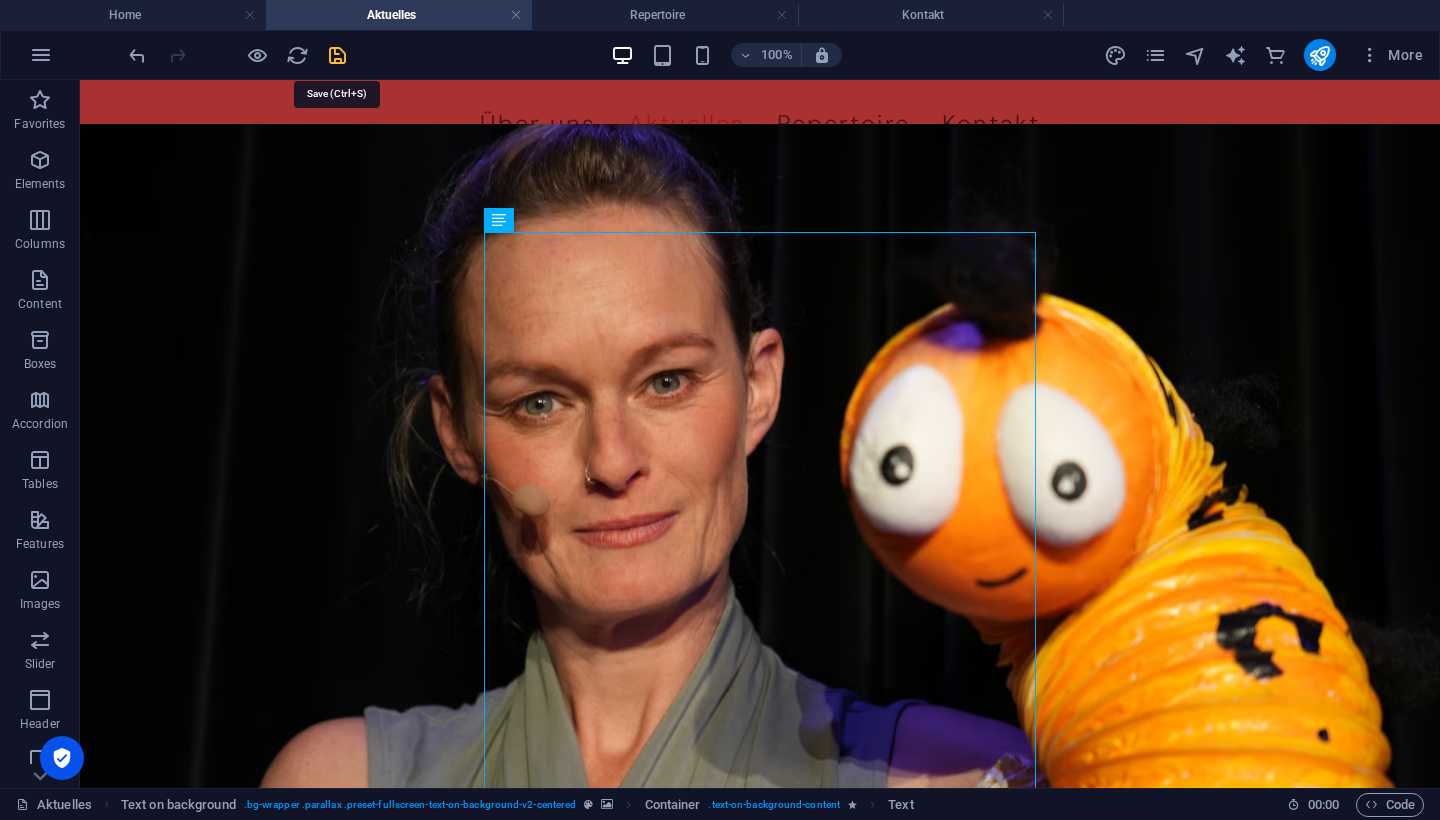 click at bounding box center [337, 55] 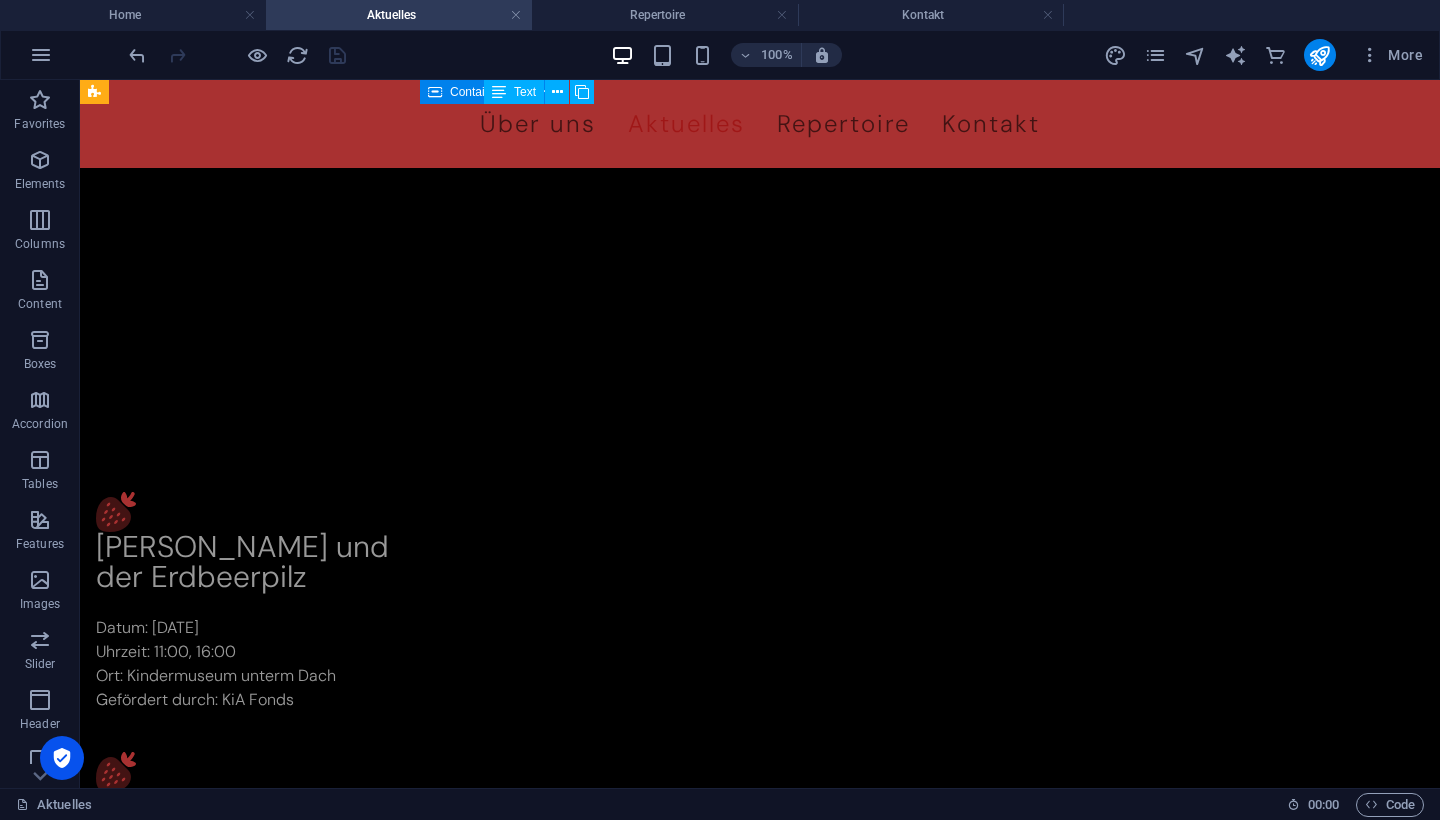 scroll, scrollTop: 1293, scrollLeft: 0, axis: vertical 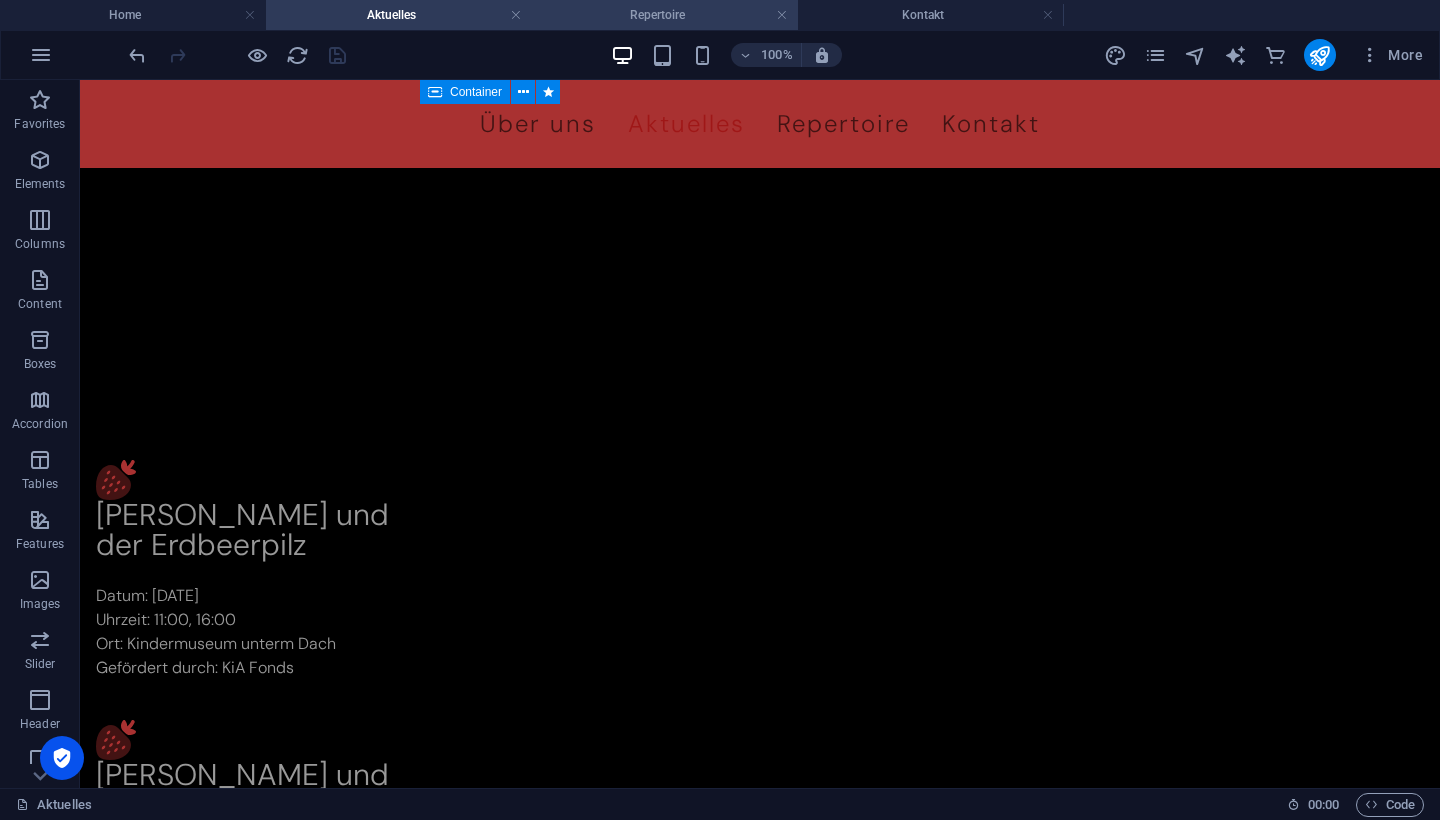 click on "Repertoire" at bounding box center (665, 15) 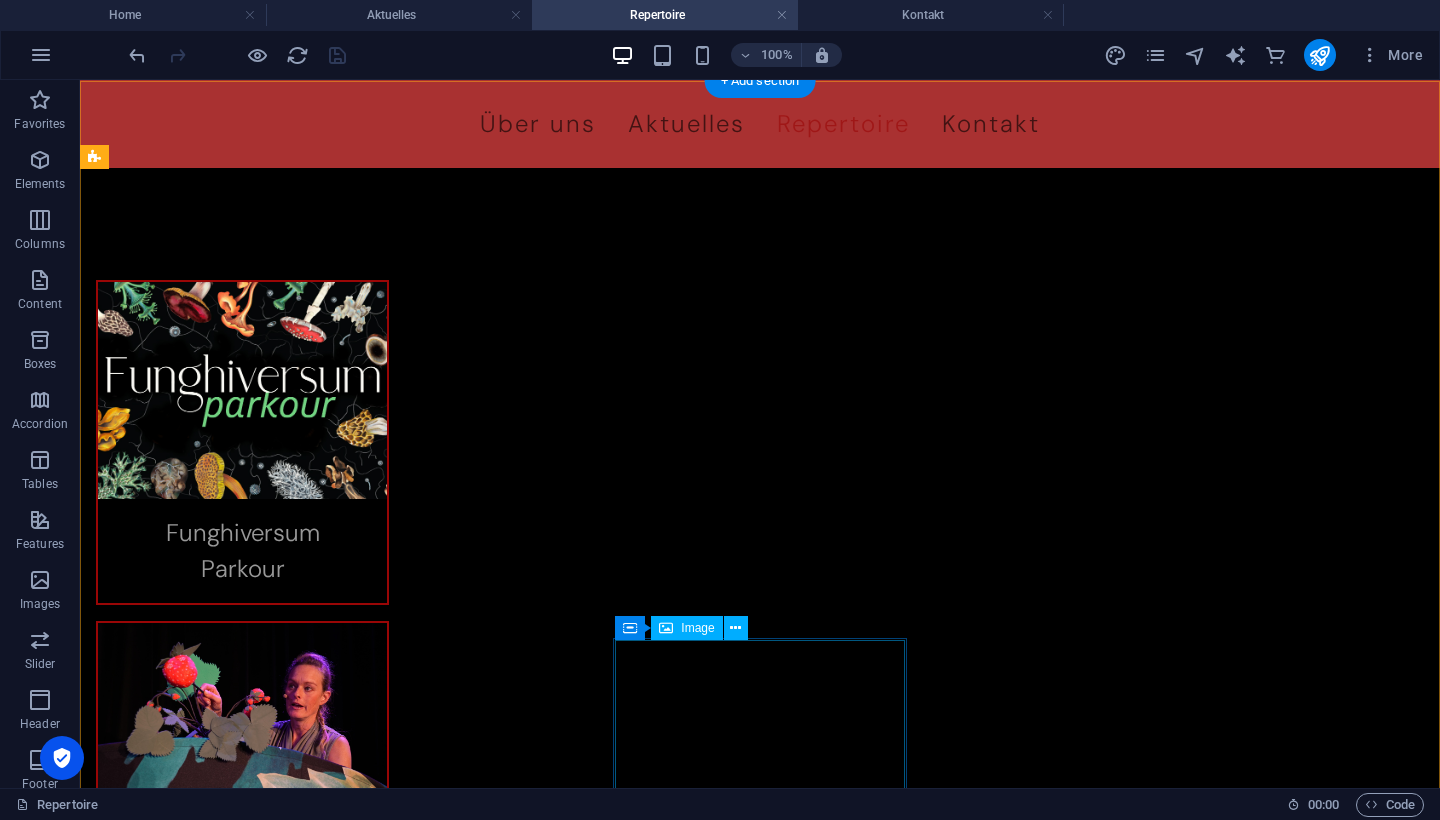 scroll, scrollTop: 0, scrollLeft: 0, axis: both 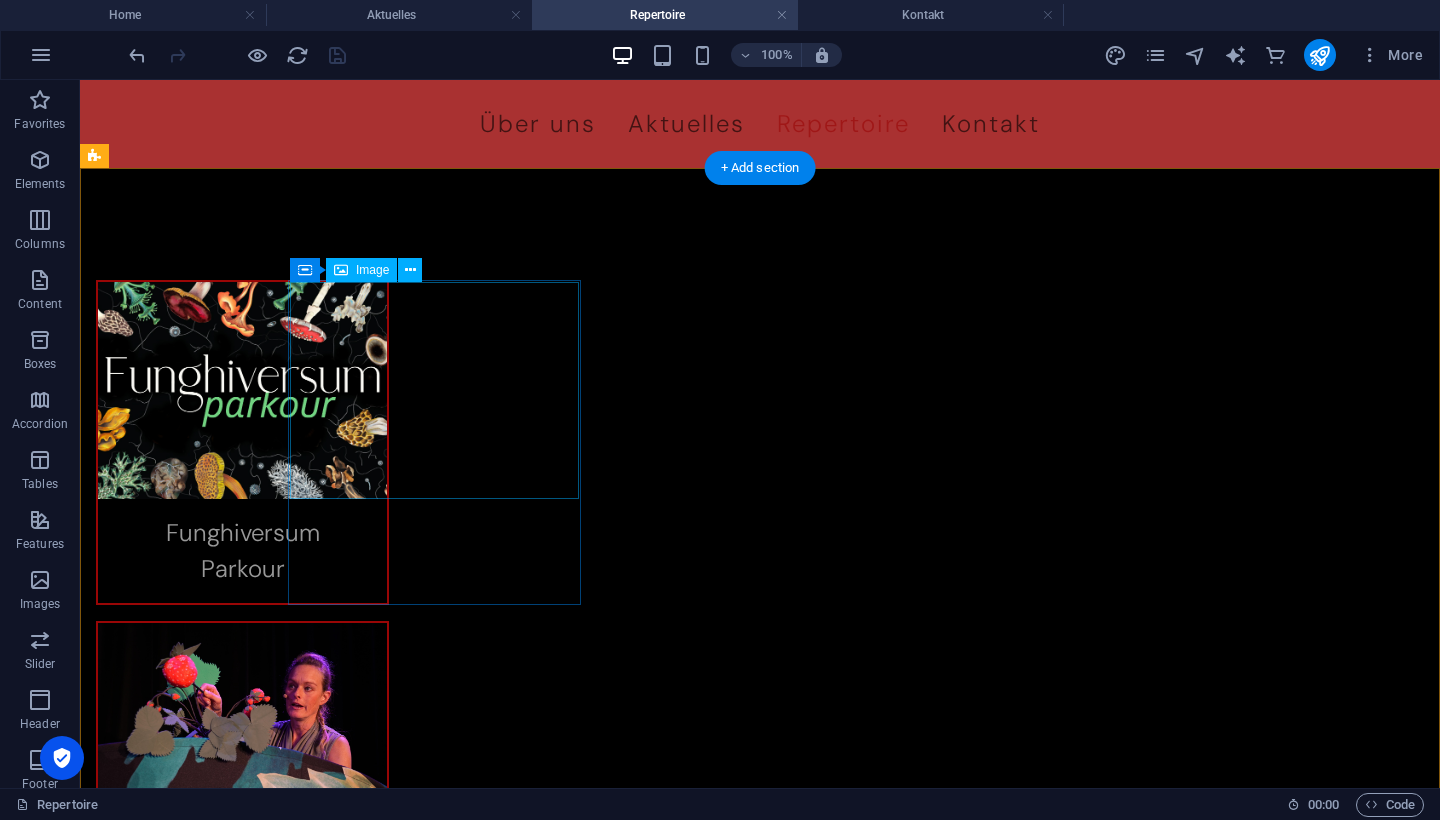 click at bounding box center (242, 390) 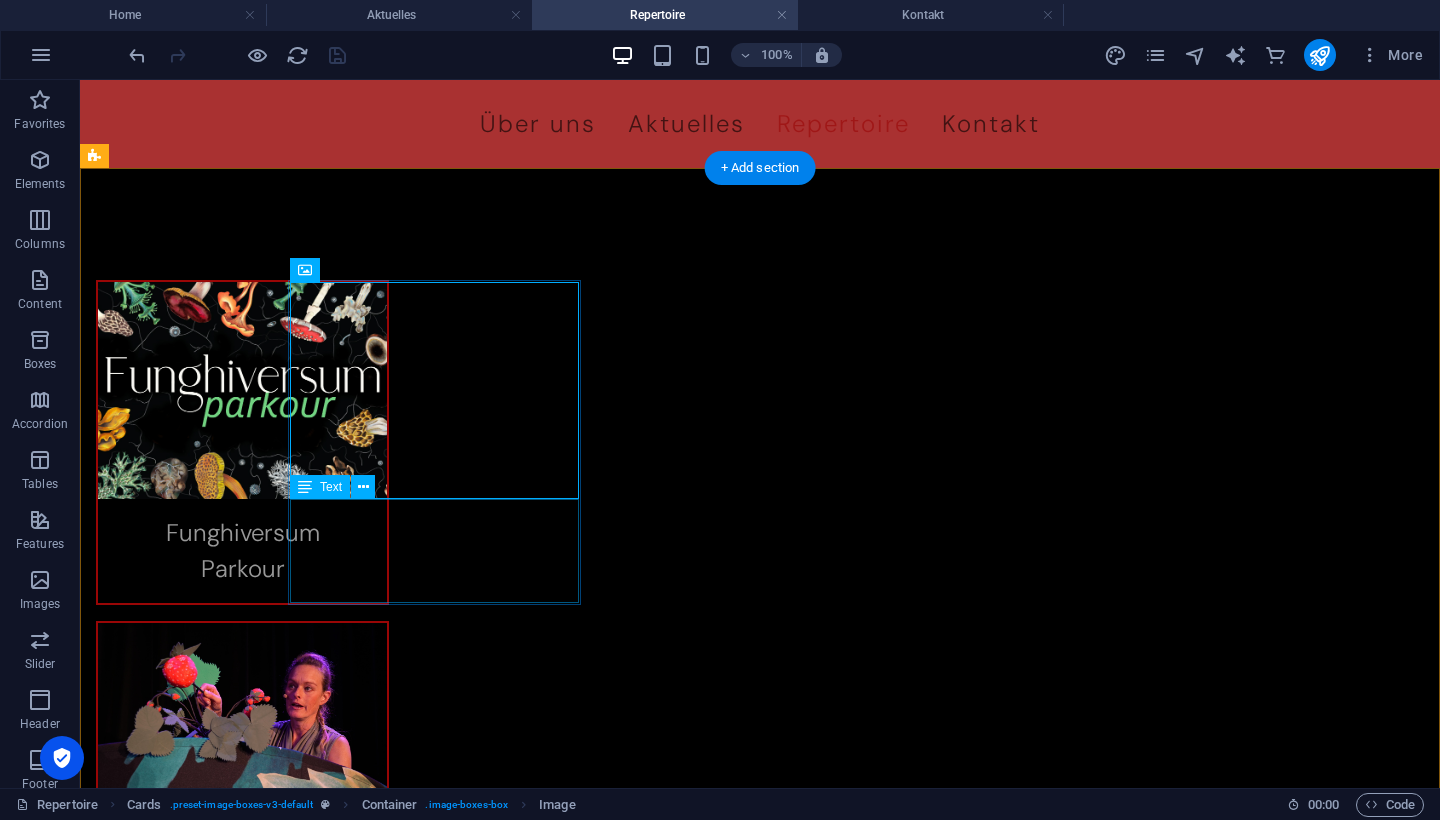 click on "Funghiversum  Parkour" at bounding box center [242, 551] 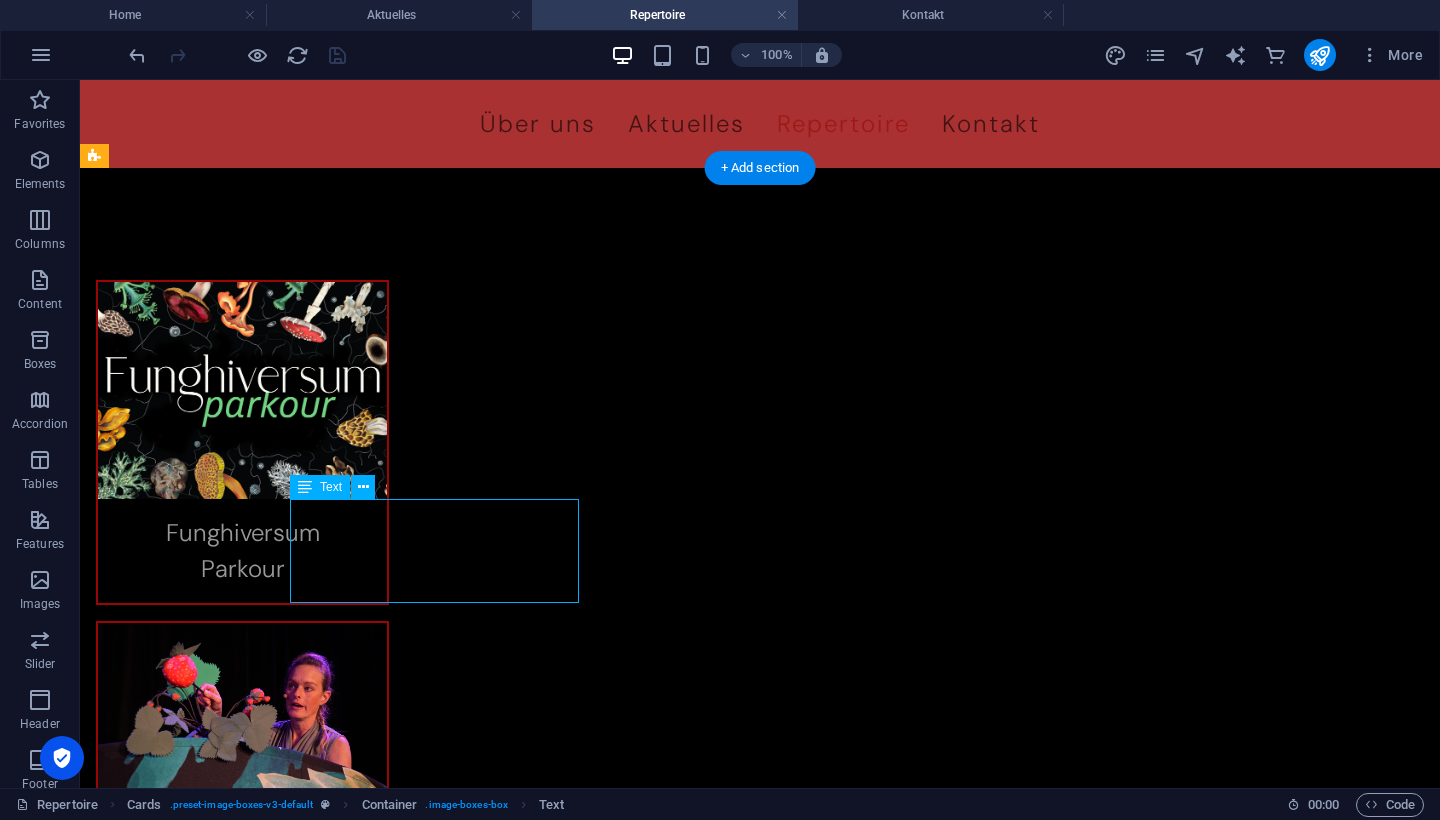 click on "Funghiversum  Parkour" at bounding box center [242, 551] 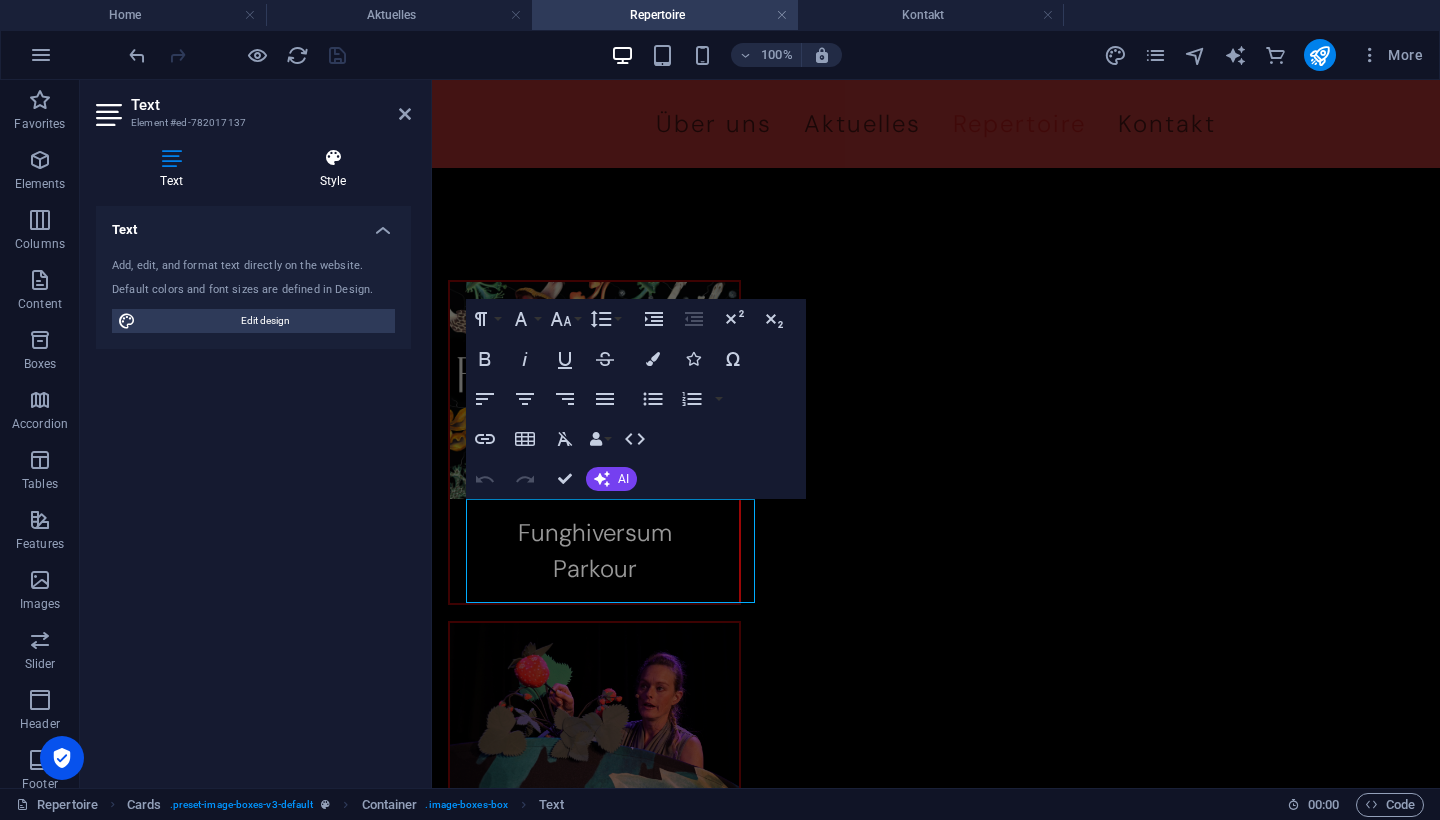 click at bounding box center [333, 158] 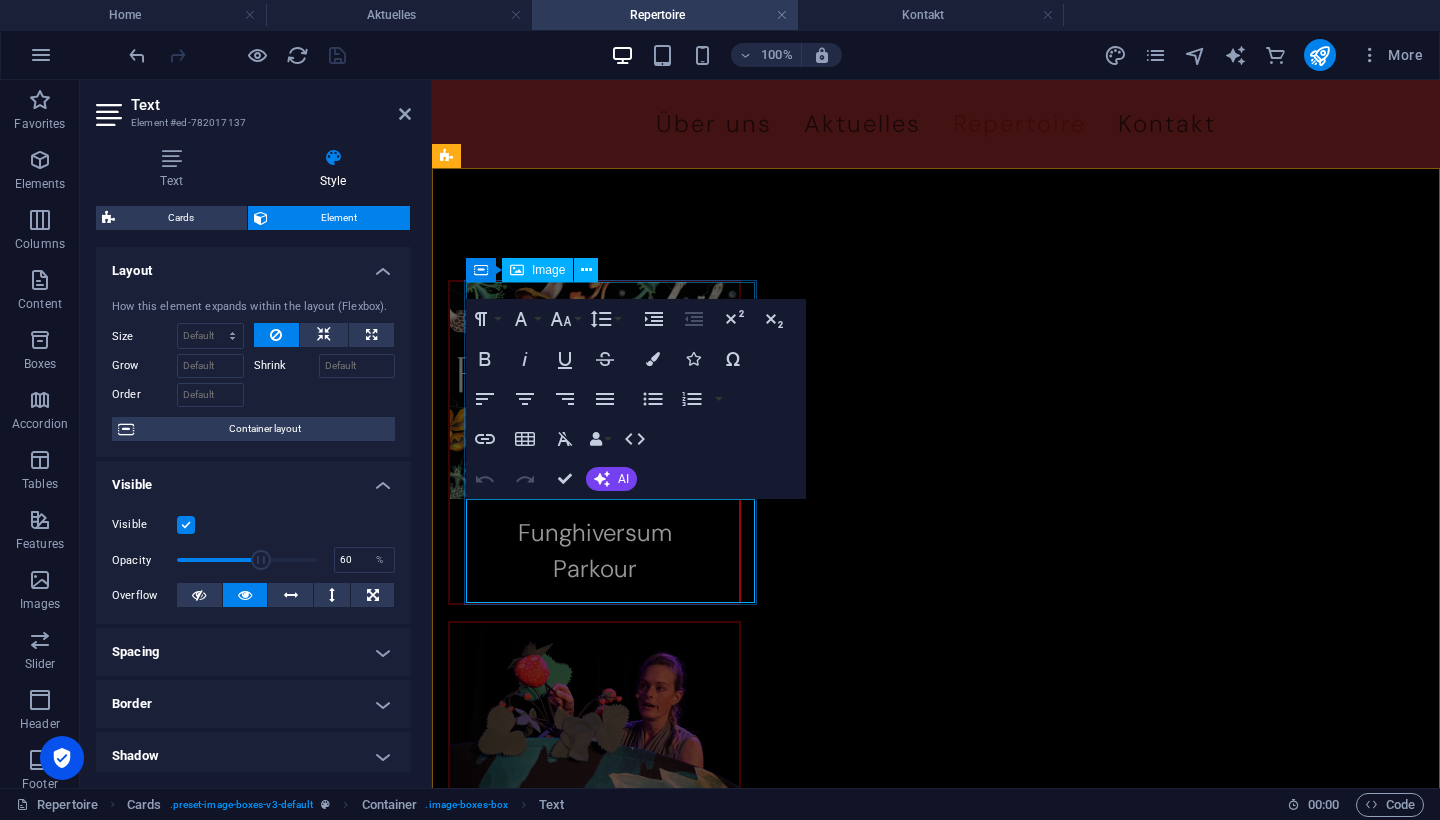 click at bounding box center (594, 390) 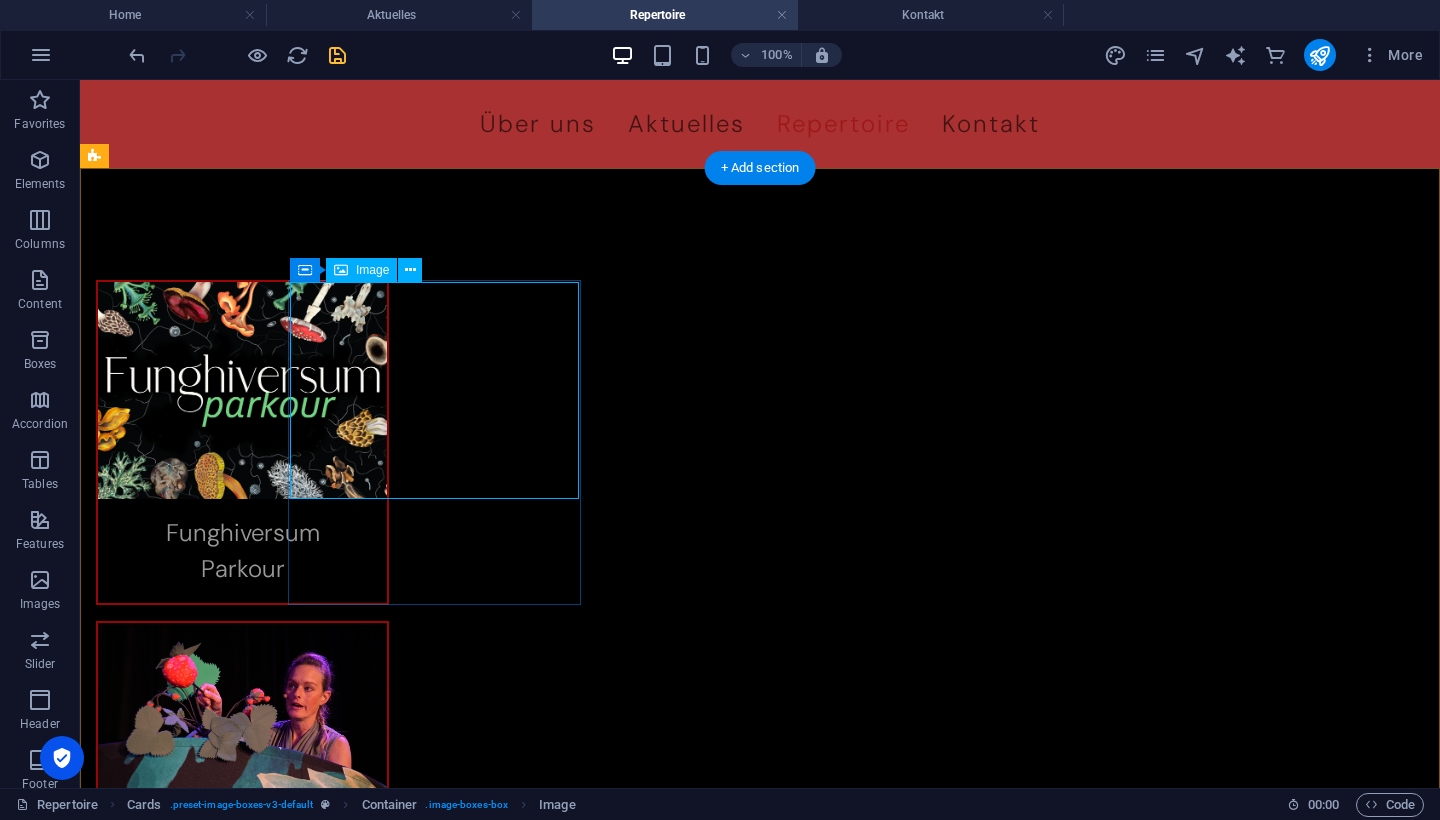 click on "Image" at bounding box center (361, 270) 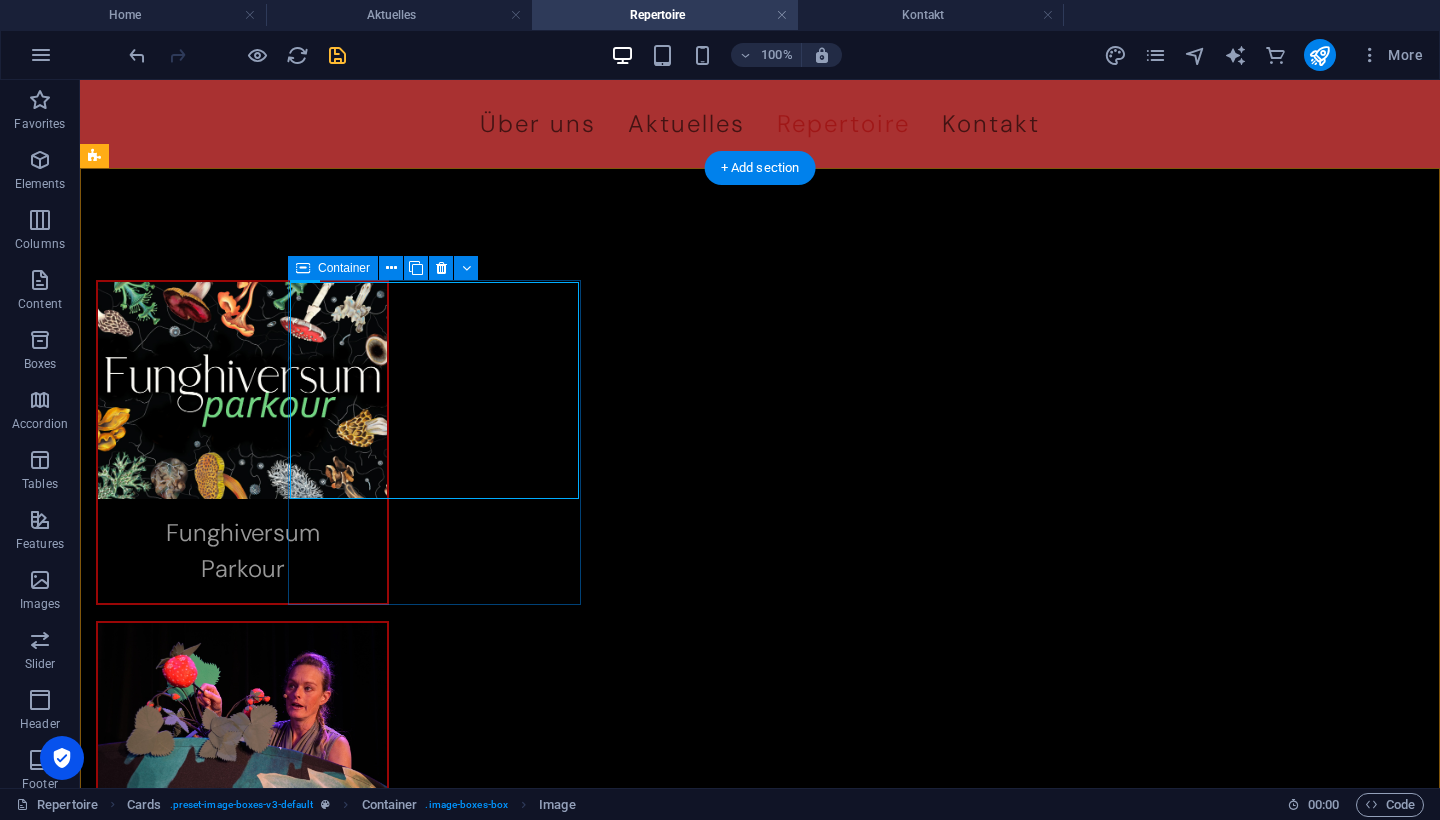click at bounding box center [303, 268] 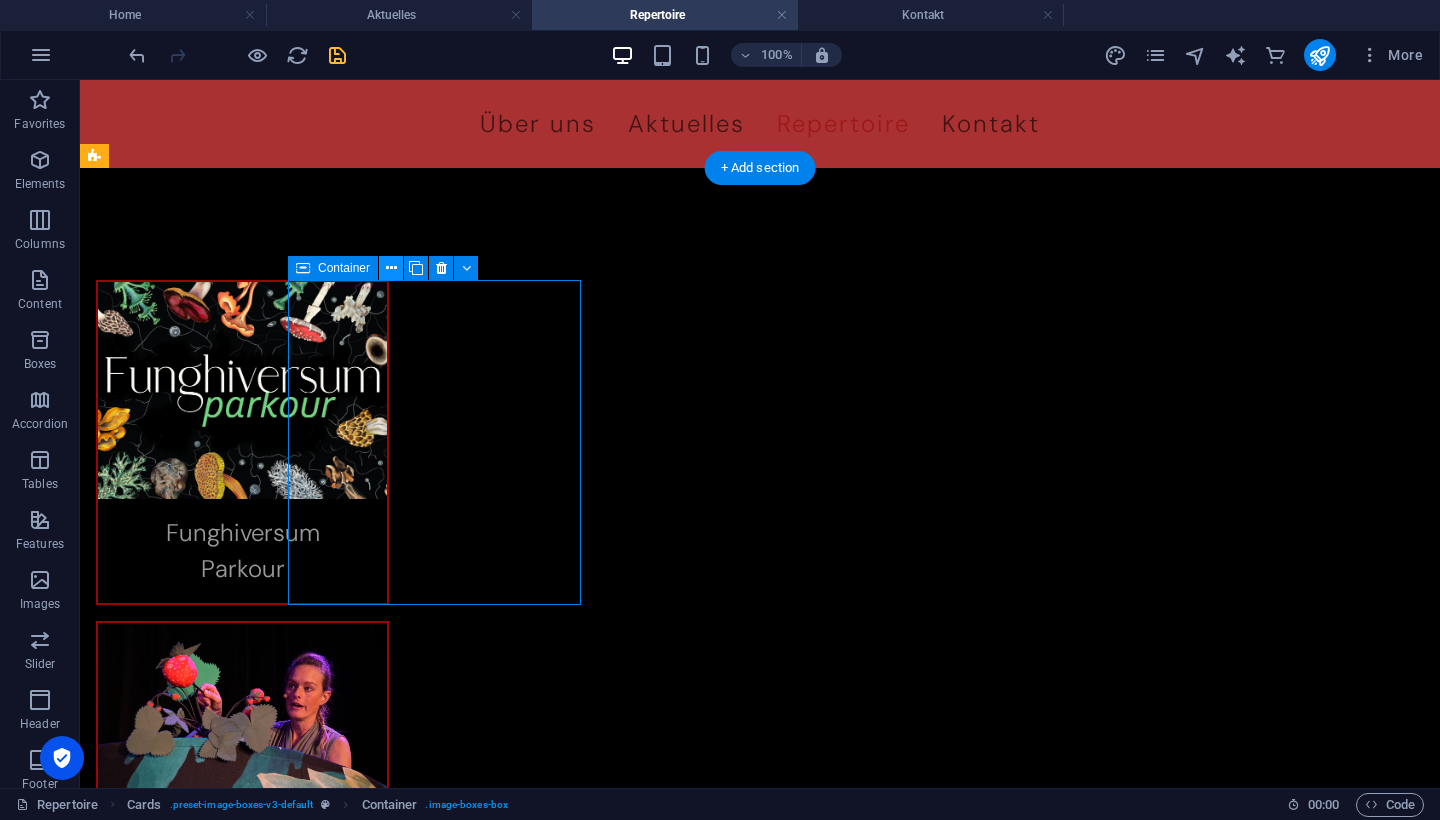 click at bounding box center [391, 268] 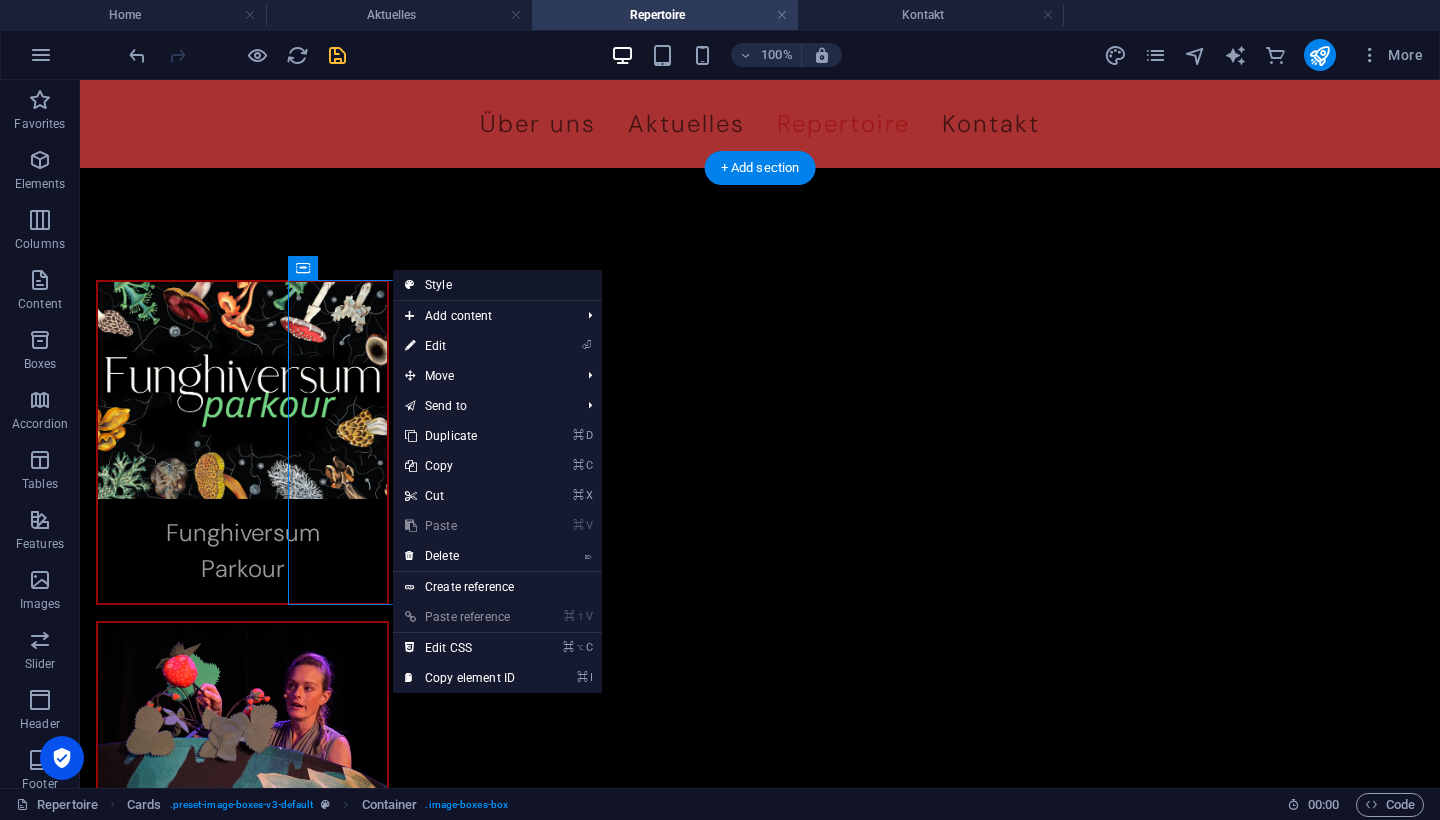 click on "Style" at bounding box center (497, 285) 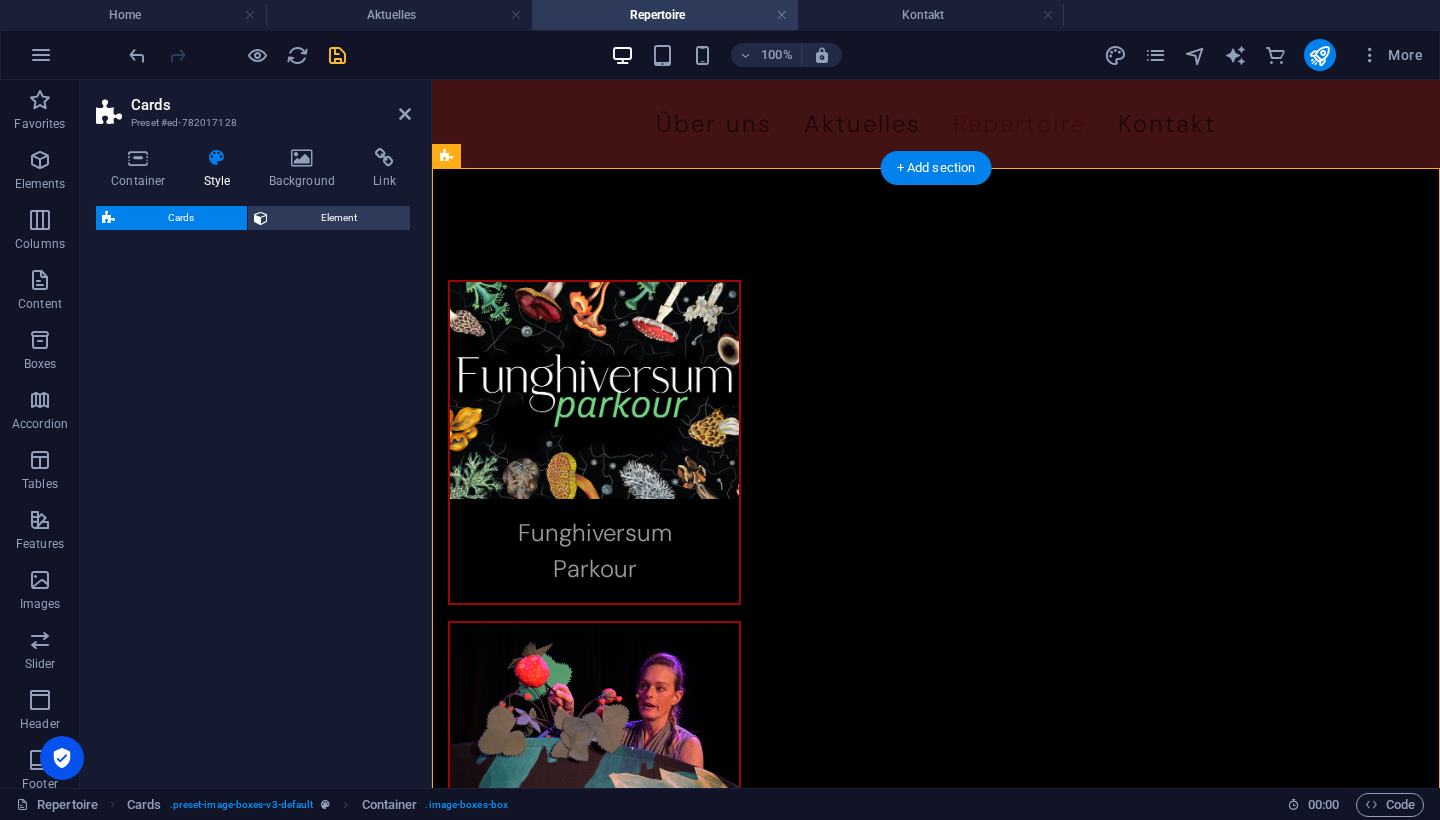 select on "rem" 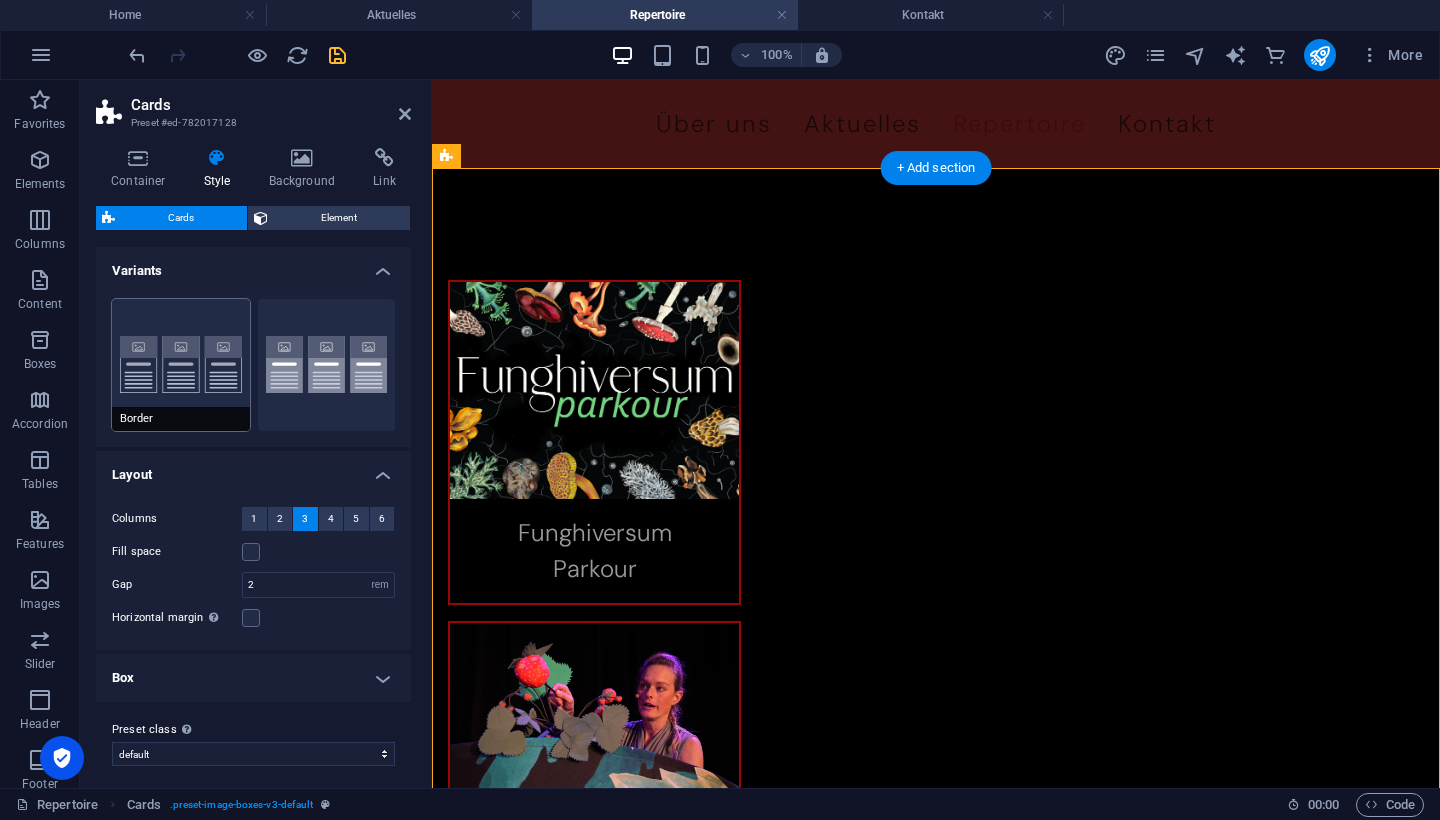 click on "Border" at bounding box center [181, 365] 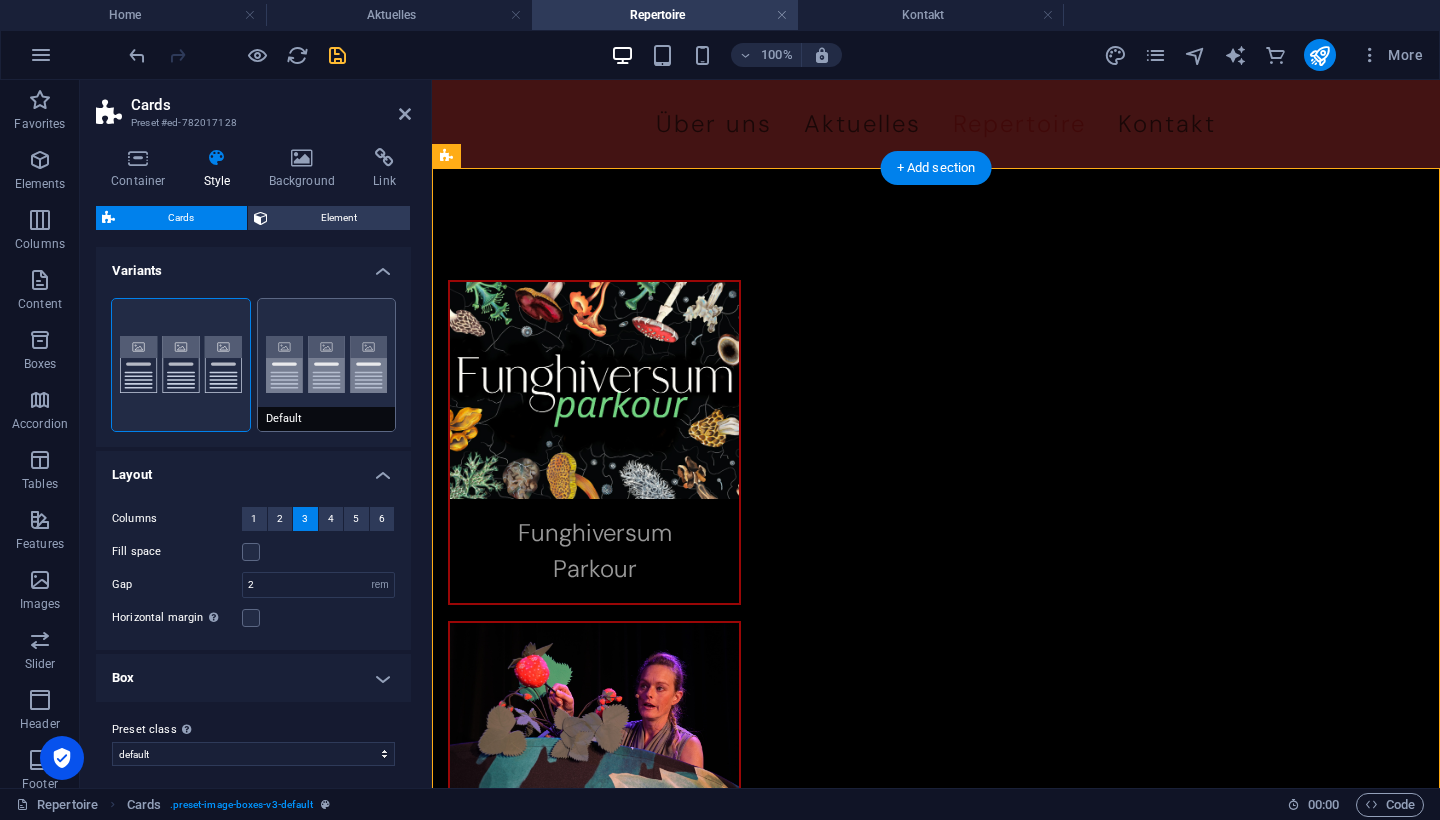 click on "Default" at bounding box center [327, 365] 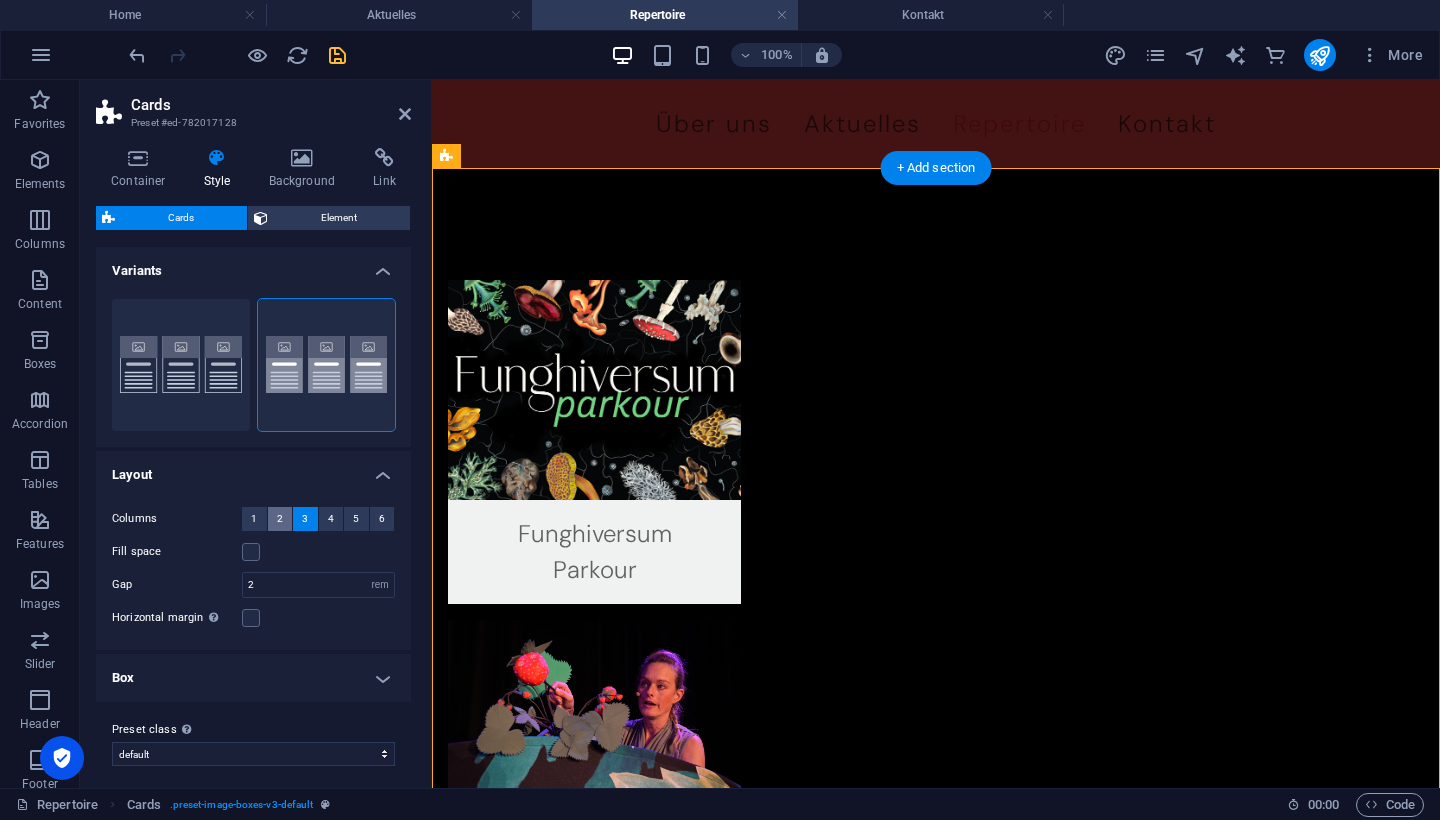 click on "2" at bounding box center (280, 519) 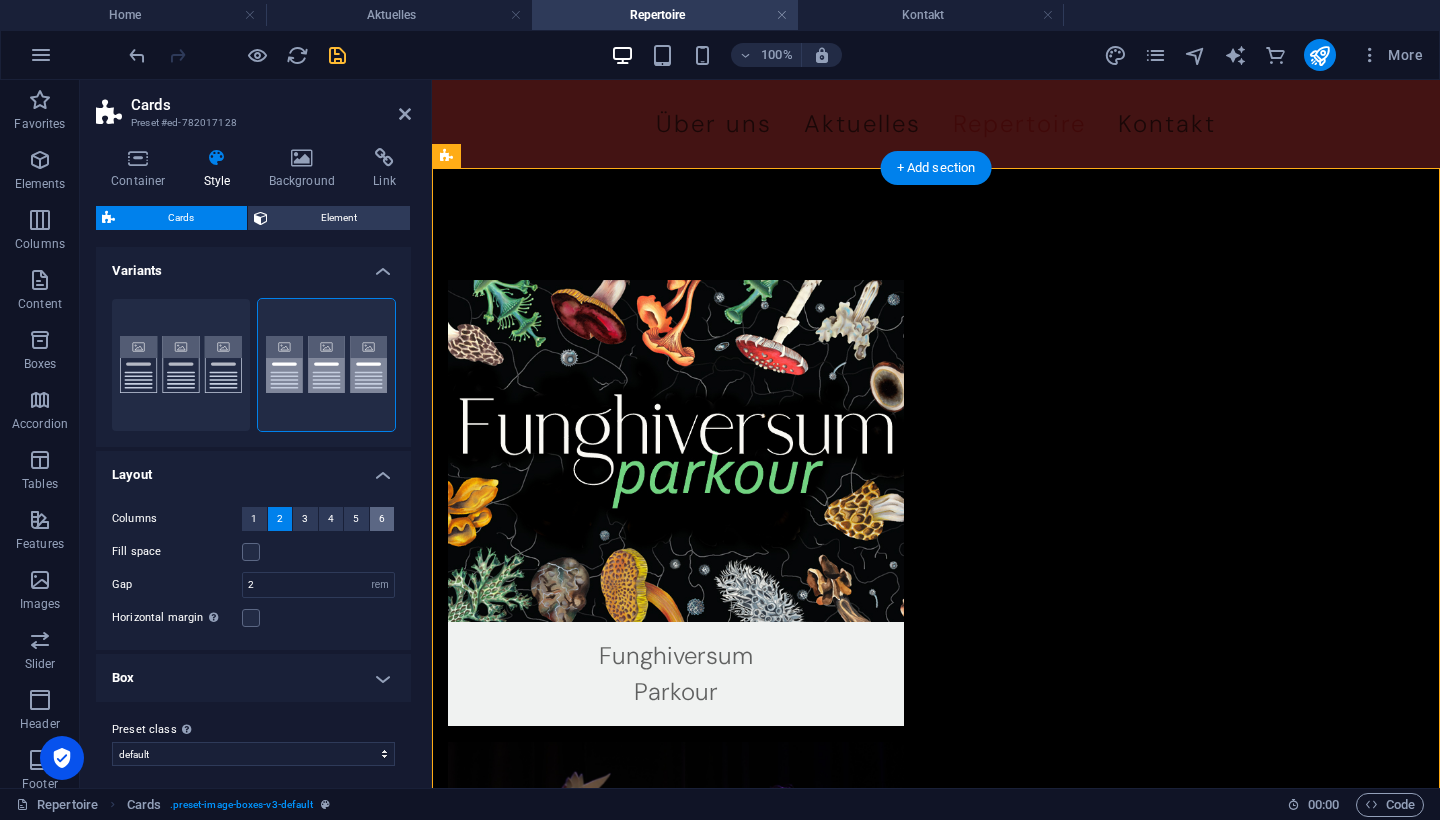 click on "6" at bounding box center (382, 519) 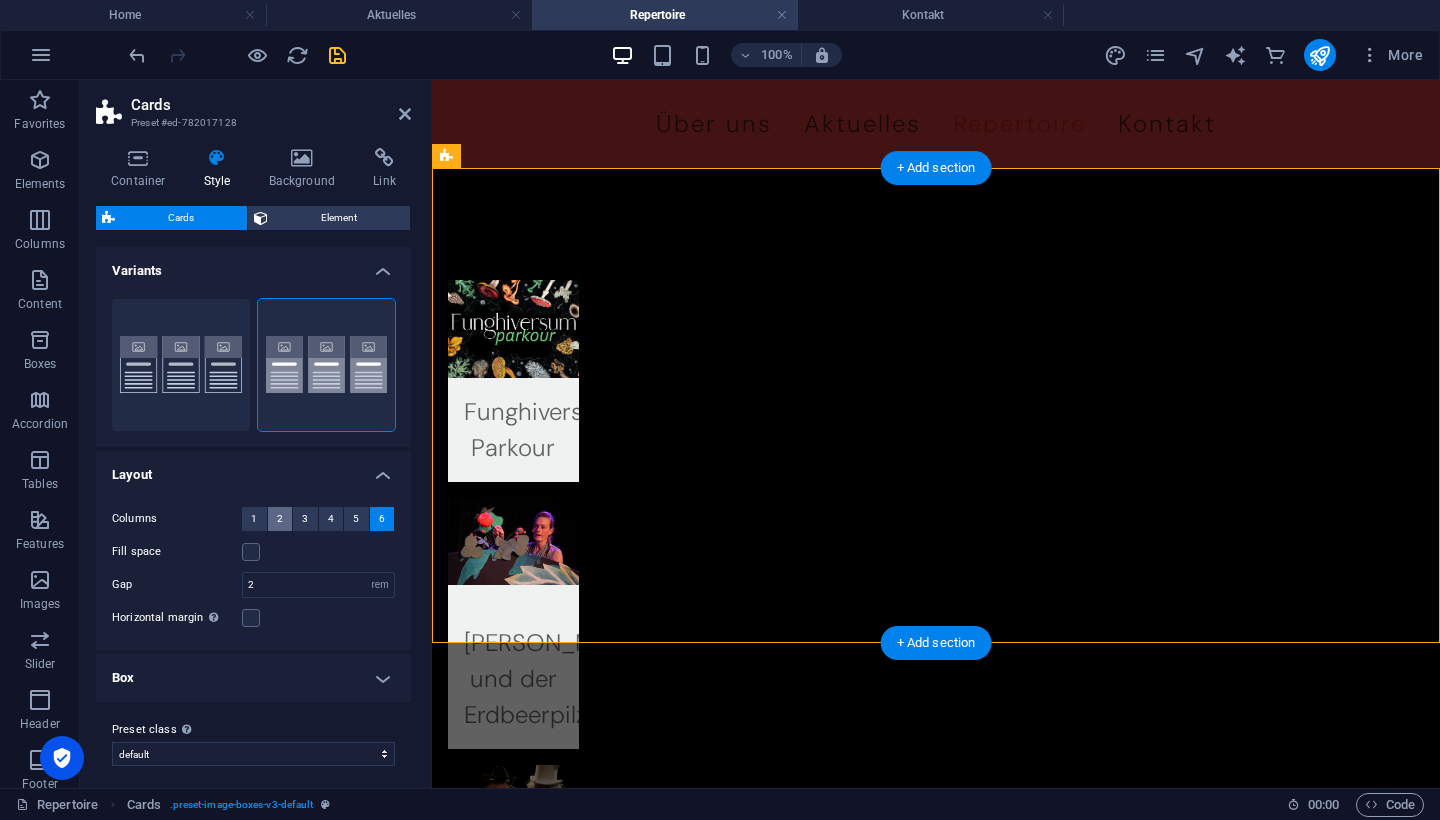 click on "2" at bounding box center (280, 519) 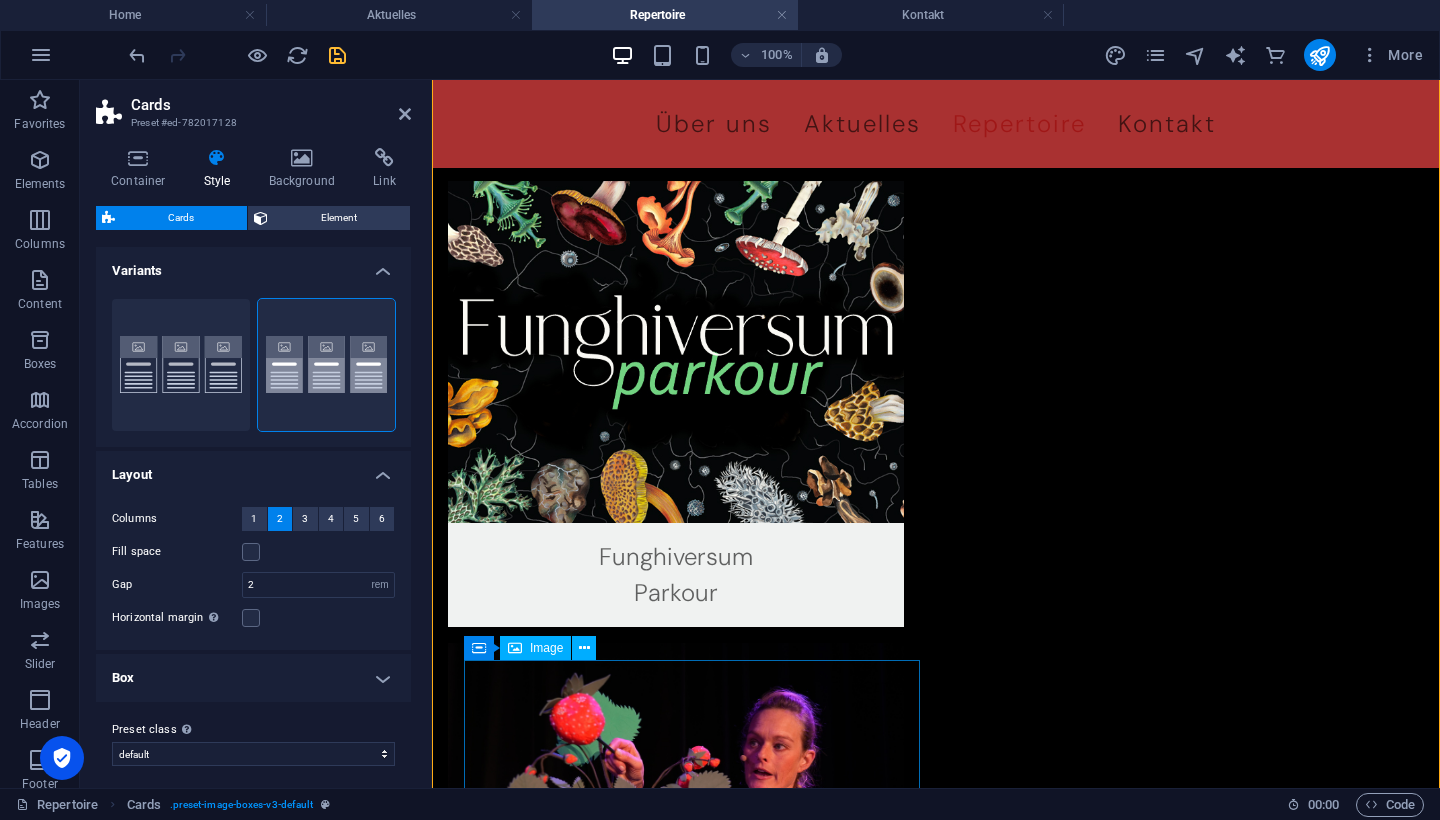 scroll, scrollTop: 98, scrollLeft: 0, axis: vertical 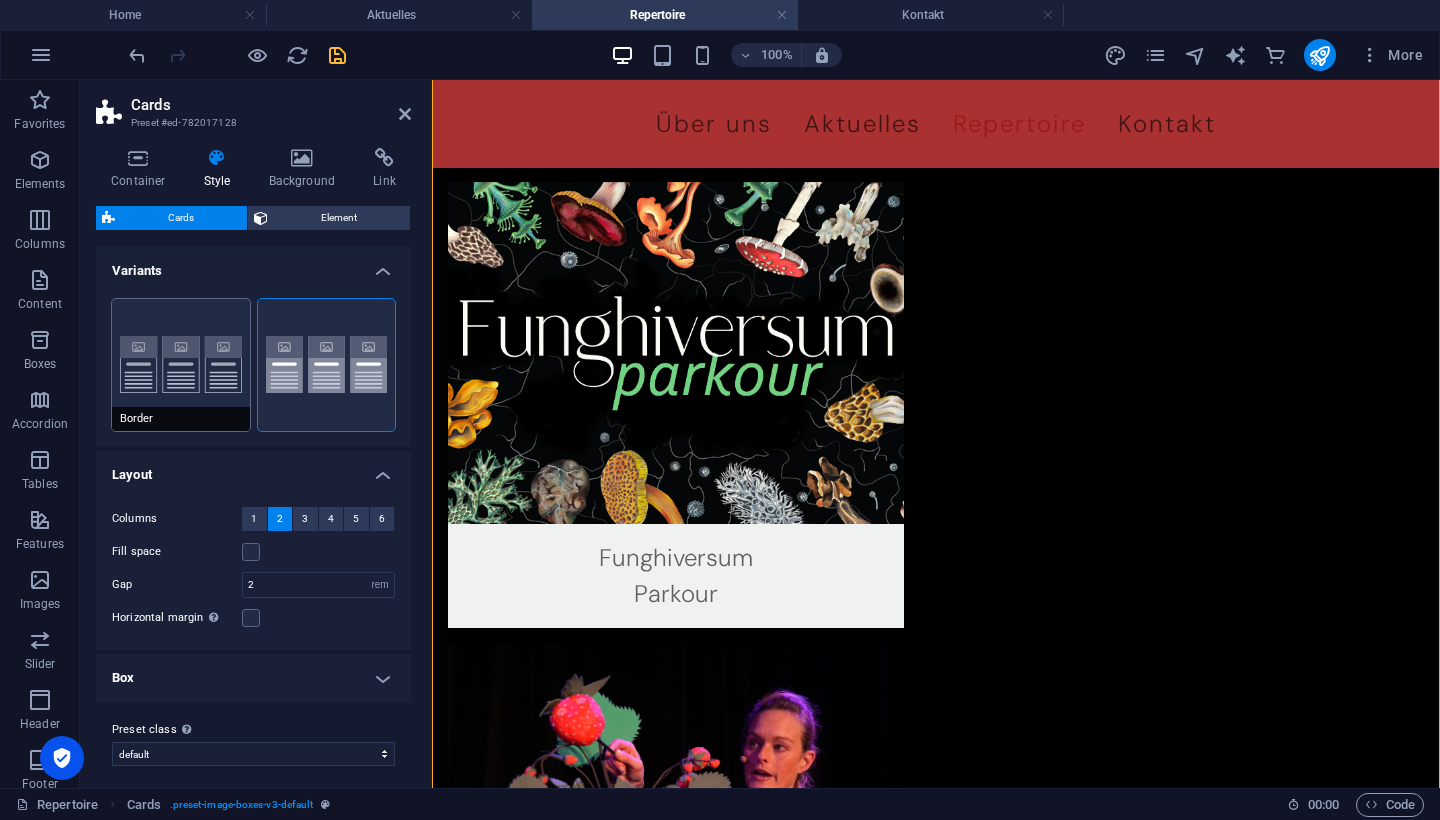 click on "Border" at bounding box center [181, 365] 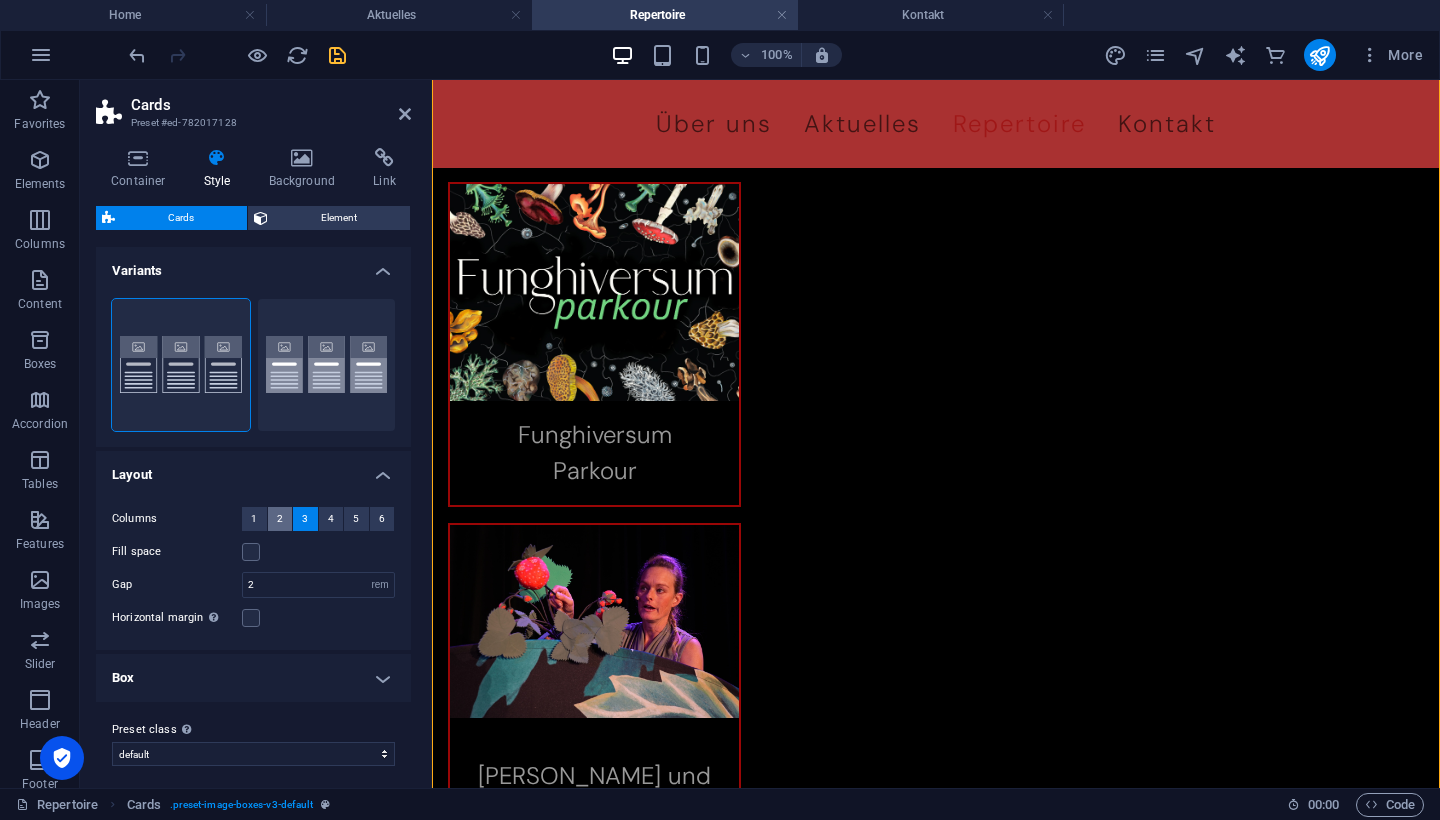 click on "2" at bounding box center (280, 519) 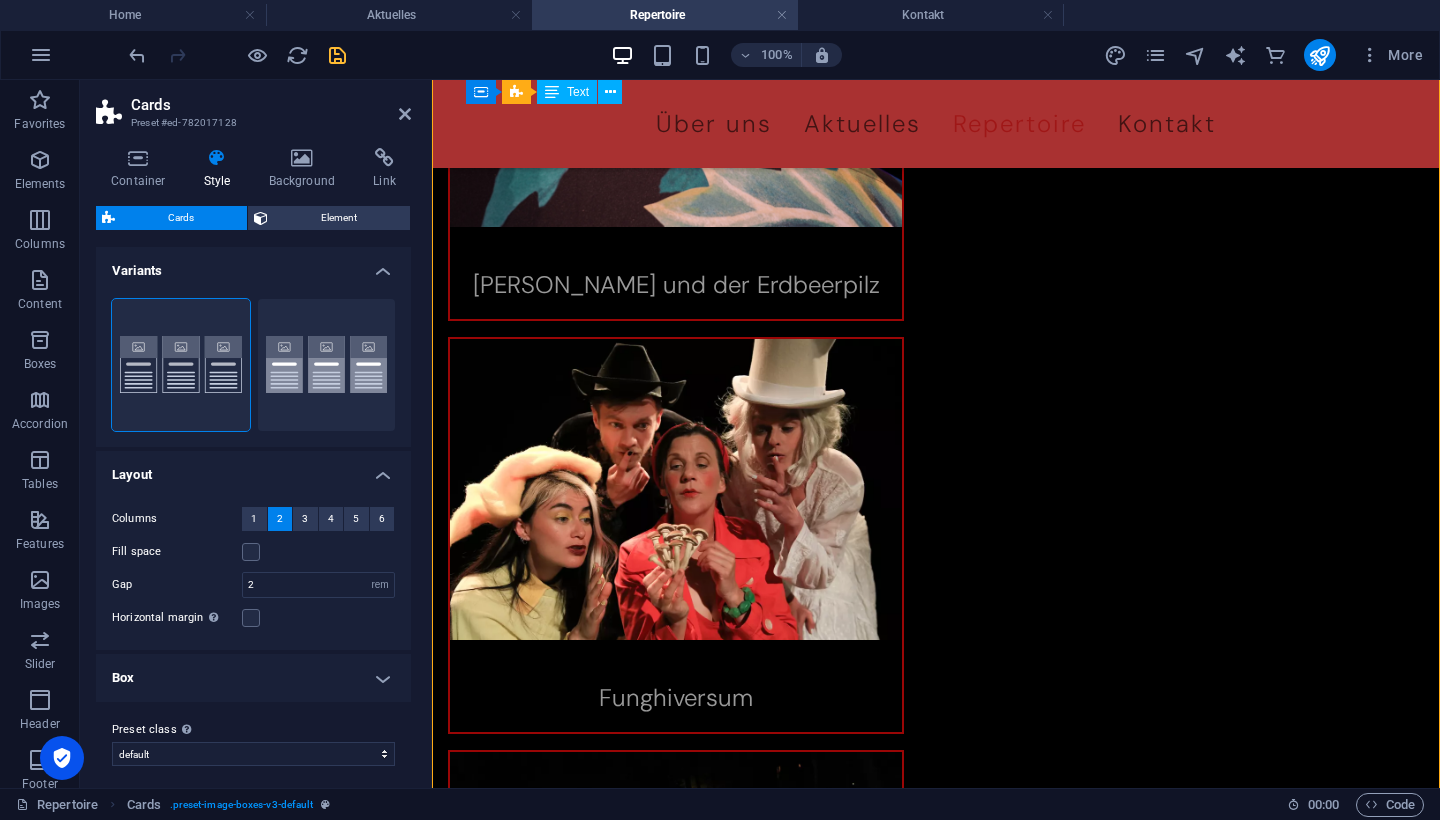 scroll, scrollTop: 821, scrollLeft: 0, axis: vertical 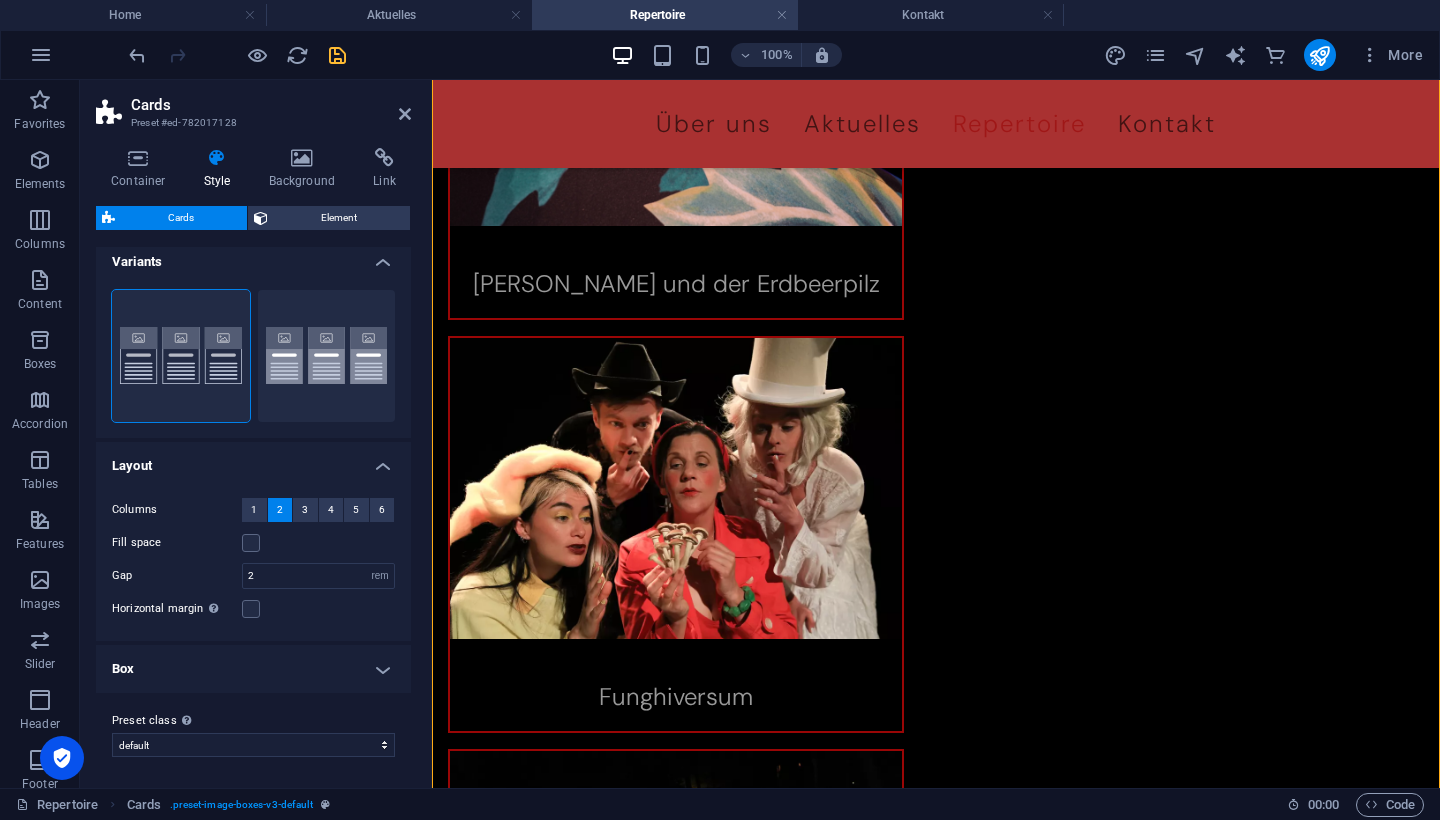 click on "Box" at bounding box center (253, 669) 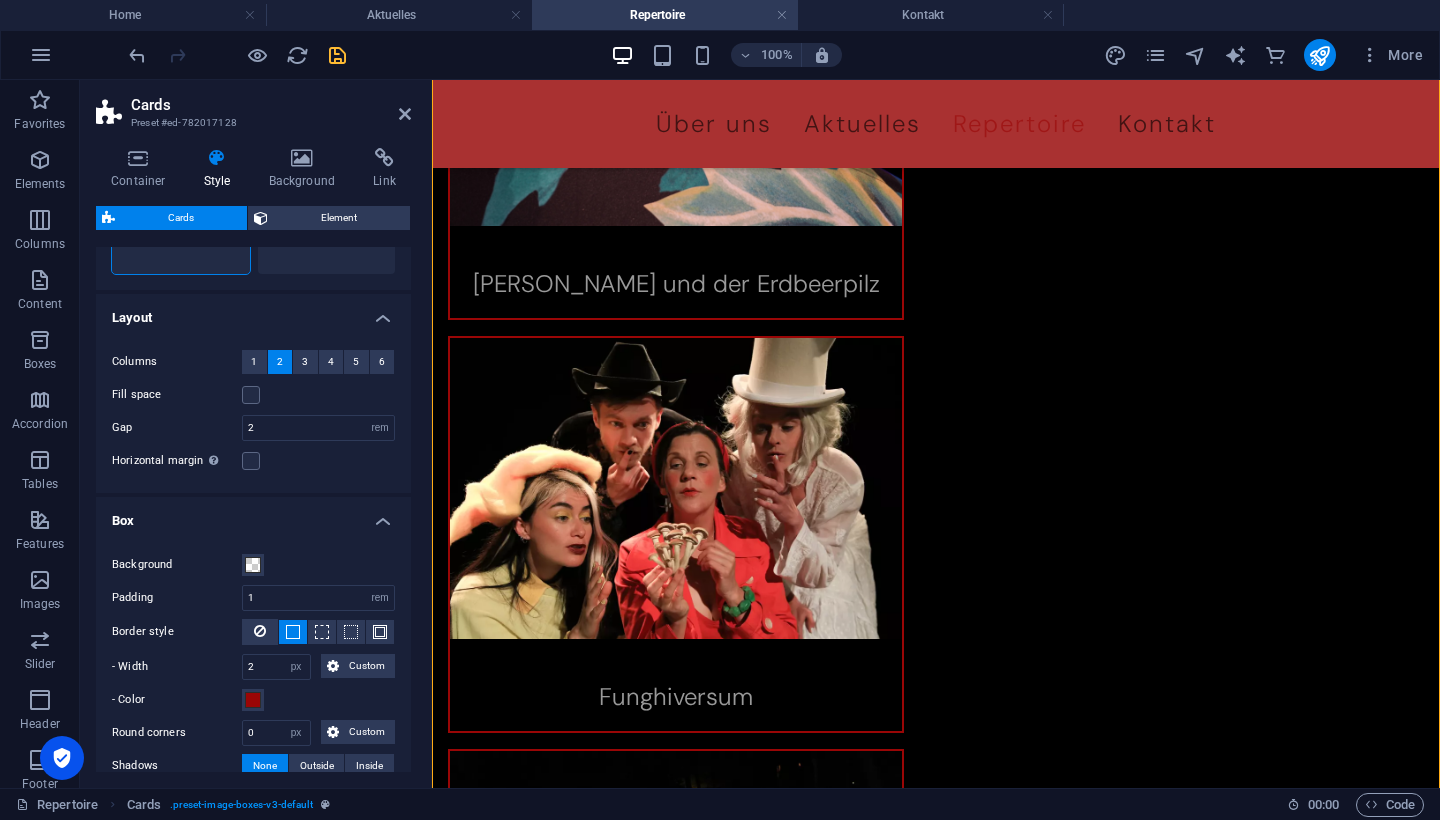 scroll, scrollTop: 159, scrollLeft: 0, axis: vertical 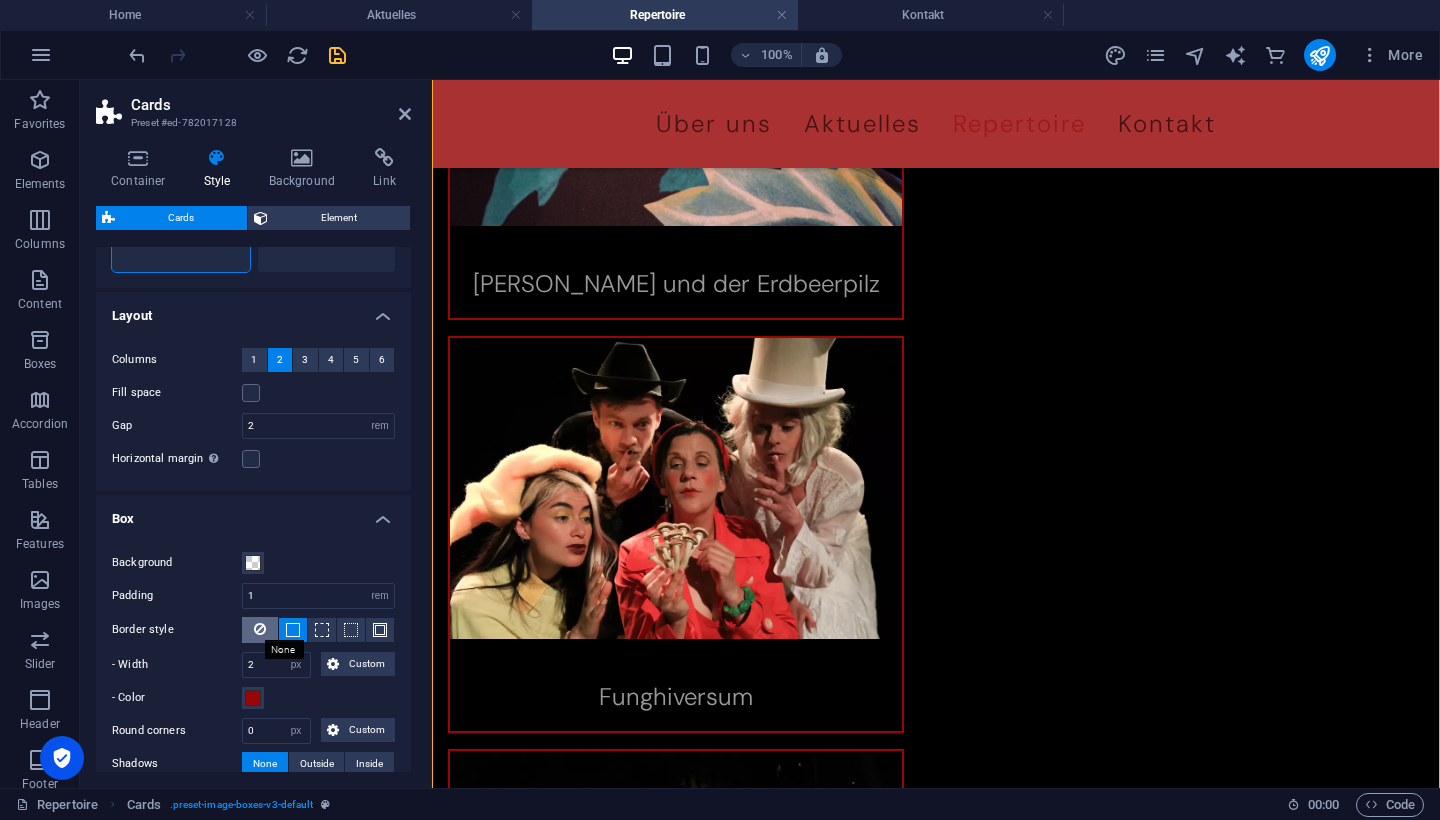 click at bounding box center [260, 629] 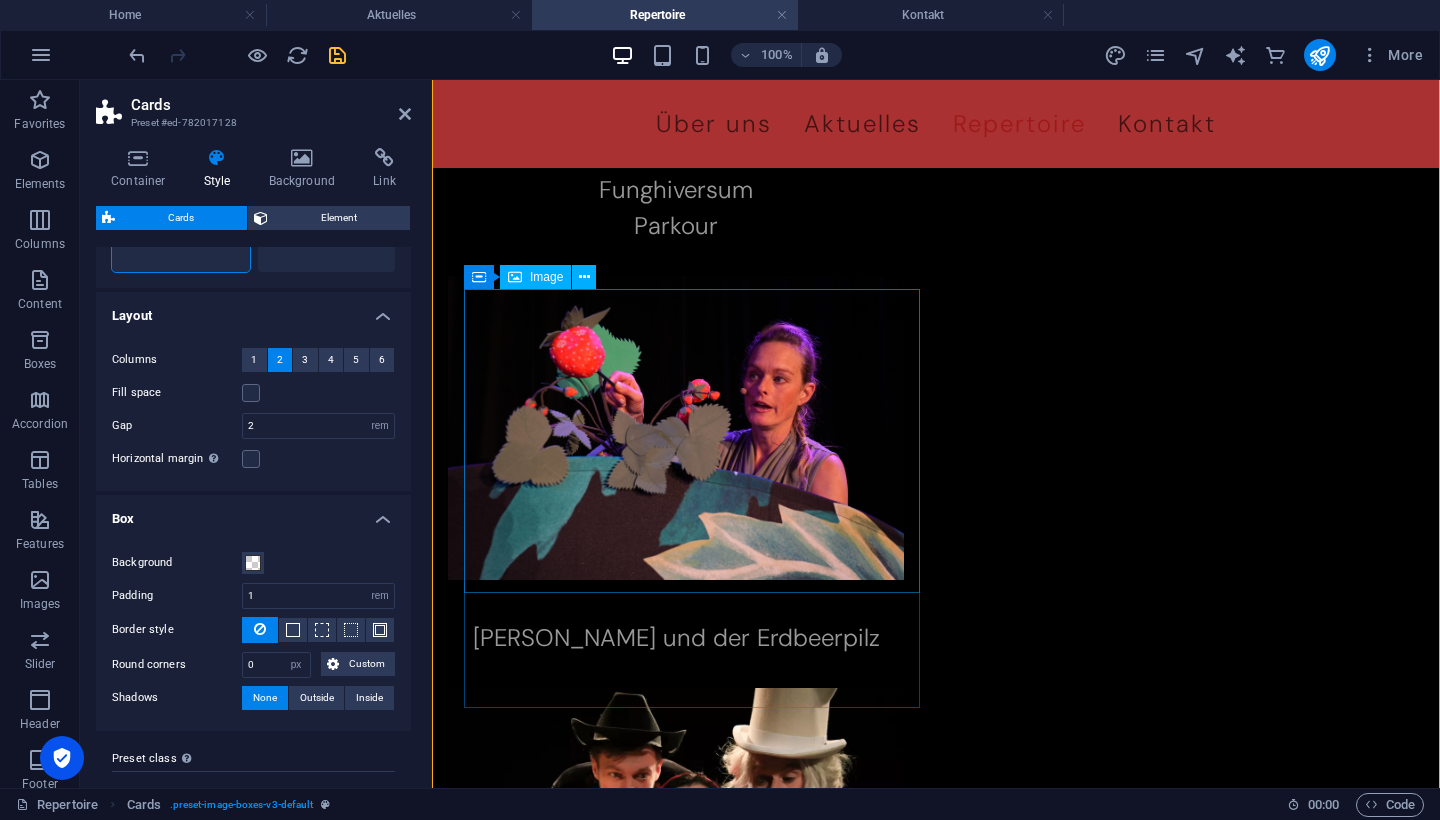 scroll, scrollTop: 478, scrollLeft: 0, axis: vertical 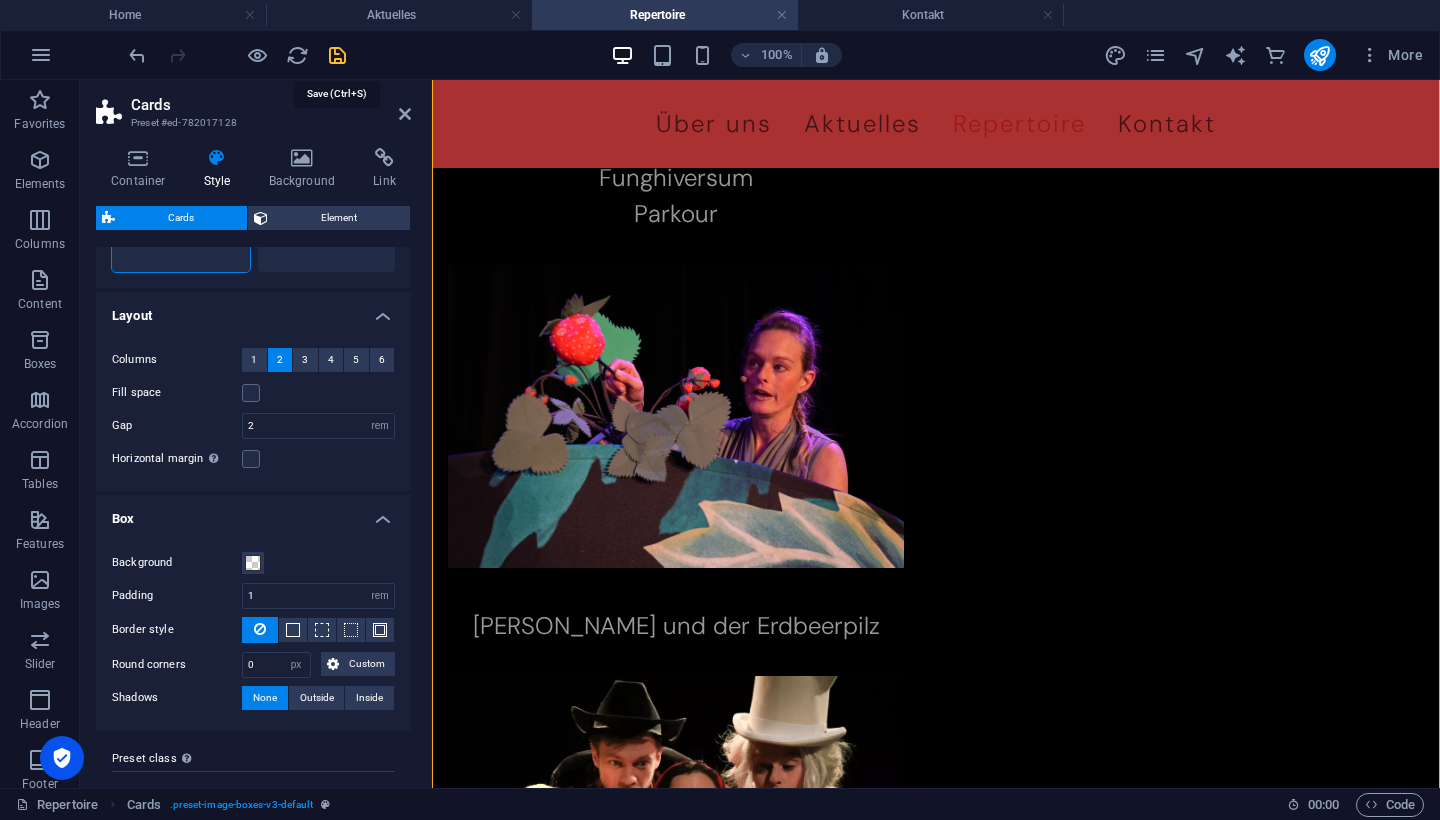 click at bounding box center [337, 55] 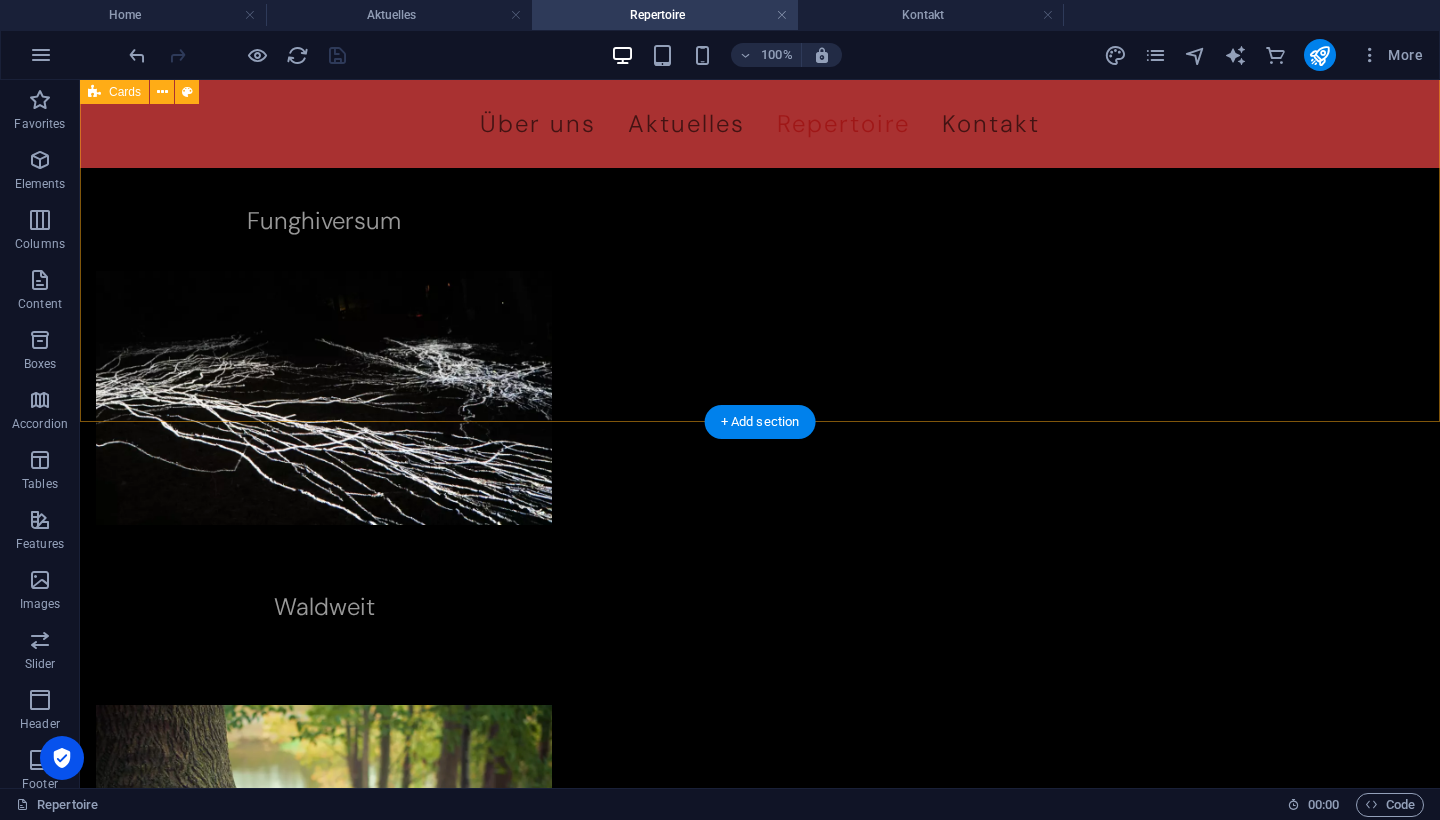 scroll, scrollTop: 1295, scrollLeft: 0, axis: vertical 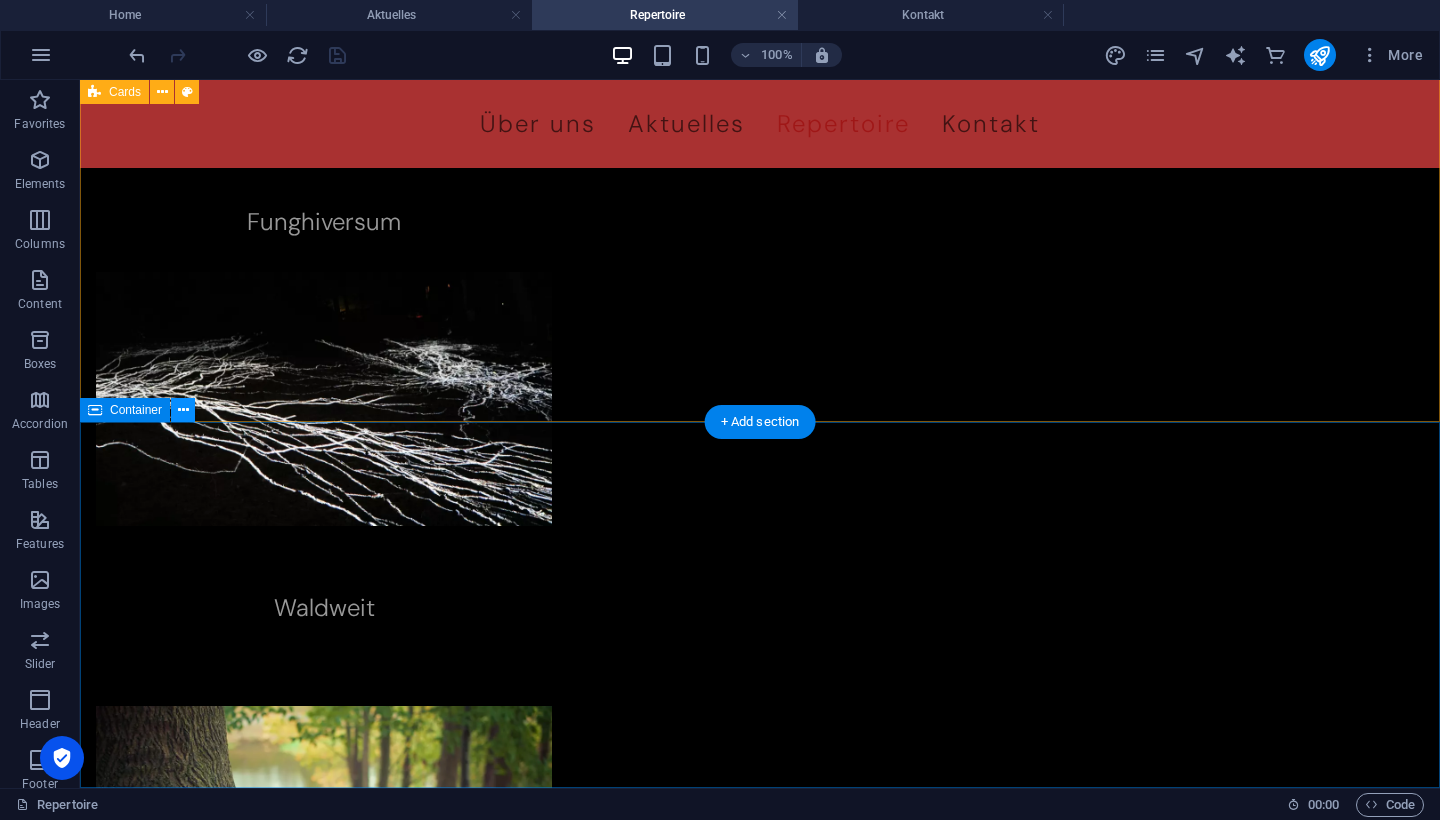 click at bounding box center (183, 410) 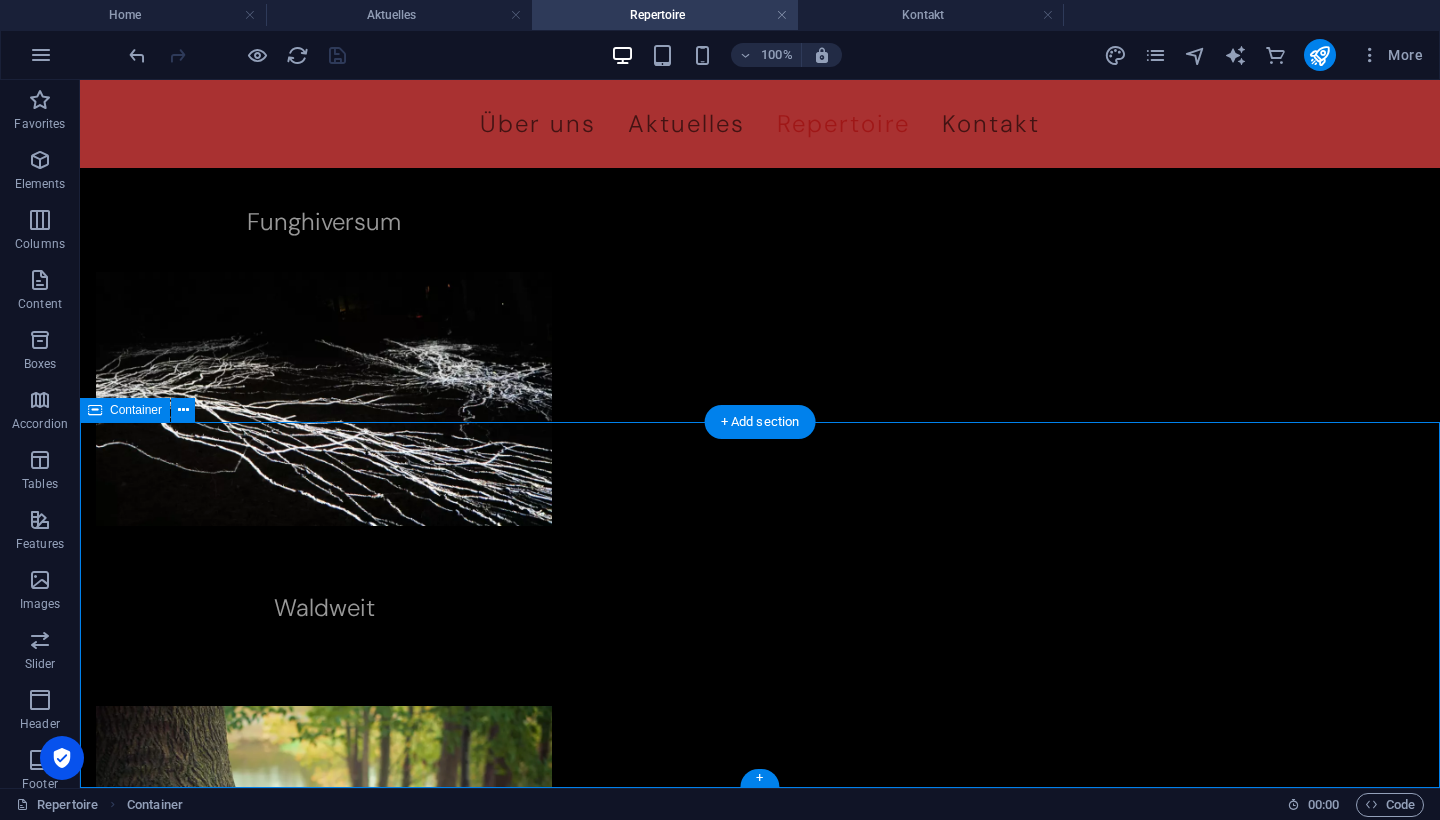 click on "Drop content here or  Add elements  Paste clipboard" at bounding box center (760, 1397) 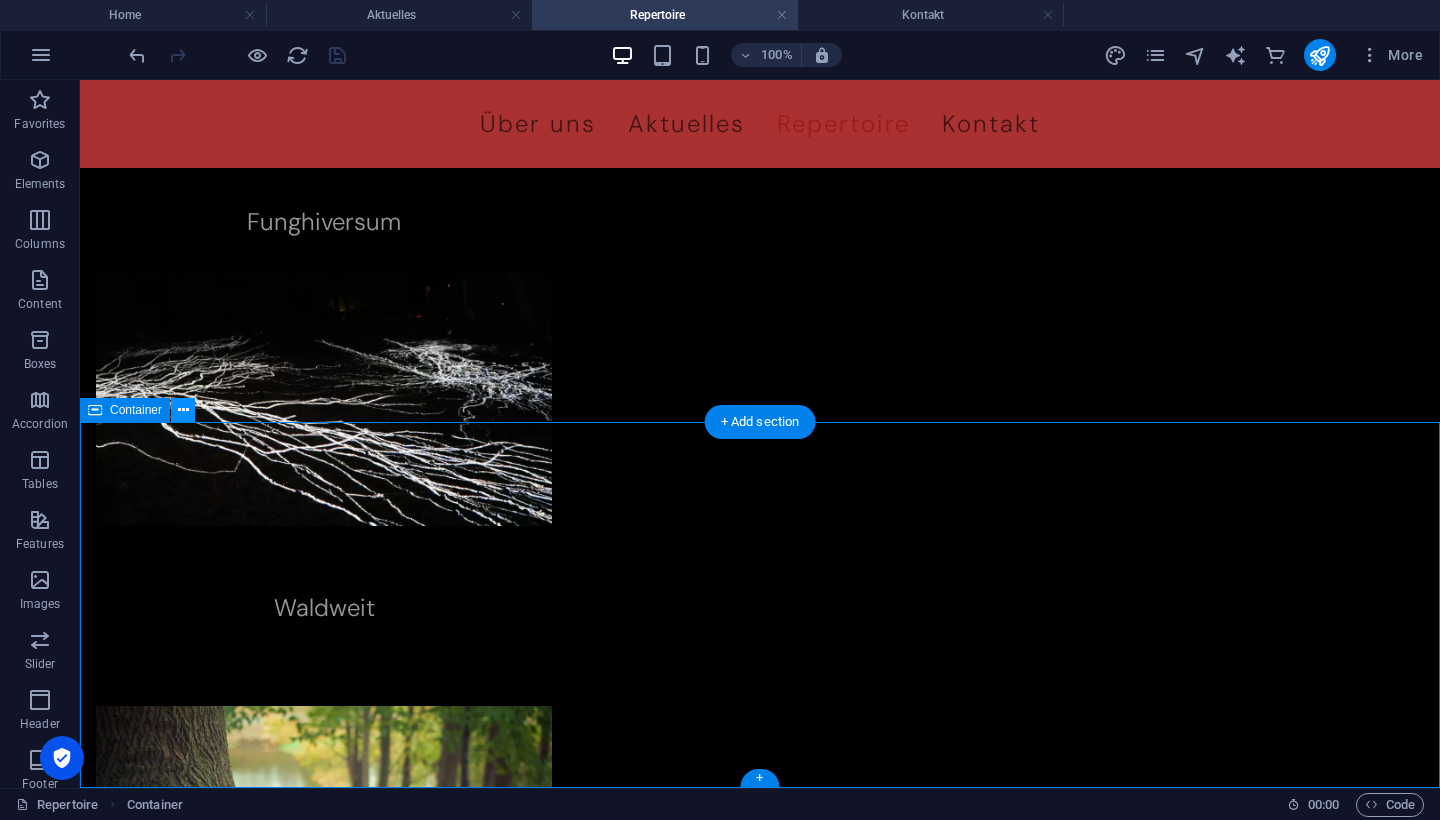click at bounding box center [183, 410] 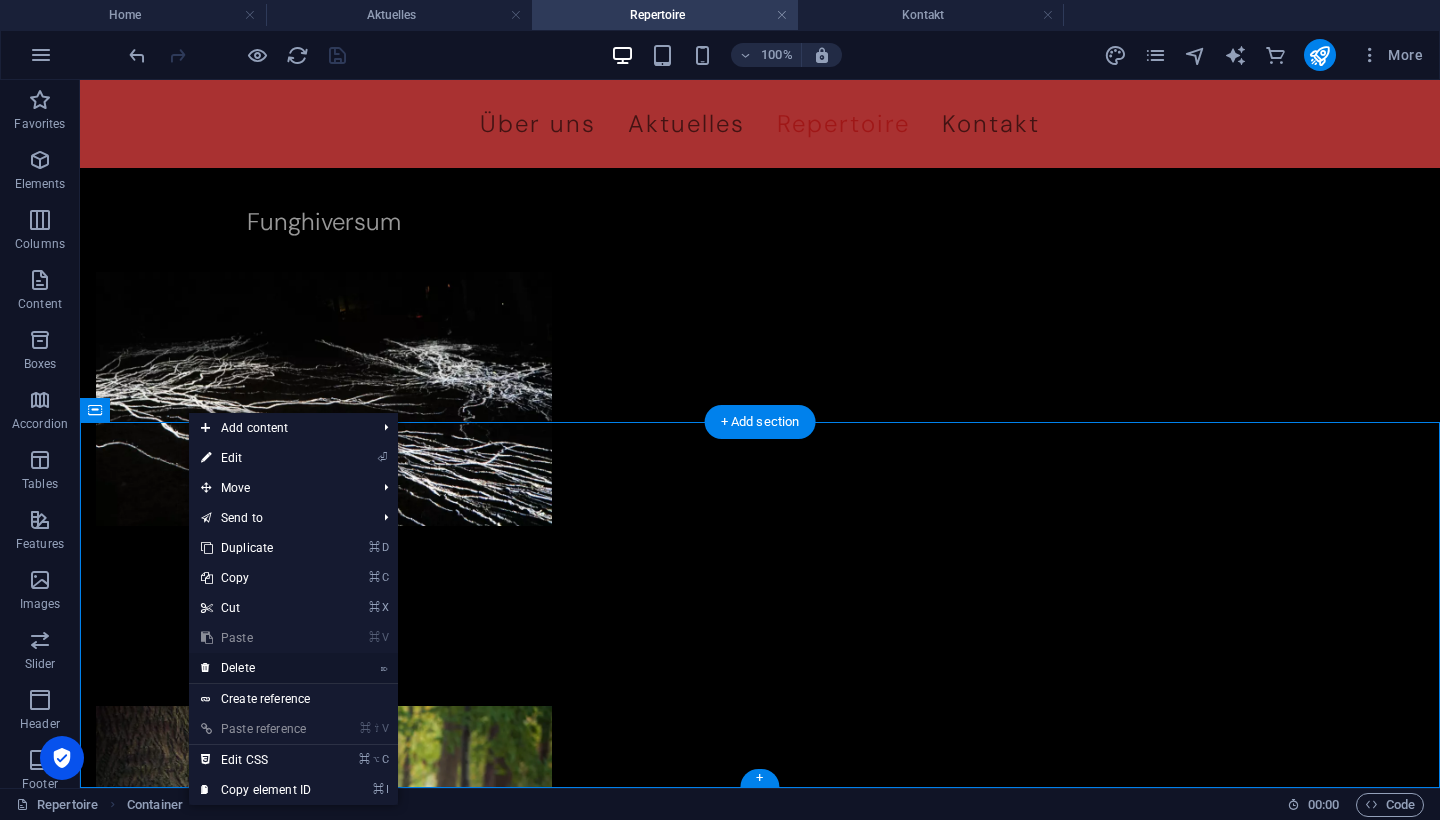 click on "⌦  Delete" at bounding box center [256, 668] 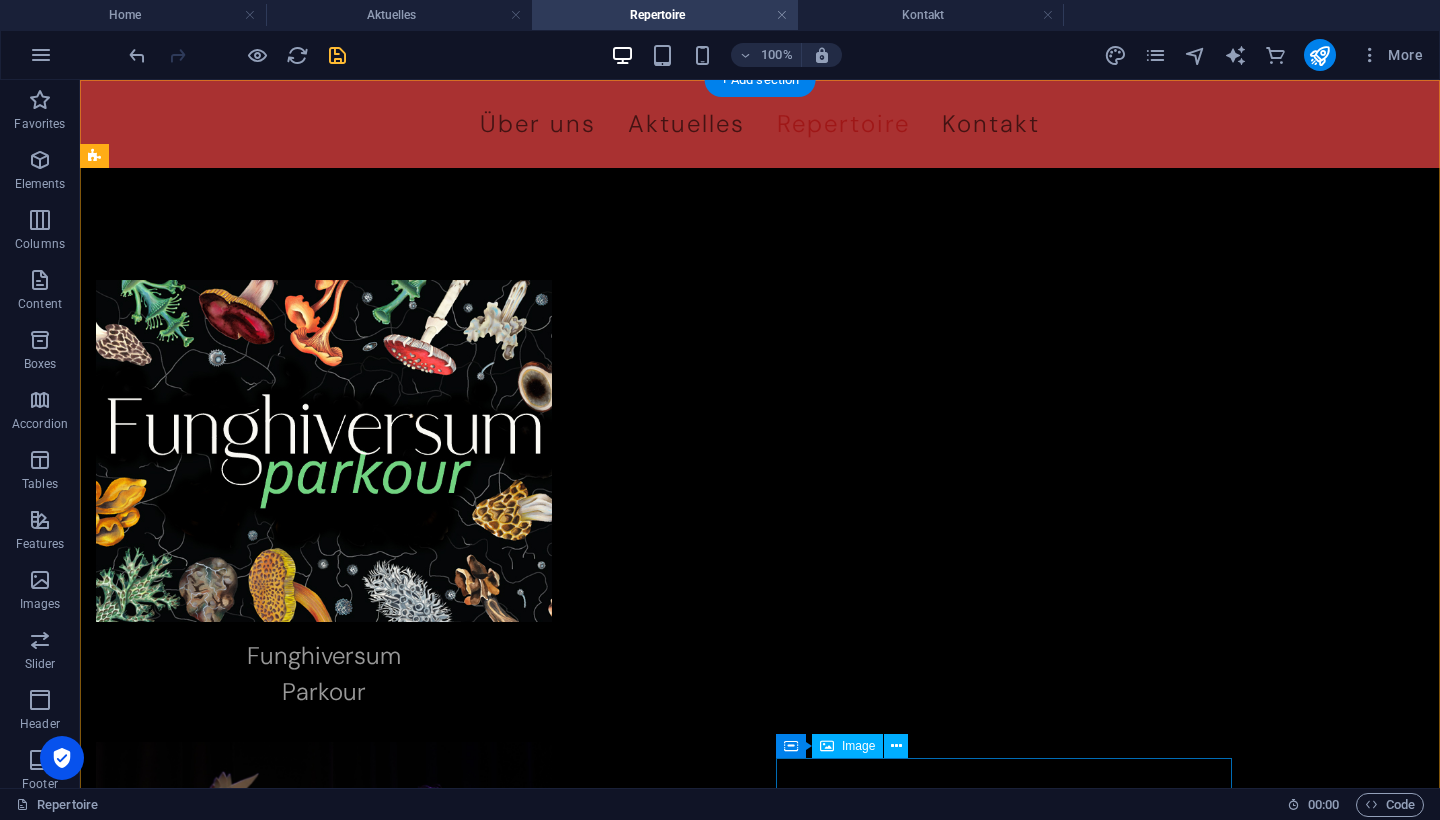scroll, scrollTop: 0, scrollLeft: 0, axis: both 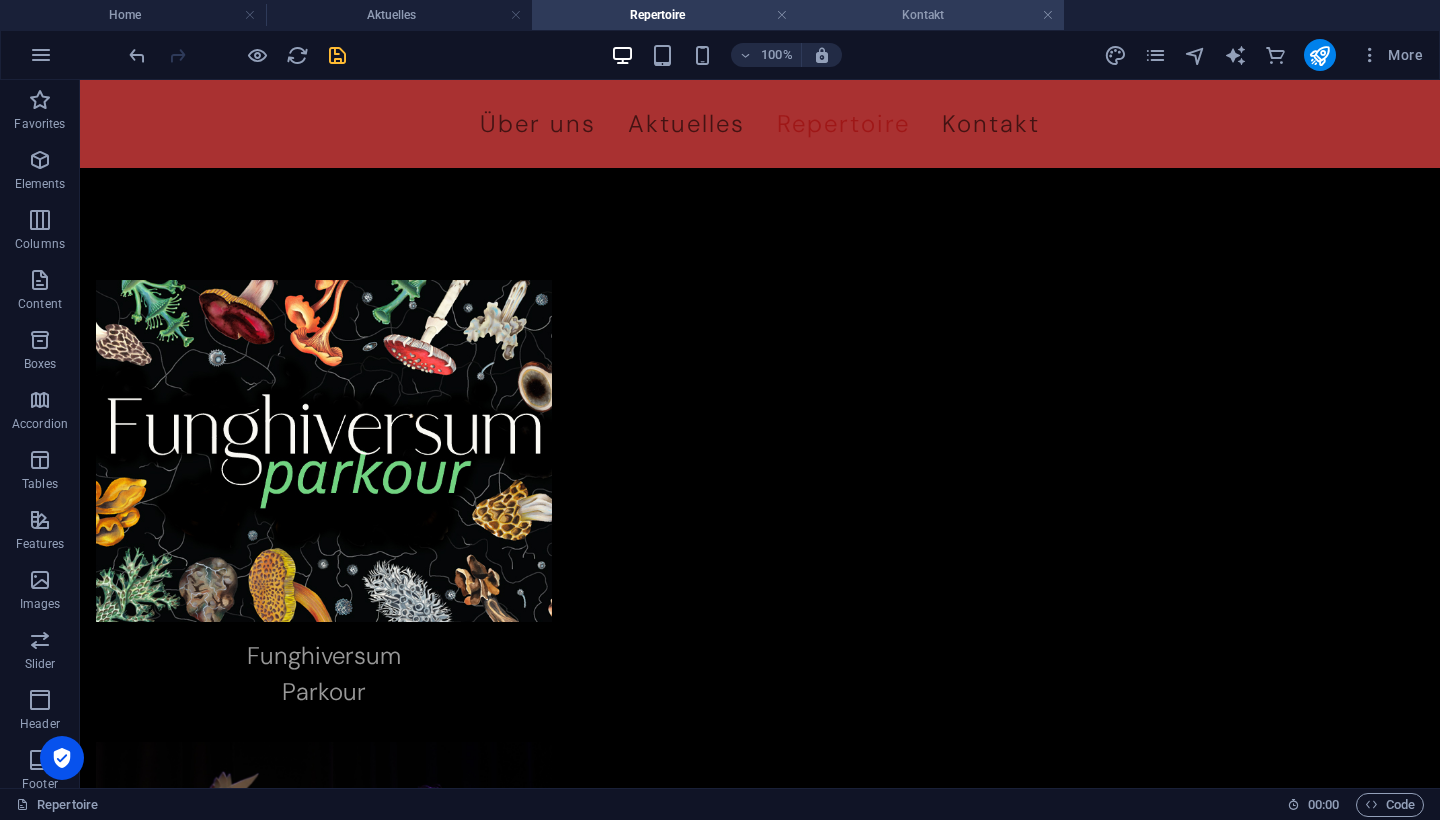 click on "Kontakt" at bounding box center [931, 15] 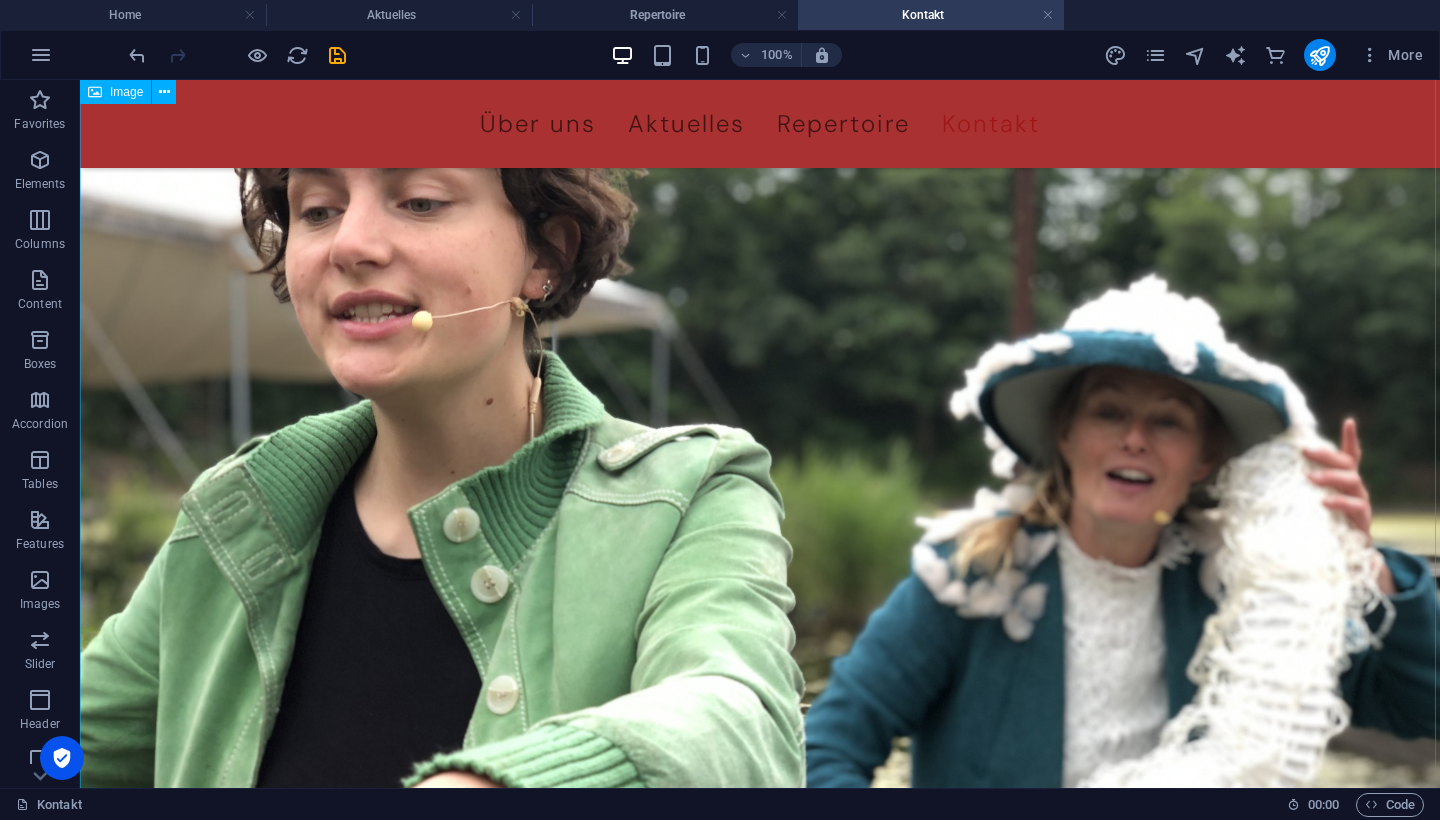 scroll, scrollTop: 585, scrollLeft: 0, axis: vertical 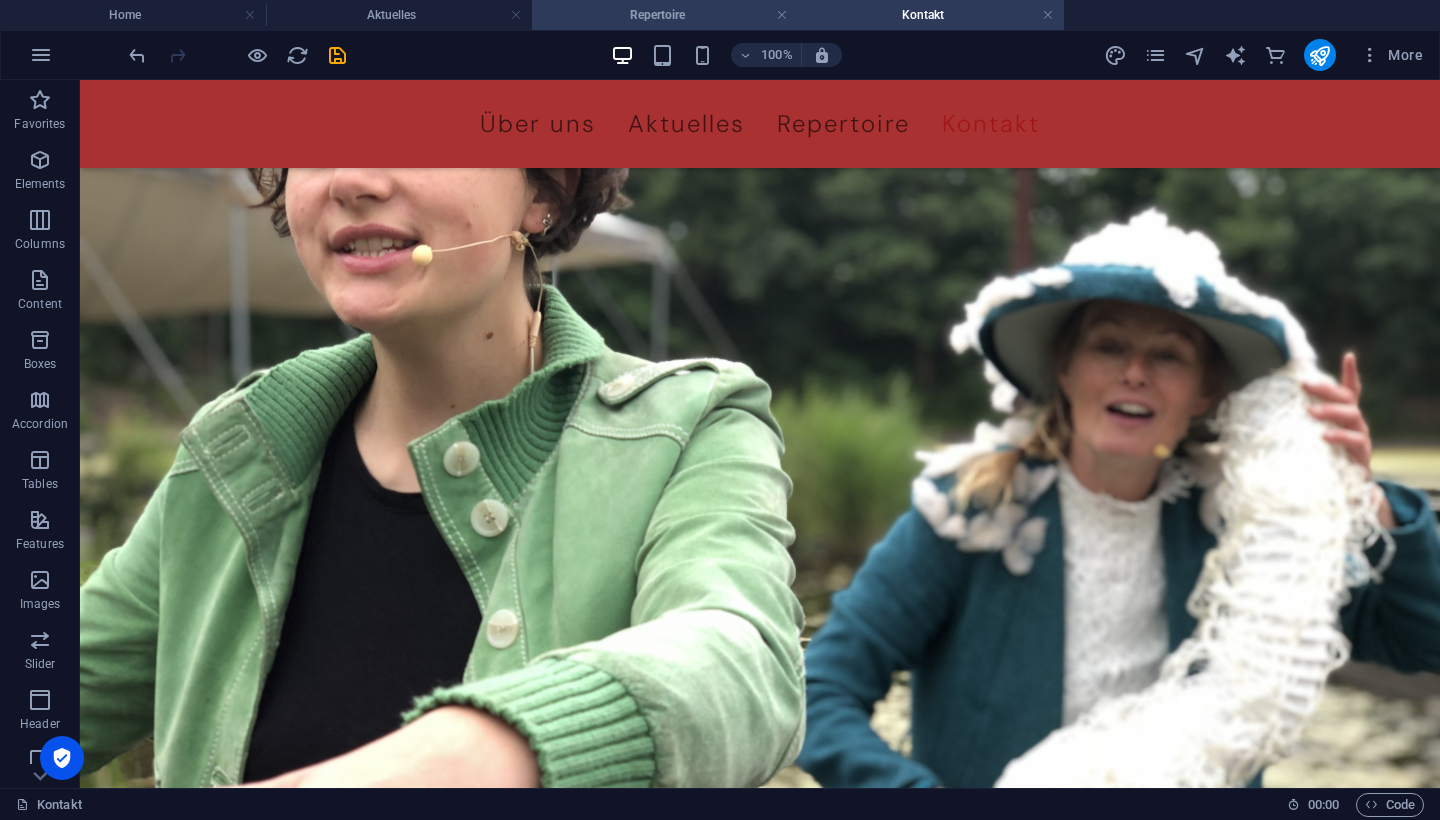 click on "Repertoire" at bounding box center (665, 15) 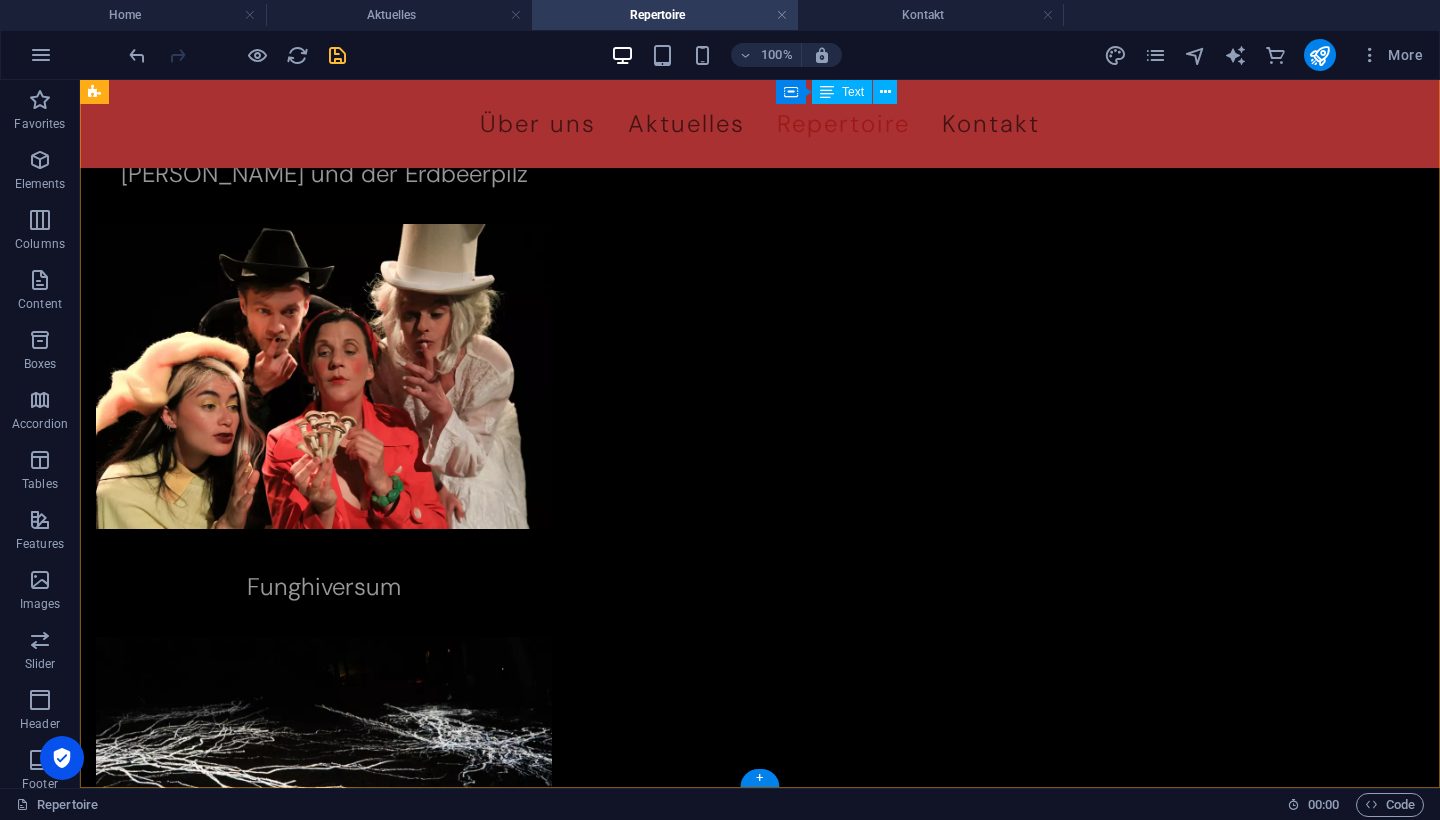 scroll, scrollTop: 929, scrollLeft: 0, axis: vertical 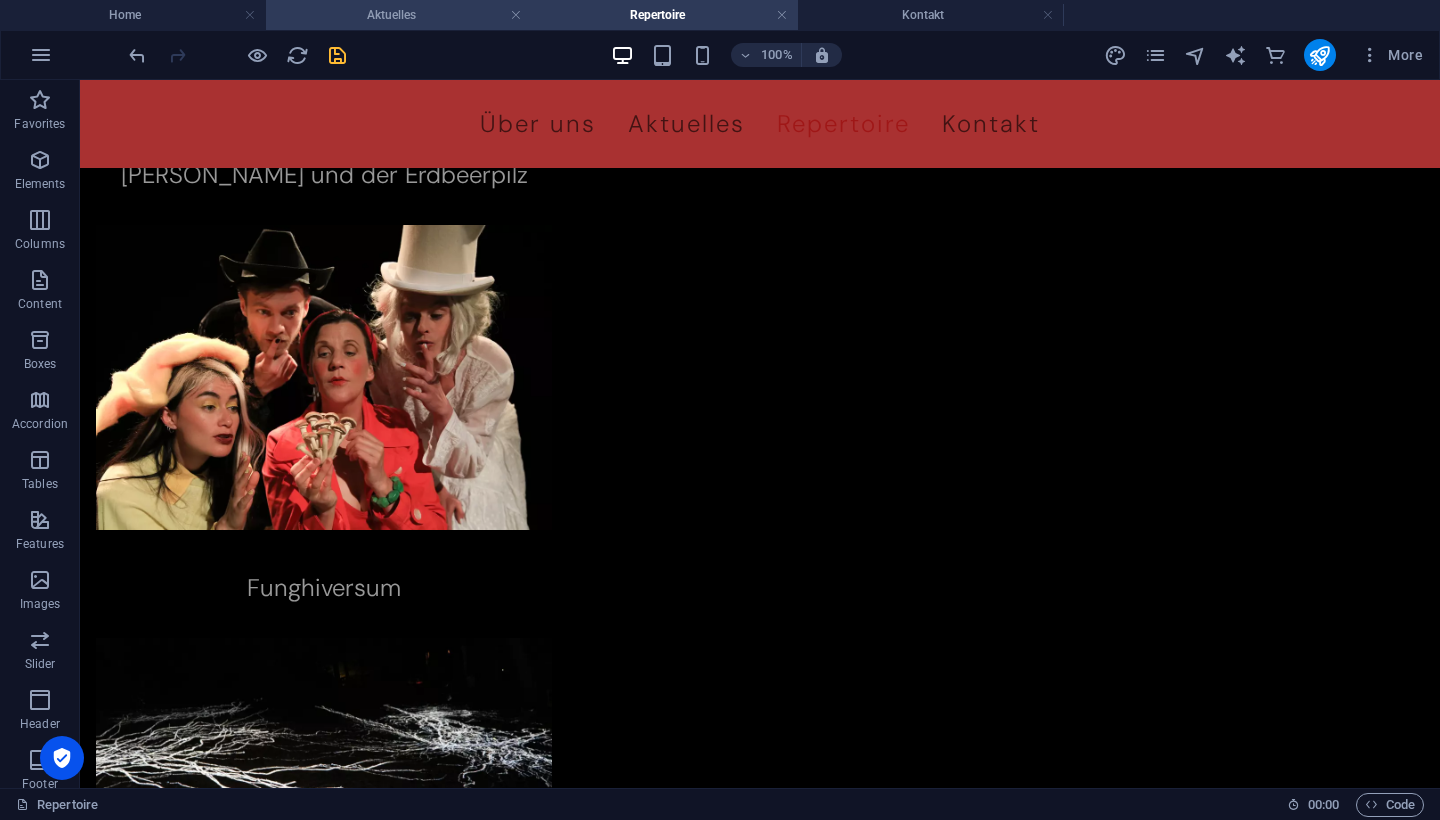 click on "Aktuelles" at bounding box center [399, 15] 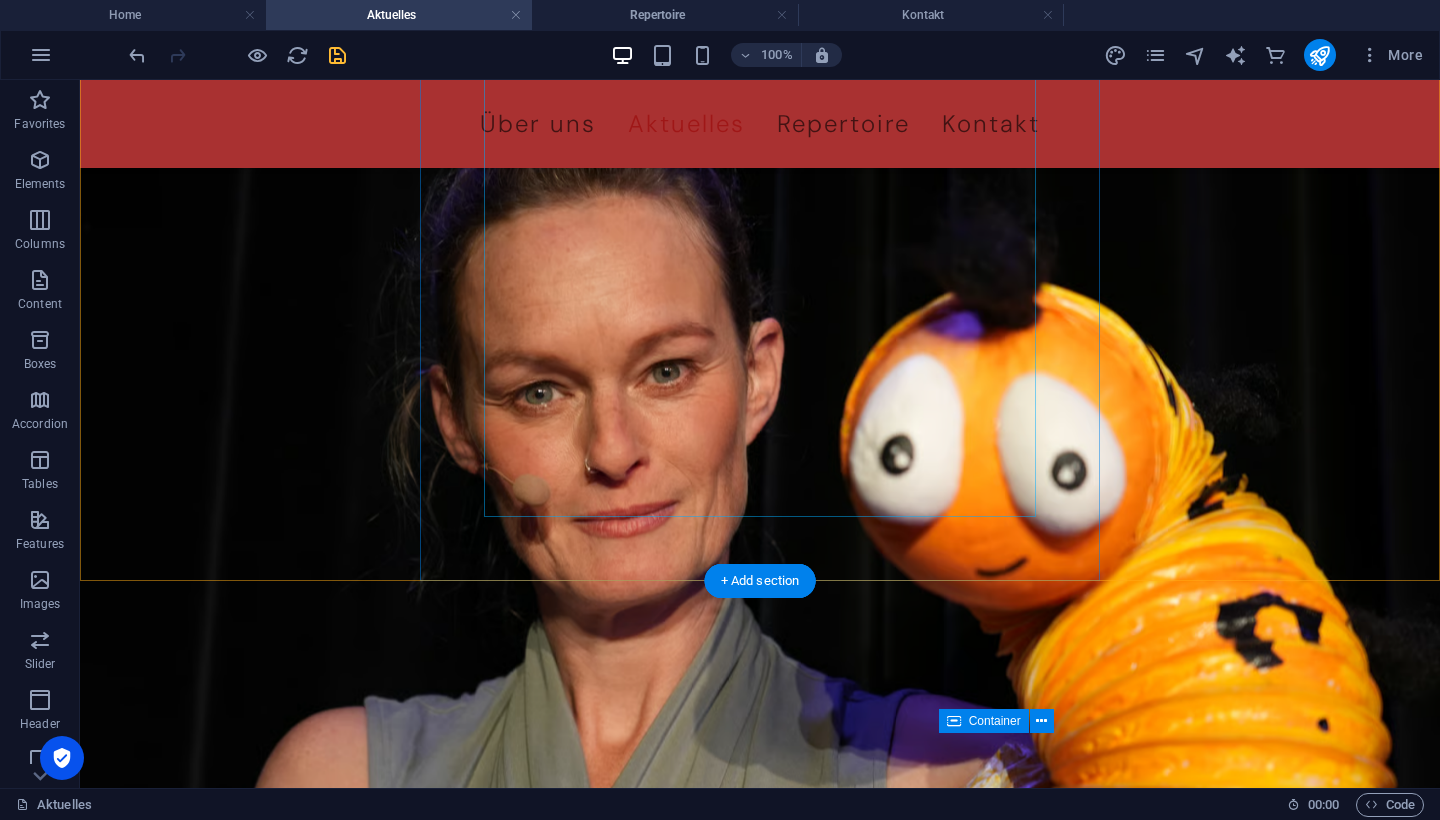 scroll, scrollTop: 333, scrollLeft: 0, axis: vertical 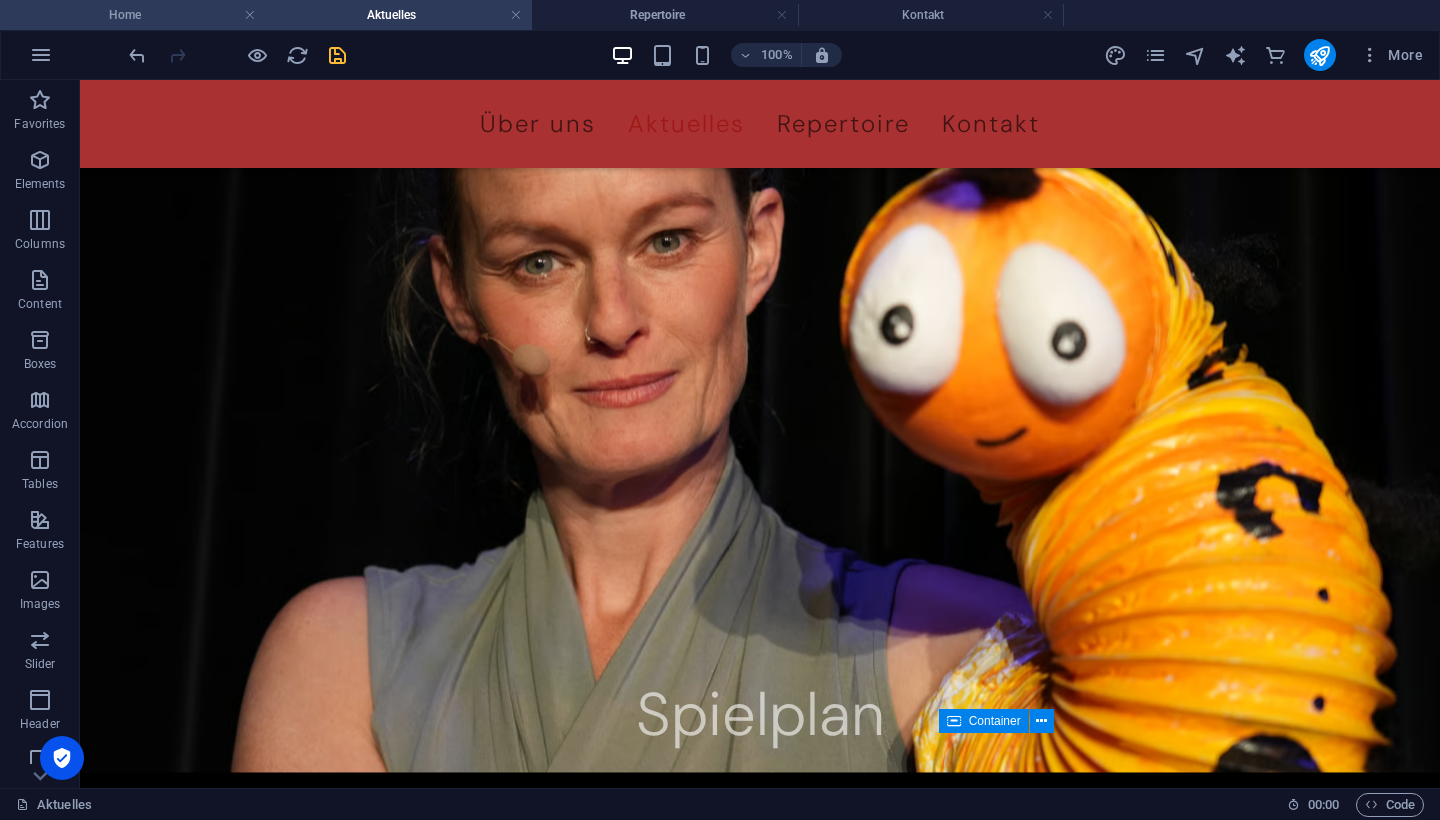 click on "Home" at bounding box center [133, 15] 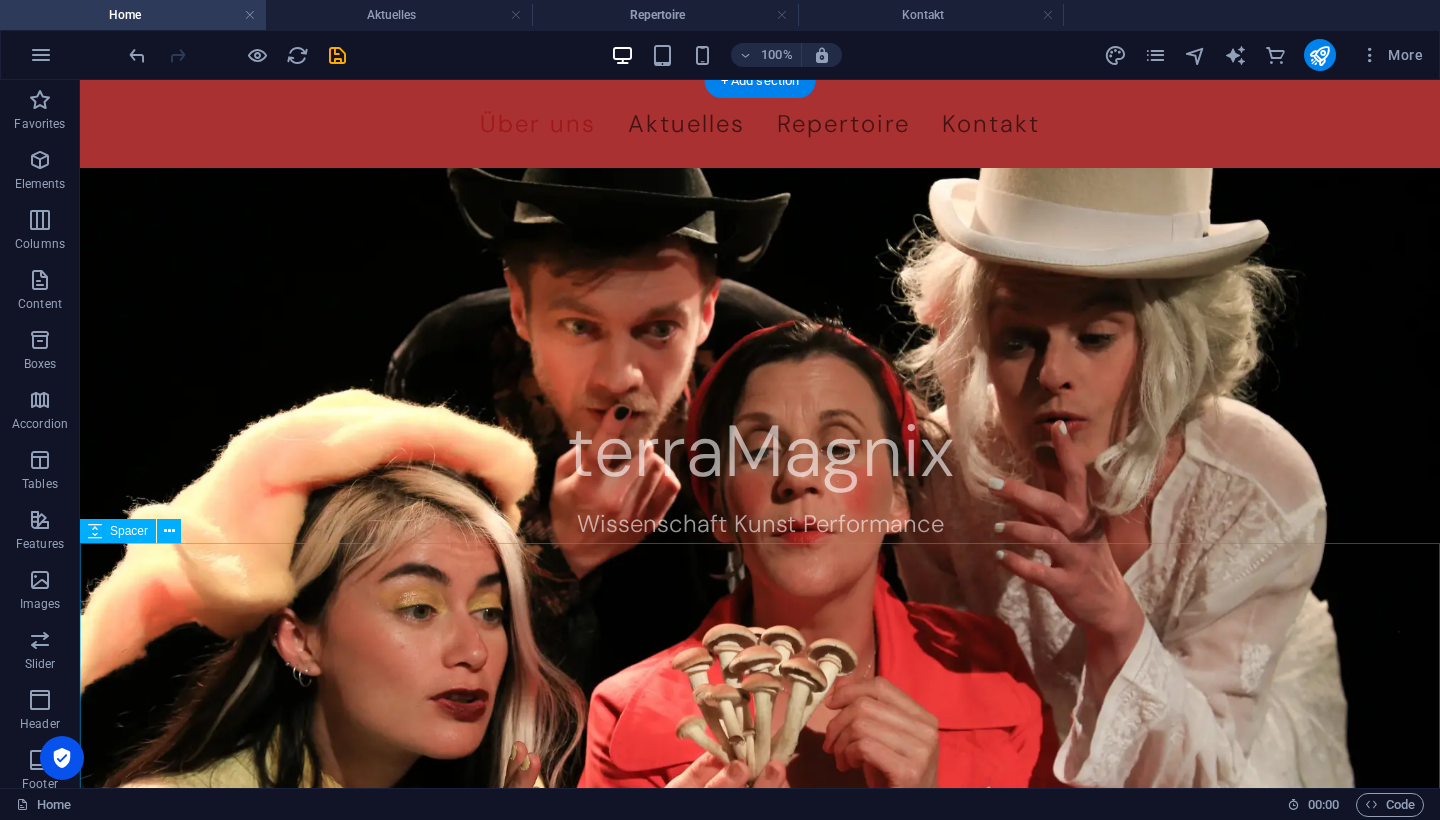 scroll, scrollTop: 0, scrollLeft: 0, axis: both 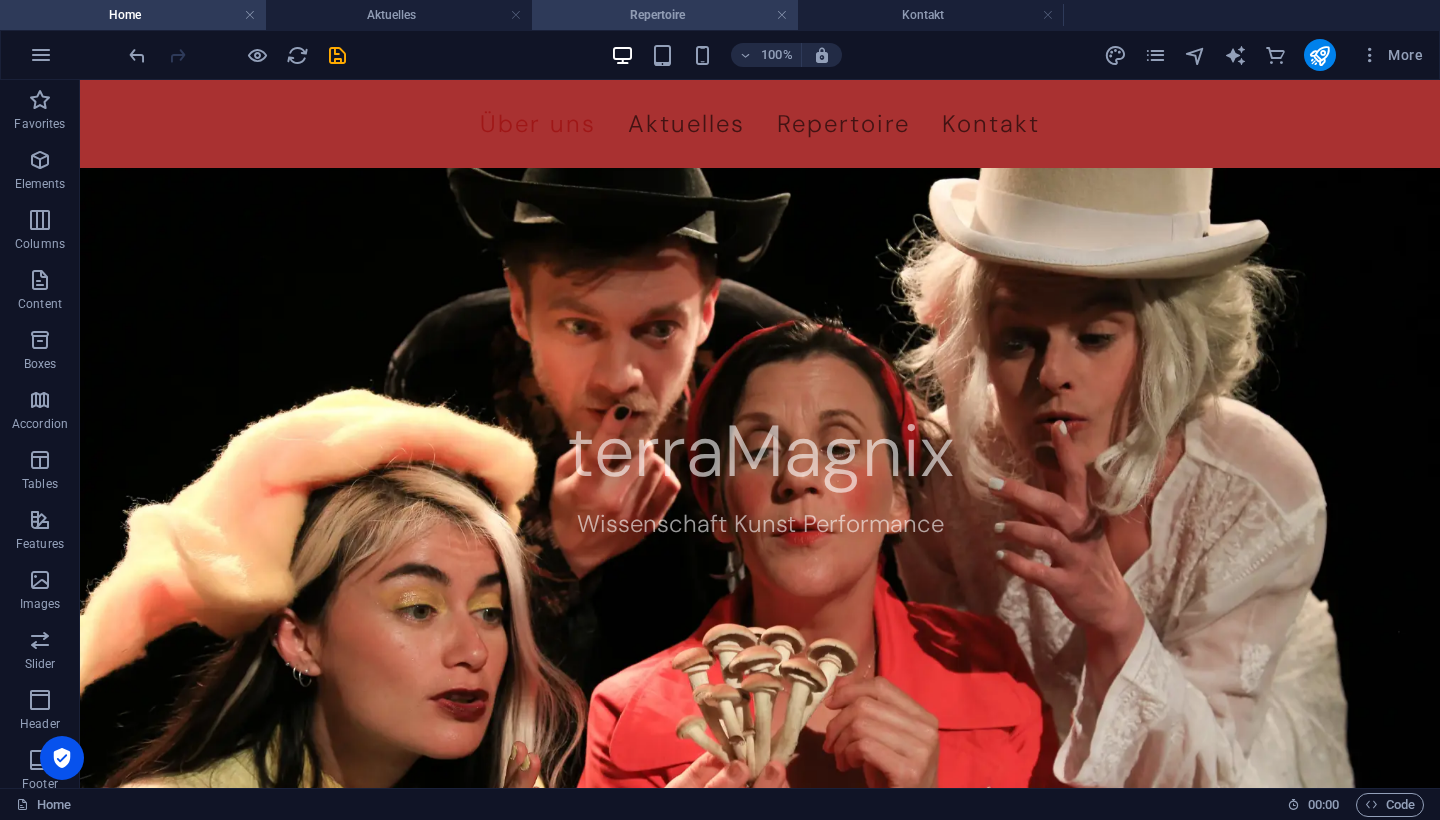 click on "Repertoire" at bounding box center [665, 15] 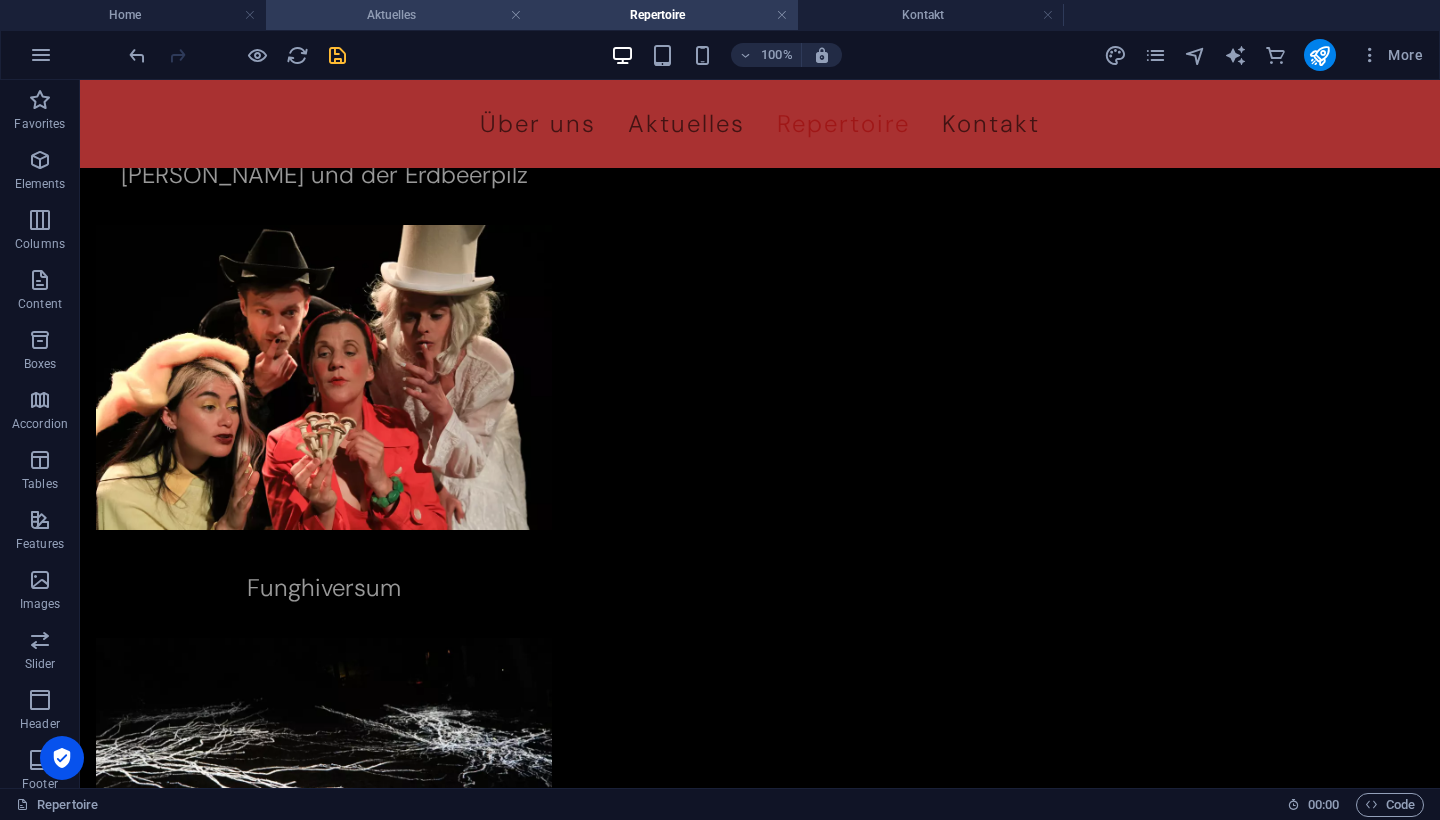 click on "Aktuelles" at bounding box center [399, 15] 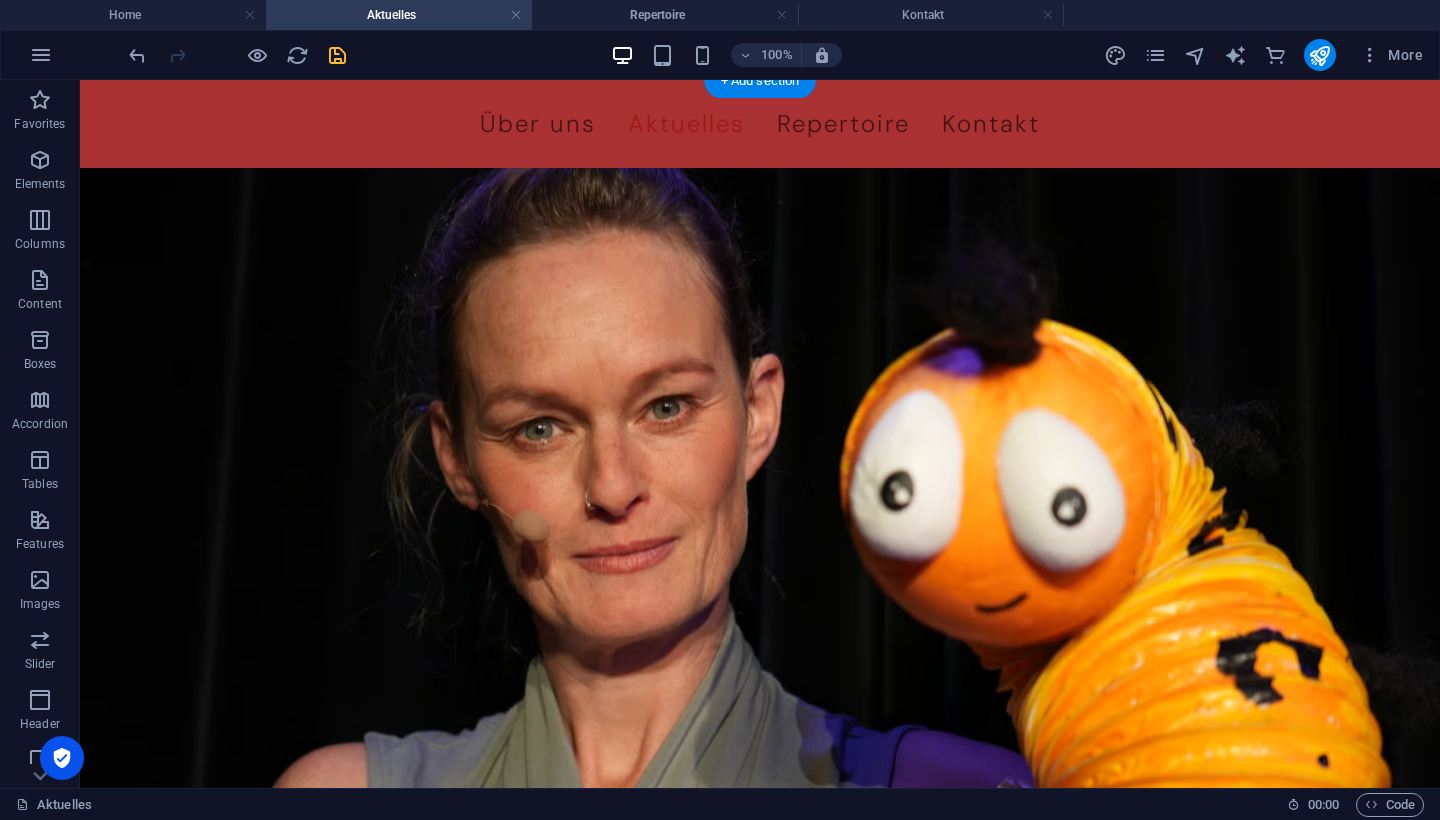 scroll, scrollTop: 0, scrollLeft: 0, axis: both 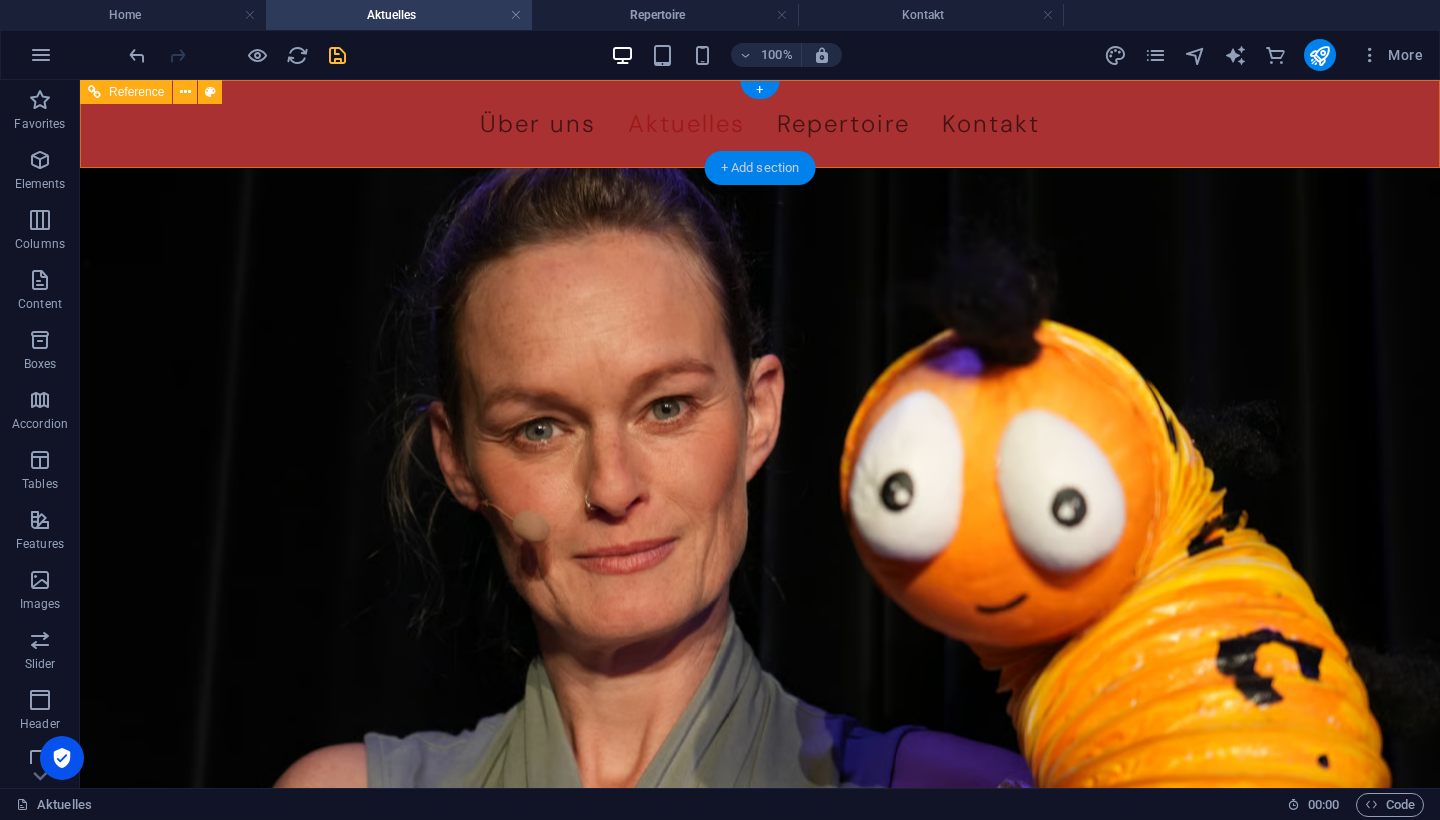 click on "+ Add section" at bounding box center (760, 168) 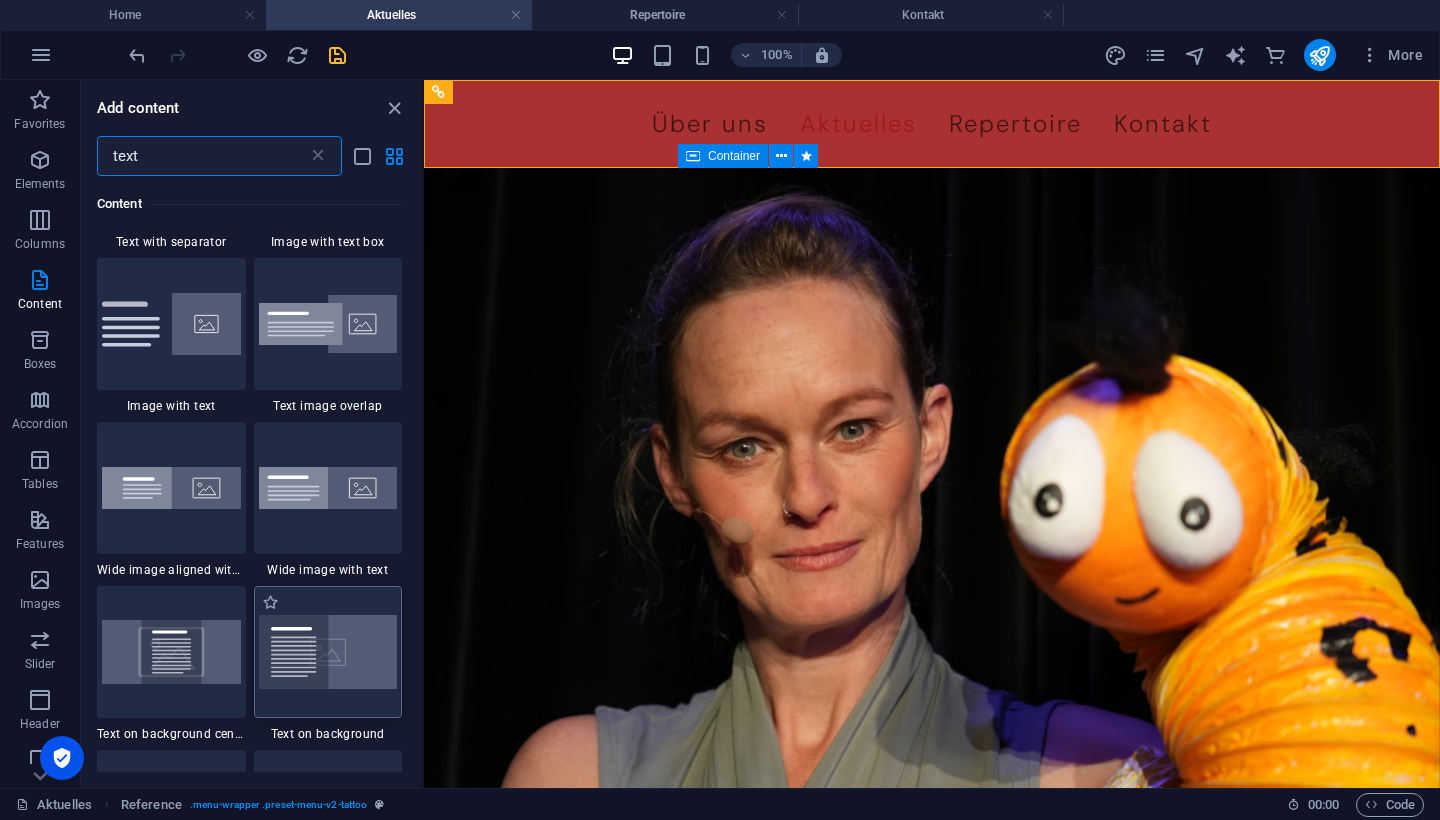 scroll, scrollTop: 672, scrollLeft: 0, axis: vertical 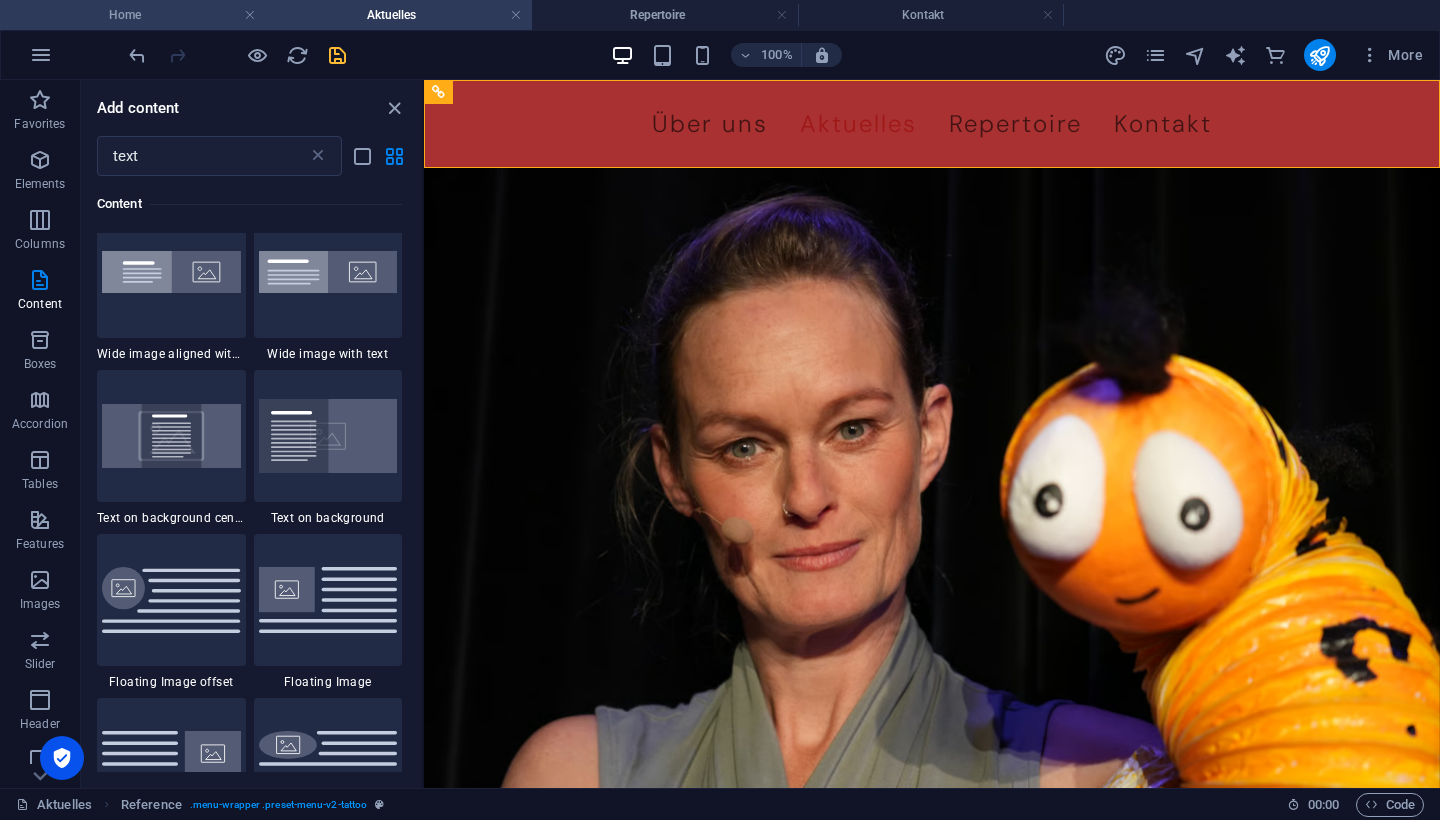 click on "Home" at bounding box center (133, 15) 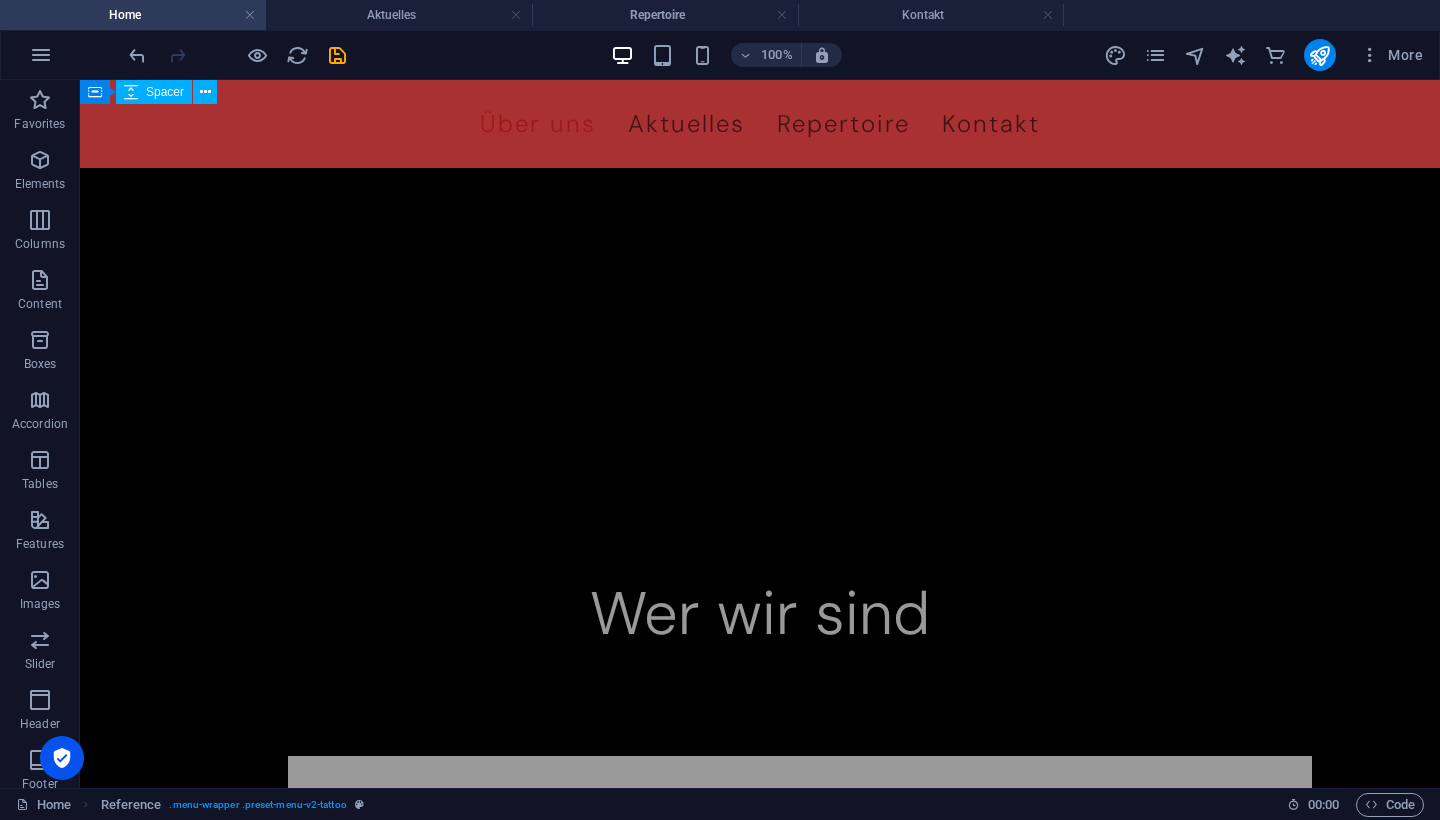 scroll, scrollTop: 2060, scrollLeft: 0, axis: vertical 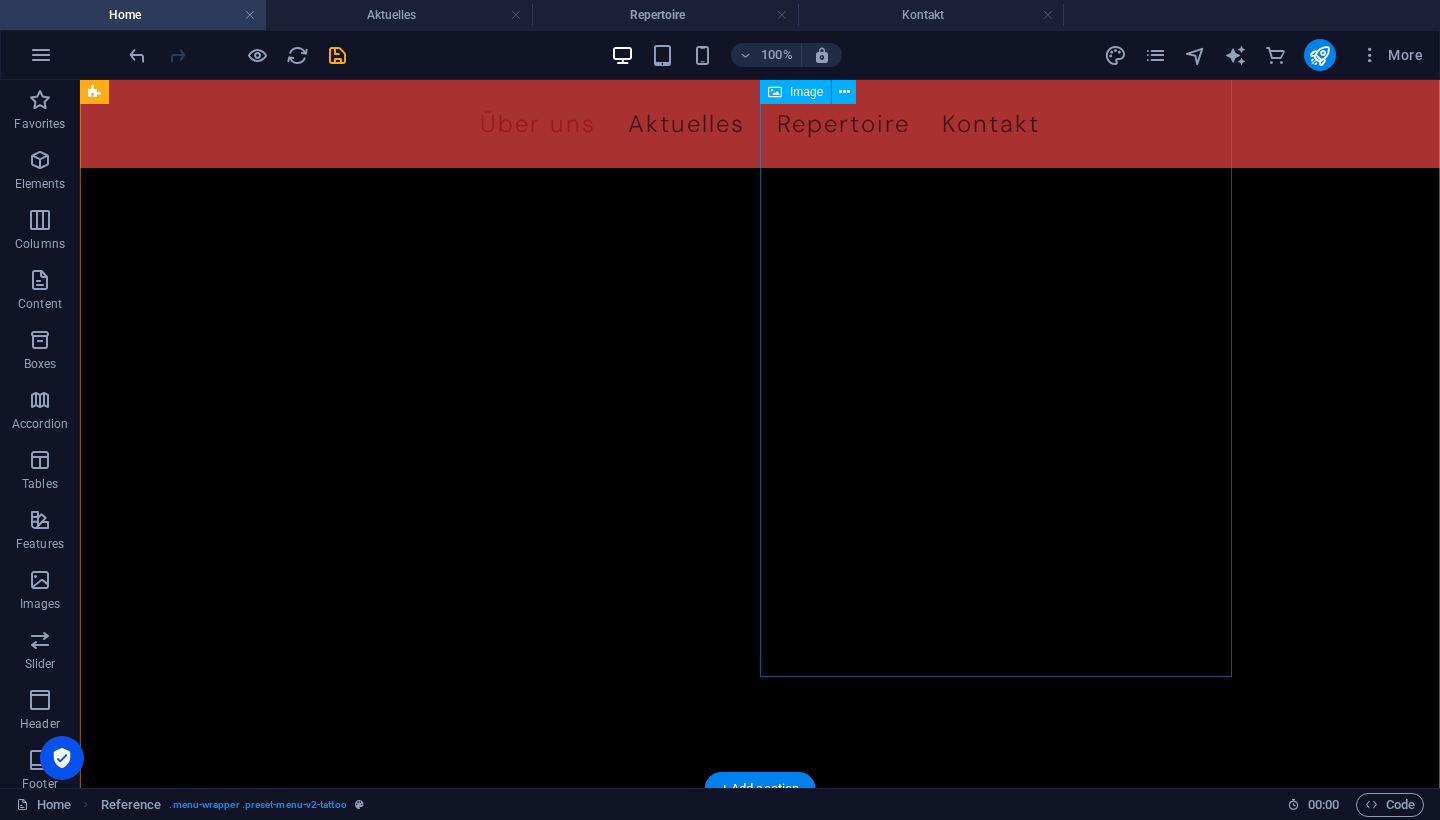 click at bounding box center (760, 2085) 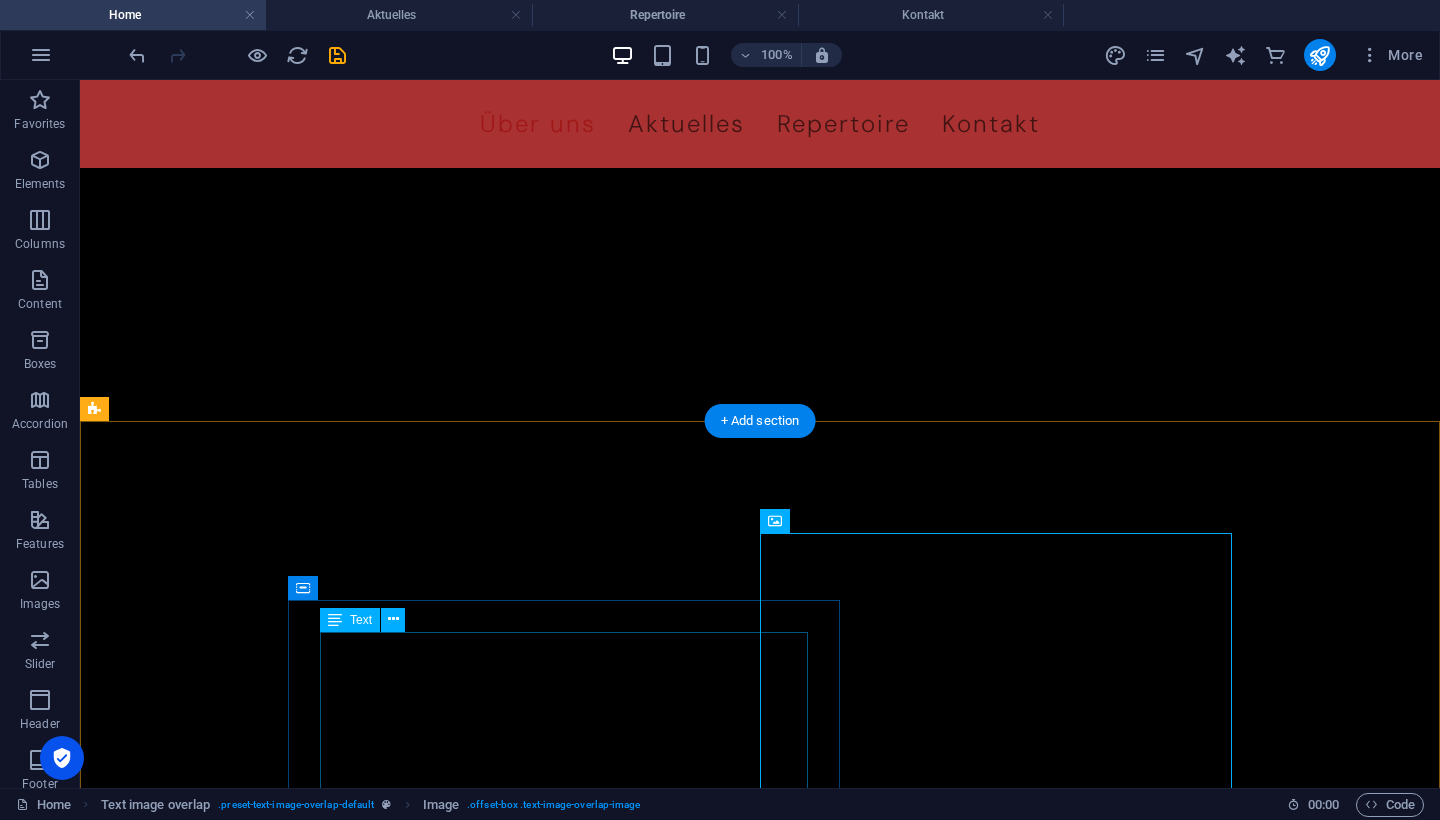 scroll, scrollTop: 1575, scrollLeft: 0, axis: vertical 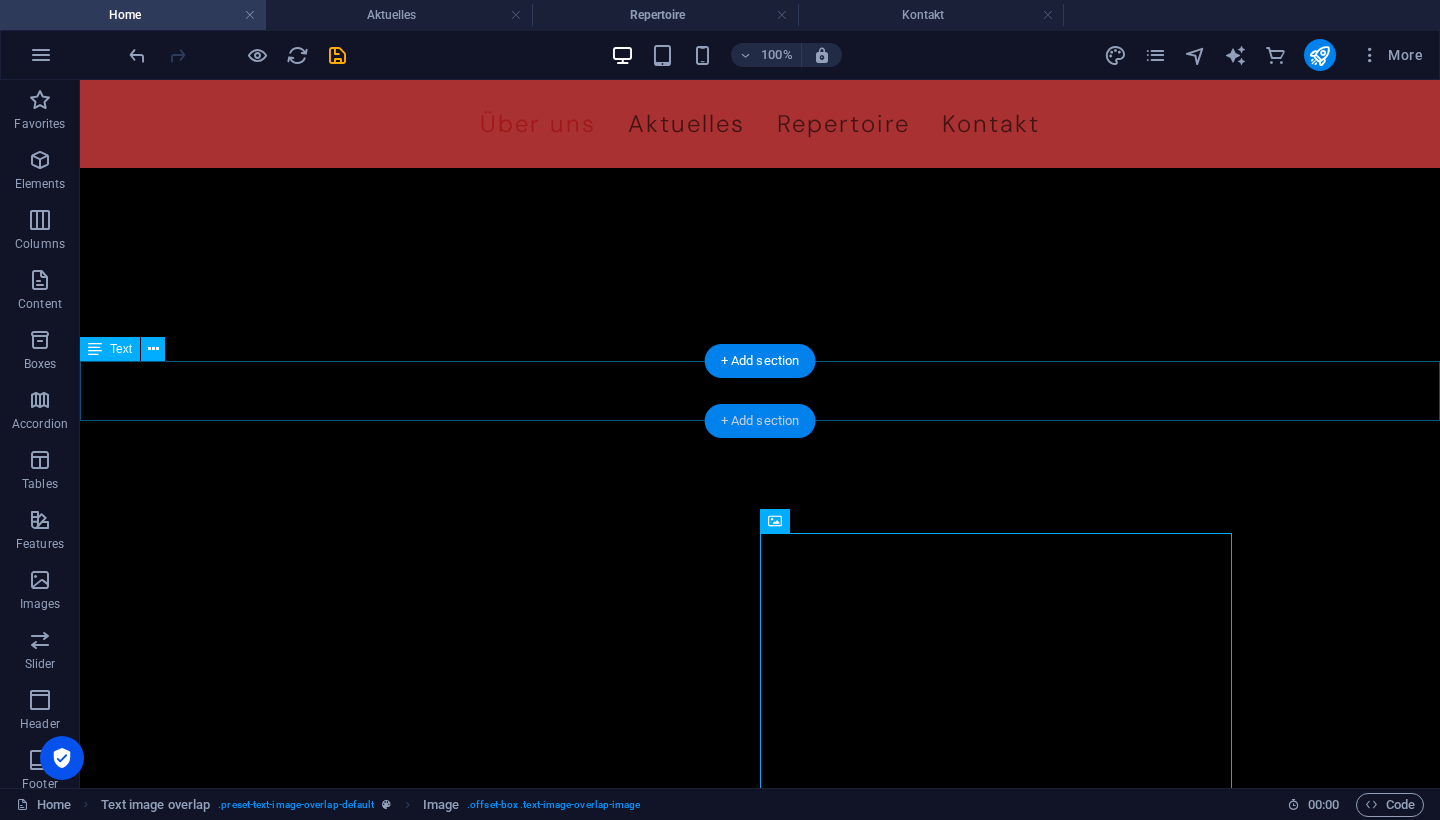 click on "+ Add section" at bounding box center [760, 421] 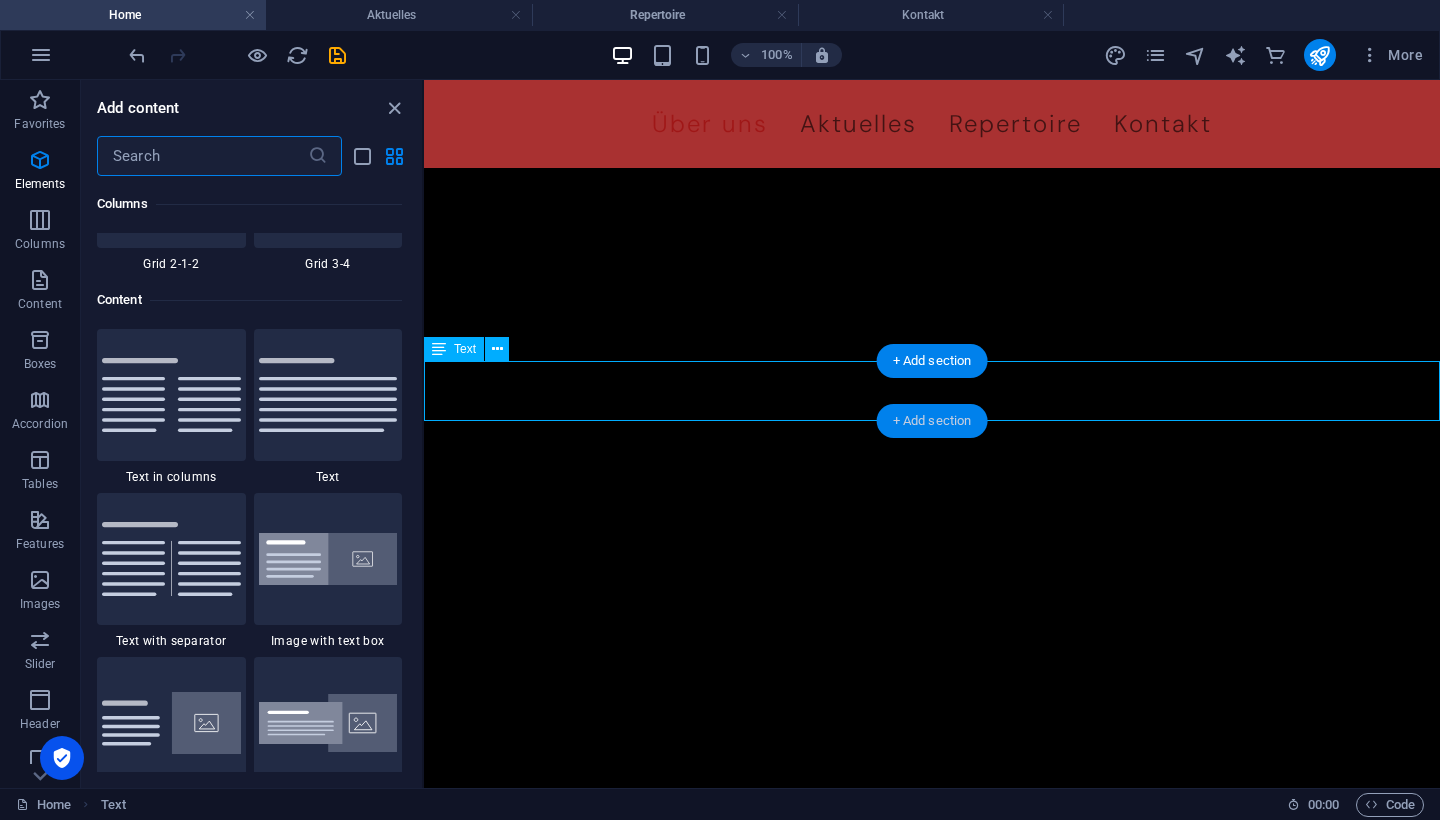 scroll, scrollTop: 3499, scrollLeft: 0, axis: vertical 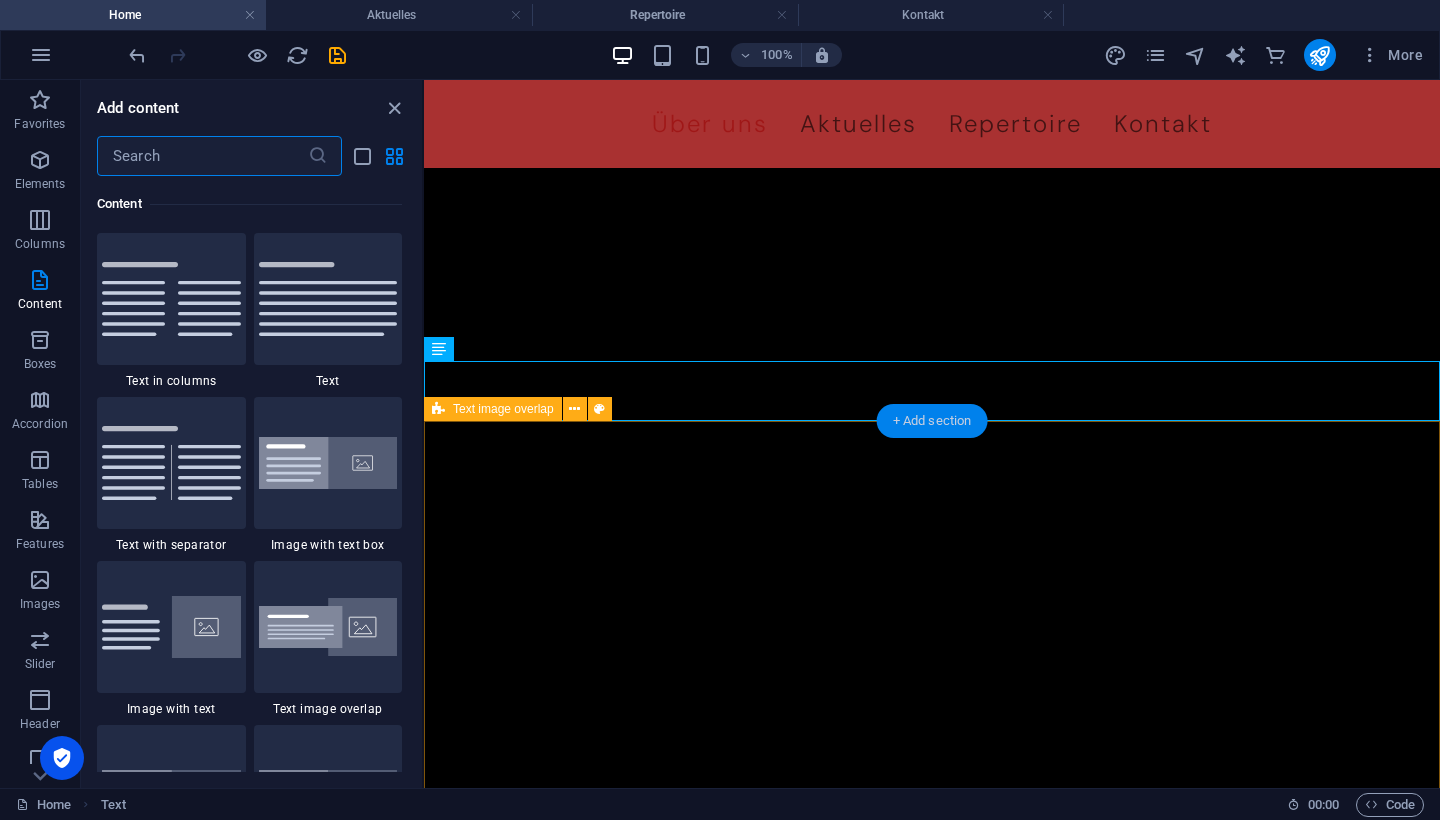 click on "+ Add section" at bounding box center (932, 421) 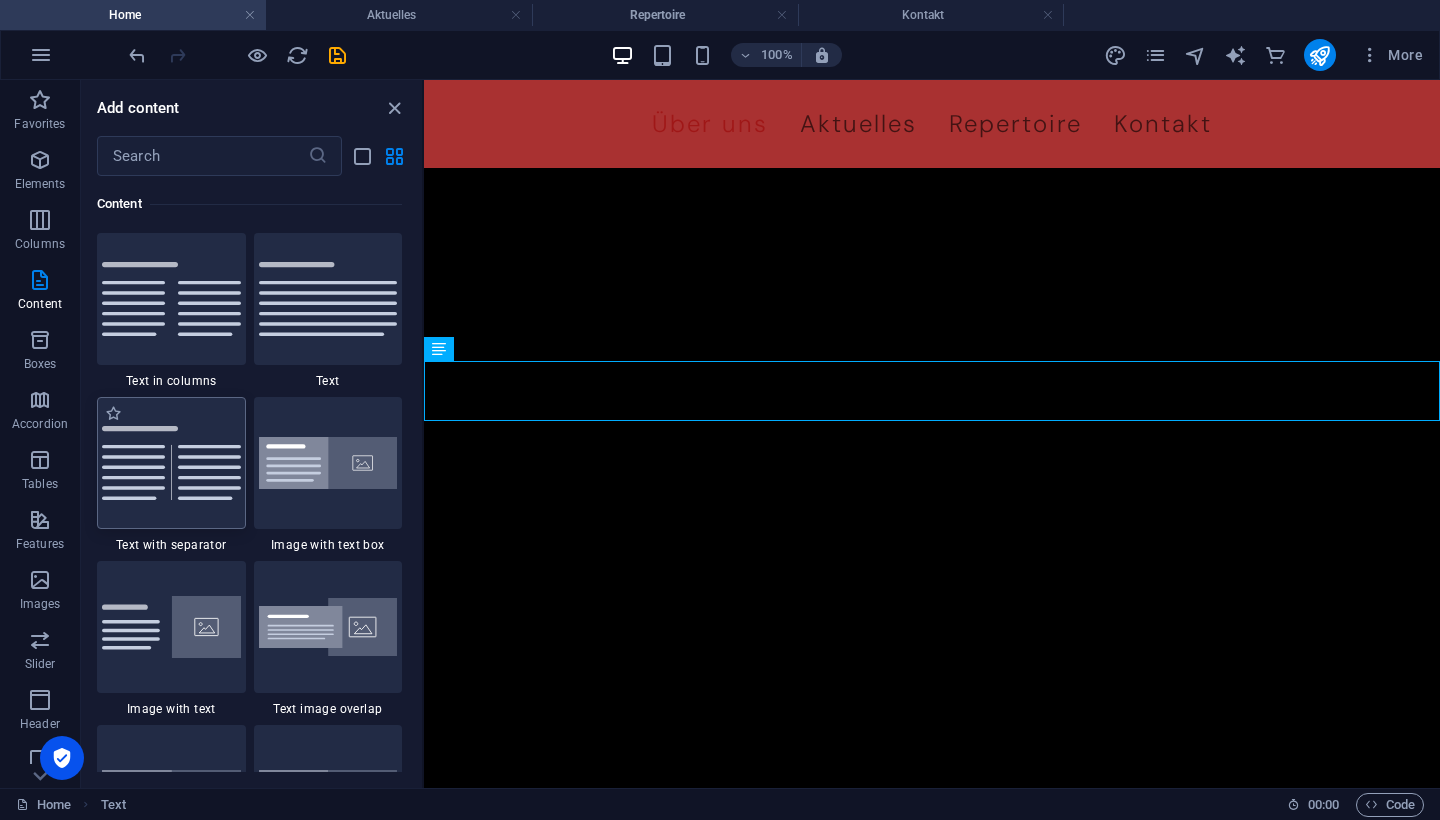 click at bounding box center [171, 463] 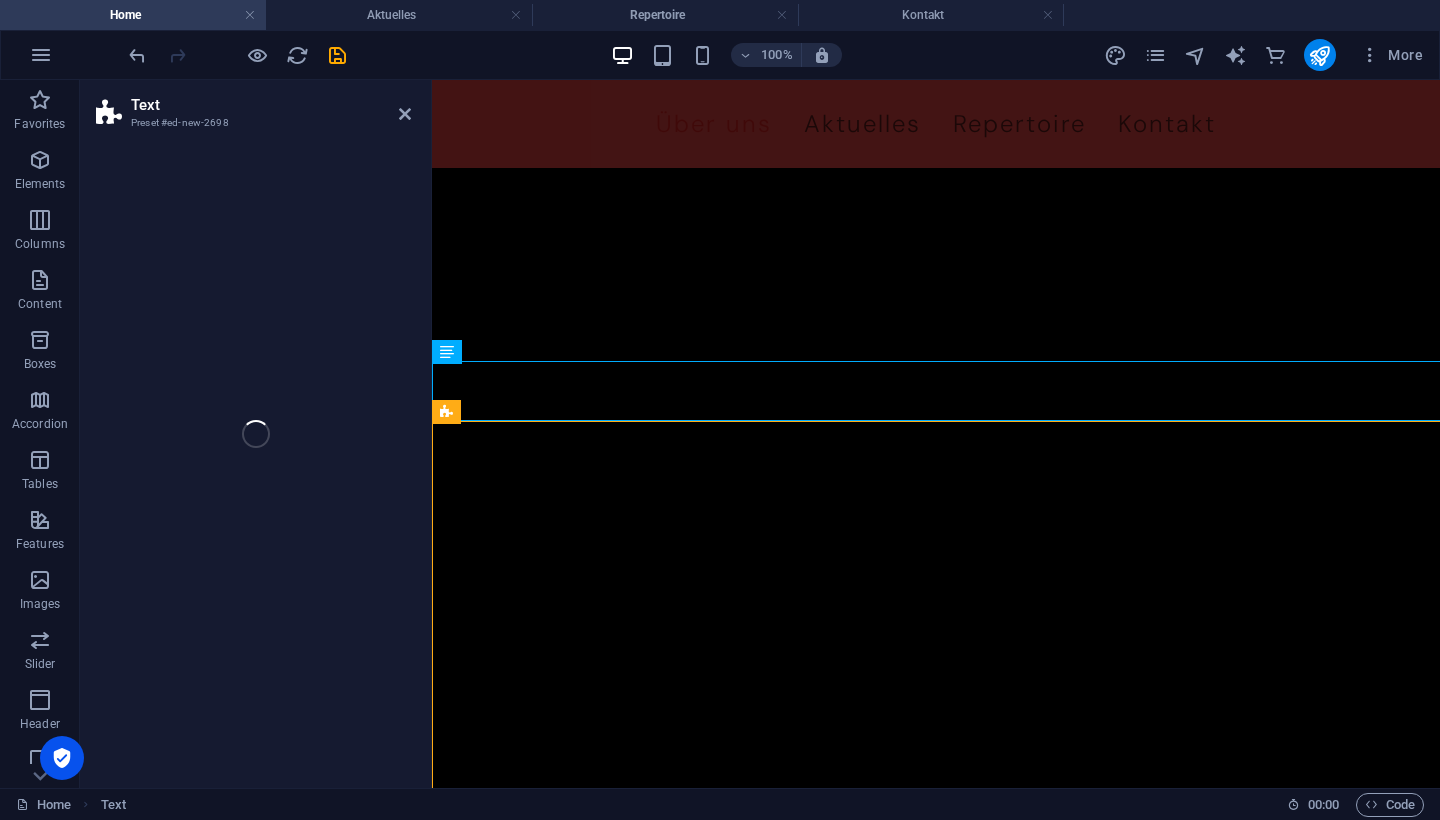 select on "rem" 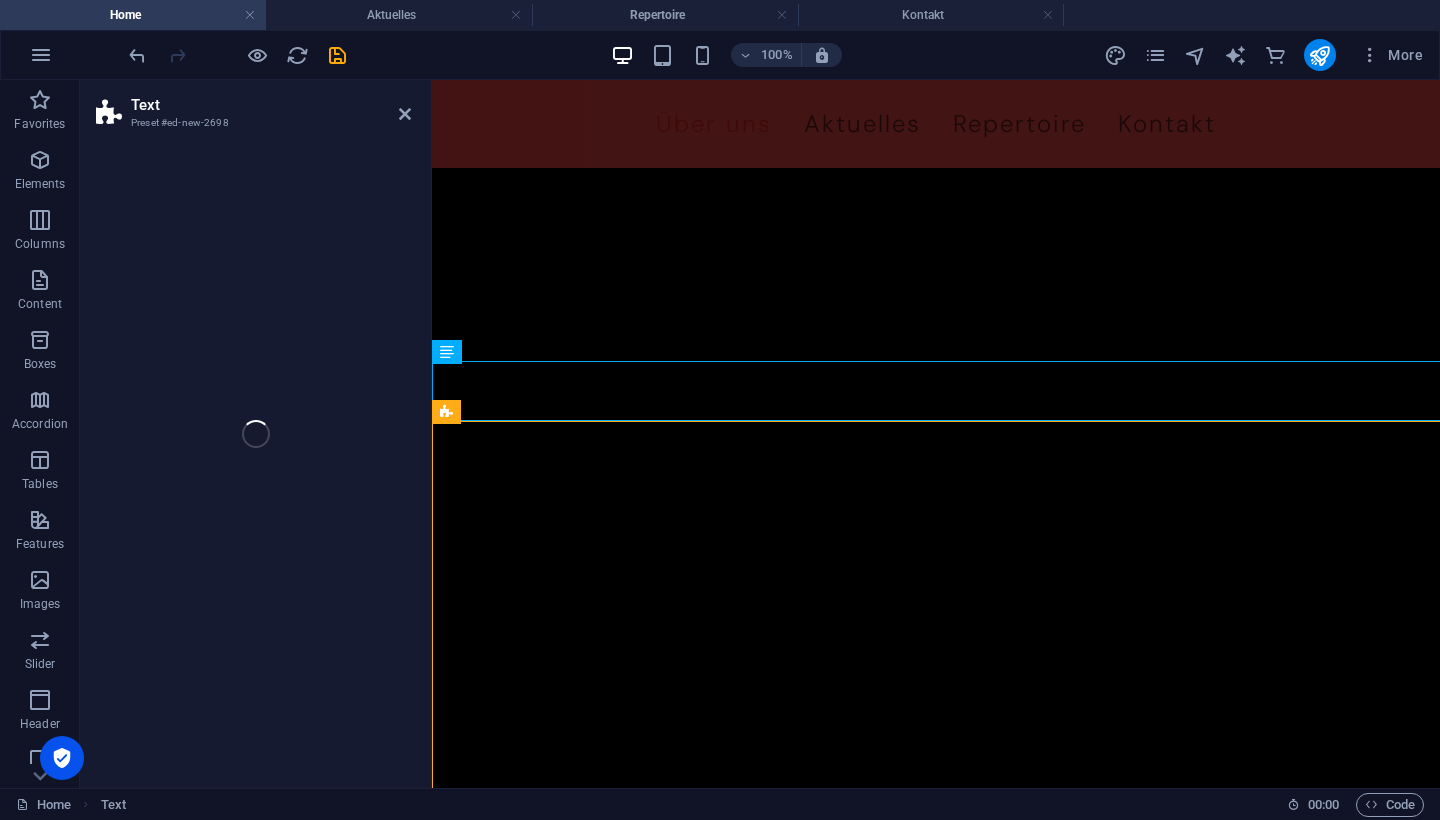 select on "px" 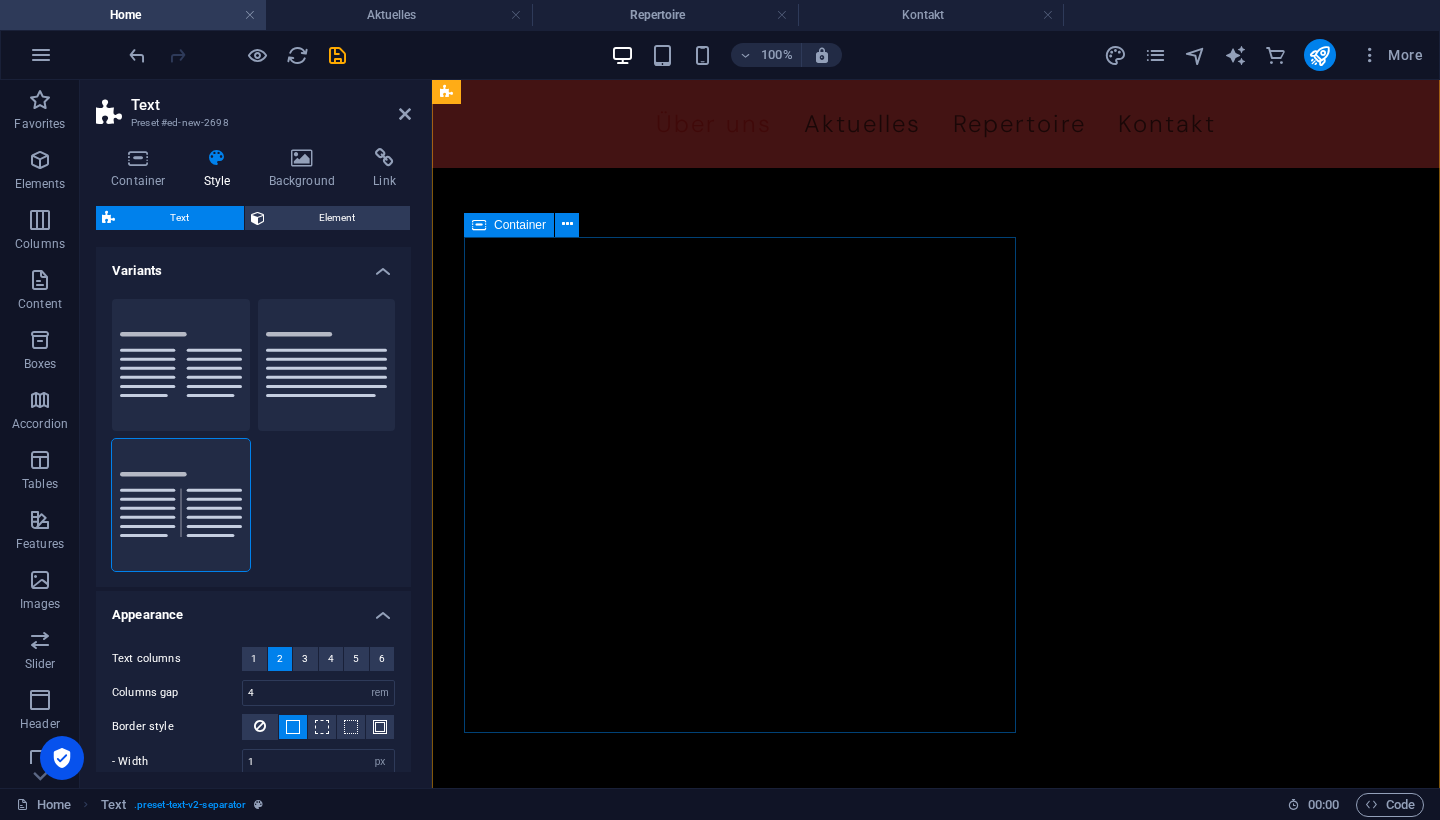 scroll, scrollTop: 1936, scrollLeft: 0, axis: vertical 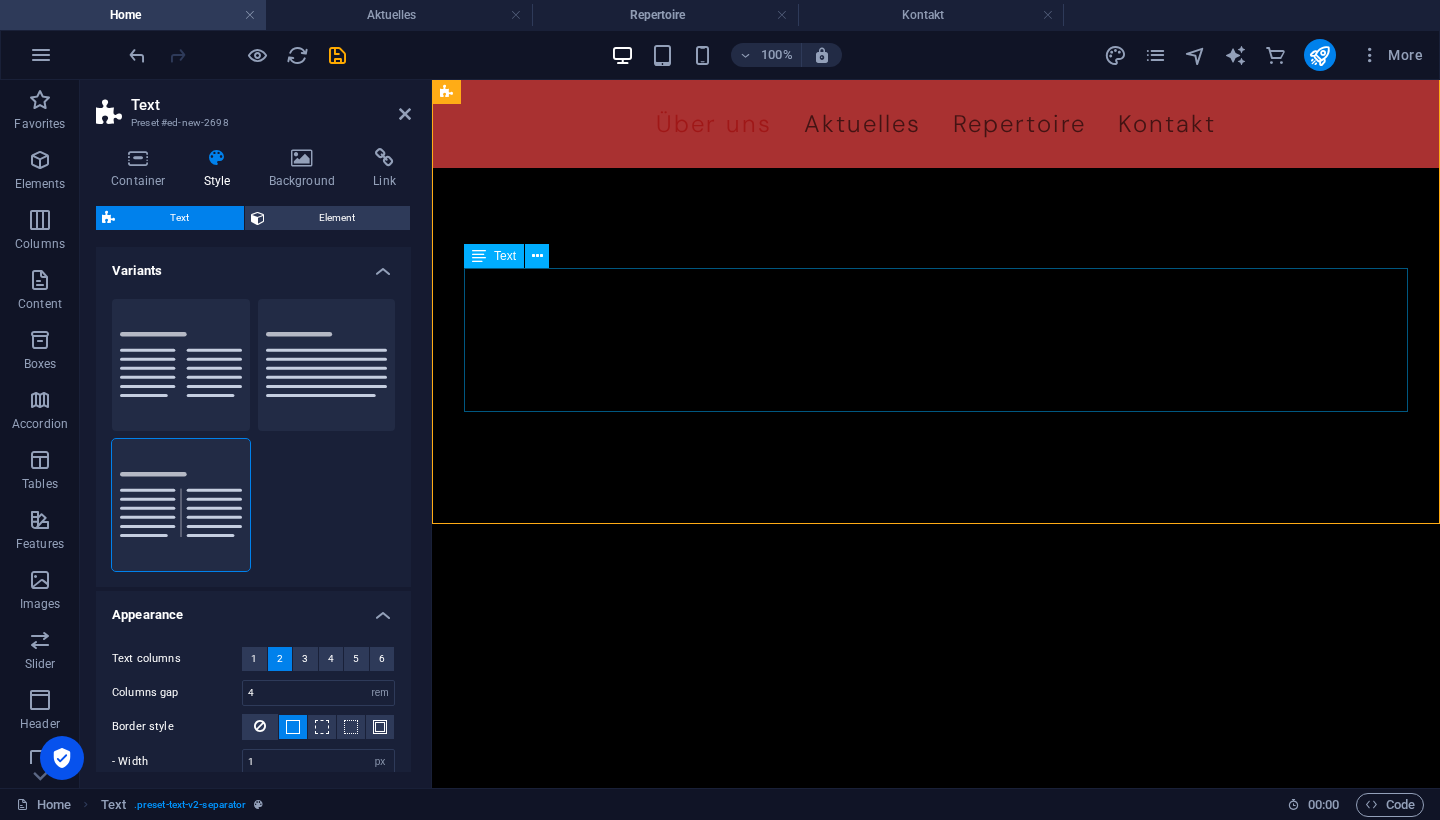 click on "Lorem ipsum dolor sitope amet, consectetur adipisicing elitip. Massumenda, dolore, cum vel modi asperiores consequatur suscipit quidem ducimus eveniet iure expedita consecteture odiogil voluptatum similique fugit voluptates atem accusamus quae quas dolorem tenetur facere tempora maiores adipisci reiciendis accusantium voluptatibus id voluptate tempore dolor harum nisi amet! Nobis, eaque. Aenean commodo ligula eget dolor. Lorem ipsum dolor sit amet, consectetuer adipiscing elit leget odiogil voluptatum similique fugit voluptates dolor. Libero assumenda, dolore, cum vel modi asperiores consequatur." at bounding box center (936, 1433) 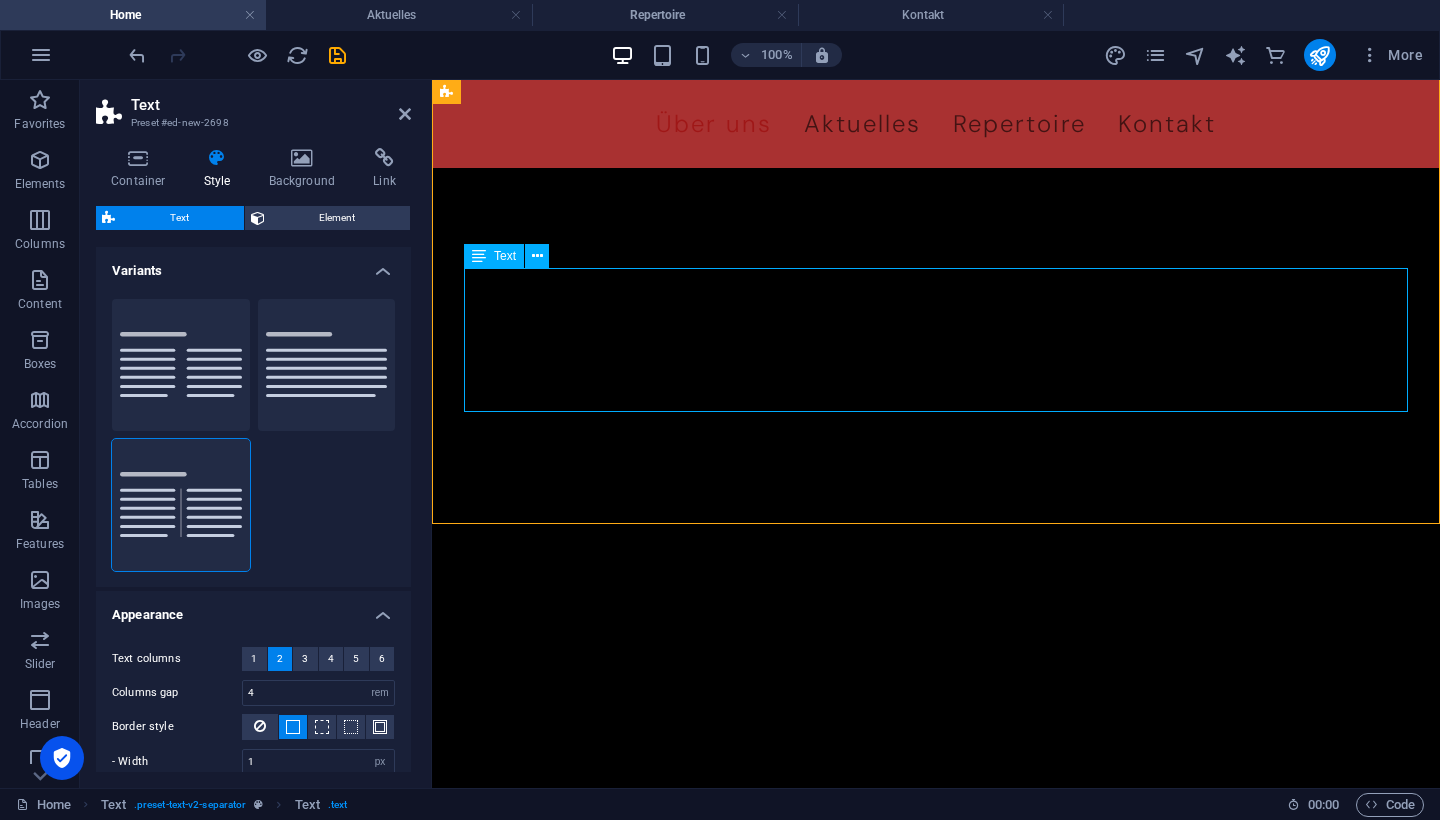 click on "Lorem ipsum dolor sitope amet, consectetur adipisicing elitip. Massumenda, dolore, cum vel modi asperiores consequatur suscipit quidem ducimus eveniet iure expedita consecteture odiogil voluptatum similique fugit voluptates atem accusamus quae quas dolorem tenetur facere tempora maiores adipisci reiciendis accusantium voluptatibus id voluptate tempore dolor harum nisi amet! Nobis, eaque. Aenean commodo ligula eget dolor. Lorem ipsum dolor sit amet, consectetuer adipiscing elit leget odiogil voluptatum similique fugit voluptates dolor. Libero assumenda, dolore, cum vel modi asperiores consequatur." at bounding box center [936, 1433] 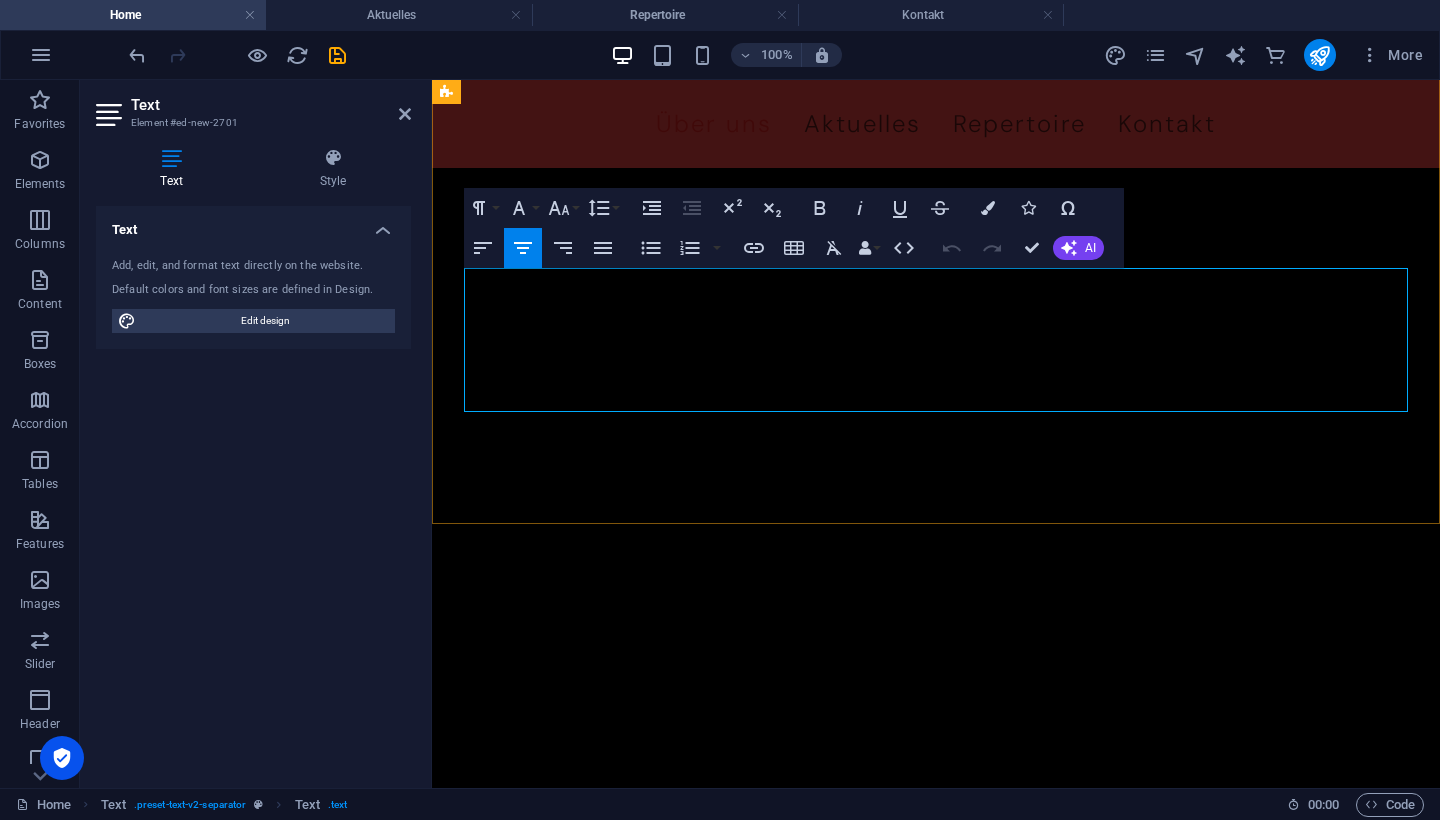 click on "Lorem ipsum dolor sitope amet, consectetur adipisicing elitip. Massumenda, dolore, cum vel modi asperiores consequatur suscipit quidem ducimus eveniet iure expedita consecteture odiogil voluptatum similique fugit voluptates atem accusamus quae quas dolorem tenetur facere tempora maiores adipisci reiciendis accusantium voluptatibus id voluptate tempore dolor harum nisi amet! Nobis, eaque. Aenean commodo ligula eget dolor. Lorem ipsum dolor sit amet, consectetuer adipiscing elit leget odiogil voluptatum similique fugit voluptates dolor. Libero assumenda, dolore, cum vel modi asperiores consequatur." at bounding box center (936, 1433) 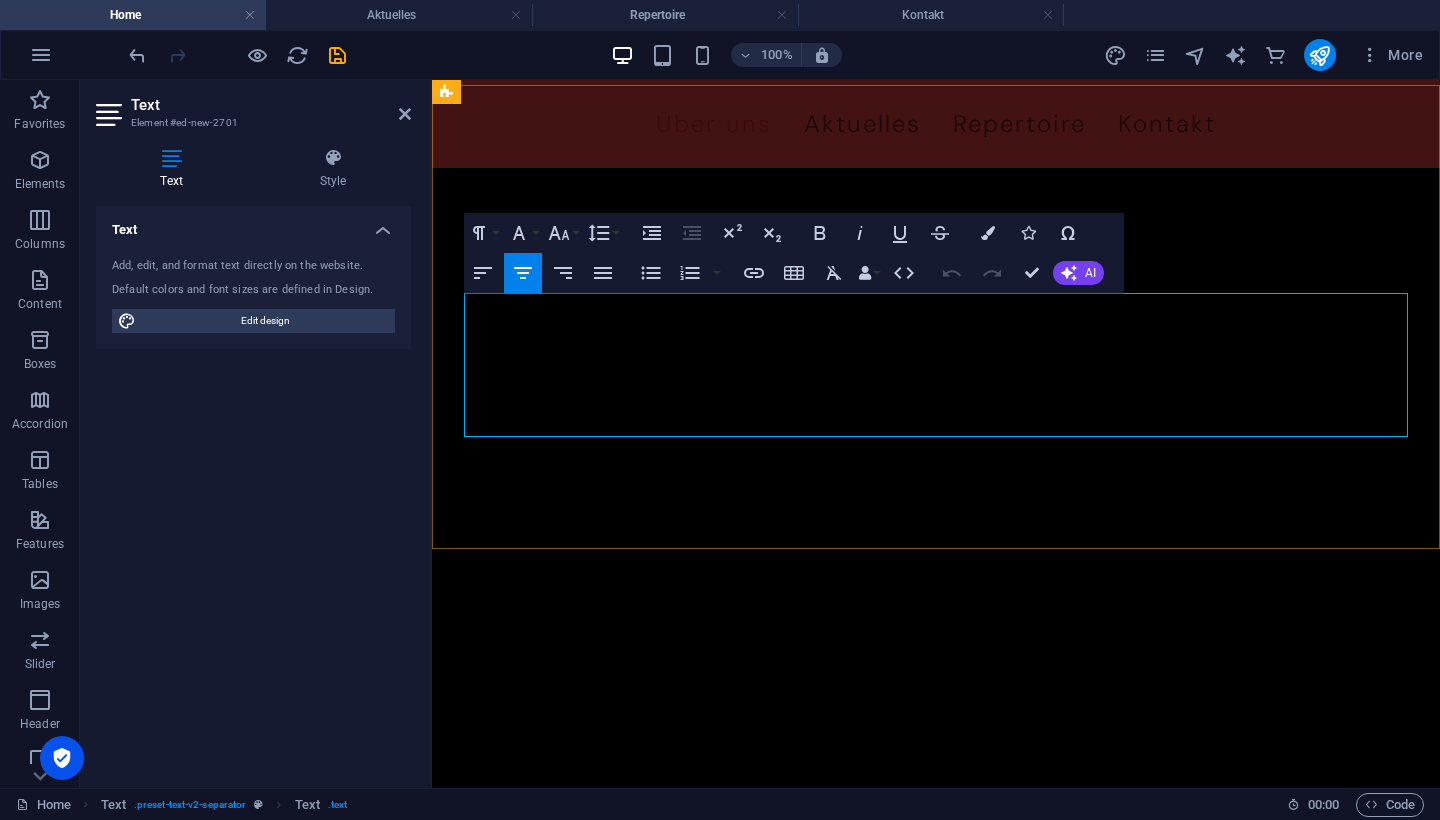 scroll, scrollTop: 1911, scrollLeft: 0, axis: vertical 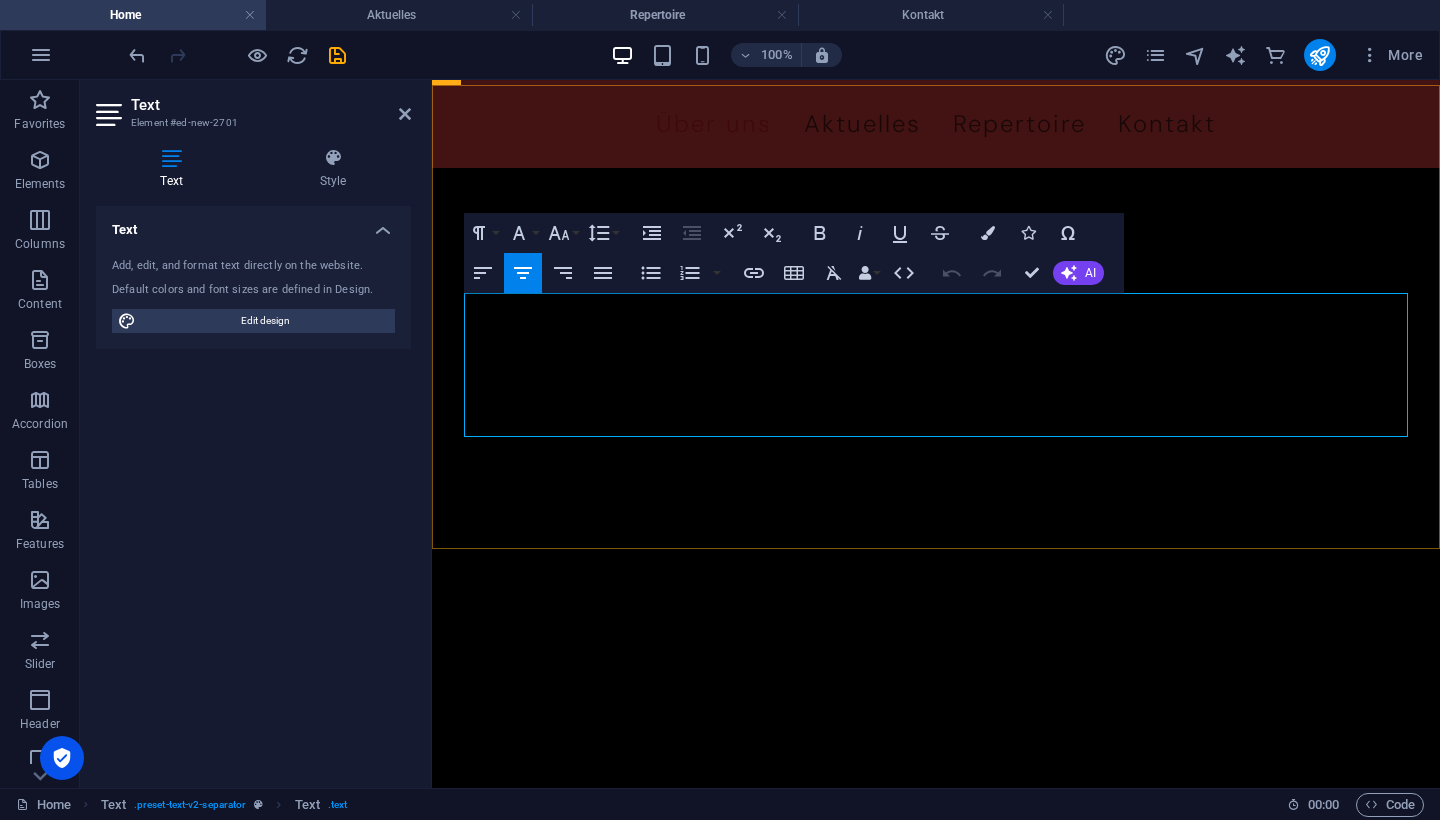 click on "Lorem ipsum dolor sitope amet, consectetur adipisicing elitip. Massumenda, dolore, cum vel modi asperiores consequatur suscipit quidem ducimus eveniet iure expedita consecteture odiogil voluptatum similique fugit voluptates atem accusamus quae quas dolorem tenetur facere tempora maiores adipisci reiciendis accusantium voluptatibus id voluptate tempore dolor harum nisi amet! Nobis, eaque. Aenean commodo ligula eget dolor. Lorem ipsum dolor sit amet, consectetuer adipiscing elit leget odiogil voluptatum similique fugit voluptates dolor. Libero assumenda, dolore, cum vel modi asperiores consequatur." at bounding box center (936, 1458) 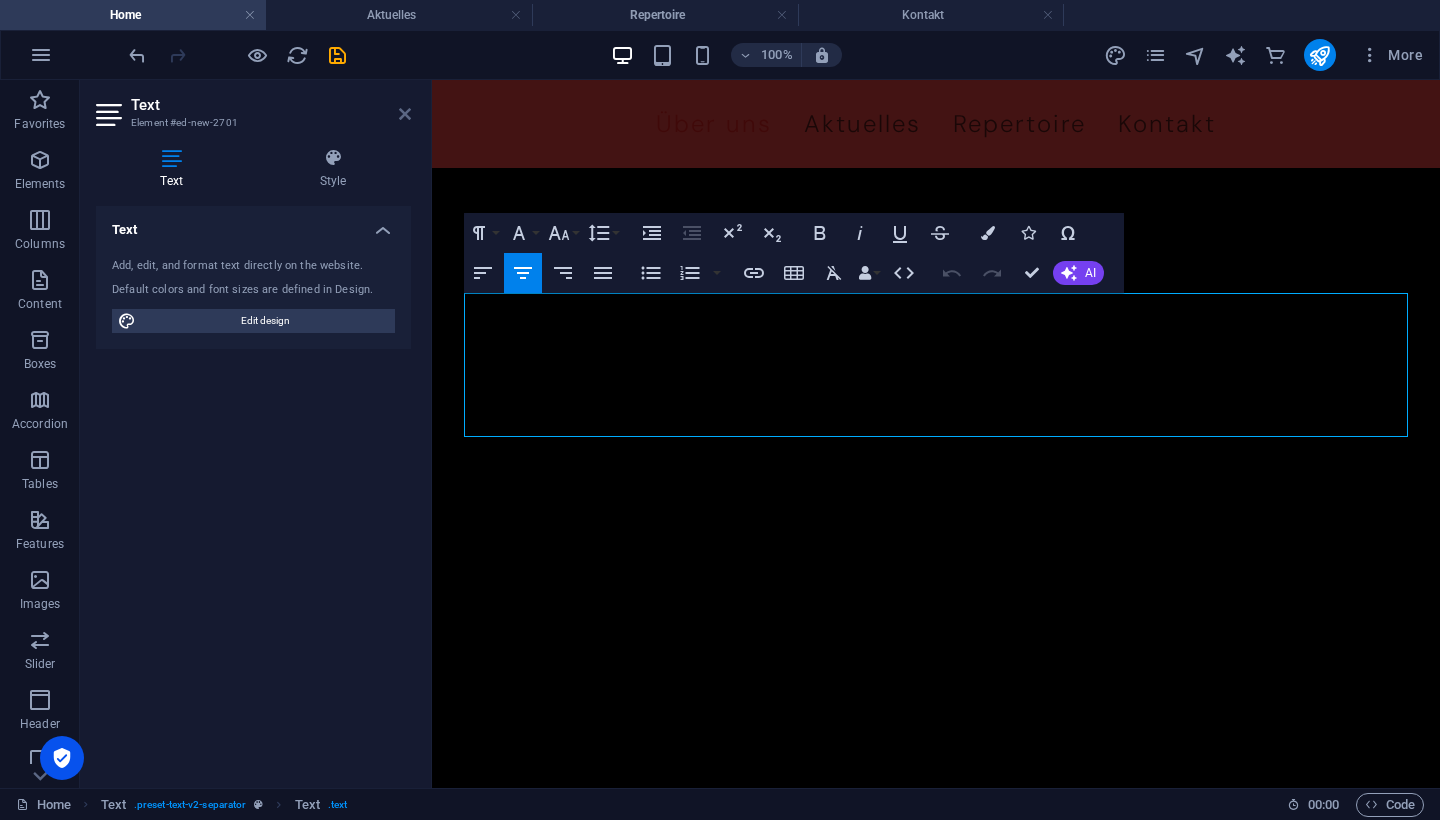 click at bounding box center [405, 114] 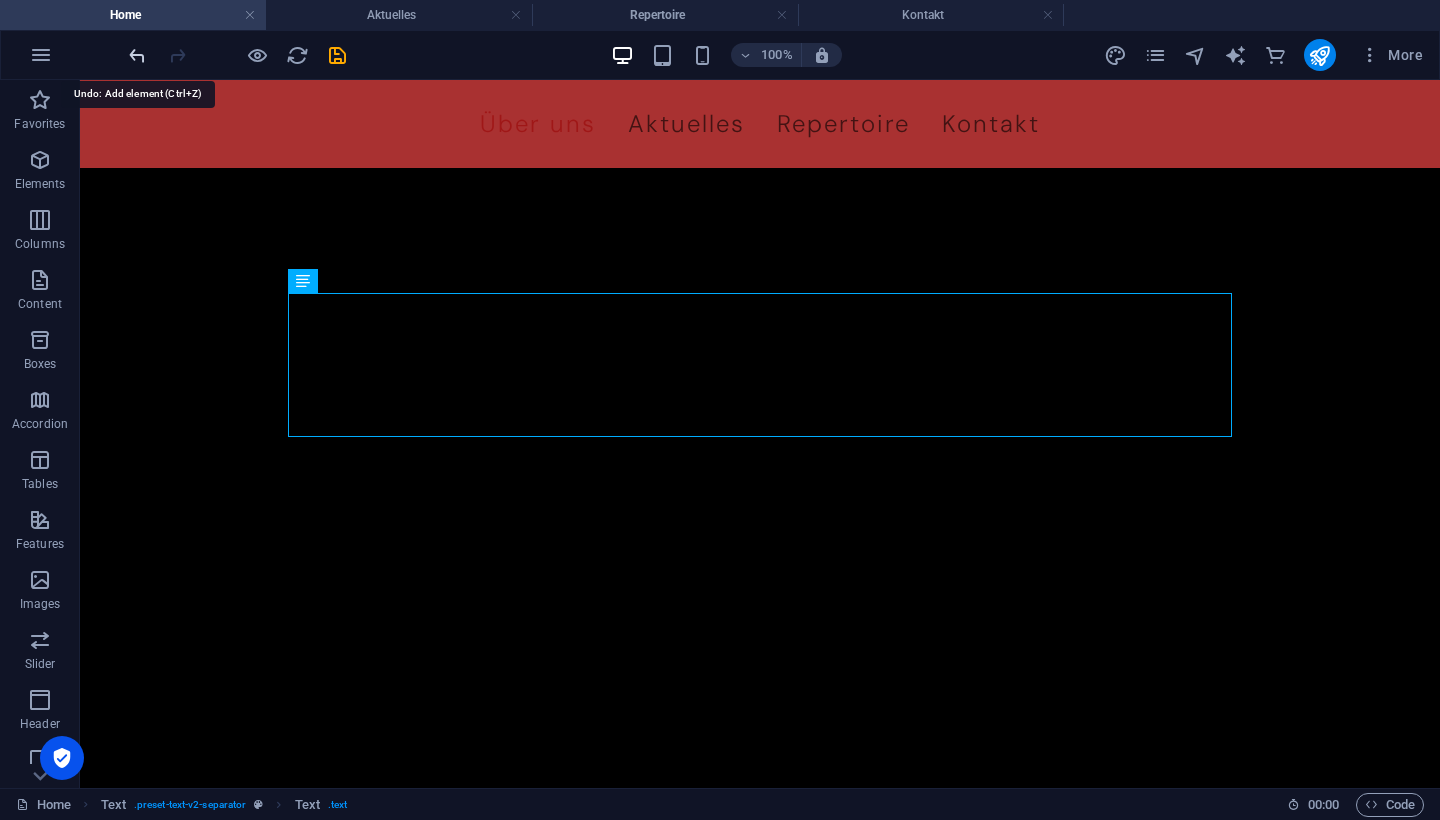 click at bounding box center (137, 55) 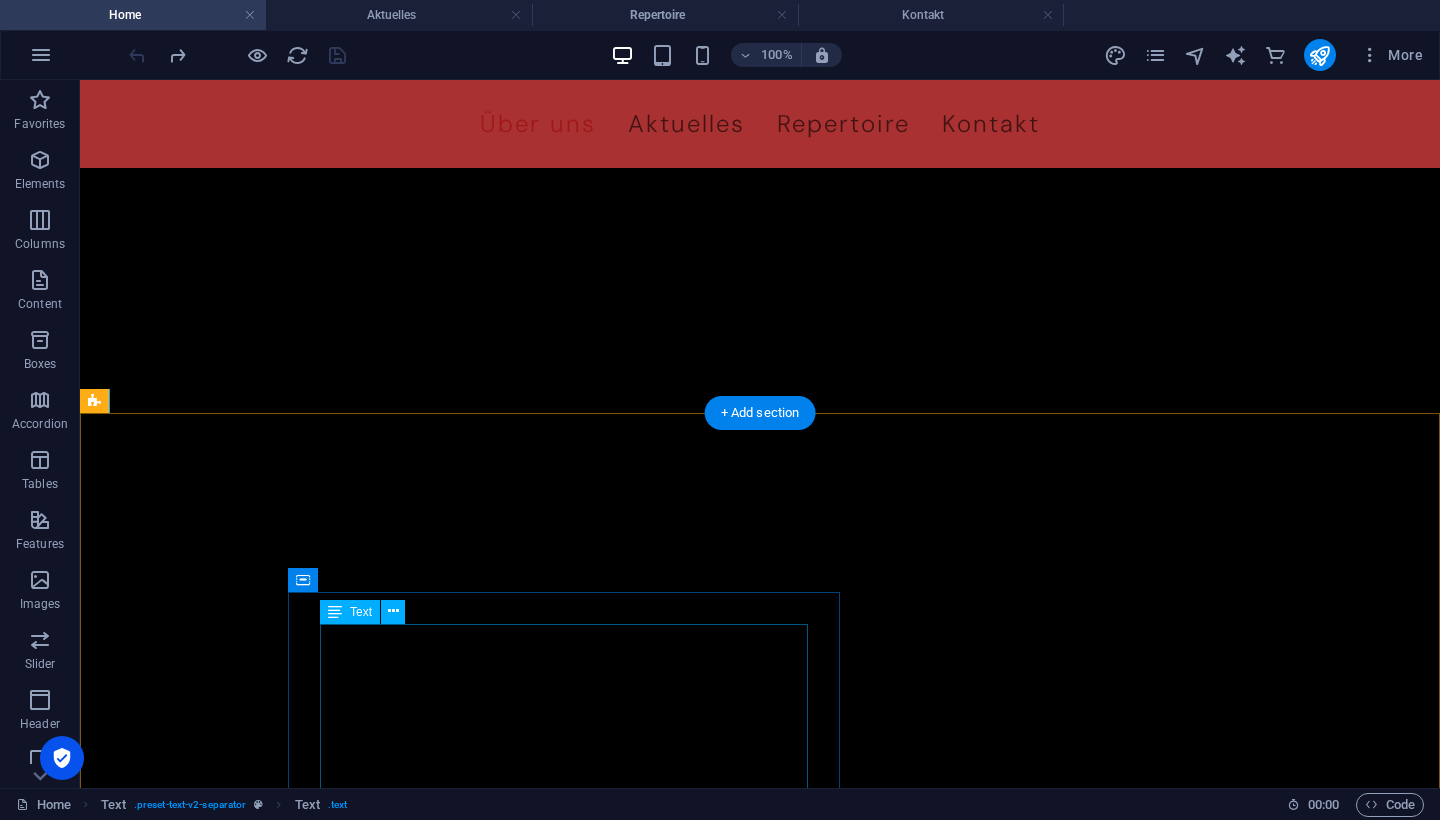 scroll, scrollTop: 1594, scrollLeft: 0, axis: vertical 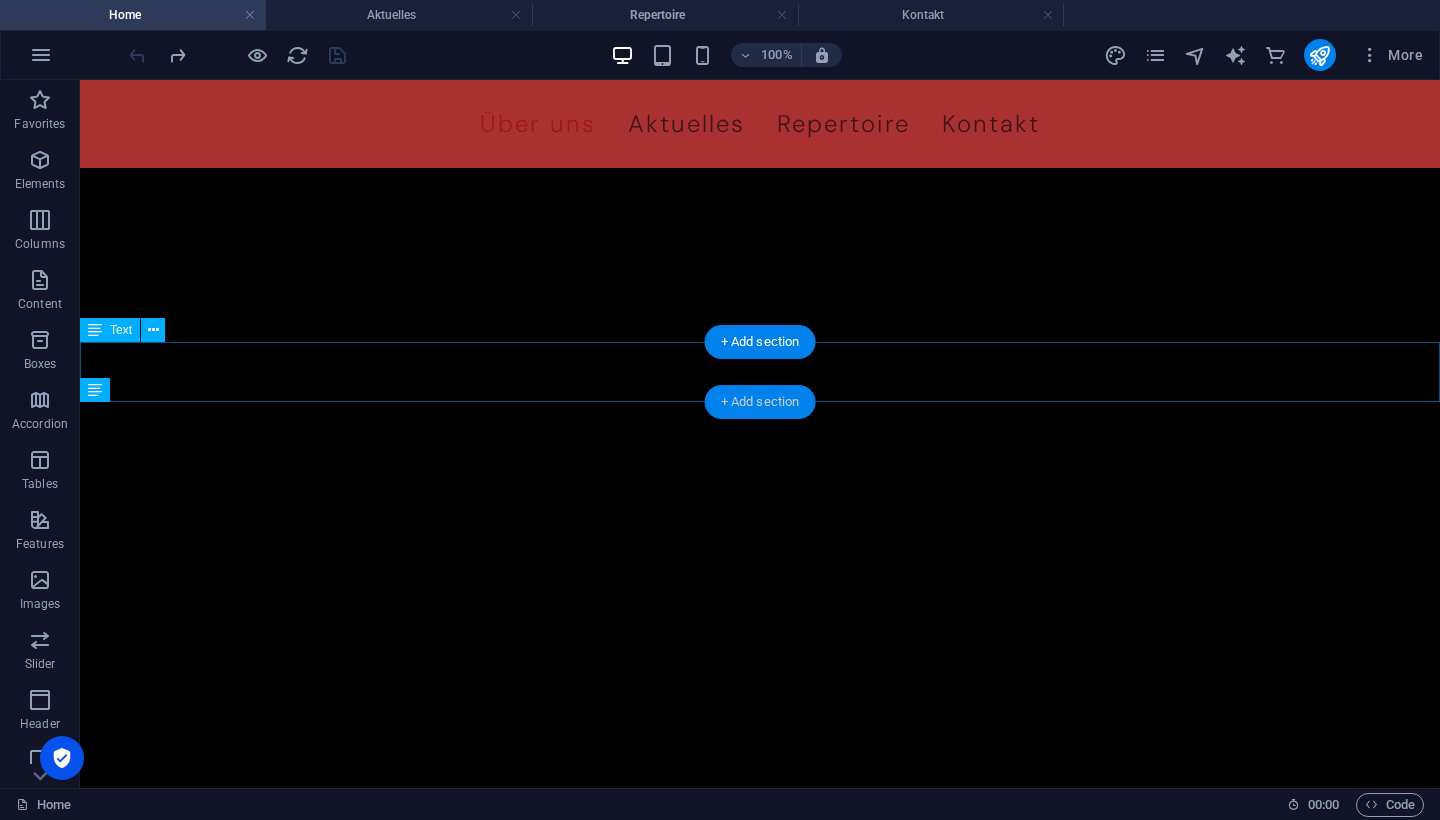 click on "+ Add section" at bounding box center [760, 402] 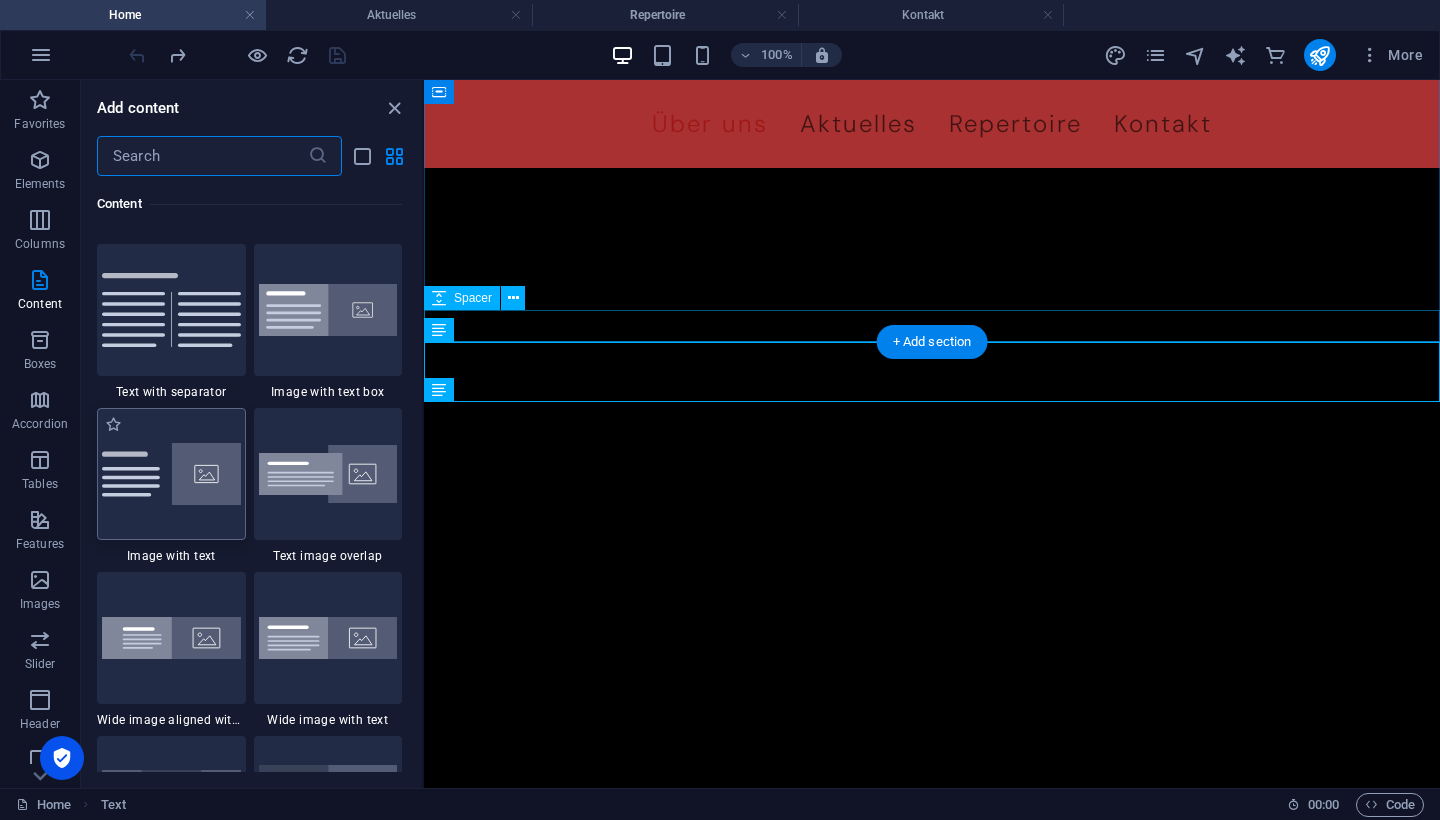 scroll, scrollTop: 3654, scrollLeft: 0, axis: vertical 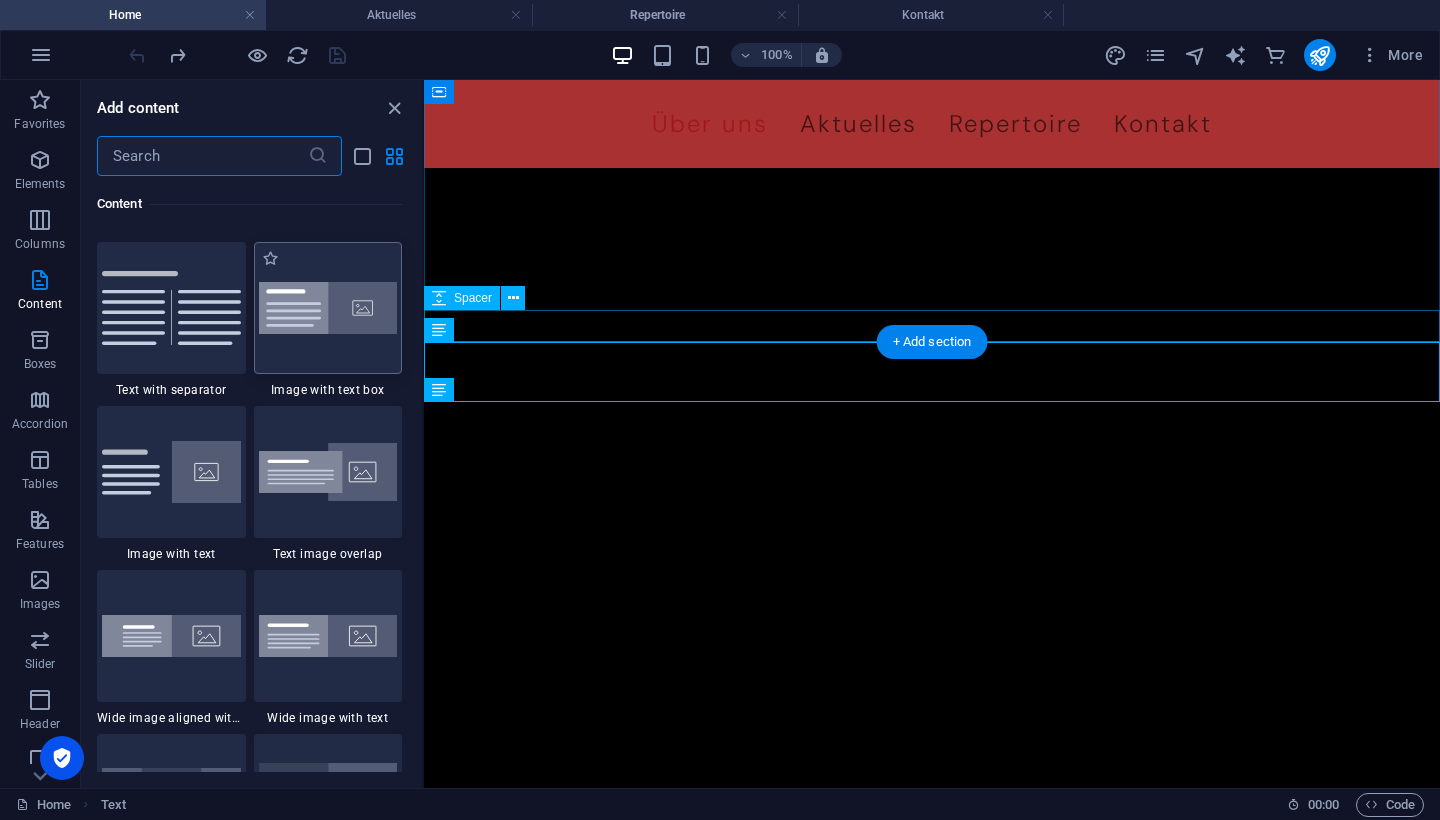 click at bounding box center (328, 308) 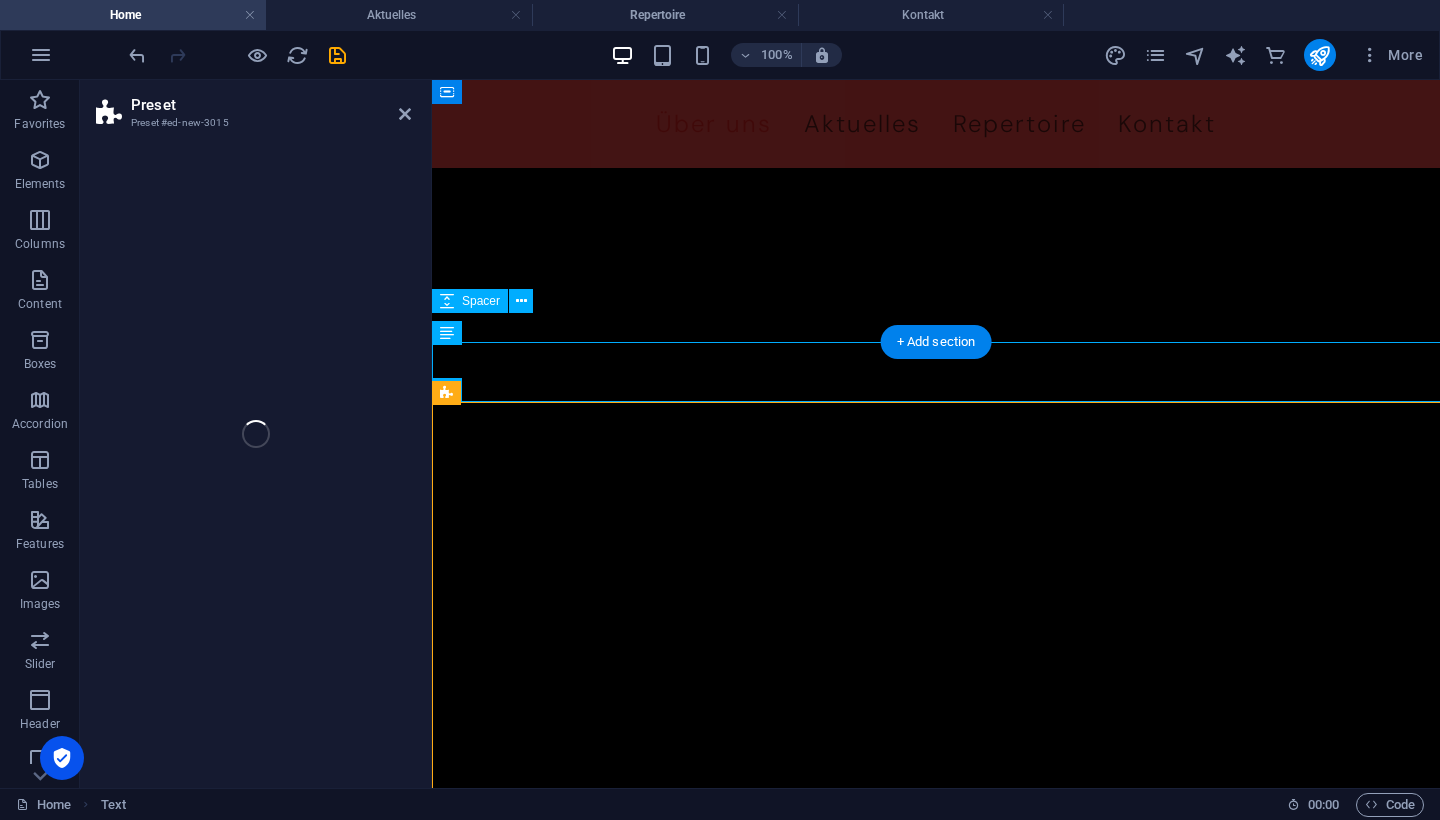 select on "rem" 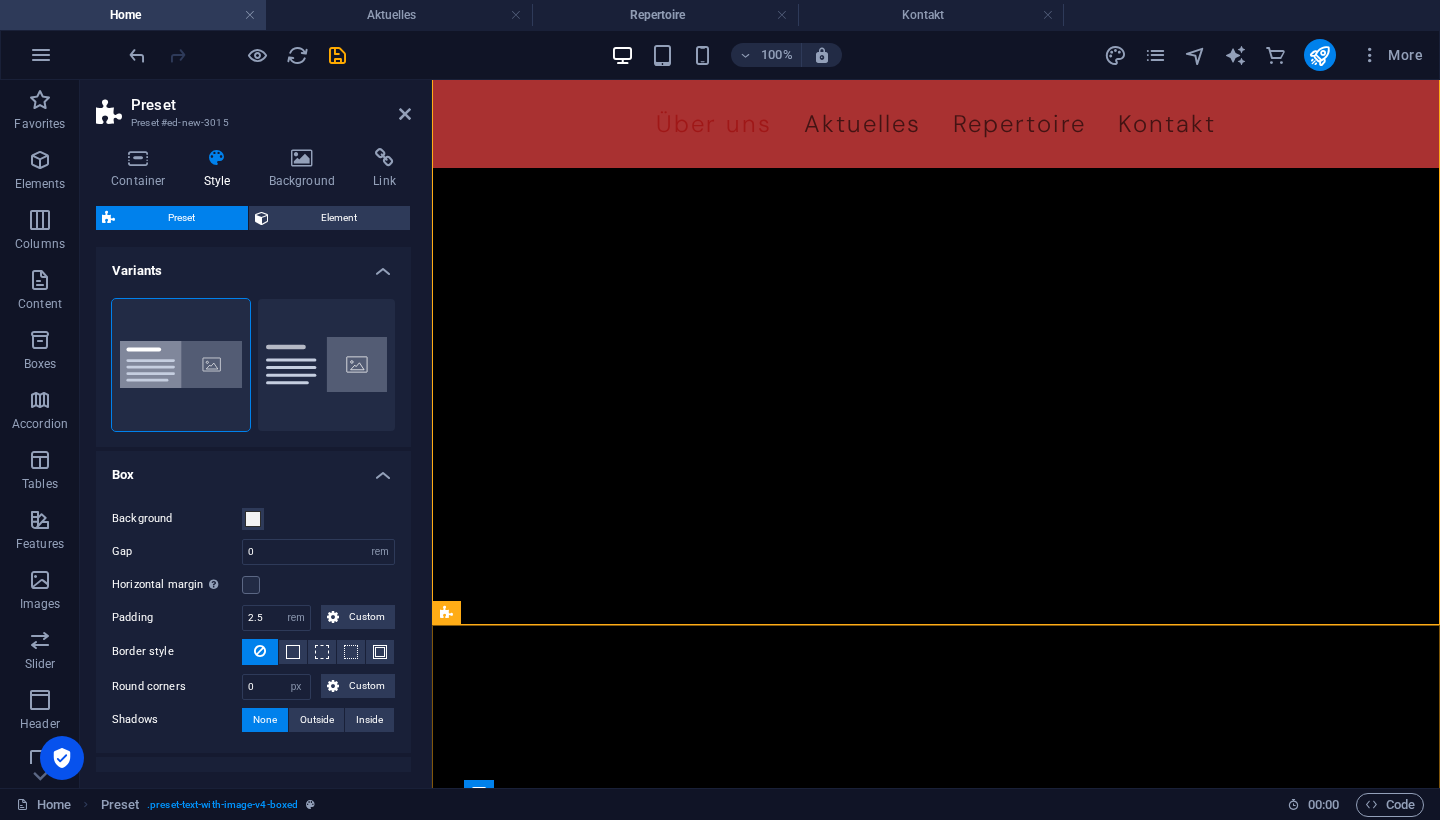 scroll, scrollTop: 1945, scrollLeft: 0, axis: vertical 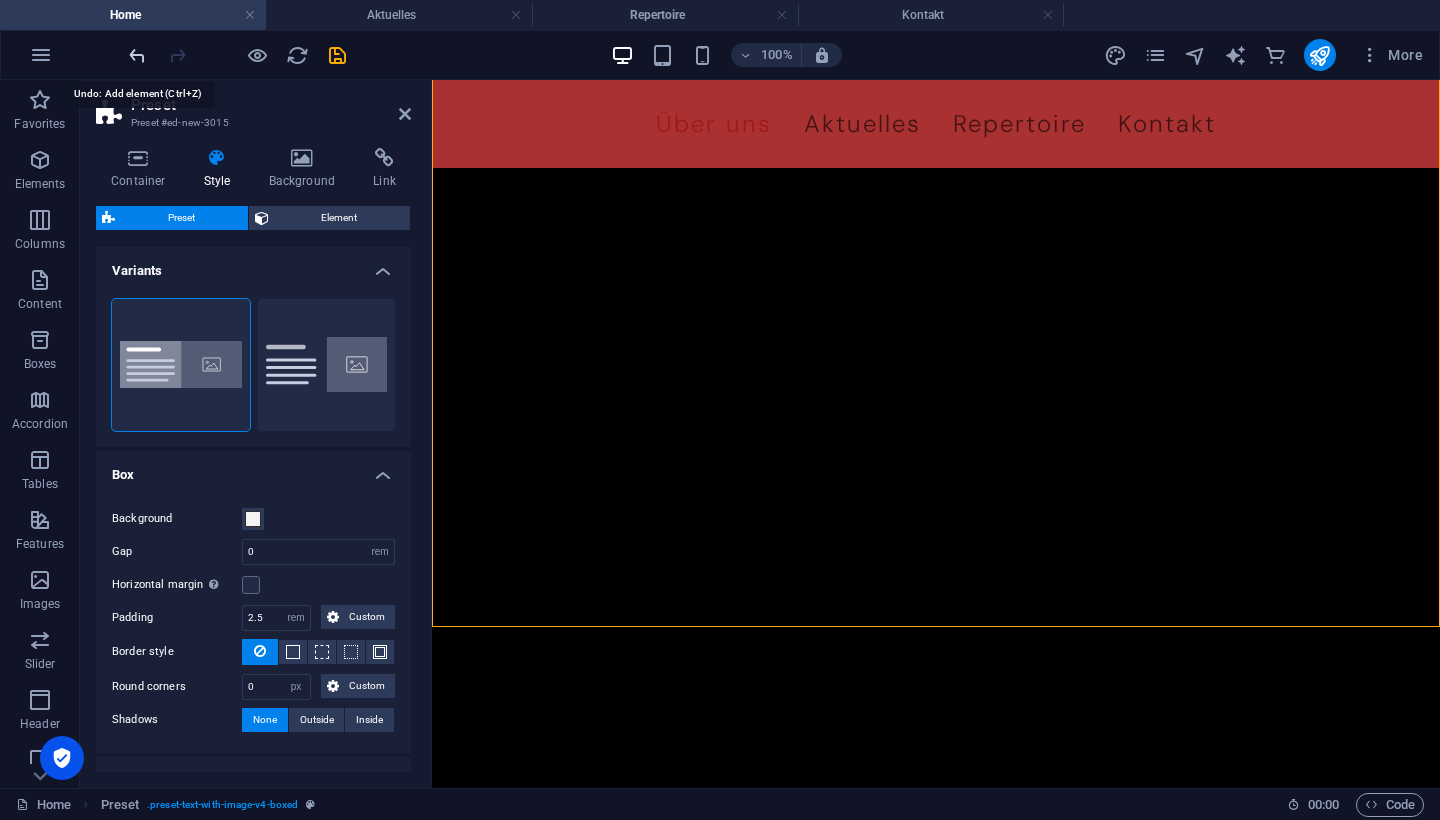 click at bounding box center [137, 55] 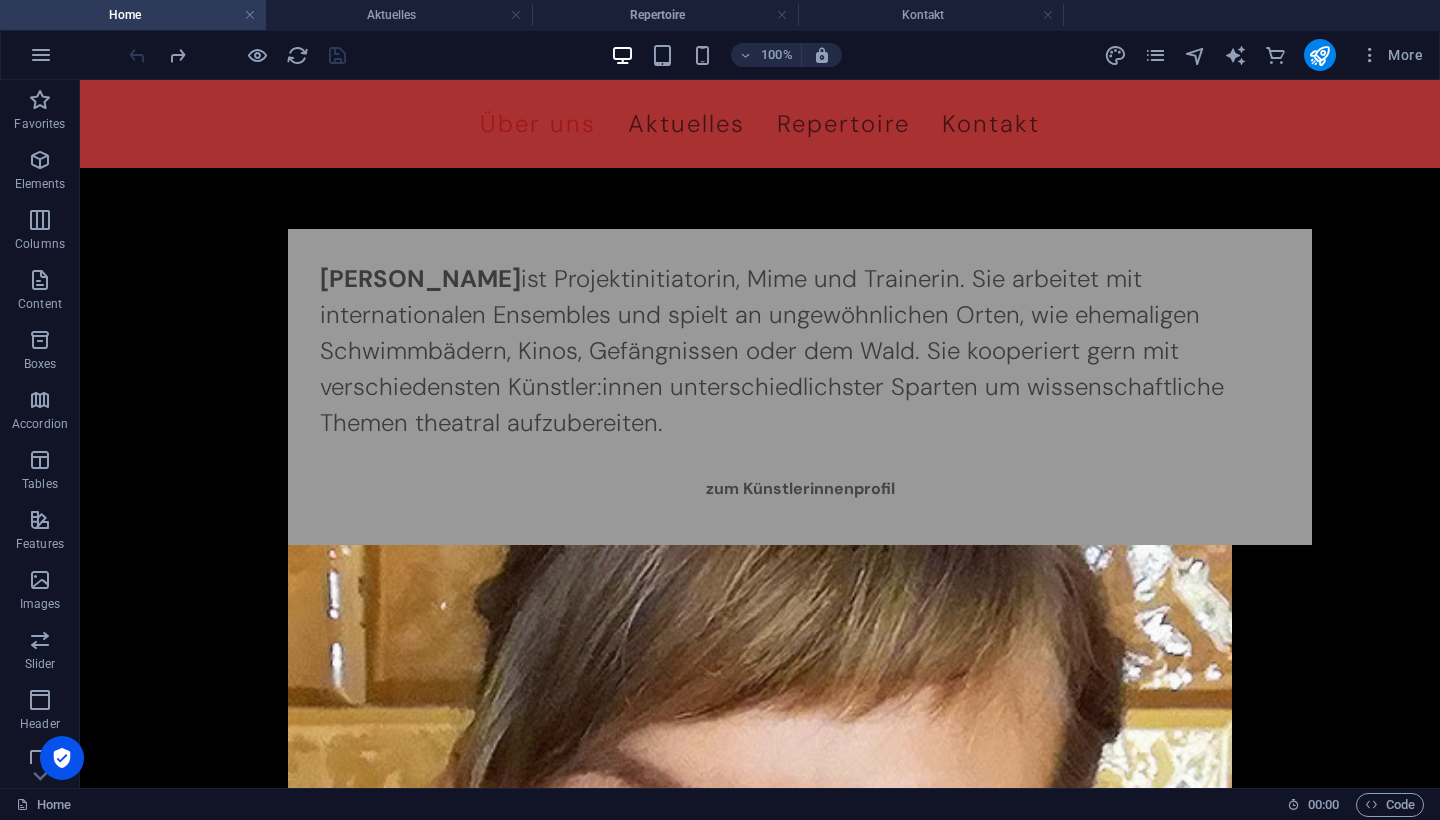 scroll, scrollTop: 2970, scrollLeft: 0, axis: vertical 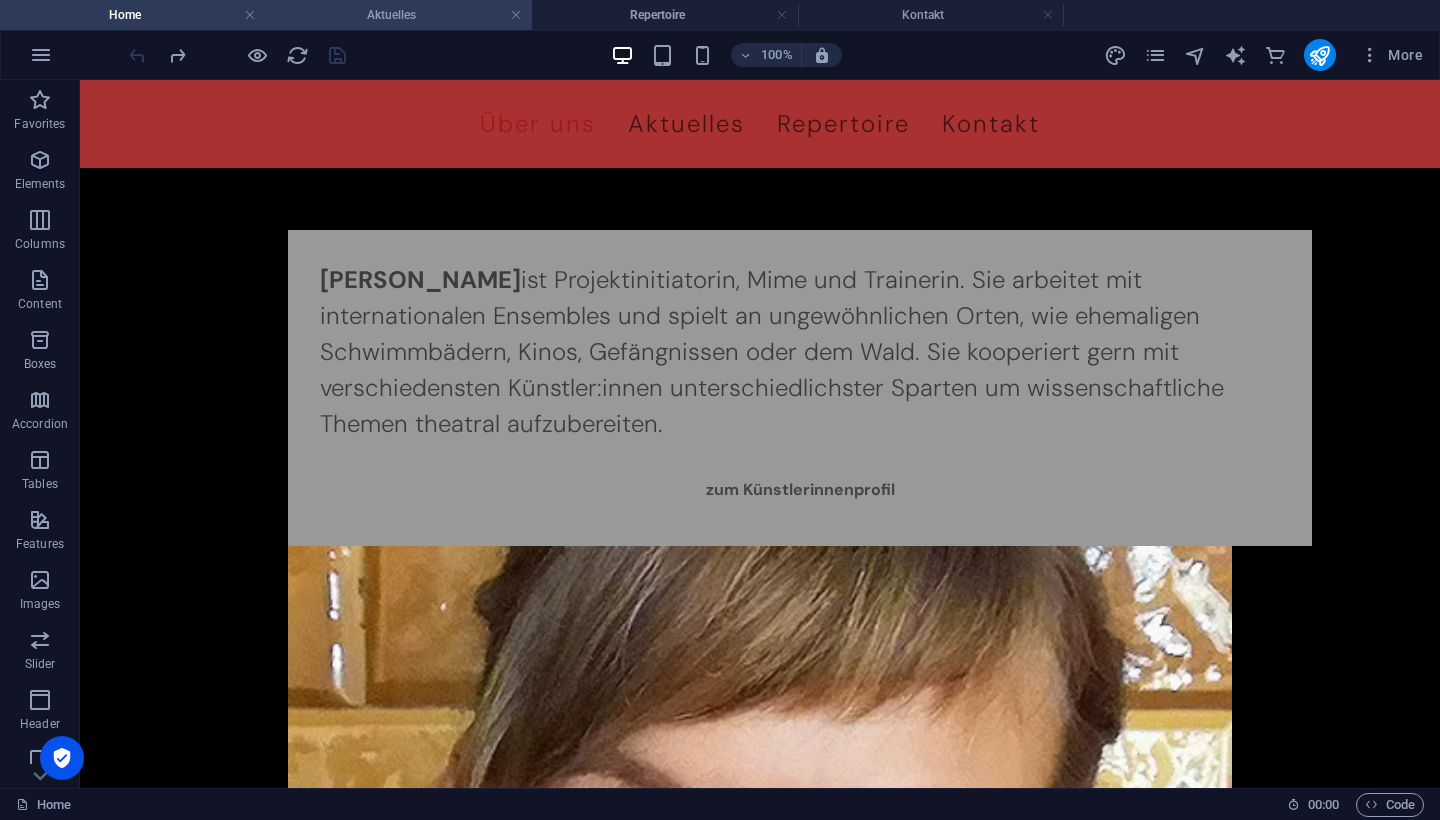 click on "Aktuelles" at bounding box center (399, 15) 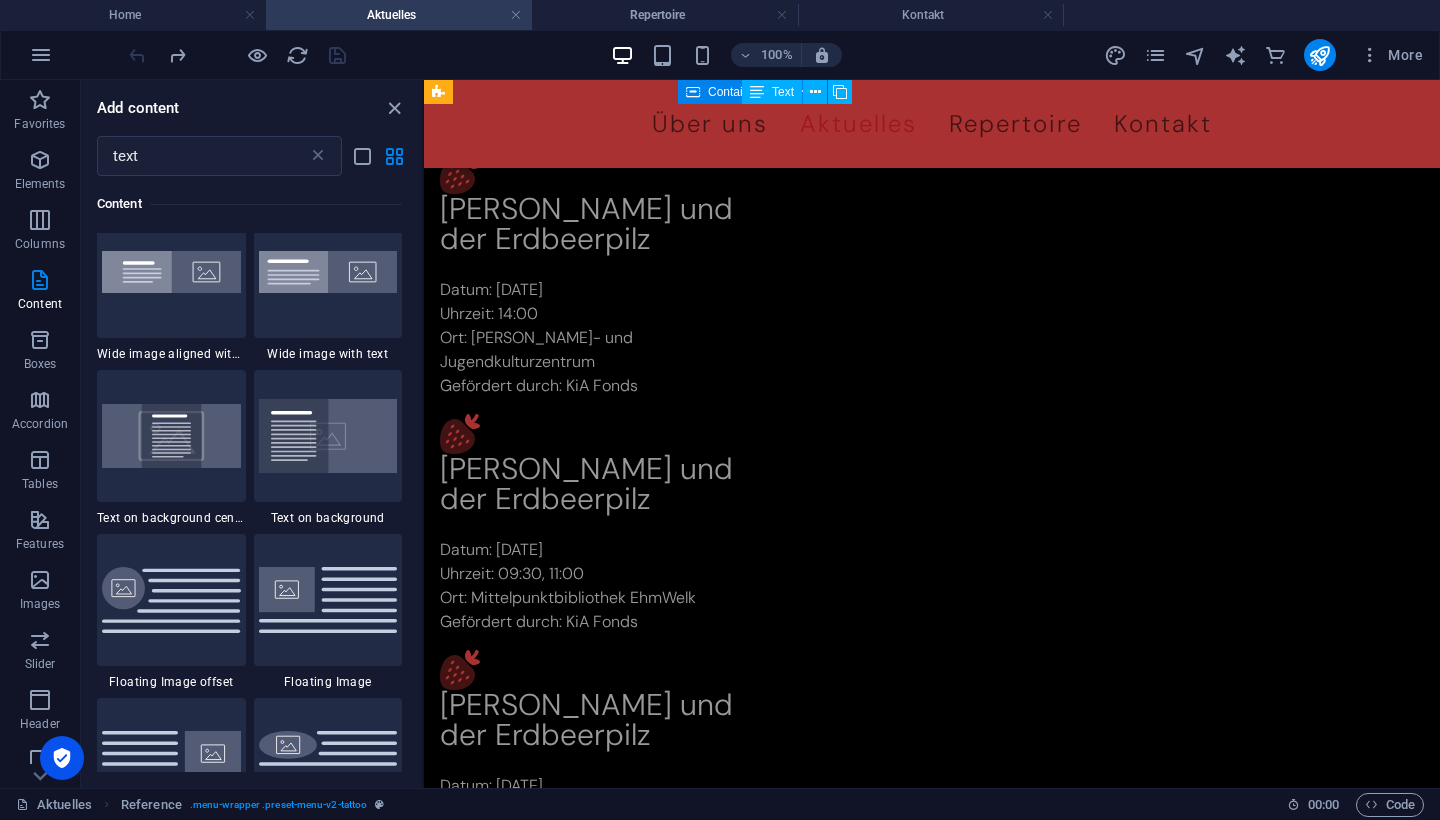 scroll, scrollTop: 2494, scrollLeft: 0, axis: vertical 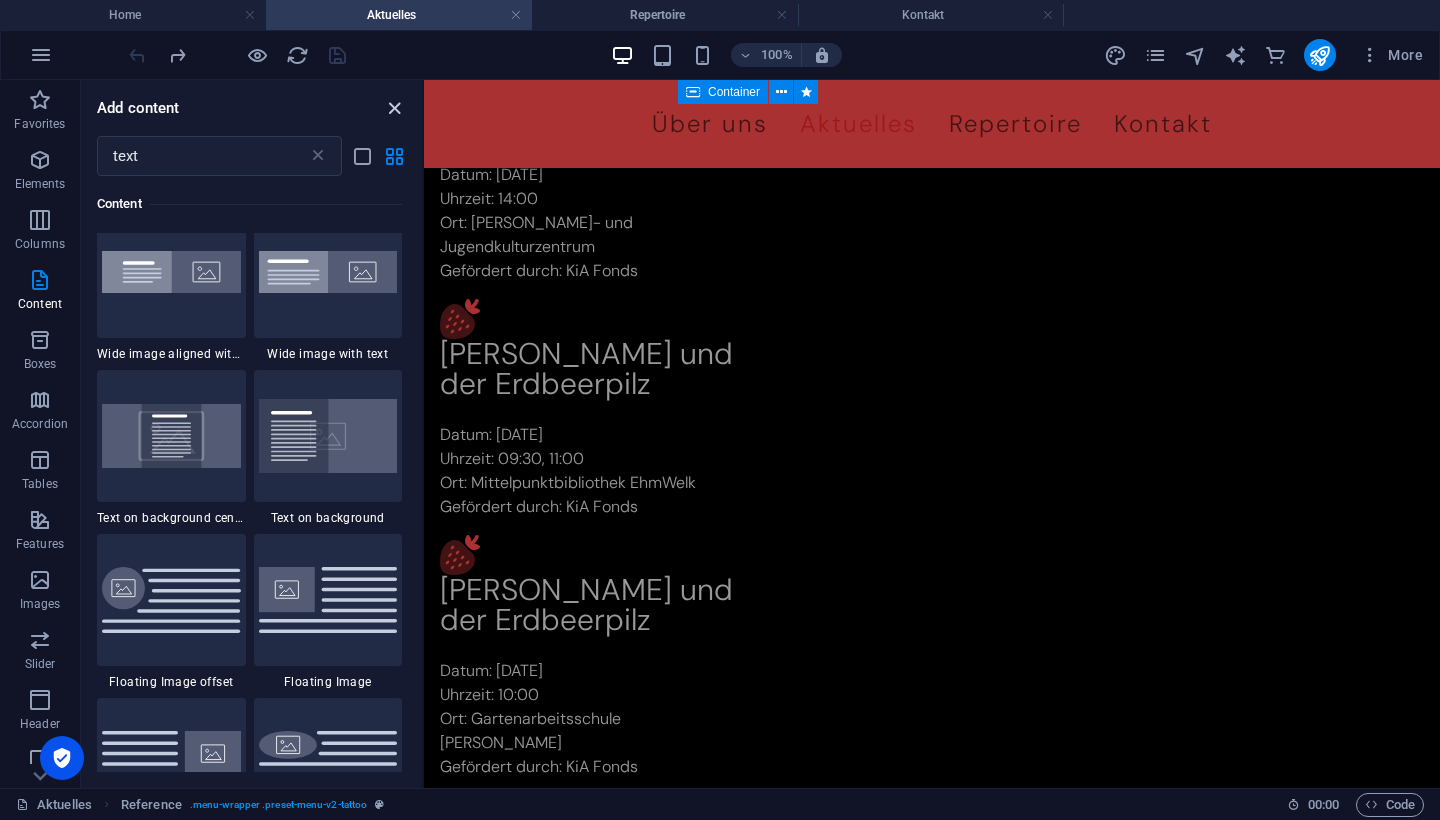 click at bounding box center (394, 108) 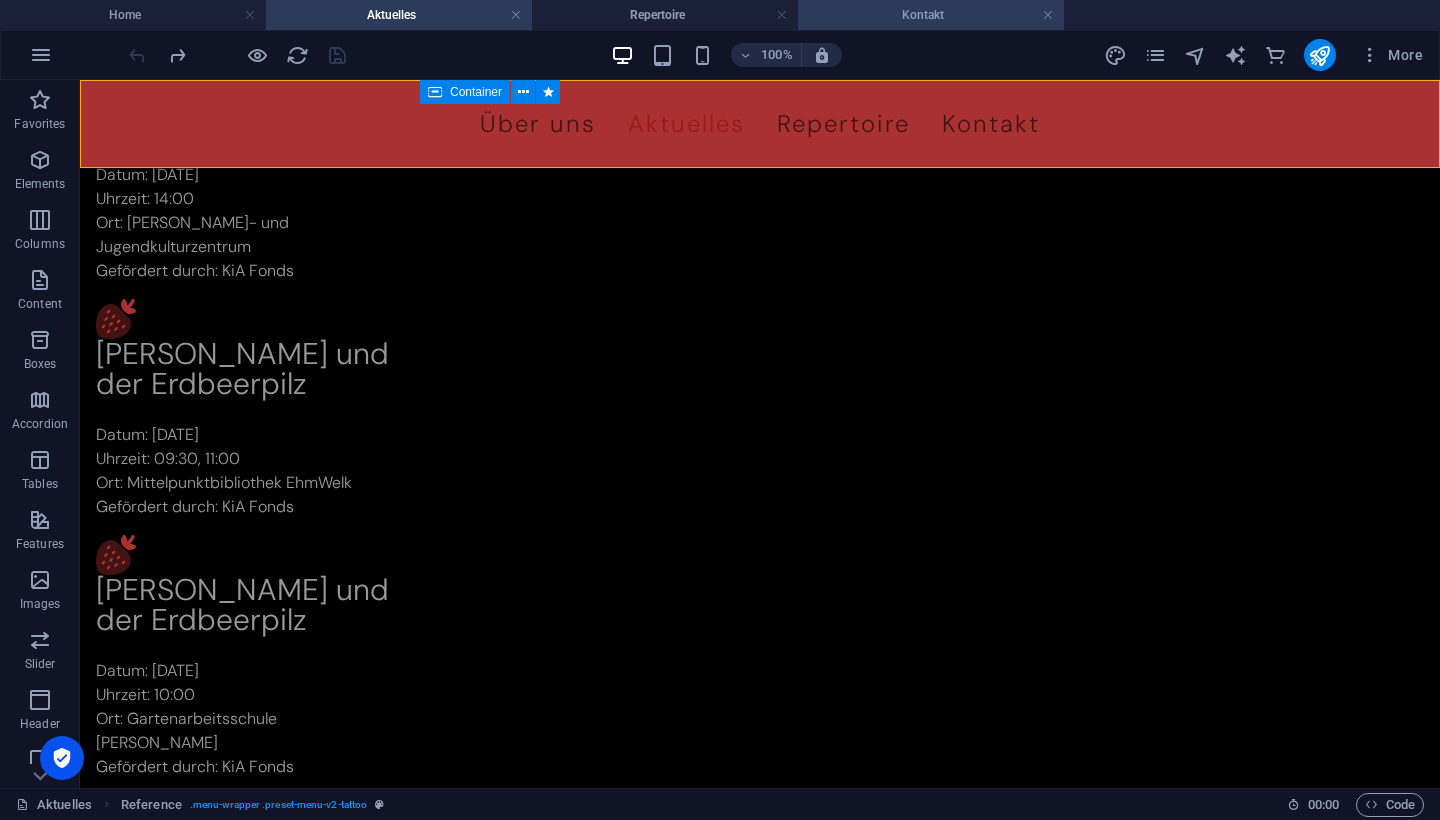 click on "Kontakt" at bounding box center [931, 15] 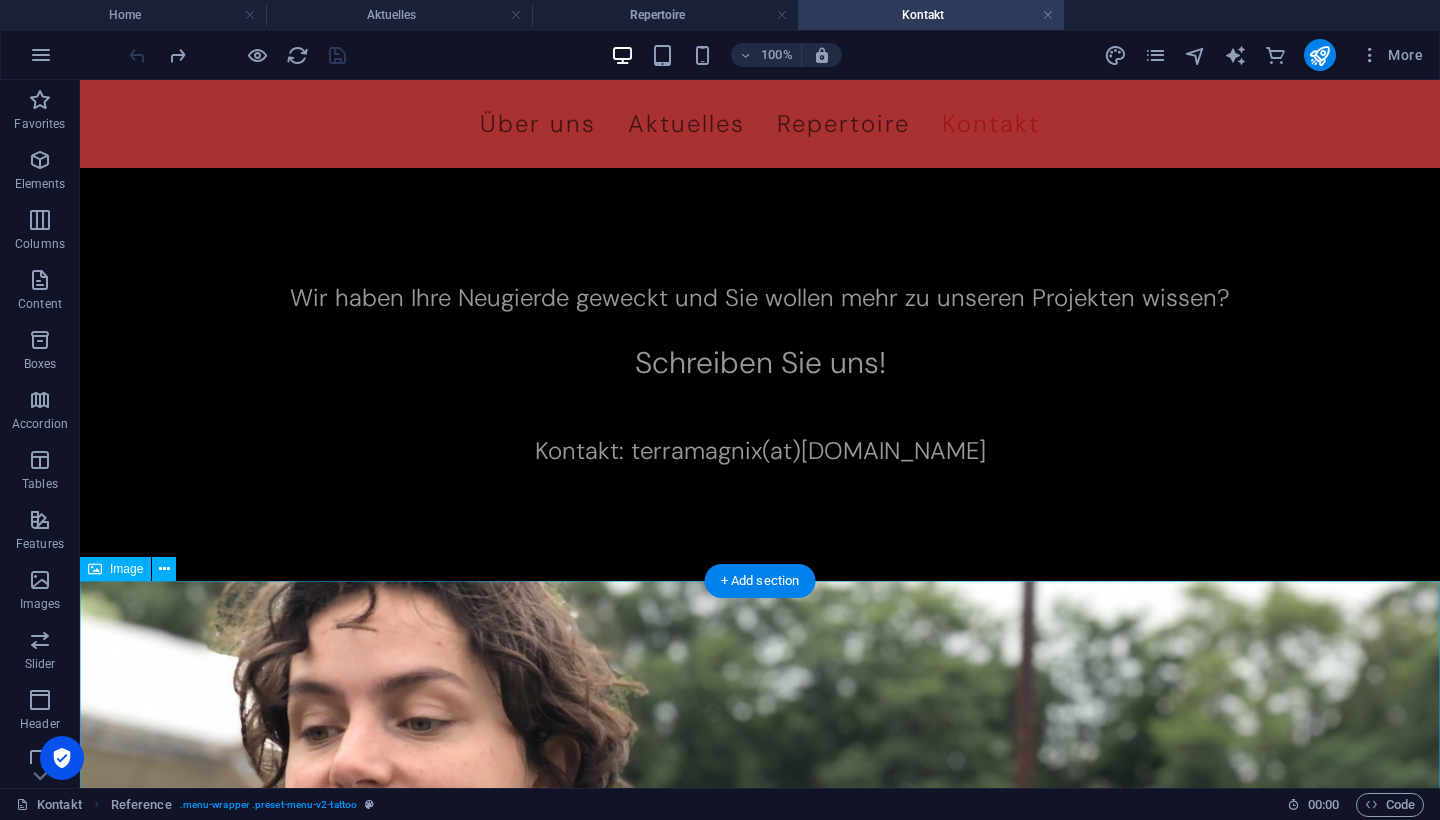scroll, scrollTop: 0, scrollLeft: 0, axis: both 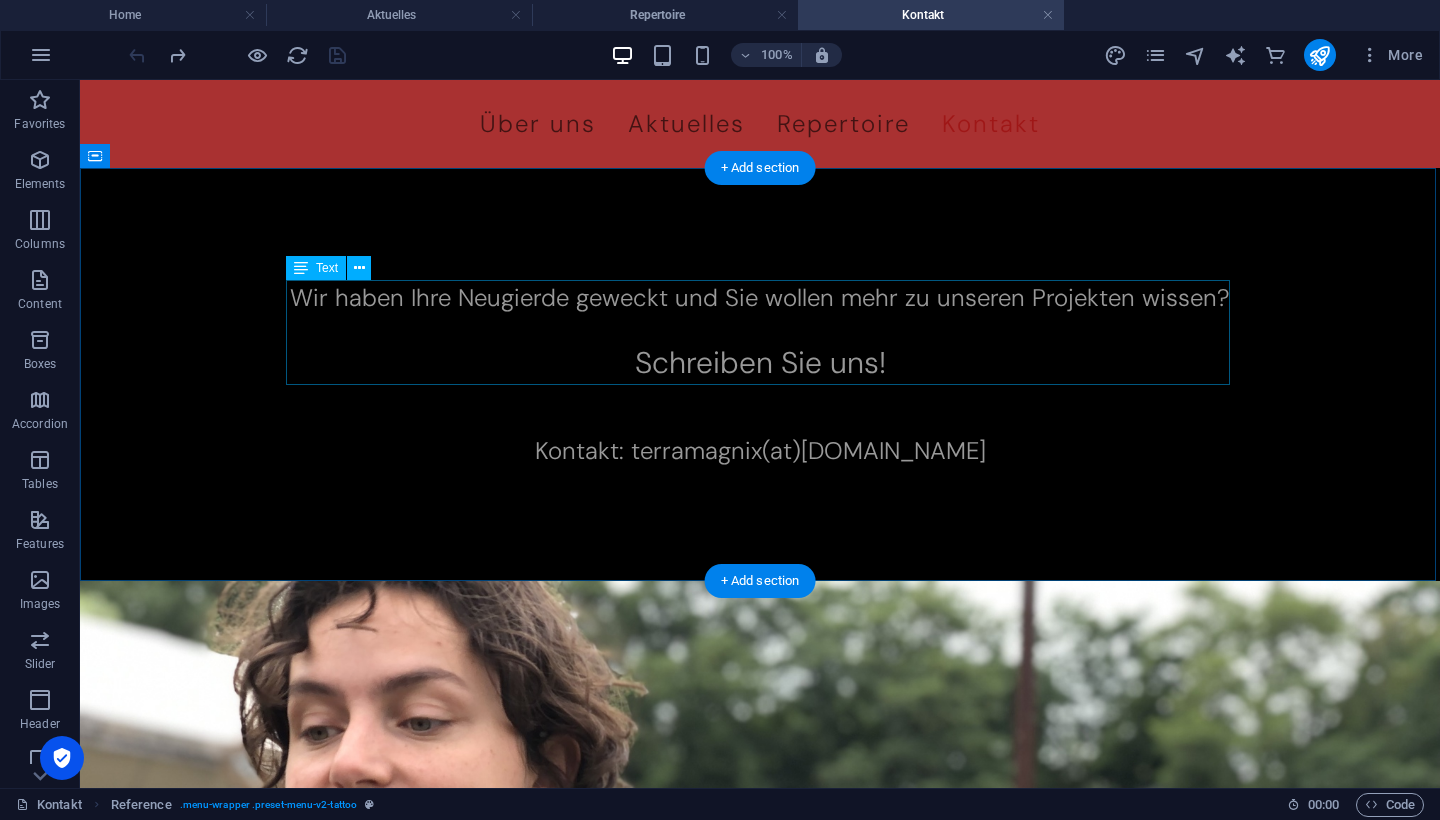 click on "Wir haben Ihre Neugierde geweckt und Sie wollen mehr zu unseren Projekten wissen?   Schreiben Sie uns!" at bounding box center (760, 332) 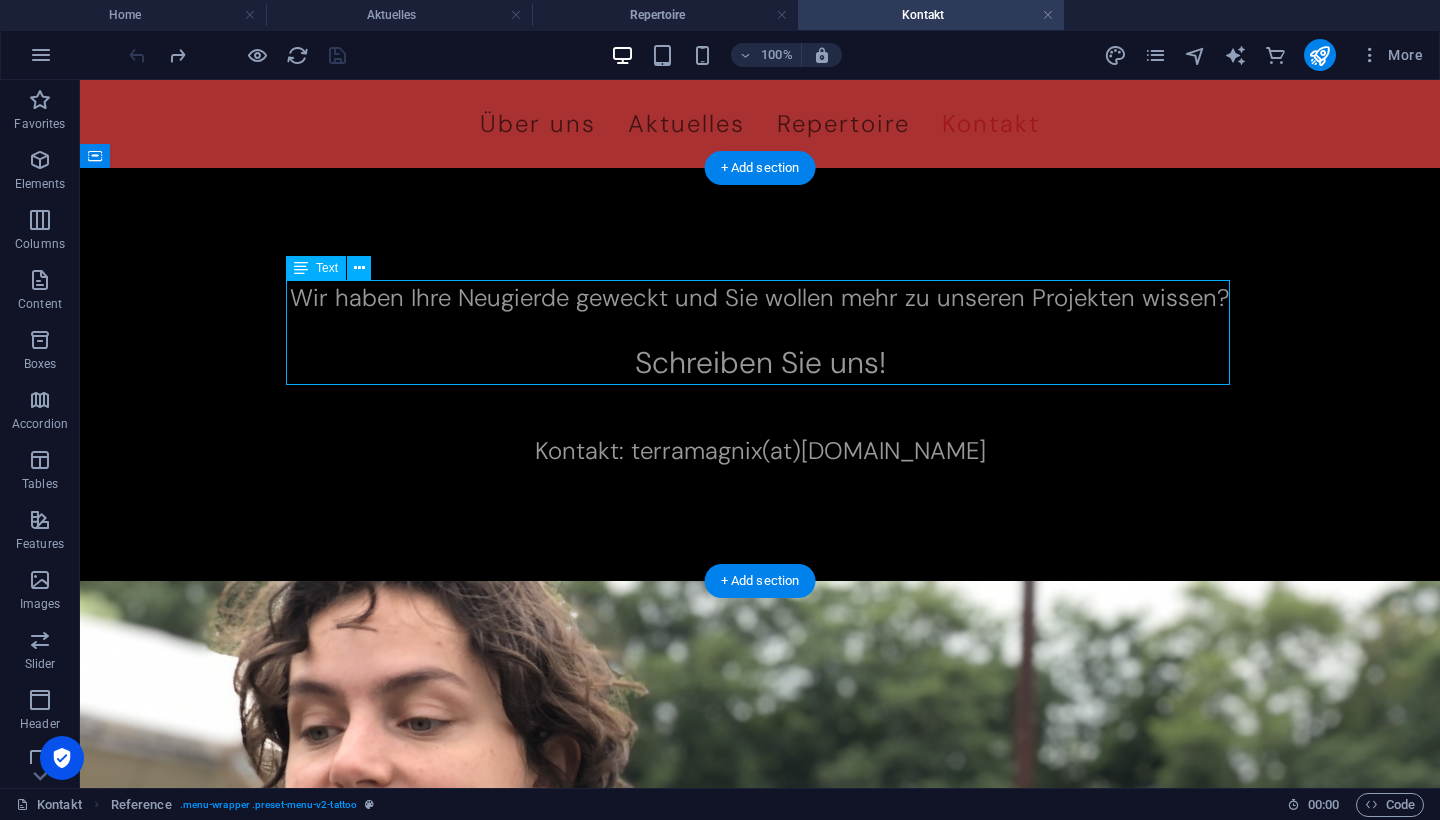 click on "Wir haben Ihre Neugierde geweckt und Sie wollen mehr zu unseren Projekten wissen?   Schreiben Sie uns!" at bounding box center [760, 332] 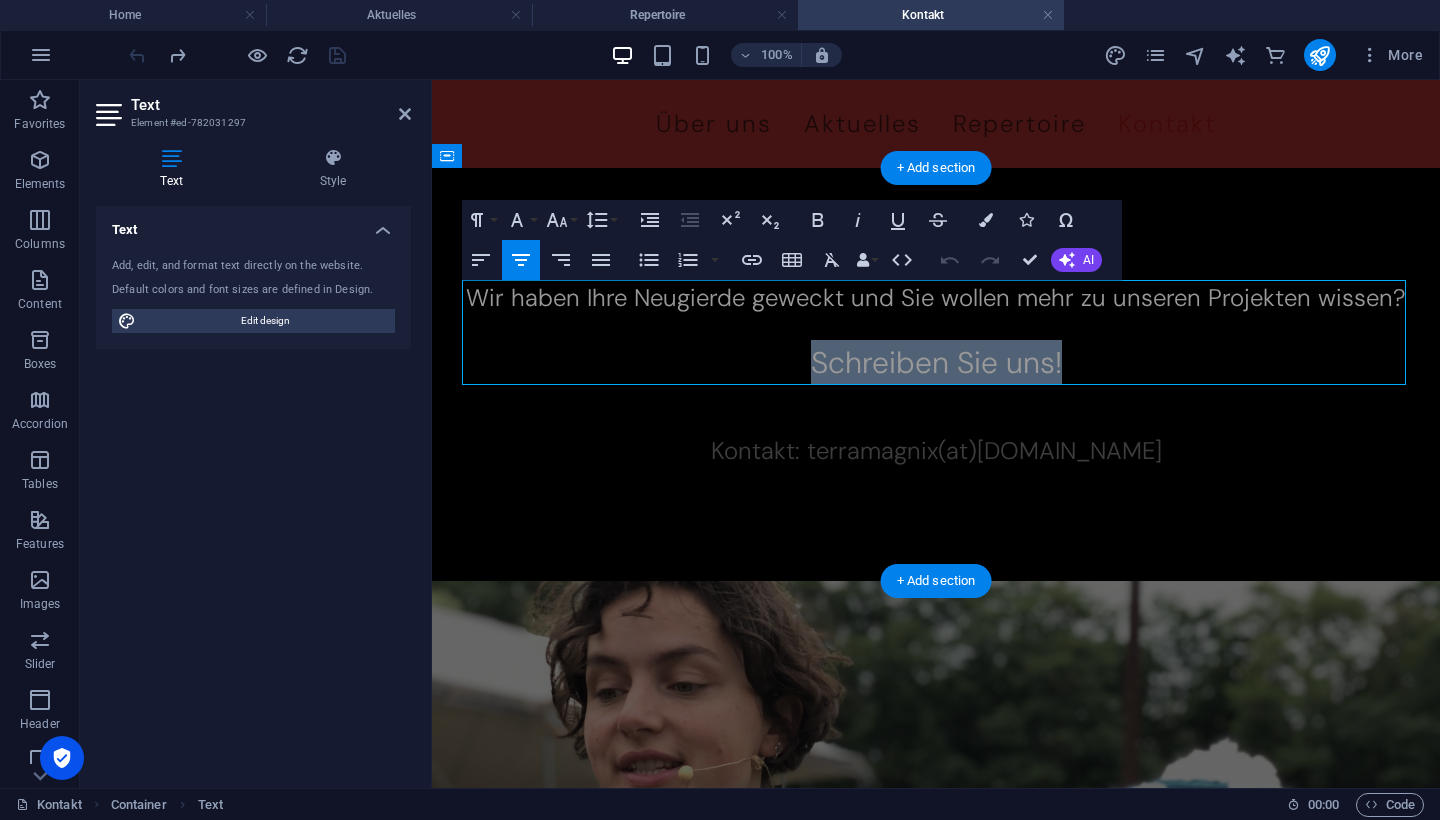 click on "Schreiben Sie uns!" at bounding box center [936, 362] 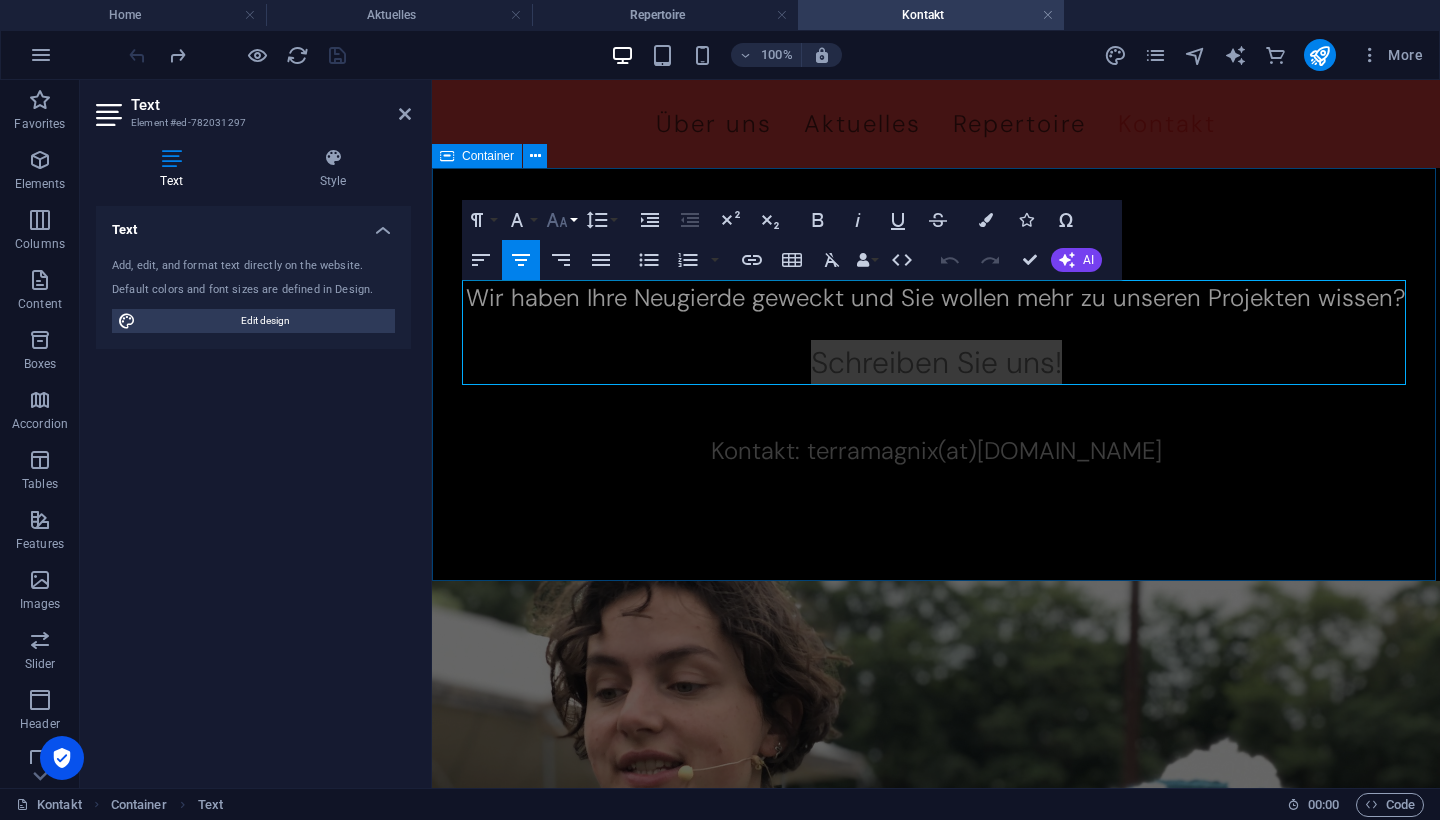 click 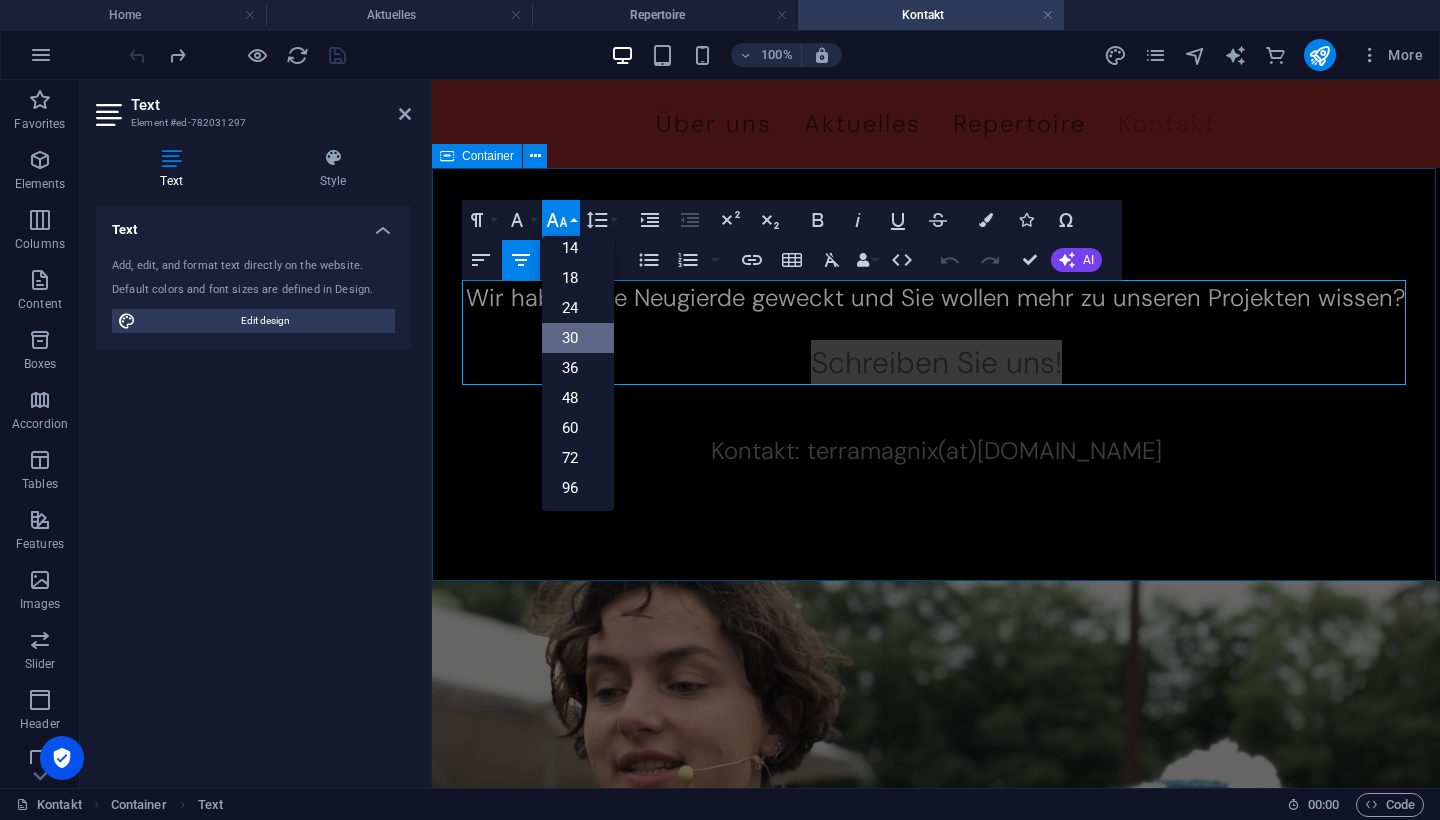 scroll, scrollTop: 161, scrollLeft: 0, axis: vertical 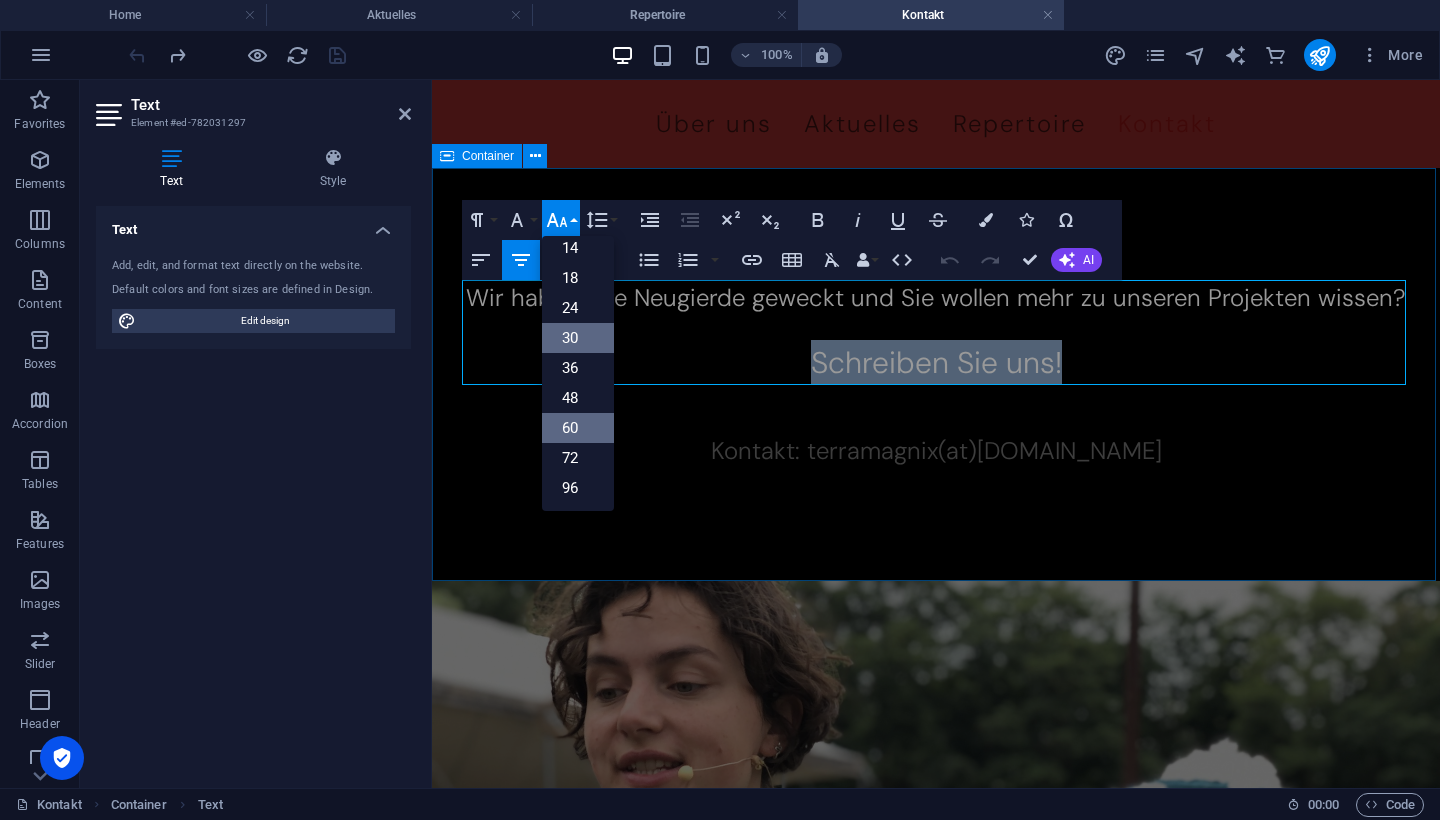 click on "60" at bounding box center [578, 428] 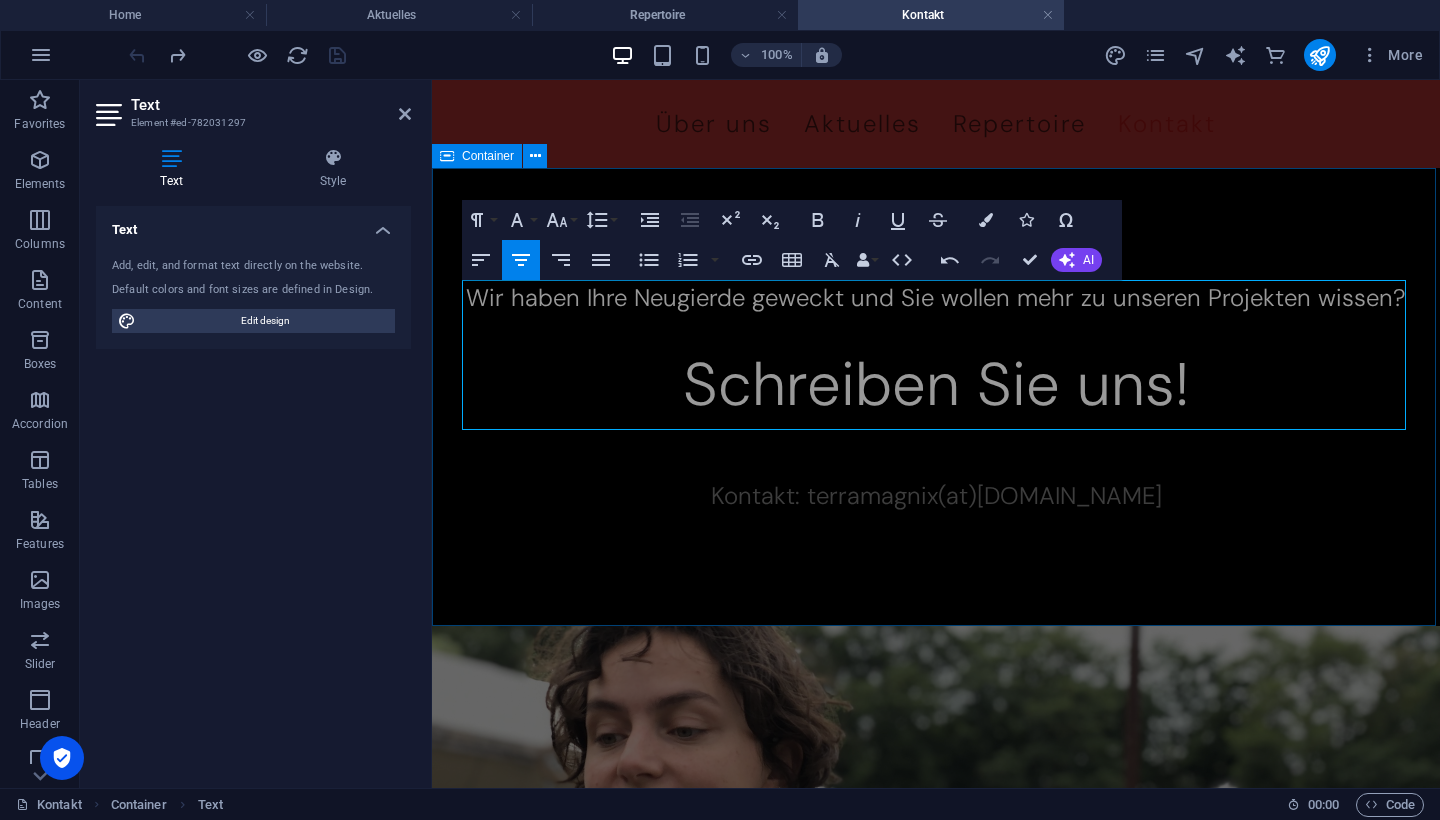 click on "Wir haben Ihre Neugierde geweckt und Sie wollen mehr zu unseren Projekten wissen?   Schreiben Sie uns! Kontakt: terramagnix(at)[DOMAIN_NAME]" at bounding box center (936, 397) 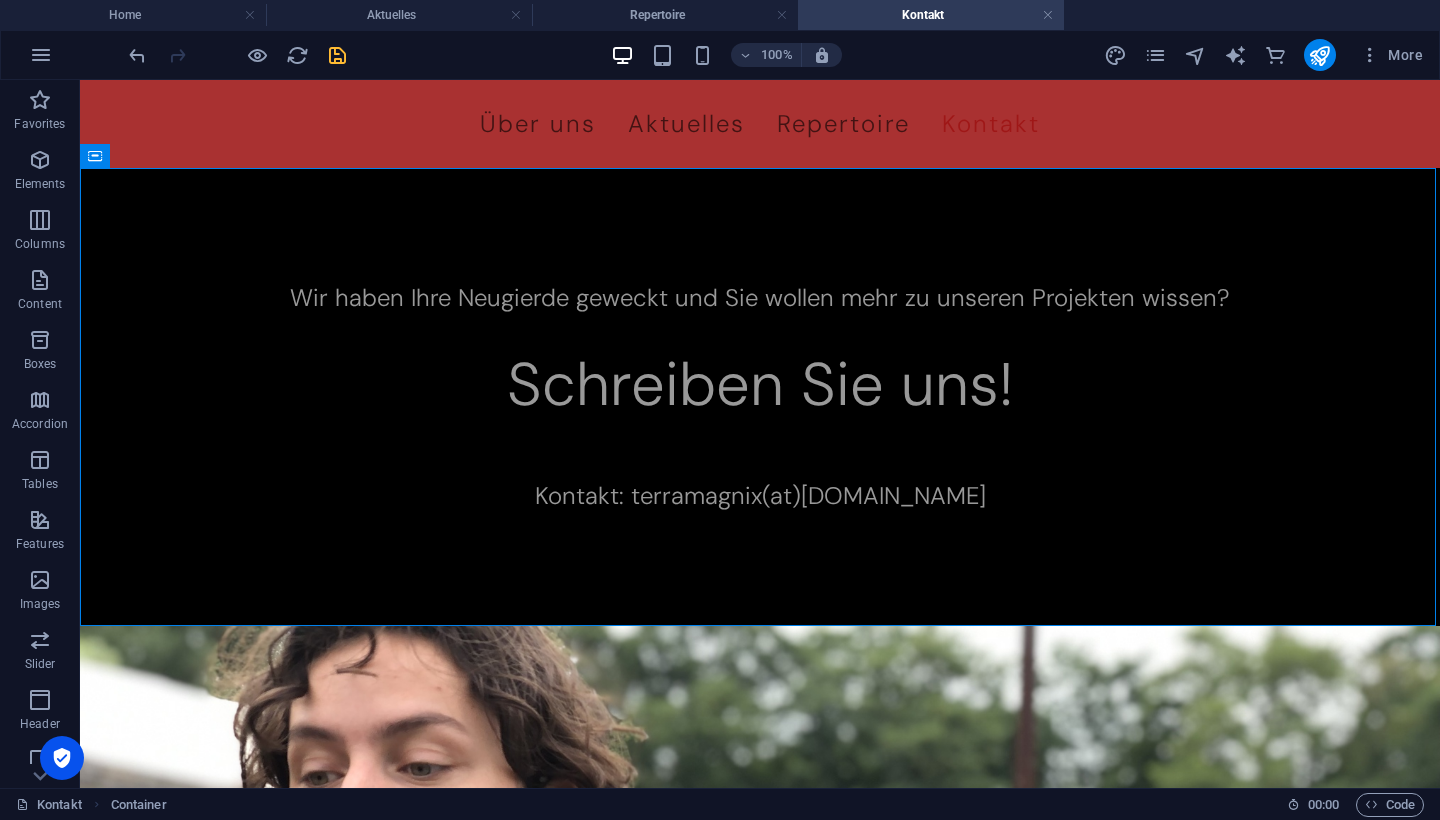 click at bounding box center [337, 55] 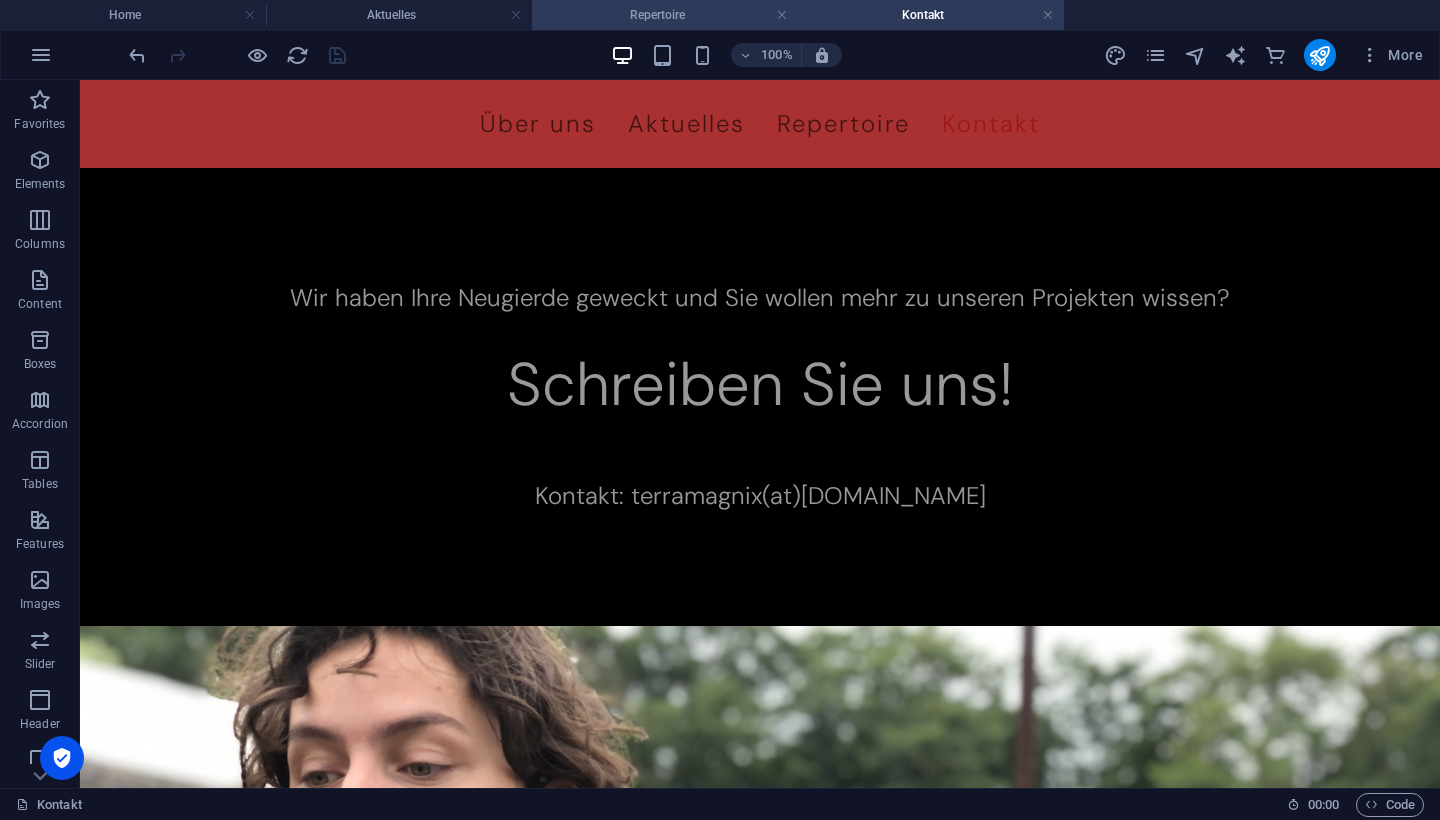 click on "Repertoire" at bounding box center [665, 15] 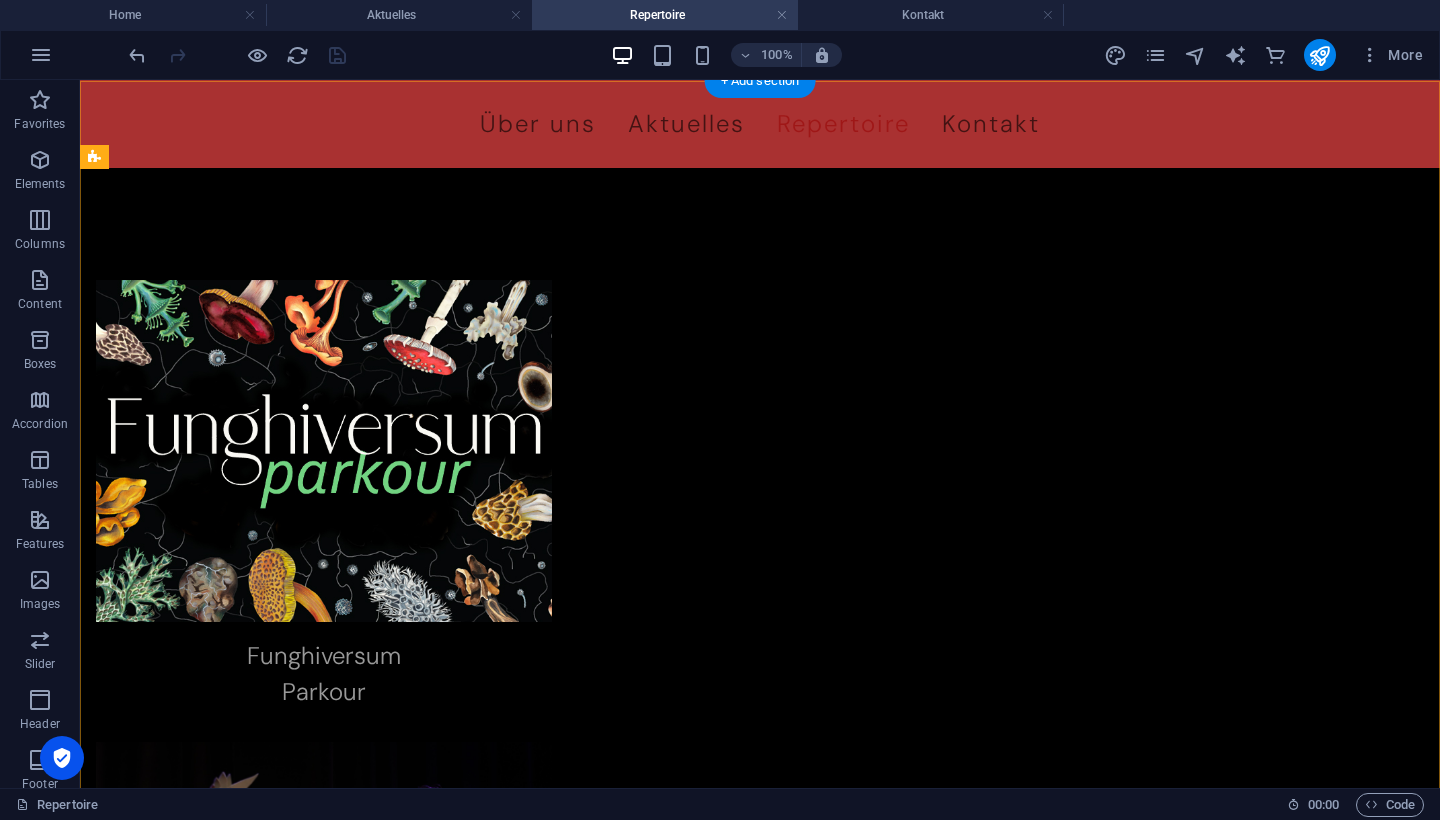 scroll, scrollTop: 0, scrollLeft: 0, axis: both 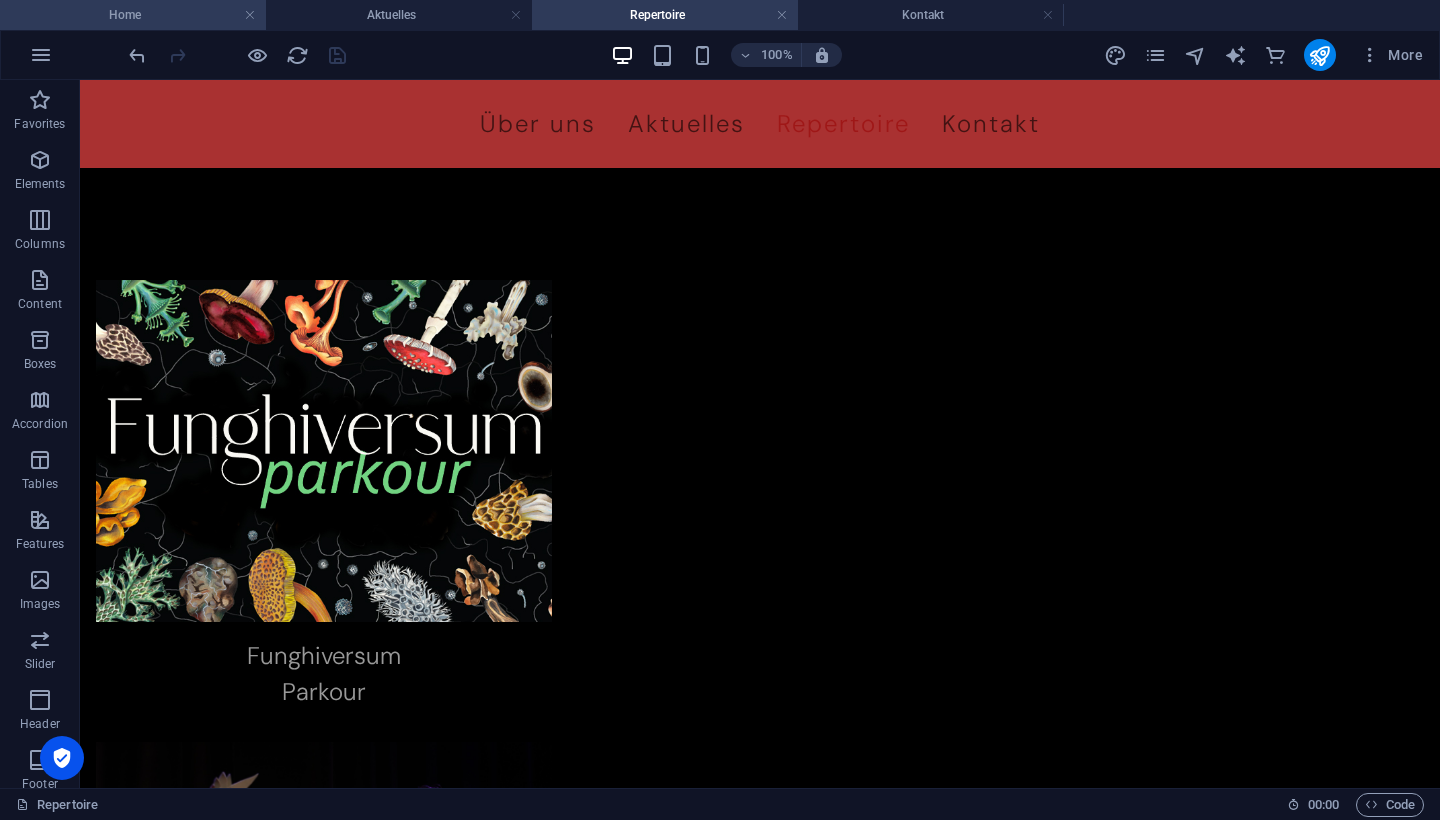 click on "Home" at bounding box center (133, 15) 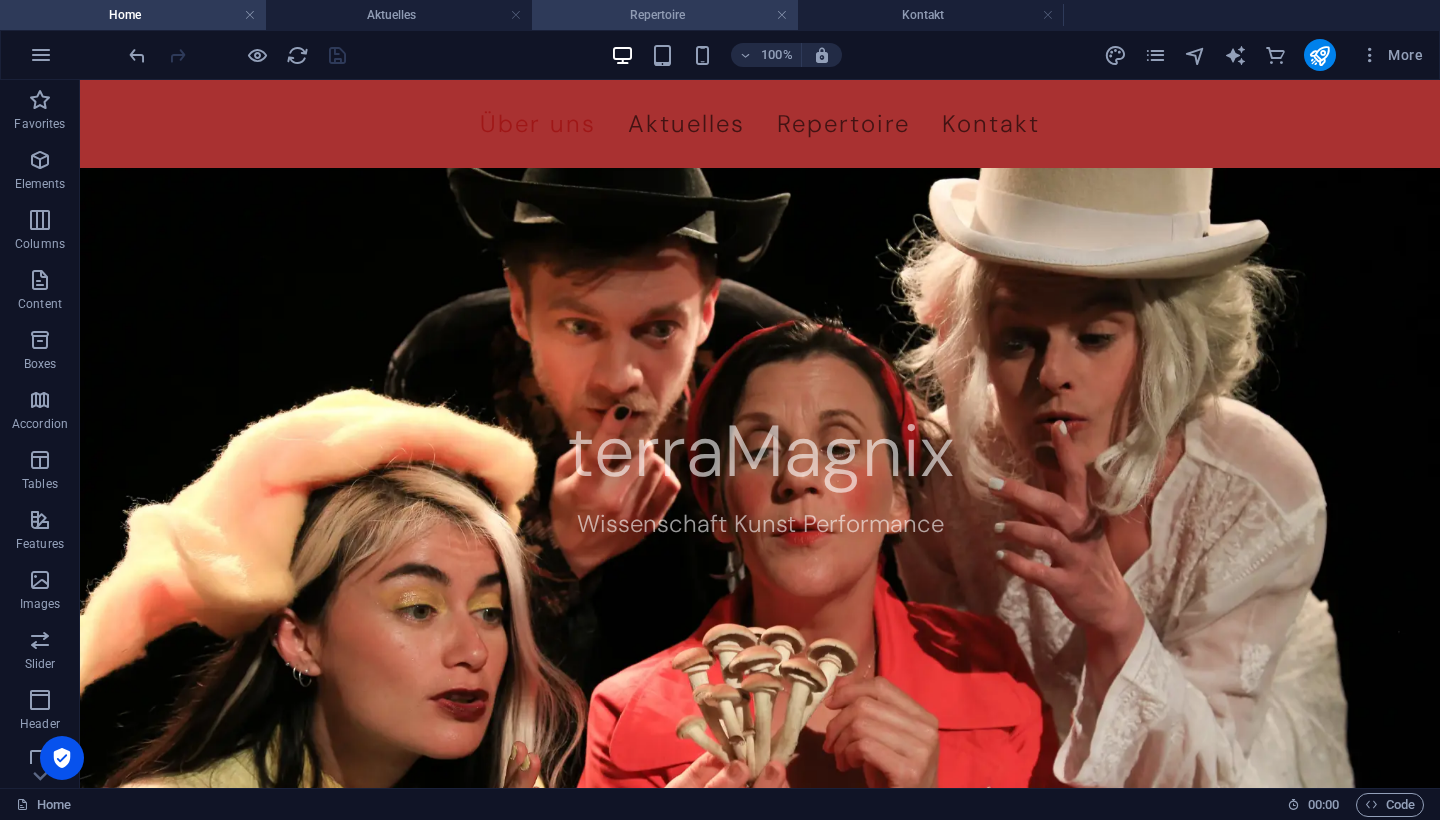 scroll, scrollTop: 0, scrollLeft: 0, axis: both 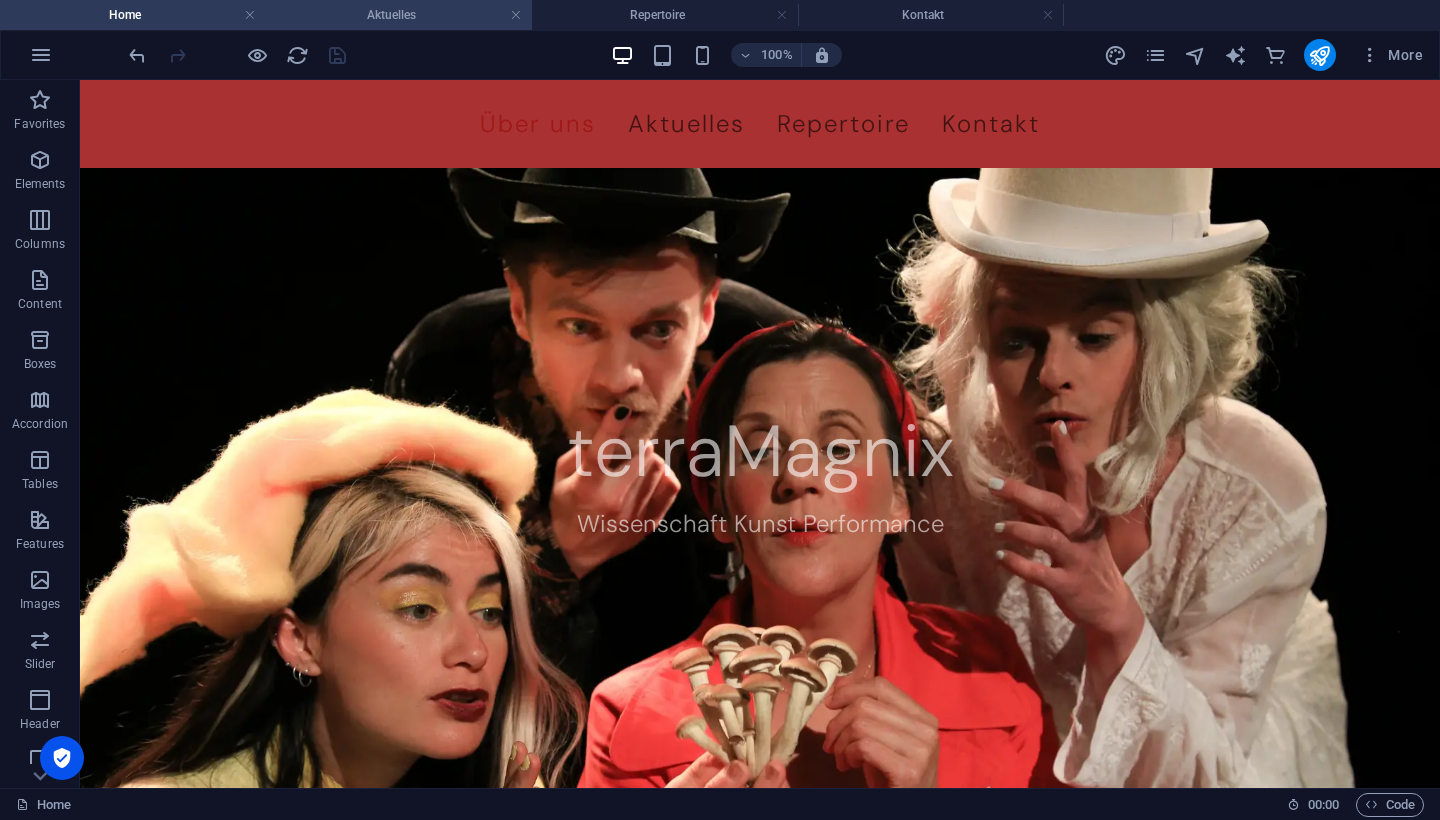 click on "Aktuelles" at bounding box center [399, 15] 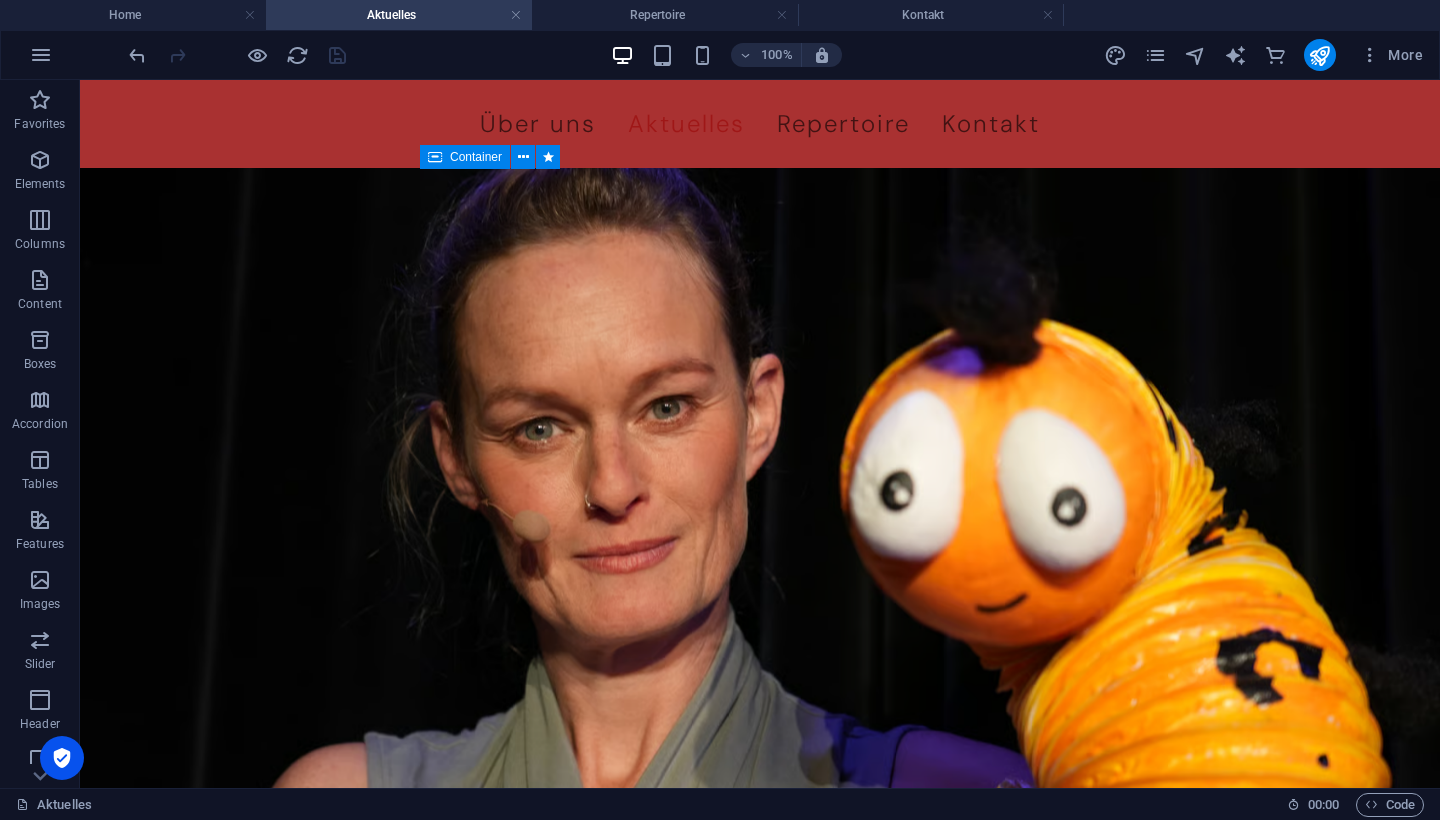 scroll, scrollTop: 0, scrollLeft: 0, axis: both 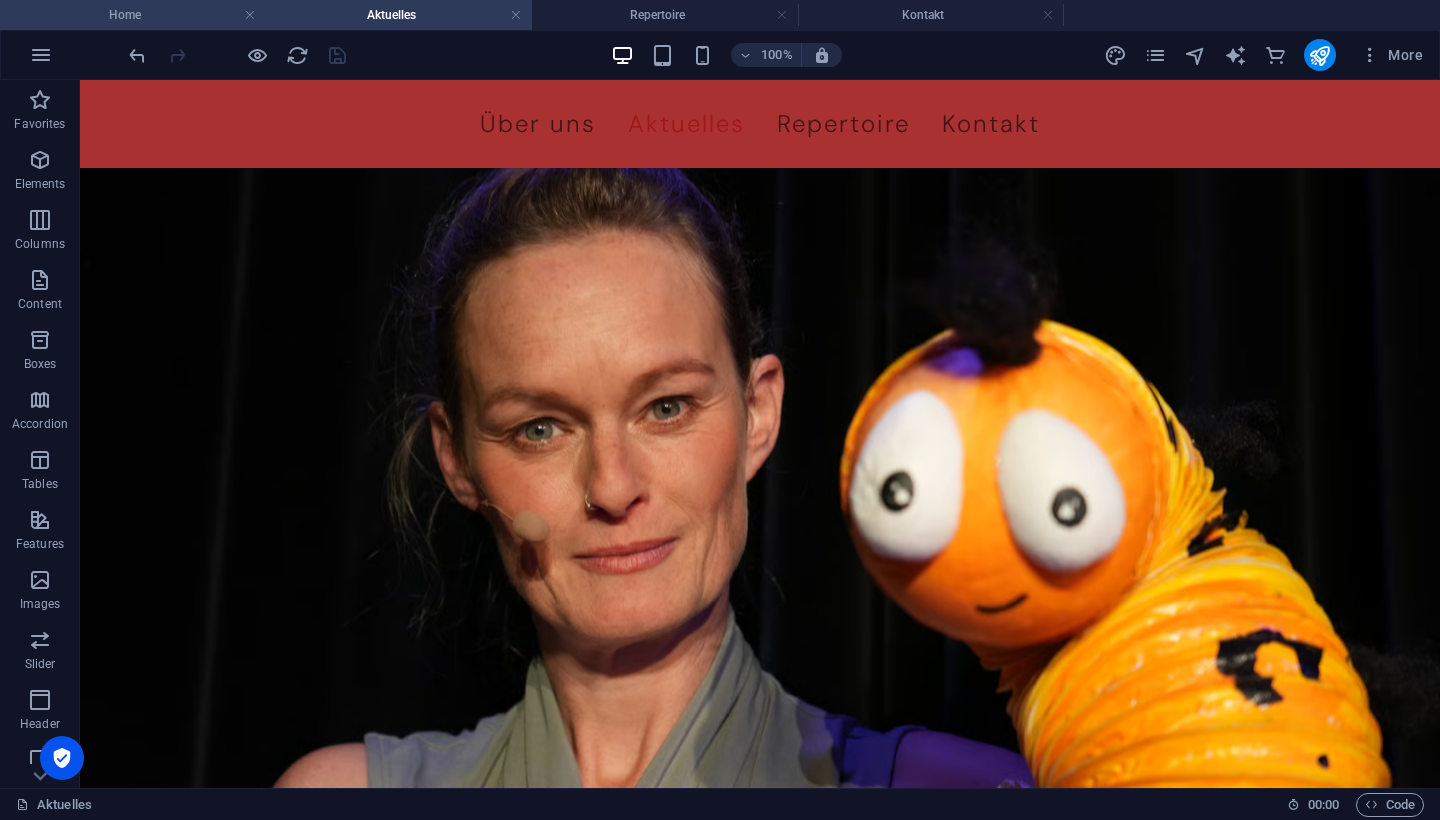 click on "Home" at bounding box center [133, 15] 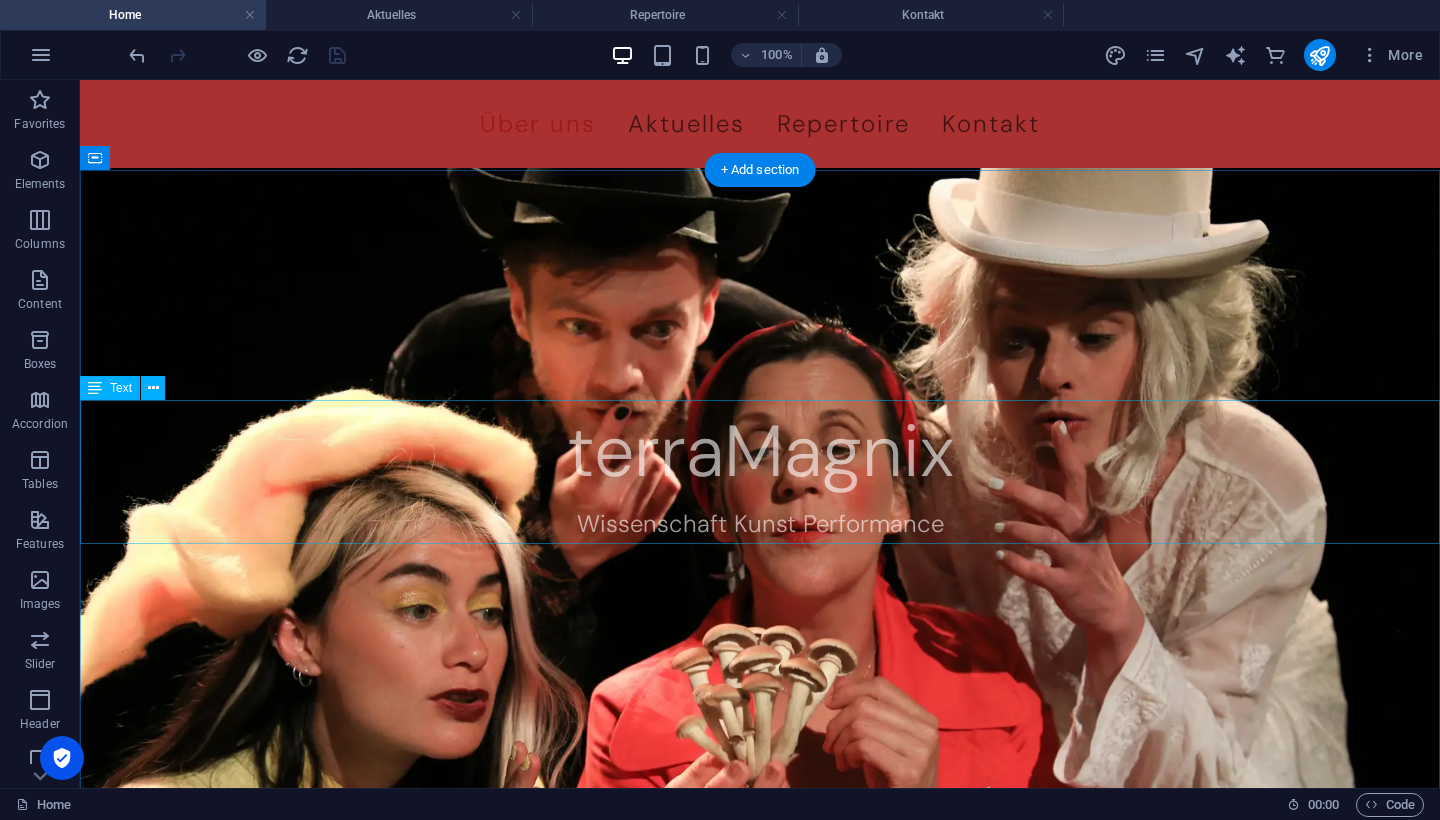 scroll, scrollTop: 0, scrollLeft: 0, axis: both 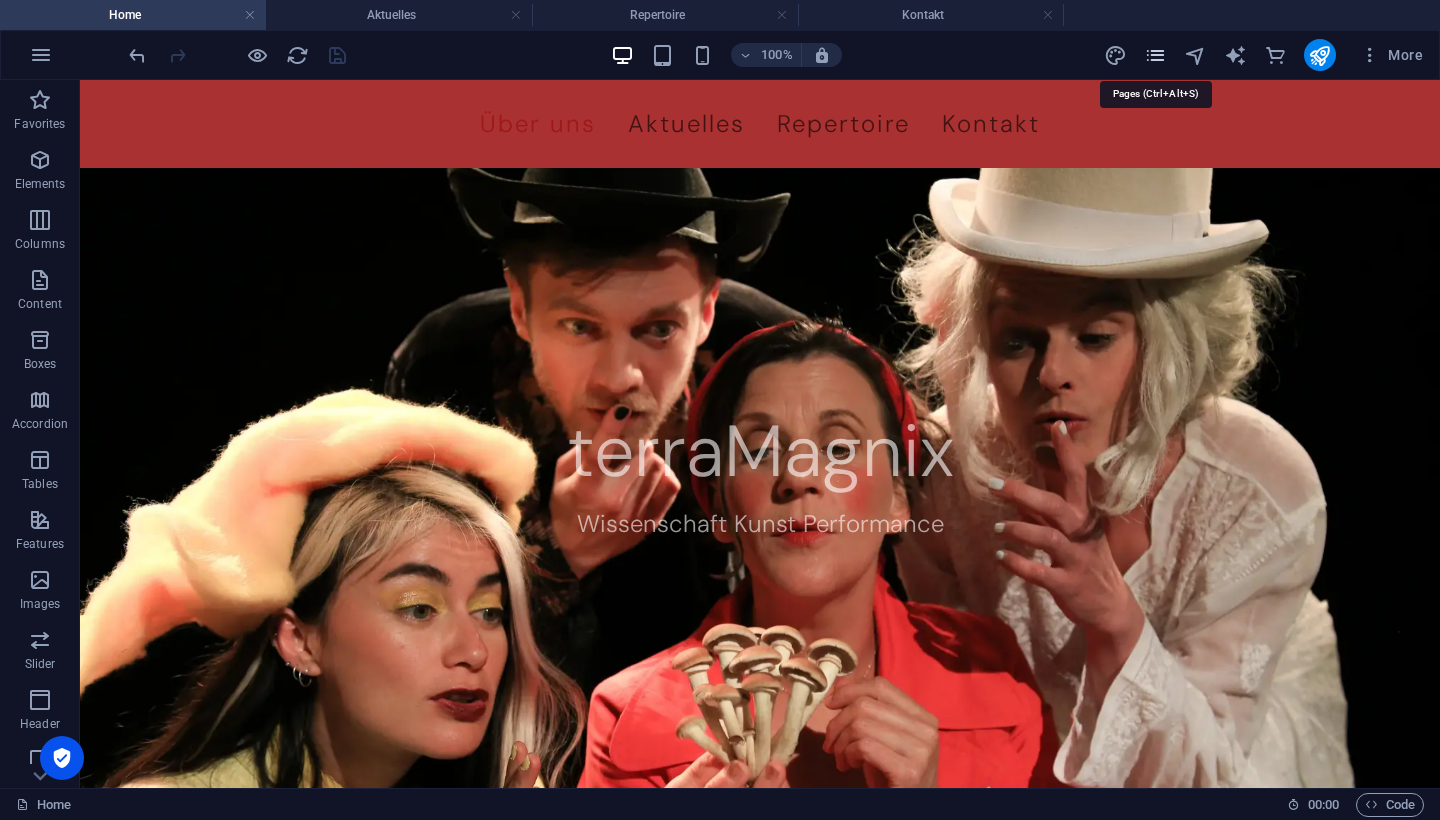 click at bounding box center [1155, 55] 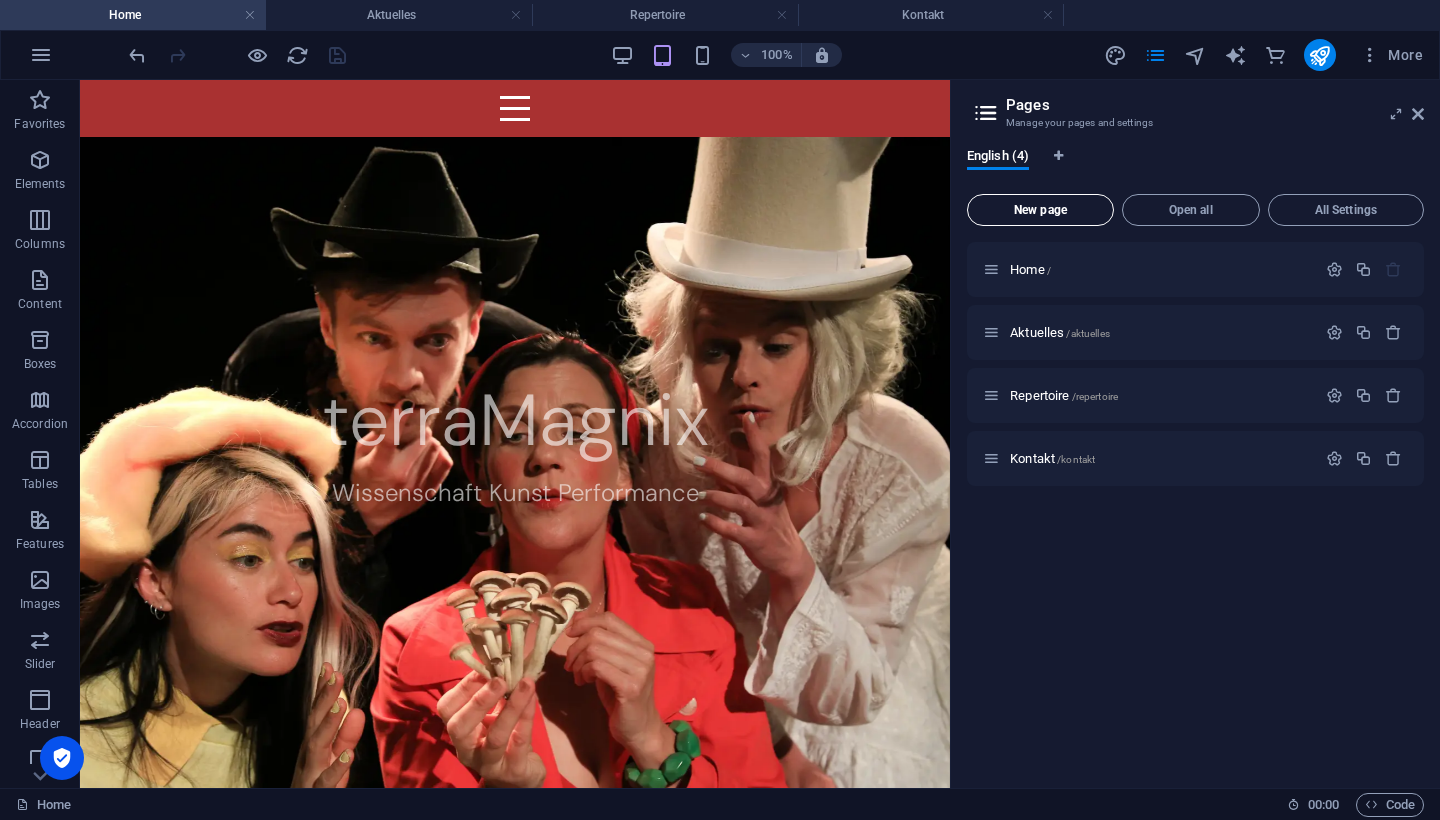 click on "New page" at bounding box center (1040, 210) 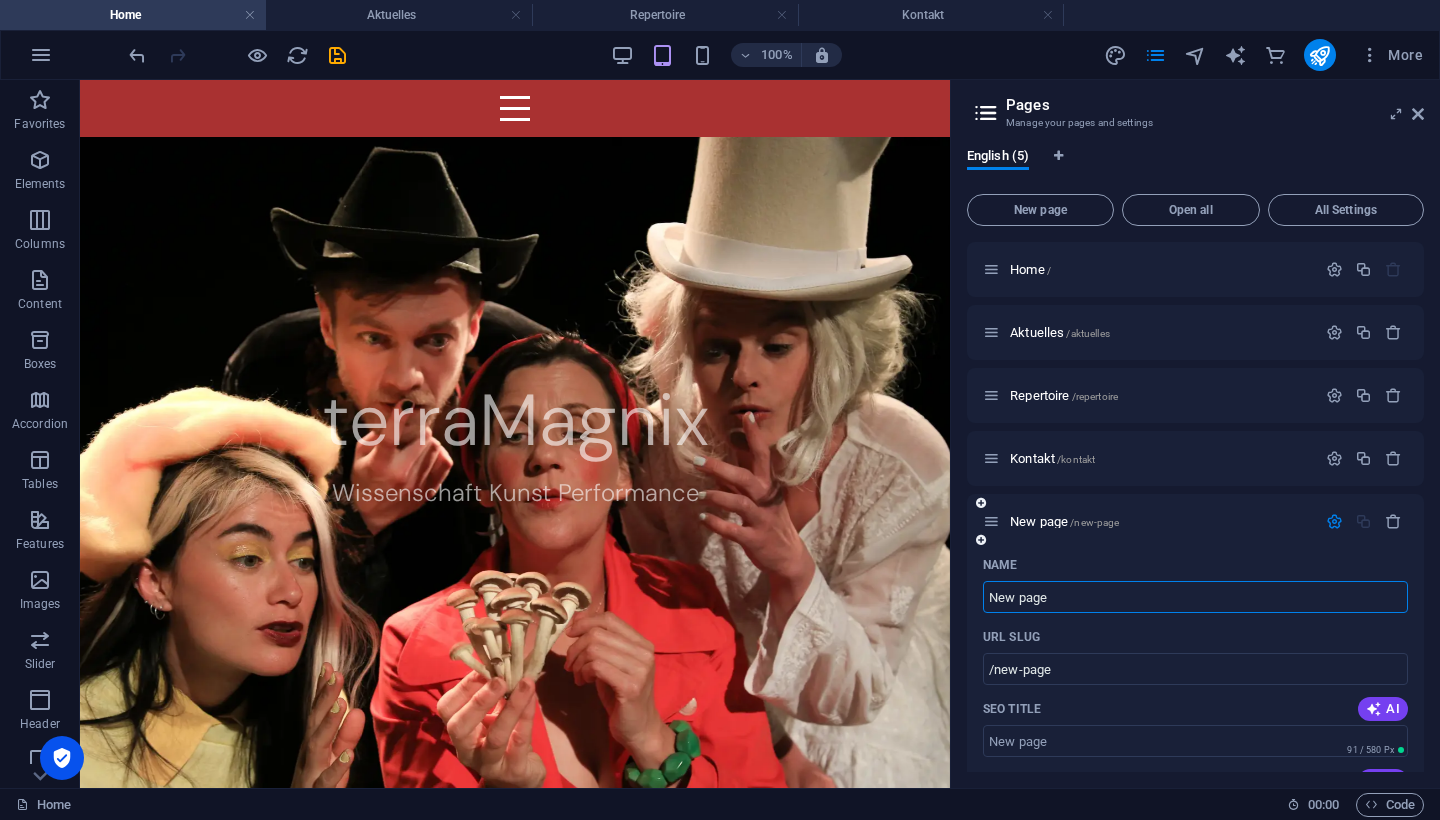 scroll, scrollTop: 0, scrollLeft: 0, axis: both 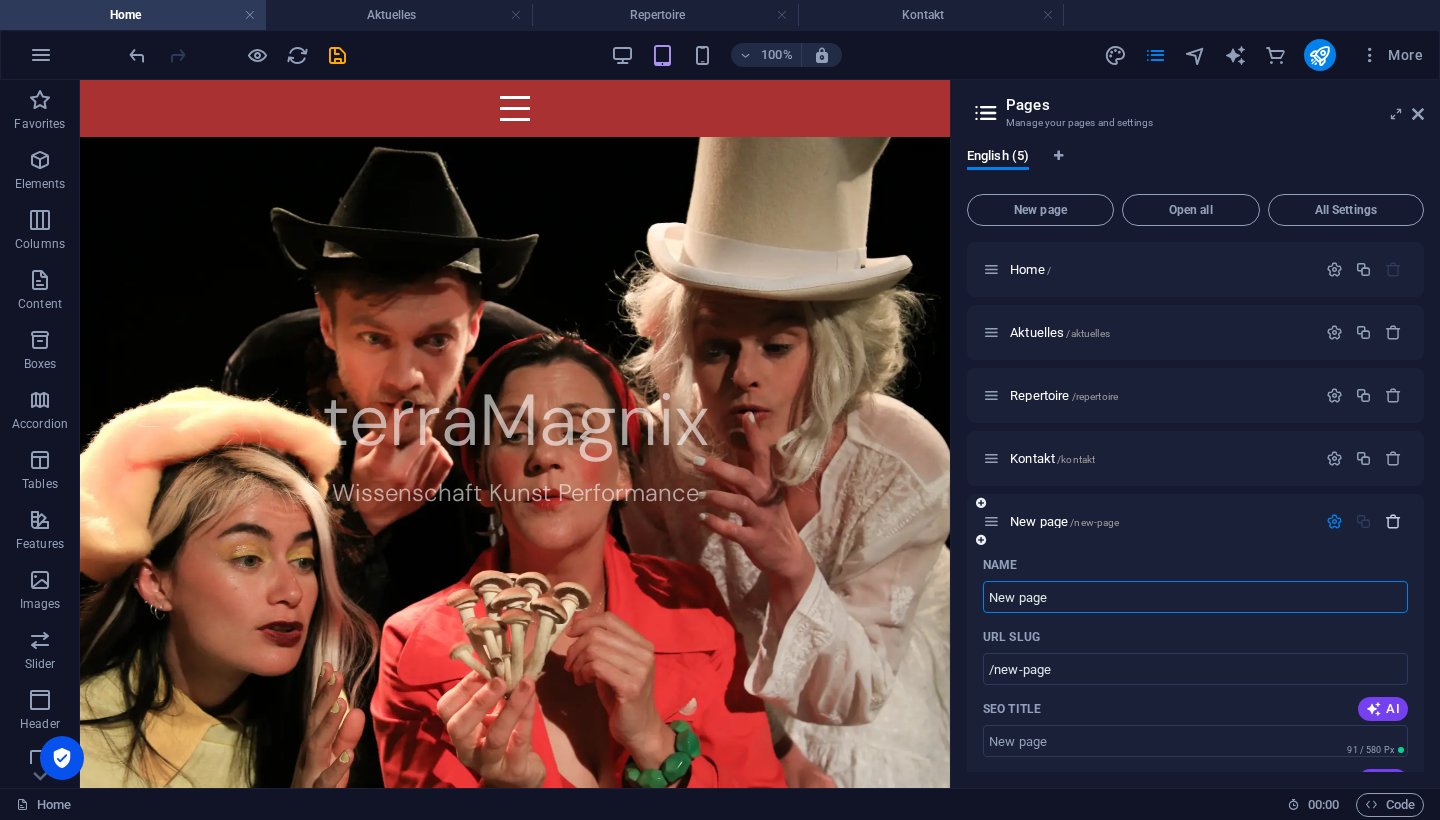 click at bounding box center (1393, 521) 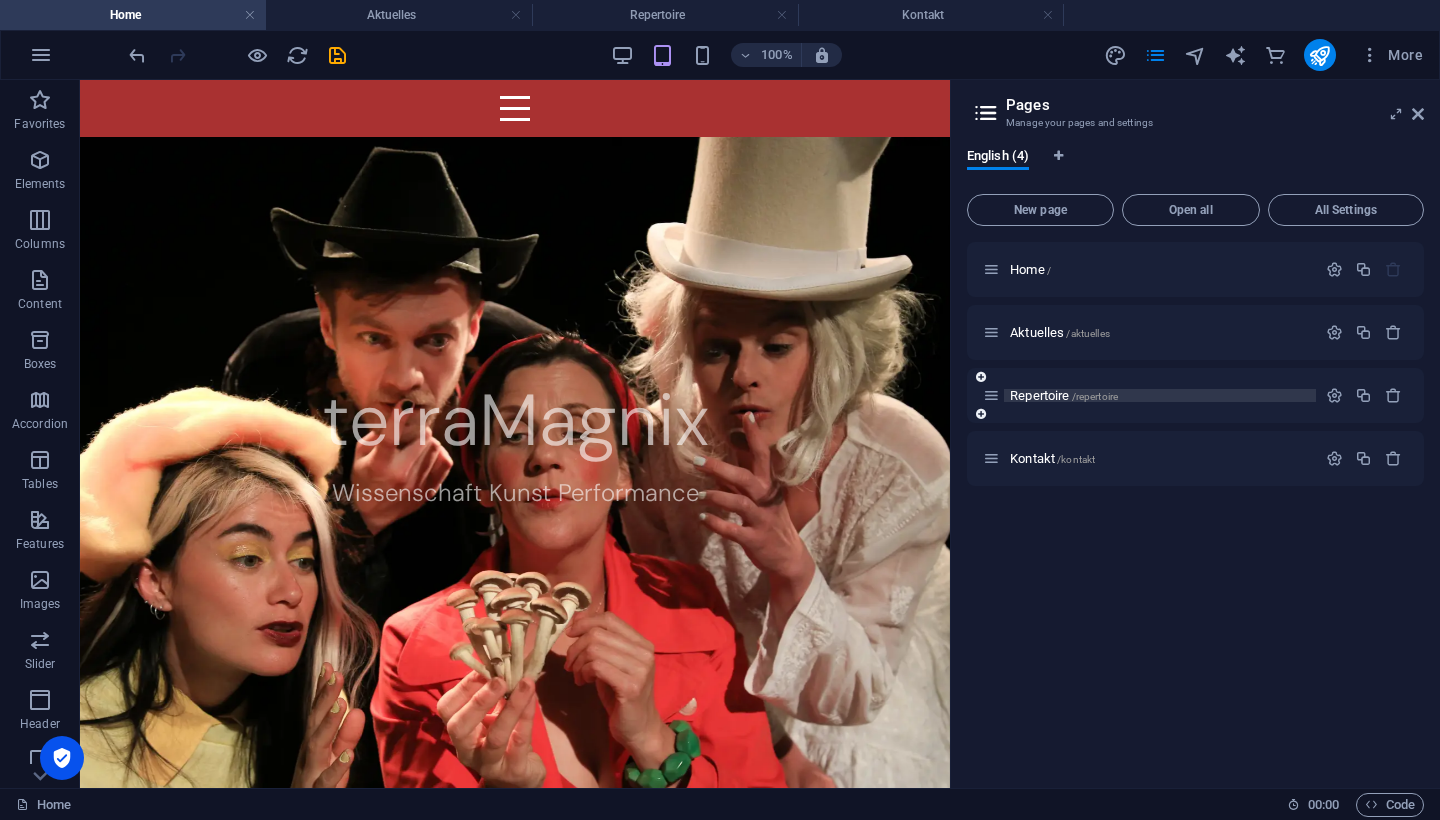 click on "Repertoire /repertoire" at bounding box center [1064, 395] 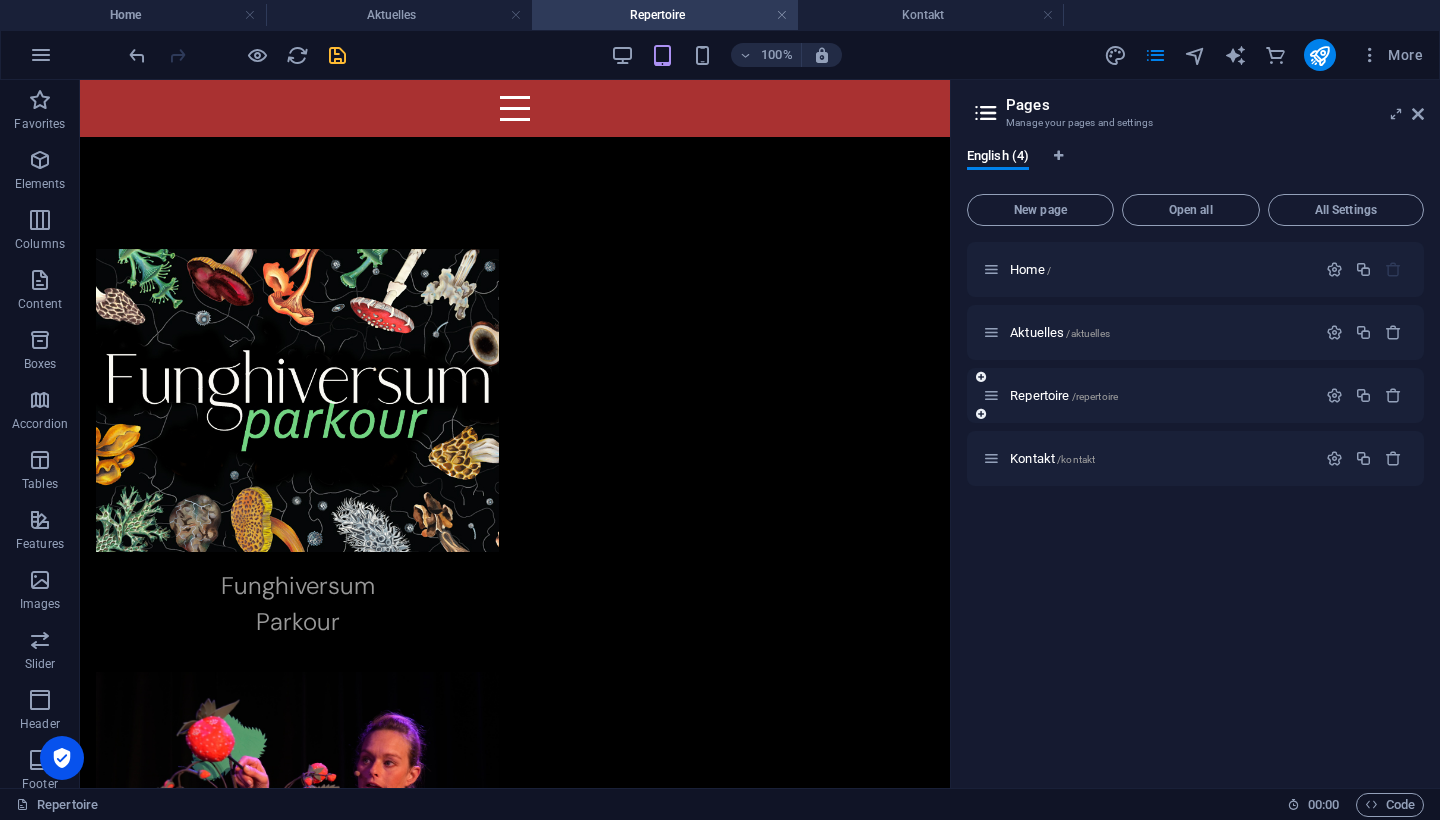 click at bounding box center (981, 414) 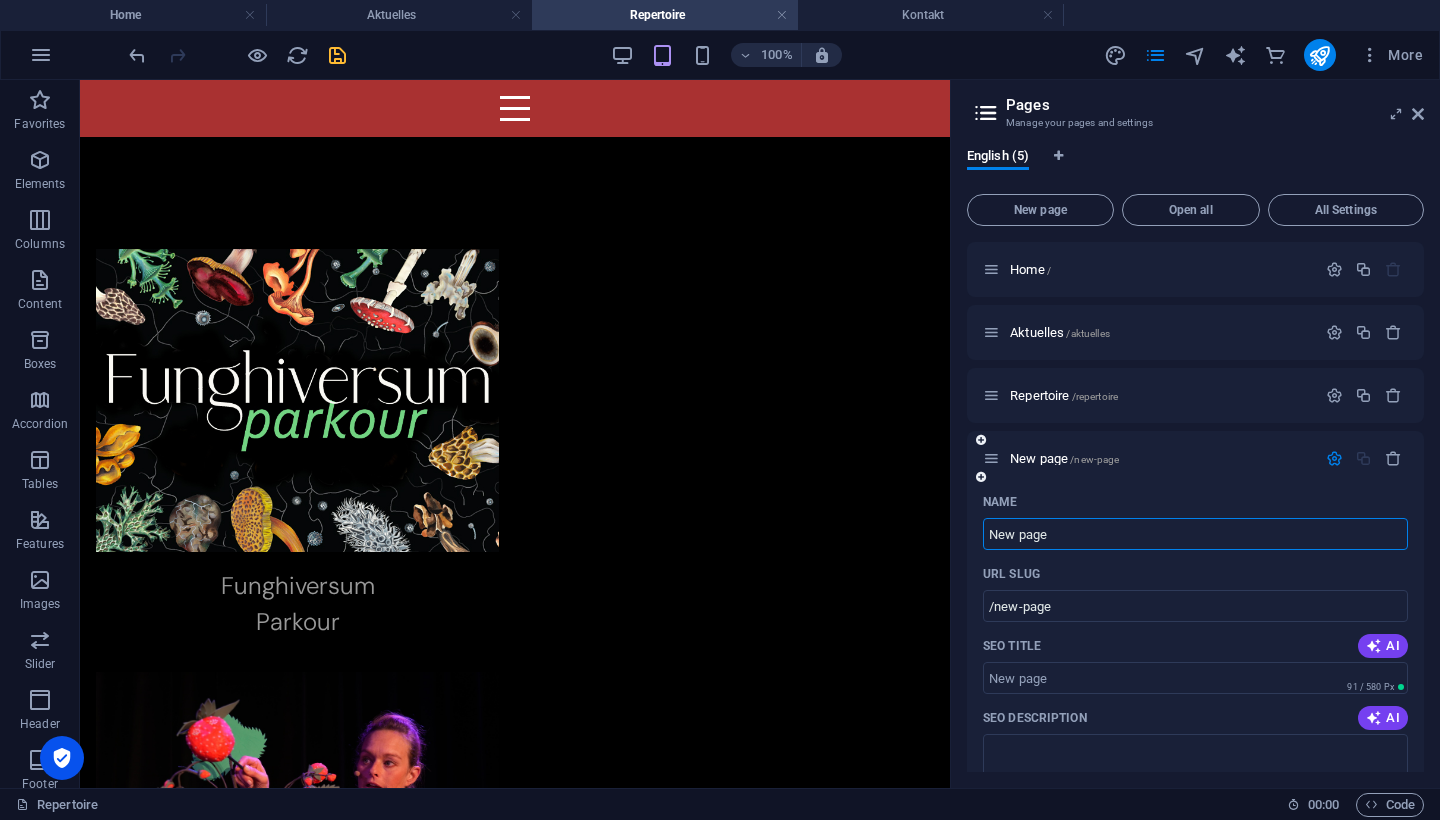 scroll, scrollTop: 0, scrollLeft: 0, axis: both 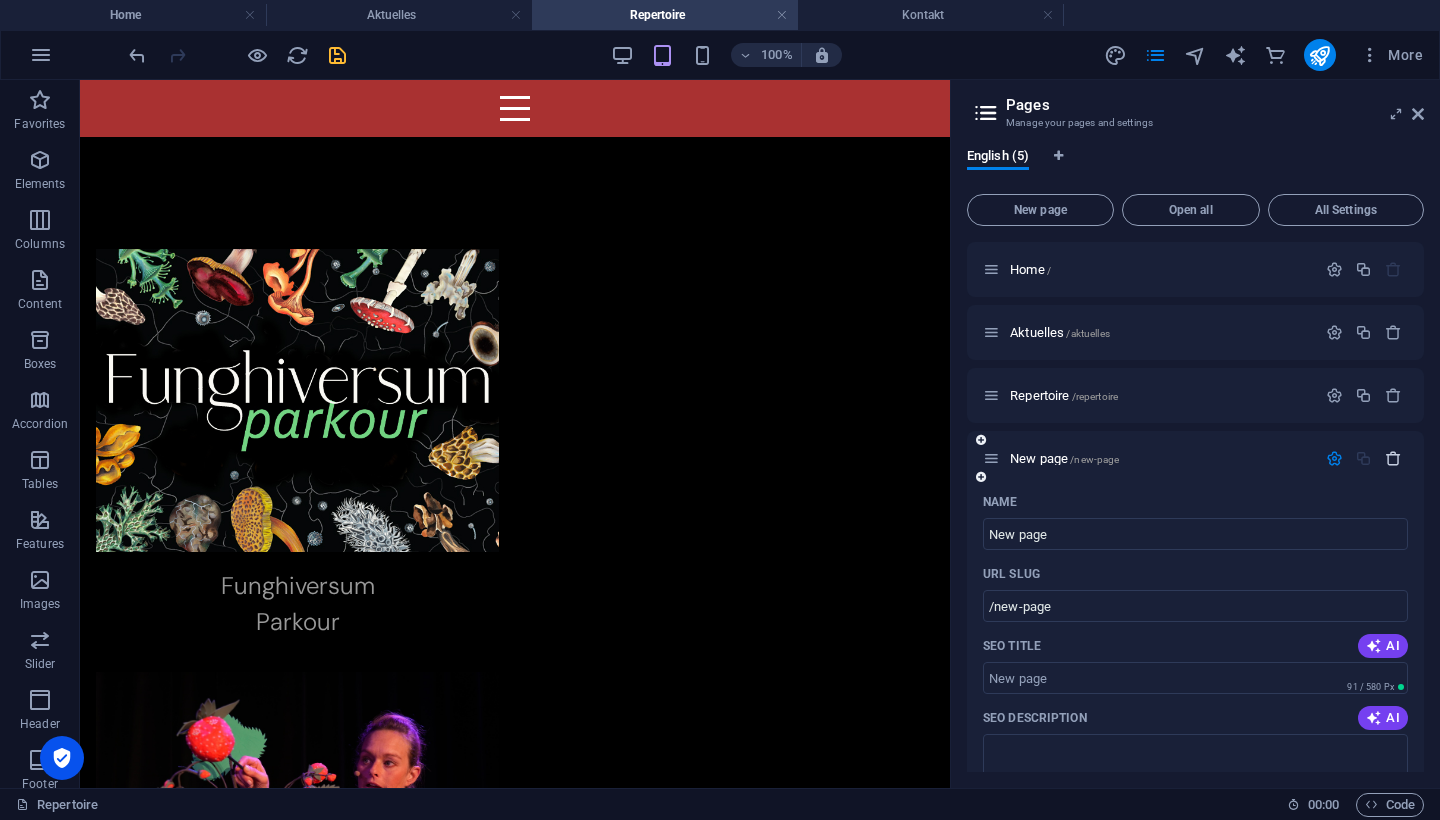 click at bounding box center (1393, 458) 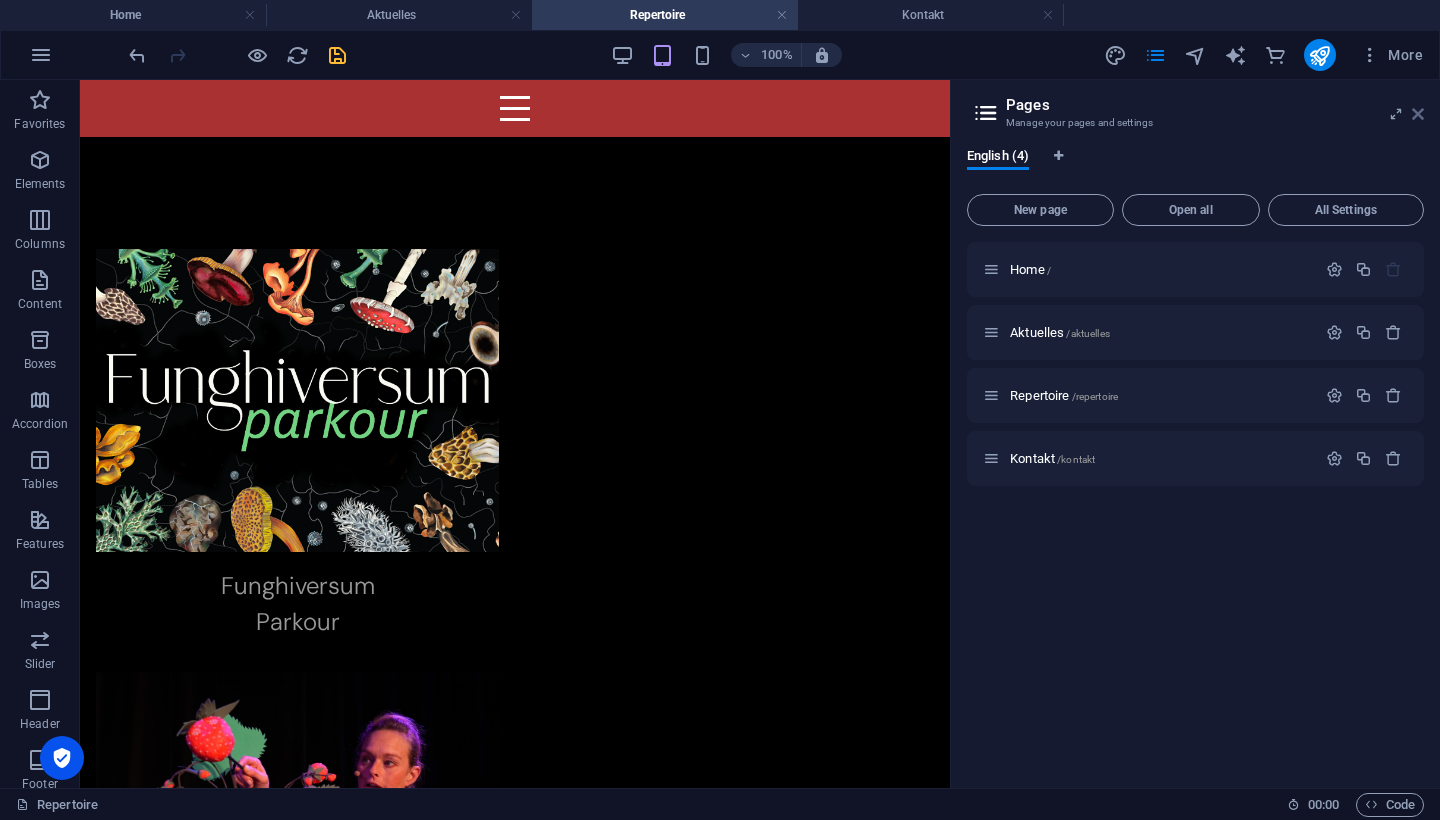 click at bounding box center [1418, 114] 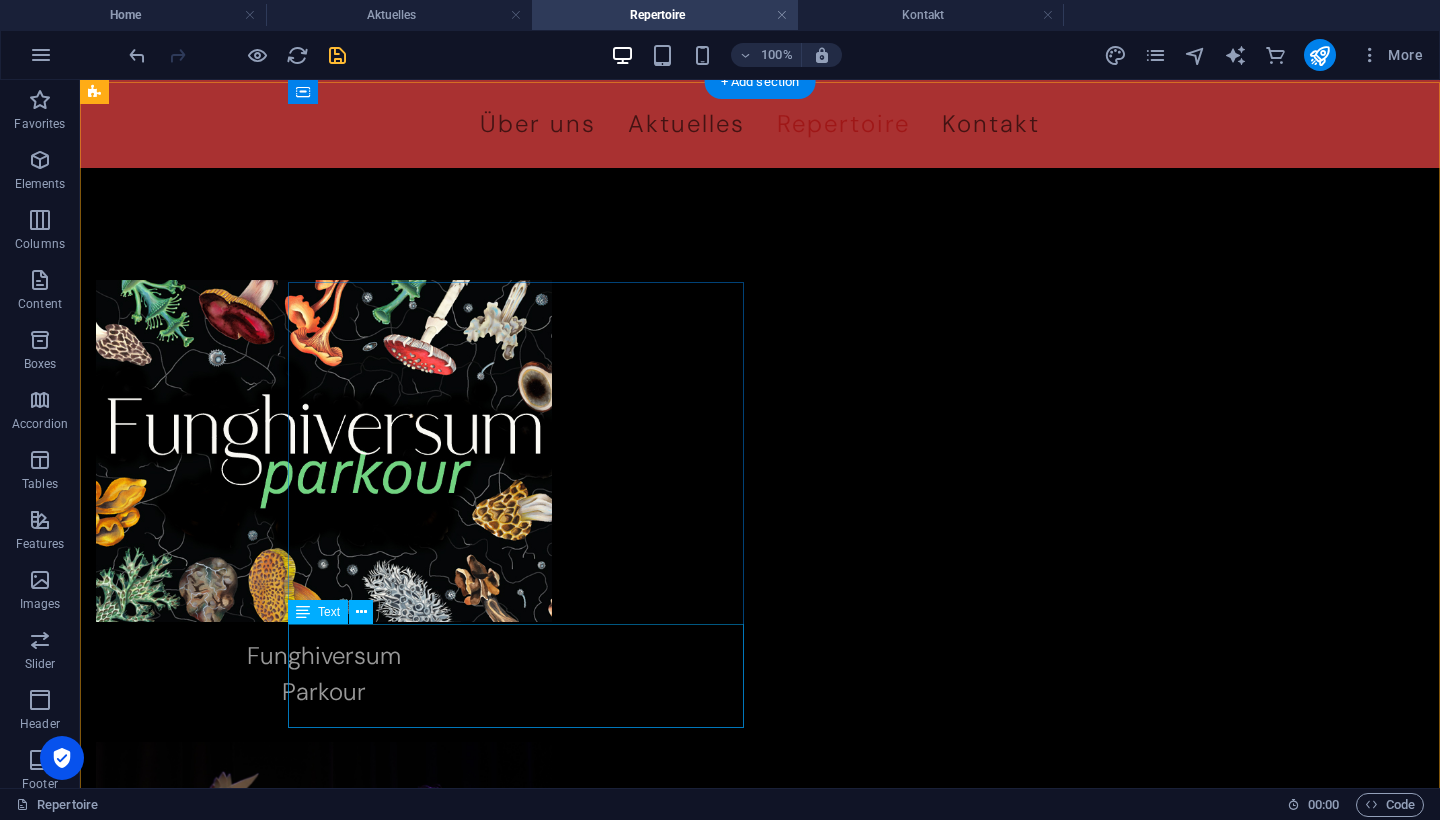 scroll, scrollTop: 0, scrollLeft: 0, axis: both 